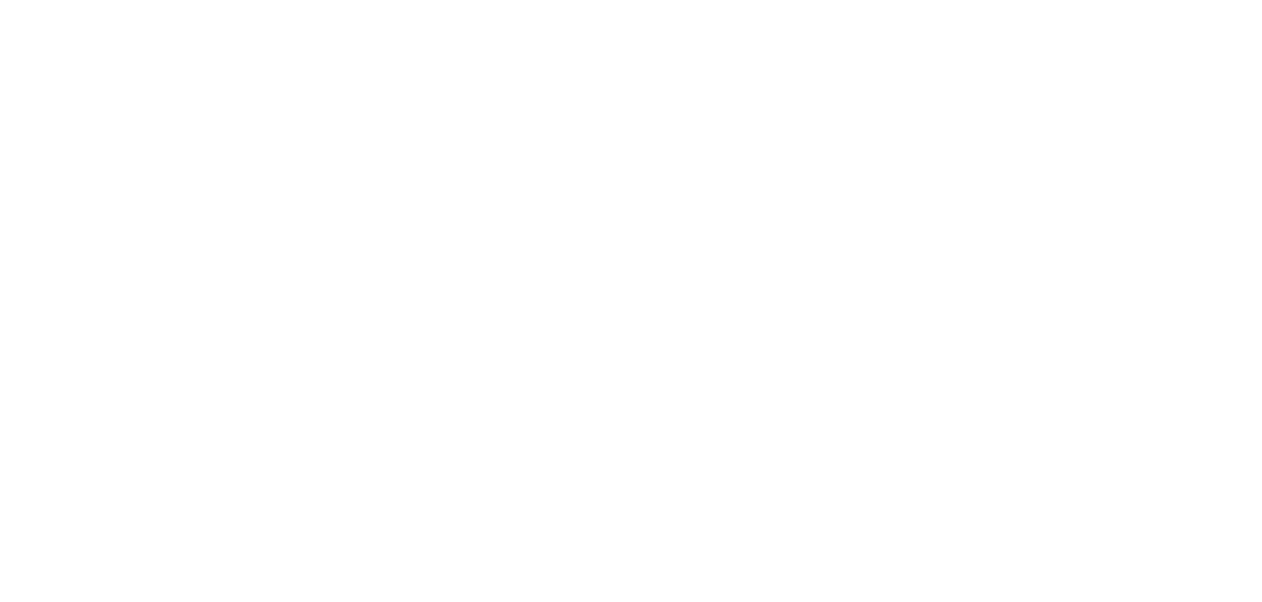 scroll, scrollTop: 0, scrollLeft: 0, axis: both 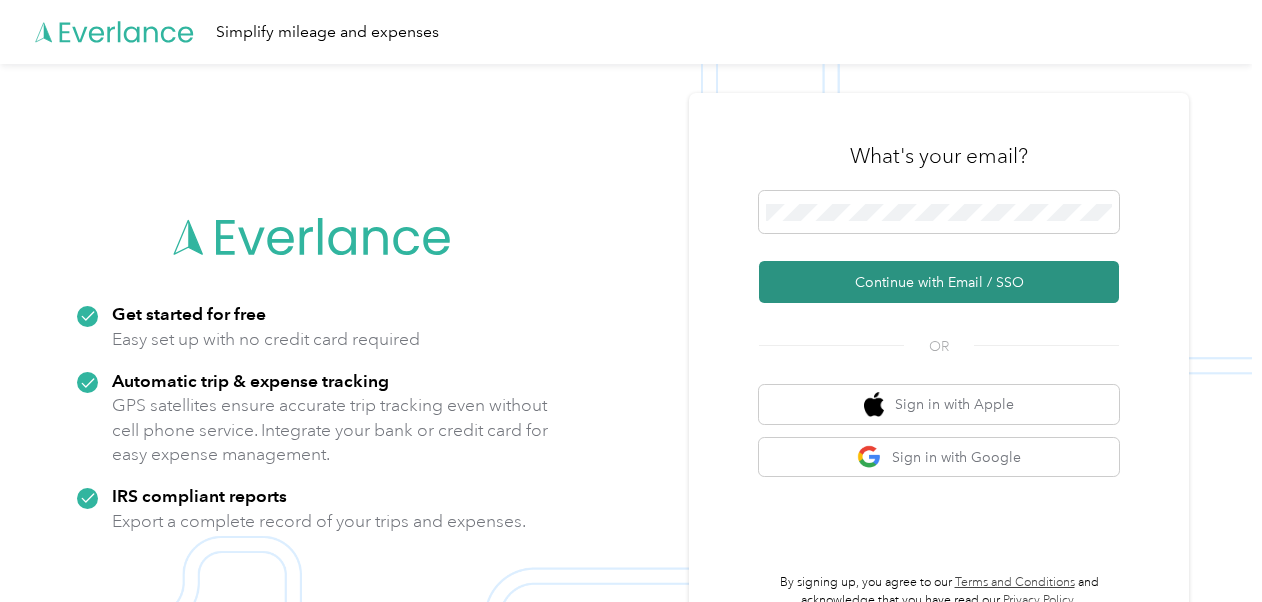click on "Continue with Email / SSO" at bounding box center [939, 282] 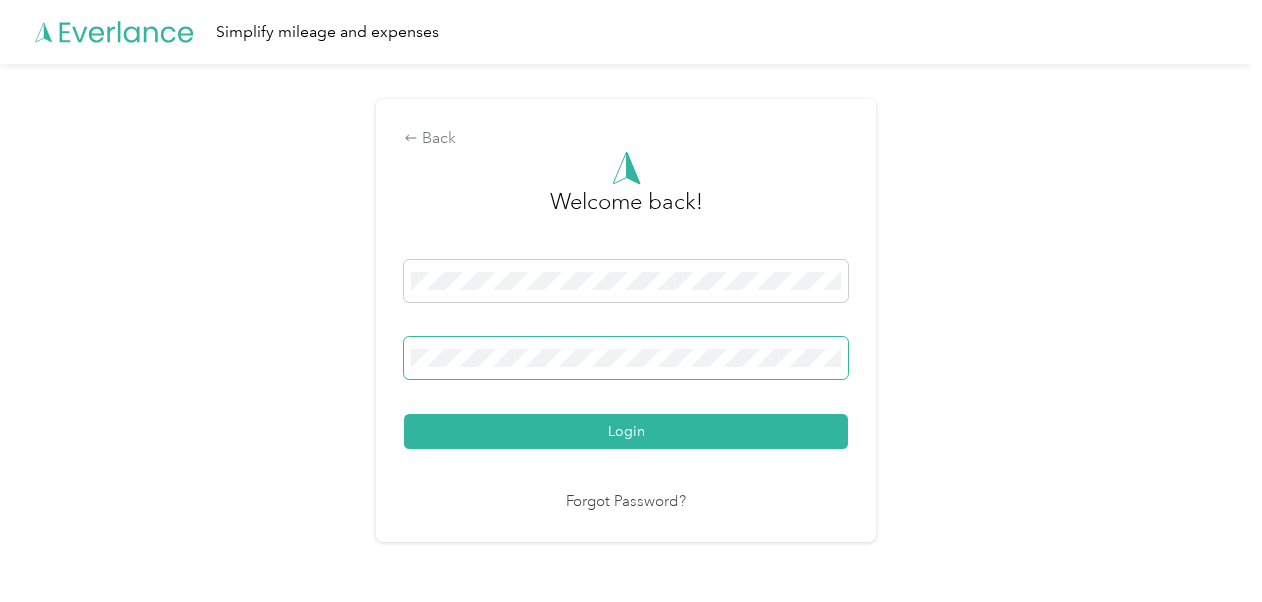 click on "Login" at bounding box center (626, 431) 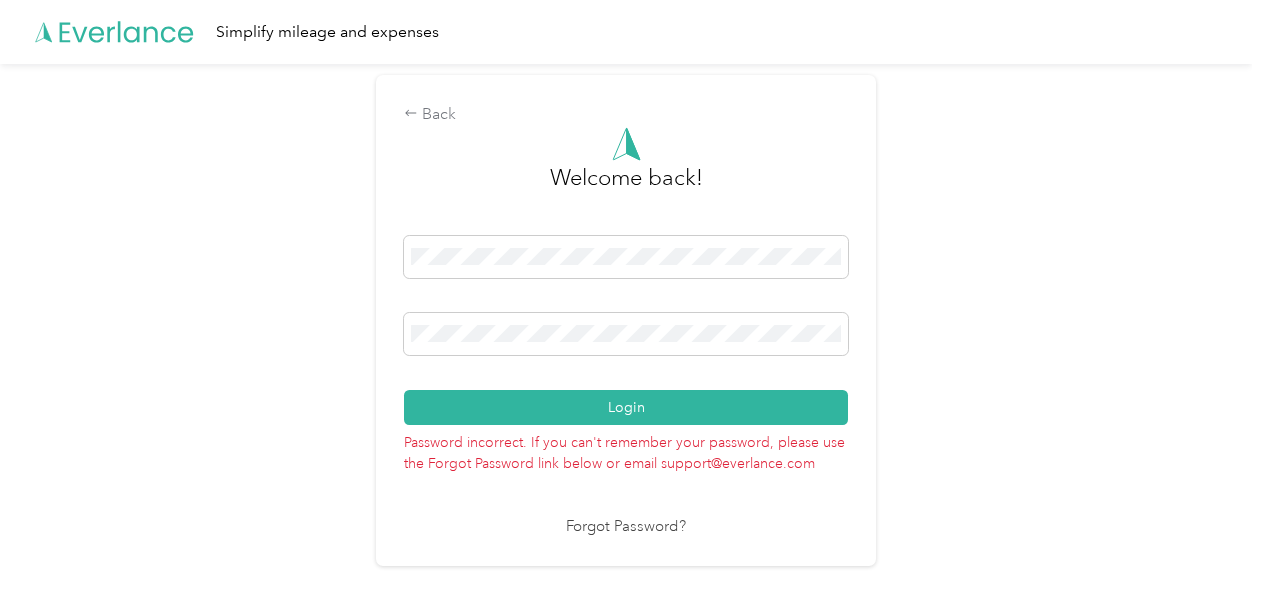 click on "Login" at bounding box center (626, 407) 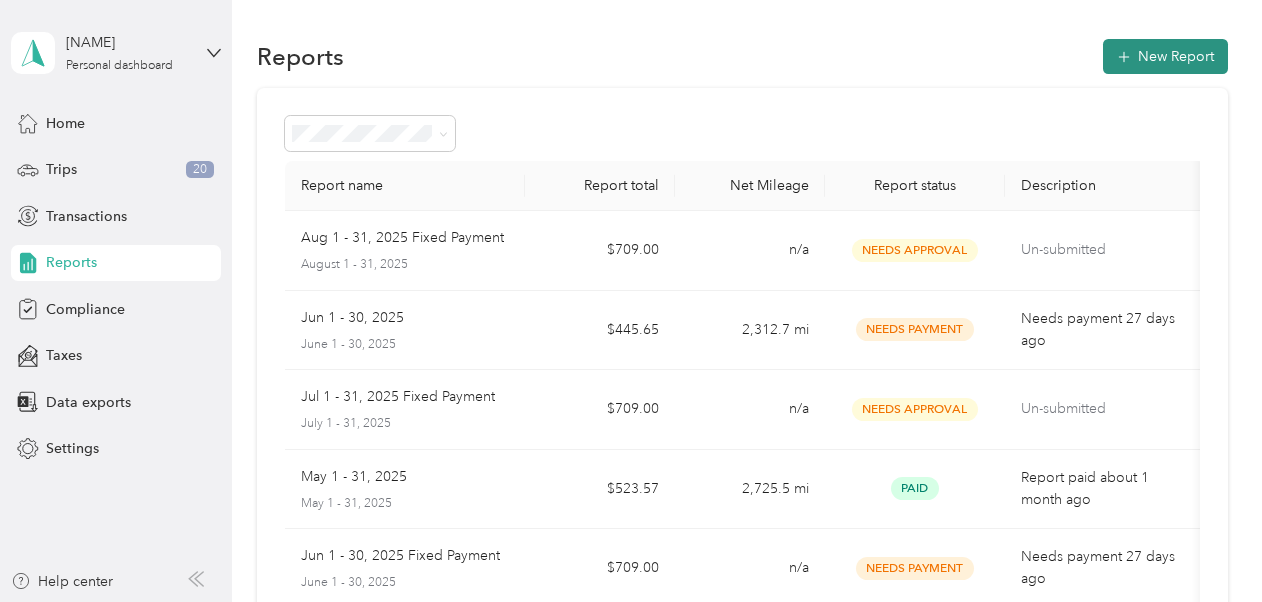 click on "New Report" at bounding box center [1165, 56] 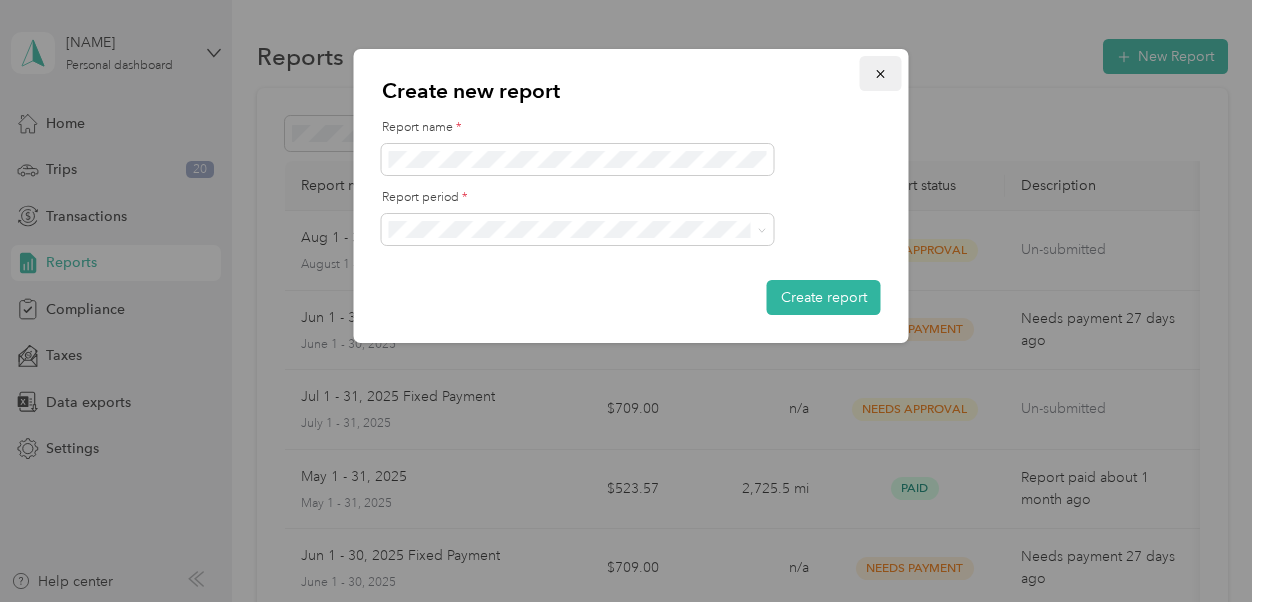 click 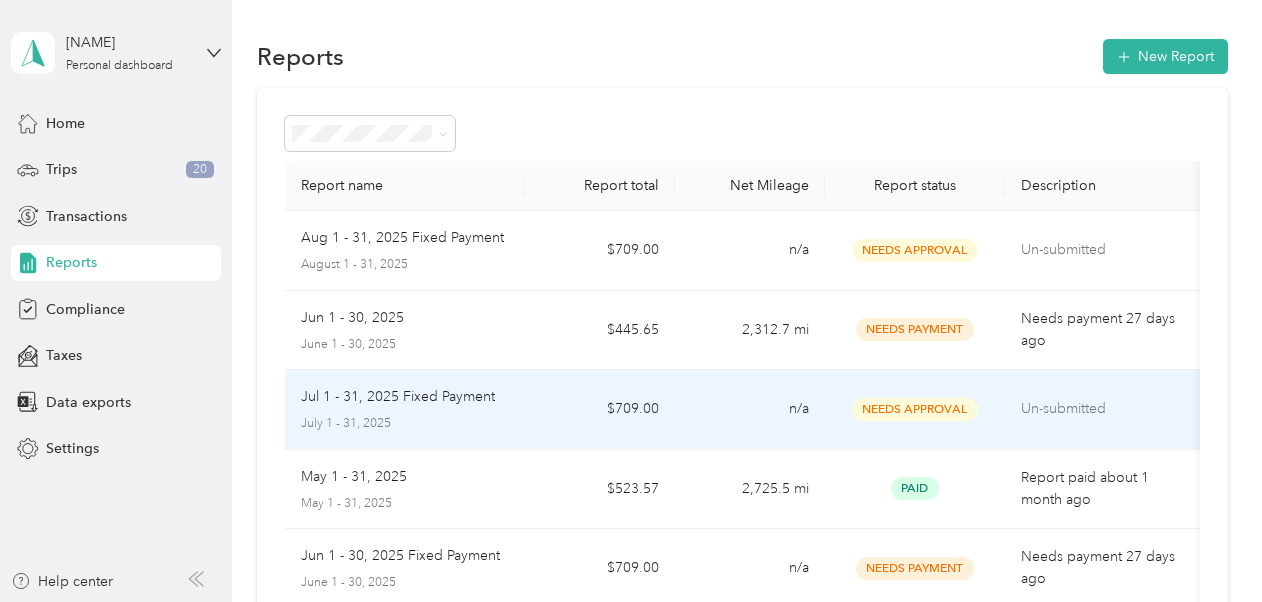 click on "Jul 1 - 31, 2025 Fixed Payment July 1 - 31, 2025" at bounding box center (405, 409) 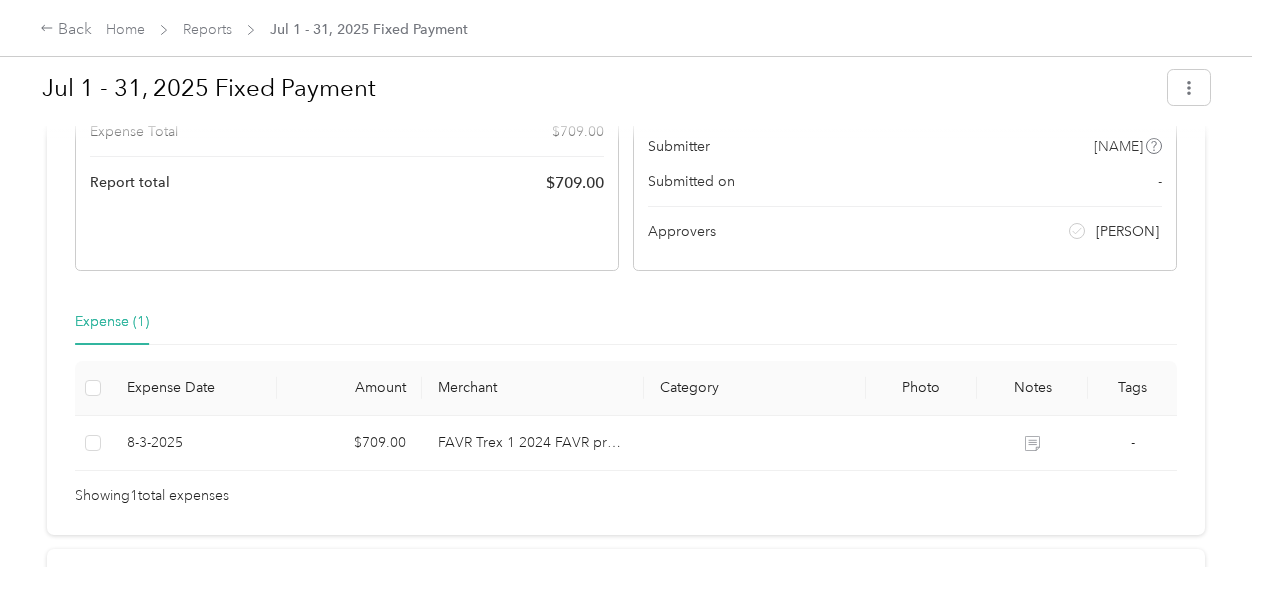 scroll, scrollTop: 292, scrollLeft: 0, axis: vertical 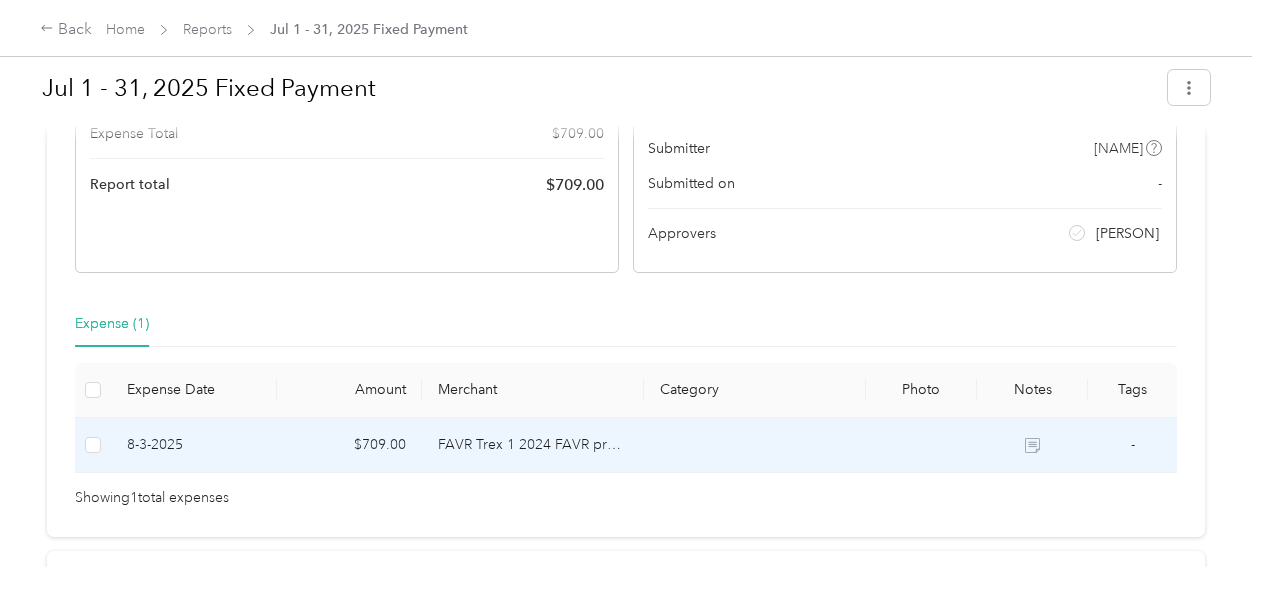click on "$709.00" at bounding box center (349, 445) 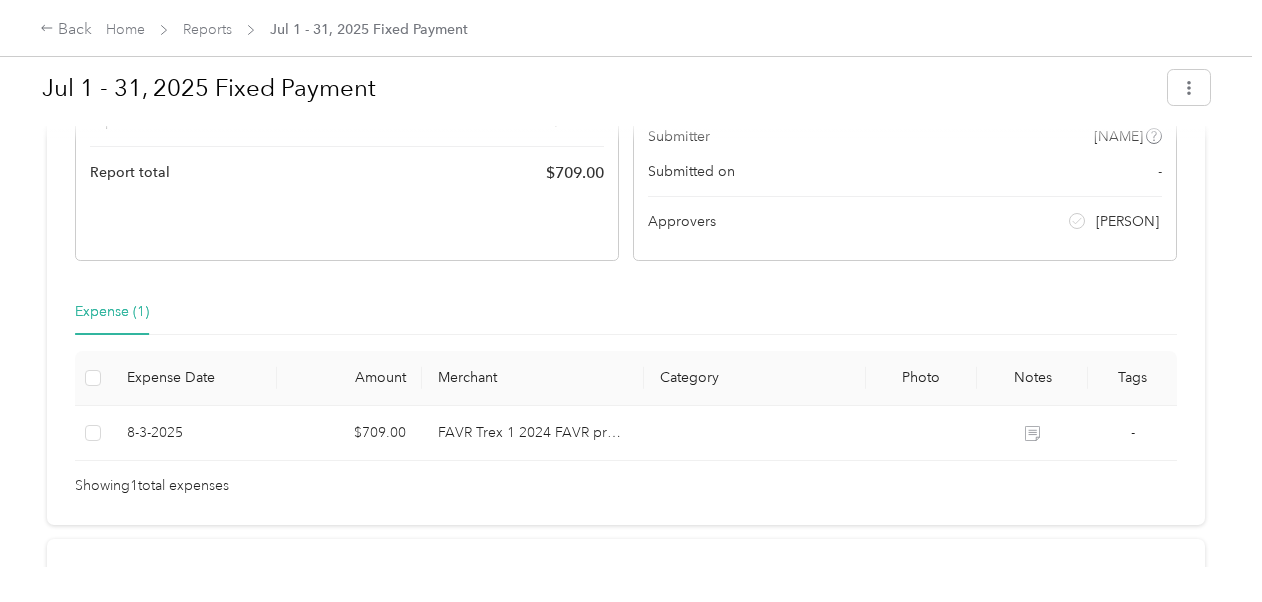 scroll, scrollTop: 0, scrollLeft: 0, axis: both 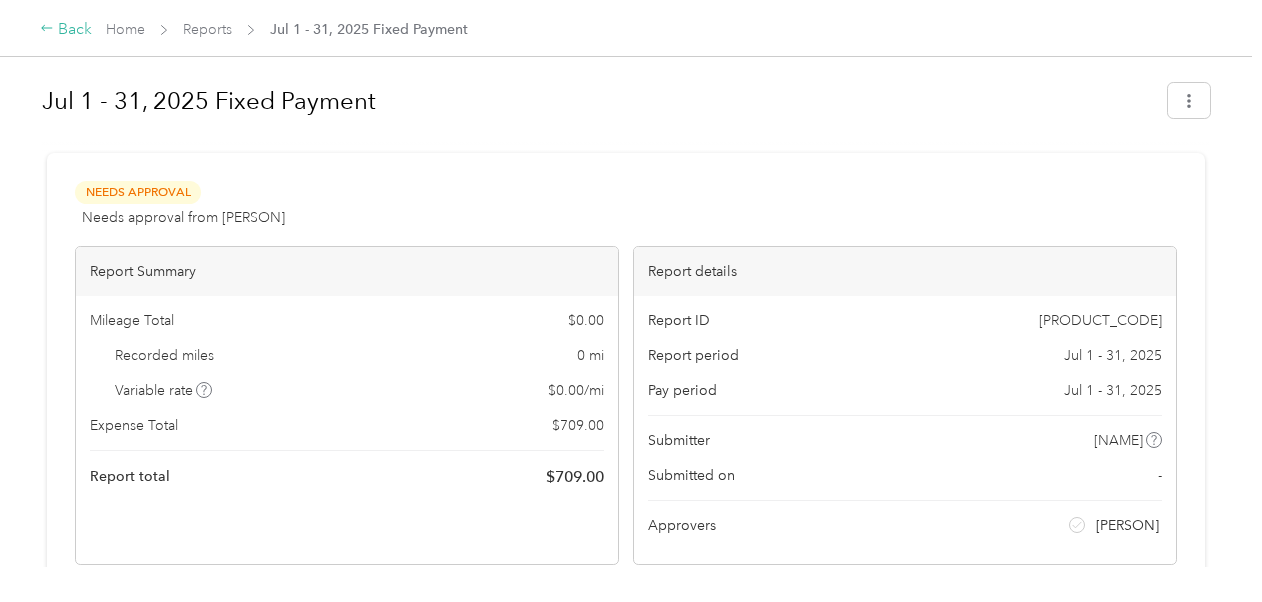 click on "Back" at bounding box center (66, 30) 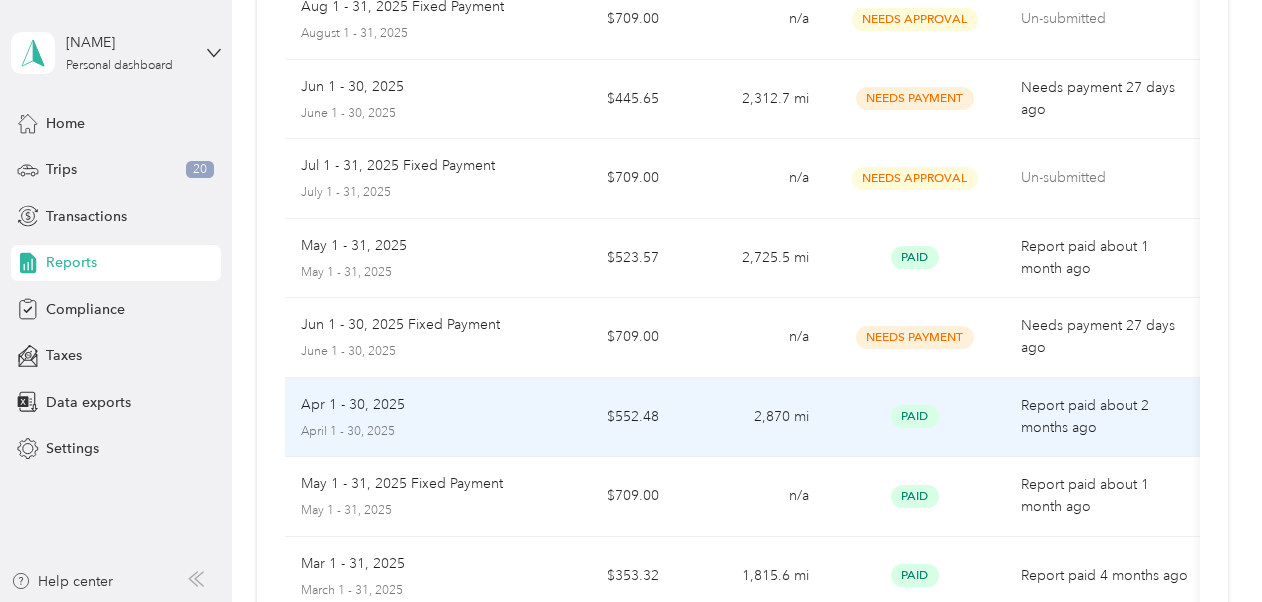 scroll, scrollTop: 0, scrollLeft: 0, axis: both 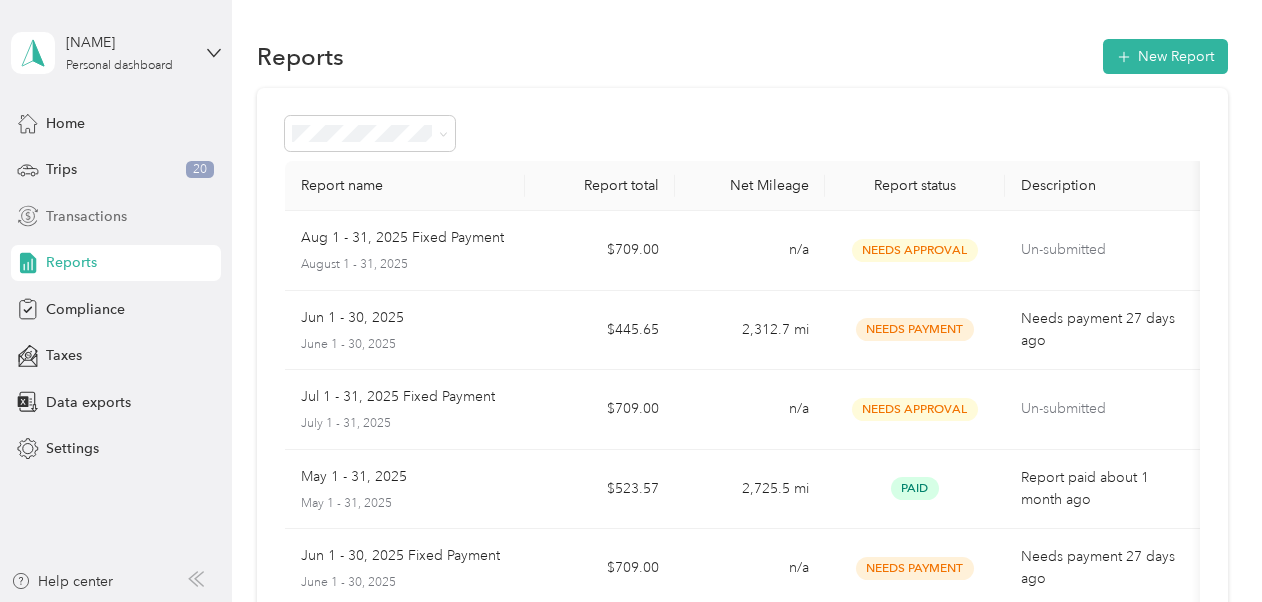 click on "Transactions" at bounding box center (86, 216) 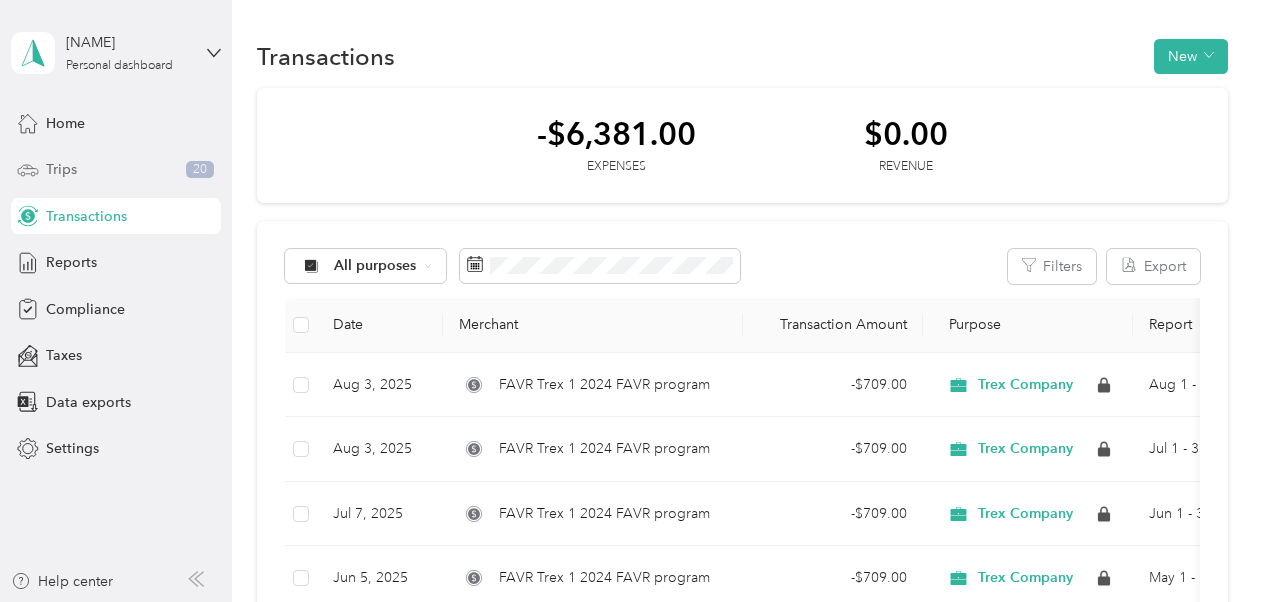 click on "Trips 20" at bounding box center [116, 170] 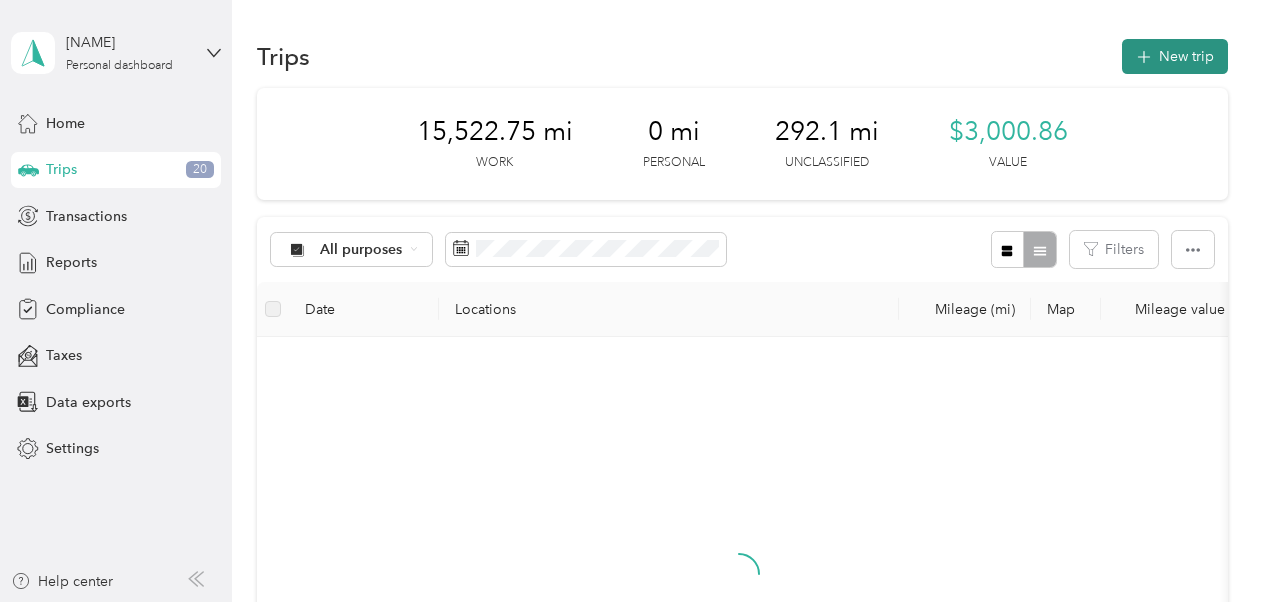 click on "New trip" at bounding box center (1175, 56) 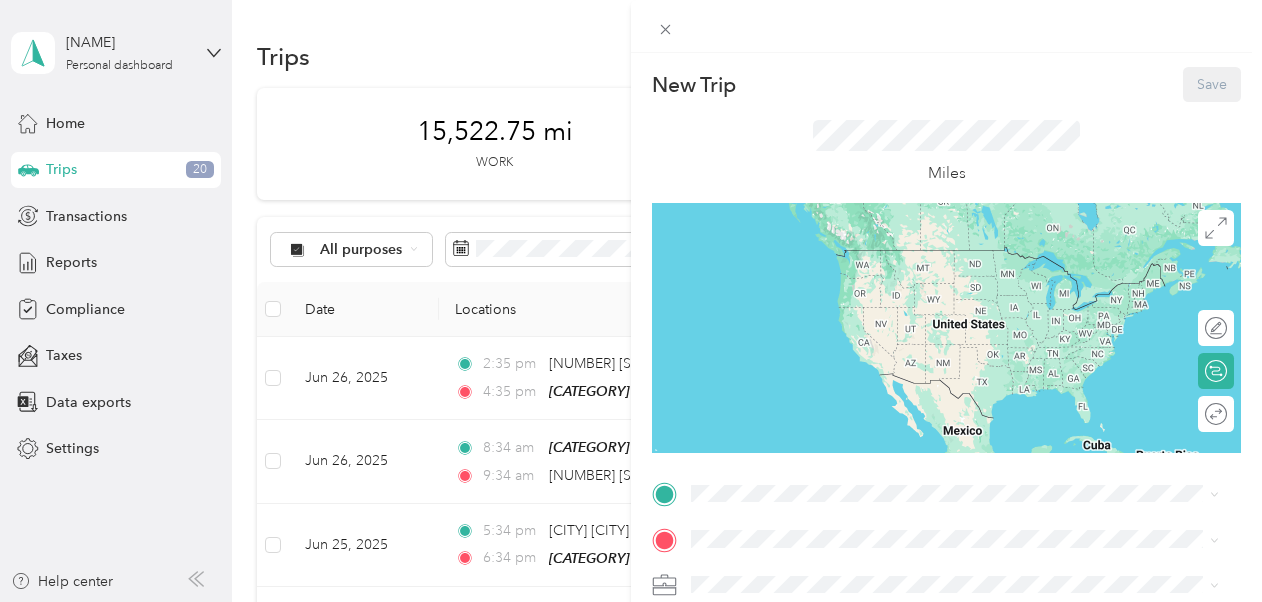 scroll, scrollTop: 195, scrollLeft: 0, axis: vertical 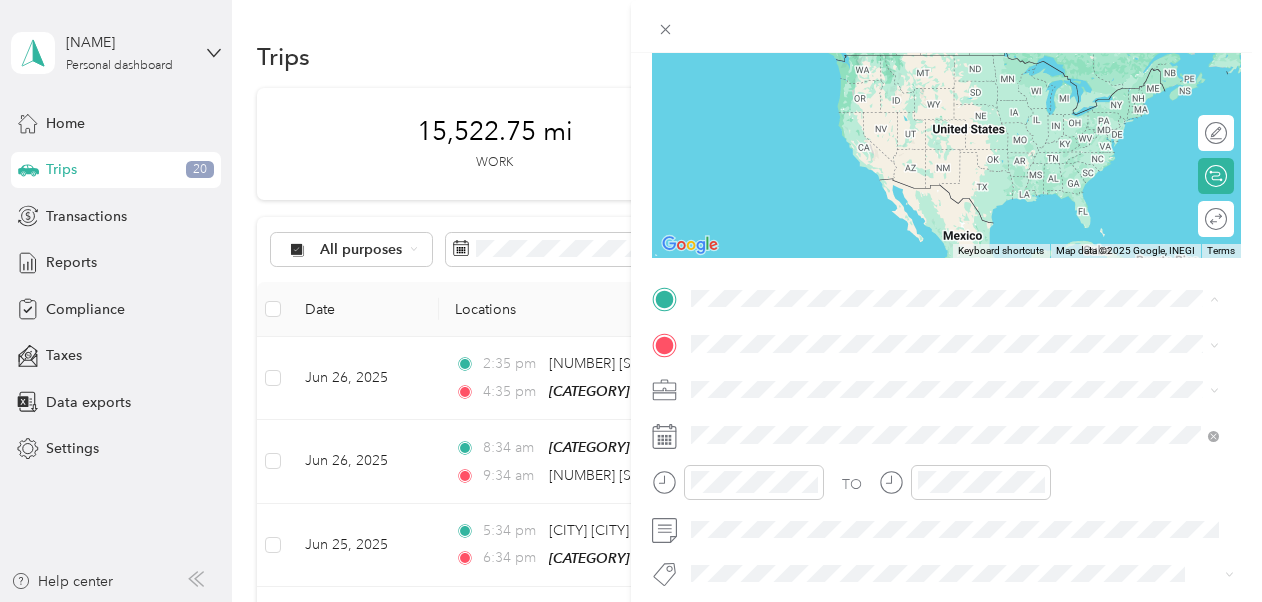 click on "[AREA] [NUMBER] [STREET], [CITY], [POSTAL_CODE], [CITY], [STATE], [COUNTRY]" at bounding box center [965, 389] 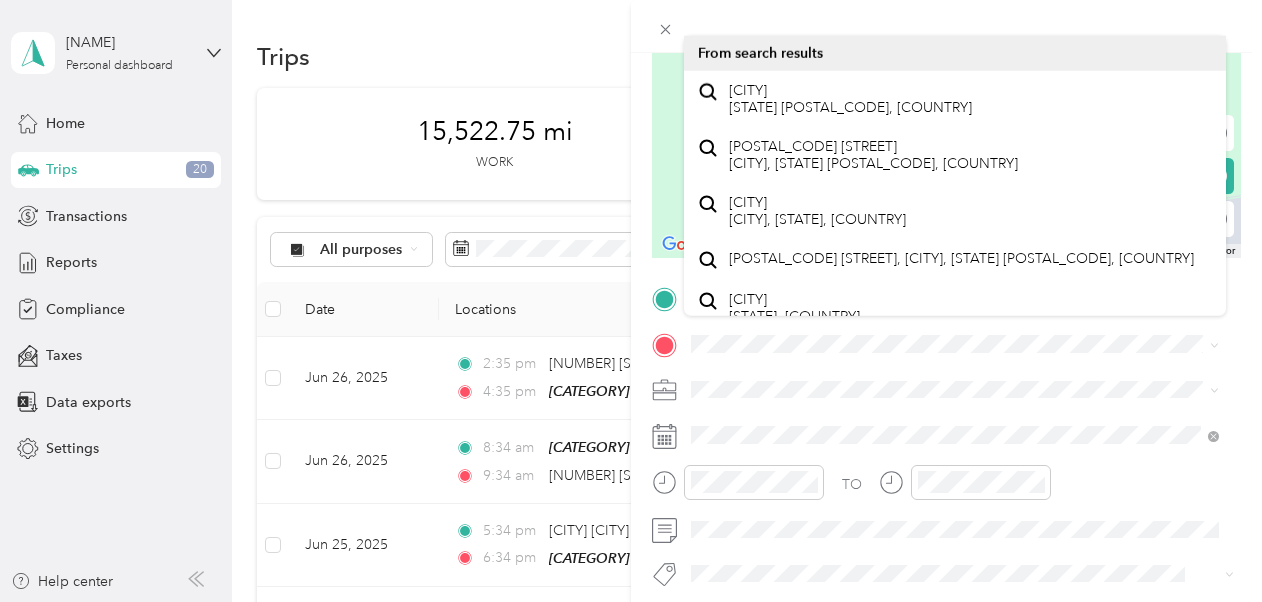 drag, startPoint x: 814, startPoint y: 356, endPoint x: 724, endPoint y: 360, distance: 90.088844 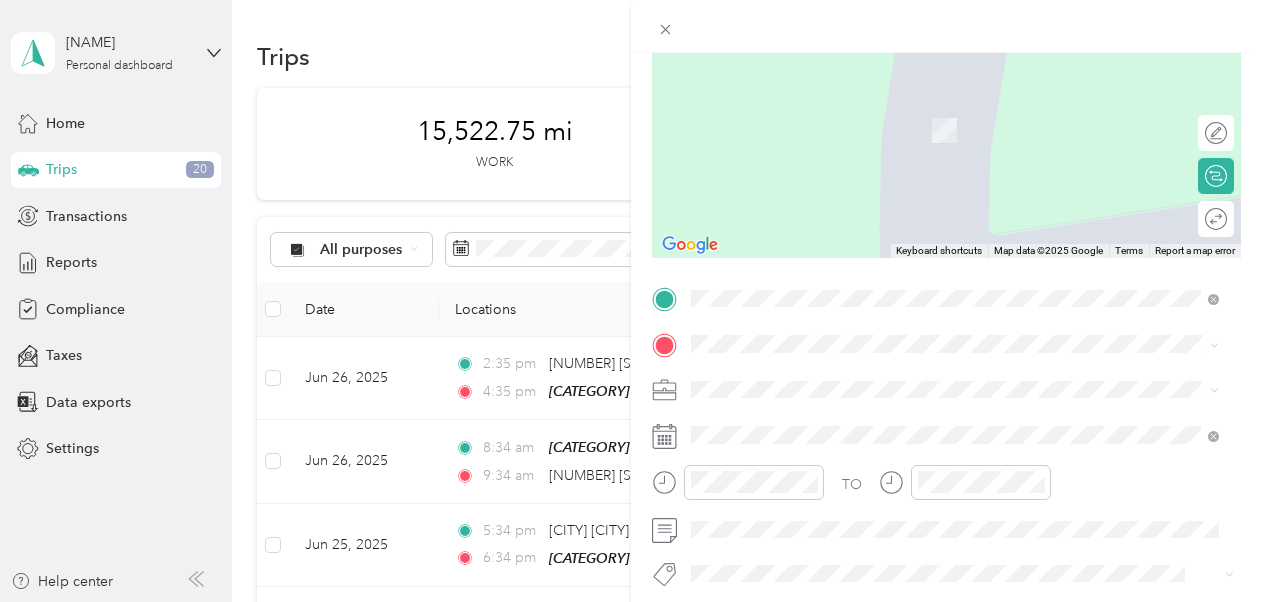 drag, startPoint x: 724, startPoint y: 360, endPoint x: 937, endPoint y: 374, distance: 213.4596 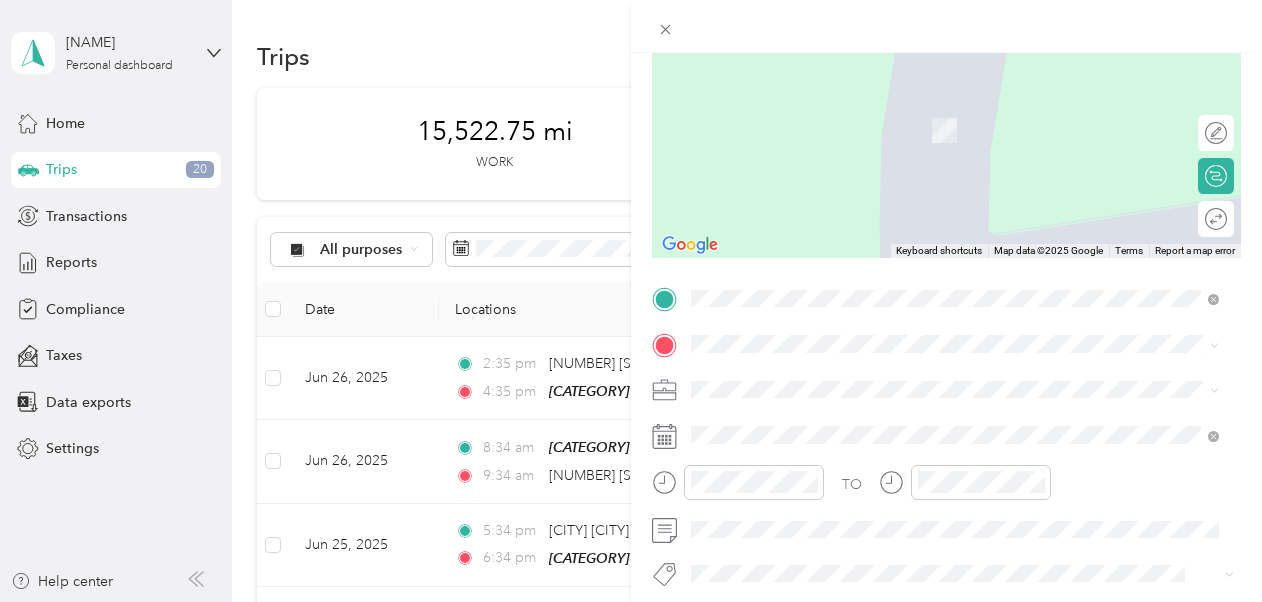 click on "[NUMBER] [STREET]
[CITY], [STATE] [POSTAL_CODE], [COUNTRY]" at bounding box center [873, 106] 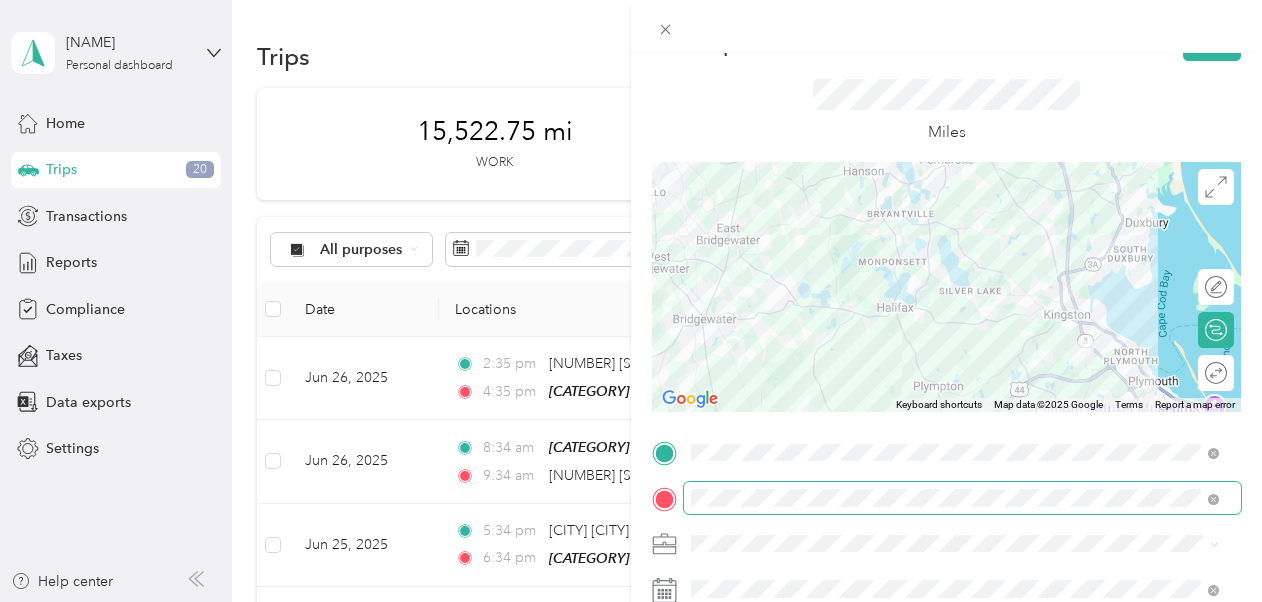 scroll, scrollTop: 41, scrollLeft: 0, axis: vertical 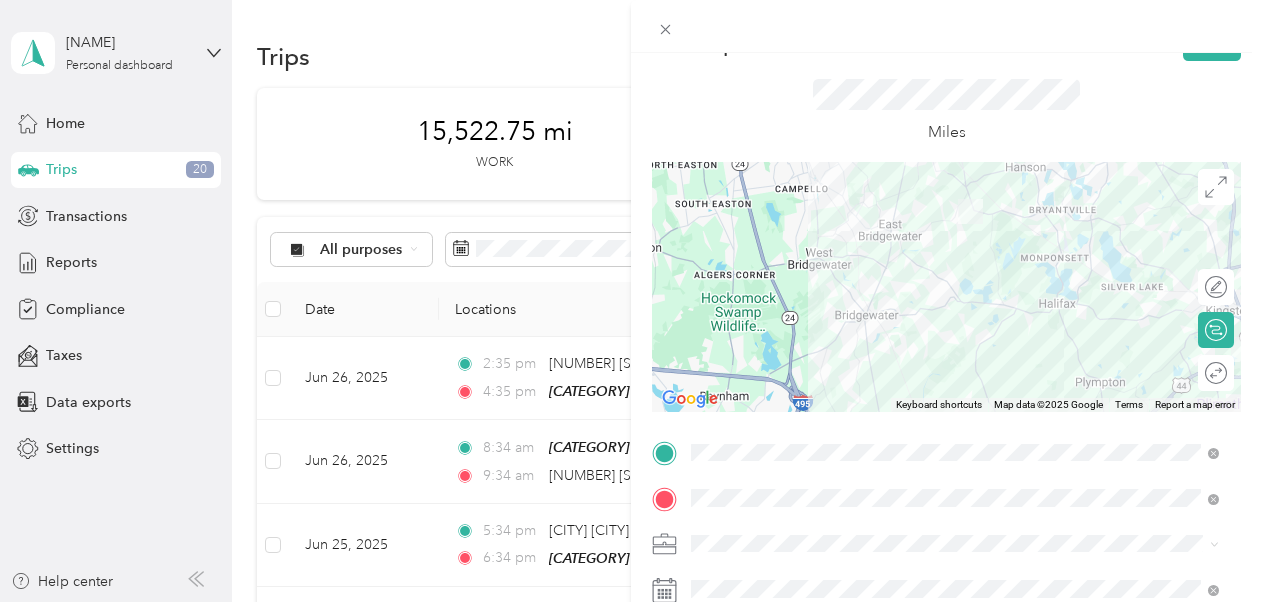drag, startPoint x: 748, startPoint y: 334, endPoint x: 972, endPoint y: 333, distance: 224.00223 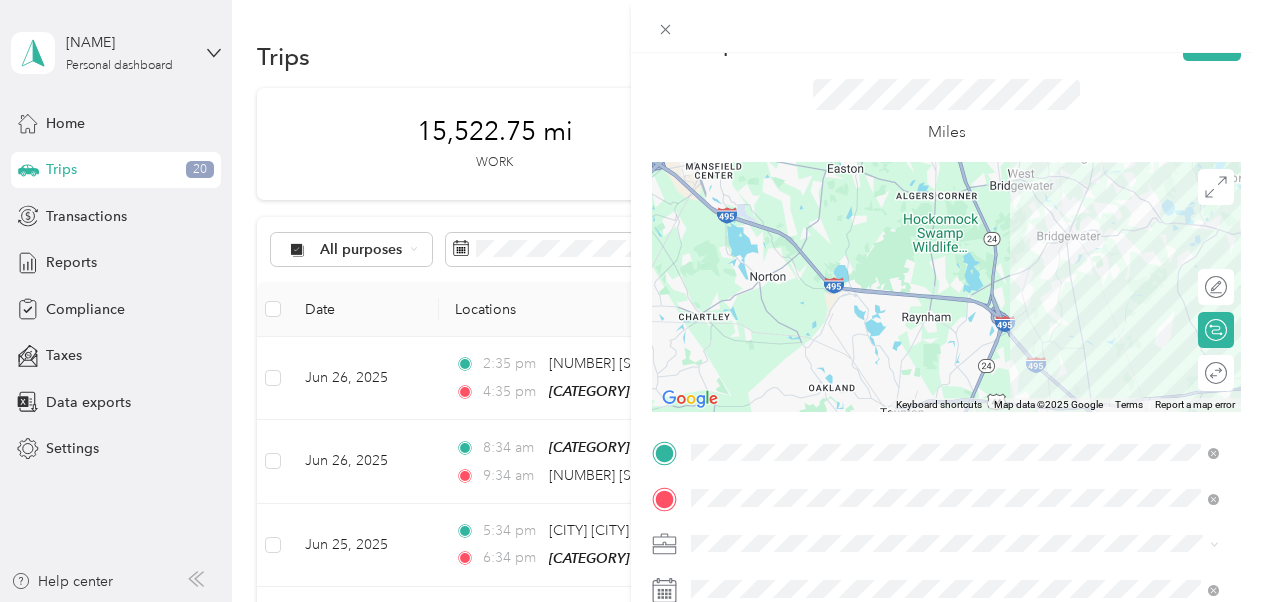 drag, startPoint x: 820, startPoint y: 313, endPoint x: 984, endPoint y: 232, distance: 182.91255 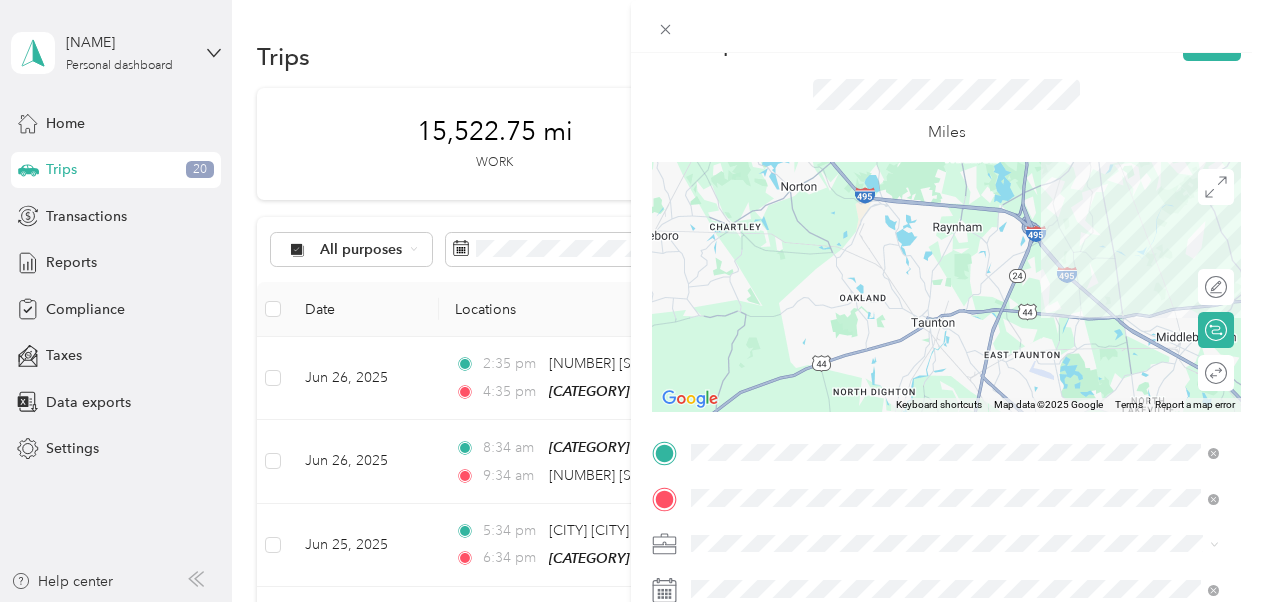 drag, startPoint x: 854, startPoint y: 344, endPoint x: 871, endPoint y: 276, distance: 70.0928 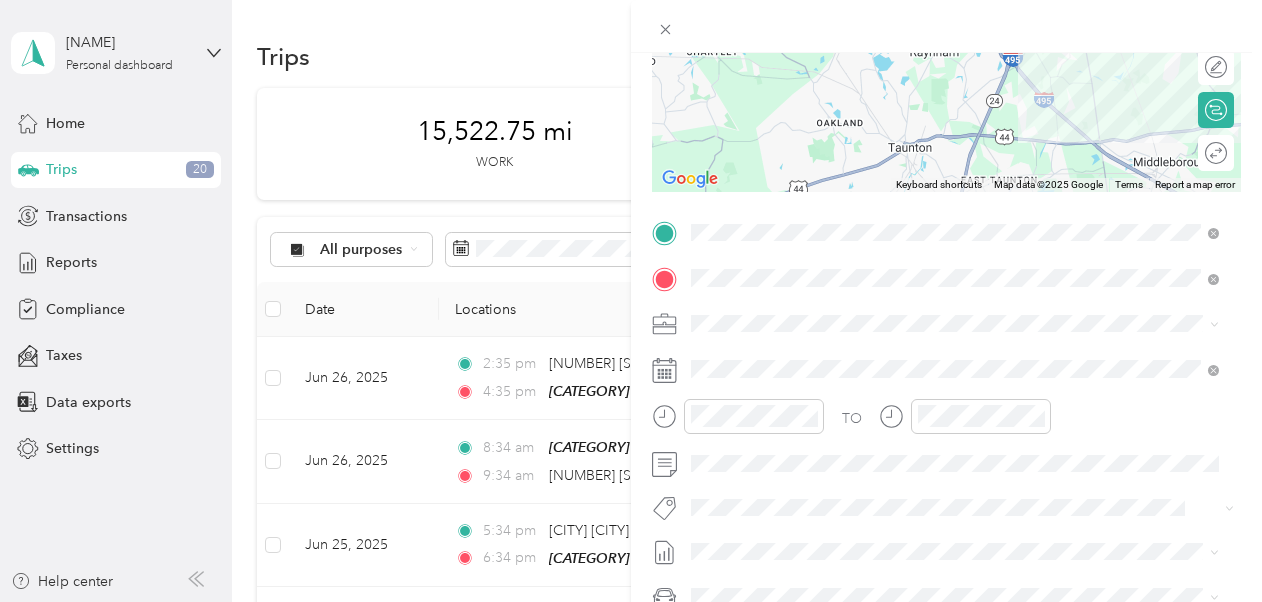 scroll, scrollTop: 259, scrollLeft: 0, axis: vertical 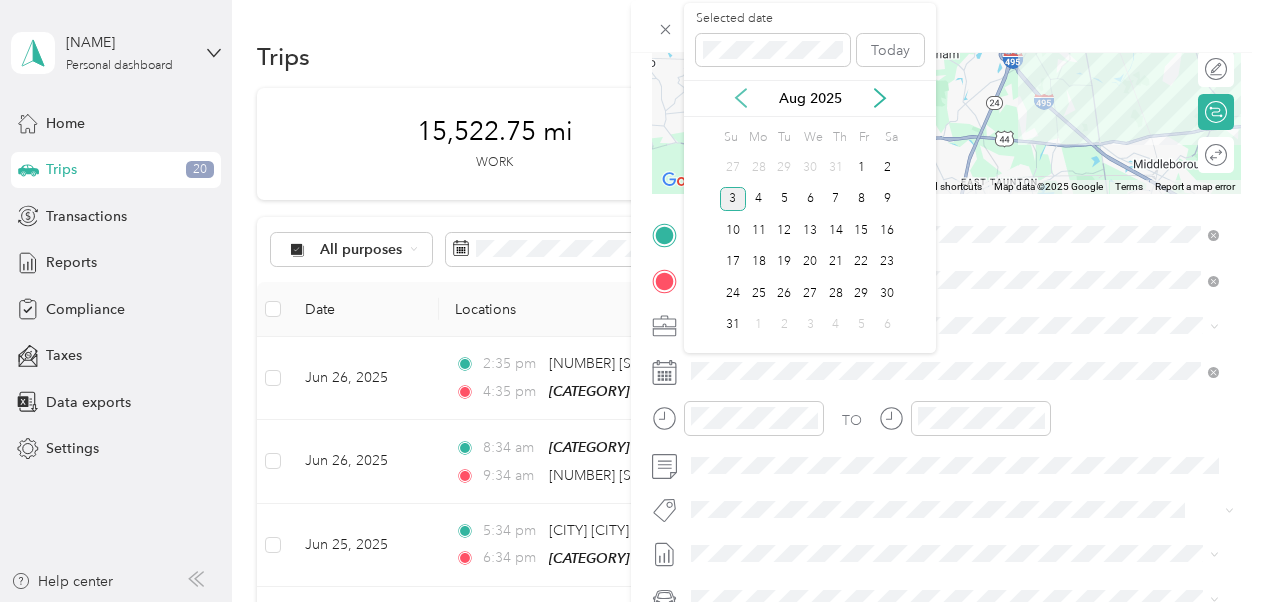 click 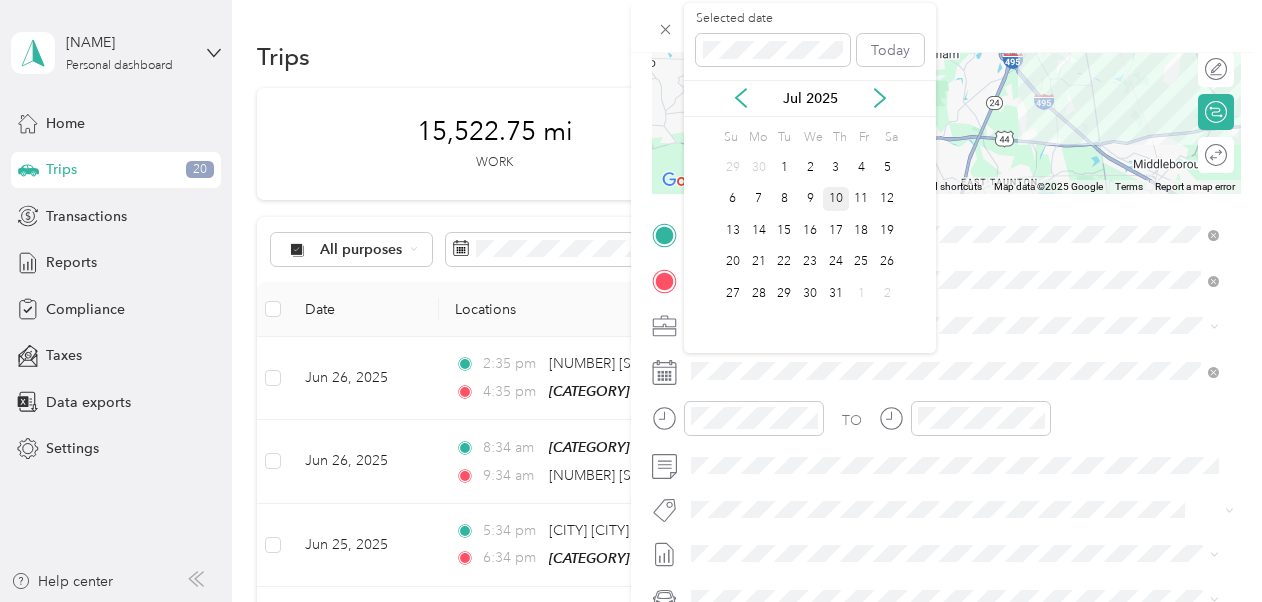 click on "10" at bounding box center (836, 199) 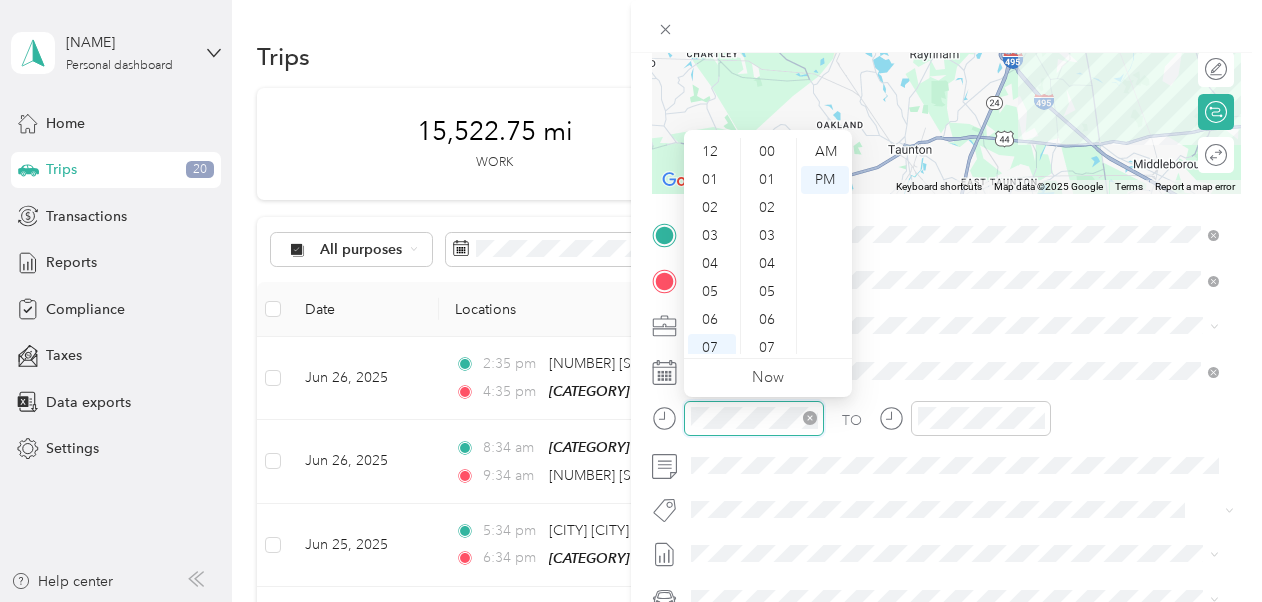 scroll, scrollTop: 120, scrollLeft: 0, axis: vertical 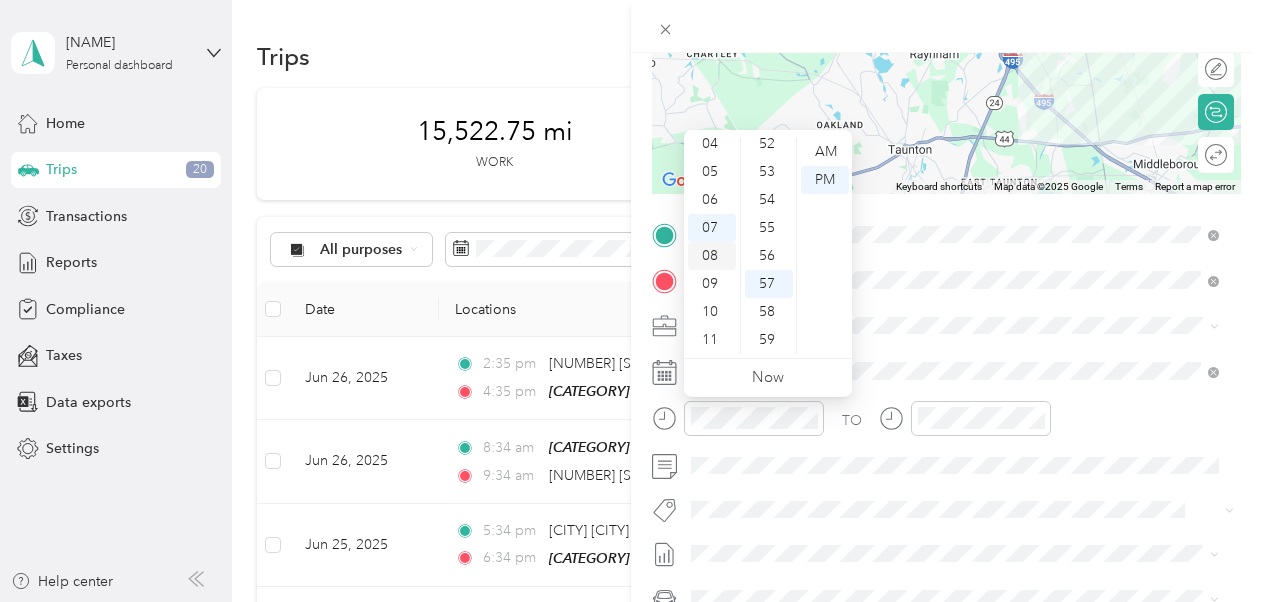 click on "08" at bounding box center (712, 256) 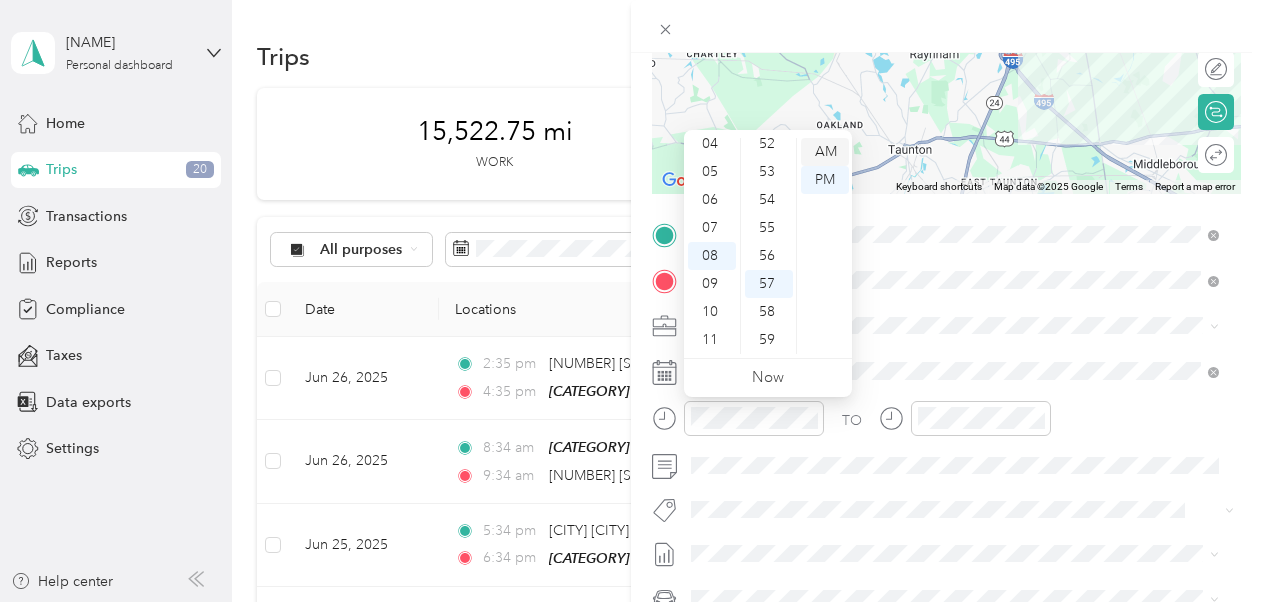 click on "AM" at bounding box center (825, 152) 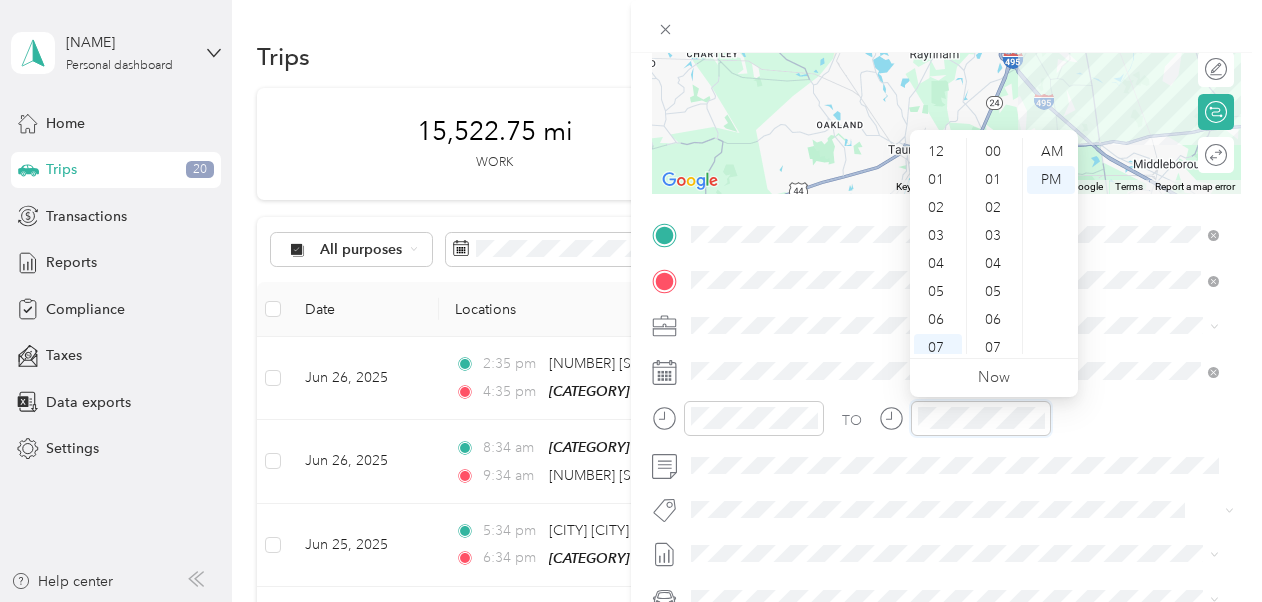scroll, scrollTop: 120, scrollLeft: 0, axis: vertical 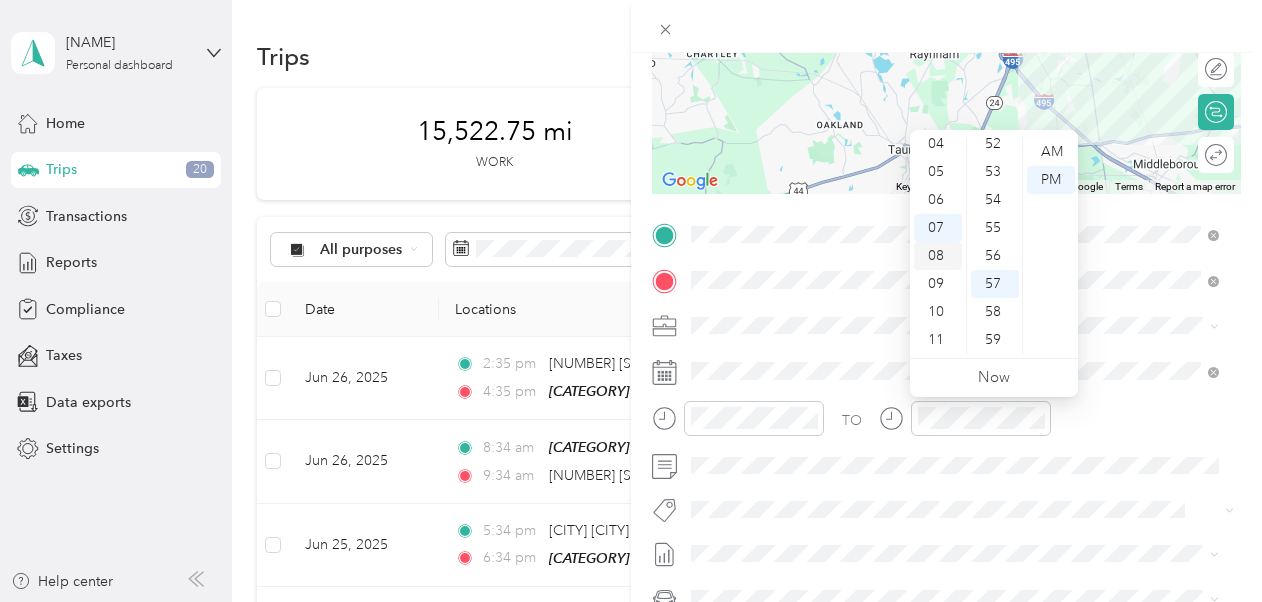 click on "08" at bounding box center [938, 256] 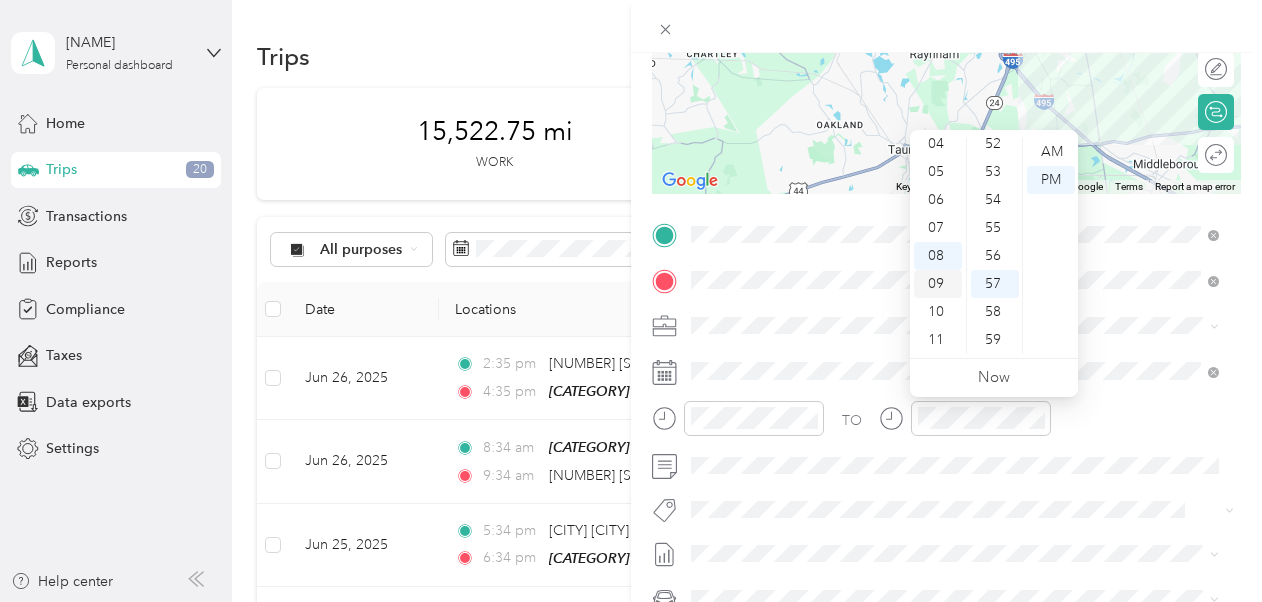 click on "09" at bounding box center [938, 284] 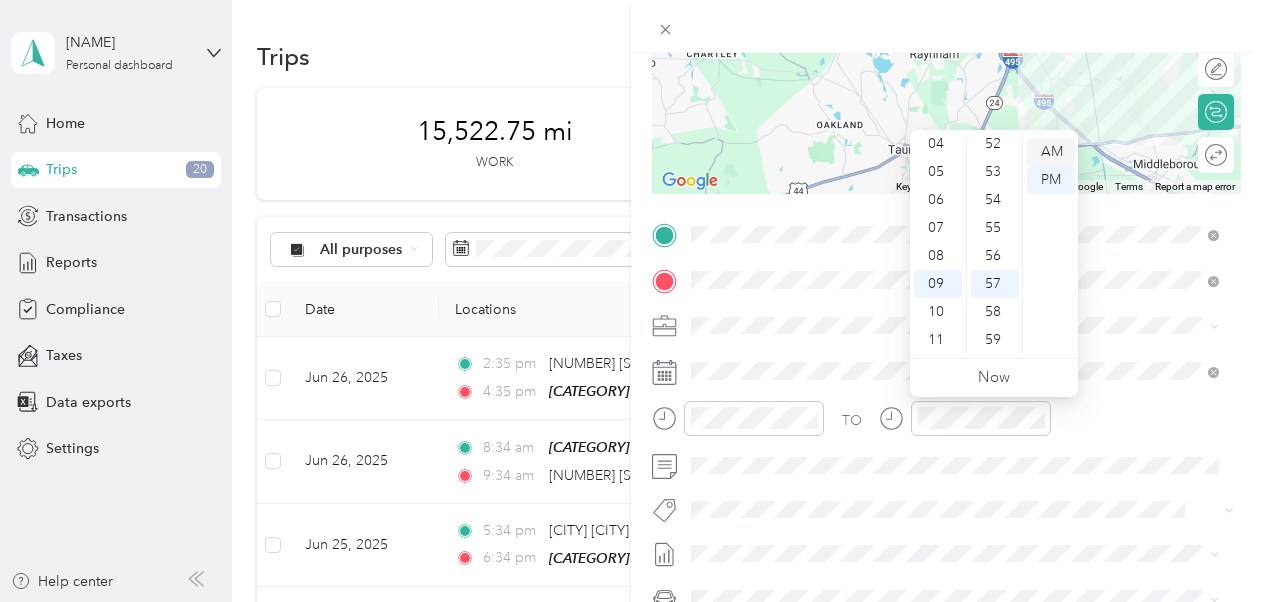 click on "AM" at bounding box center (1051, 152) 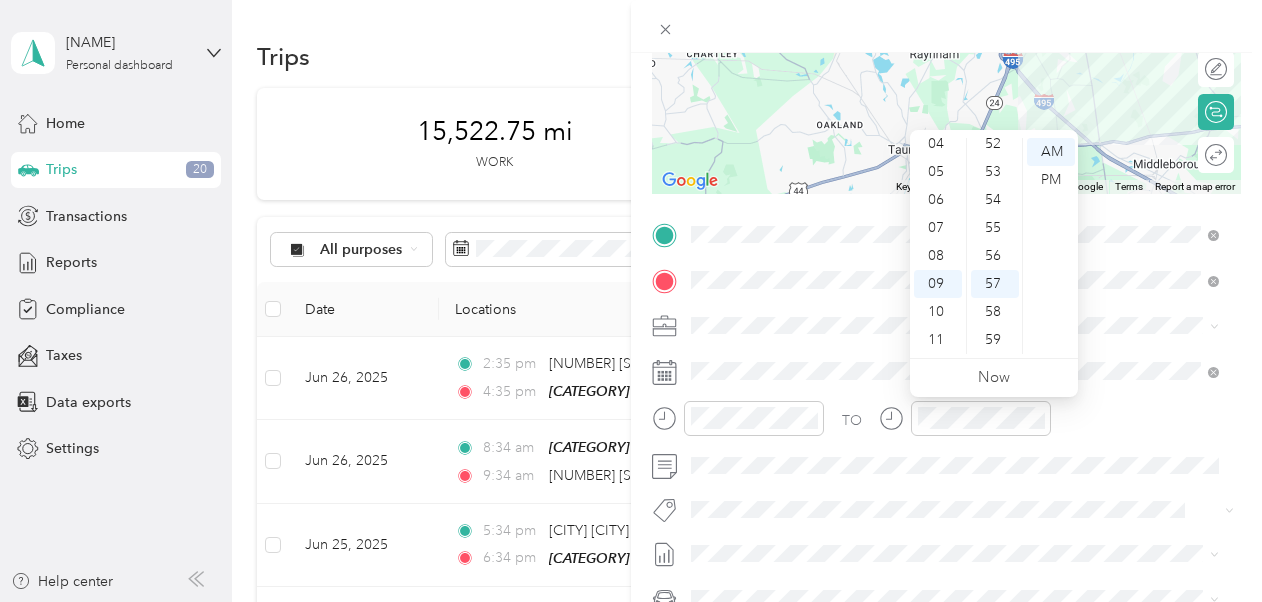 click on "TO" at bounding box center (946, 425) 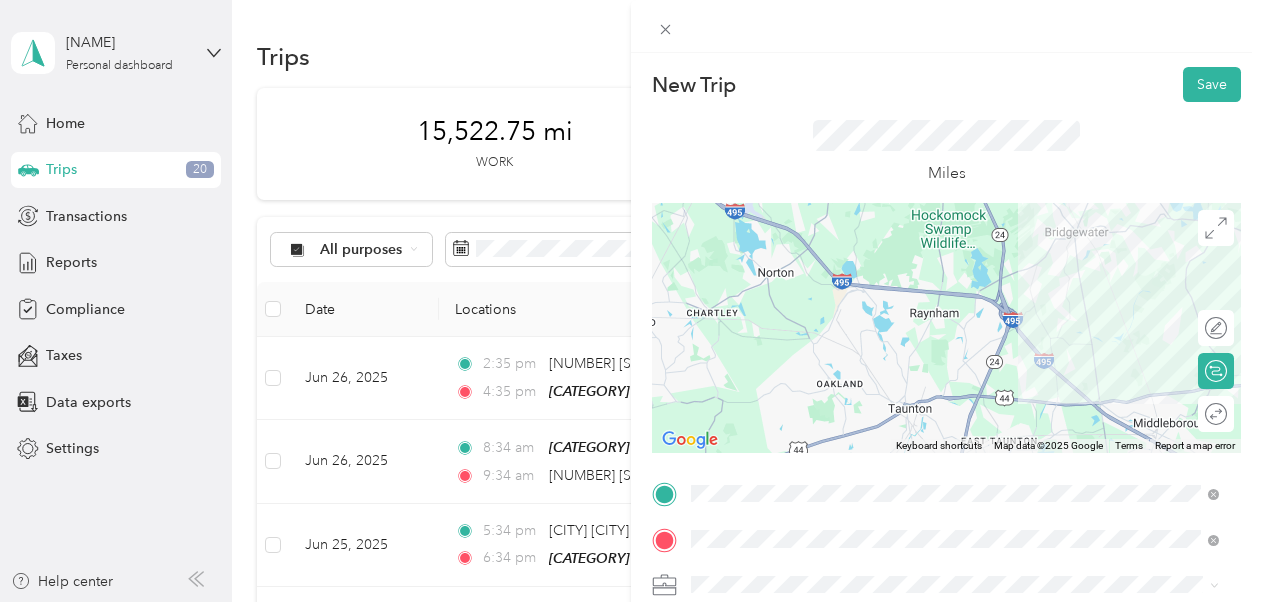 scroll, scrollTop: 1, scrollLeft: 0, axis: vertical 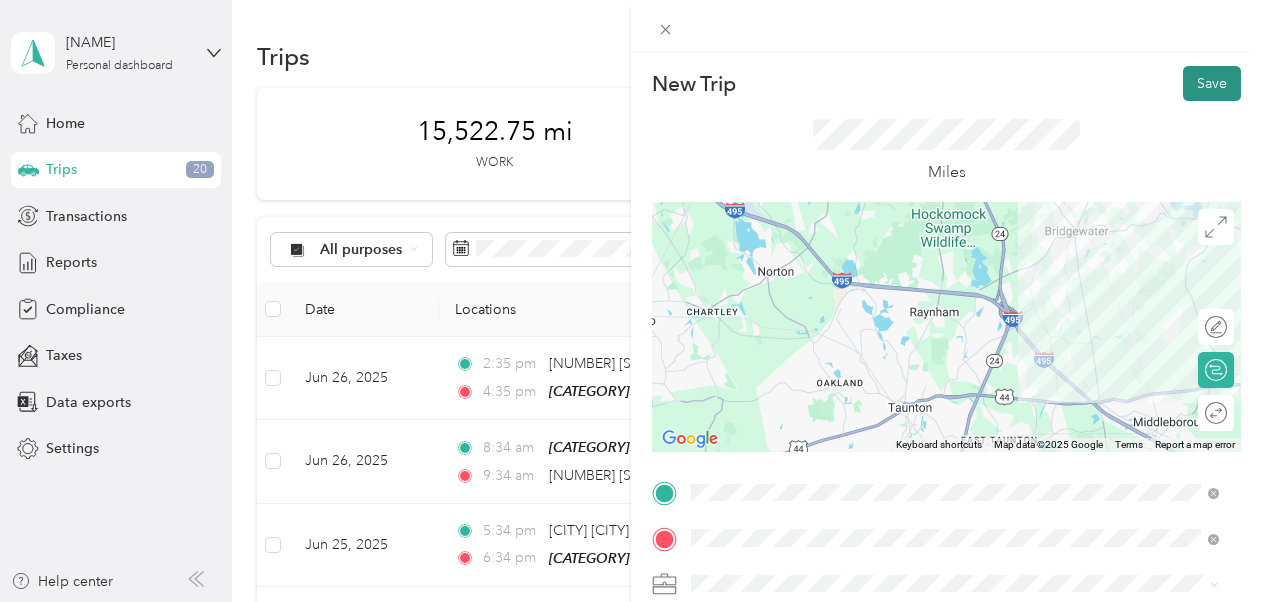 click on "Save" at bounding box center (1212, 83) 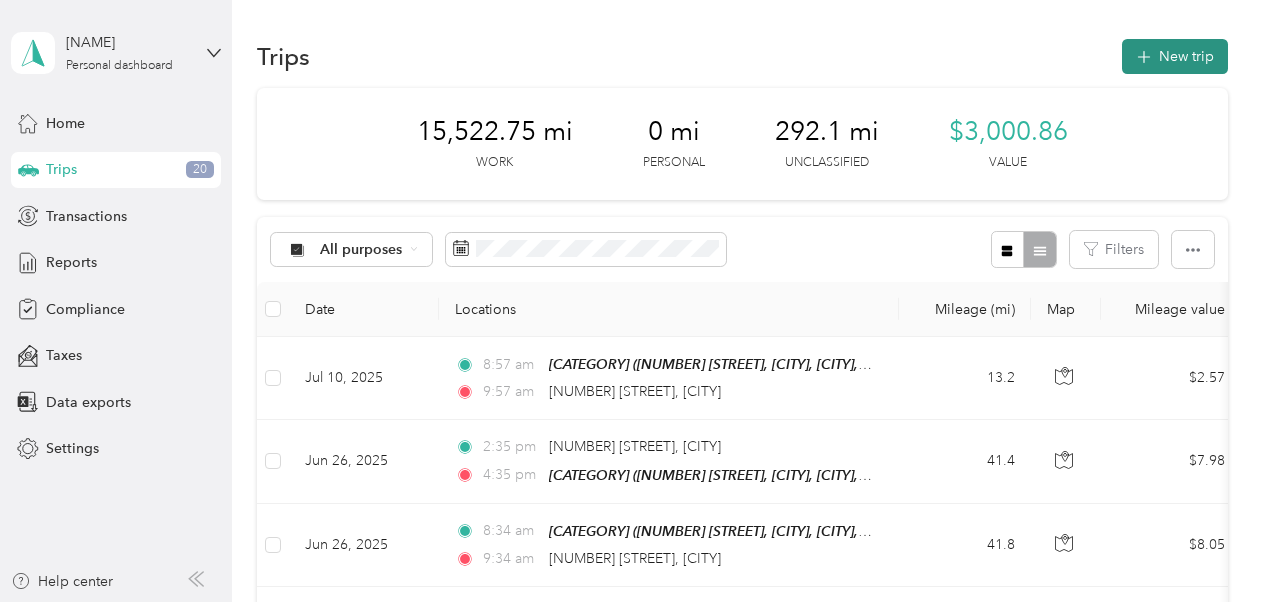 click on "New trip" at bounding box center (1175, 56) 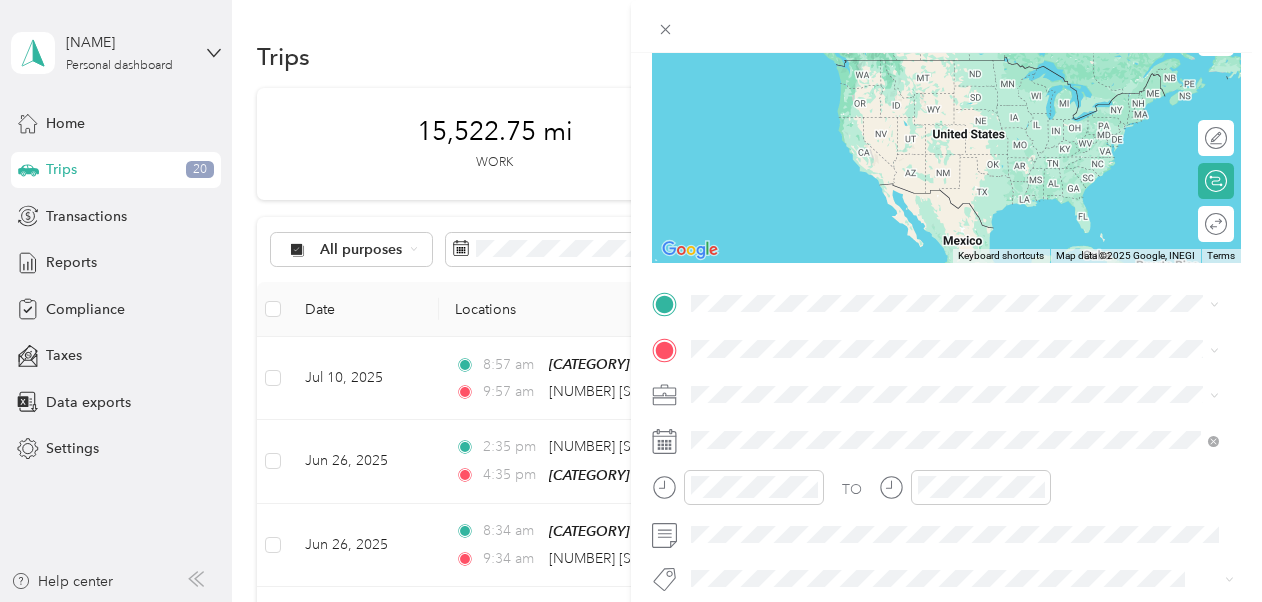 scroll, scrollTop: 188, scrollLeft: 0, axis: vertical 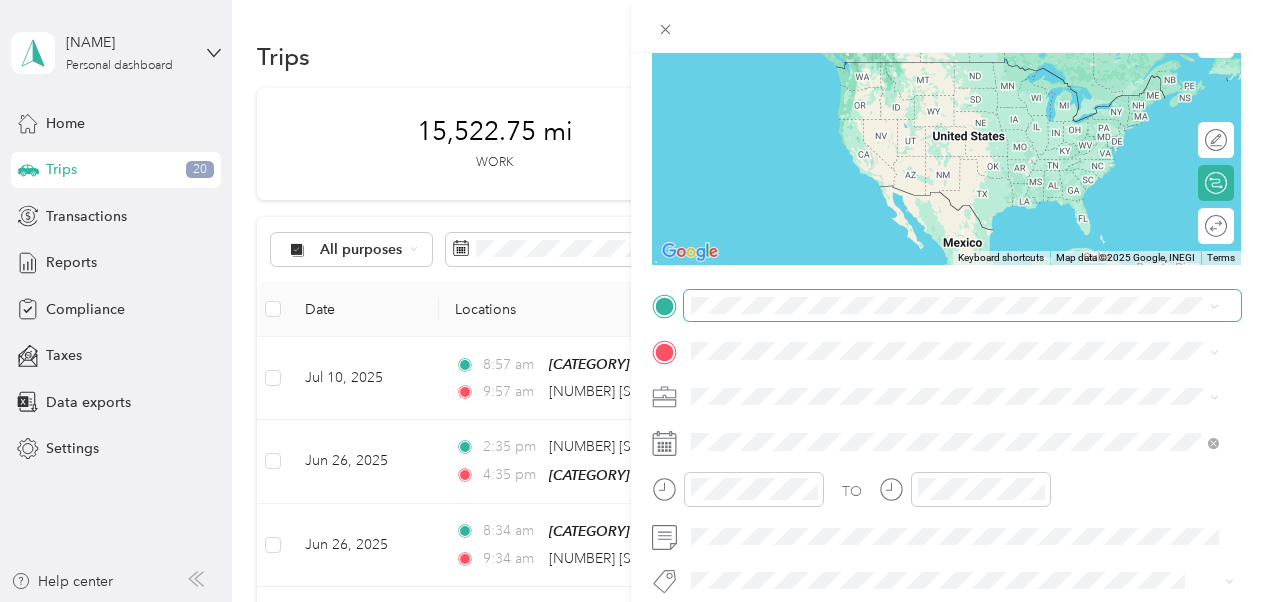 click at bounding box center [962, 306] 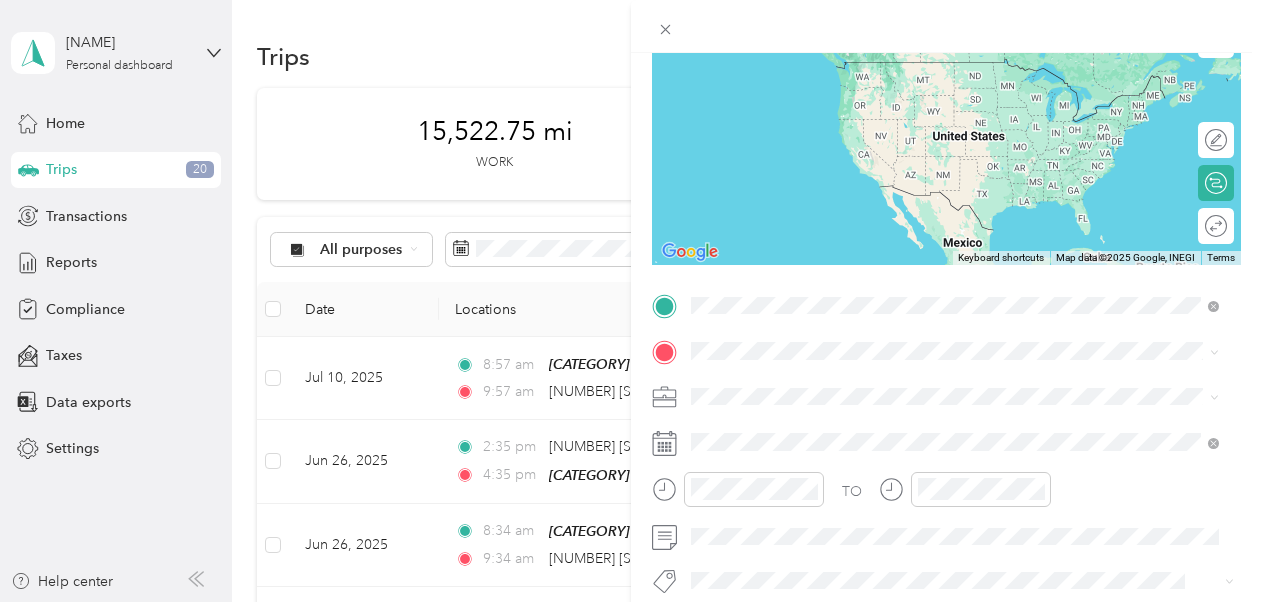 click on "[NUMBER] [STREET]
[CITY], [STATE] [POSTAL_CODE], [COUNTRY]" at bounding box center (955, 71) 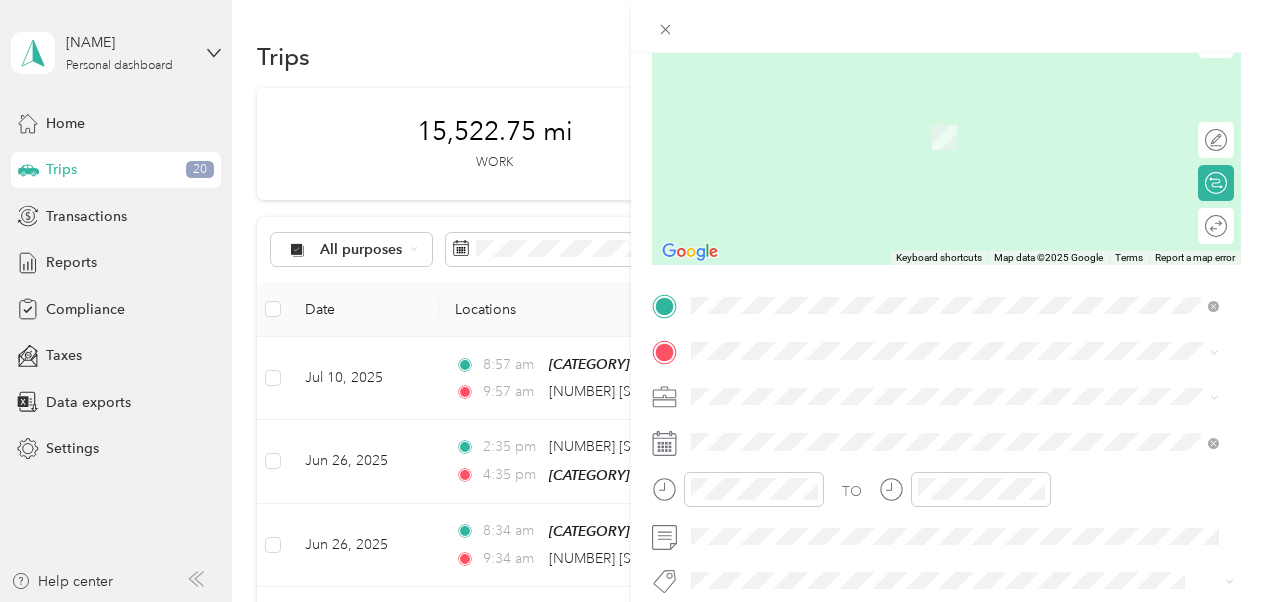 click on "[NUMBER] [STREET], [CITY], [POSTAL_CODE], [CITY], [STATE], [COUNTRY]" at bounding box center [965, 136] 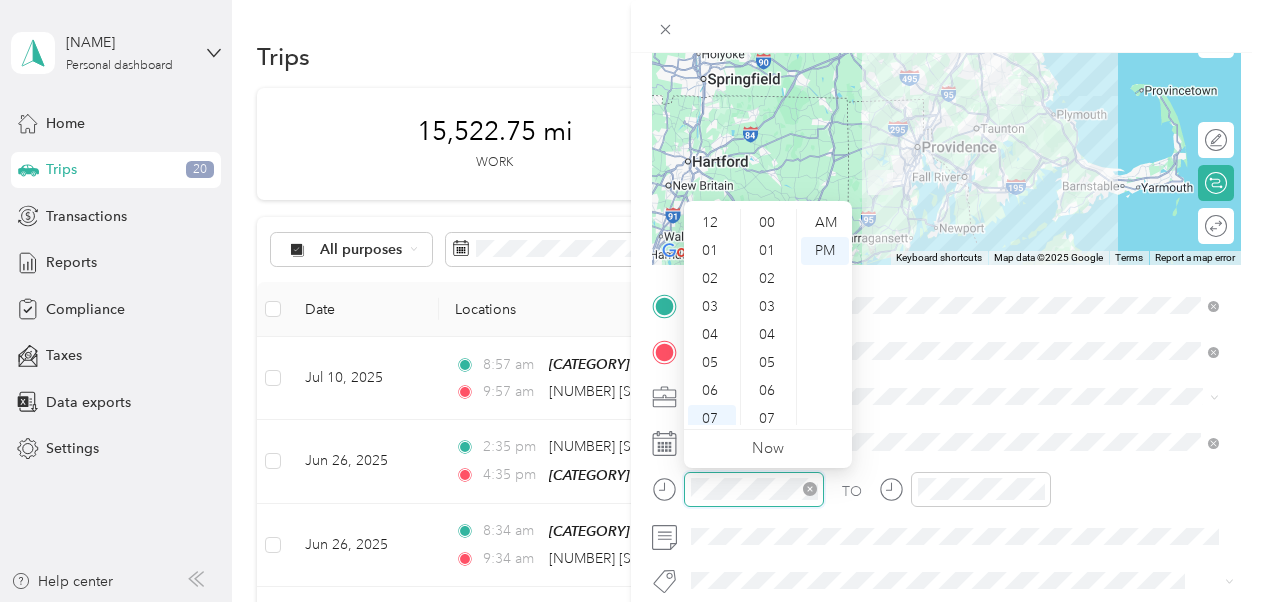 scroll, scrollTop: 1464, scrollLeft: 0, axis: vertical 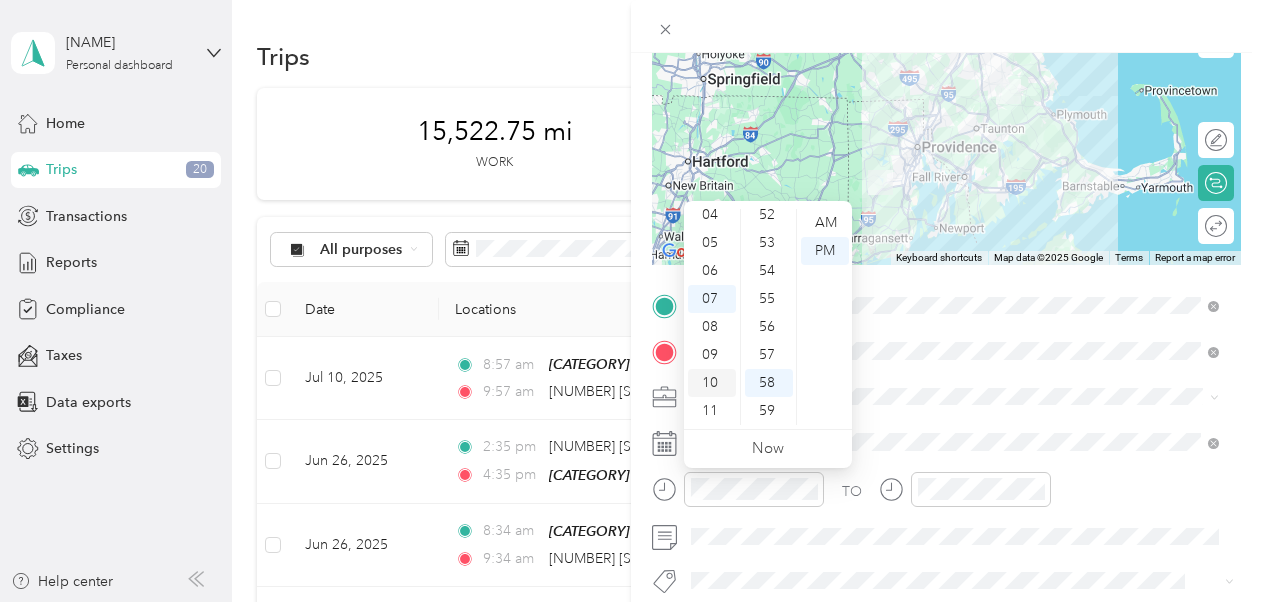 click on "10" at bounding box center (712, 383) 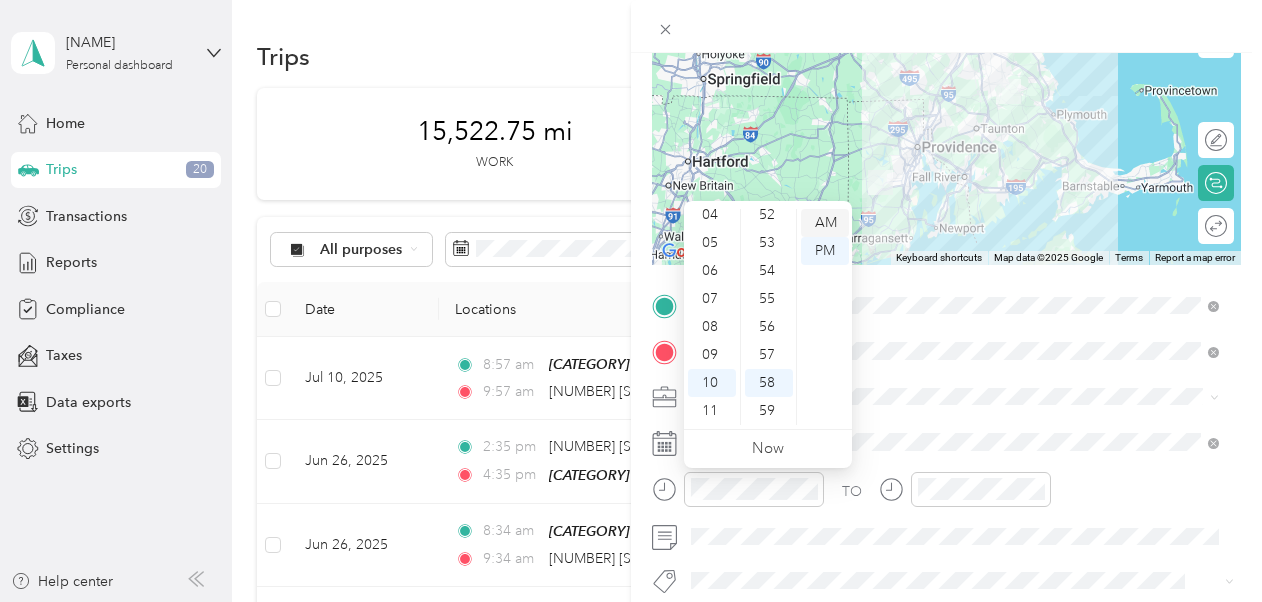 click on "AM" at bounding box center (825, 223) 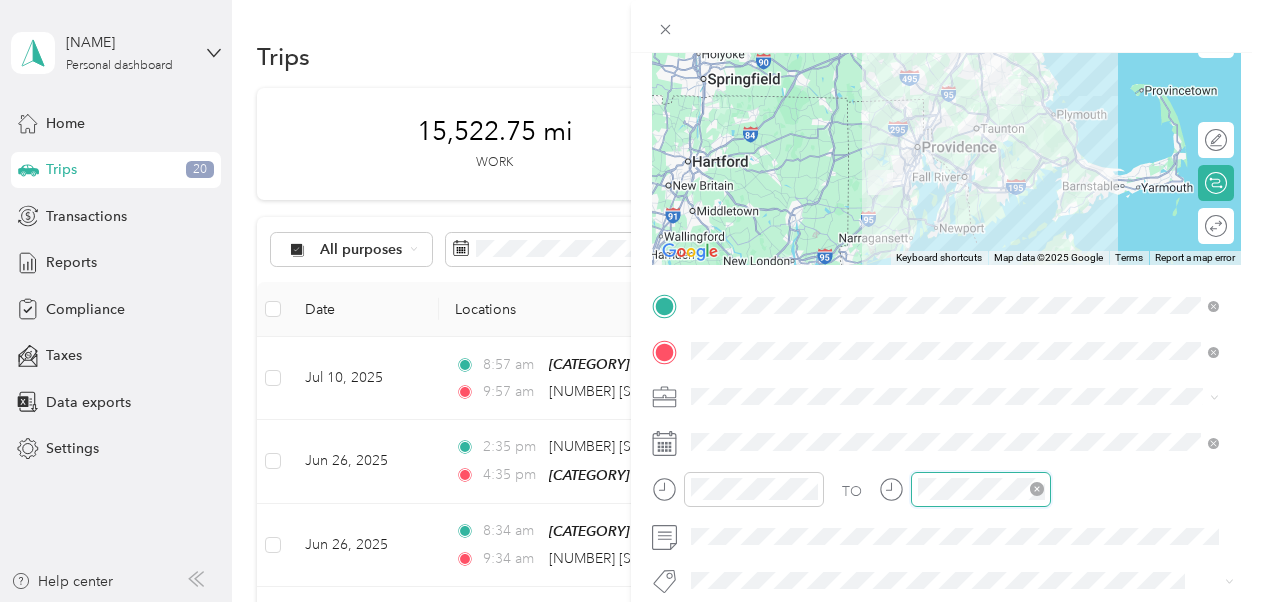 scroll, scrollTop: 120, scrollLeft: 0, axis: vertical 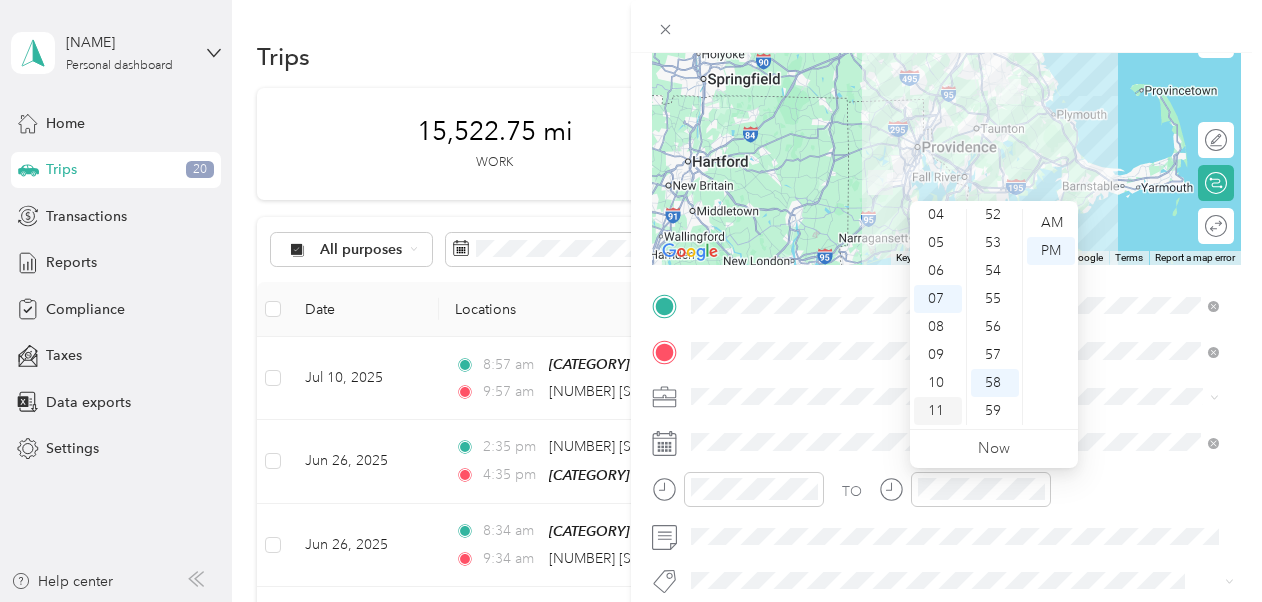 click on "11" at bounding box center [938, 411] 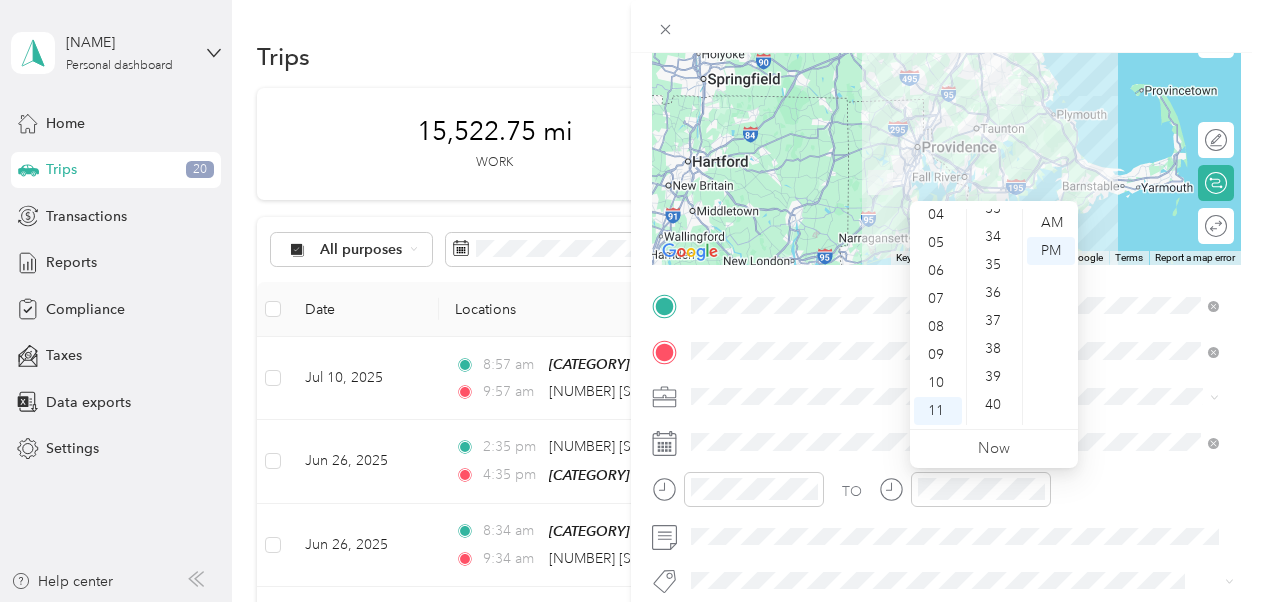 scroll, scrollTop: 871, scrollLeft: 0, axis: vertical 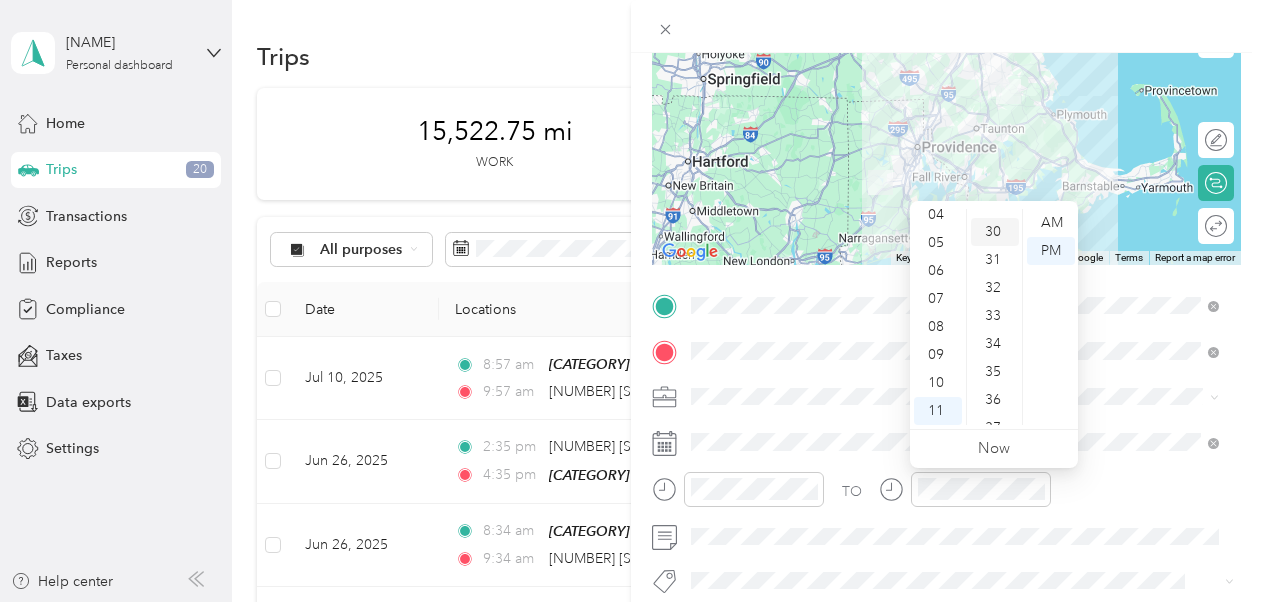 click on "30" at bounding box center [995, 232] 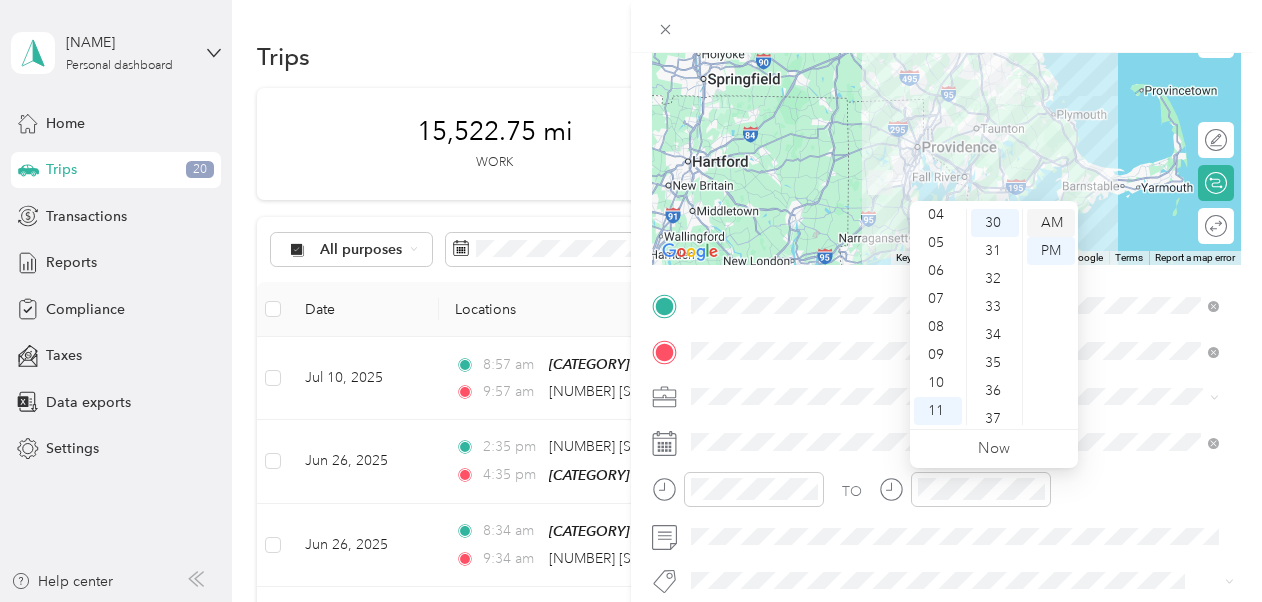 click on "AM" at bounding box center (1051, 223) 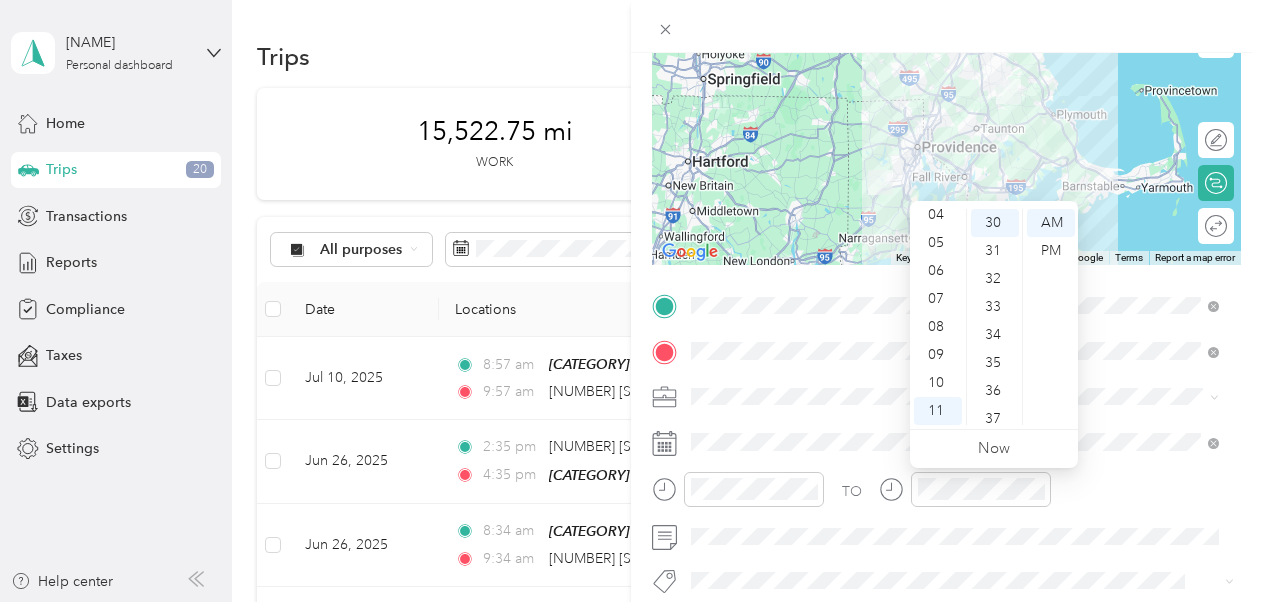 click on "TO" at bounding box center [946, 496] 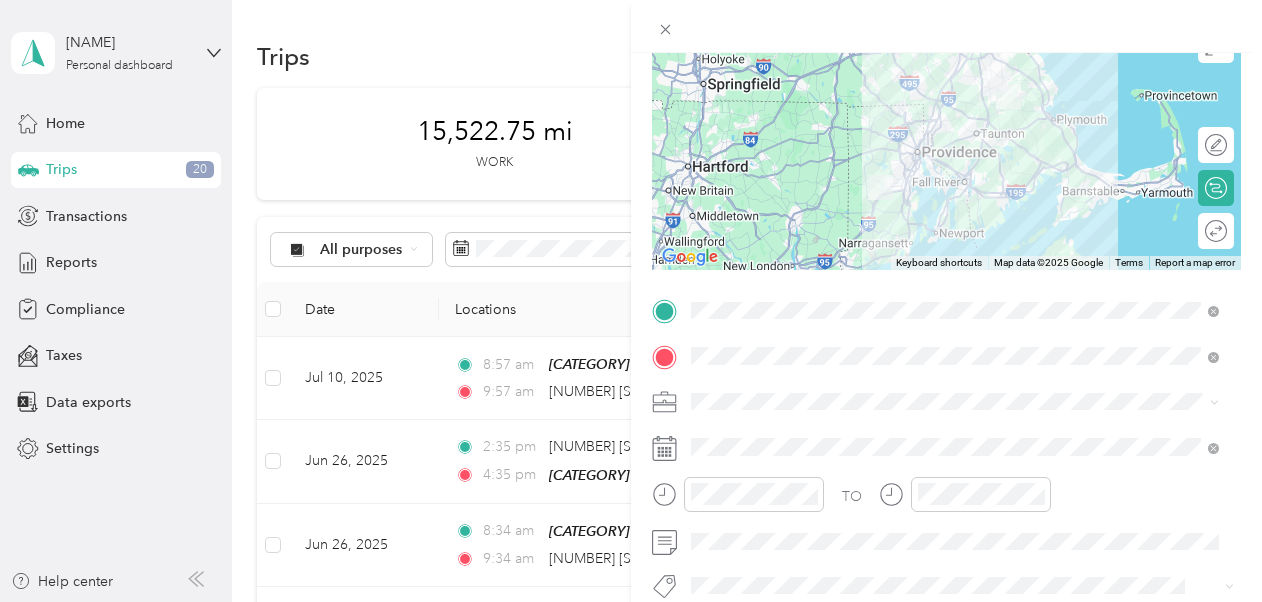 scroll, scrollTop: 178, scrollLeft: 0, axis: vertical 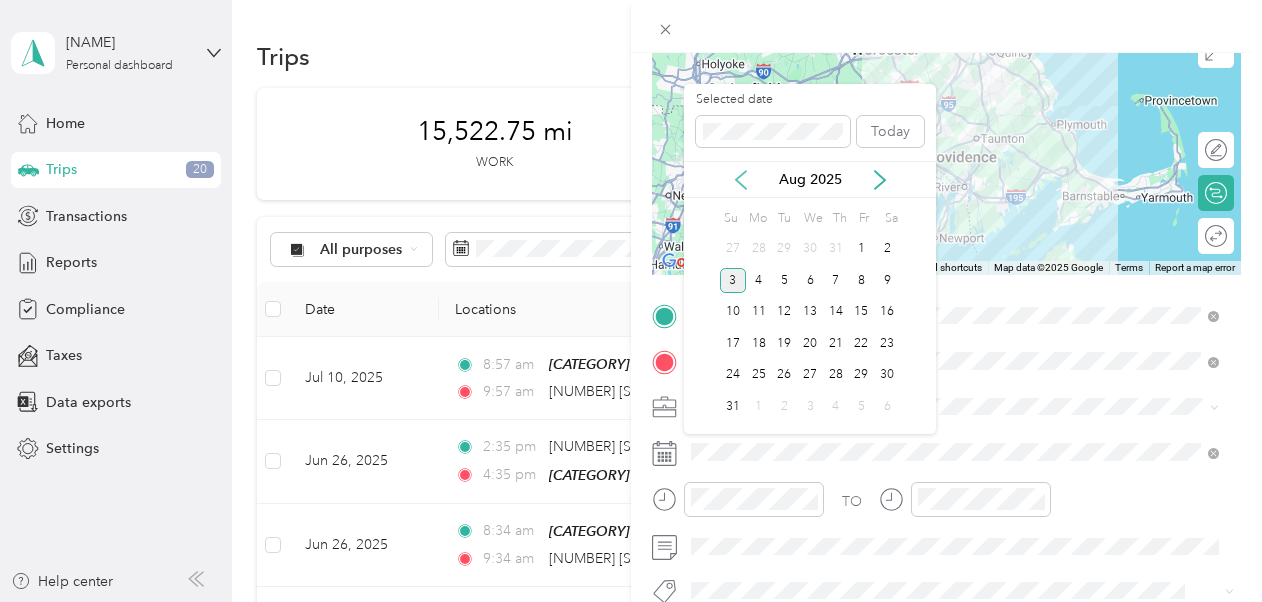 click 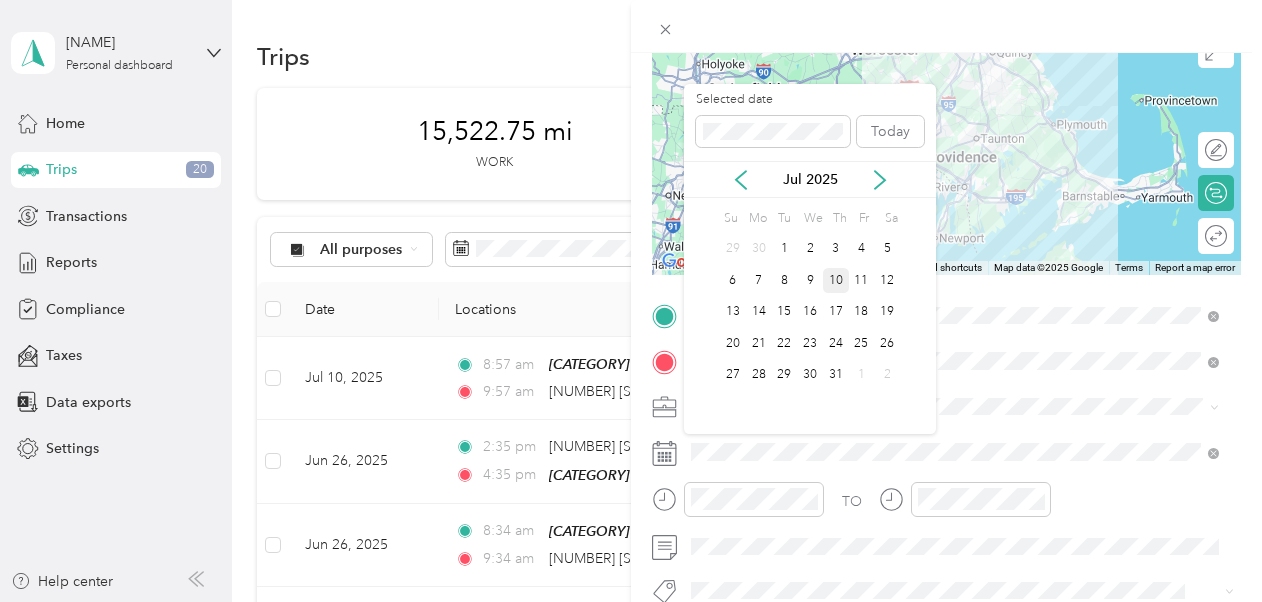 click on "10" at bounding box center [836, 280] 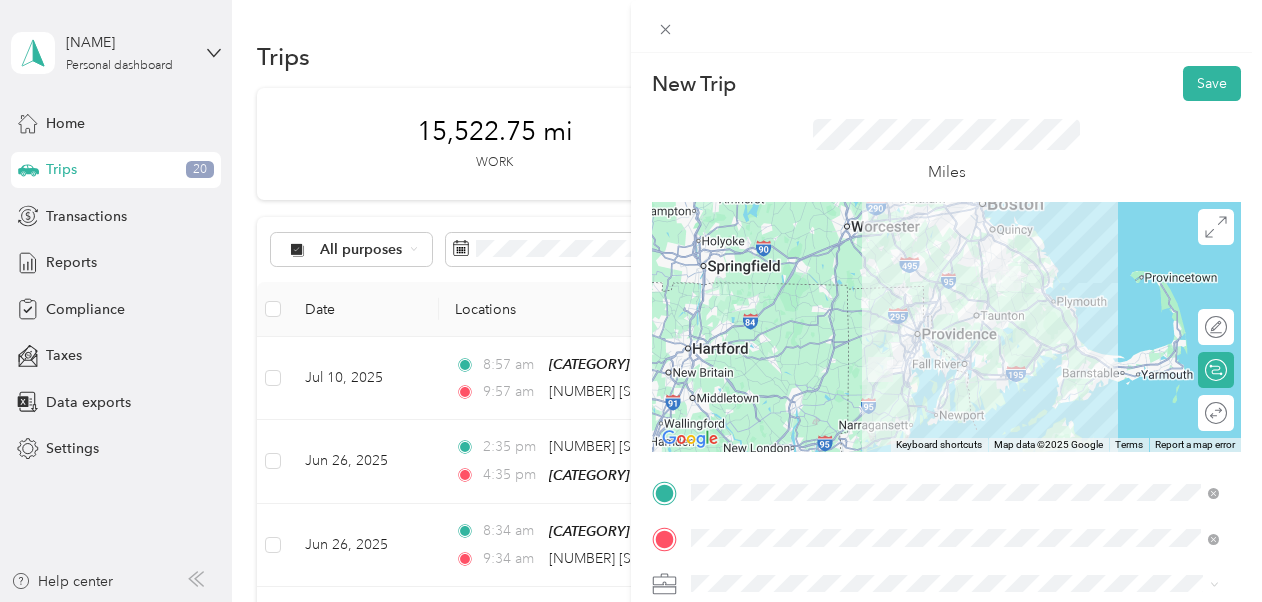 scroll, scrollTop: 2, scrollLeft: 0, axis: vertical 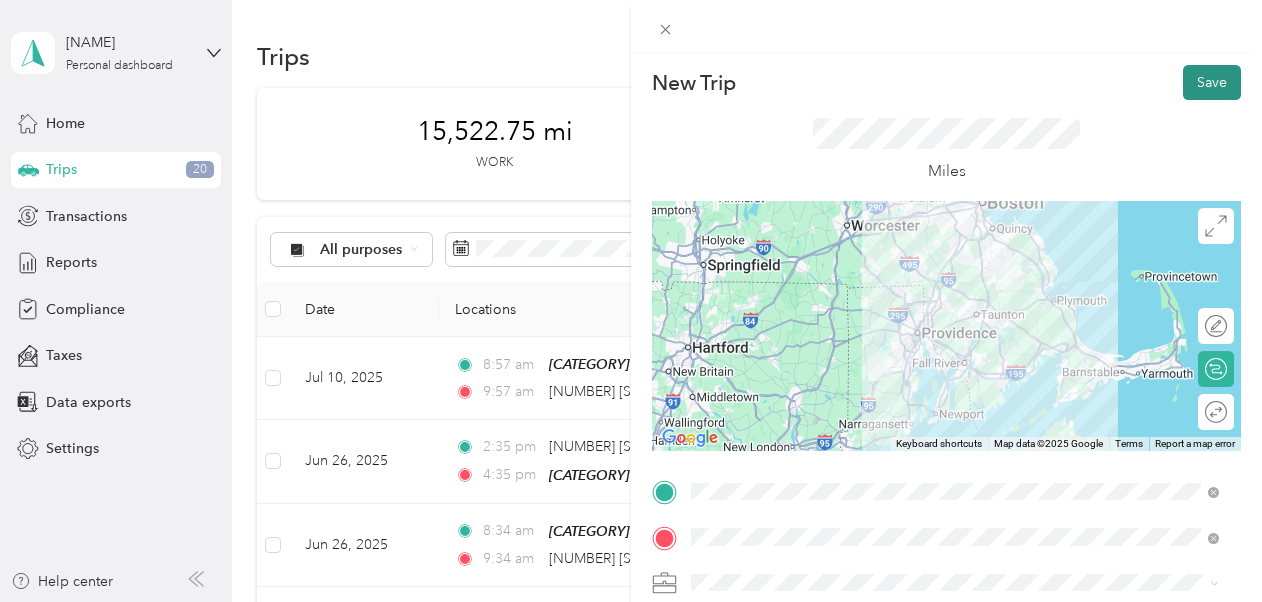 click on "Save" at bounding box center (1212, 82) 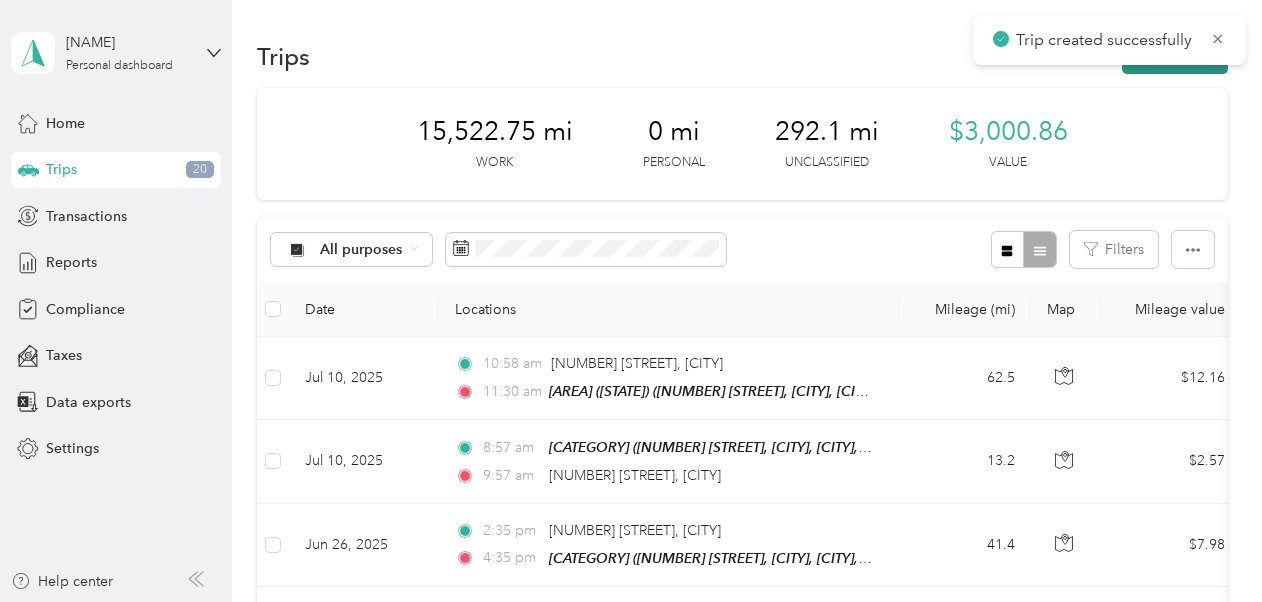 click on "New trip" at bounding box center (1175, 56) 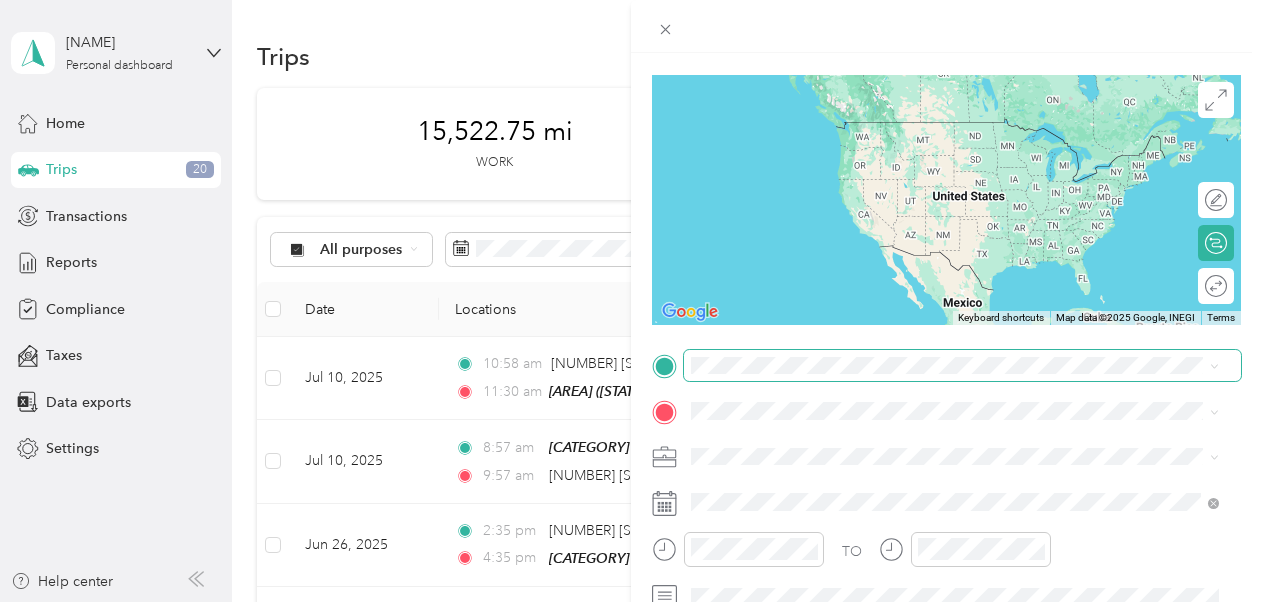 scroll, scrollTop: 127, scrollLeft: 0, axis: vertical 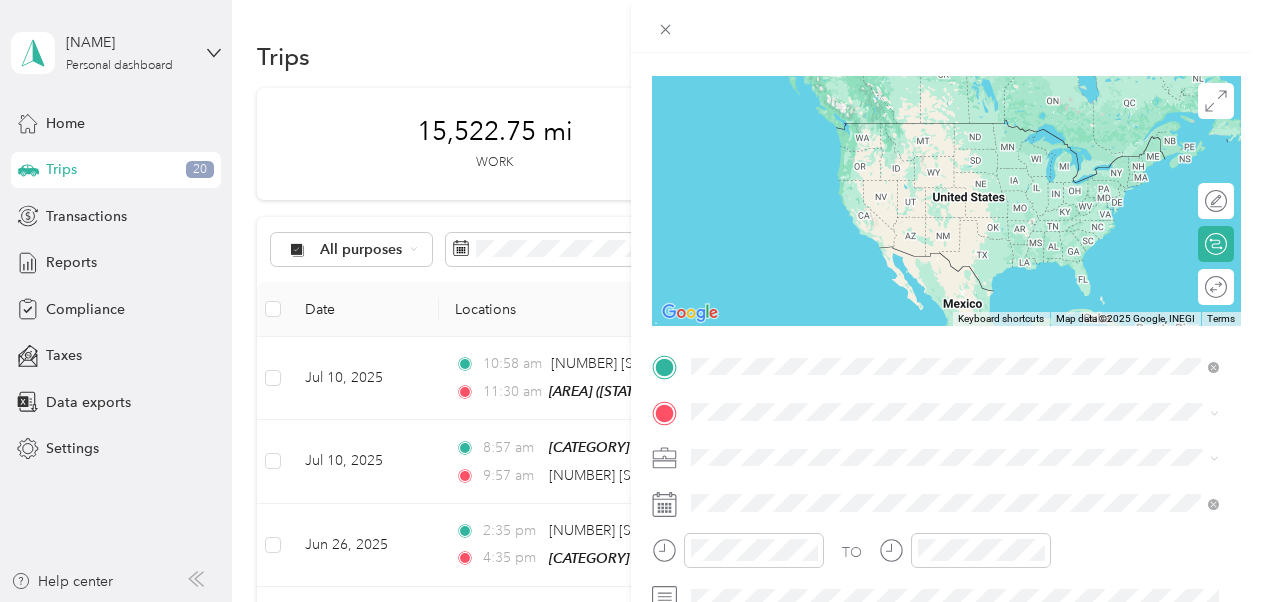 click on "[CITY] Lbr ([STATE])" at bounding box center [965, 130] 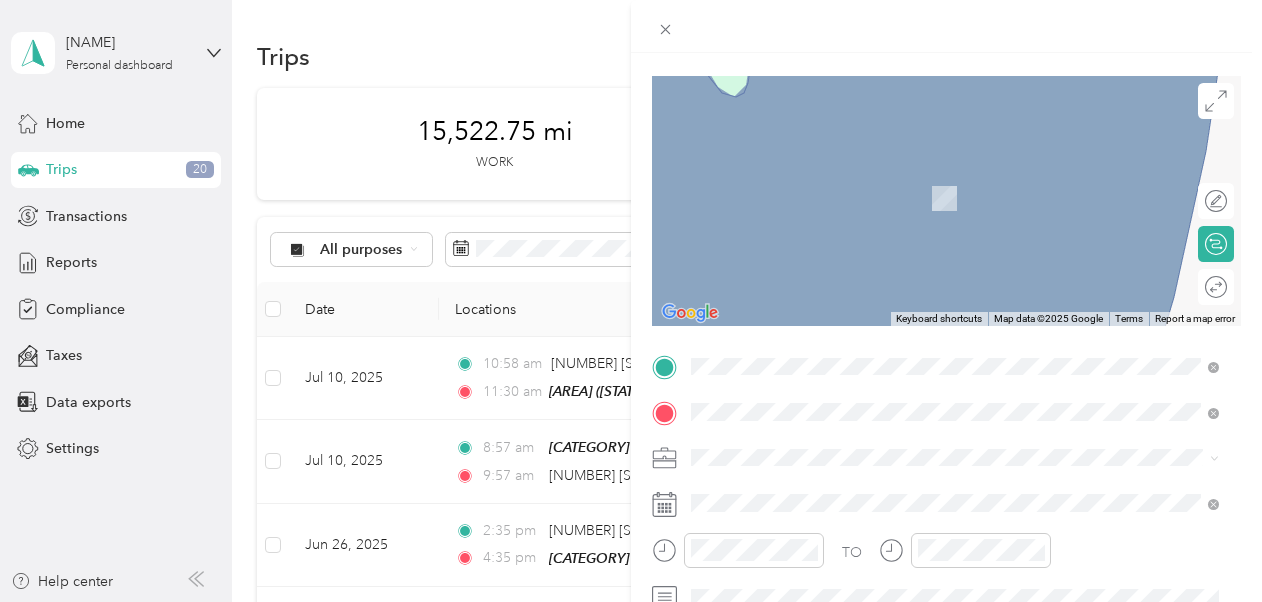 click on "From your Favorite places [CATEGORY] [NUMBER] [STREET], [CITY], [POSTAL_CODE], [CITY], [STATE], [COUNTRY] [CATEGORY] [NUMBER] [STREET], [CITY], [POSTAL_CODE], [CITY], [STATE], [COUNTRY] From search results [CATEGORY] [STREET]
[CITY], [STATE] [POSTAL_CODE], [COUNTRY] [CATEGORY_STORE] [STREET]
[CITY], [STATE] [POSTAL_CODE], [COUNTRY] [STREET]
[CITY], [STATE] [POSTAL_CODE], [COUNTRY] [STREET]
[CITY], [STATE] [POSTAL_CODE], [COUNTRY]" at bounding box center [955, 254] 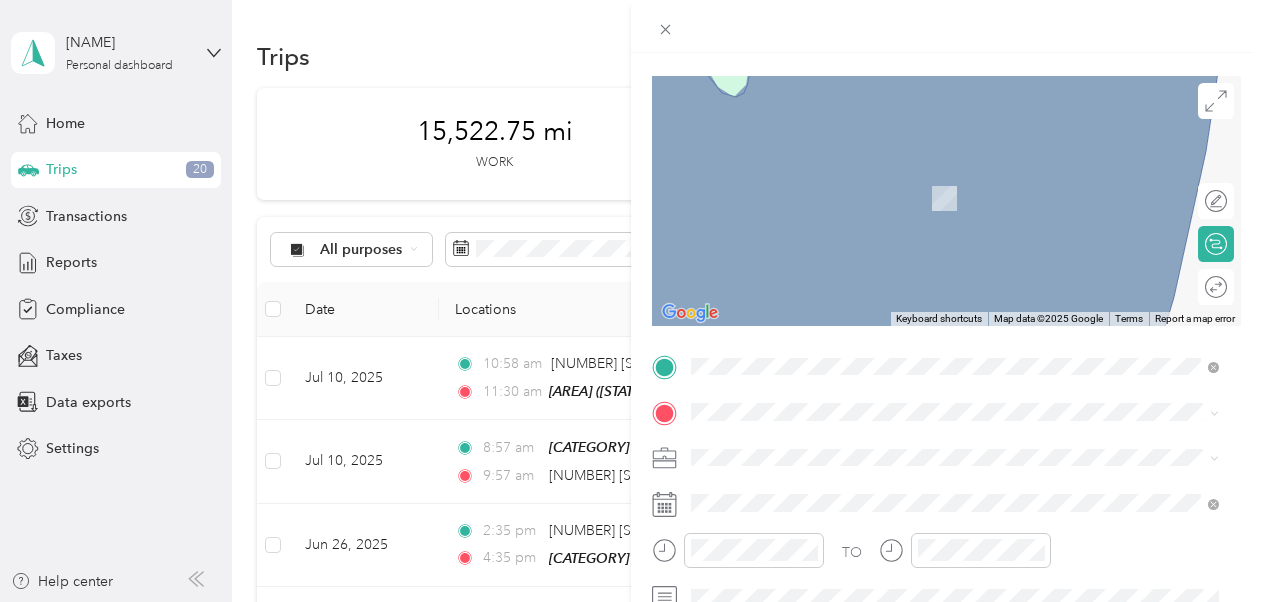 click on "[NUMBER] [STREET], [CITY], [POSTAL_CODE], [CITY], [STATE], [COUNTRY]" at bounding box center [965, 195] 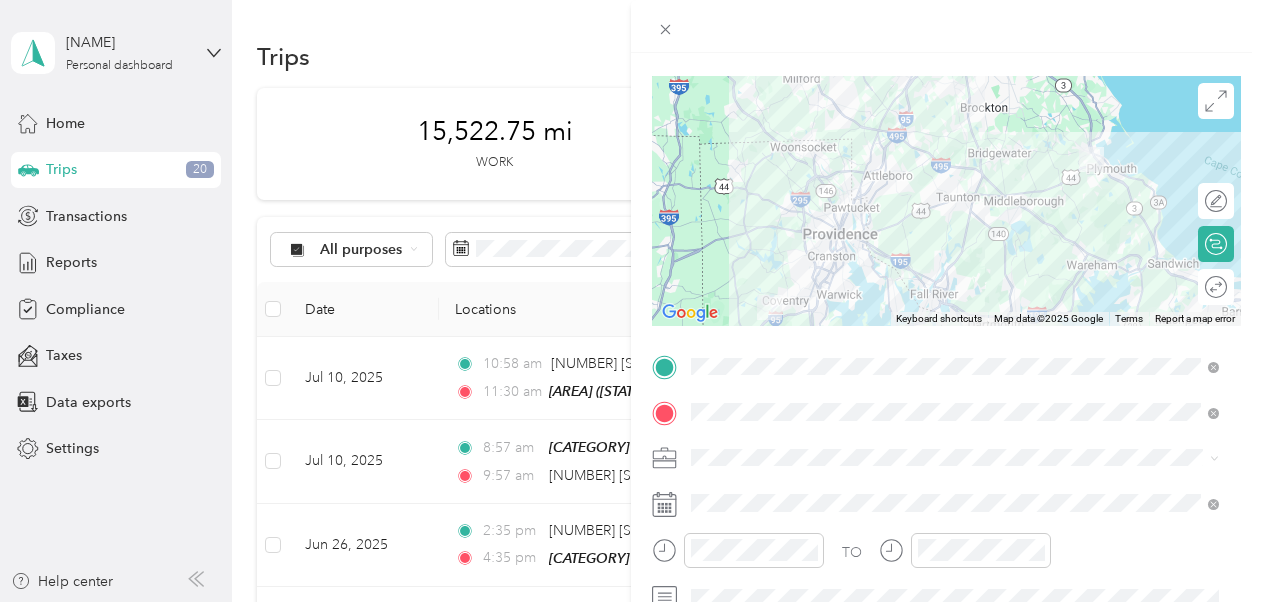 drag, startPoint x: 777, startPoint y: 207, endPoint x: 765, endPoint y: 249, distance: 43.68066 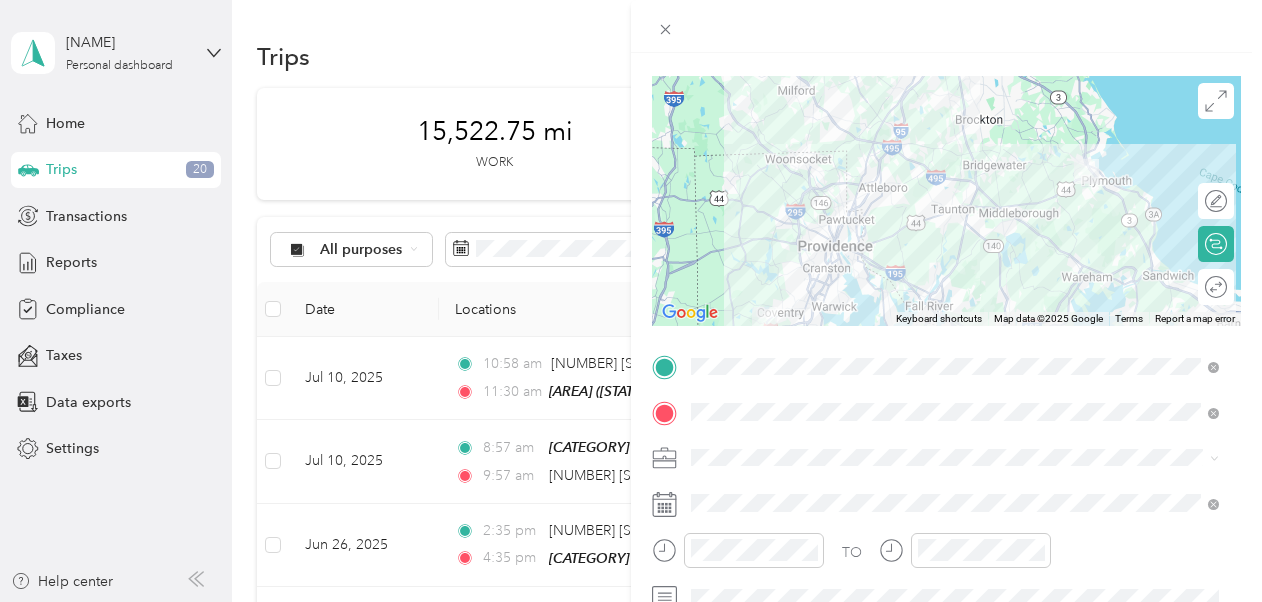 drag, startPoint x: 765, startPoint y: 249, endPoint x: 755, endPoint y: 276, distance: 28.79236 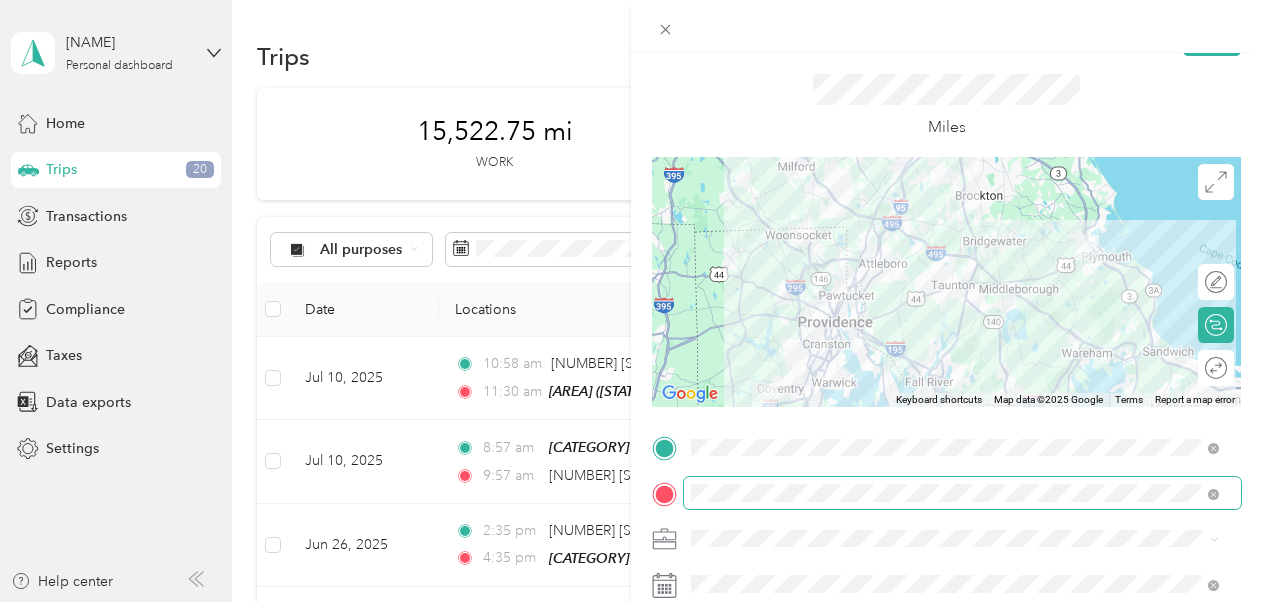 scroll, scrollTop: 48, scrollLeft: 0, axis: vertical 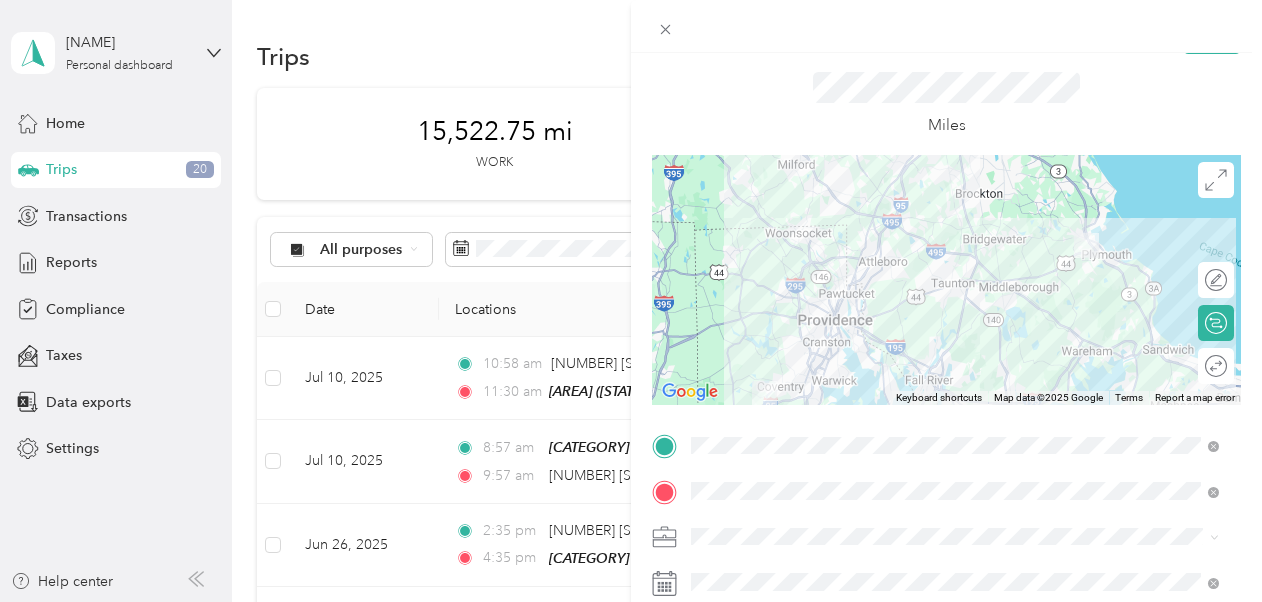 click at bounding box center [946, 280] 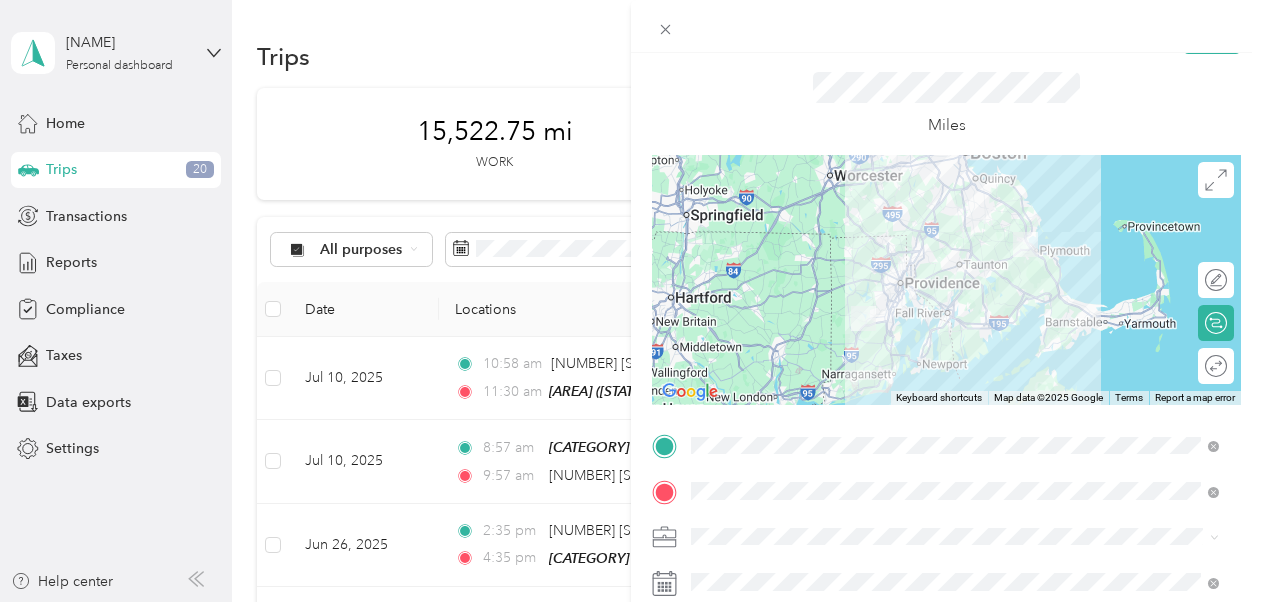 scroll, scrollTop: 146, scrollLeft: 0, axis: vertical 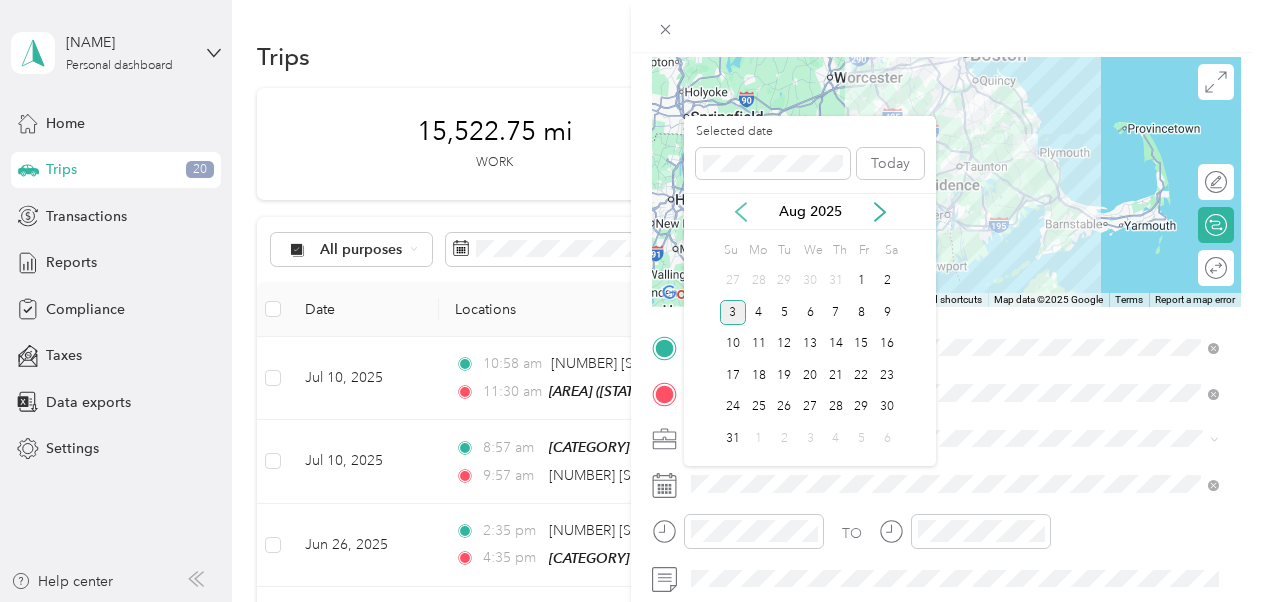 click 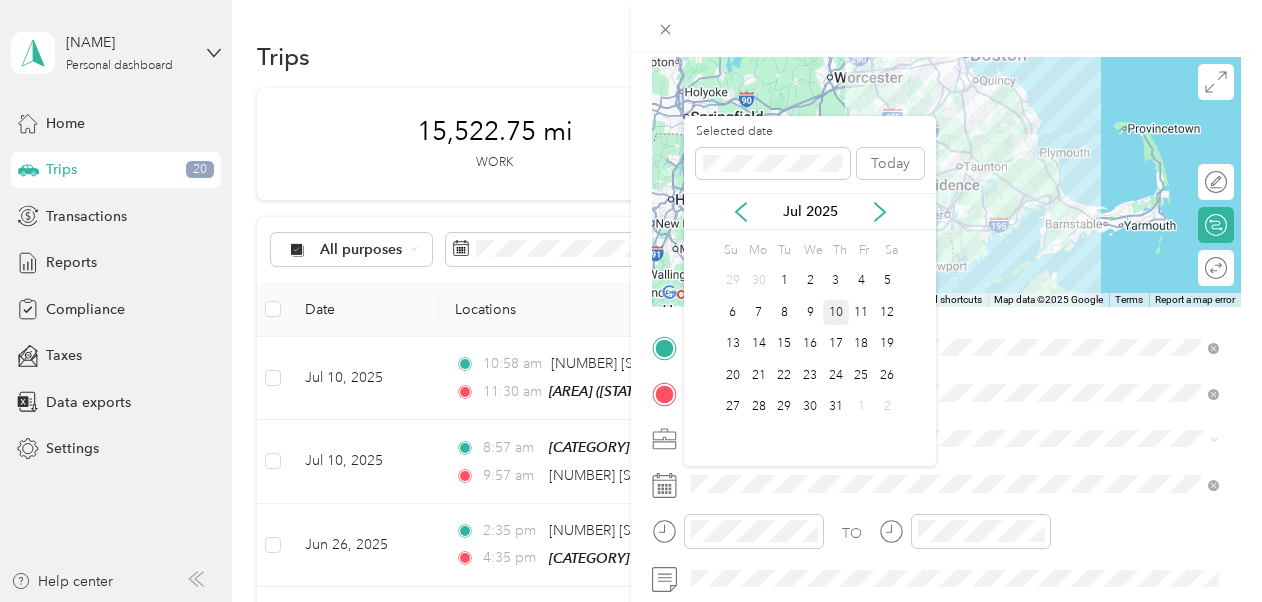 click on "10" at bounding box center (836, 312) 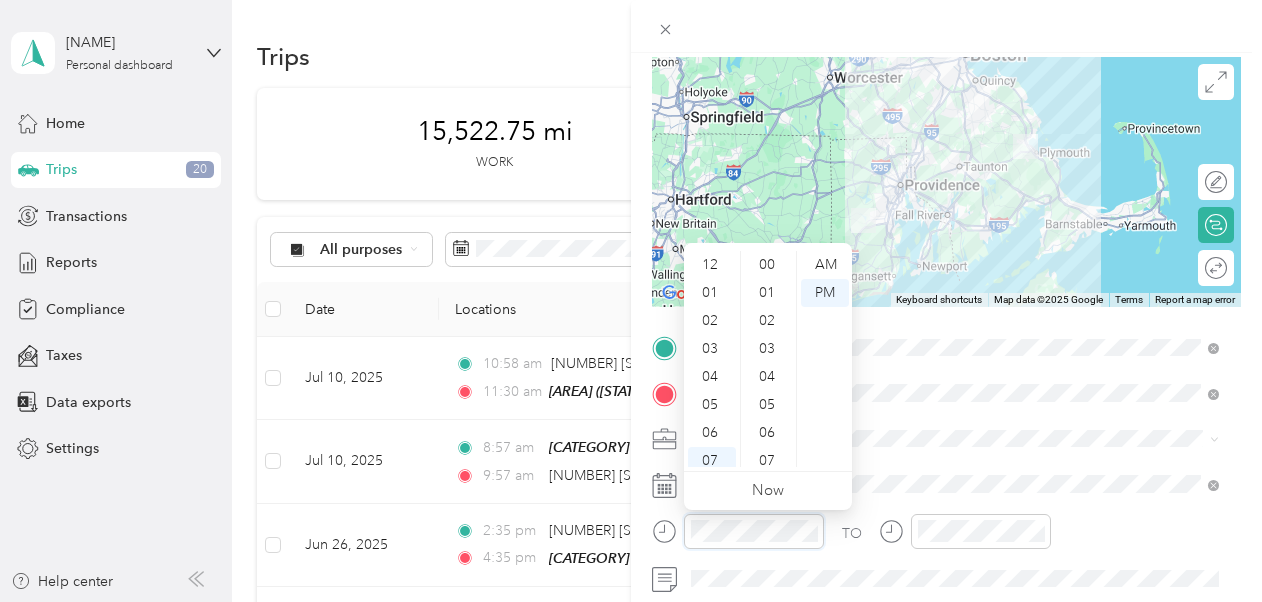 scroll, scrollTop: 120, scrollLeft: 0, axis: vertical 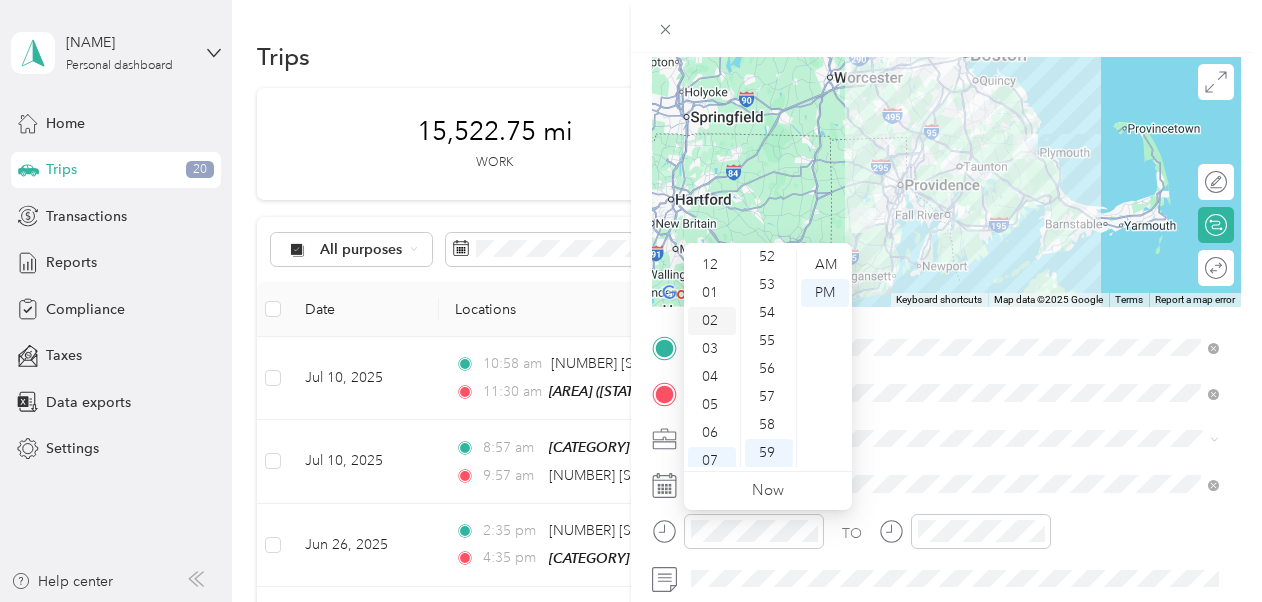 click on "02" at bounding box center (712, 321) 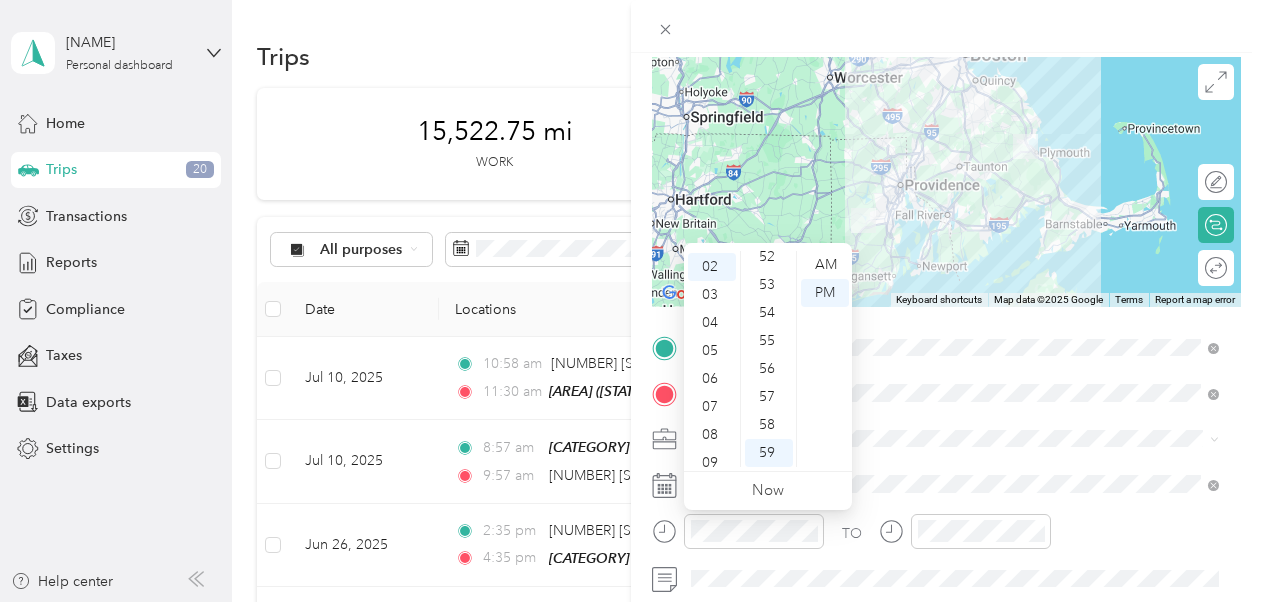scroll, scrollTop: 56, scrollLeft: 0, axis: vertical 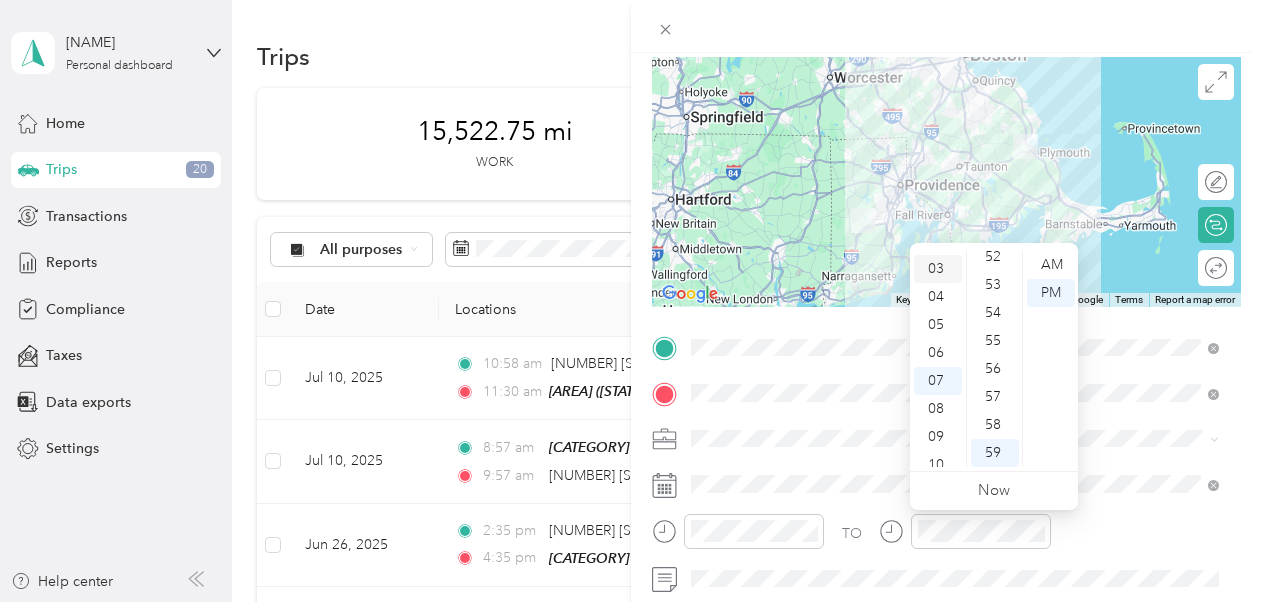 click on "03" at bounding box center (938, 269) 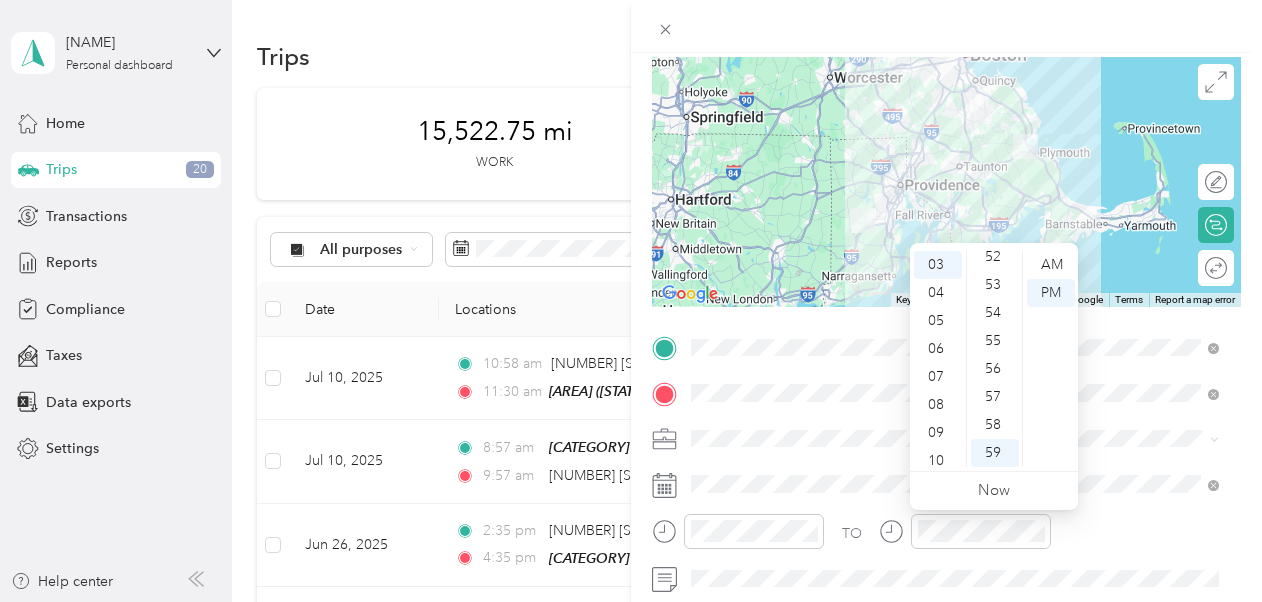 click on "TO" at bounding box center (946, 538) 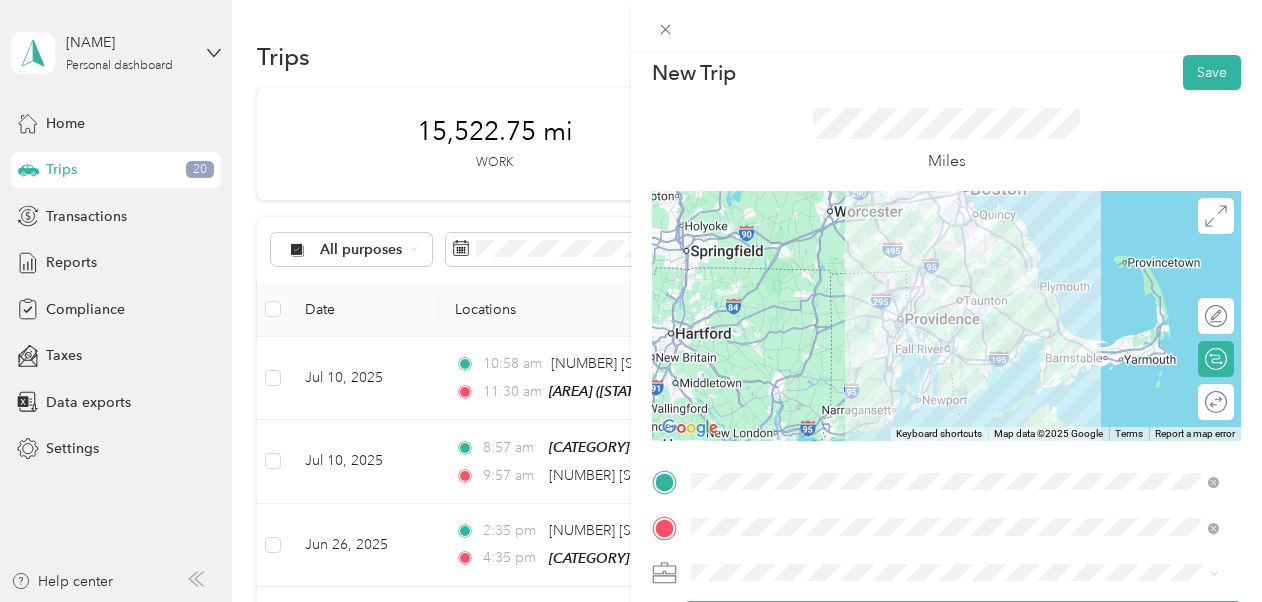 scroll, scrollTop: 1, scrollLeft: 0, axis: vertical 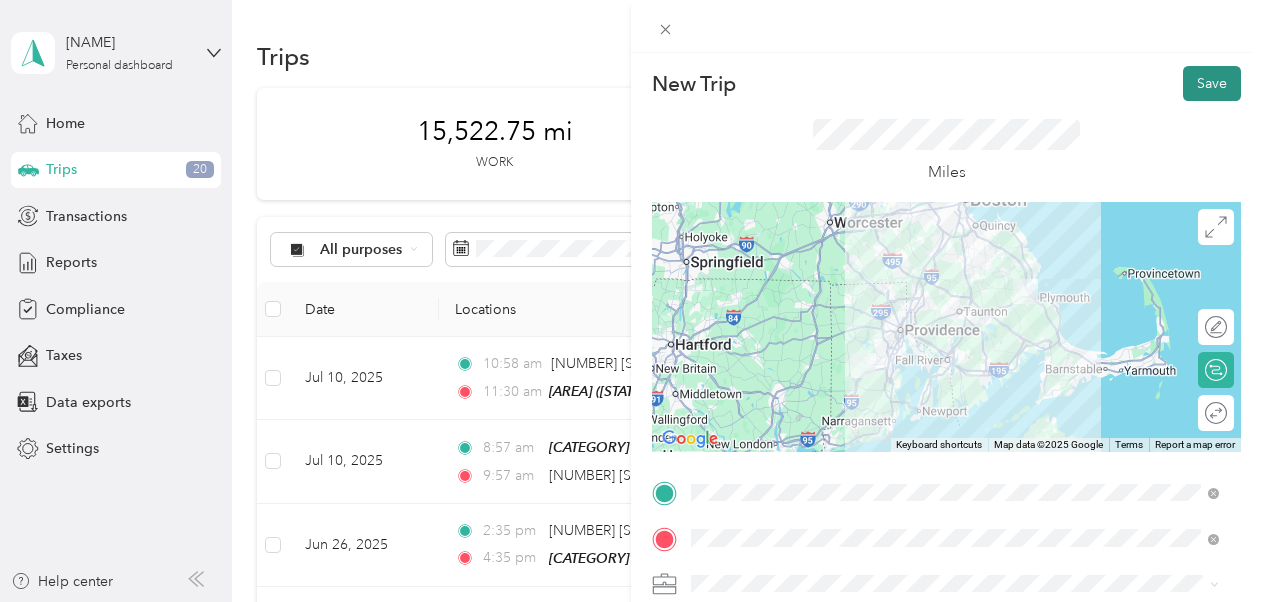 click on "Save" at bounding box center (1212, 83) 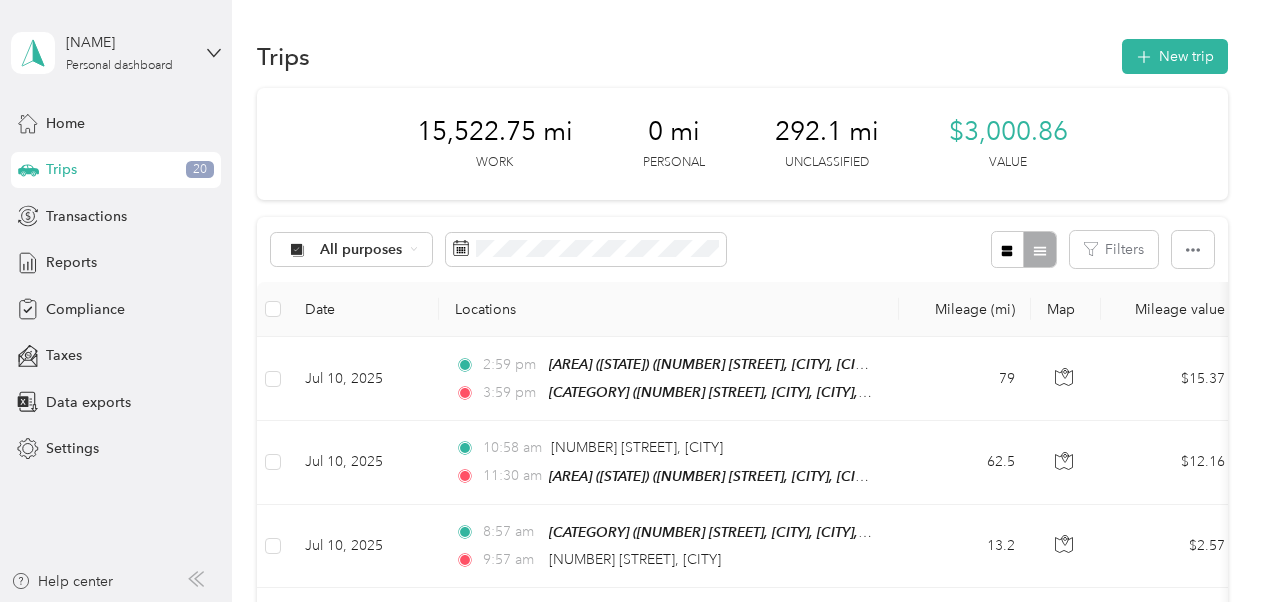 click on "Home Trips 20 Transactions Reports Compliance Taxes Data exports Settings" at bounding box center [116, 286] 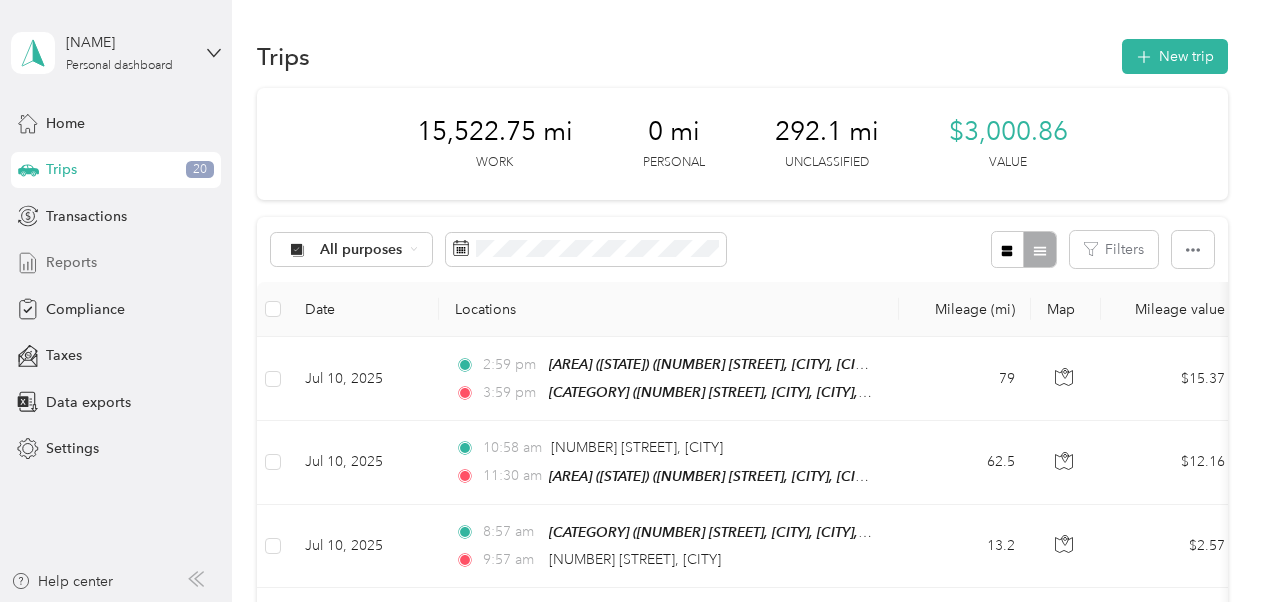 click on "Reports" at bounding box center (71, 262) 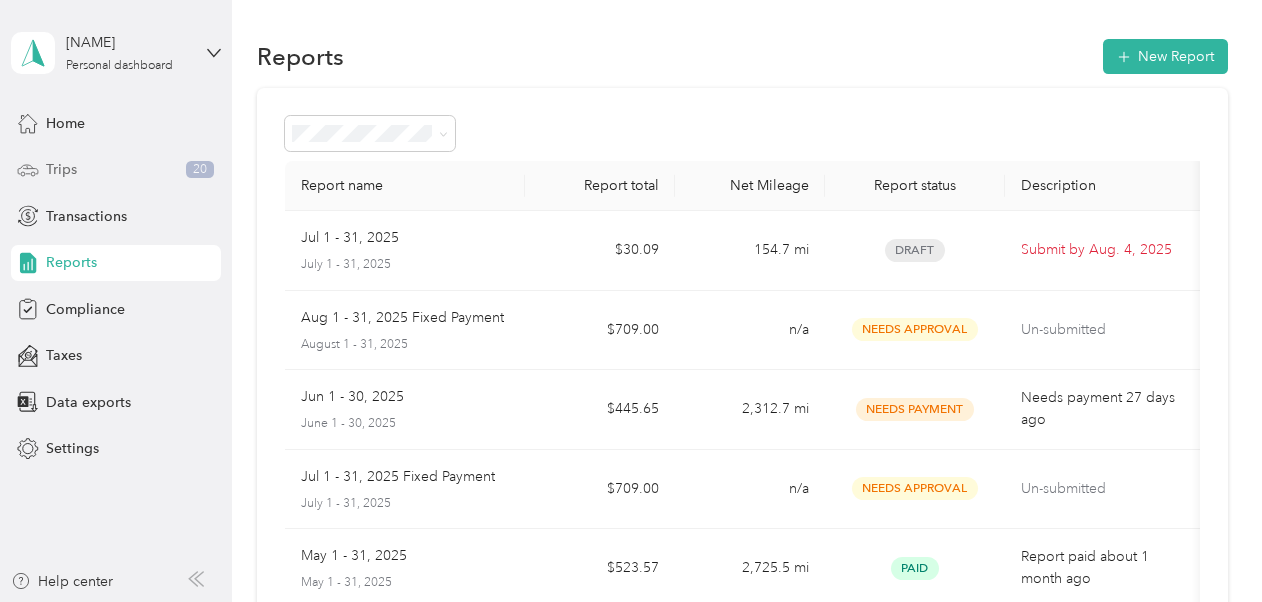 click on "Trips" at bounding box center (61, 169) 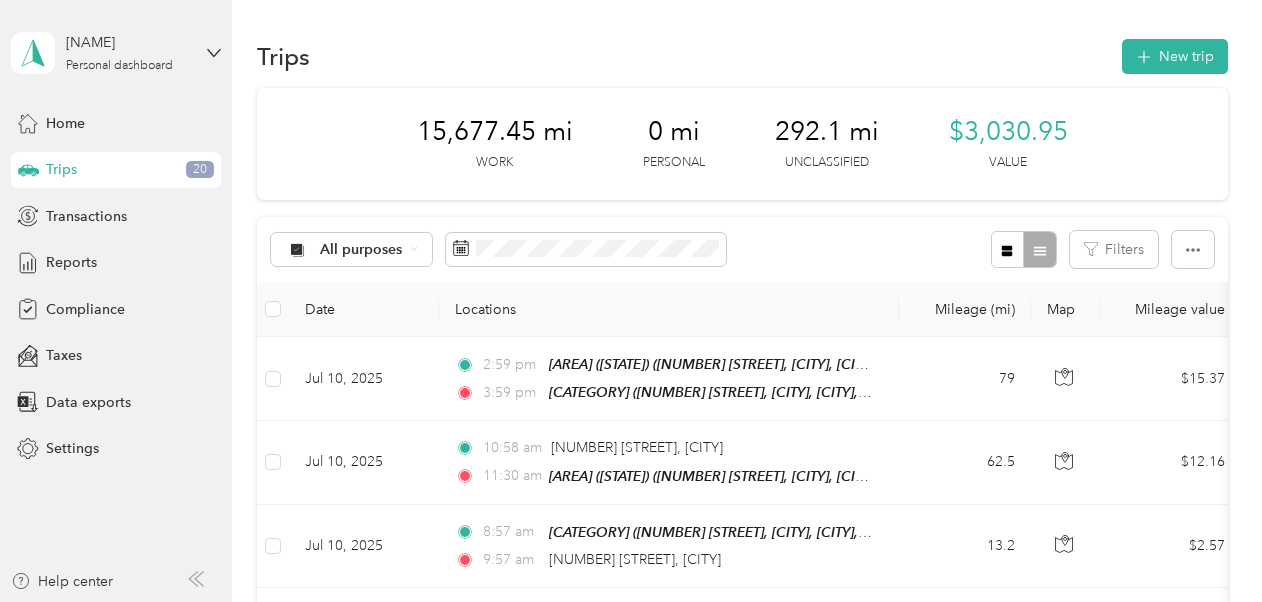 click on "Trips New trip" at bounding box center (742, 56) 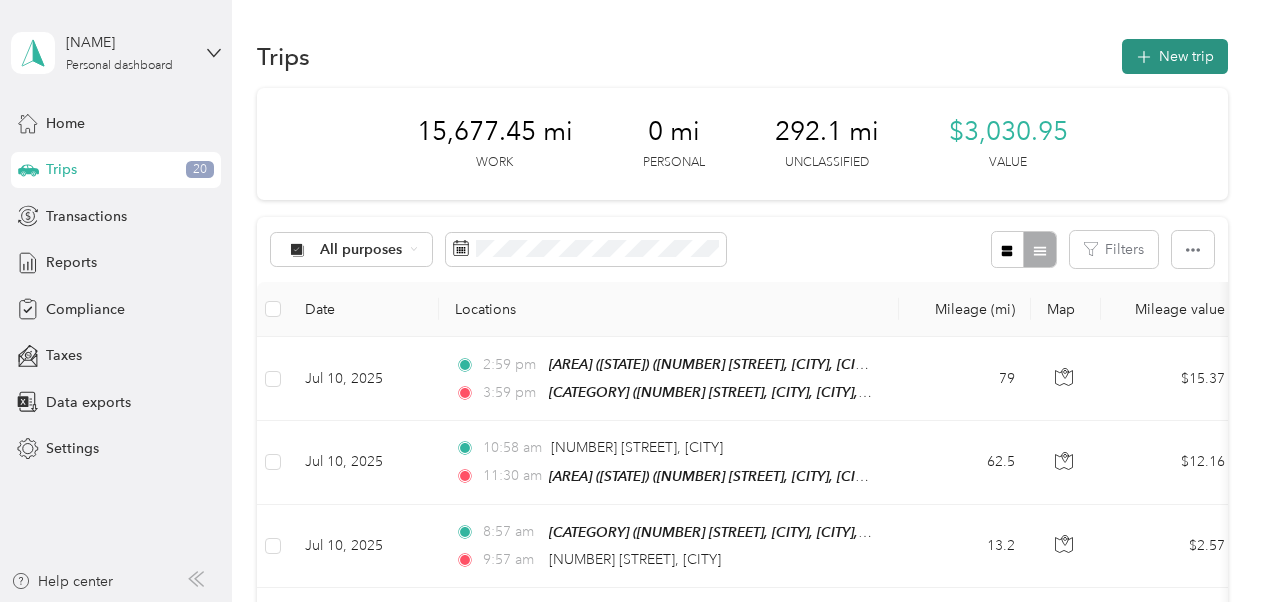 click on "New trip" at bounding box center [1175, 56] 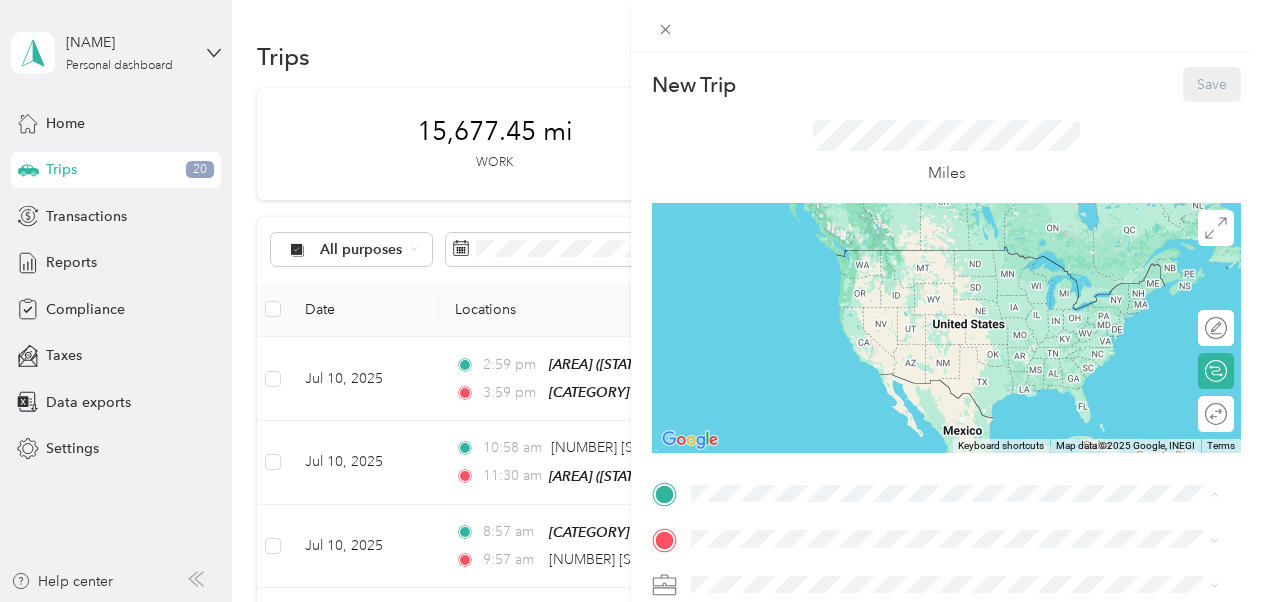 click on "[AREA] [NUMBER] [STREET], [CITY], [POSTAL_CODE], [CITY], [STATE], [COUNTRY]" at bounding box center [965, 269] 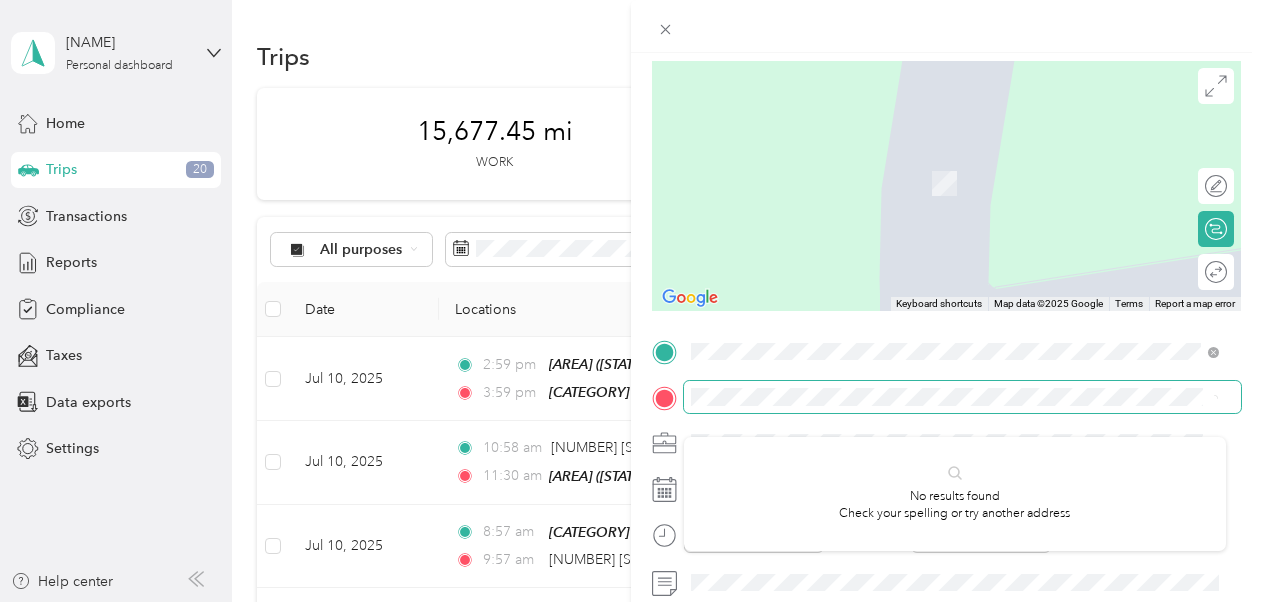scroll, scrollTop: 150, scrollLeft: 0, axis: vertical 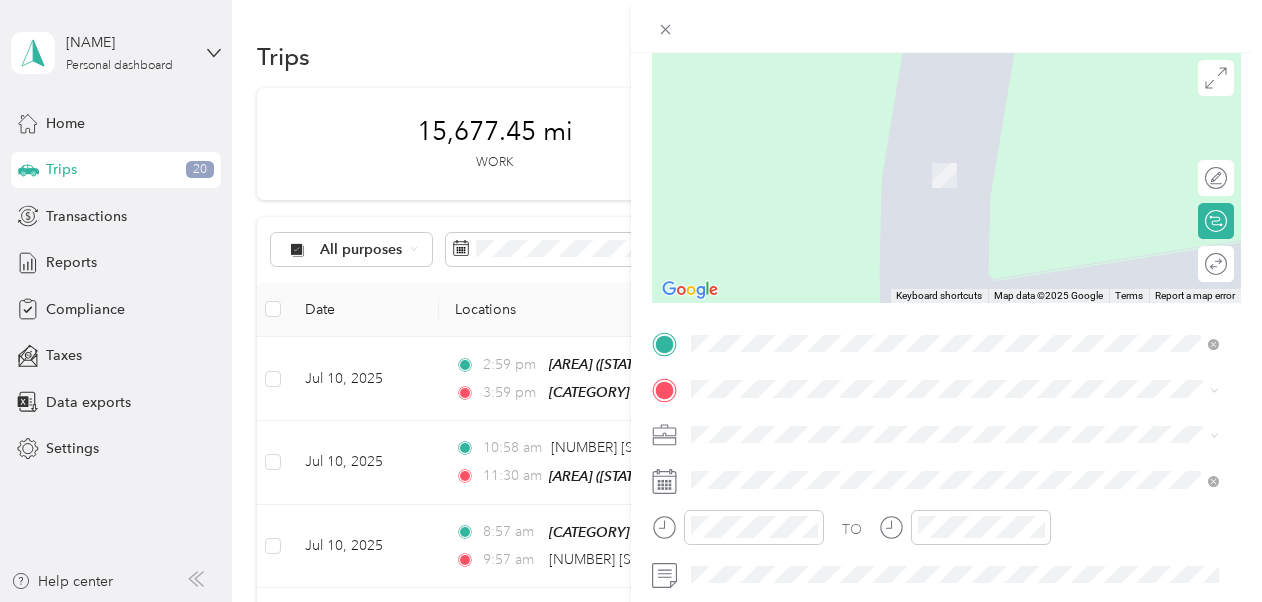 click on "[NUMBER] [STREET]
[CITY], [STATE] [POSTAL_CODE], [COUNTRY]" at bounding box center (955, 148) 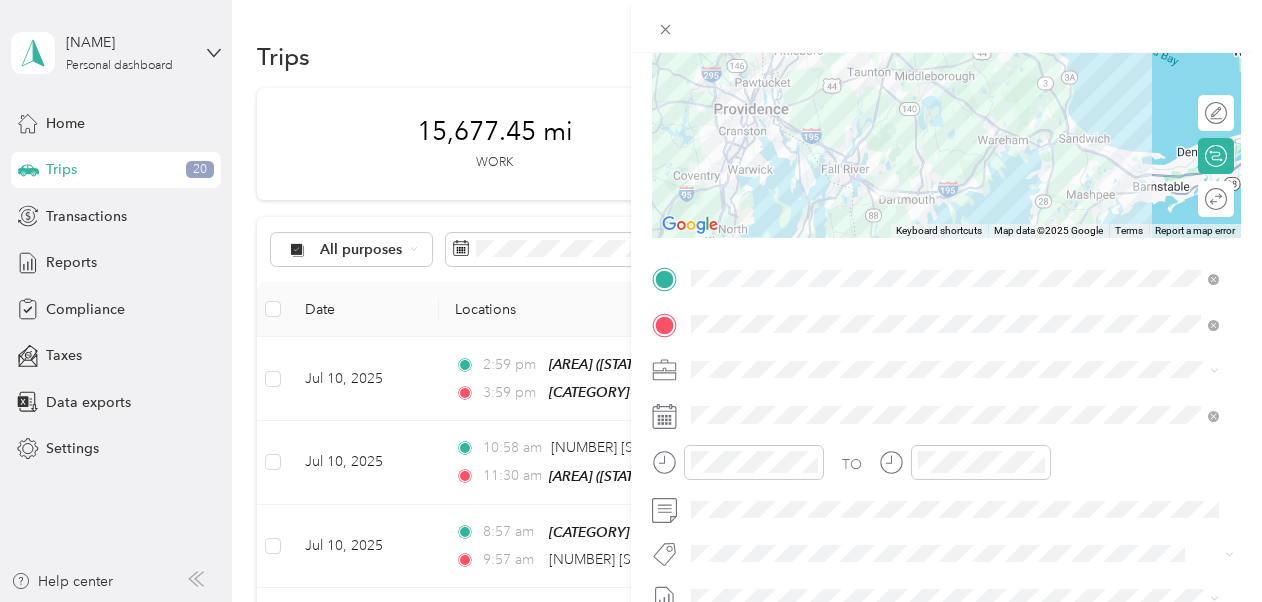 scroll, scrollTop: 220, scrollLeft: 0, axis: vertical 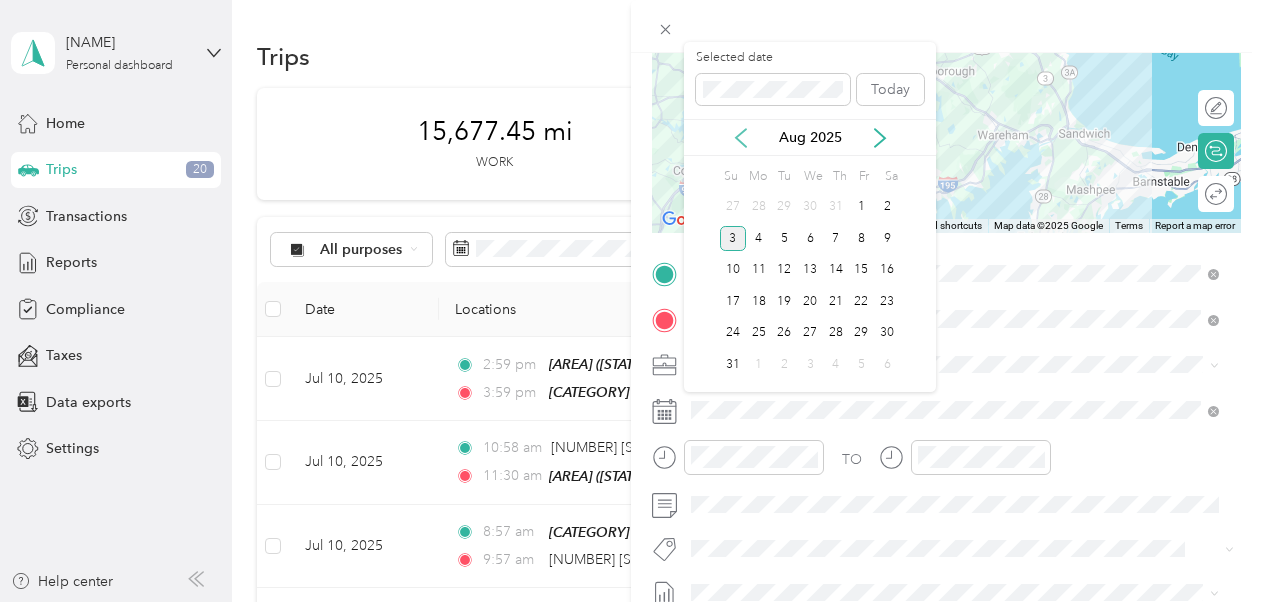 click 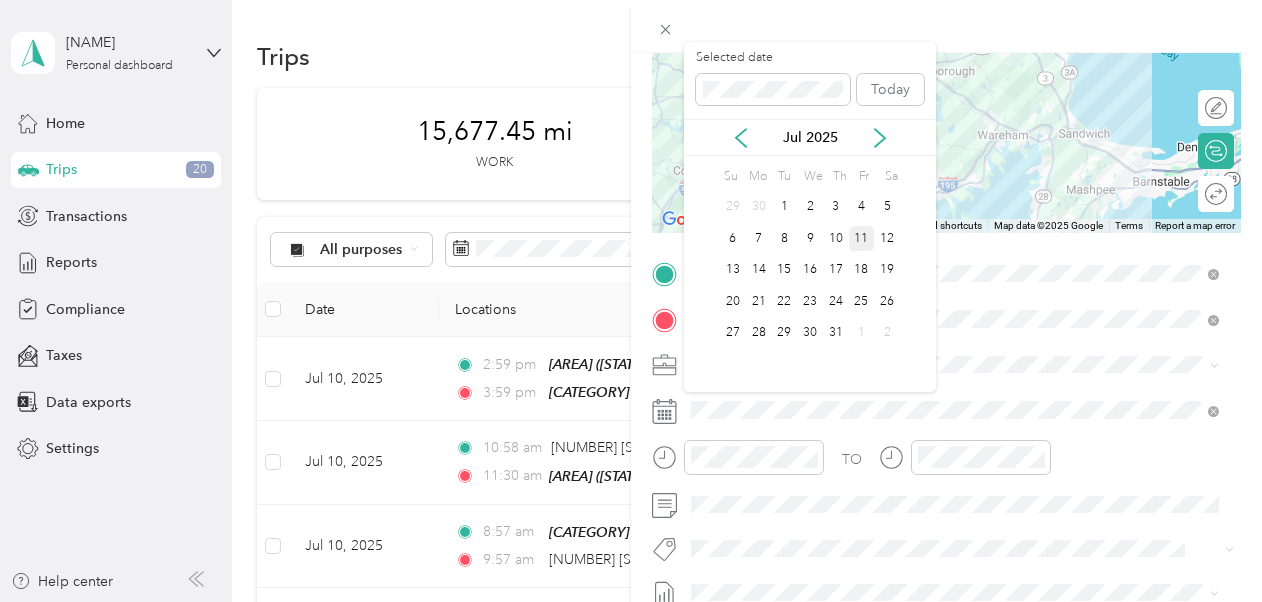 click on "11" at bounding box center [862, 238] 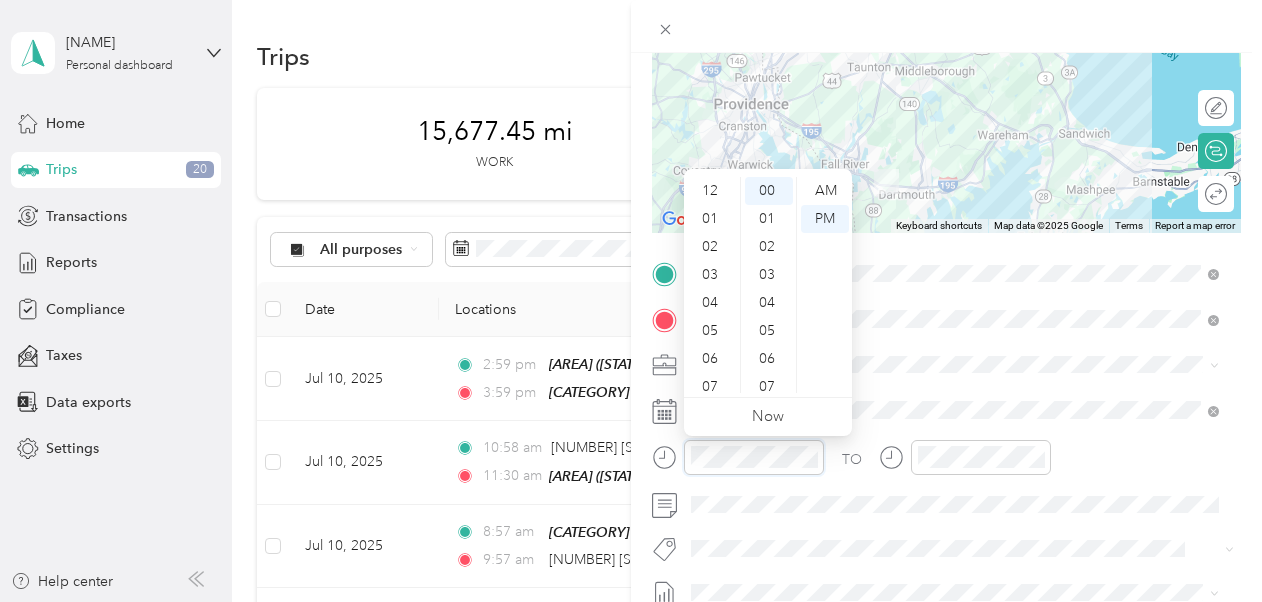 scroll, scrollTop: 120, scrollLeft: 0, axis: vertical 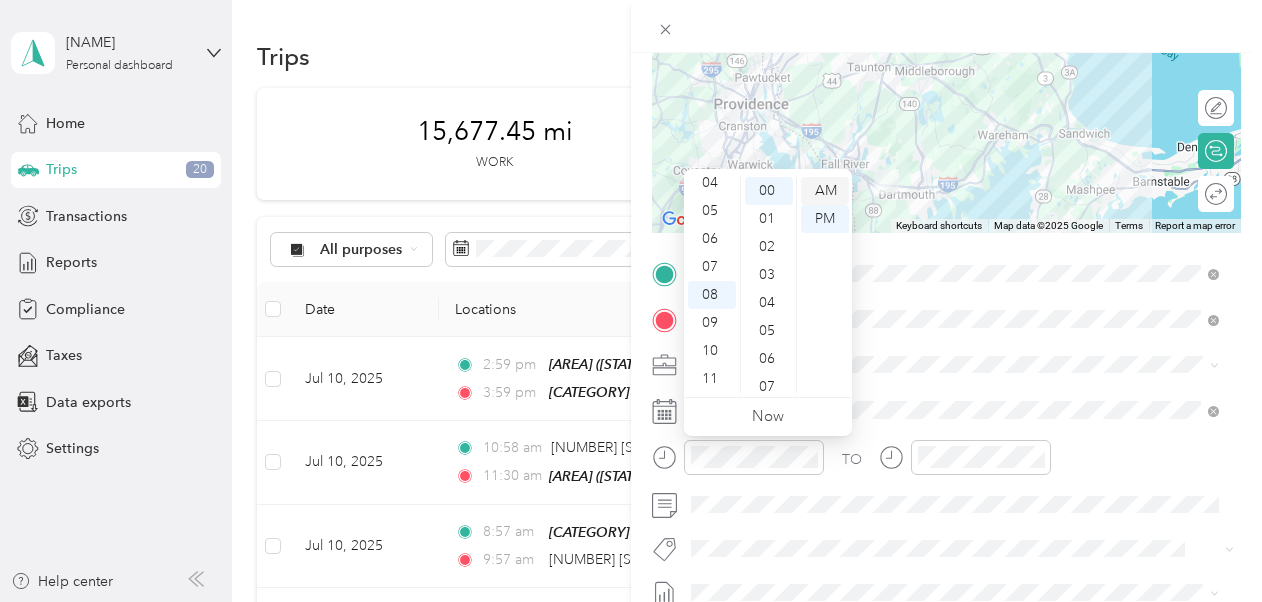 click on "AM" at bounding box center [825, 191] 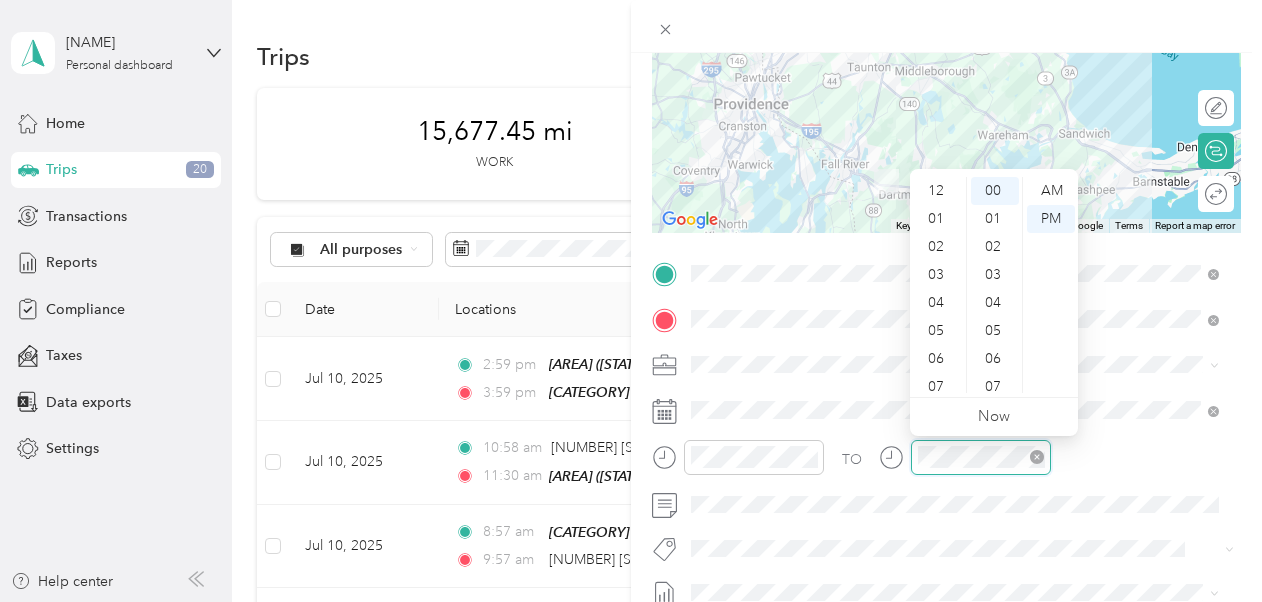 scroll, scrollTop: 120, scrollLeft: 0, axis: vertical 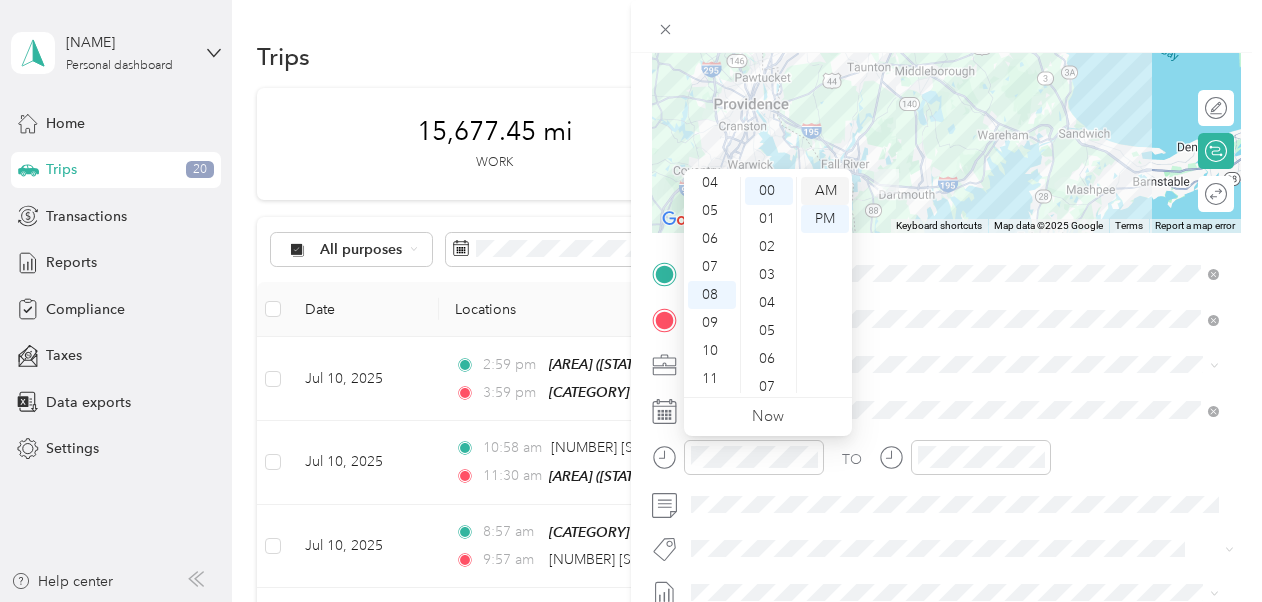 click on "AM" at bounding box center (825, 191) 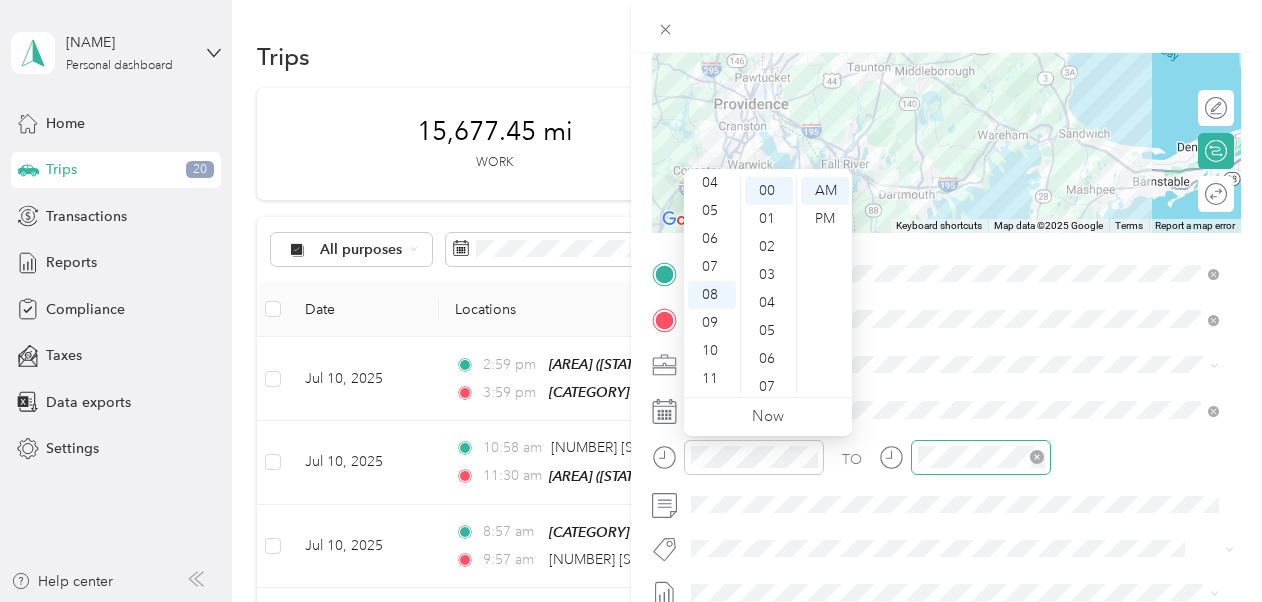 click at bounding box center [981, 457] 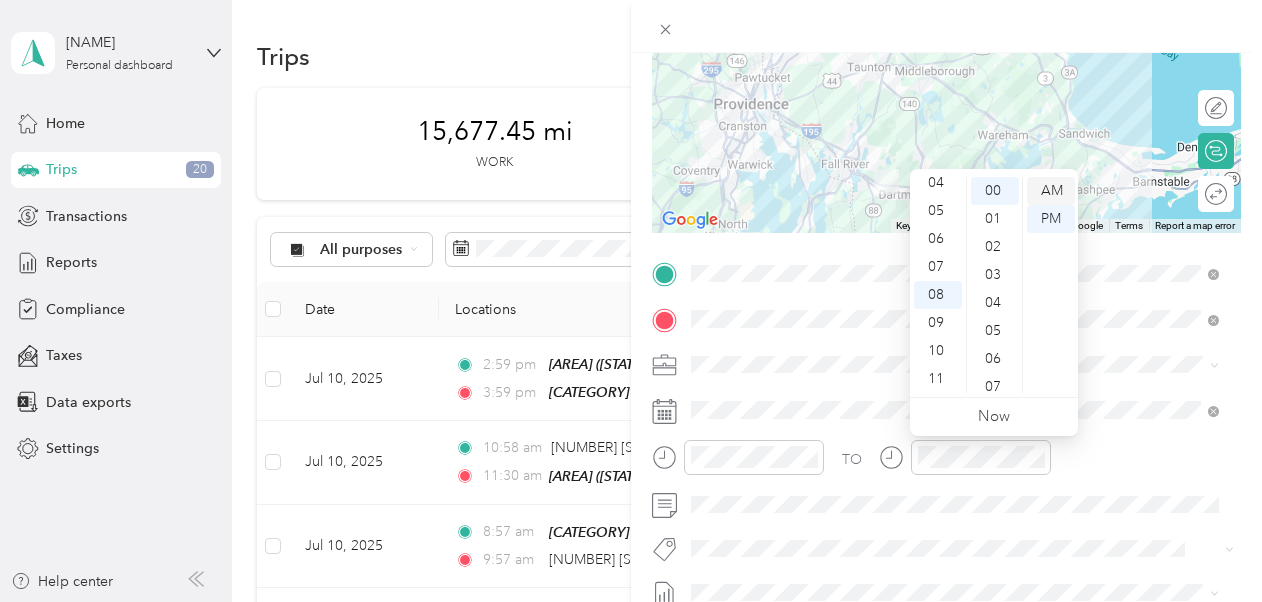 click on "AM" at bounding box center [1051, 191] 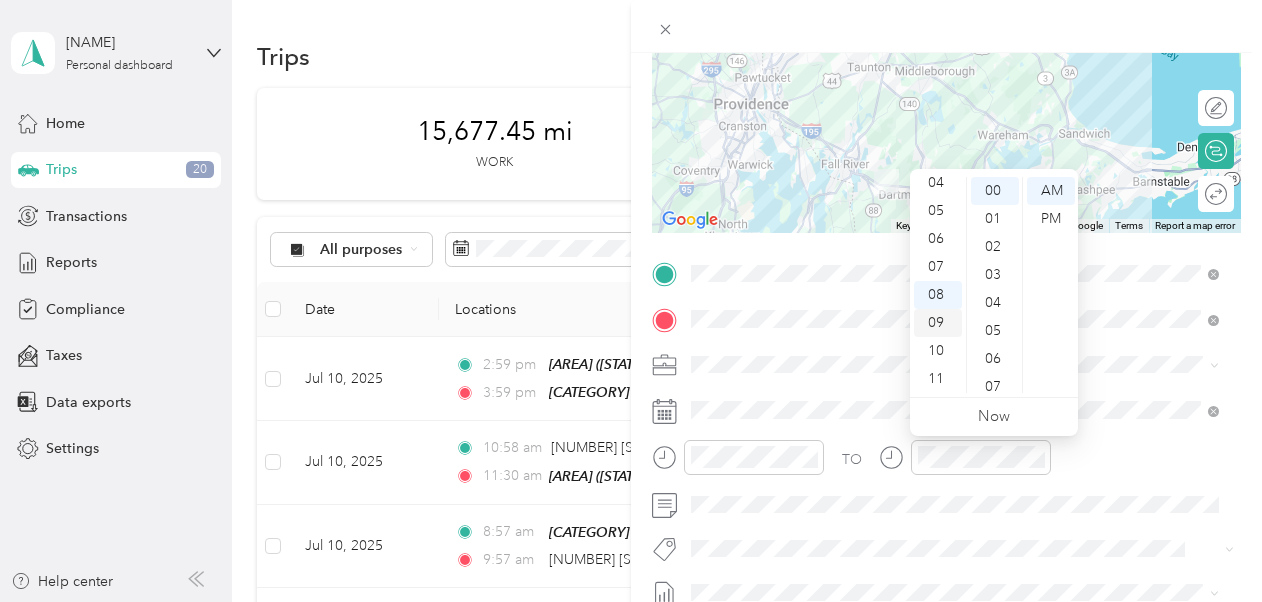 click on "09" at bounding box center (938, 323) 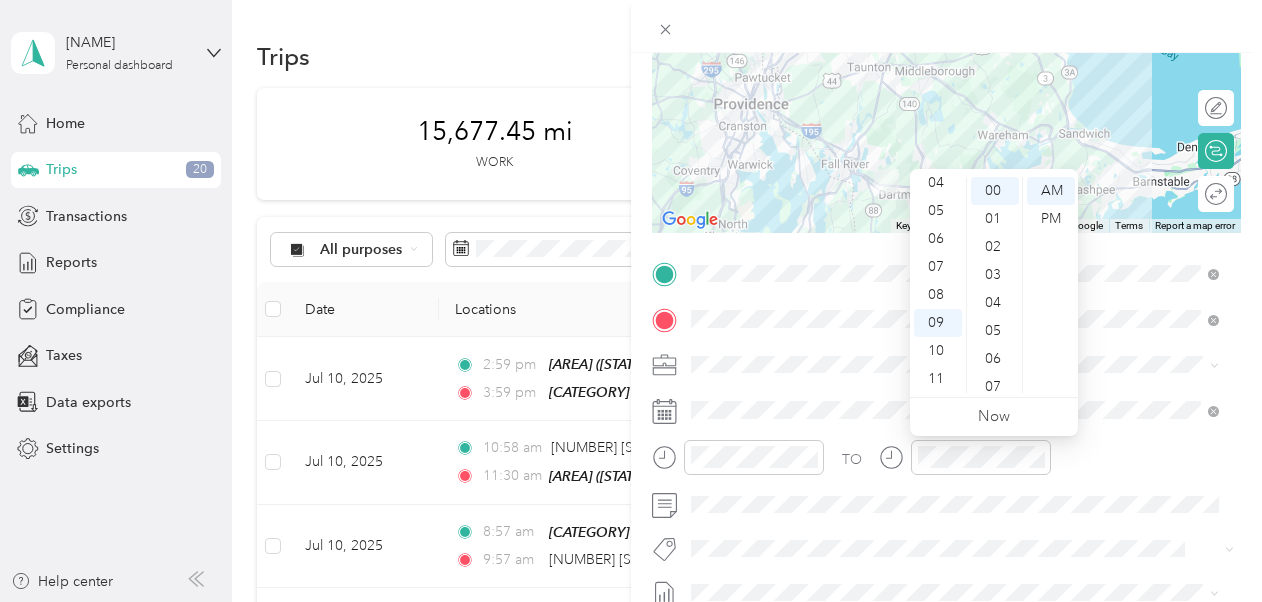 click on "TO" at bounding box center [946, 464] 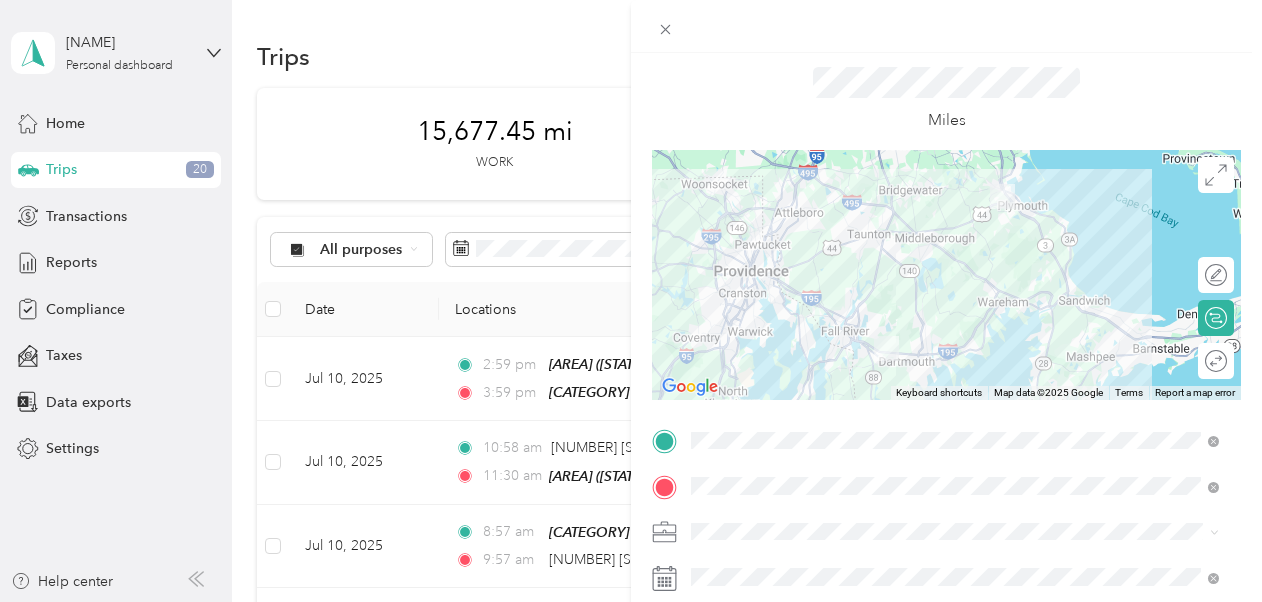 scroll, scrollTop: 0, scrollLeft: 0, axis: both 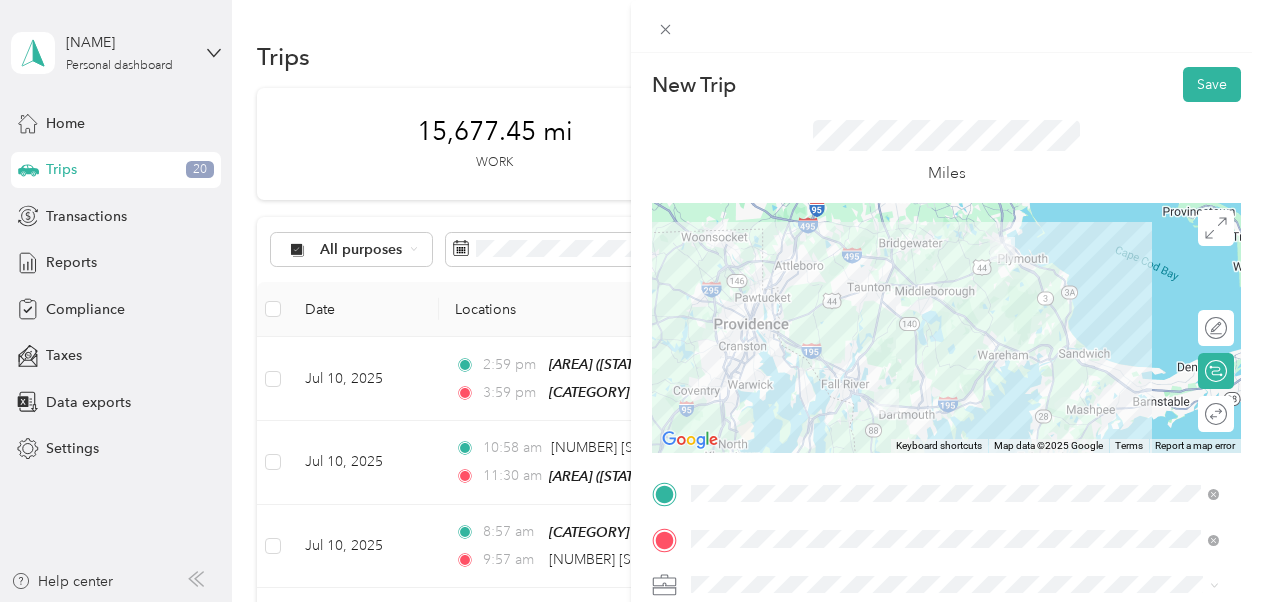 click at bounding box center (946, 328) 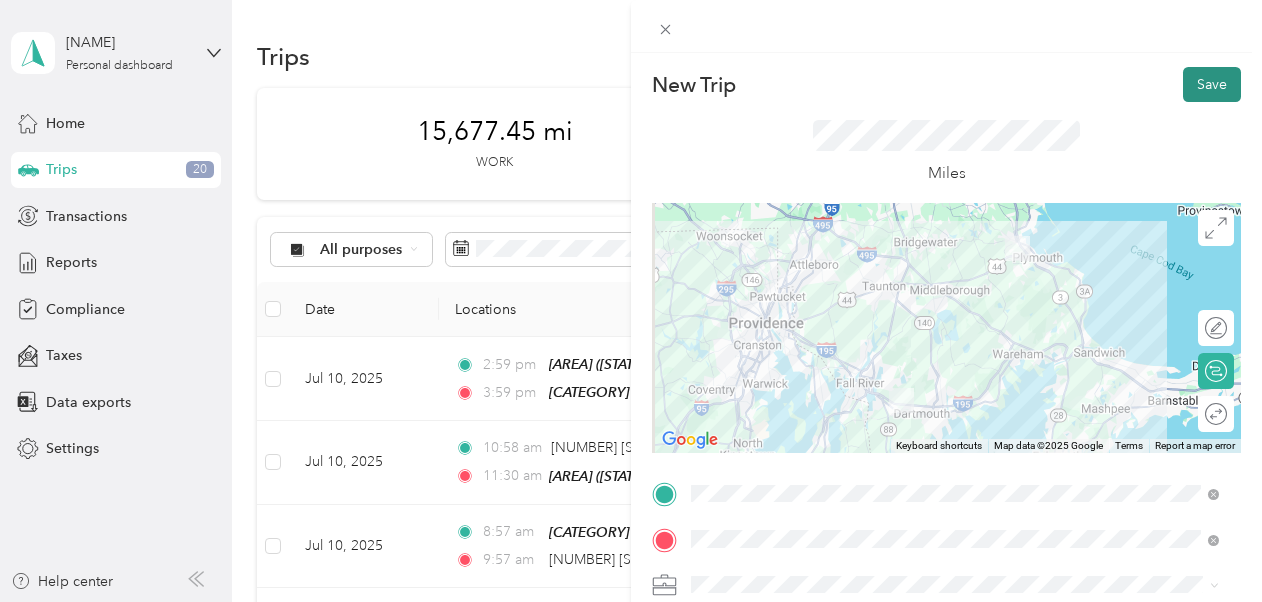 click on "Save" at bounding box center (1212, 84) 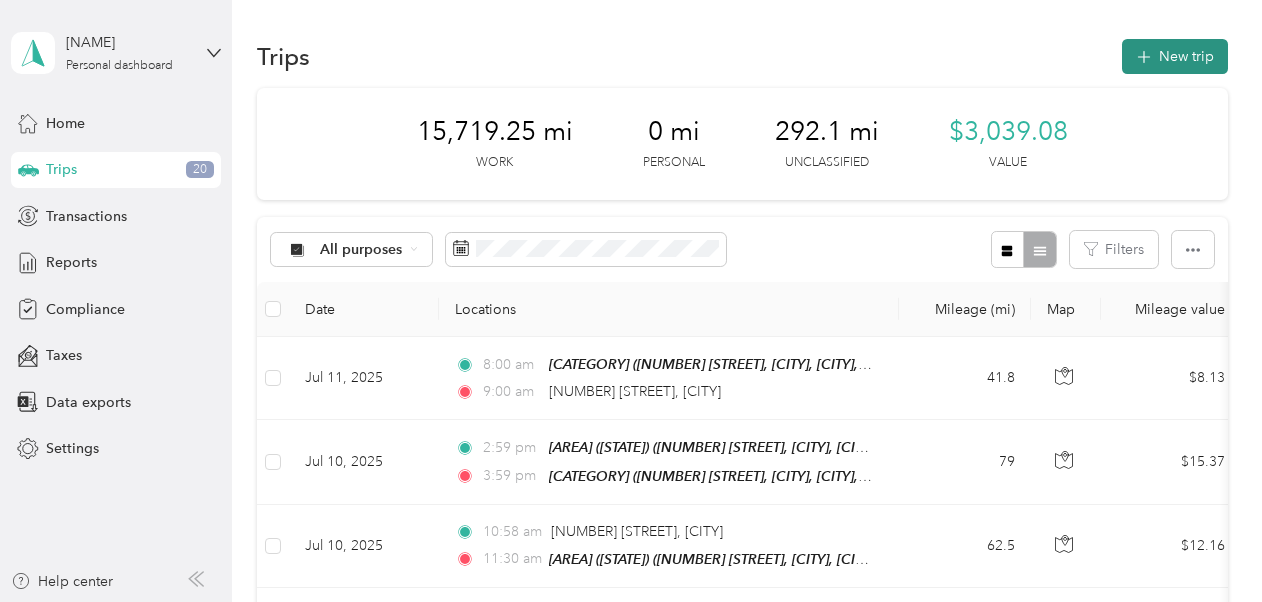click on "New trip" at bounding box center [1175, 56] 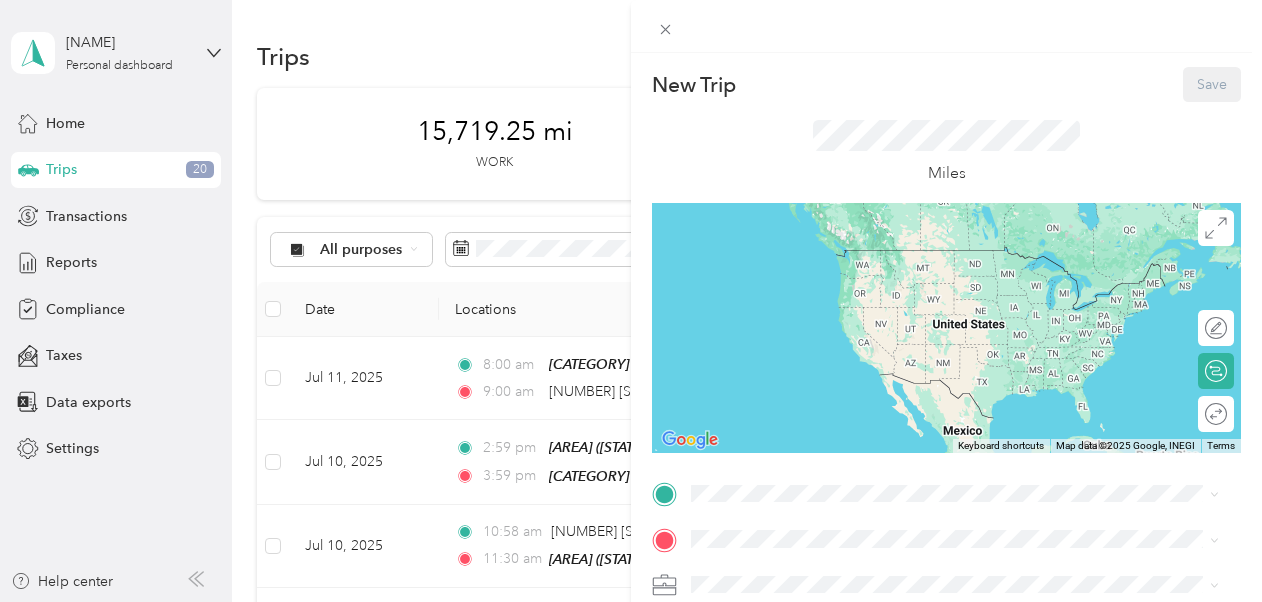 scroll, scrollTop: 214, scrollLeft: 0, axis: vertical 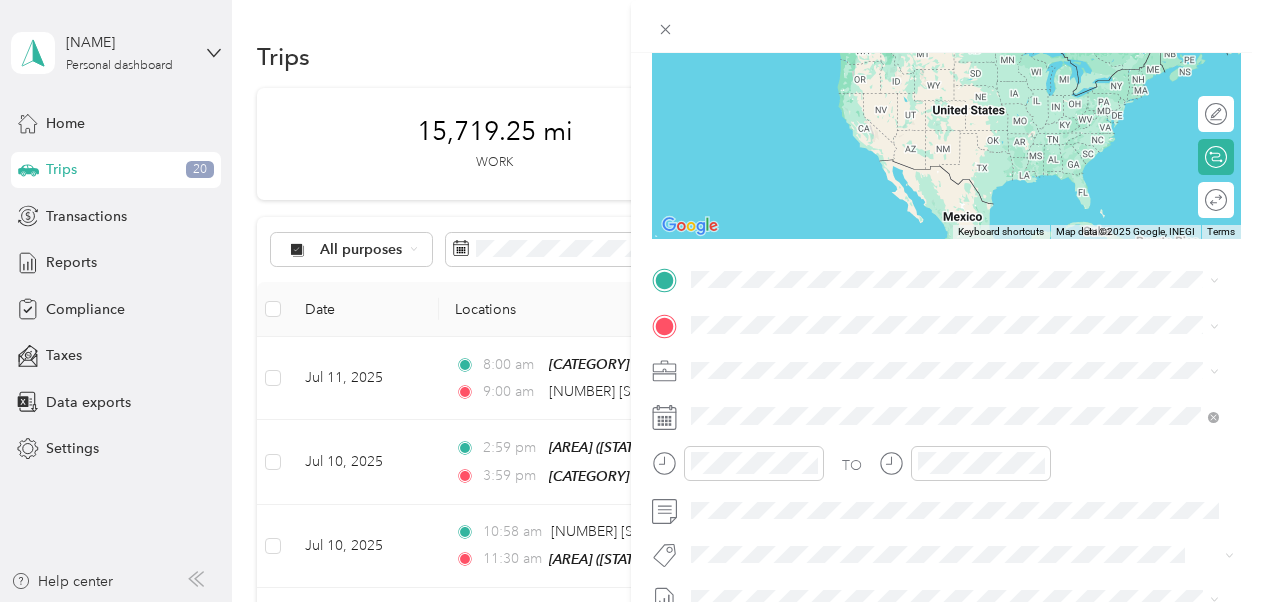 click on "New Trip Save This trip cannot be edited because it is either under review, approved, or paid. Contact your Team Manager to edit it. Miles ← Move left → Move right ↑ Move up ↓ Move down + Zoom in - Zoom out Home Jump left by 75% End Jump right by 75% Page Up Jump up by 75% Page Down Jump down by 75% Keyboard shortcuts Map Data Map data ©2025 Google, INEGI Map data ©2025 Google, INEGI 1000 km  Click to toggle between metric and imperial units Terms Report a map error Edit route Calculate route Round trip TO Add photo" at bounding box center [631, 301] 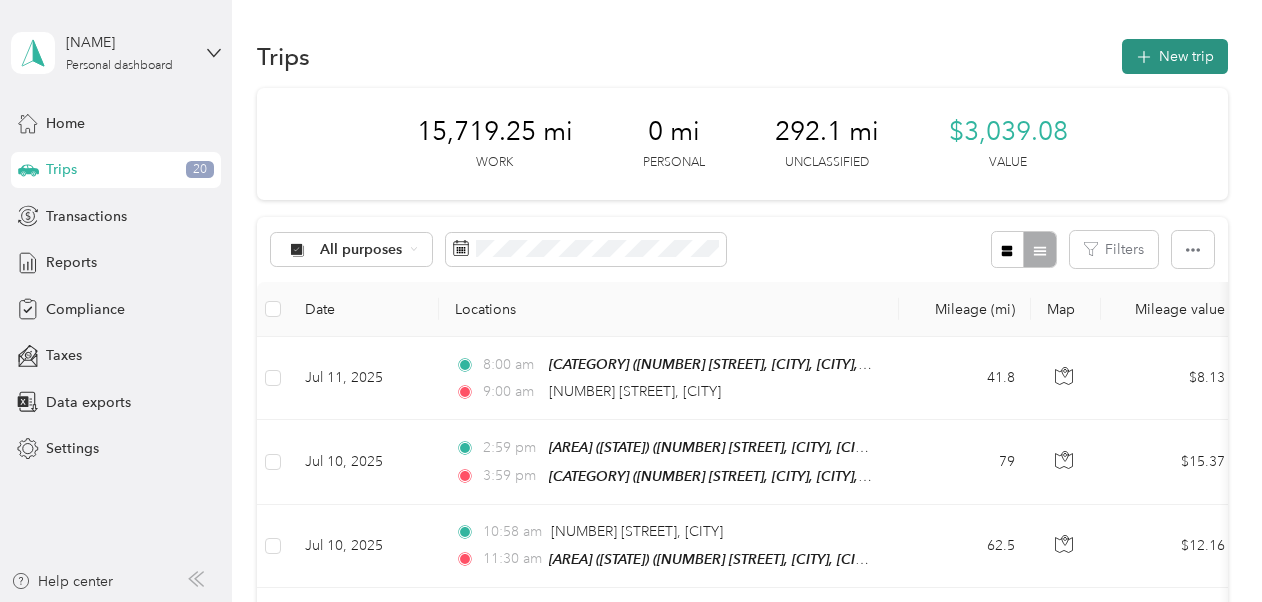click on "New trip" at bounding box center [1175, 56] 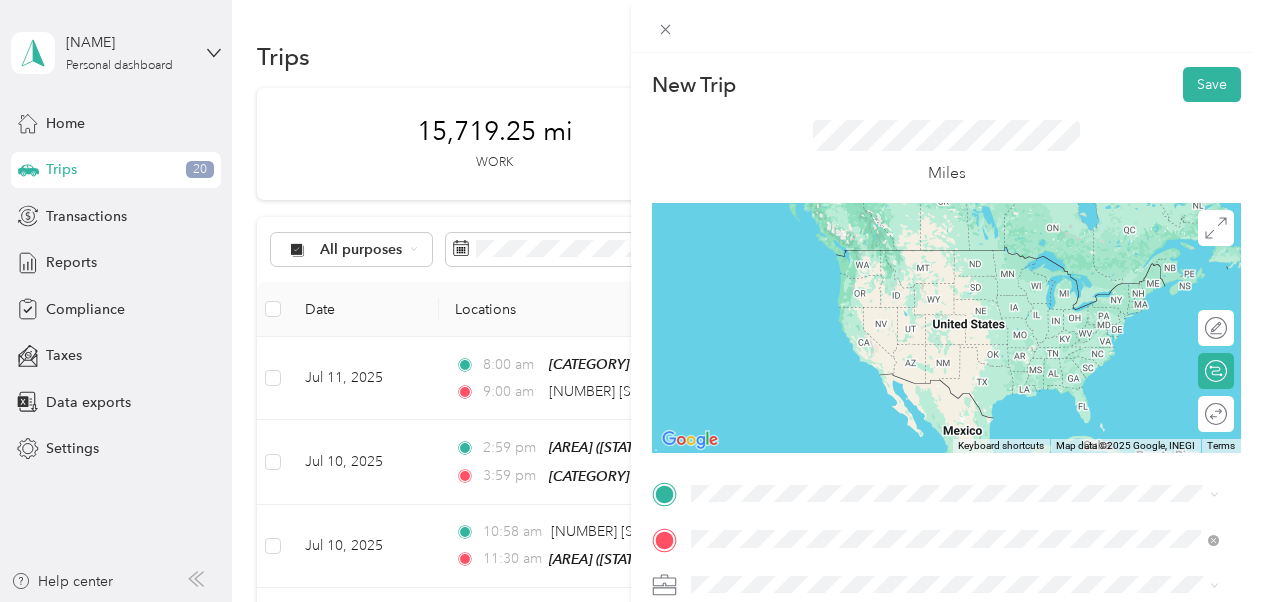 click on "[NUMBER] [STREET]
[CITY], [STATE] [POSTAL_CODE], [COUNTRY]" at bounding box center [873, 304] 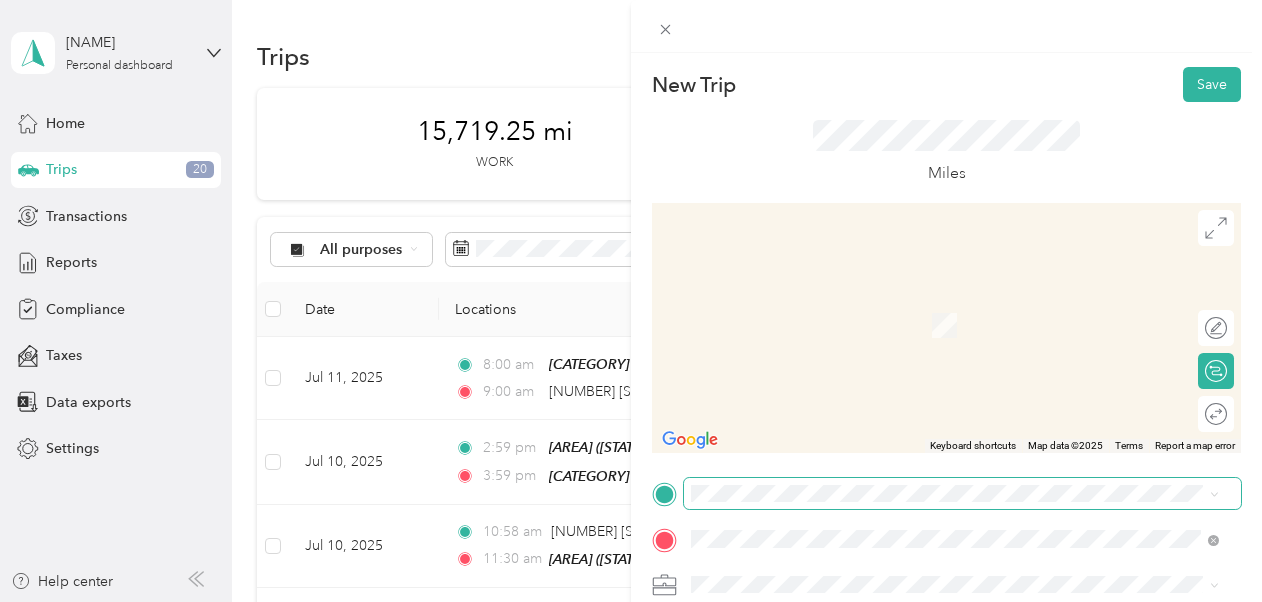 click at bounding box center (962, 494) 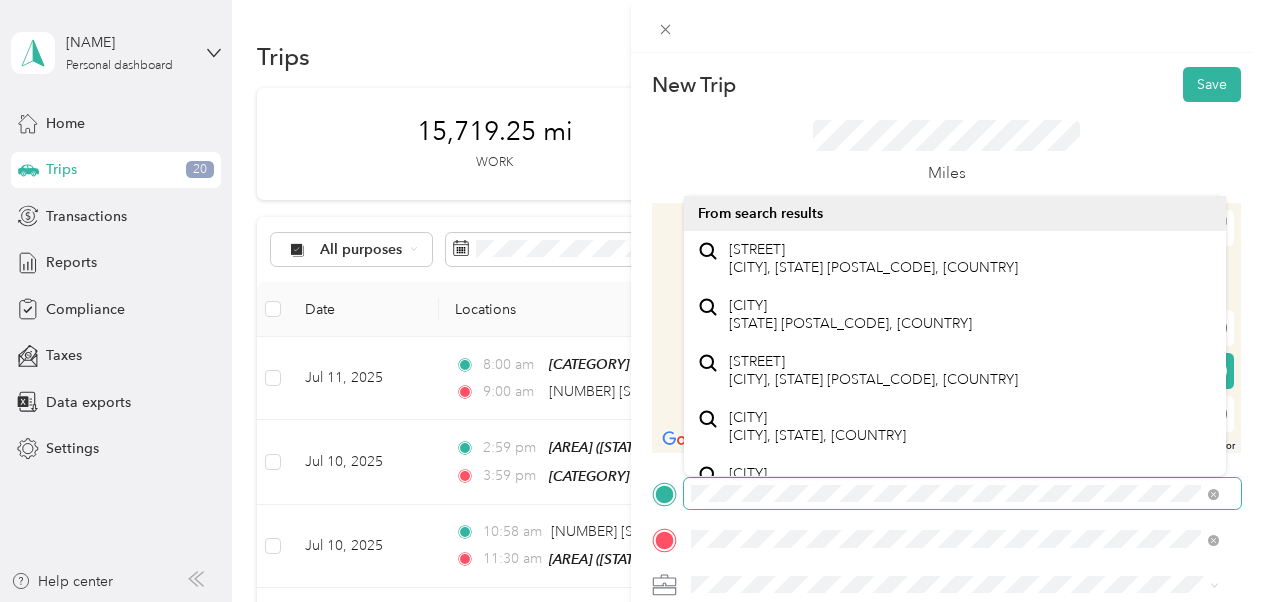 click on "New Trip Save This trip cannot be edited because it is either under review, approved, or paid. Contact your Team Manager to edit it. Miles ← Move left → Move right ↑ Move up ↓ Move down + Zoom in - Zoom out Home Jump left by 75% End Jump right by 75% Page Up Jump up by 75% Page Down Jump down by 75% Keyboard shortcuts Map Data Map data ©2025 Map data ©2025 2 m  Click to toggle between metric and imperial units Terms Report a map error Edit route Calculate route Round trip TO Add photo" at bounding box center (631, 301) 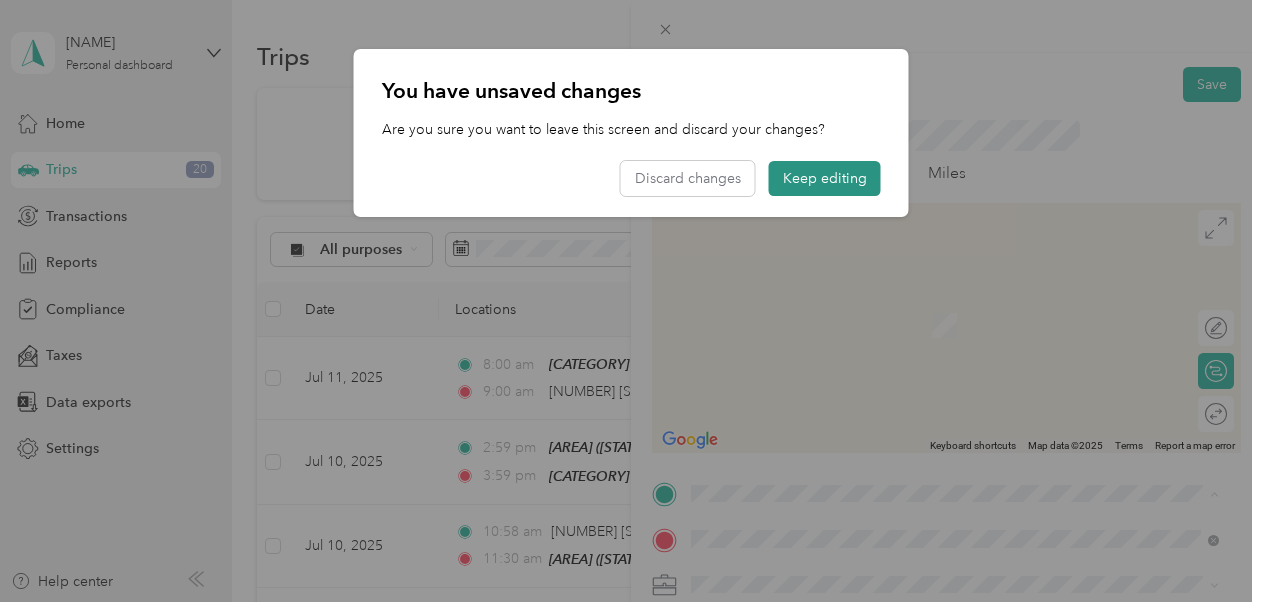 click on "Keep editing" at bounding box center [825, 178] 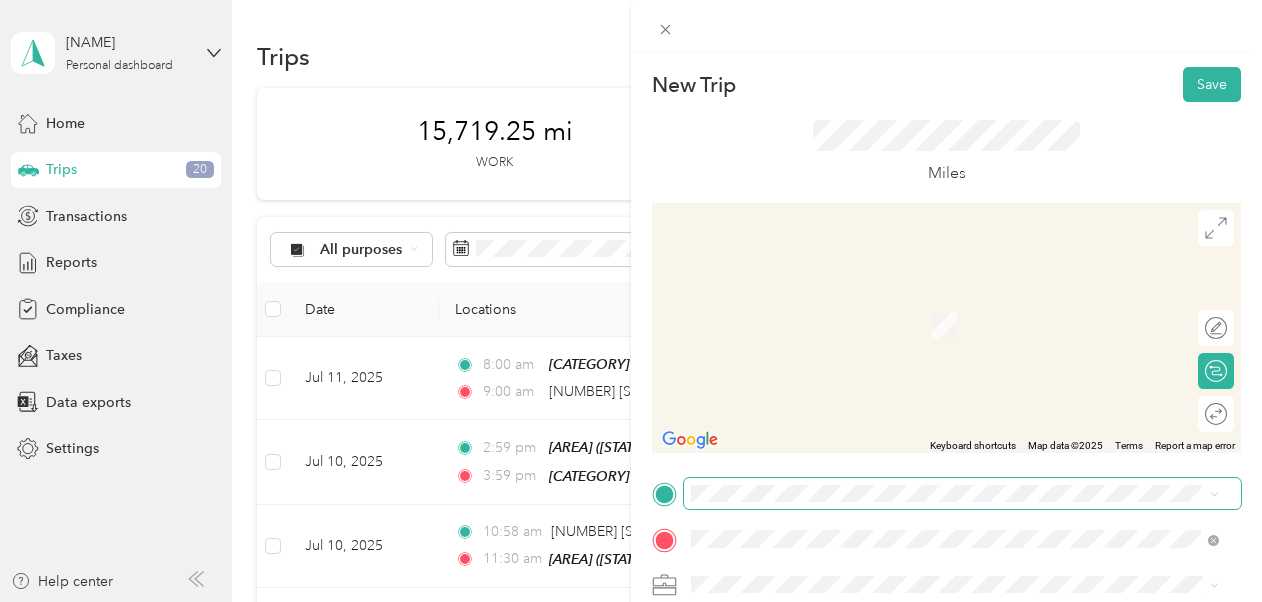 click at bounding box center (962, 494) 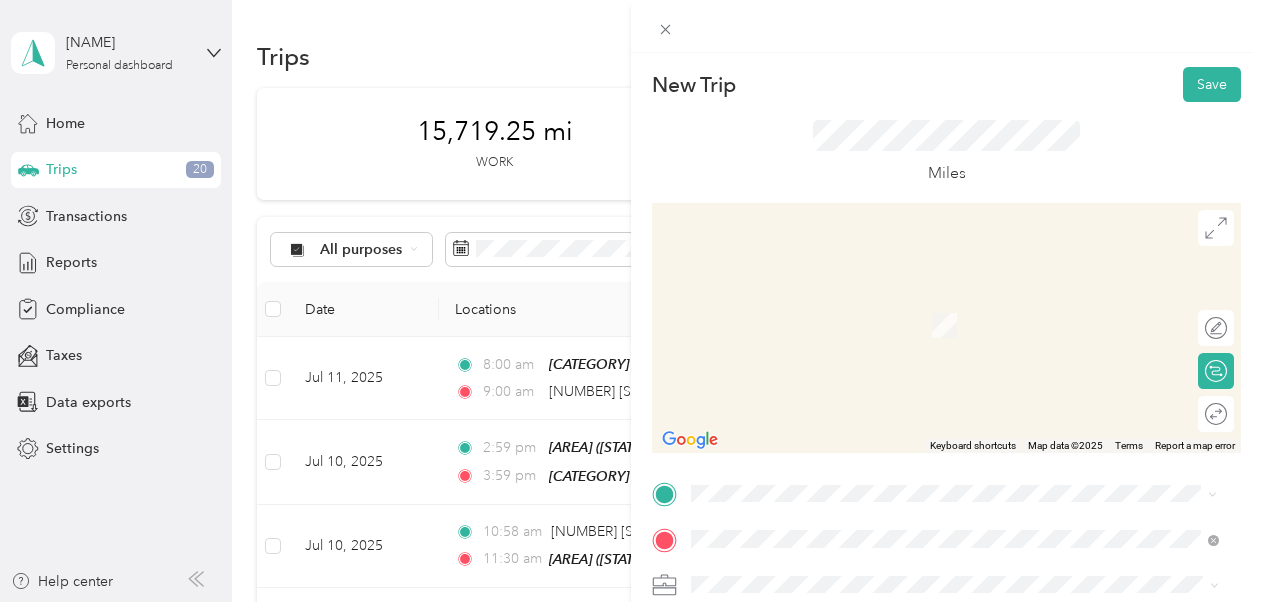 click on "[NUMBER] [STREET]
[CITY], [STATE] [POSTAL_CODE], [COUNTRY]" at bounding box center (955, 259) 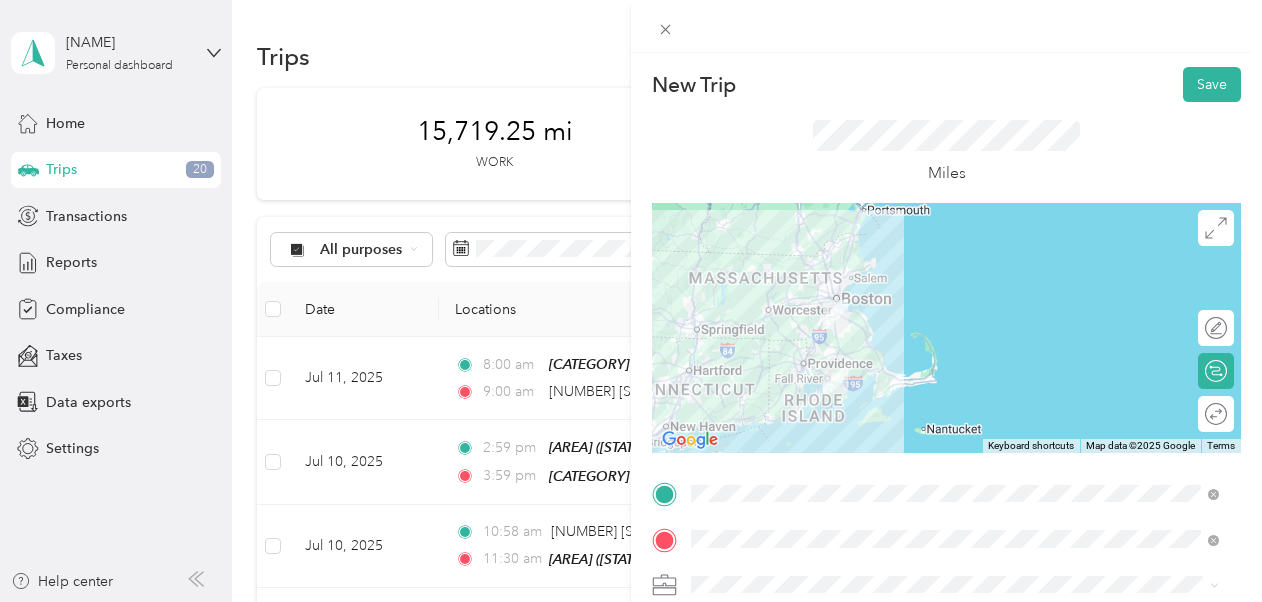click at bounding box center (946, 328) 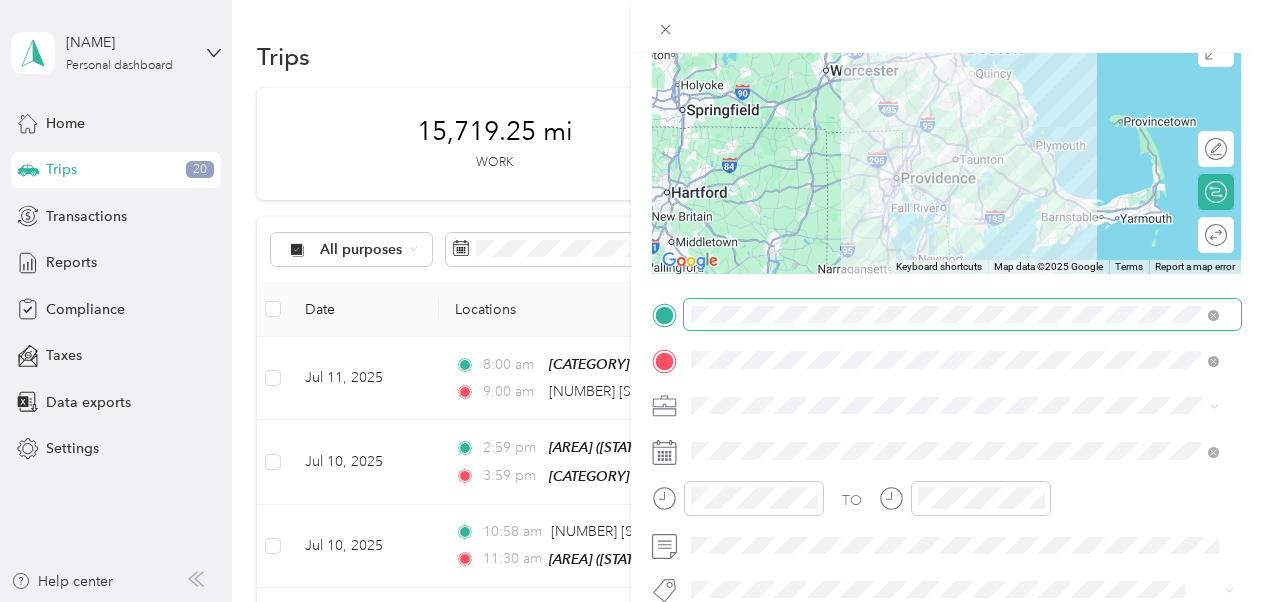 scroll, scrollTop: 176, scrollLeft: 0, axis: vertical 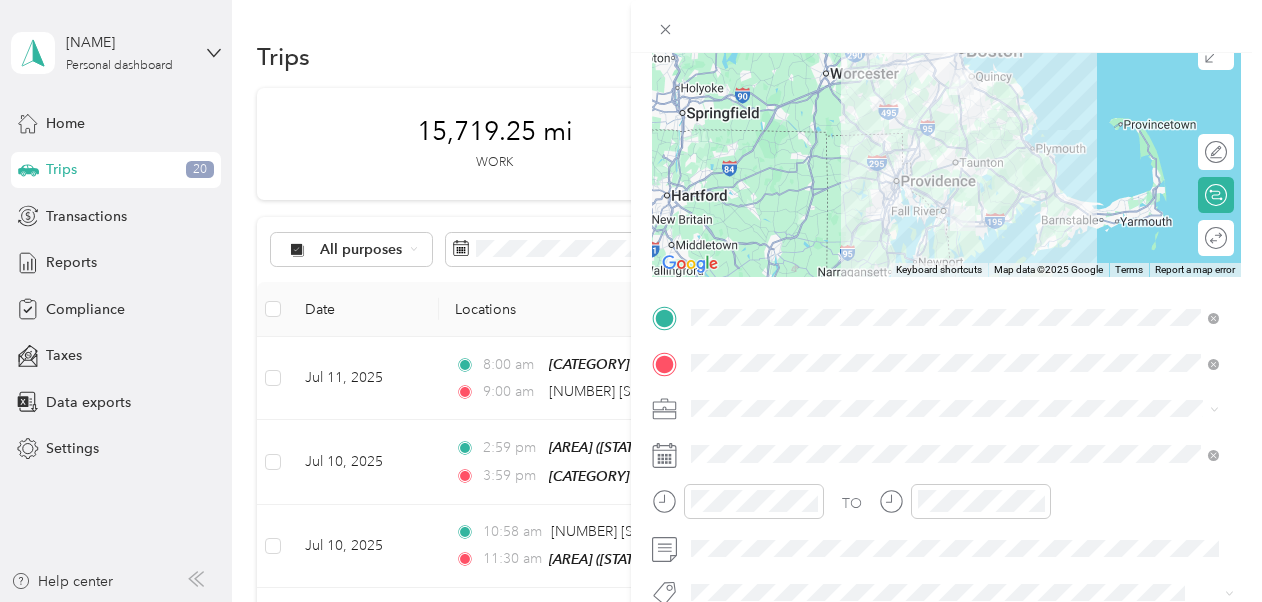 click on "TO Add photo" at bounding box center [946, 543] 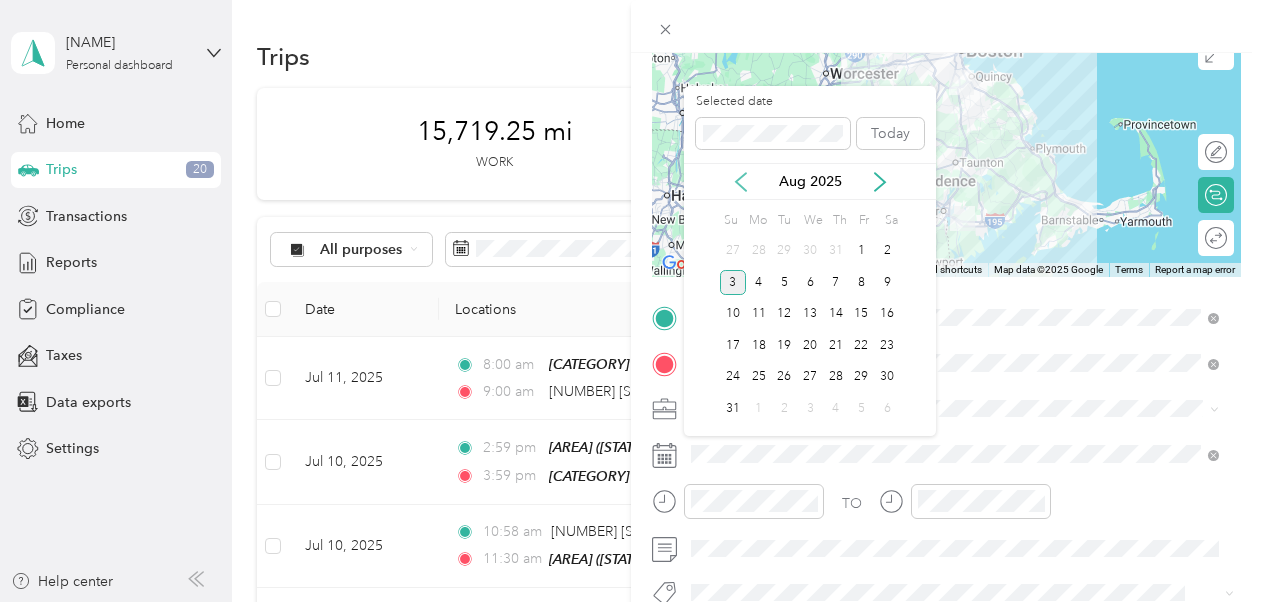 click 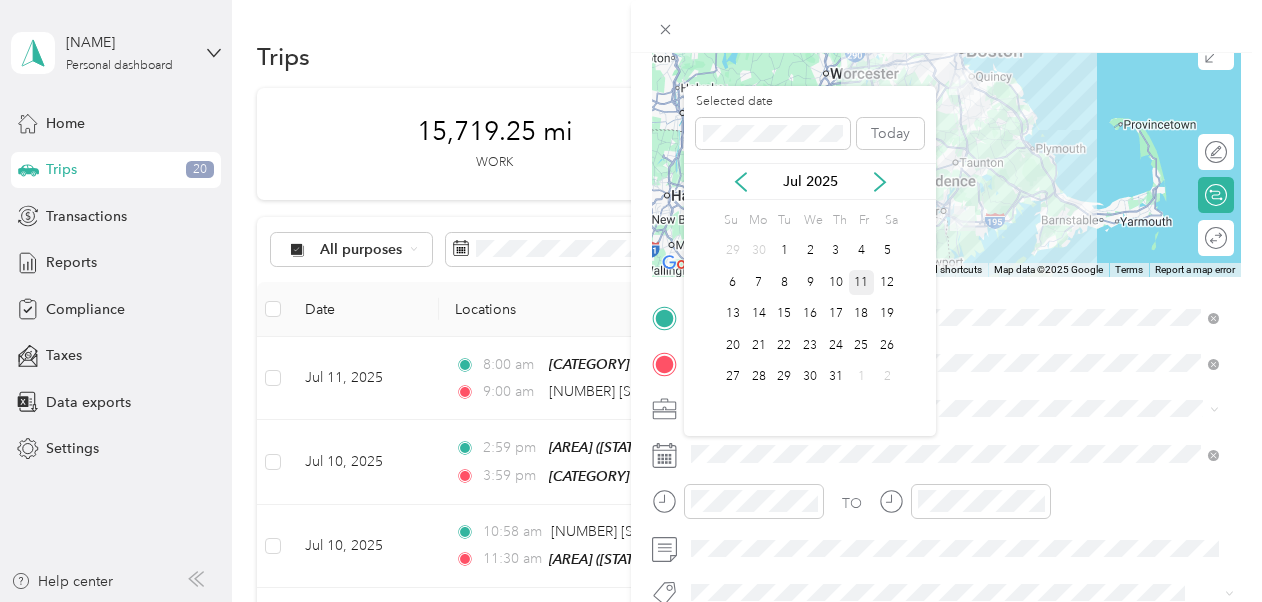 click on "11" at bounding box center [862, 282] 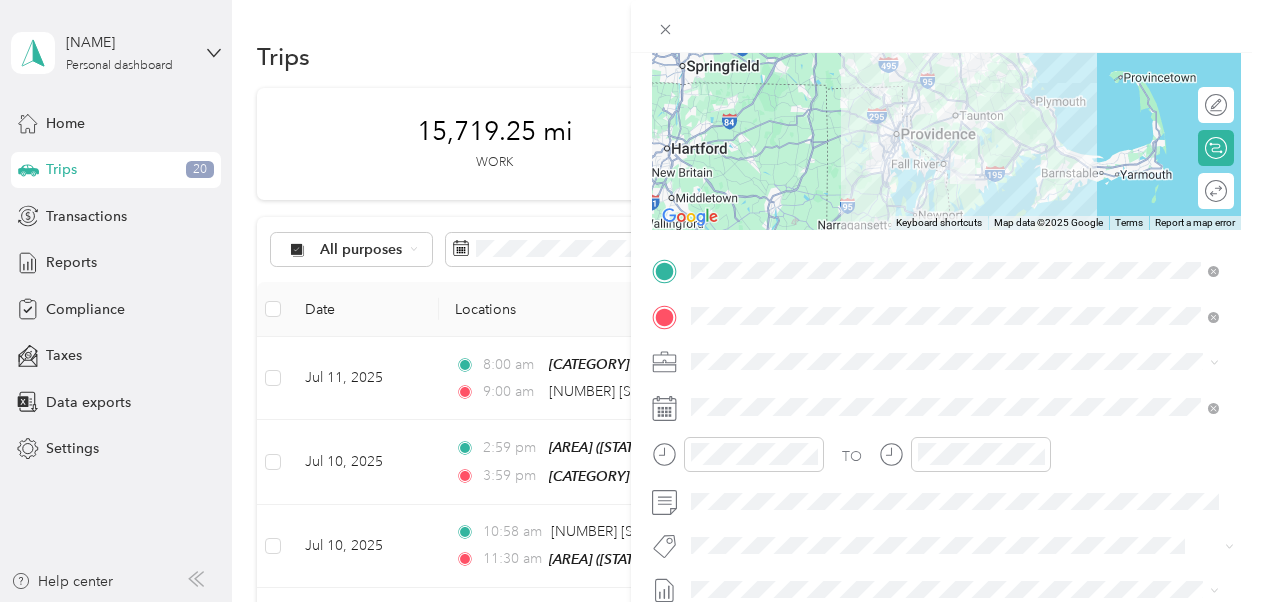 scroll, scrollTop: 222, scrollLeft: 0, axis: vertical 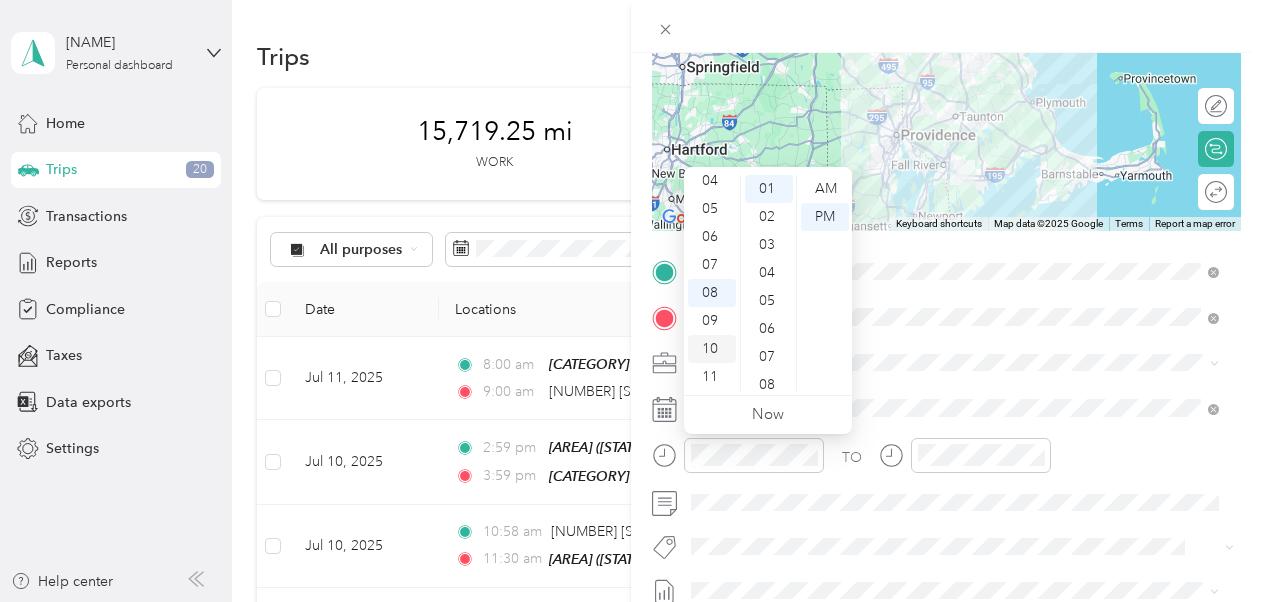 click on "10" at bounding box center (712, 349) 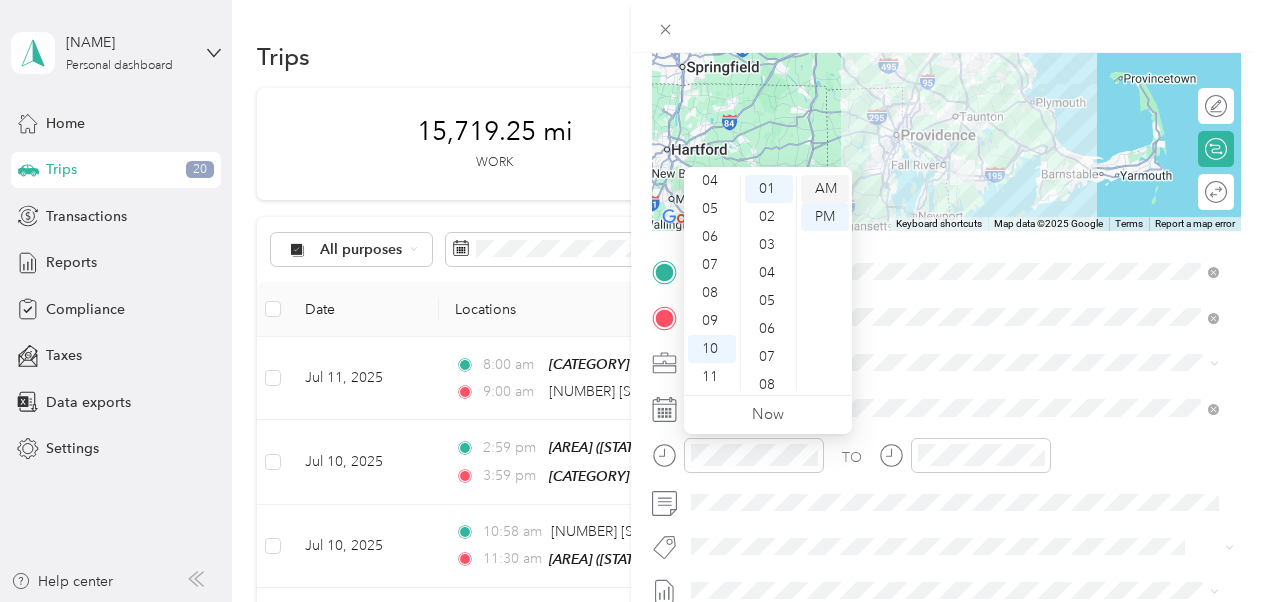 click on "AM" at bounding box center [825, 189] 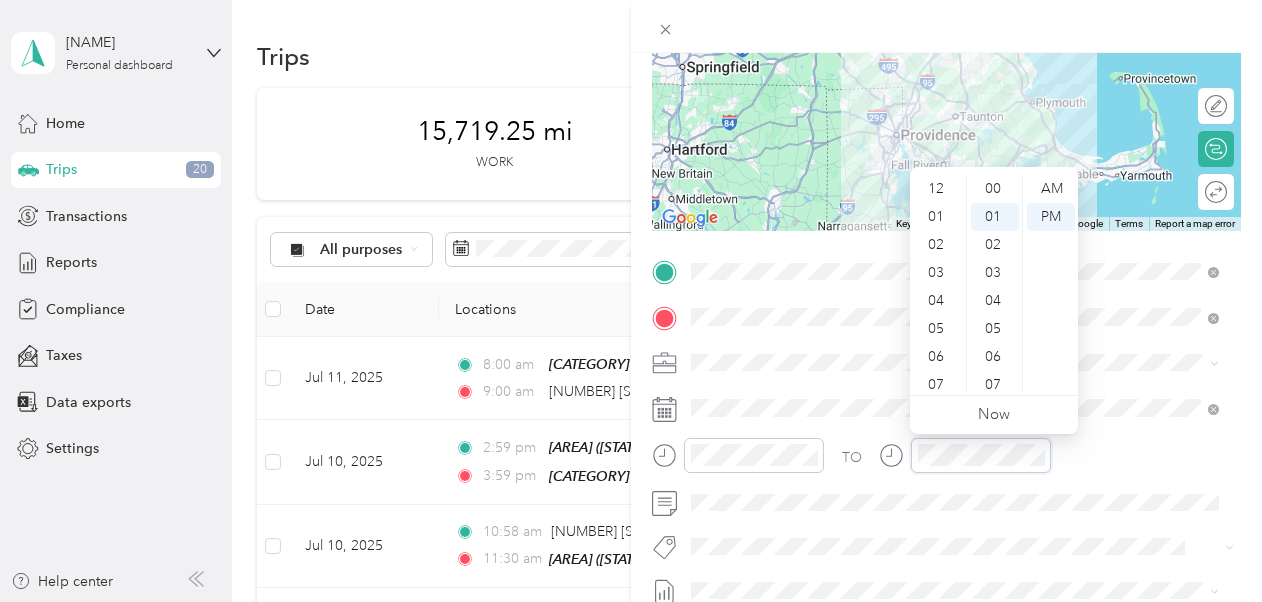 scroll, scrollTop: 120, scrollLeft: 0, axis: vertical 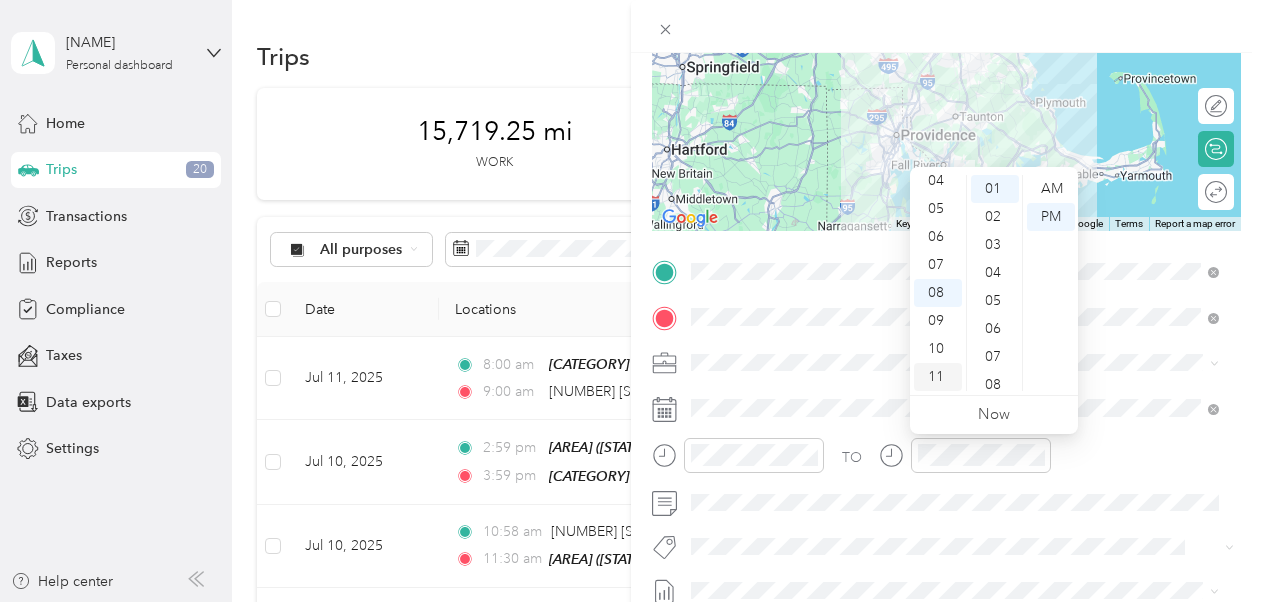 click on "11" at bounding box center (938, 377) 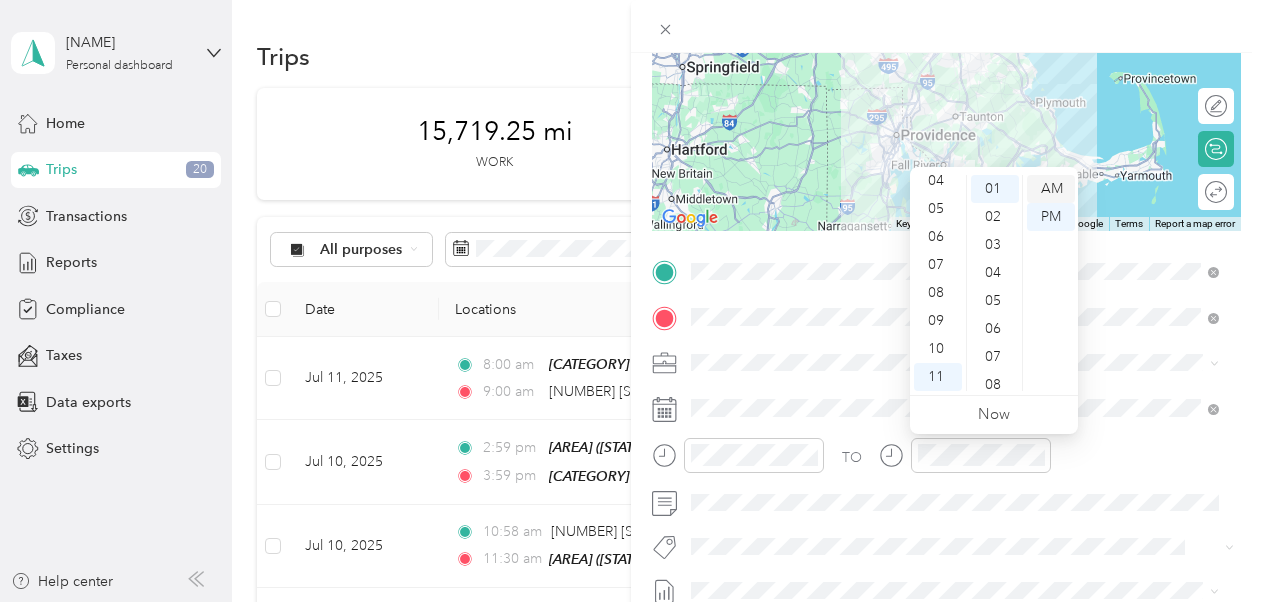 click on "AM" at bounding box center (1051, 189) 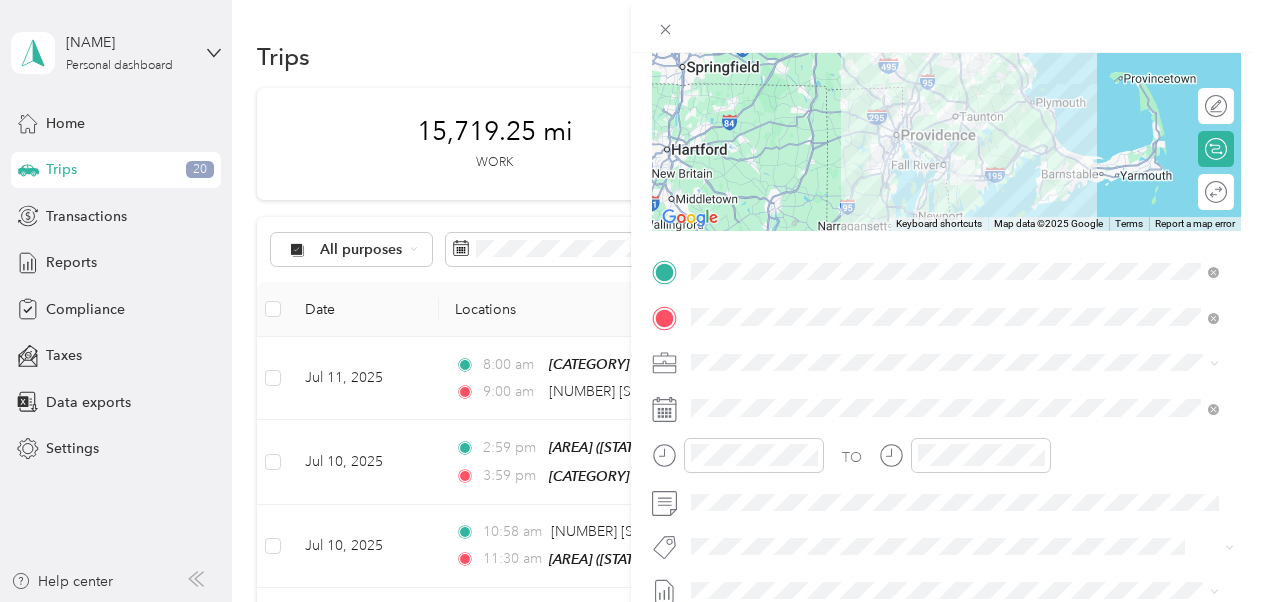 click on "TO" at bounding box center (946, 462) 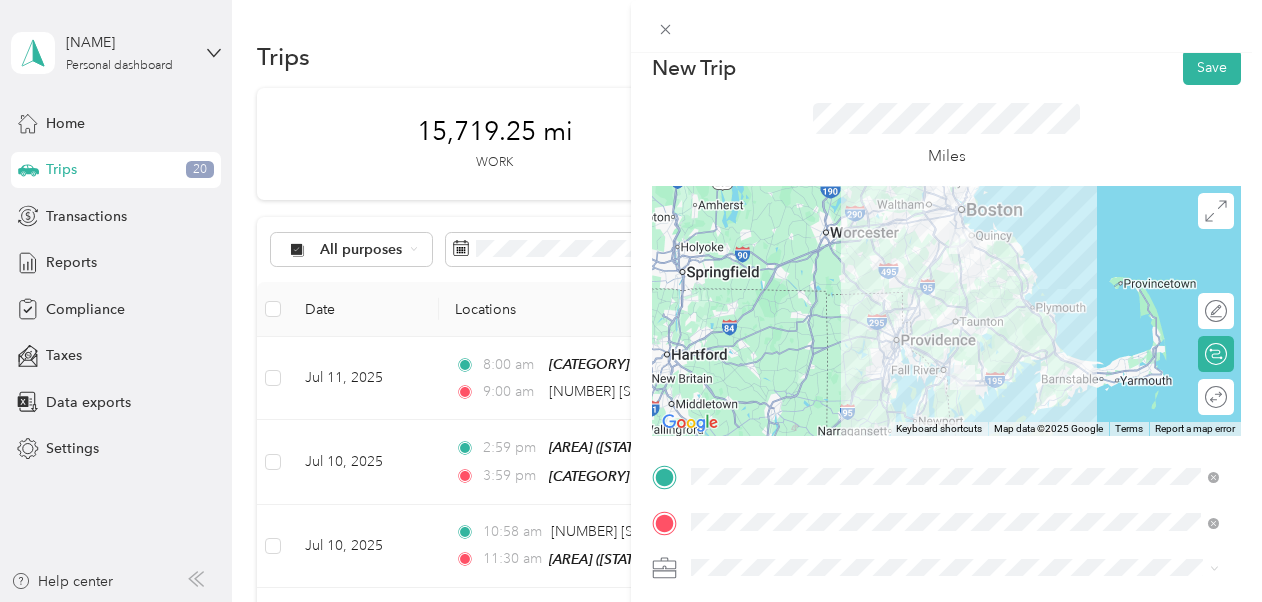 scroll, scrollTop: 3, scrollLeft: 0, axis: vertical 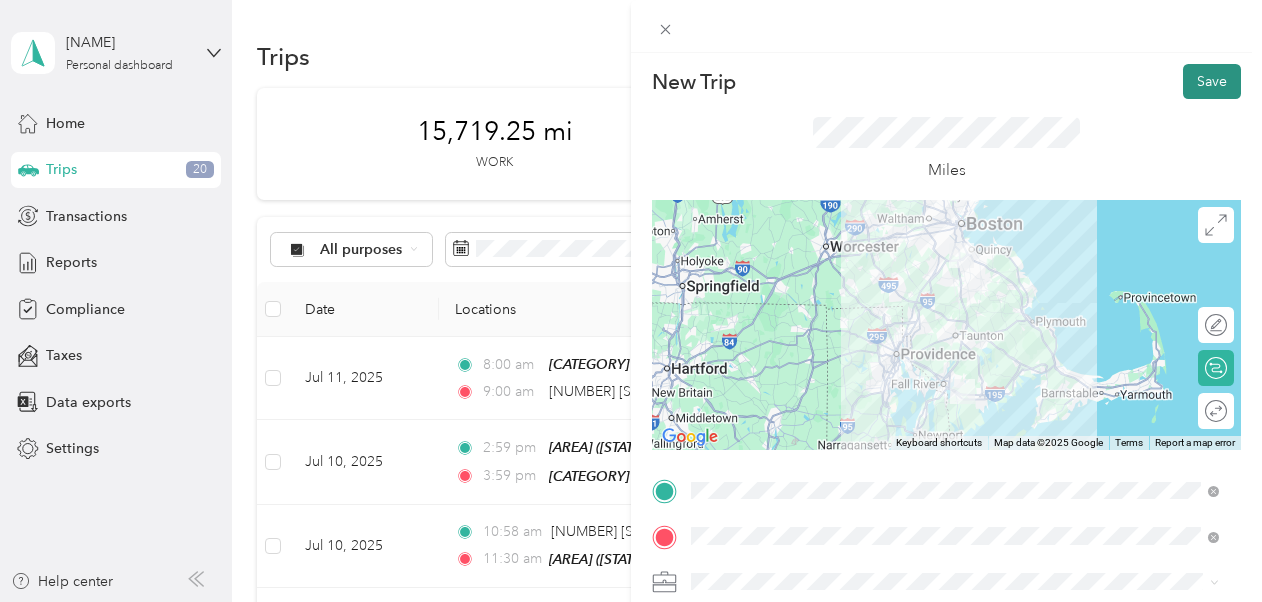 click on "Save" at bounding box center (1212, 81) 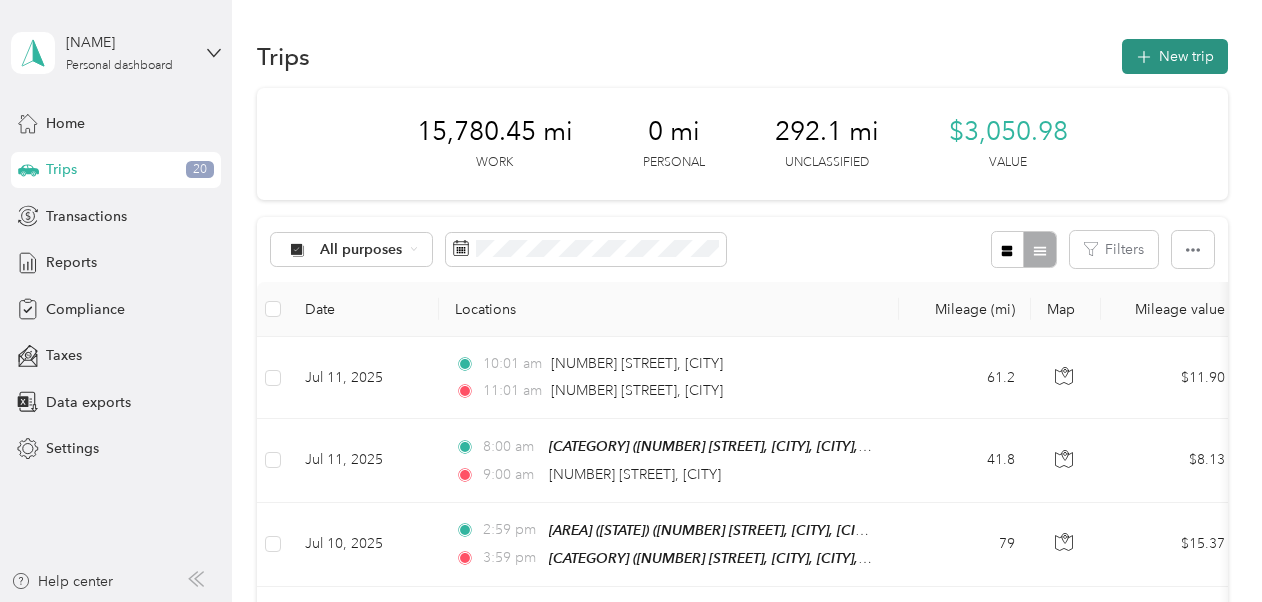 click on "New trip" at bounding box center [1175, 56] 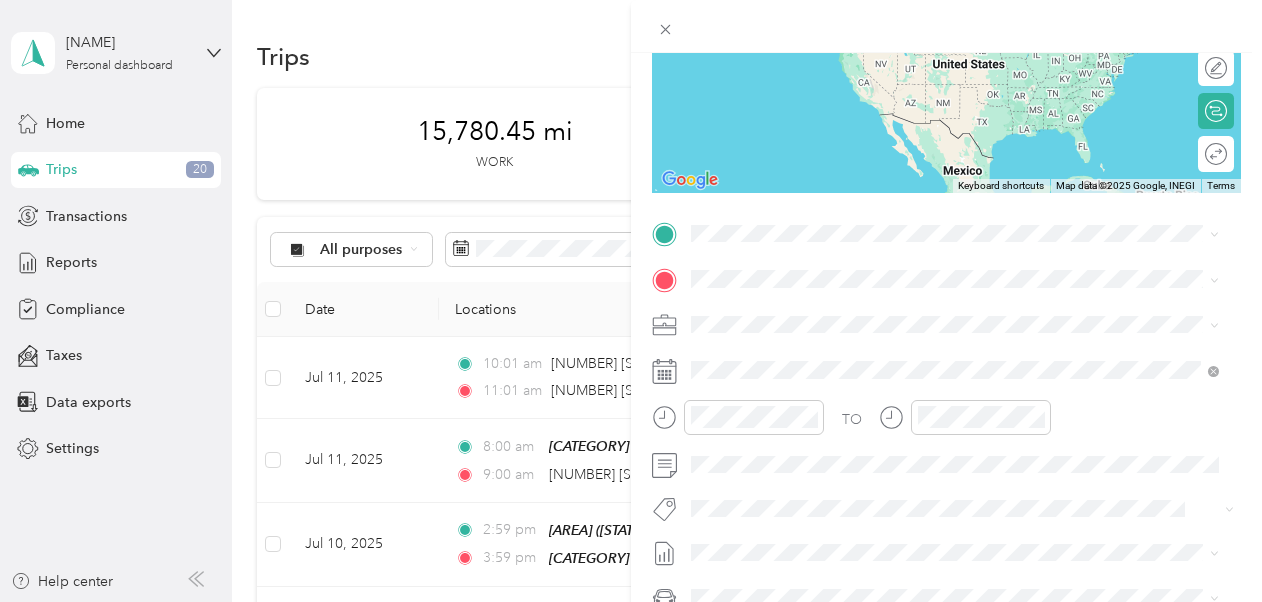 scroll, scrollTop: 256, scrollLeft: 0, axis: vertical 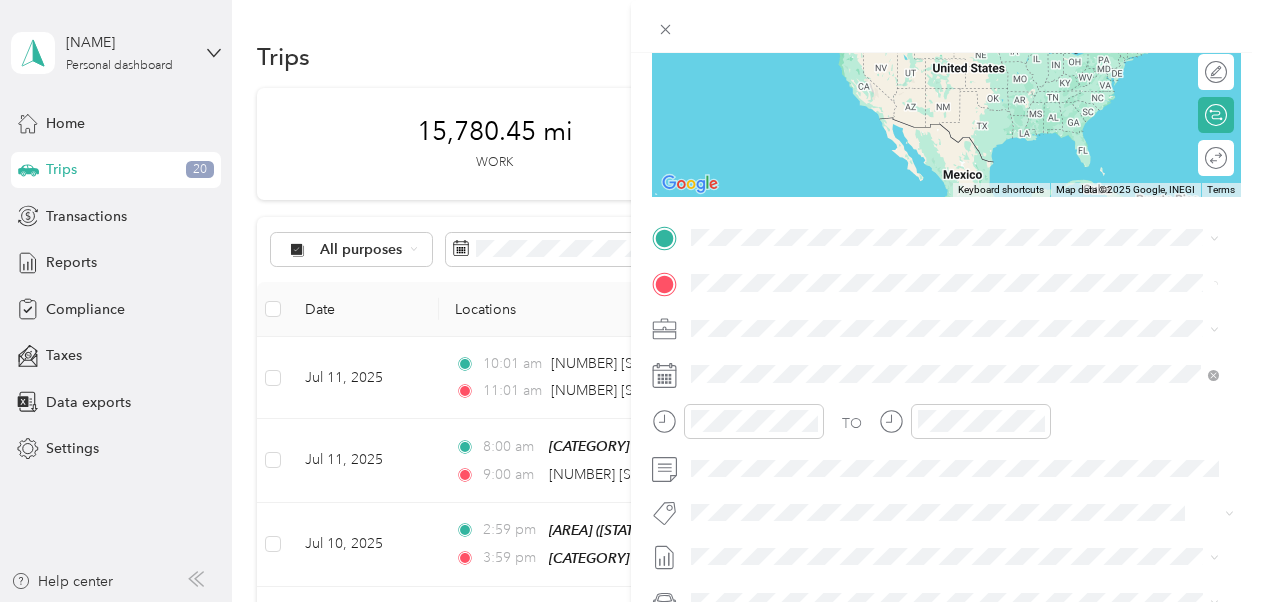 click on "[NUMBER] [STREET]
[CITY], [STATE] [POSTAL_CODE], [COUNTRY]" at bounding box center (873, 363) 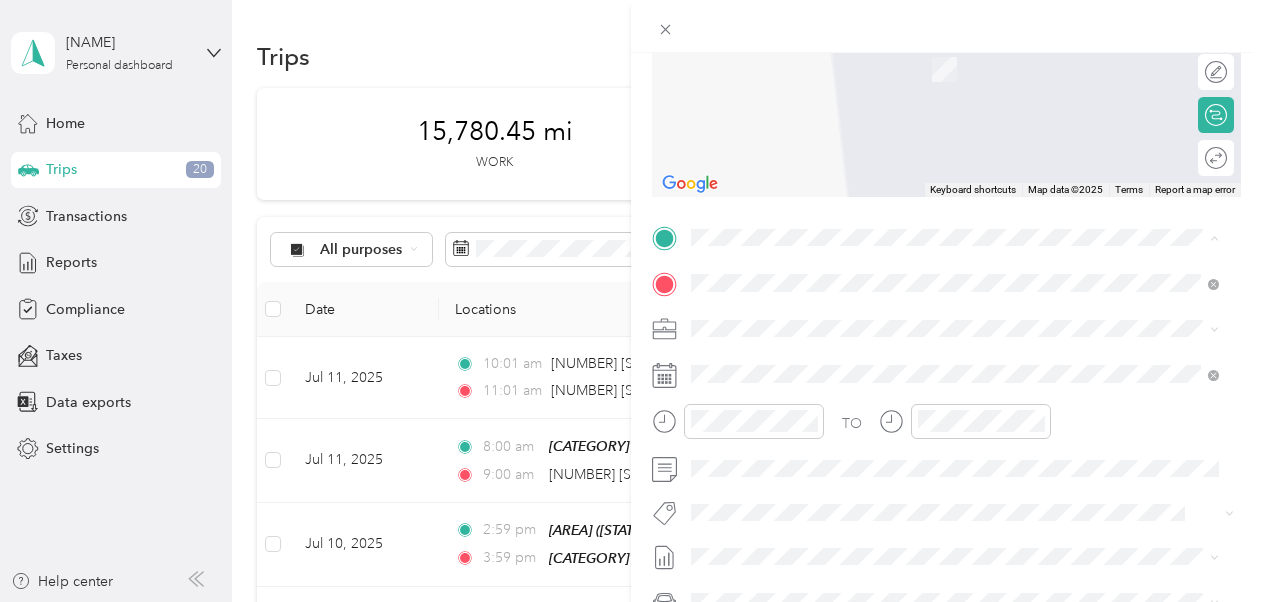 click on "[AREA] [NUMBER] [STREET], [CITY], [POSTAL_CODE], [CITY], [STATE], [COUNTRY]" at bounding box center [965, 329] 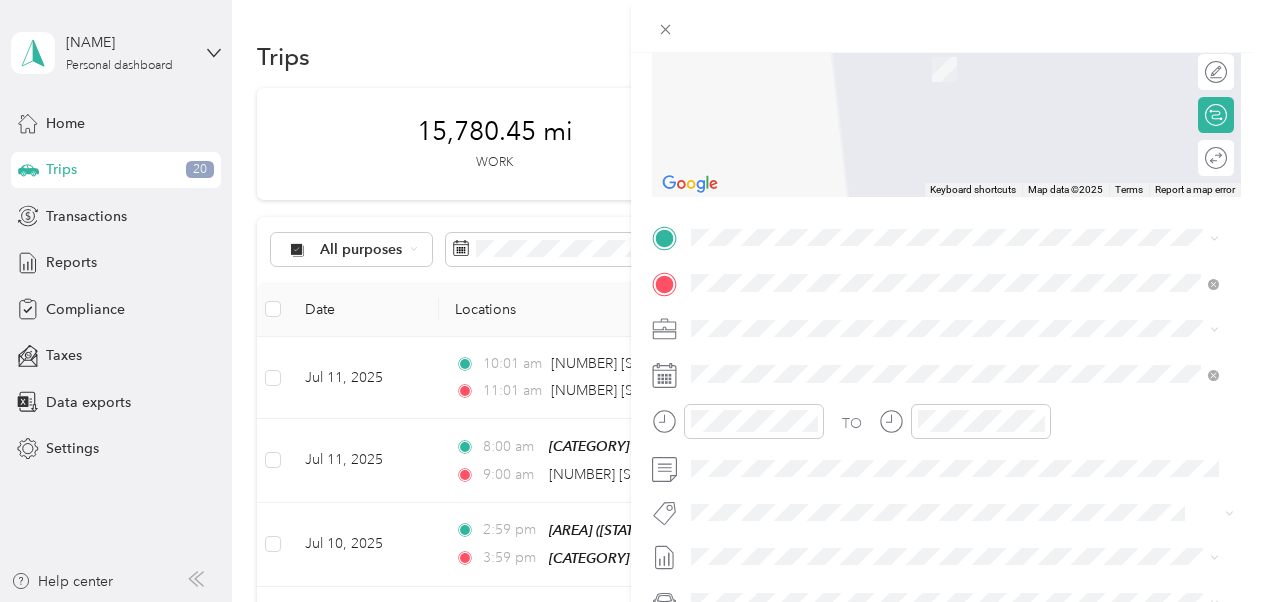 click on "[NUMBER] [STREET]
[CITY], [STATE] [POSTAL_CODE], [COUNTRY]" at bounding box center (873, 317) 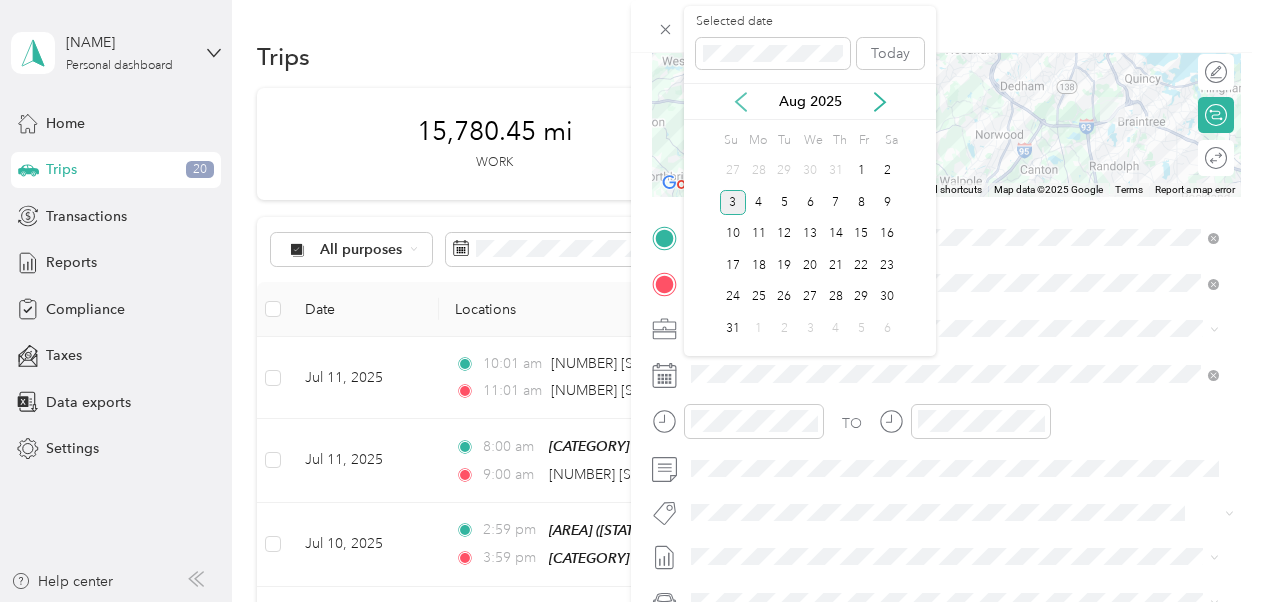 click 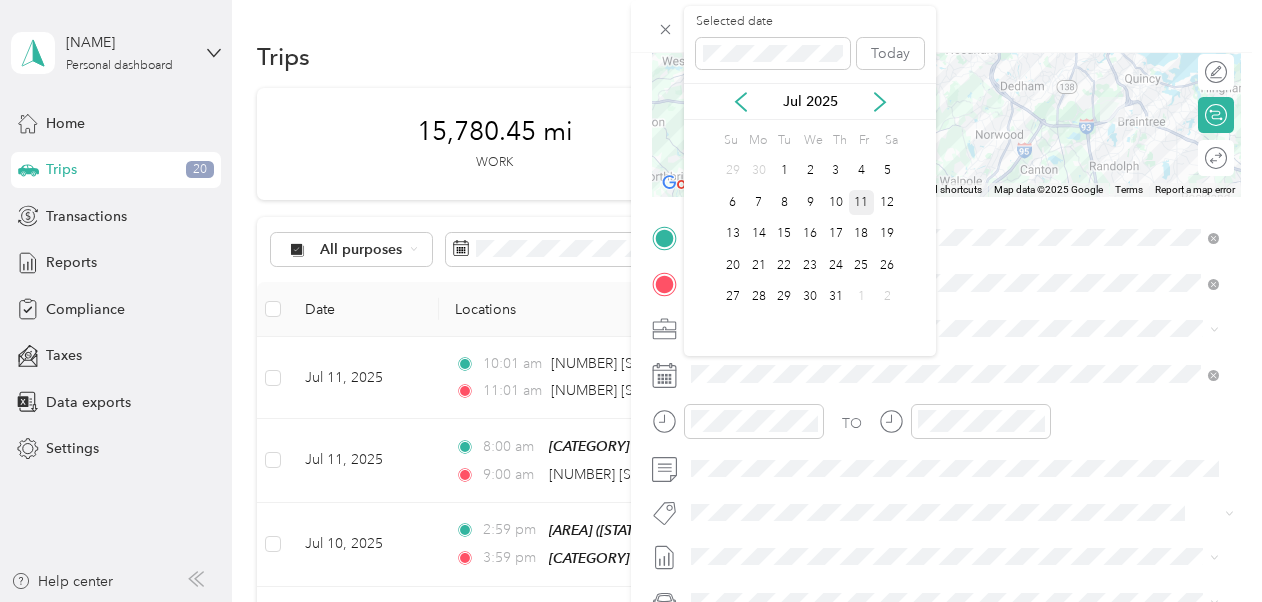 click on "11" at bounding box center (862, 202) 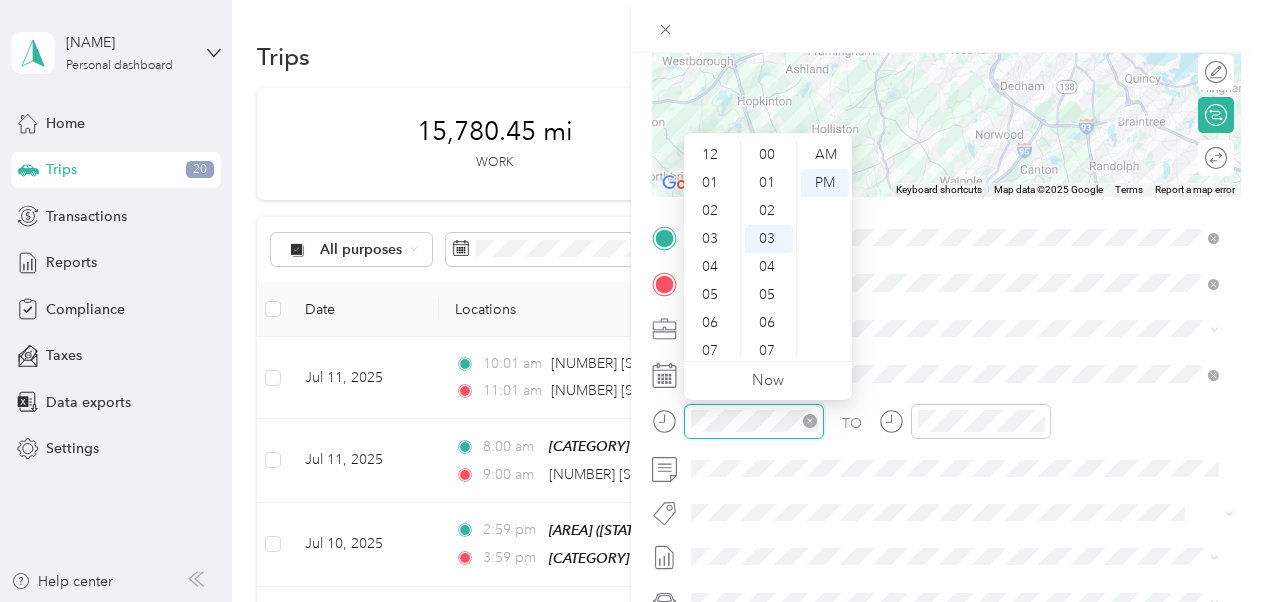 scroll, scrollTop: 120, scrollLeft: 0, axis: vertical 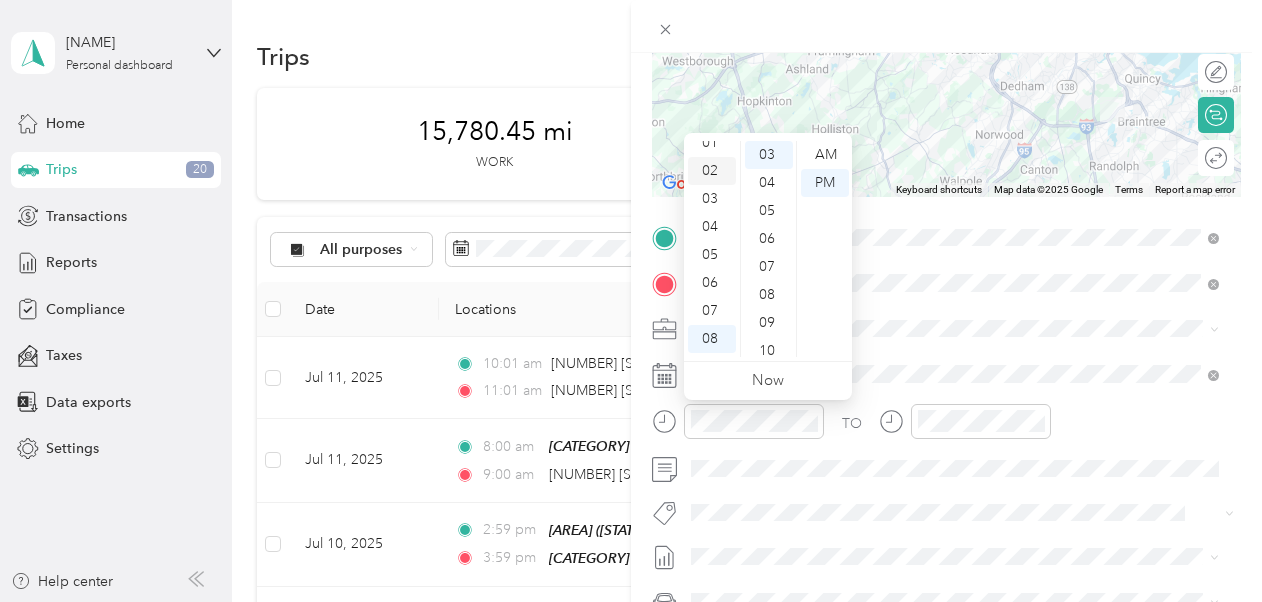 click on "02" at bounding box center [712, 171] 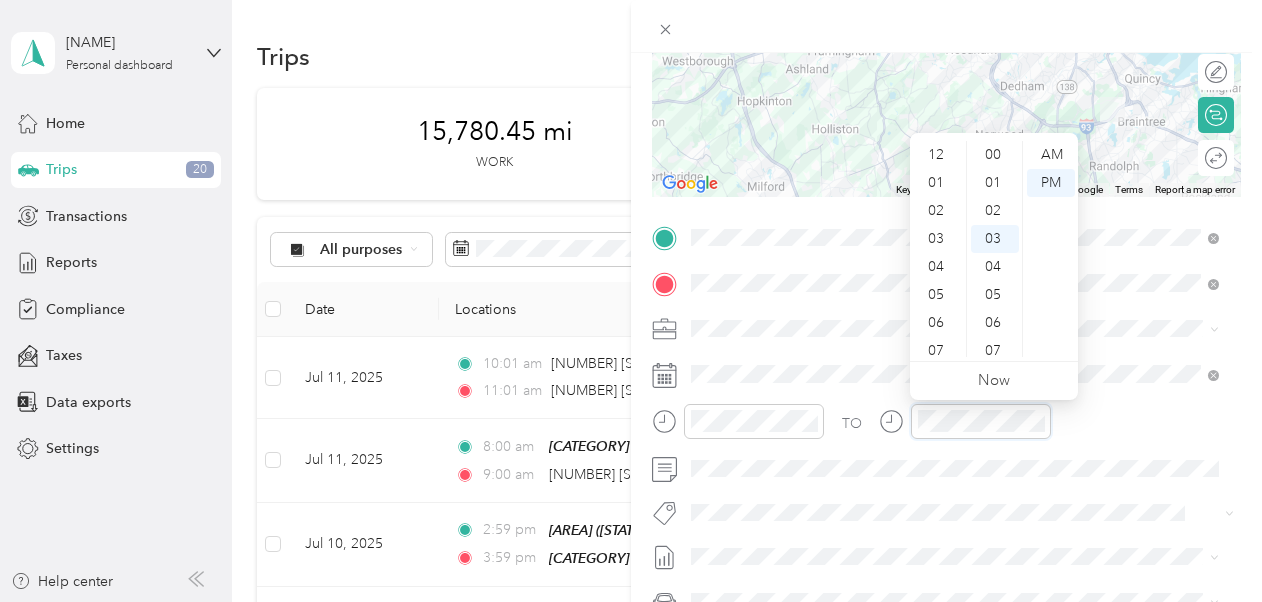 scroll, scrollTop: 120, scrollLeft: 0, axis: vertical 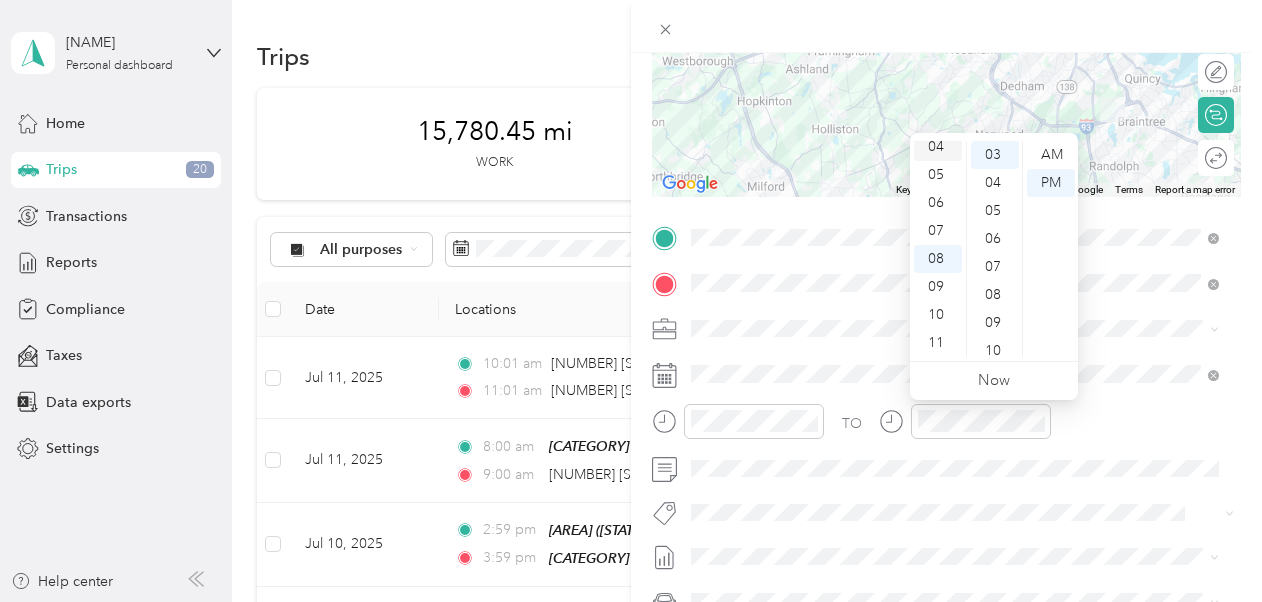 click on "04" at bounding box center [938, 147] 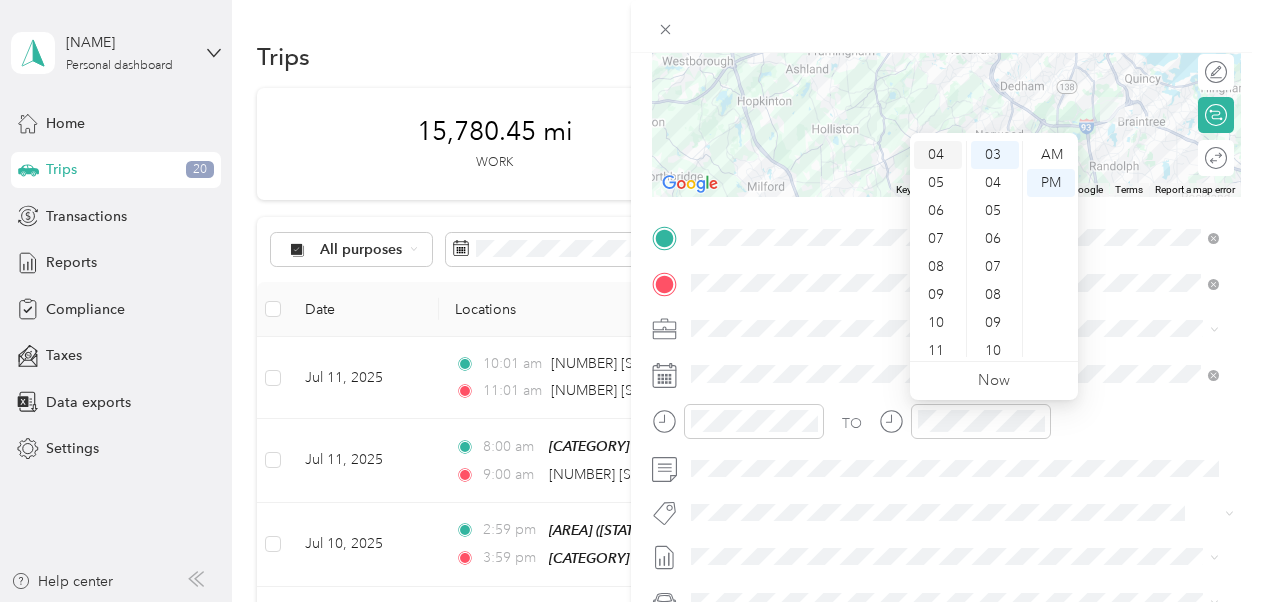 click on "04" at bounding box center (938, 155) 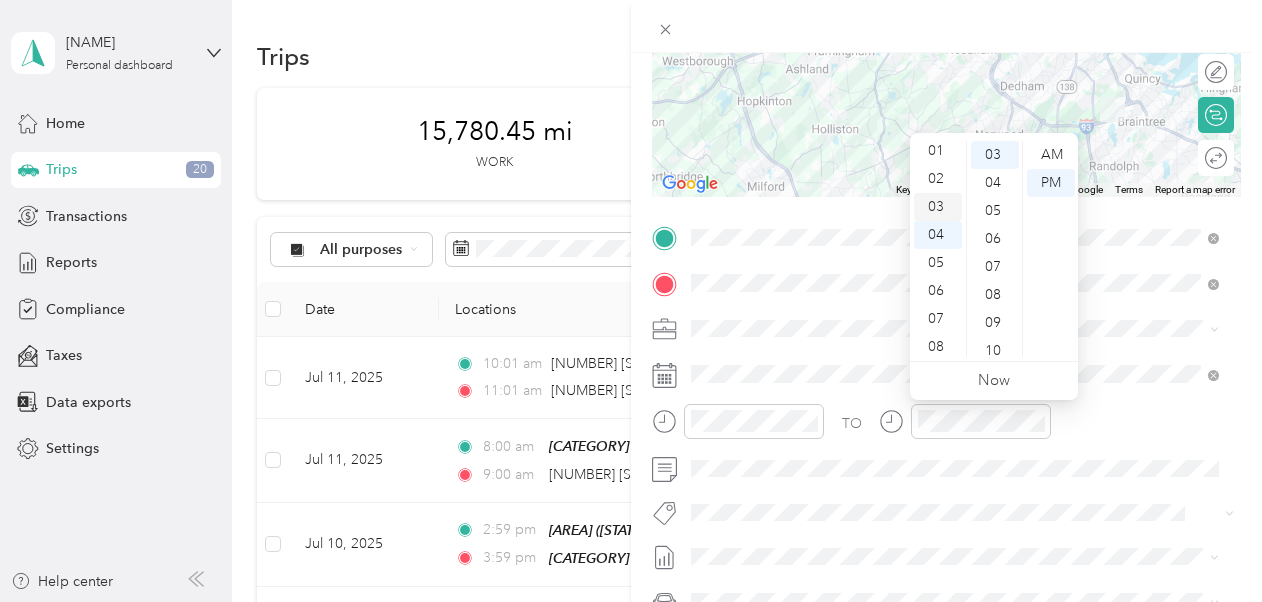 click on "03" at bounding box center (938, 207) 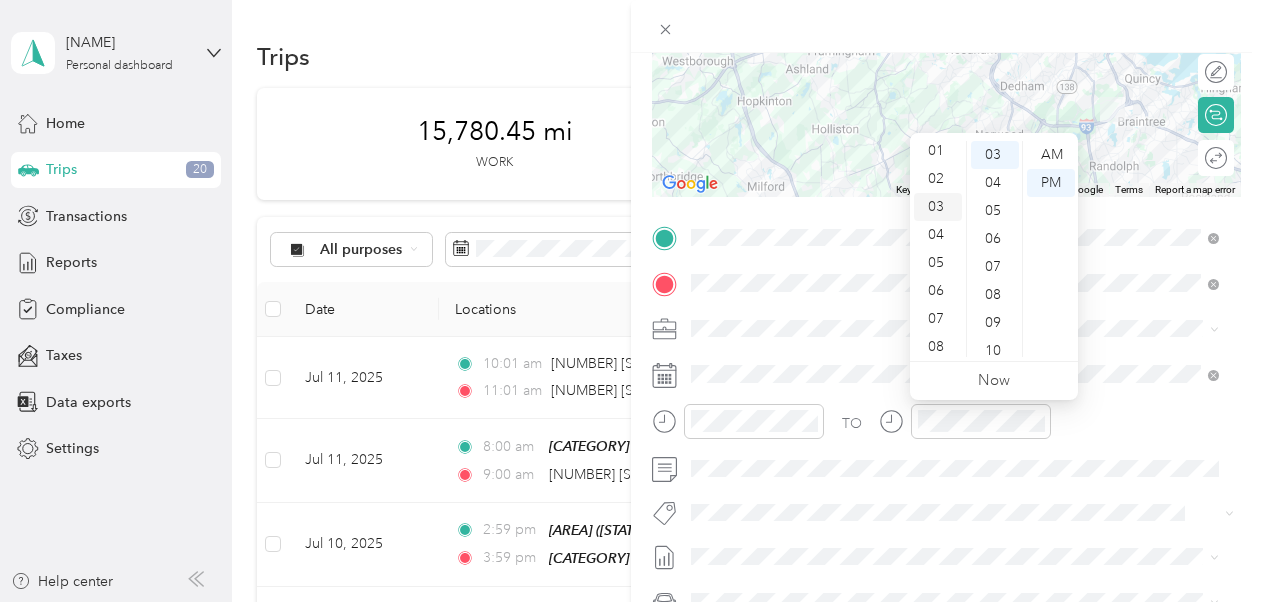 scroll, scrollTop: 84, scrollLeft: 0, axis: vertical 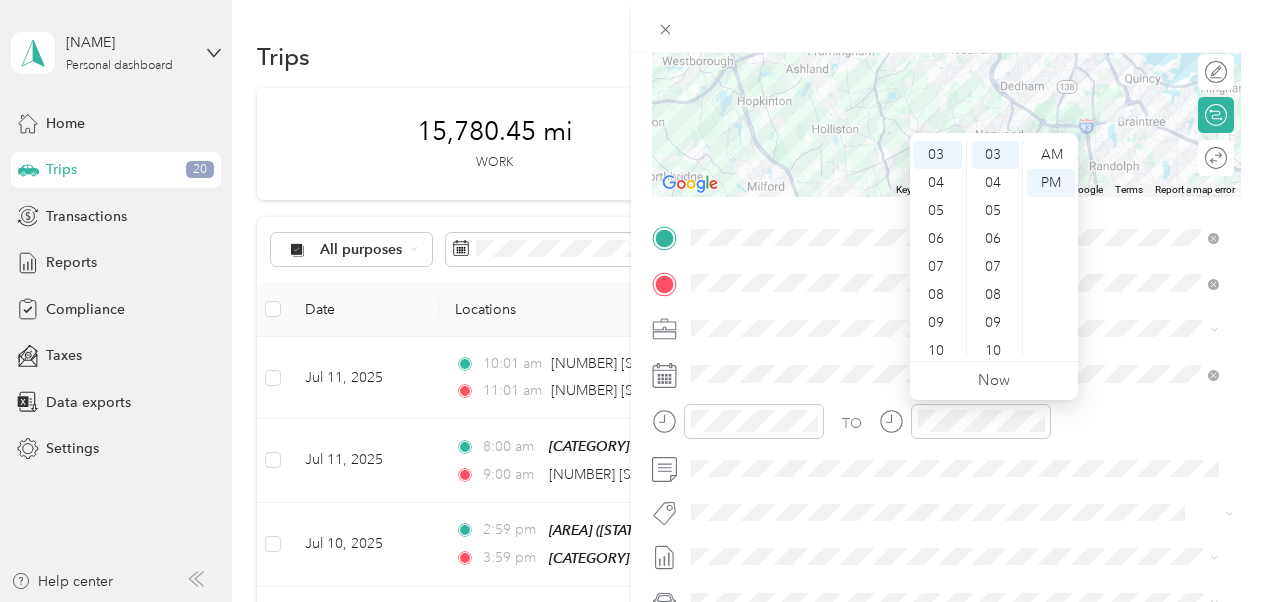 click on "TO" at bounding box center (946, 428) 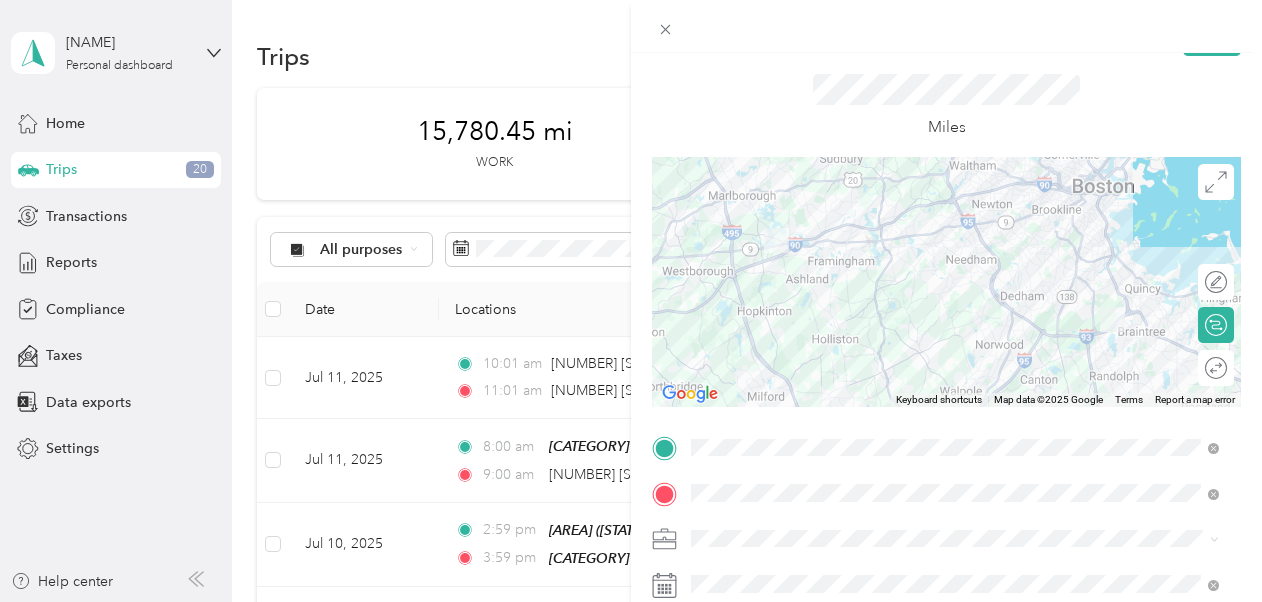 scroll, scrollTop: 0, scrollLeft: 0, axis: both 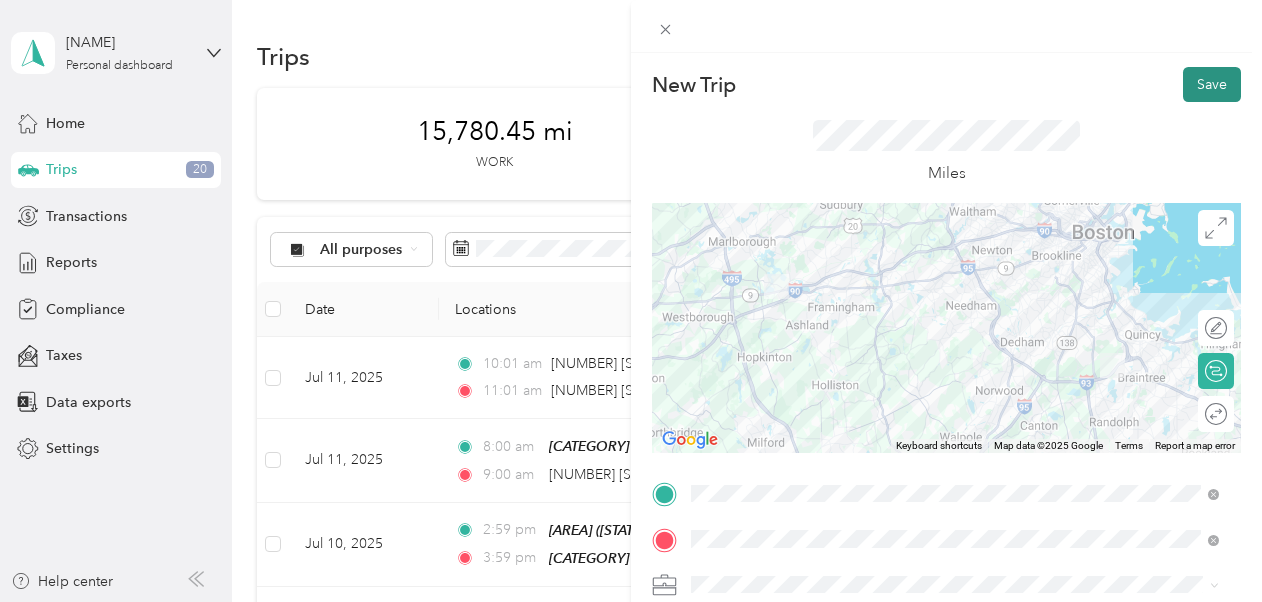 click on "Save" at bounding box center [1212, 84] 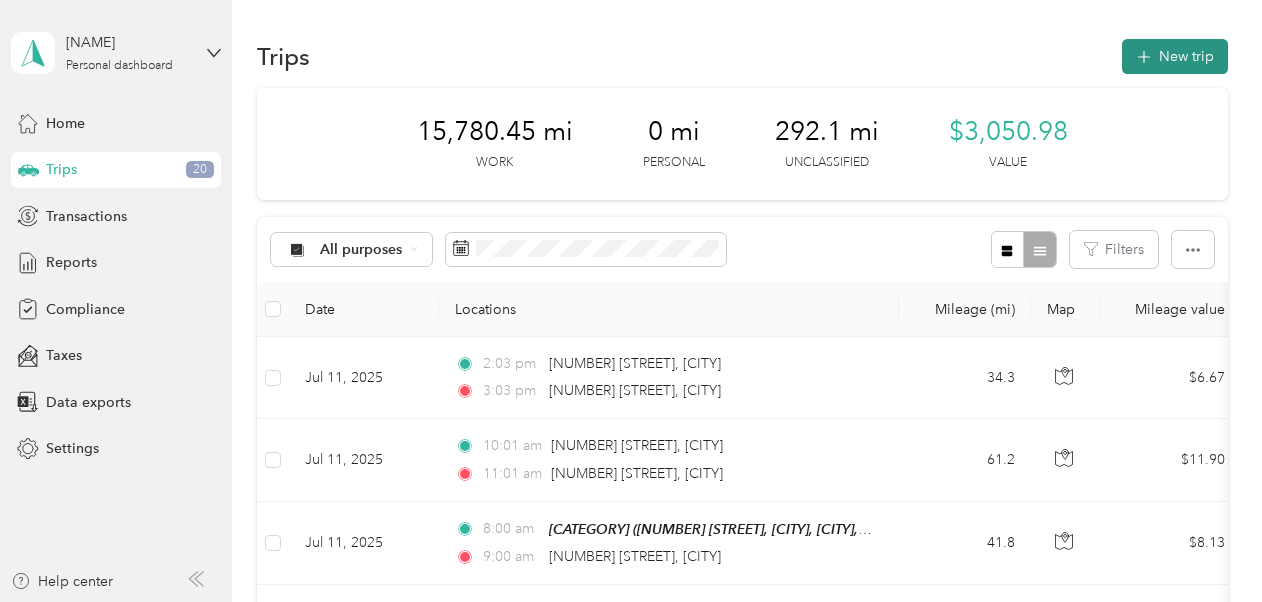 click on "New trip" at bounding box center (1175, 56) 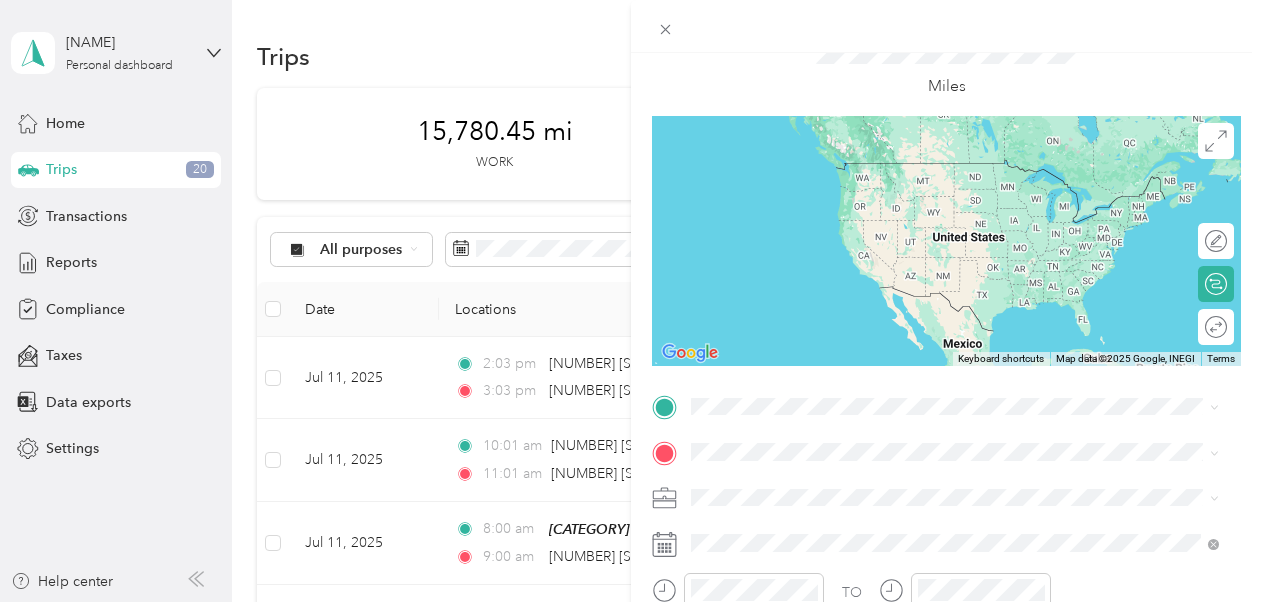 scroll, scrollTop: 85, scrollLeft: 0, axis: vertical 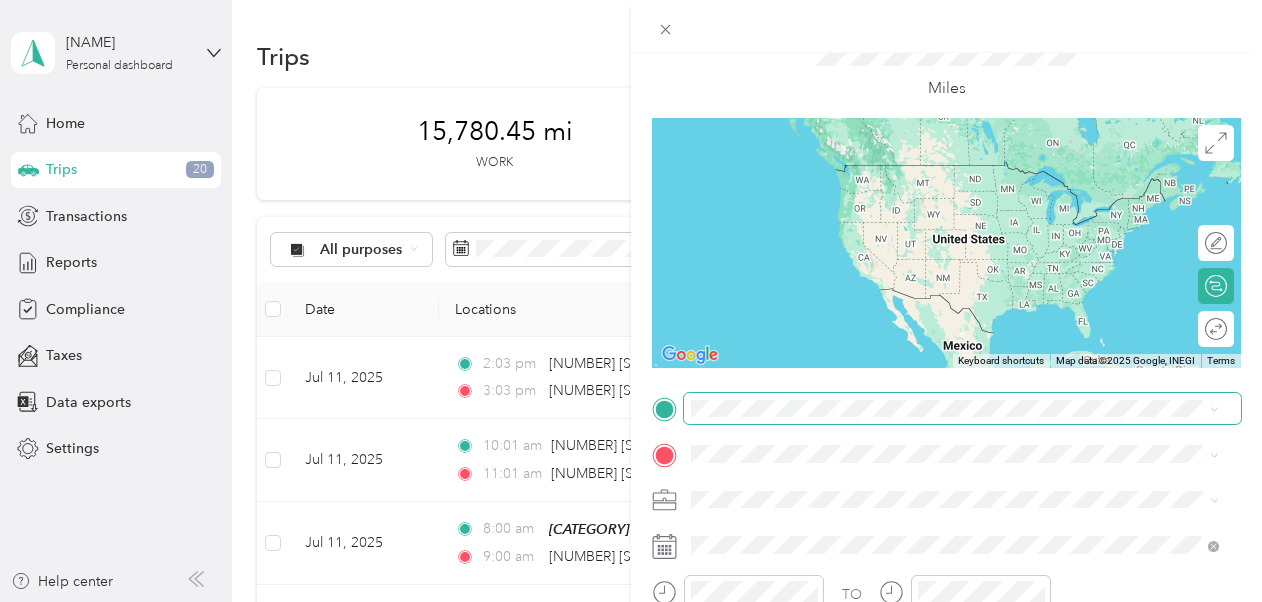 click at bounding box center [962, 409] 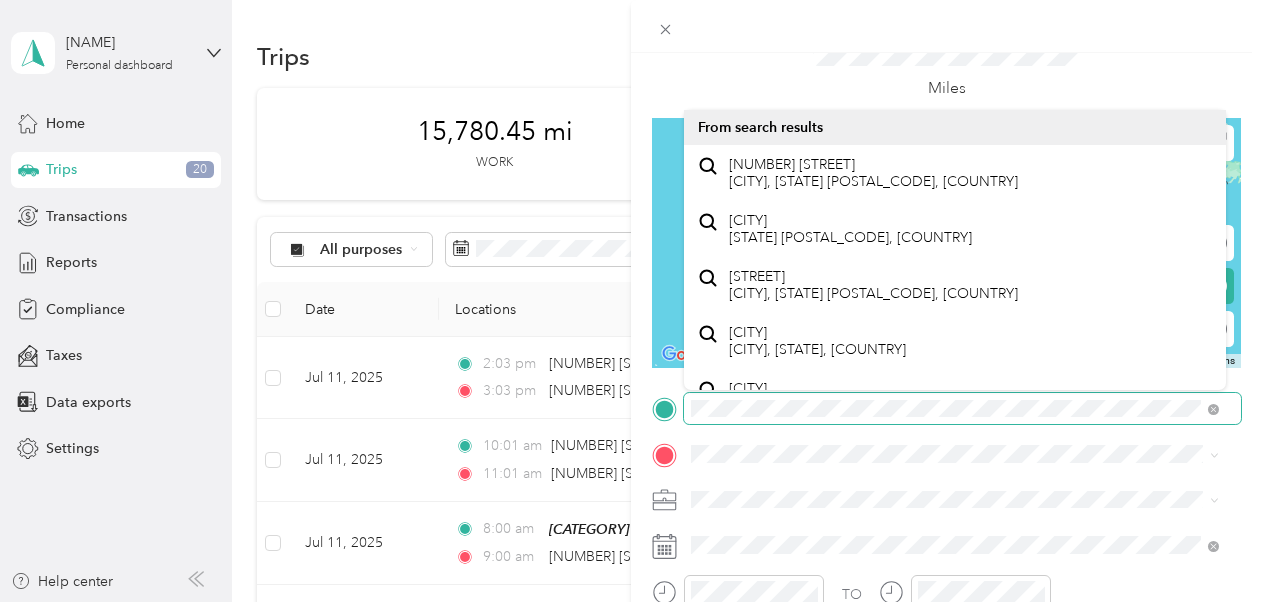click on "New Trip Save This trip cannot be edited because it is either under review, approved, or paid. Contact your Team Manager to edit it. Miles ← Move left → Move right ↑ Move up ↓ Move down + Zoom in - Zoom out Home Jump left by 75% End Jump right by 75% Page Up Jump up by 75% Page Down Jump down by 75% Keyboard shortcuts Map Data Map data ©2025 Google, INEGI Map data ©2025 Google, INEGI 1000 km  Click to toggle between metric and imperial units Terms Report a map error Edit route Calculate route Round trip TO Add photo" at bounding box center [946, 429] 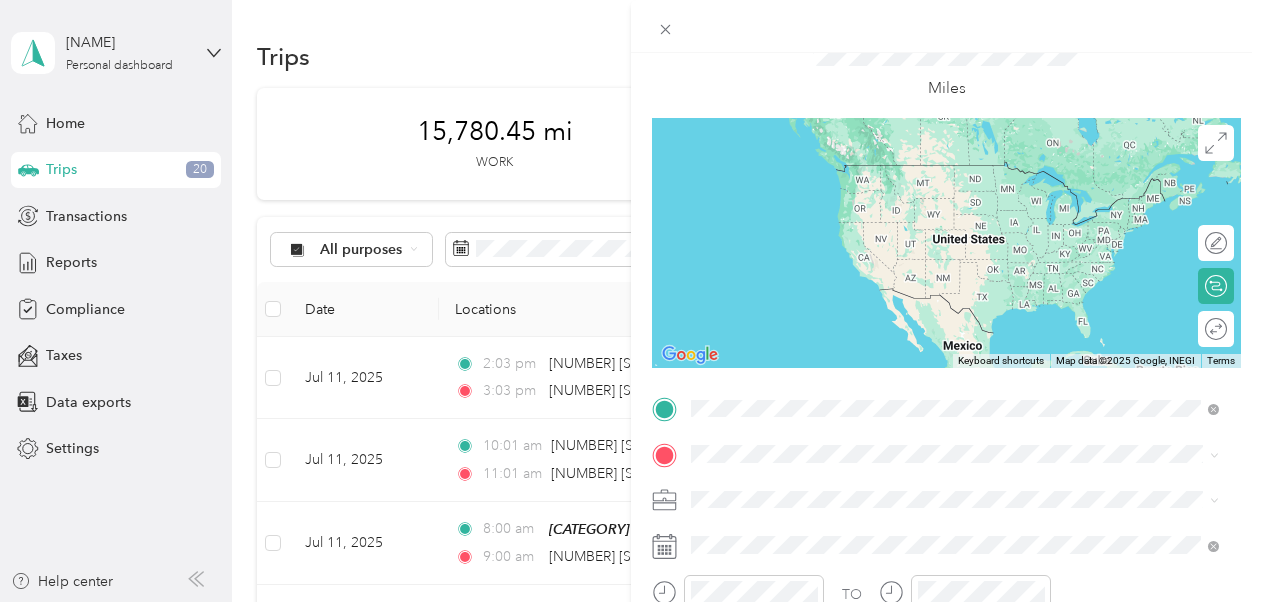 click on "[NUMBER] [STREET]
[CITY], [STATE] [POSTAL_CODE], [COUNTRY]" at bounding box center [873, 173] 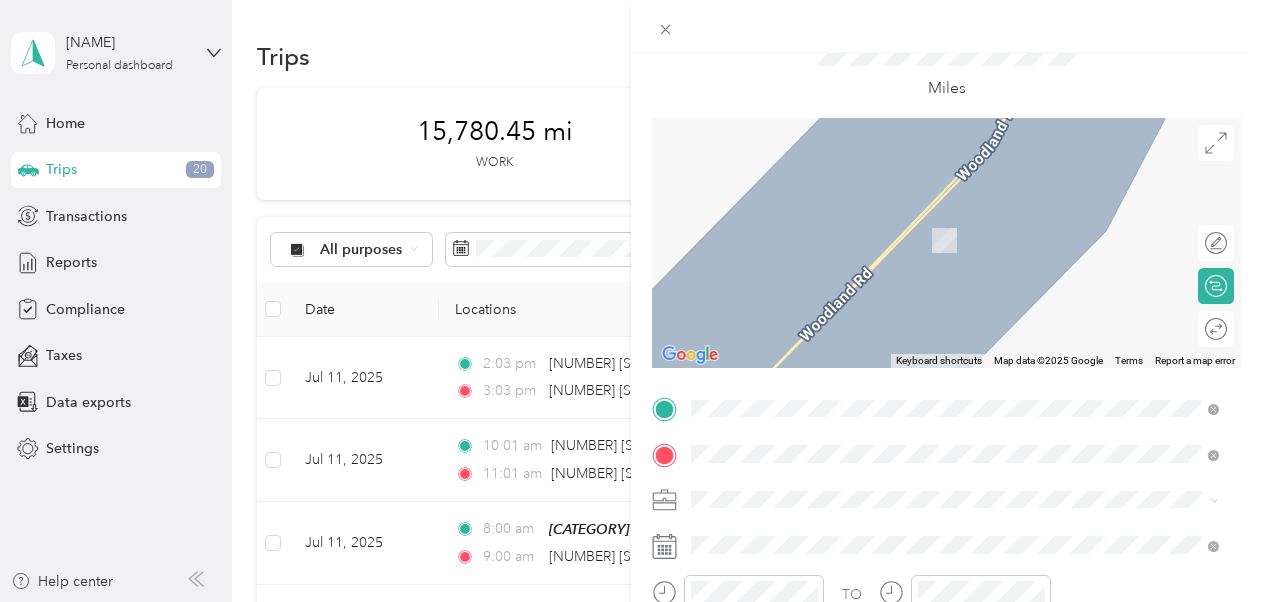 click on "[AREA] [NUMBER] [STREET], [CITY], [POSTAL_CODE], [CITY], [STATE], [COUNTRY]" at bounding box center [965, 229] 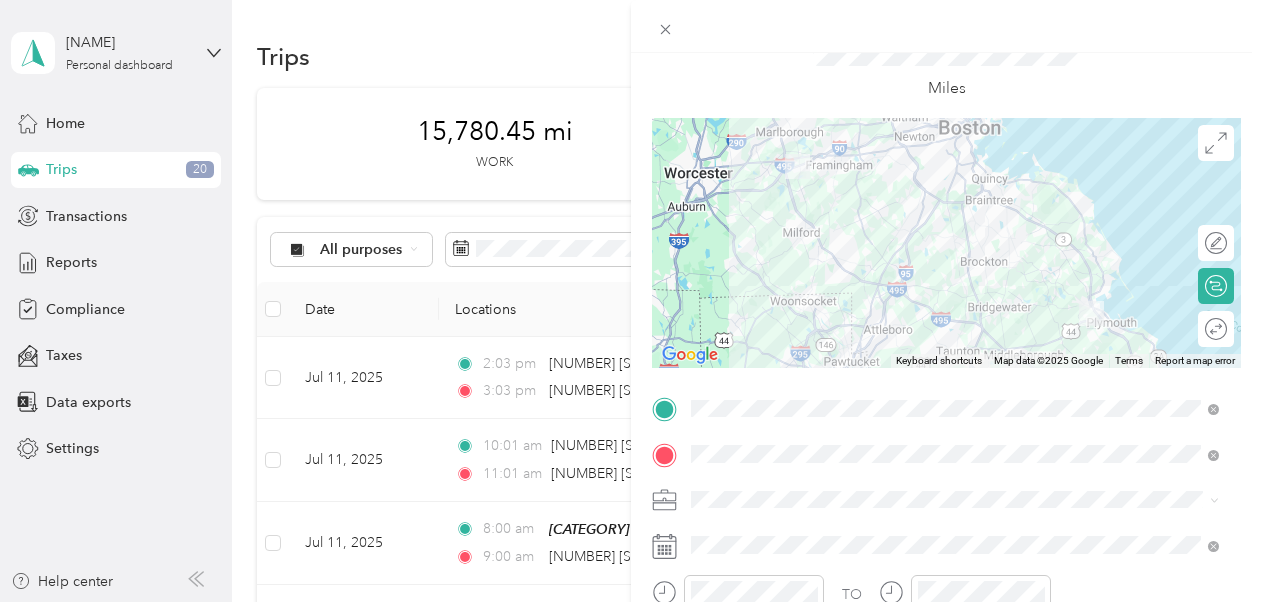 scroll, scrollTop: 30, scrollLeft: 0, axis: vertical 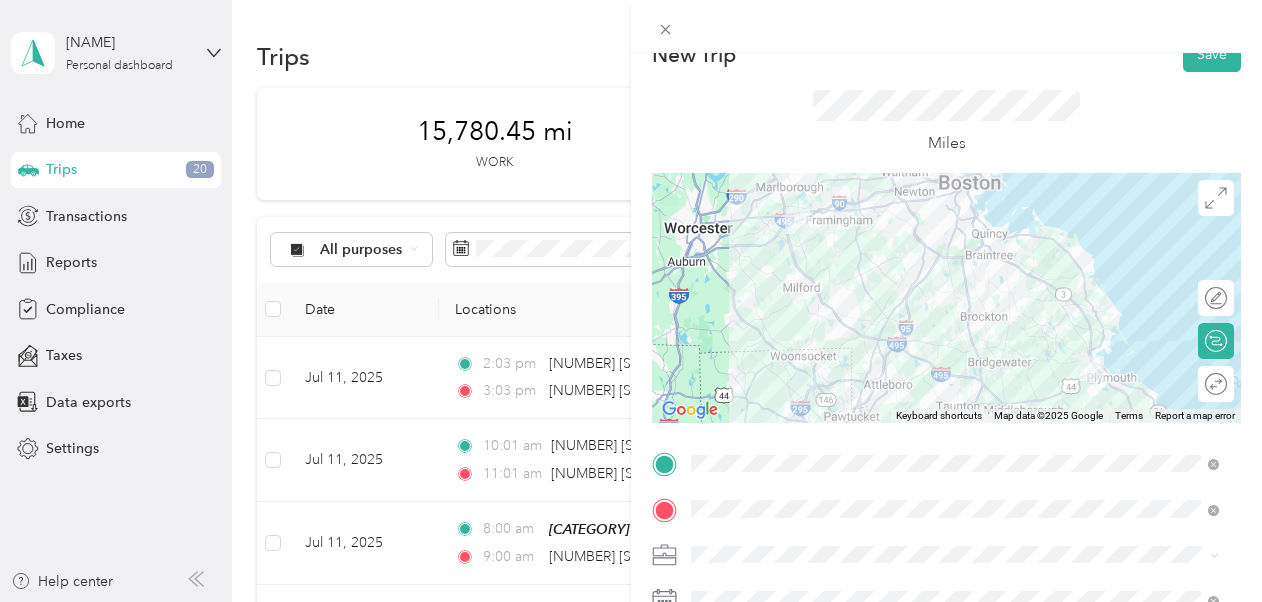 click at bounding box center (946, 298) 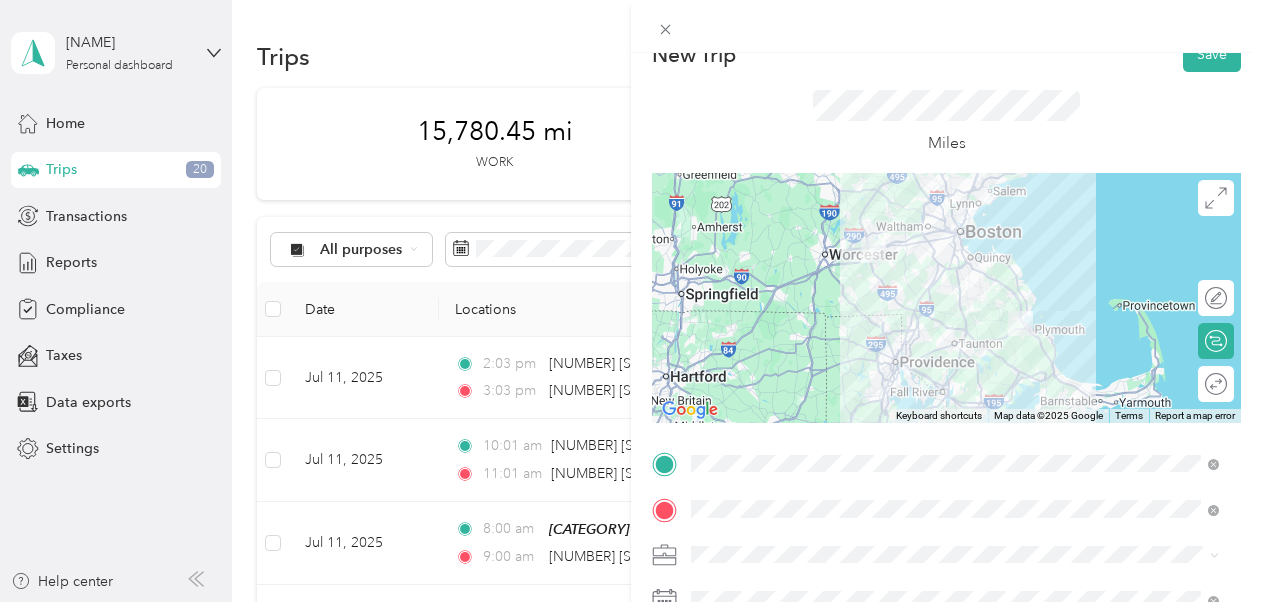 click at bounding box center (946, 298) 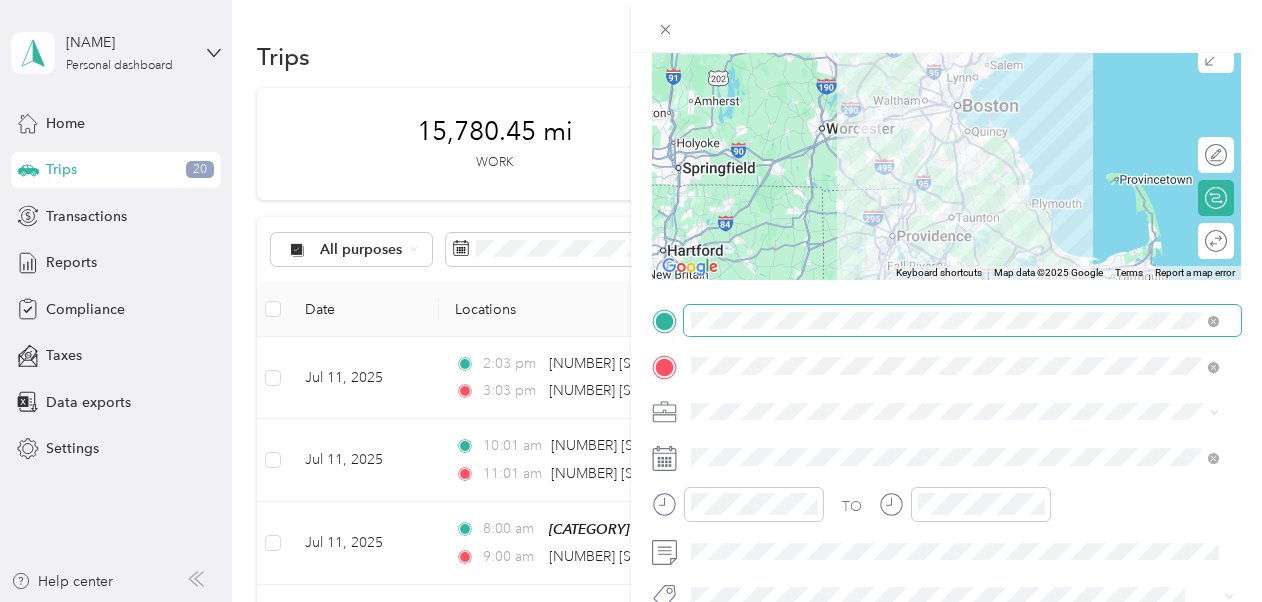scroll, scrollTop: 172, scrollLeft: 0, axis: vertical 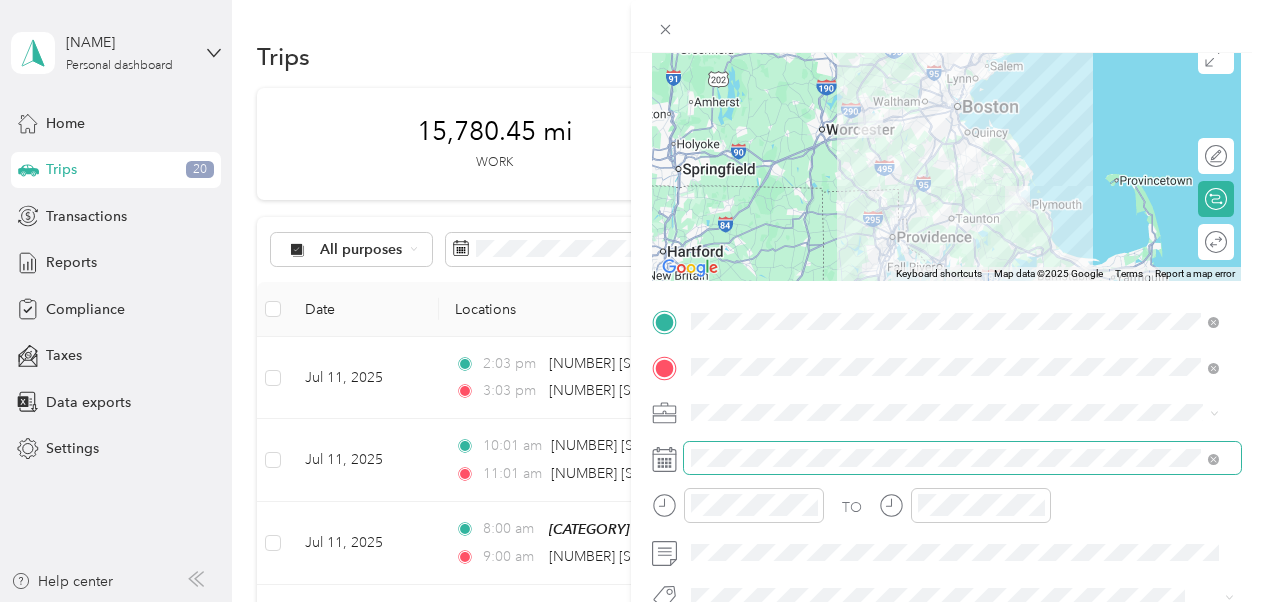click at bounding box center [962, 458] 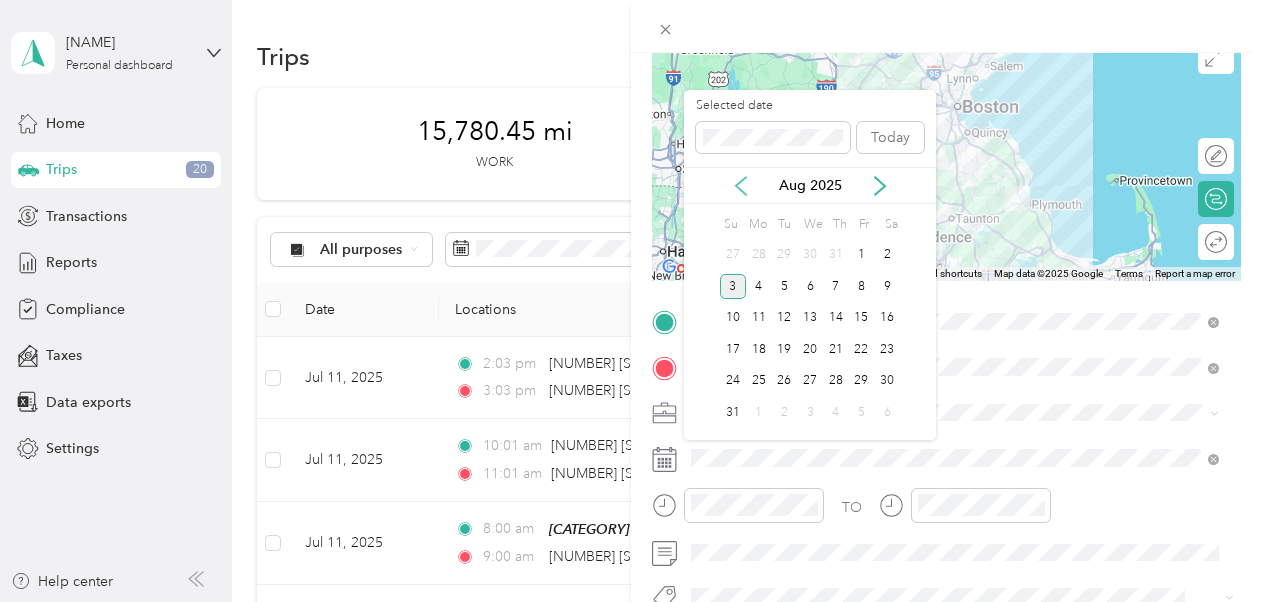 click 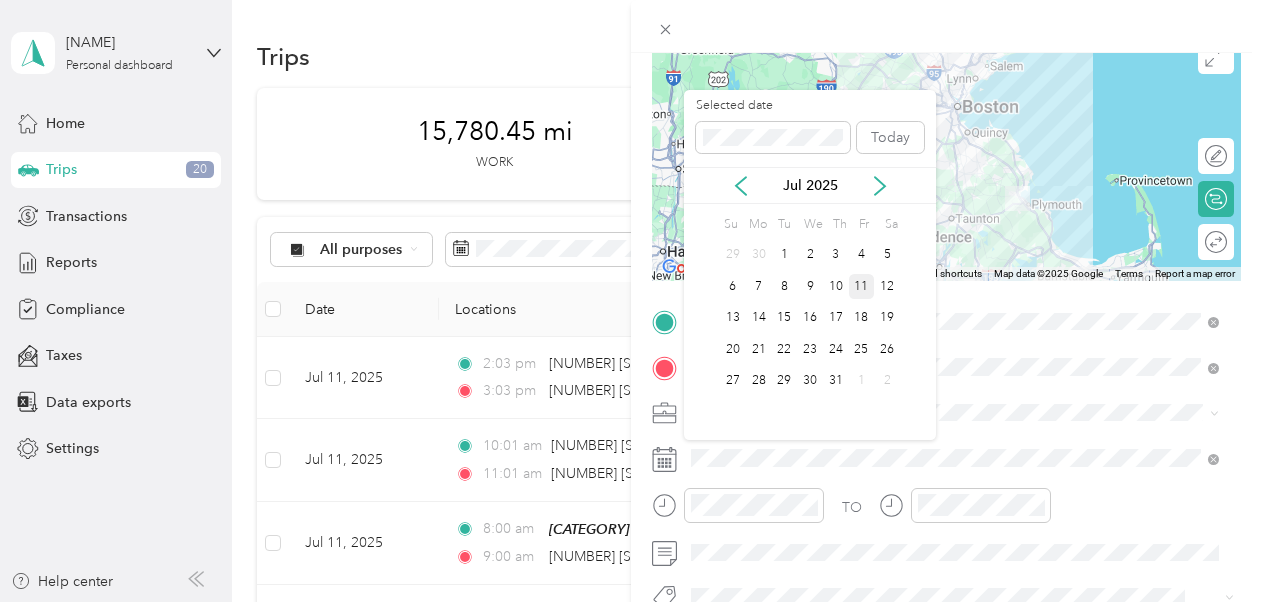 click on "11" at bounding box center [862, 286] 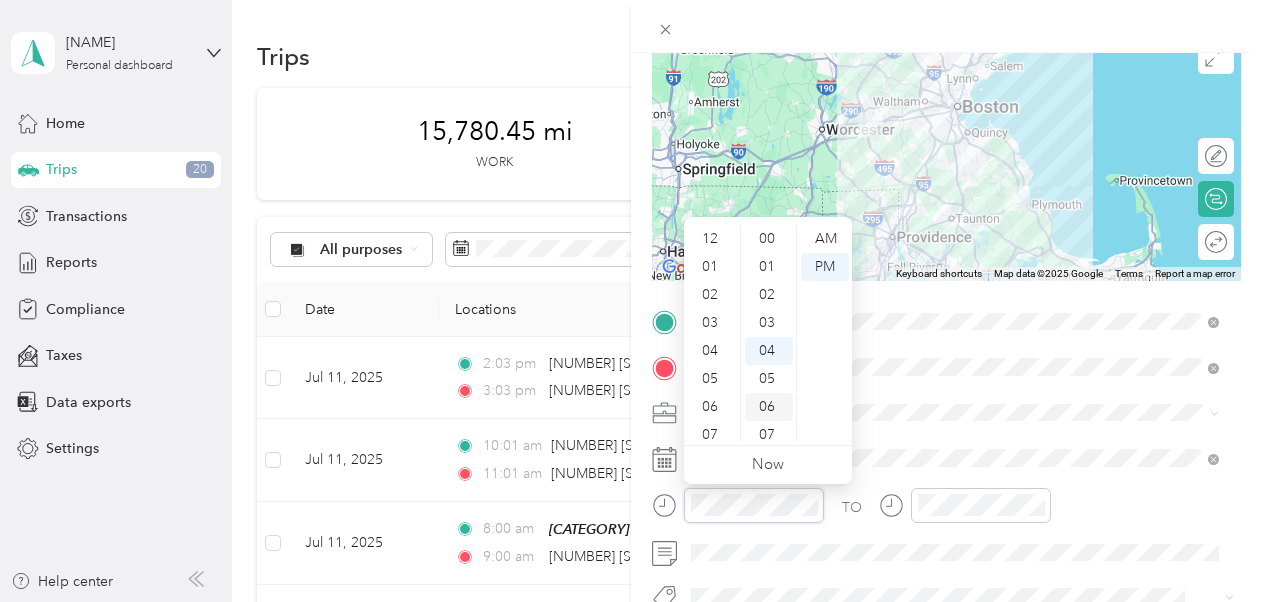 scroll, scrollTop: 112, scrollLeft: 0, axis: vertical 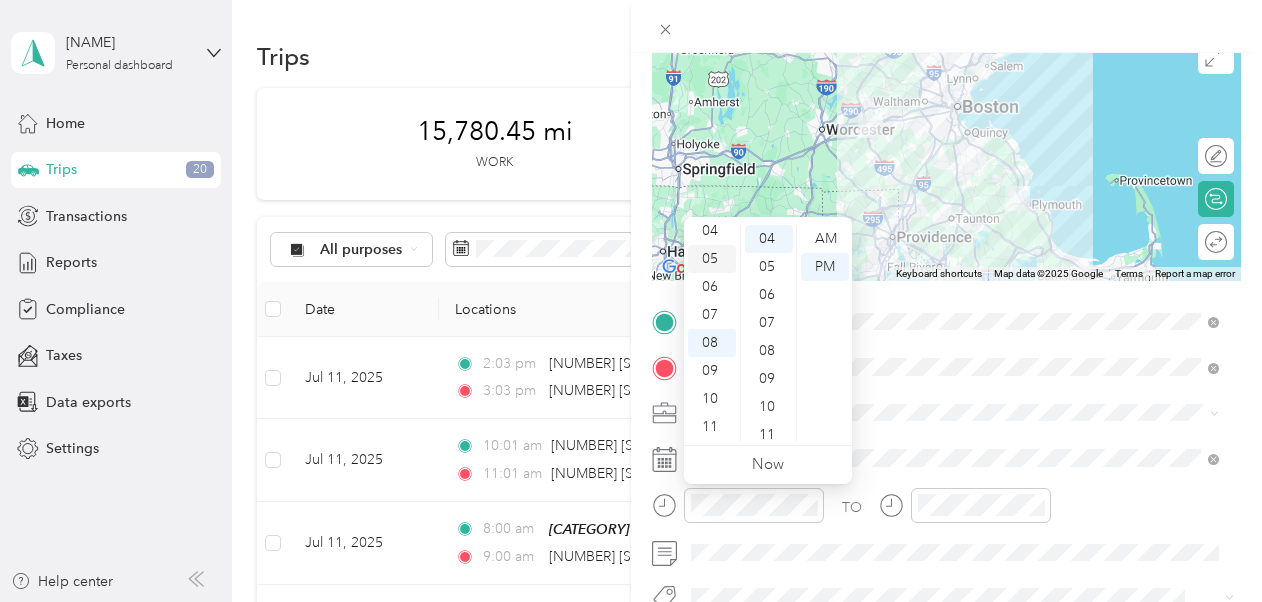 click on "05" at bounding box center (712, 259) 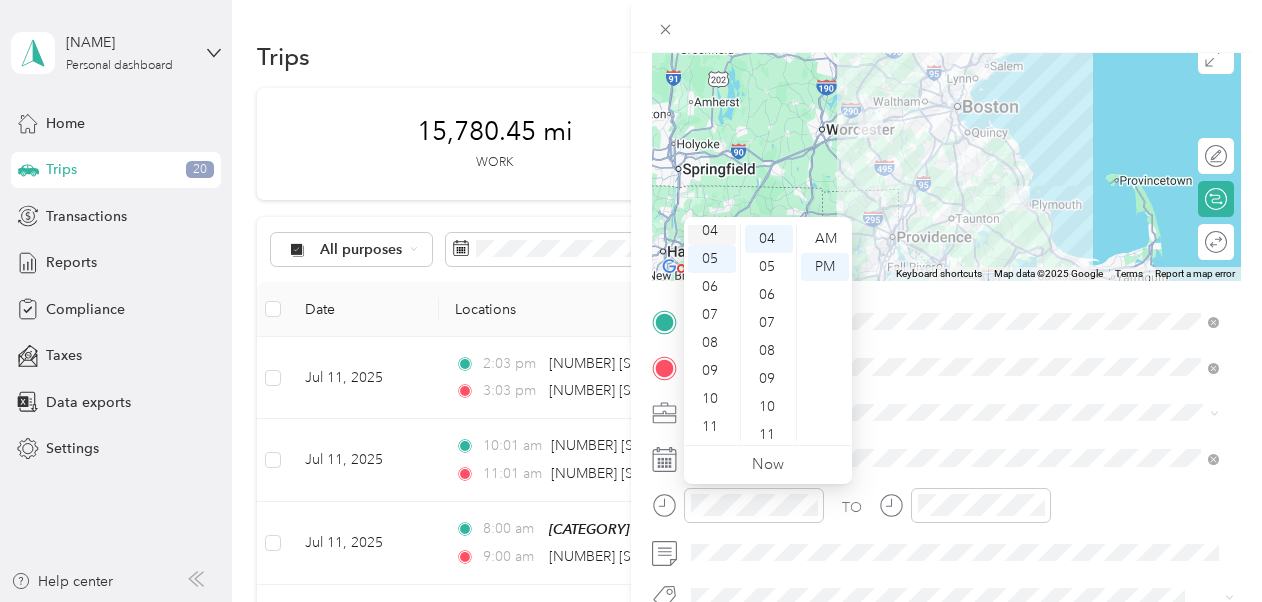 click on "04" at bounding box center [712, 231] 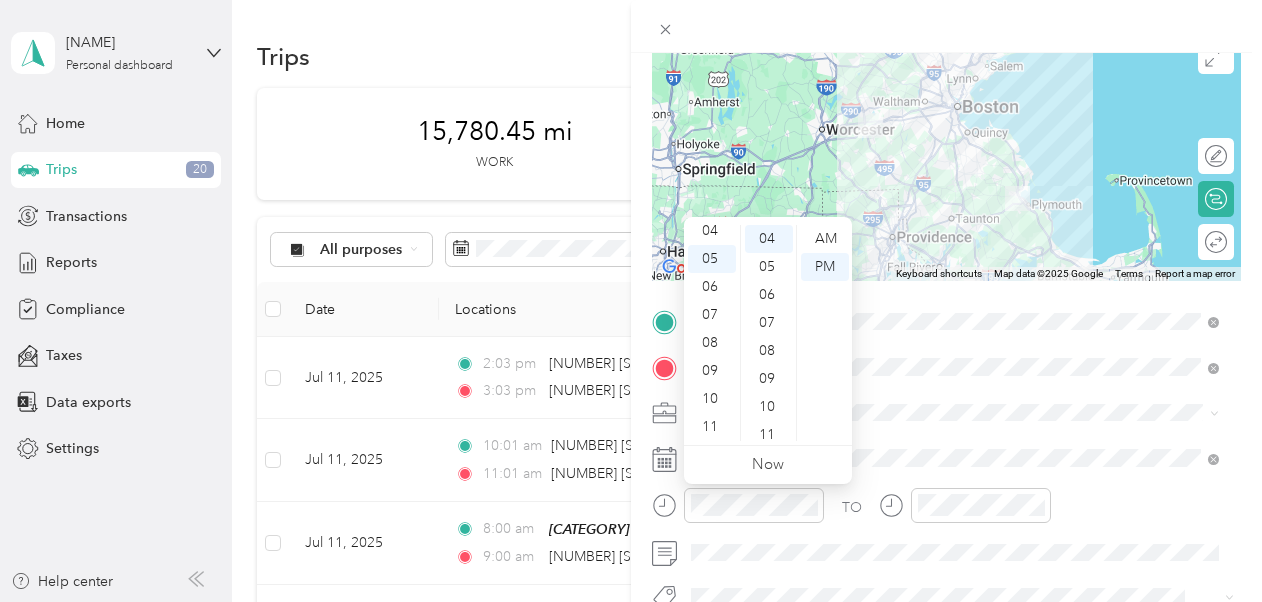 scroll, scrollTop: 112, scrollLeft: 0, axis: vertical 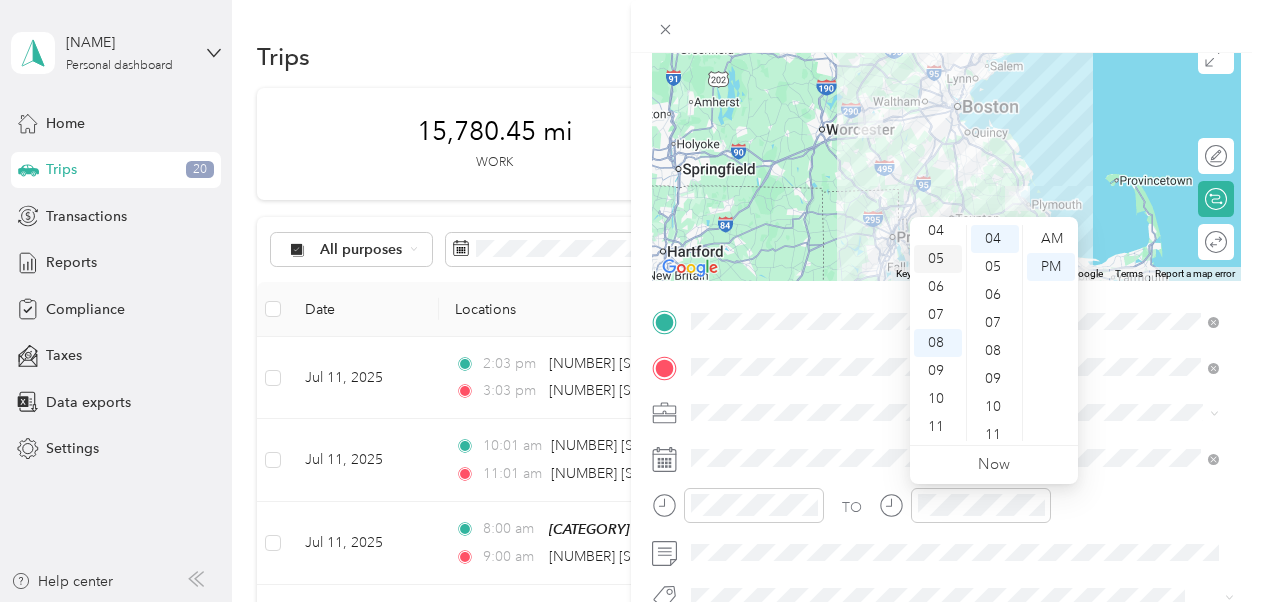 click on "05" at bounding box center [938, 259] 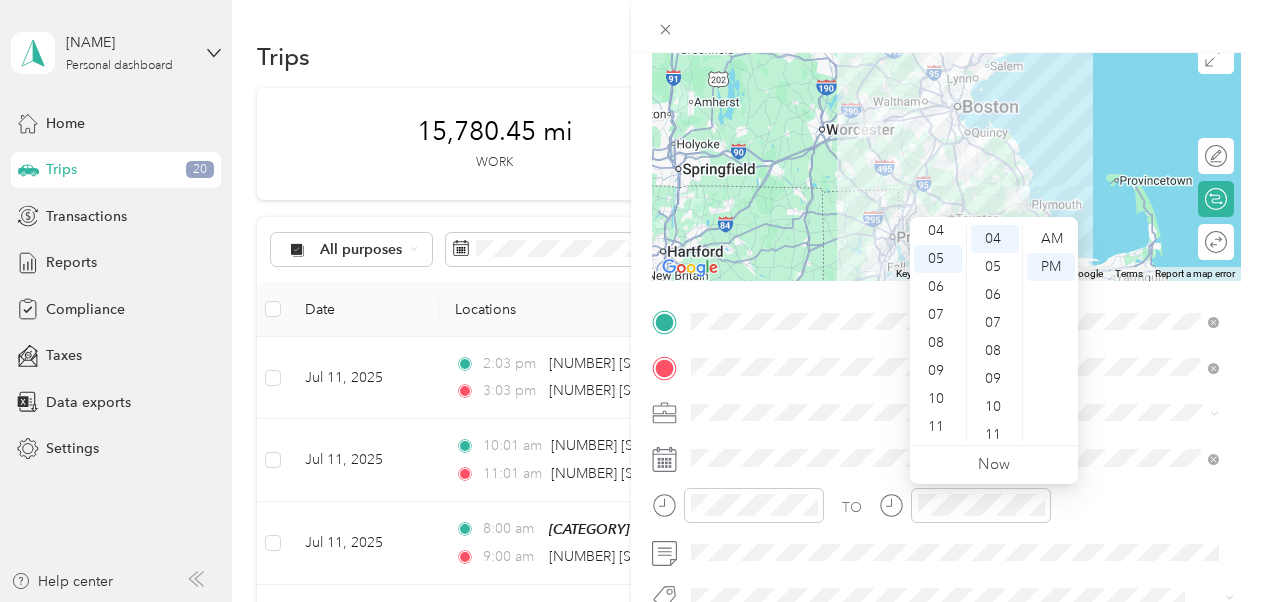 click on "TO" at bounding box center [946, 512] 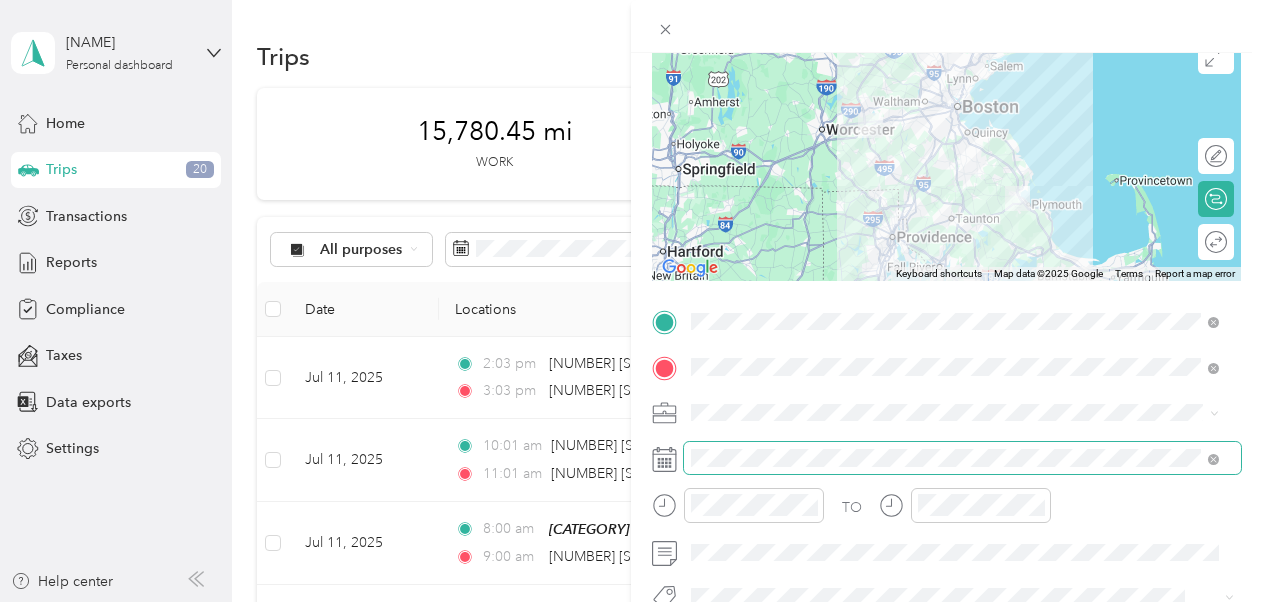 scroll, scrollTop: 1, scrollLeft: 0, axis: vertical 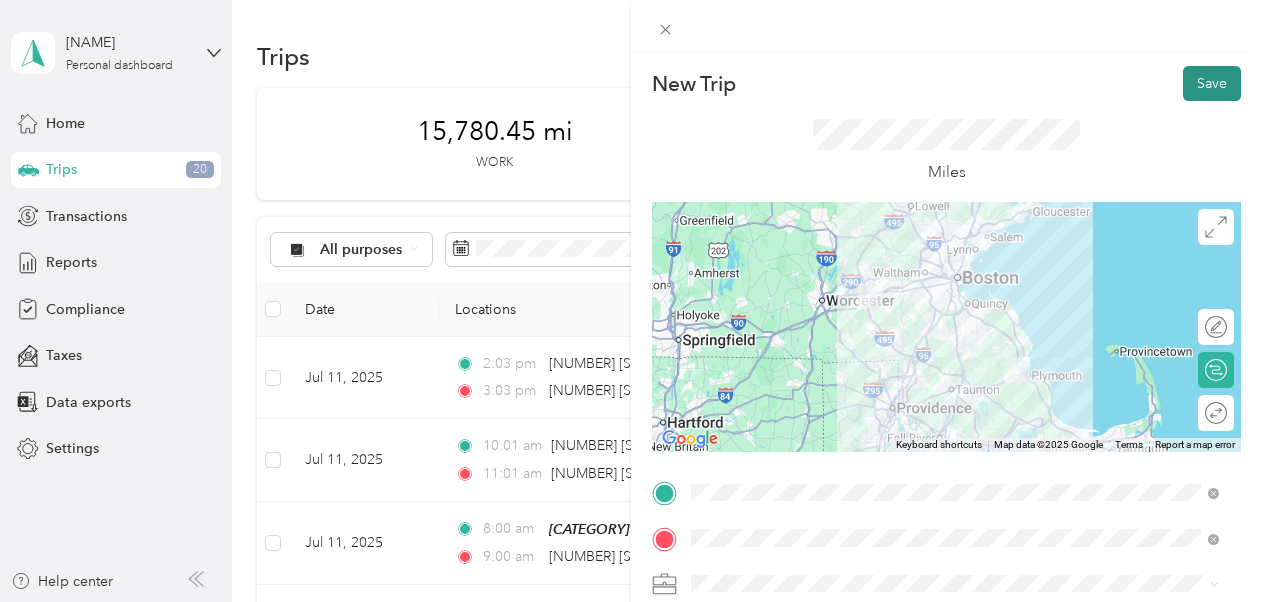 click on "Save" at bounding box center (1212, 83) 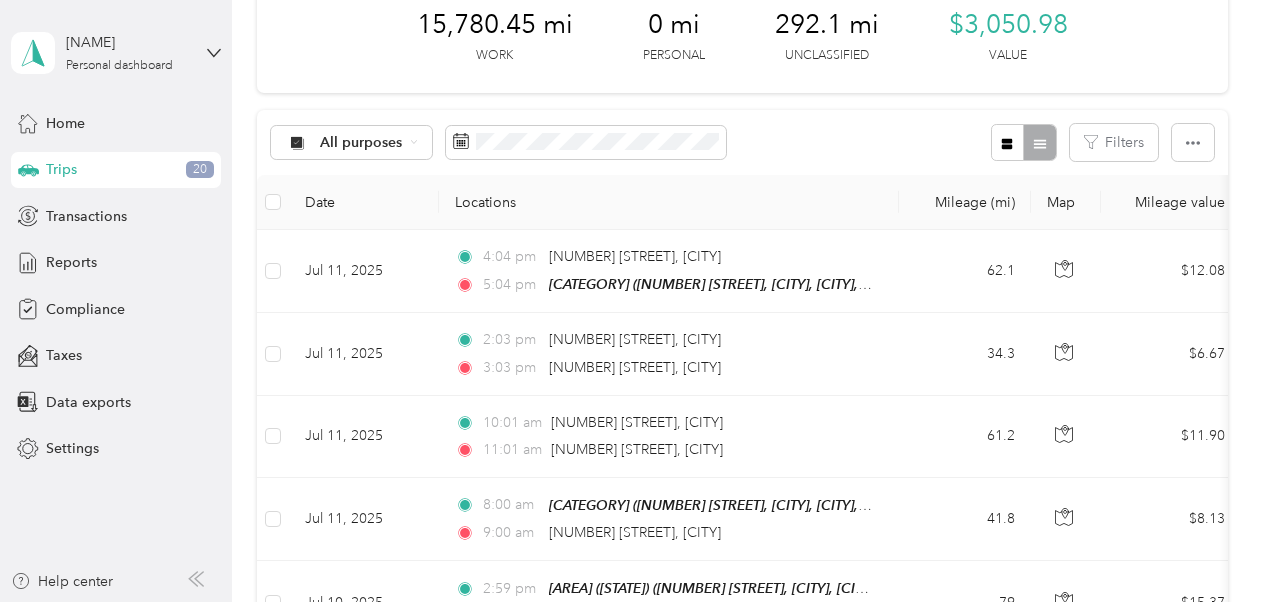 scroll, scrollTop: 49, scrollLeft: 0, axis: vertical 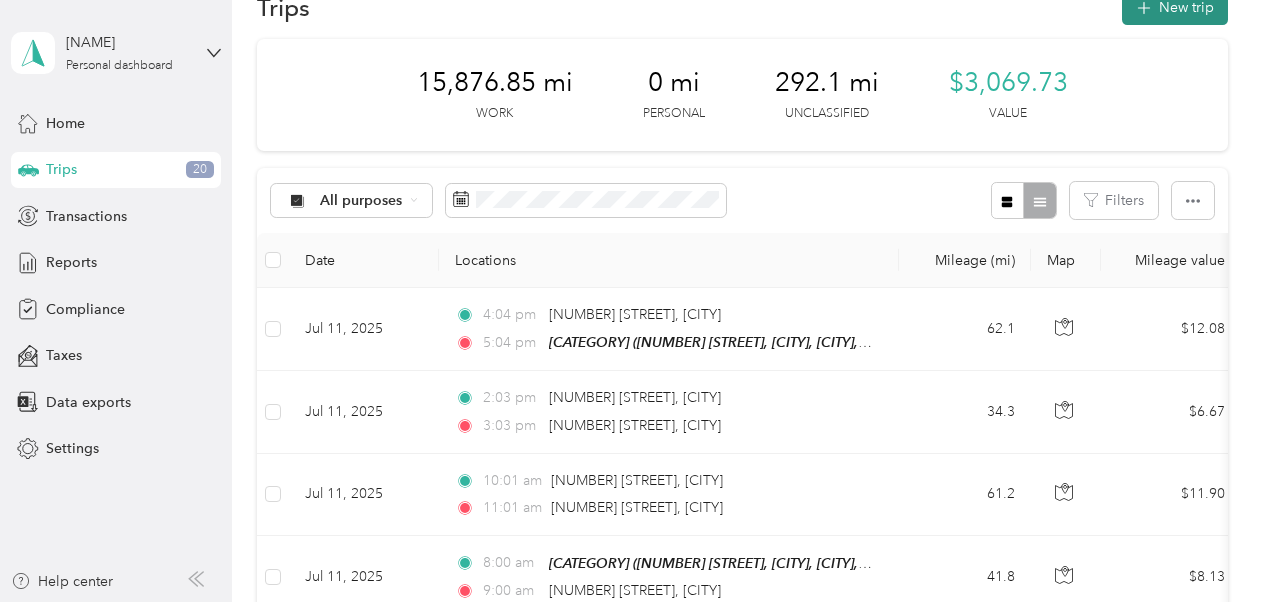 click on "New trip" at bounding box center (1175, 7) 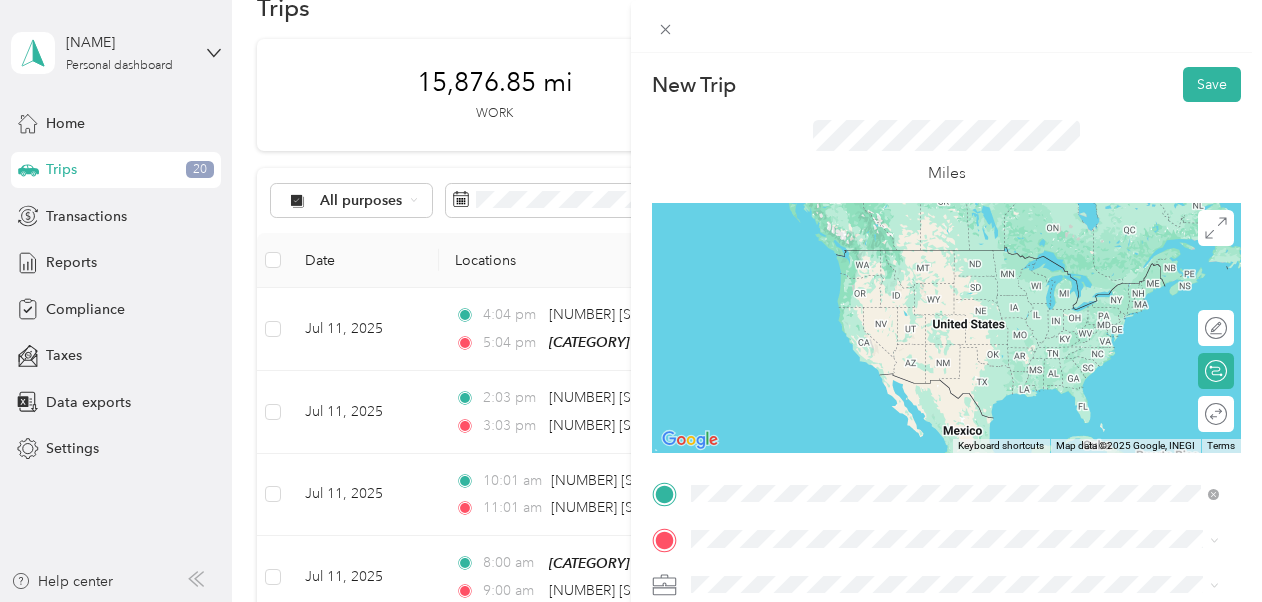 click on "[AREA] [NUMBER] [STREET], [CITY], [POSTAL_CODE], [CITY], [STATE], [COUNTRY]" at bounding box center [965, 269] 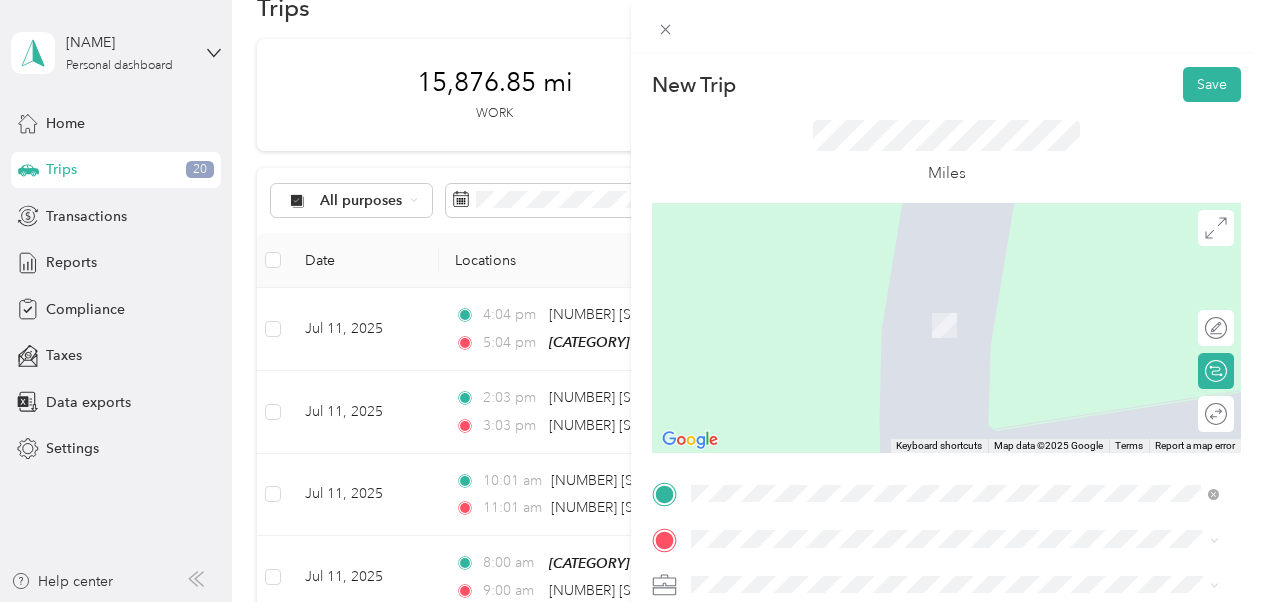 scroll, scrollTop: 166, scrollLeft: 0, axis: vertical 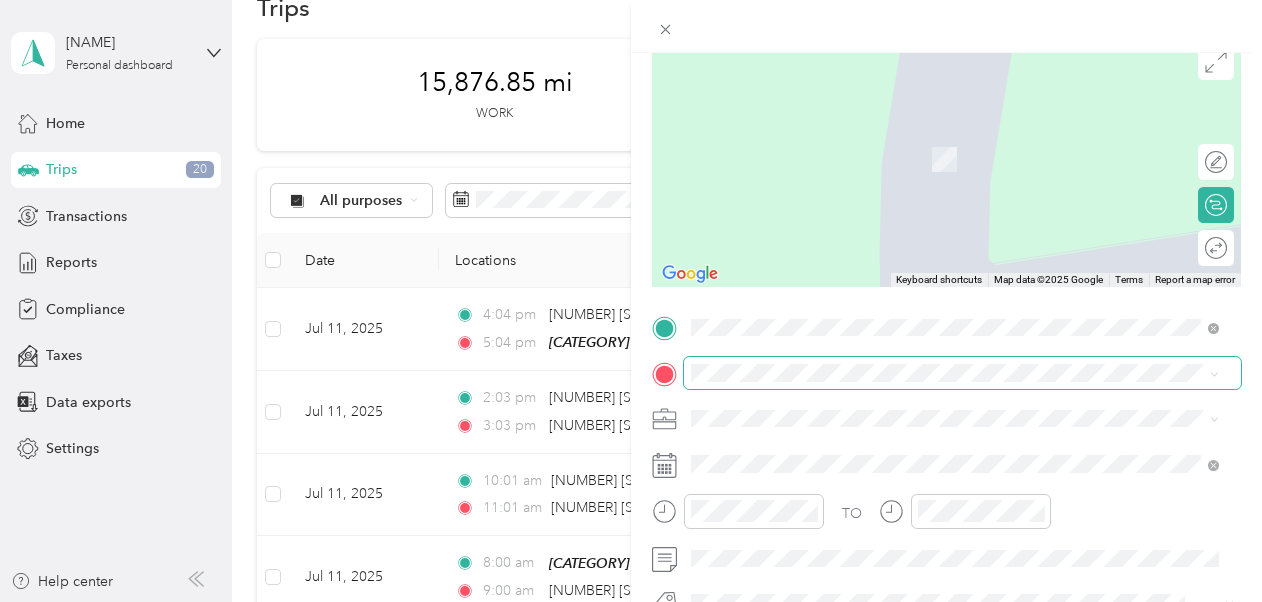 click at bounding box center [962, 373] 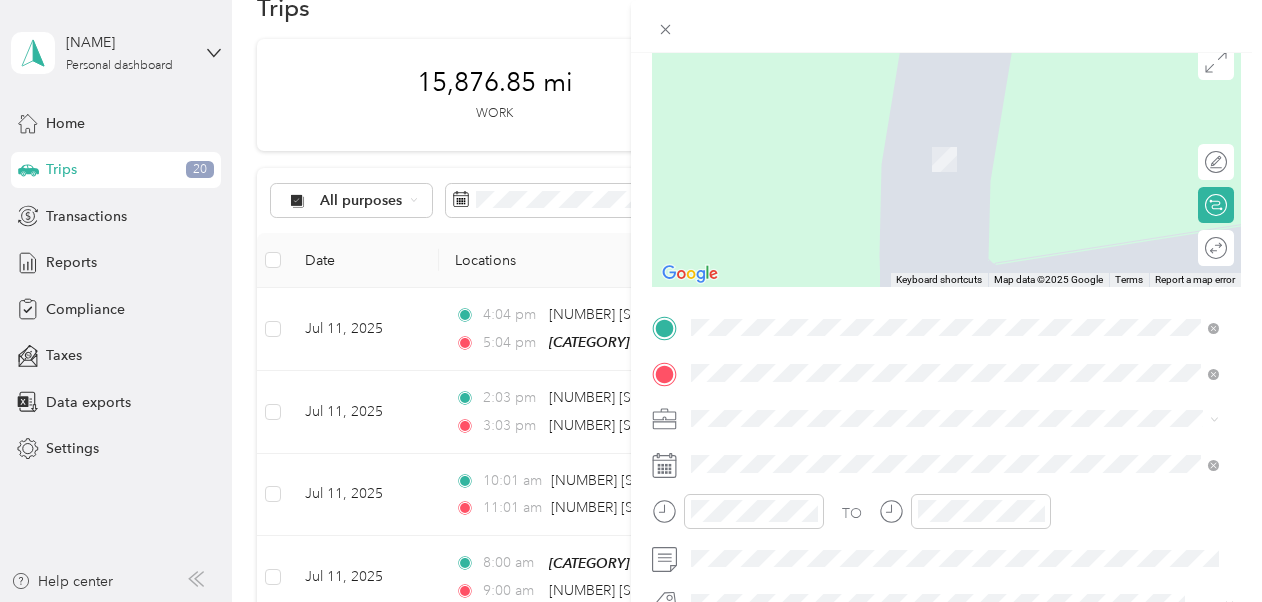 click on "From search results [NUMBER] [STREET]
[CITY], [STATE] [POSTAL_CODE], [COUNTRY] [NUMBER] [STREET]
[CITY], [STATE] [POSTAL_CODE], [COUNTRY] [NUMBER] [STREET]
[CITY], [STATE], [POSTAL_CODE], [COUNTRY] [NUMBER] [STREET]
[CITY], [STATE] [POSTAL_CODE], [COUNTRY] [NUMBER] [STREET]
[CITY], [STATE] [POSTAL_CODE], [COUNTRY]" at bounding box center (955, 215) 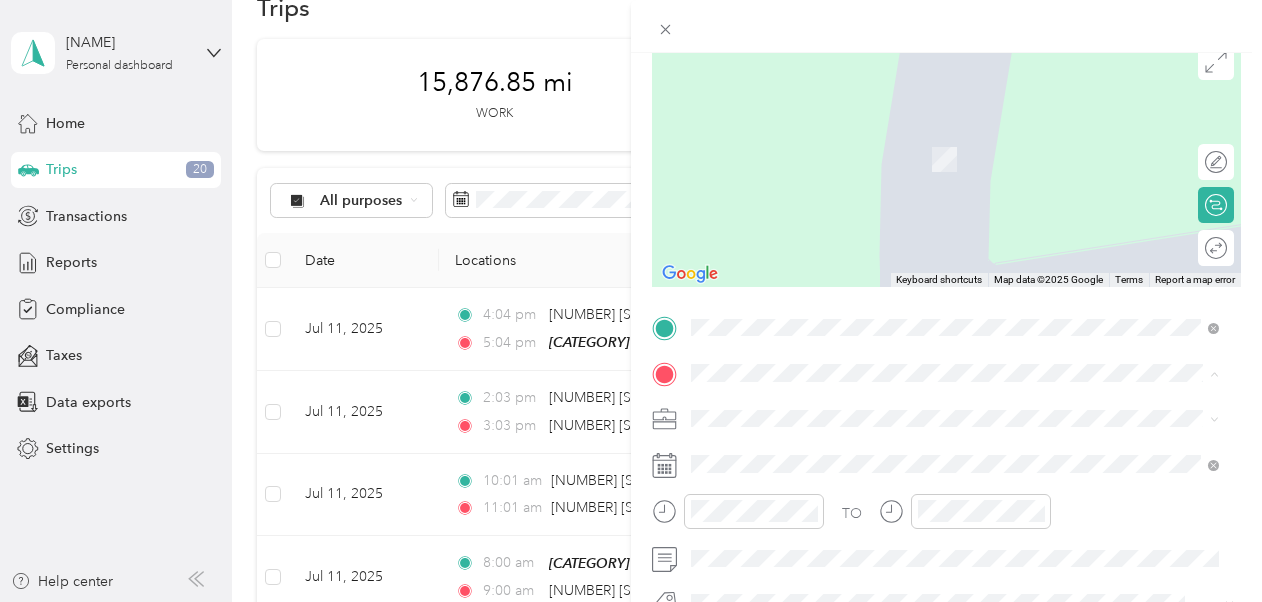 click on "[NUMBER] [STREET]
[CITY], [STATE] [POSTAL_CODE], [COUNTRY]" at bounding box center (873, 138) 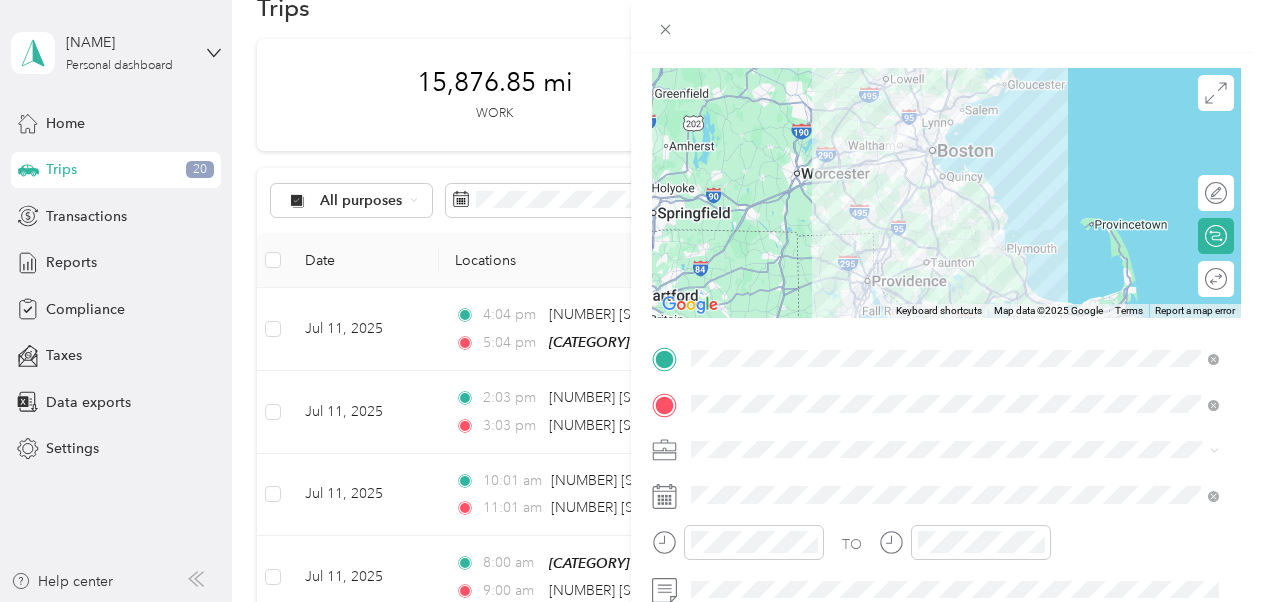 scroll, scrollTop: 133, scrollLeft: 0, axis: vertical 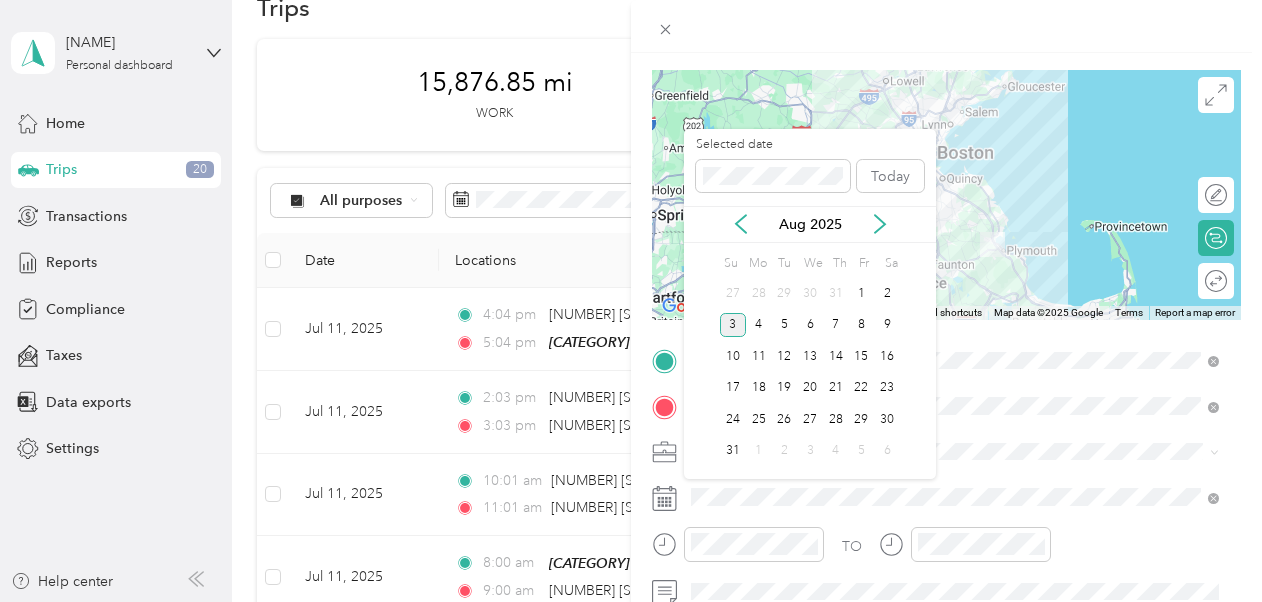 click 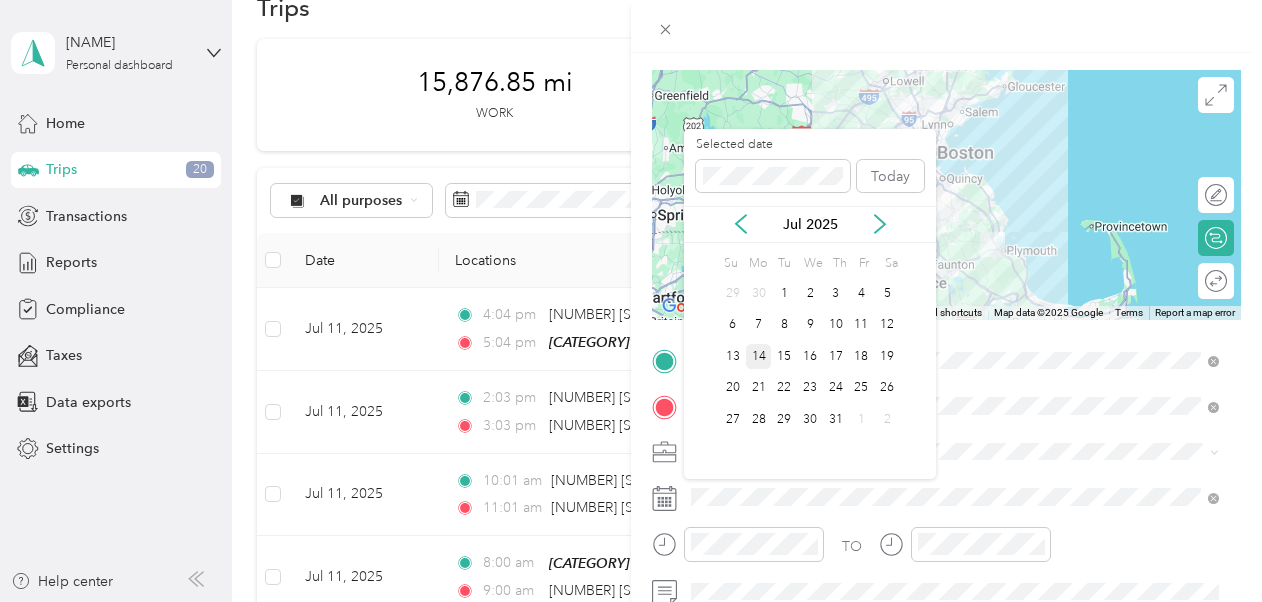 click on "14" at bounding box center (759, 356) 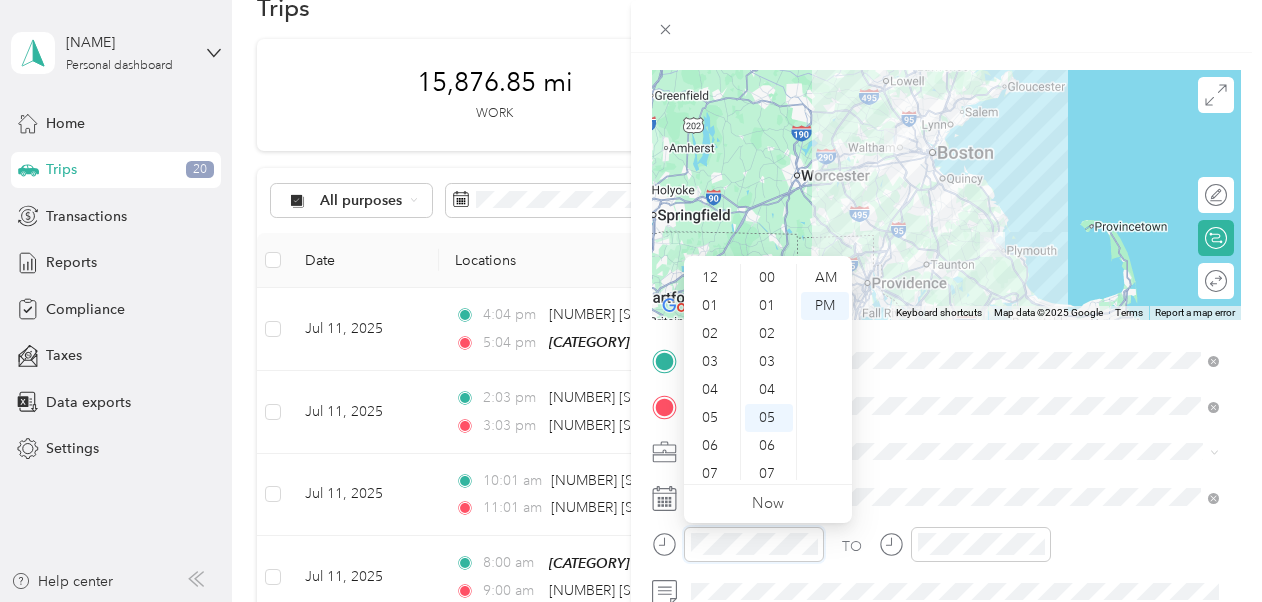 scroll, scrollTop: 120, scrollLeft: 0, axis: vertical 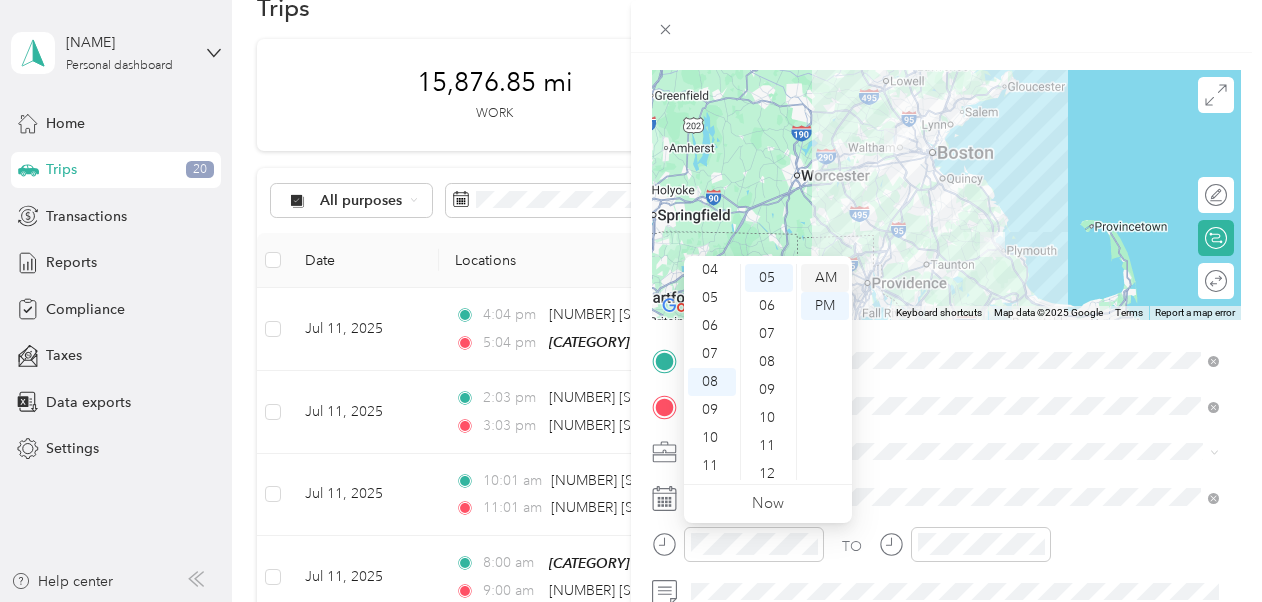 click on "AM" at bounding box center (825, 278) 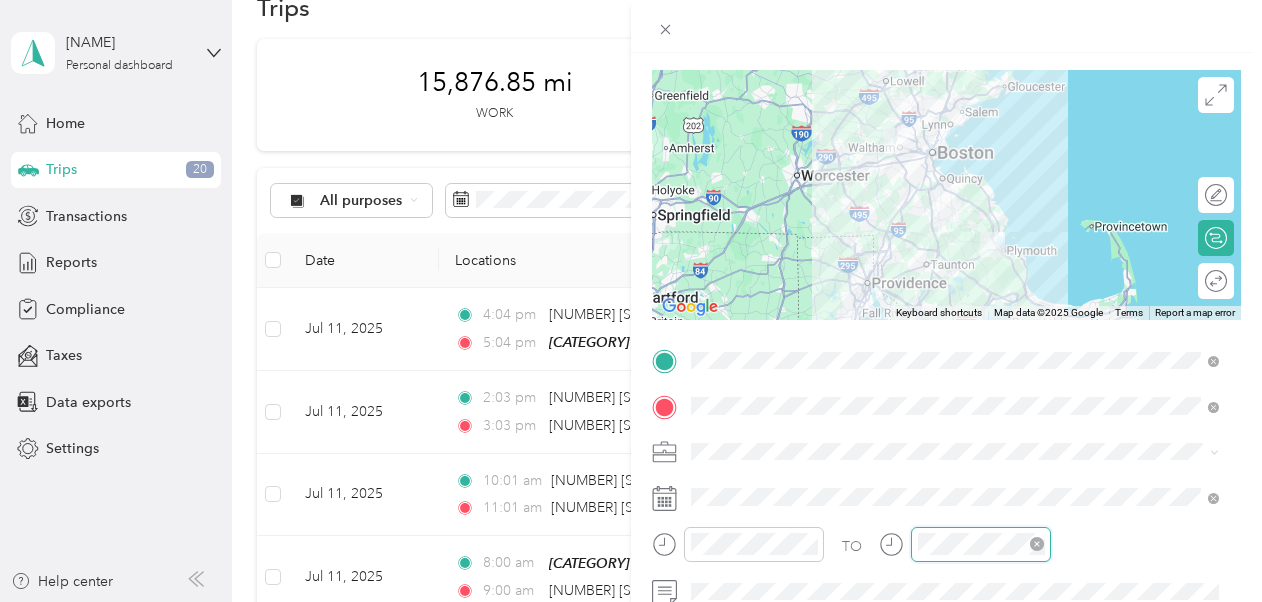 scroll, scrollTop: 120, scrollLeft: 0, axis: vertical 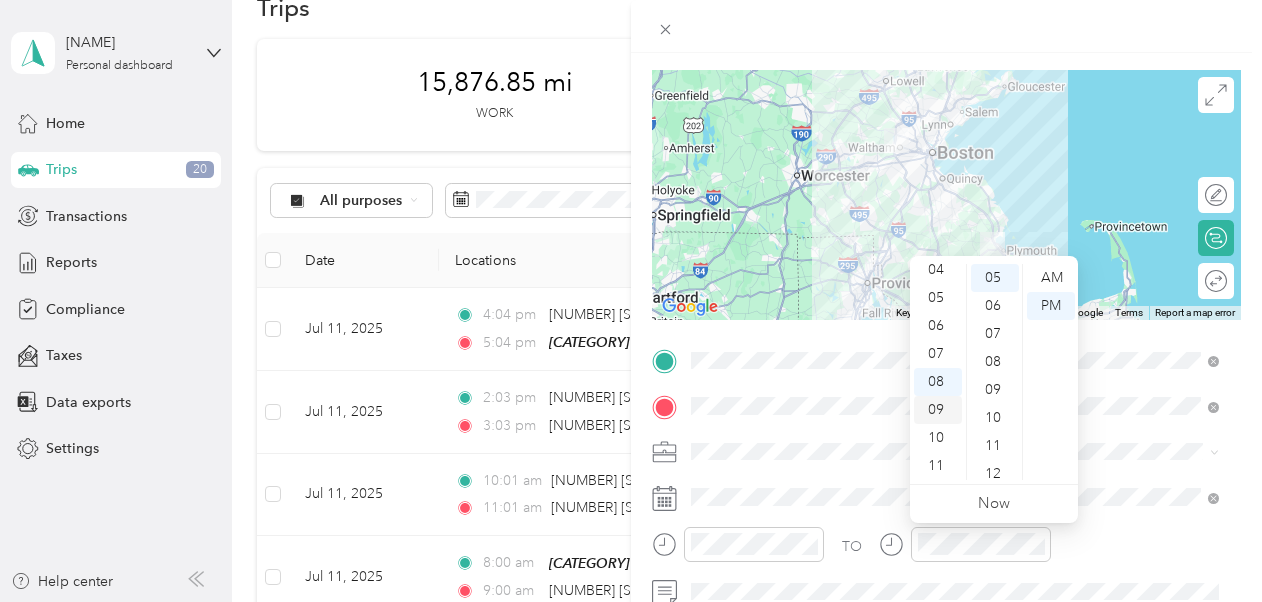 click on "09" at bounding box center [938, 410] 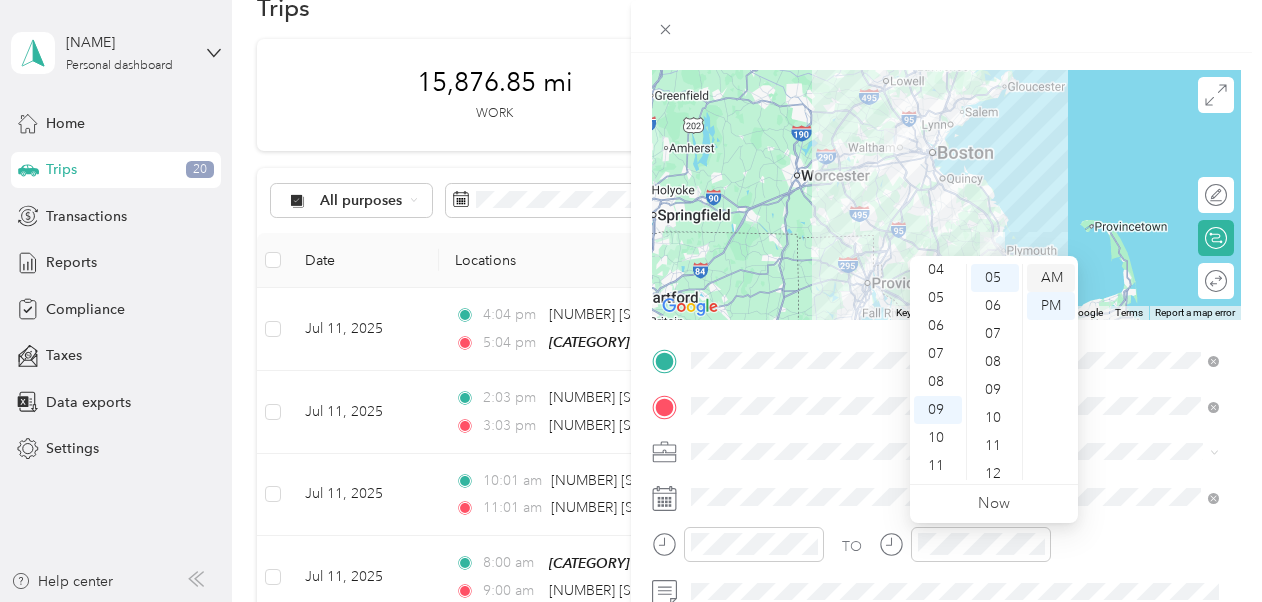 click on "AM" at bounding box center [1051, 278] 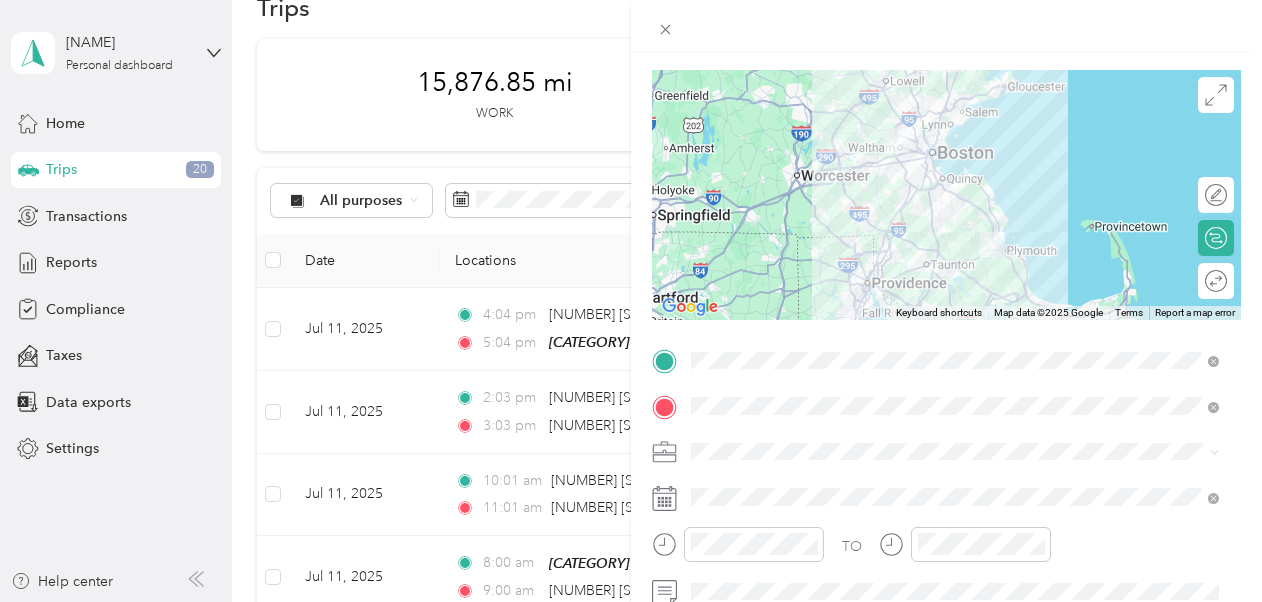 click on "TO" at bounding box center (946, 551) 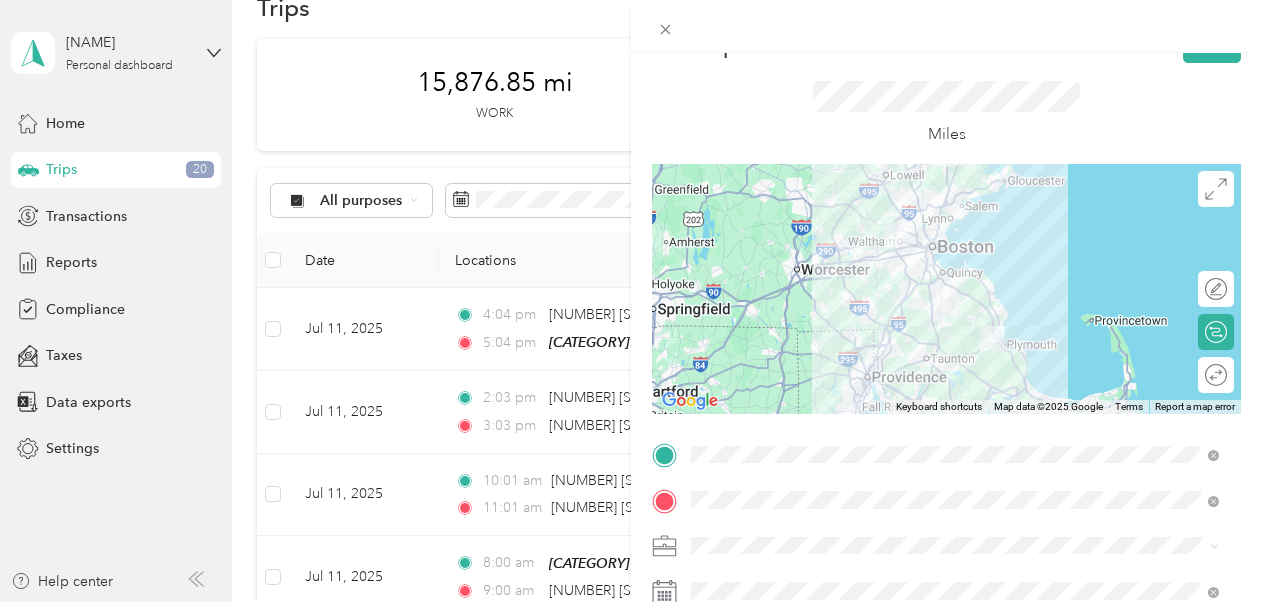 scroll, scrollTop: 0, scrollLeft: 0, axis: both 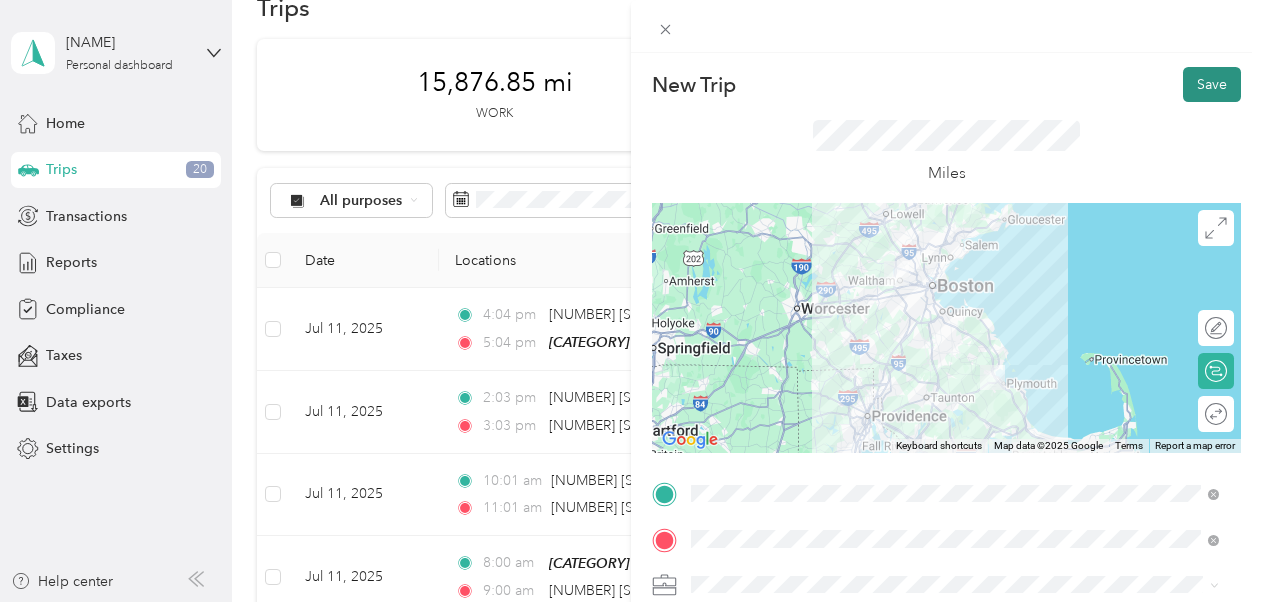 click on "Save" at bounding box center [1212, 84] 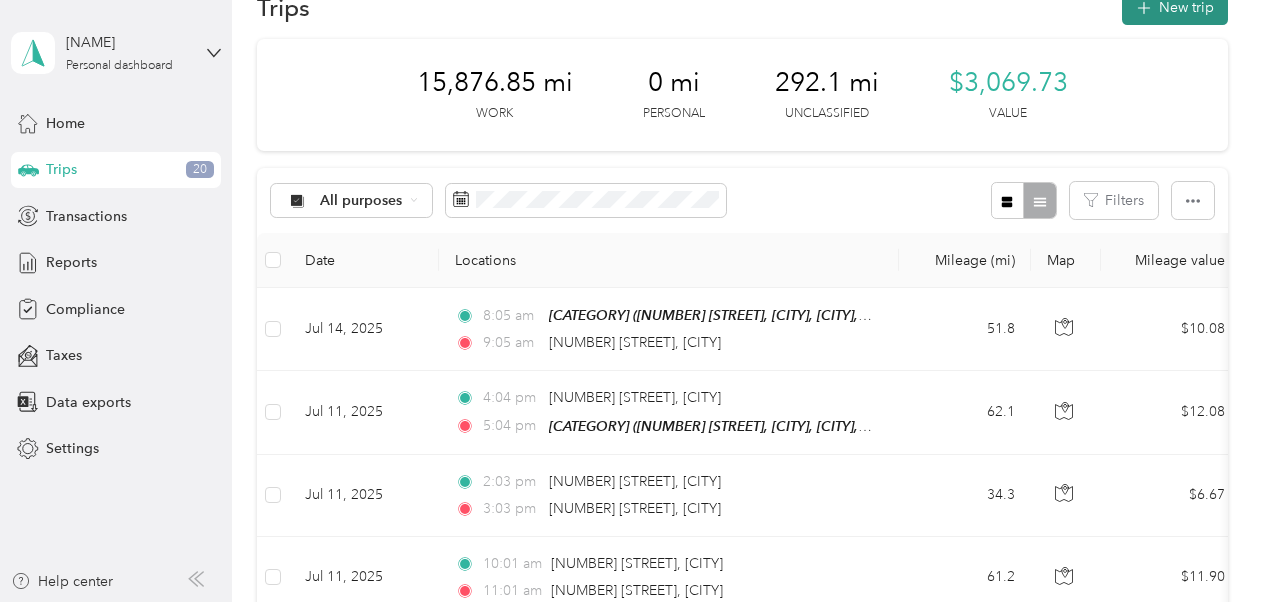 click on "New trip" at bounding box center (1175, 7) 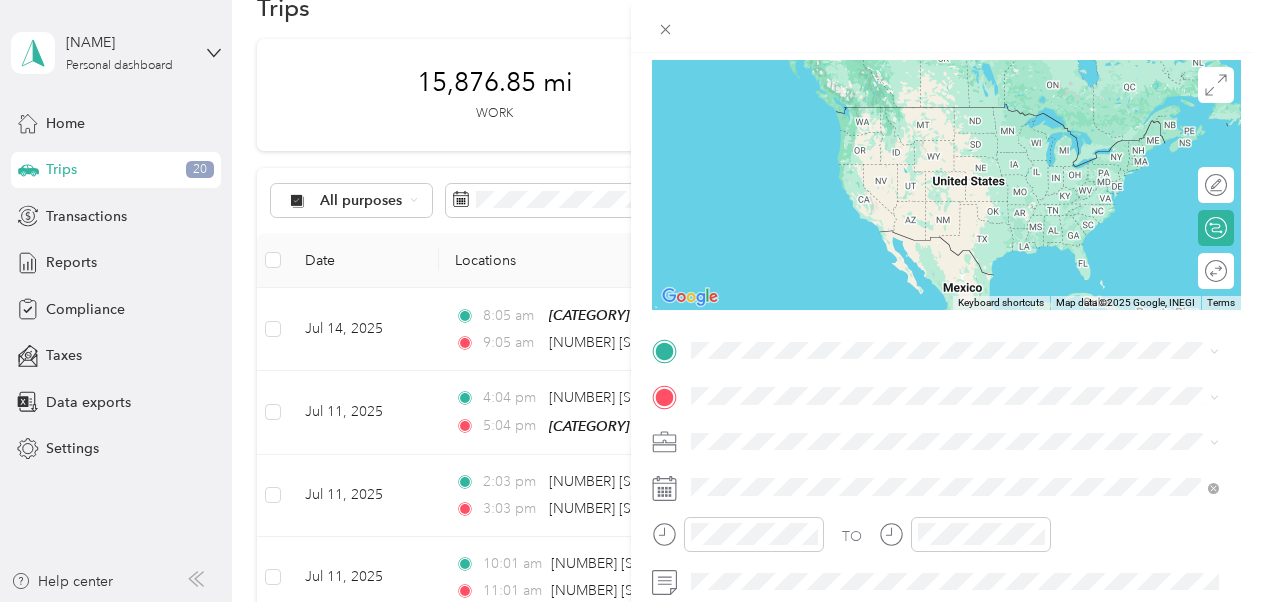 scroll, scrollTop: 144, scrollLeft: 0, axis: vertical 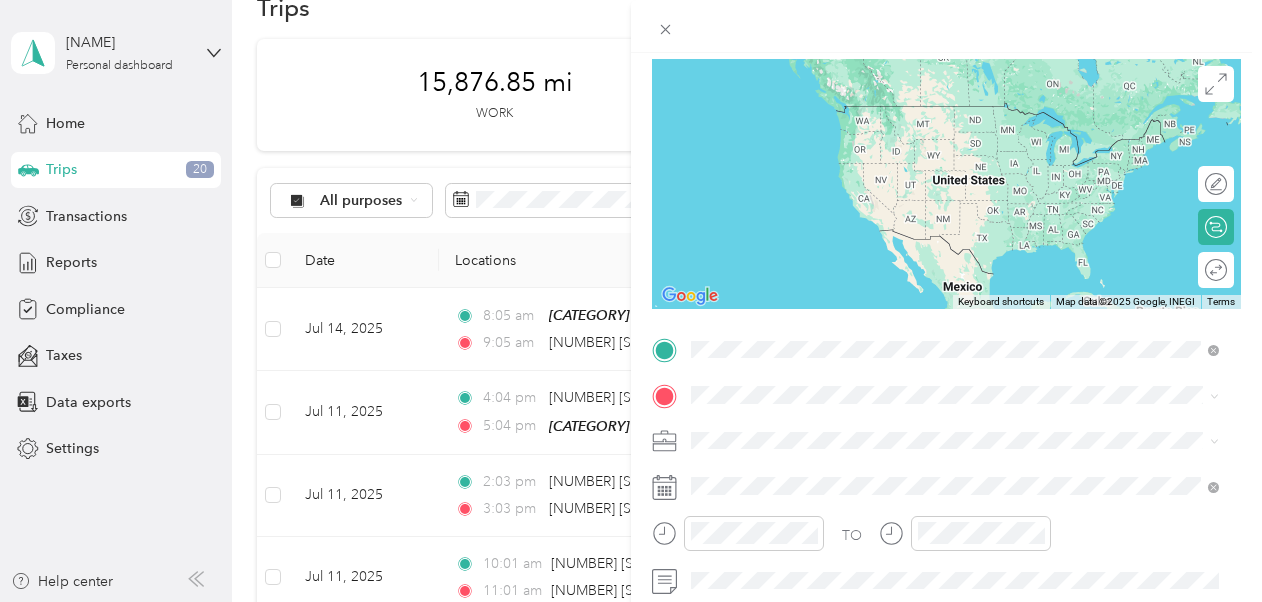 click on "[NUMBER] [STREET]
[CITY], [STATE] [POSTAL_CODE], [COUNTRY]" at bounding box center (873, 114) 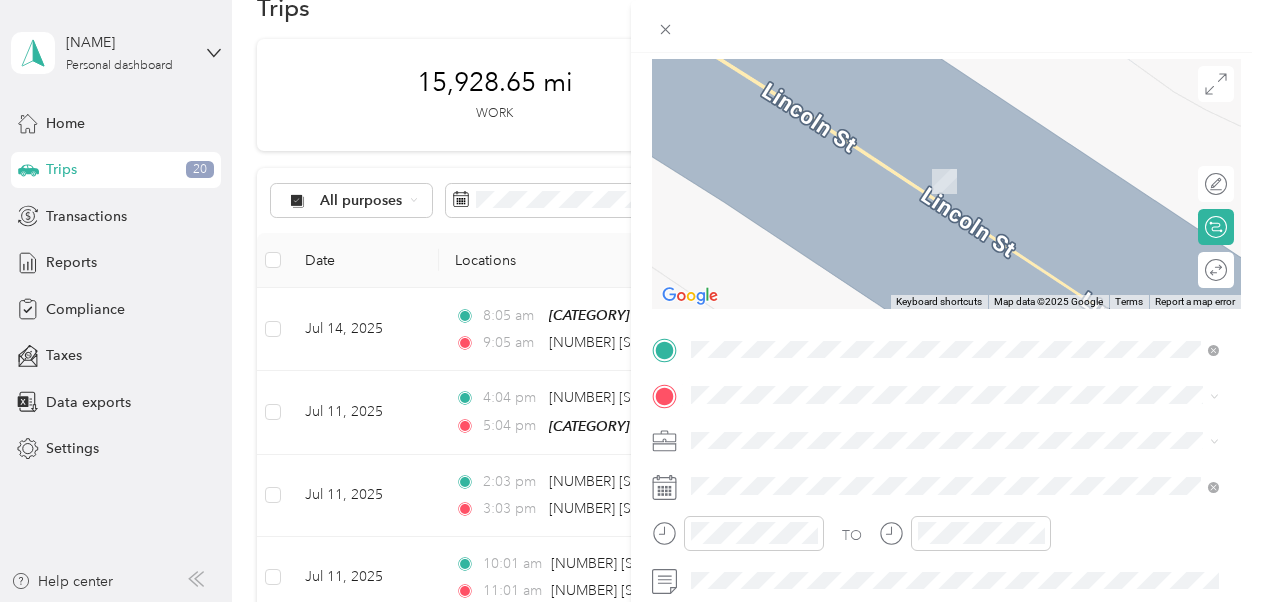click on "[NUMBER] [STREET]
[CITY], [STATE] [POSTAL_CODE], [COUNTRY]" at bounding box center [955, 158] 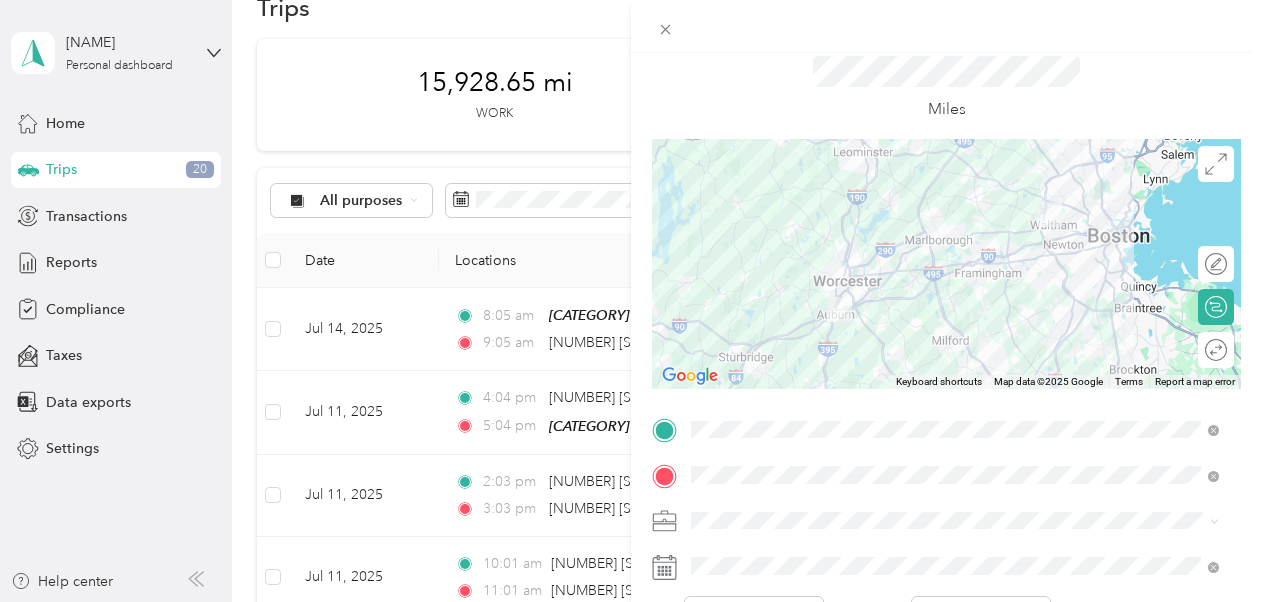 scroll, scrollTop: 65, scrollLeft: 0, axis: vertical 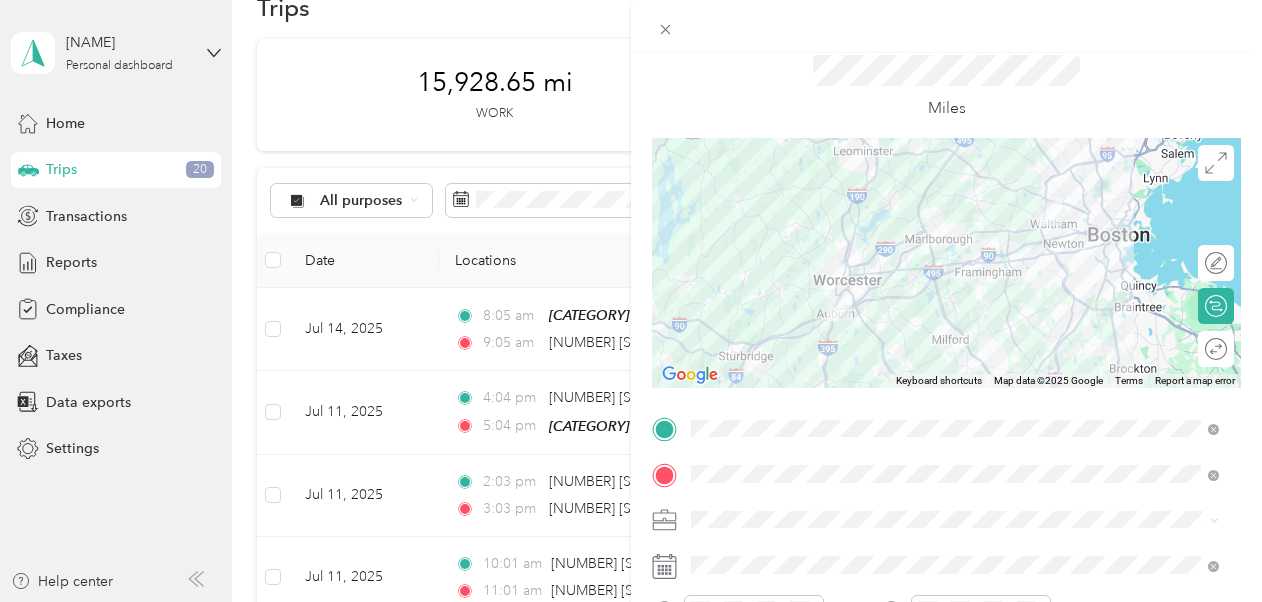 click at bounding box center [946, 263] 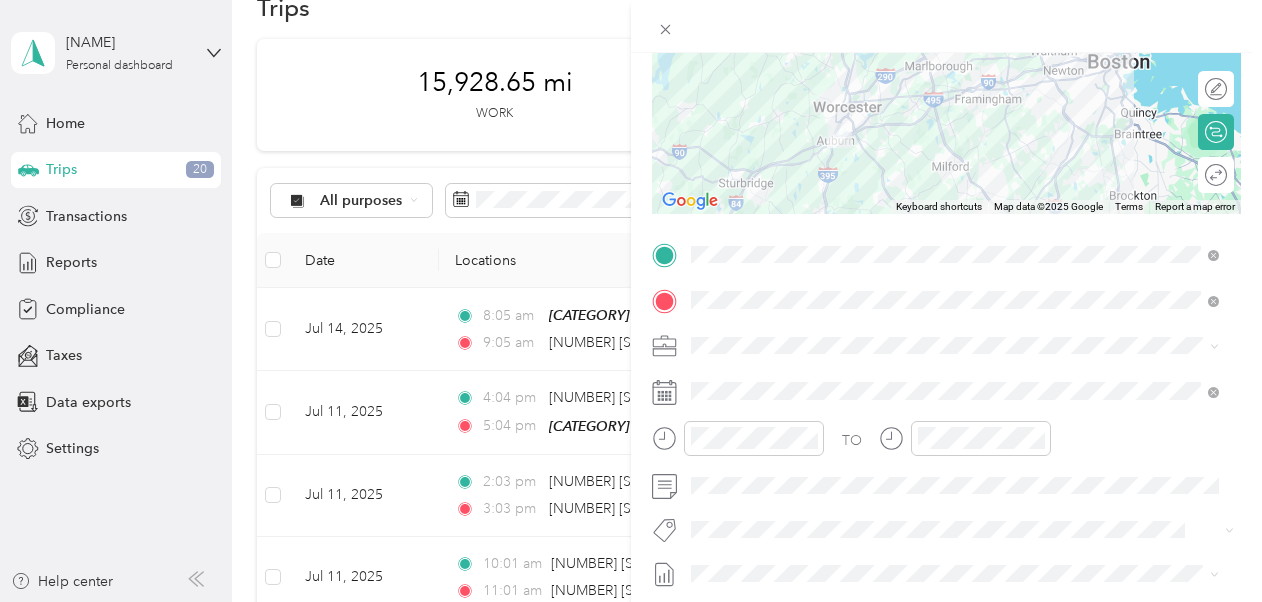 scroll, scrollTop: 237, scrollLeft: 0, axis: vertical 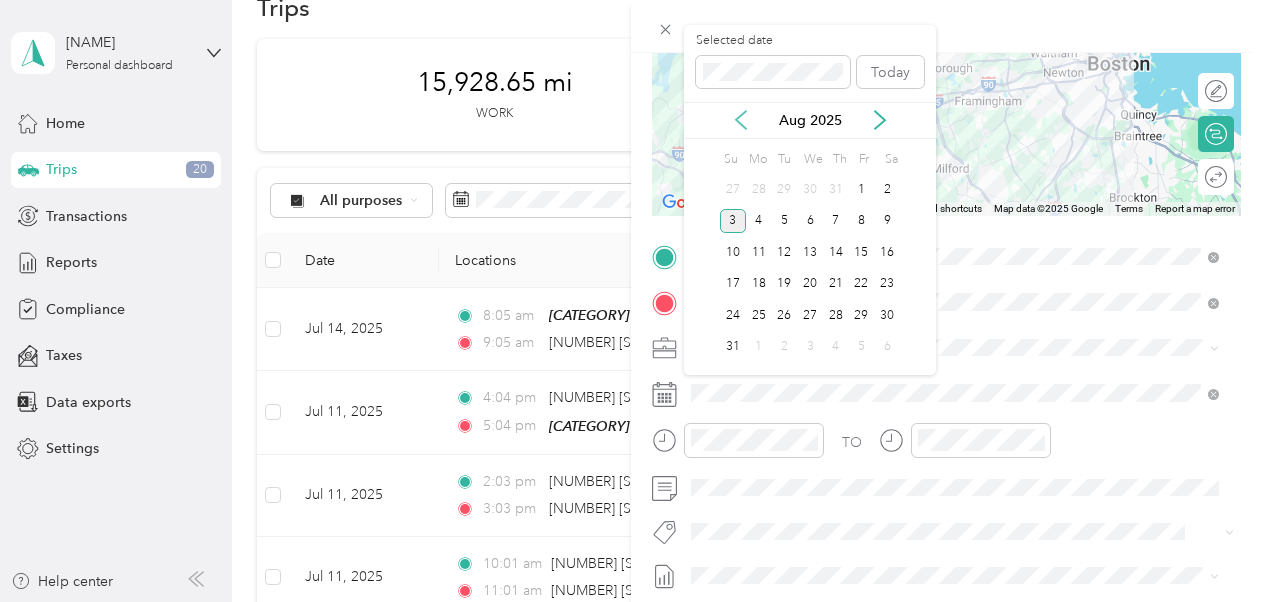 click 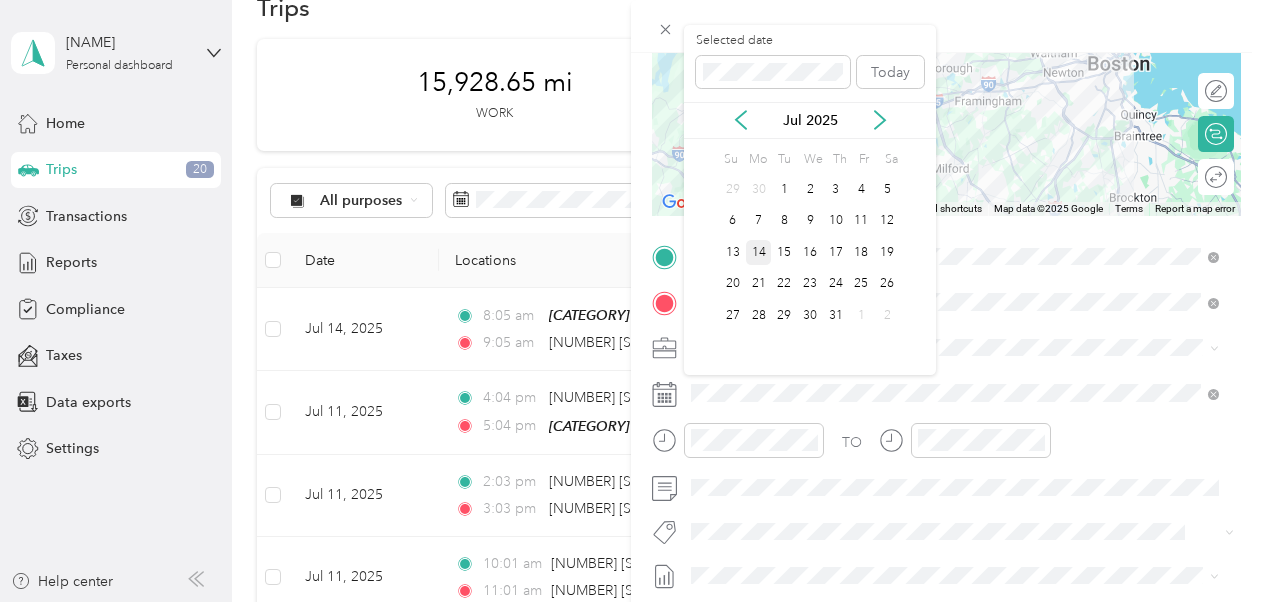 click on "14" at bounding box center [759, 252] 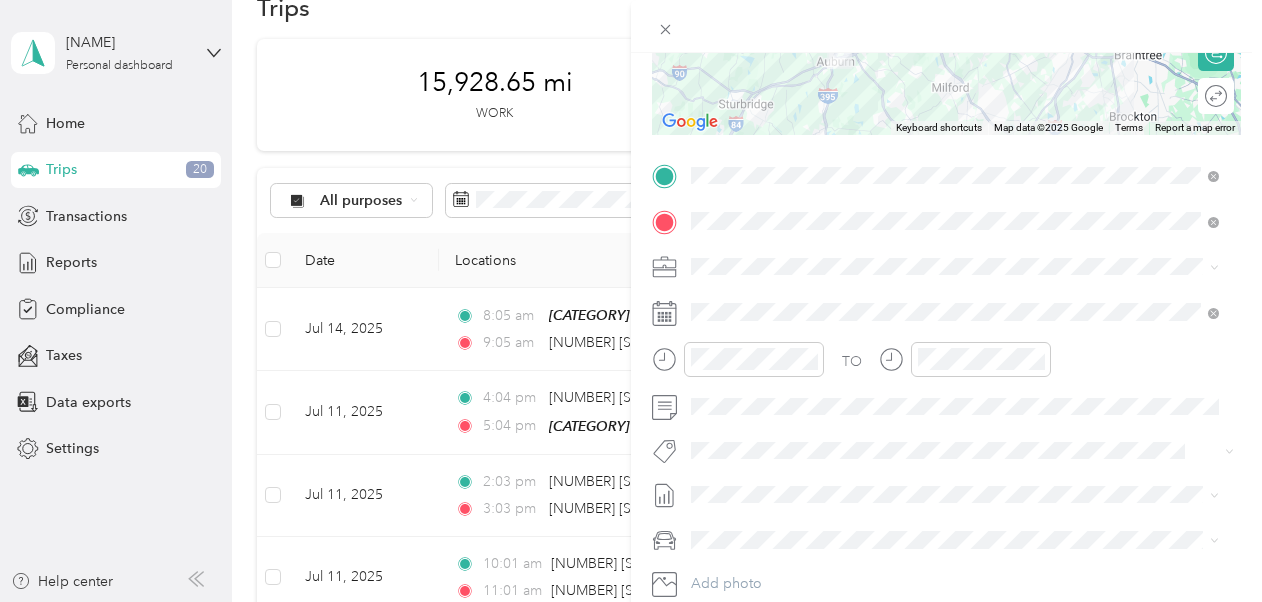 scroll, scrollTop: 316, scrollLeft: 0, axis: vertical 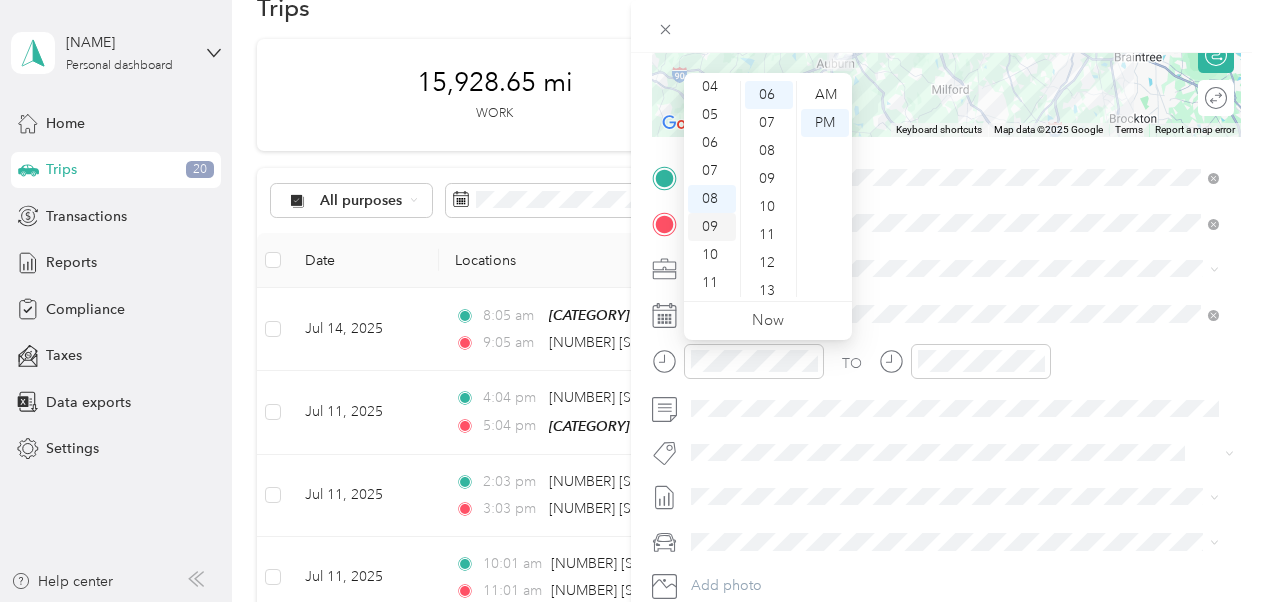 click on "09" at bounding box center [712, 227] 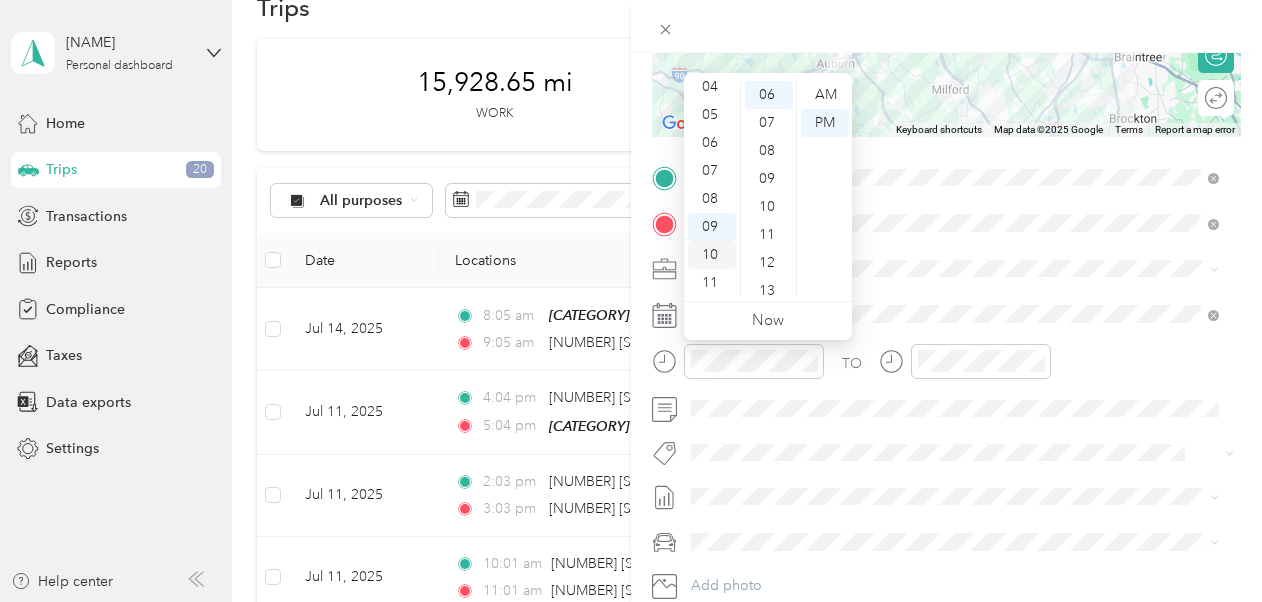 click on "10" at bounding box center (712, 255) 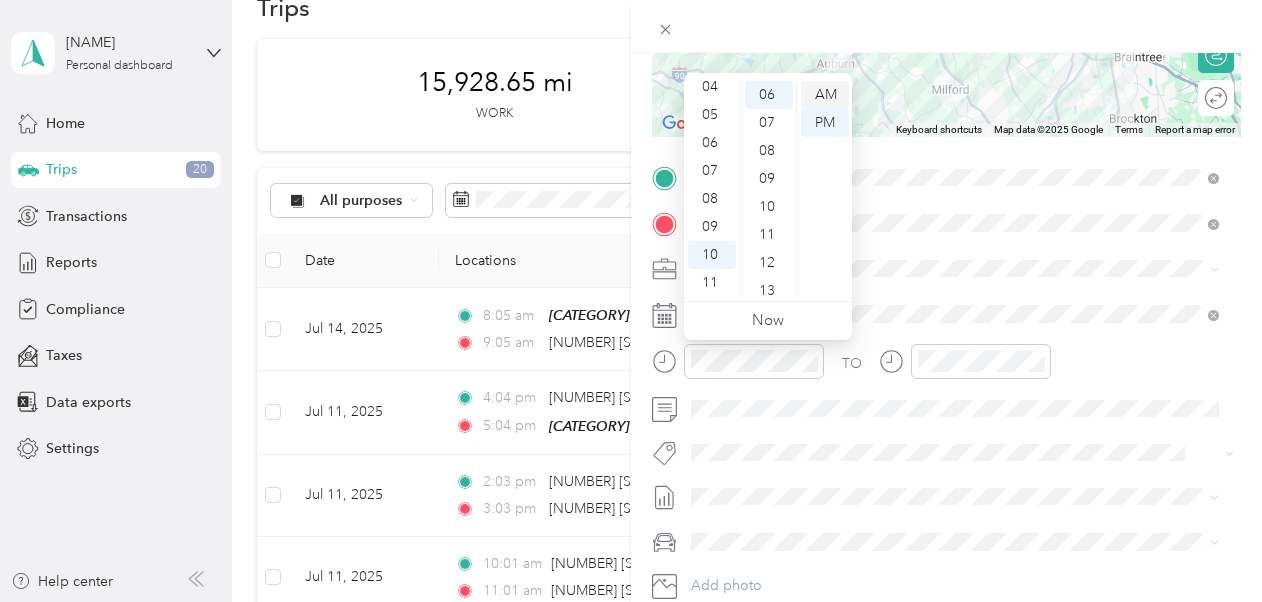 click on "AM" at bounding box center (825, 95) 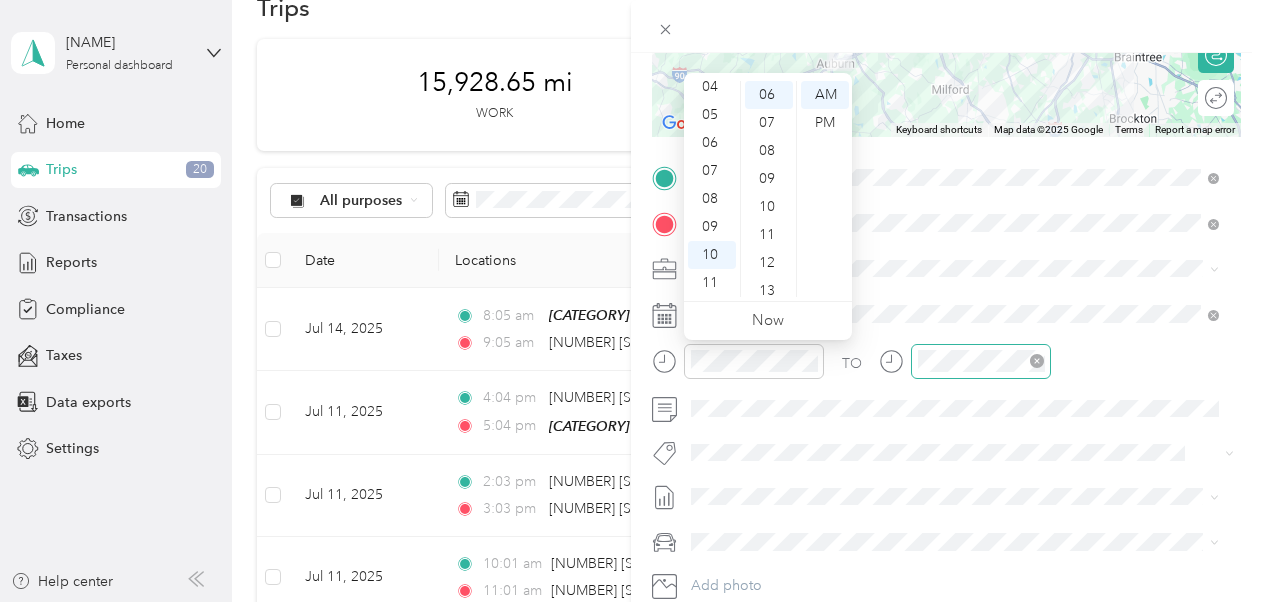 click at bounding box center [981, 361] 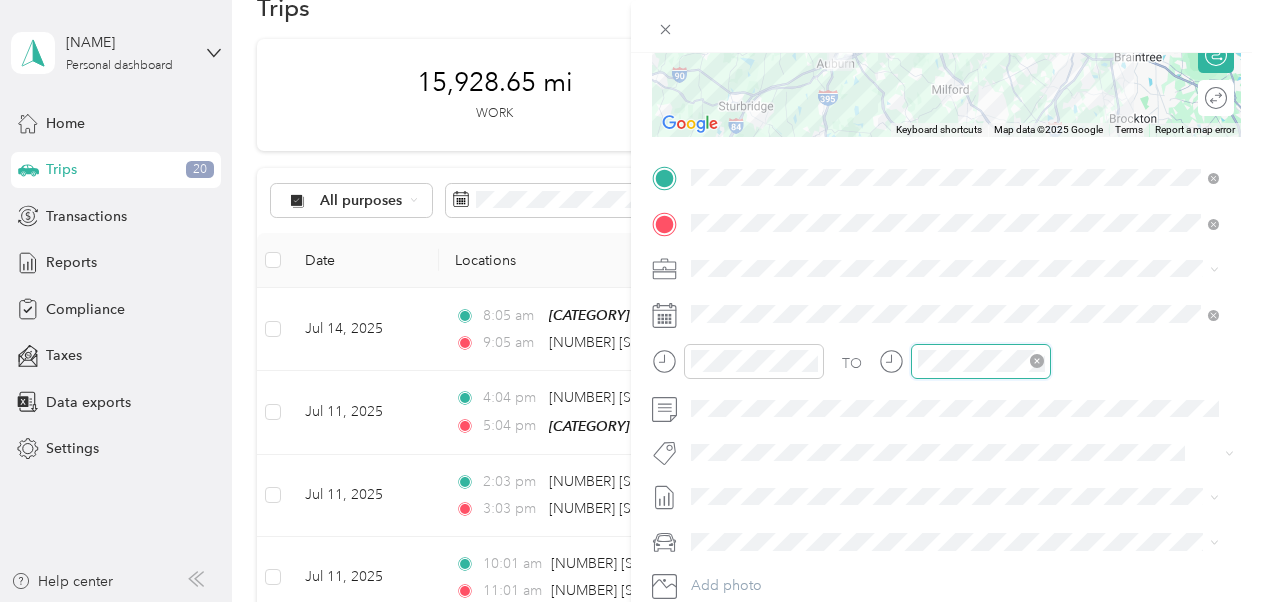 scroll, scrollTop: 120, scrollLeft: 0, axis: vertical 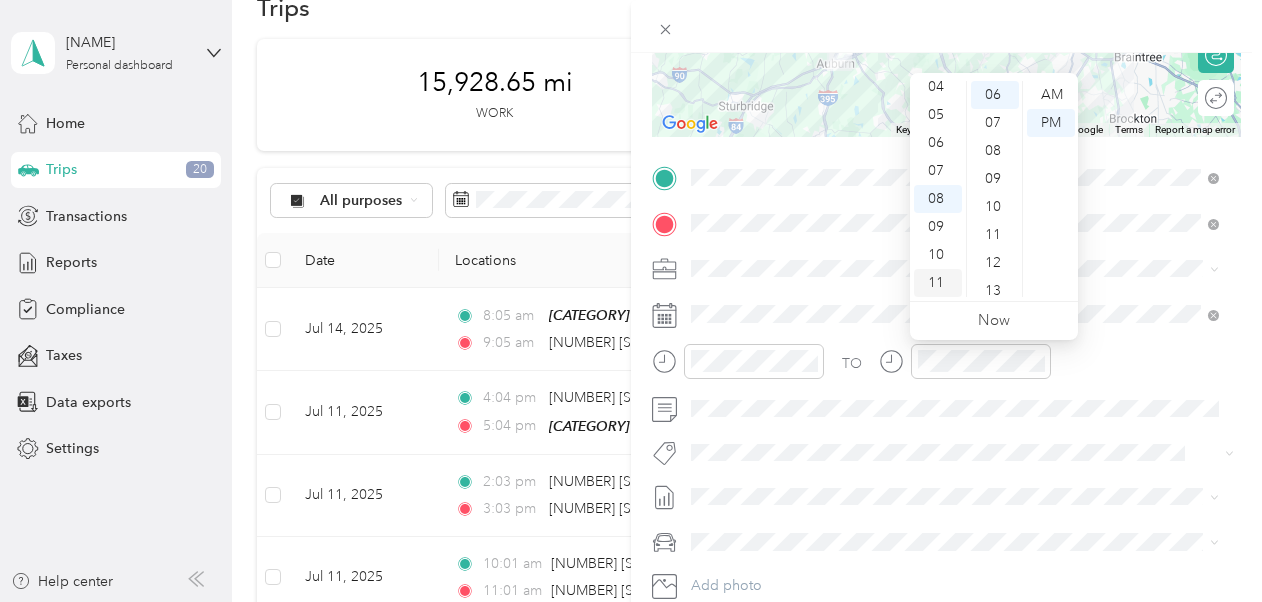 click on "11" at bounding box center [938, 283] 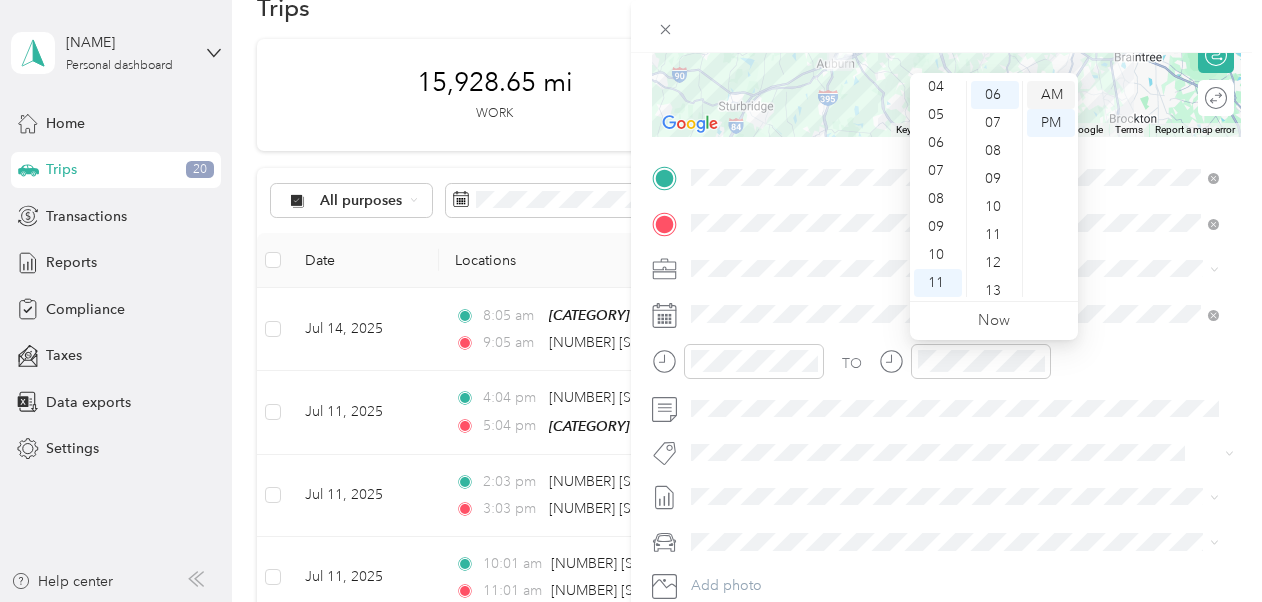 click on "AM" at bounding box center [1051, 95] 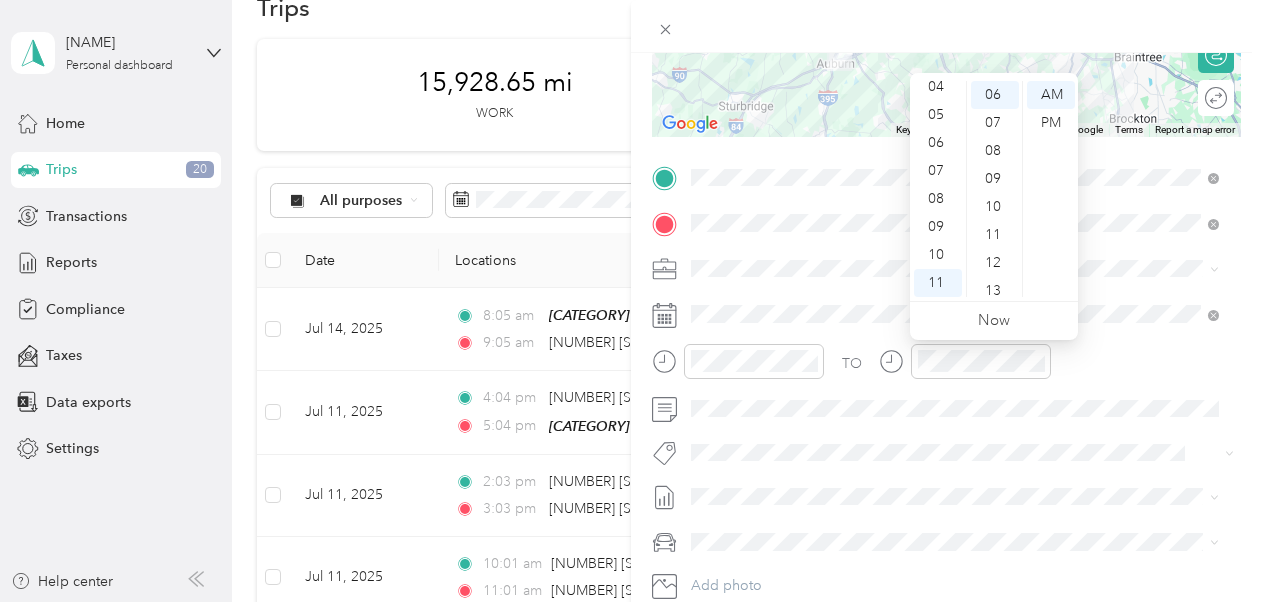click on "TO" at bounding box center (946, 368) 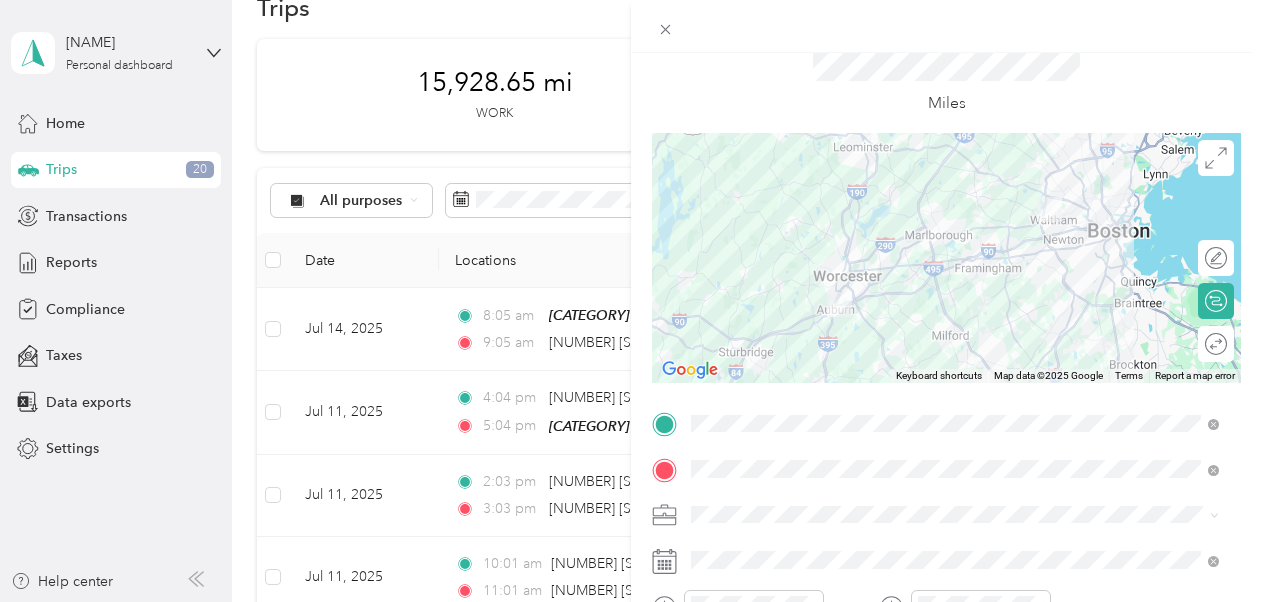 scroll, scrollTop: 9, scrollLeft: 0, axis: vertical 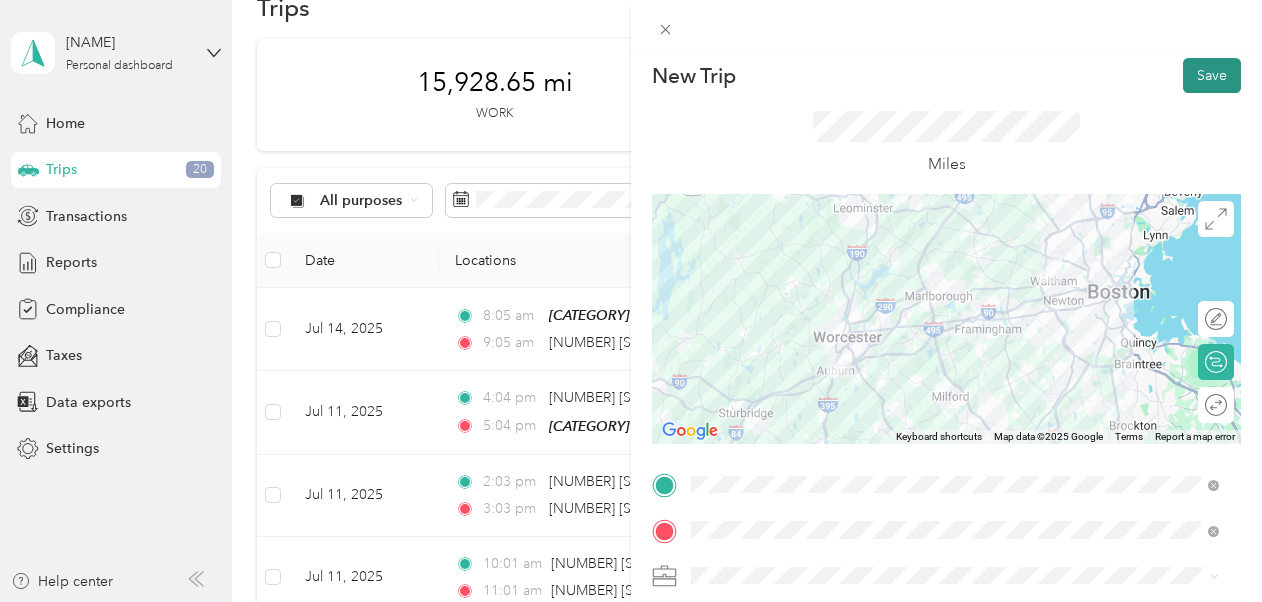 click on "Save" at bounding box center [1212, 75] 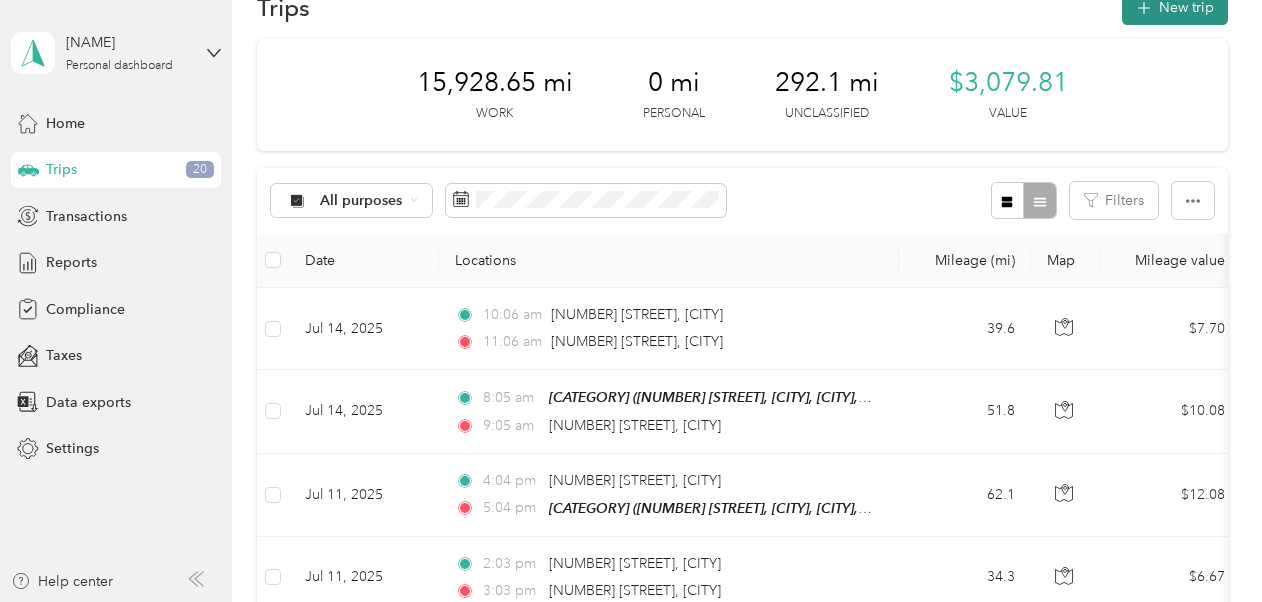 click on "New trip" at bounding box center (1175, 7) 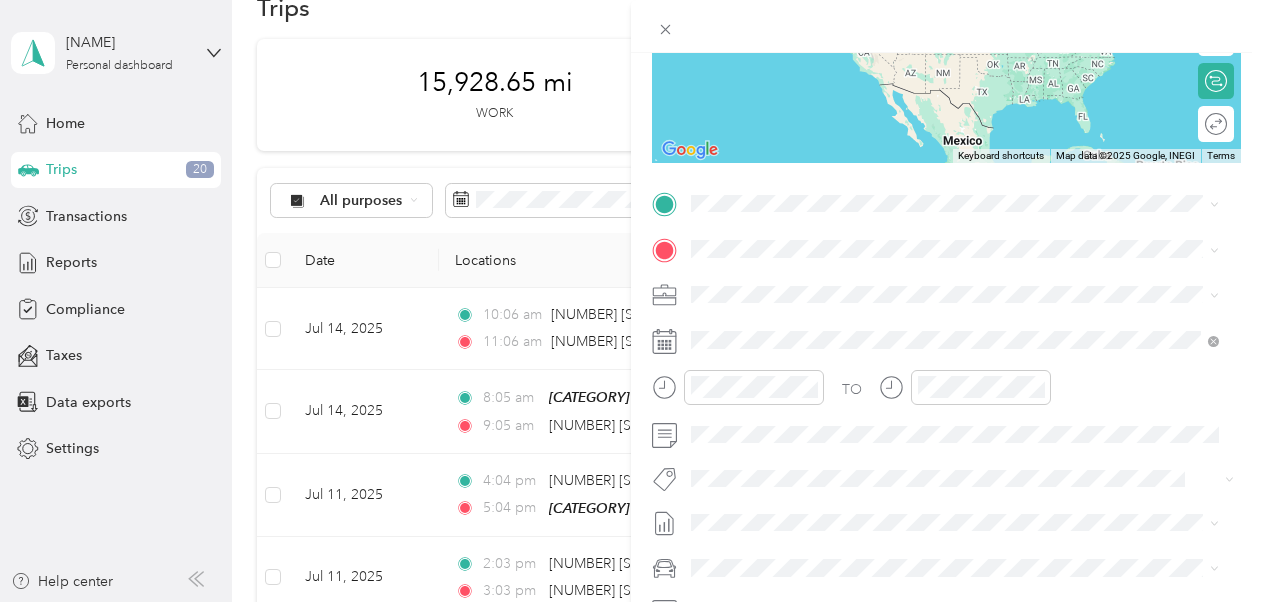 scroll, scrollTop: 288, scrollLeft: 0, axis: vertical 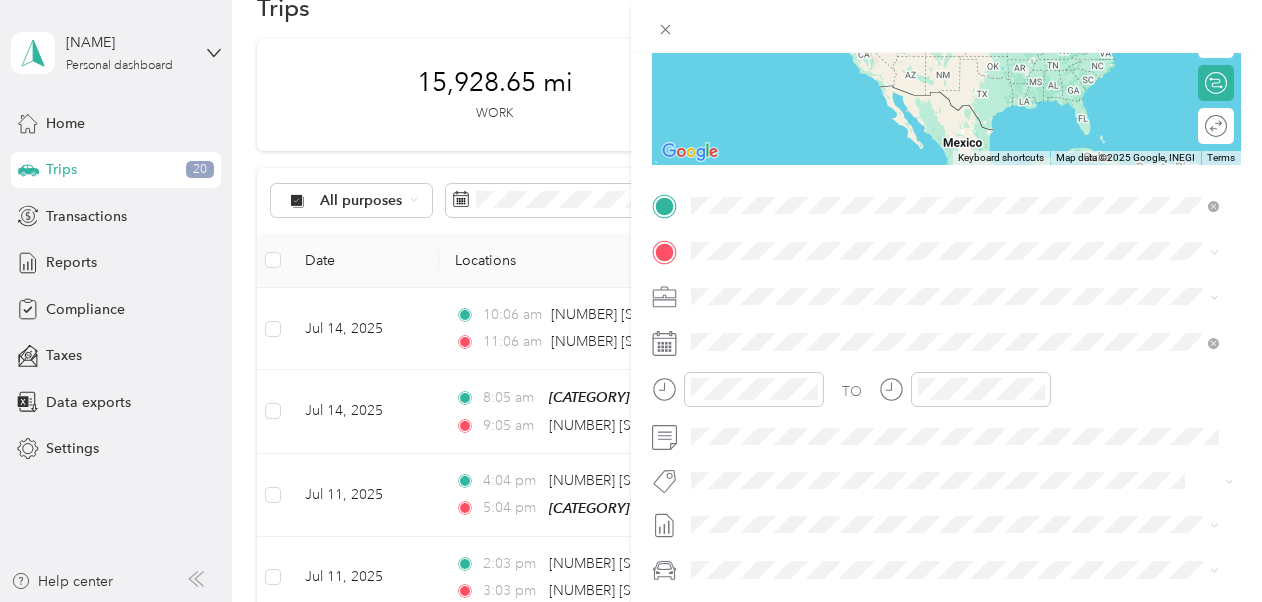 click on "[NUMBER] [STREET]
[CITY], [STATE] [POSTAL_CODE], [COUNTRY]" at bounding box center (873, 286) 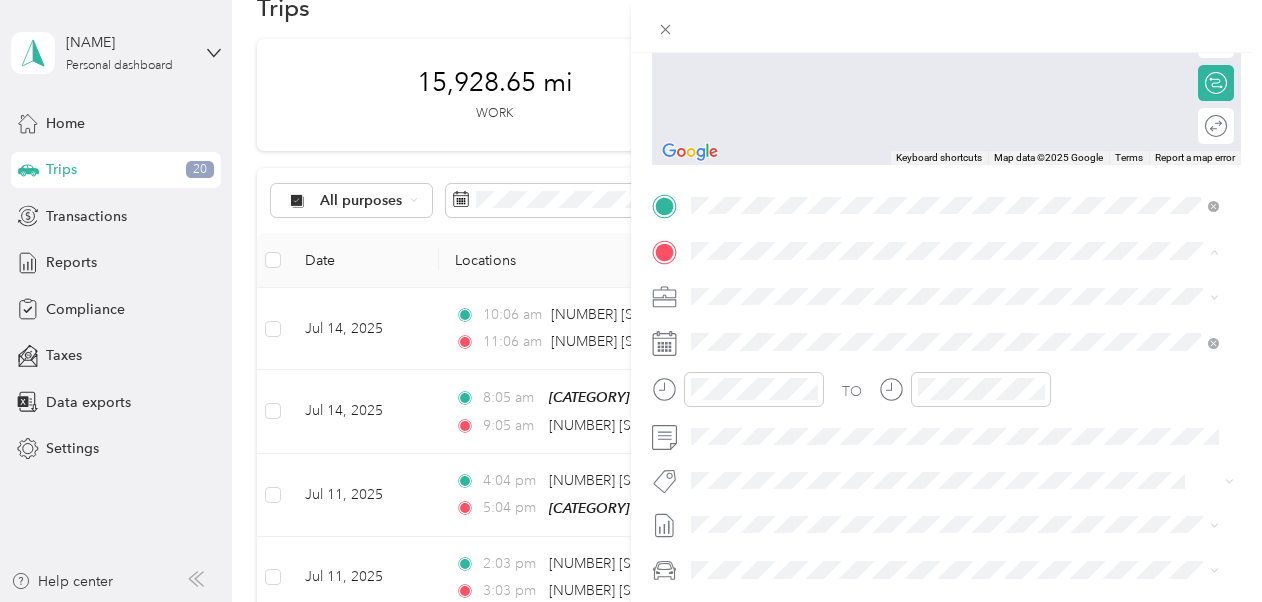 click on "[NUMBER] [STREET], [CITY], [POSTAL_CODE], [CITY], [STATE], [COUNTRY]" at bounding box center (965, 352) 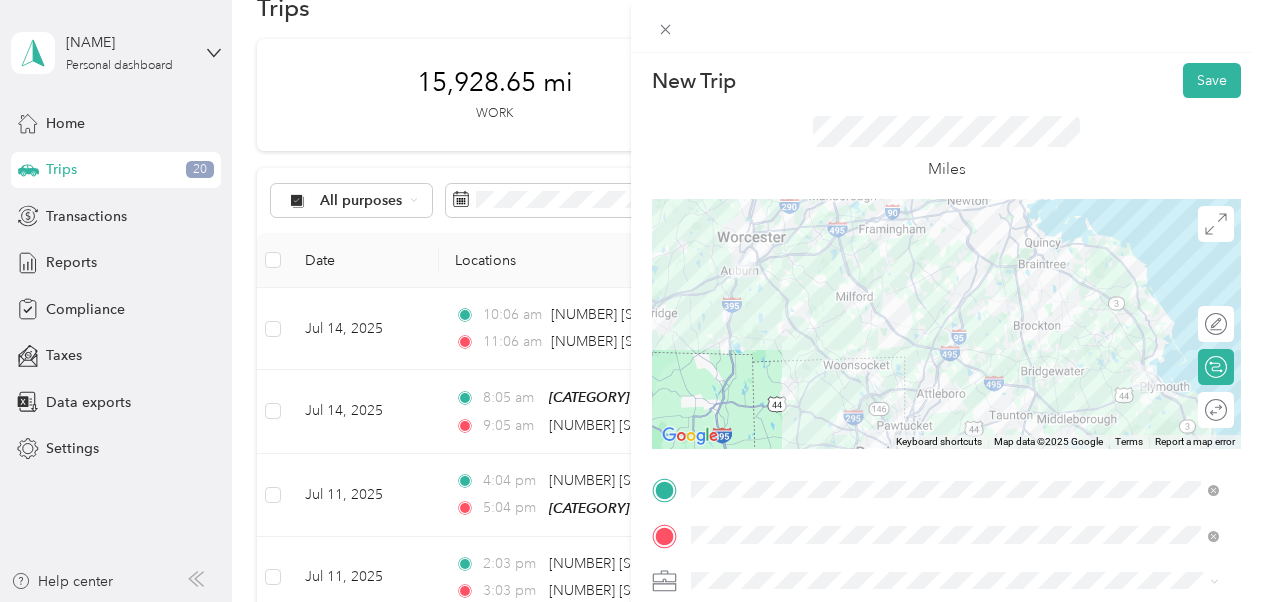 scroll, scrollTop: 7, scrollLeft: 0, axis: vertical 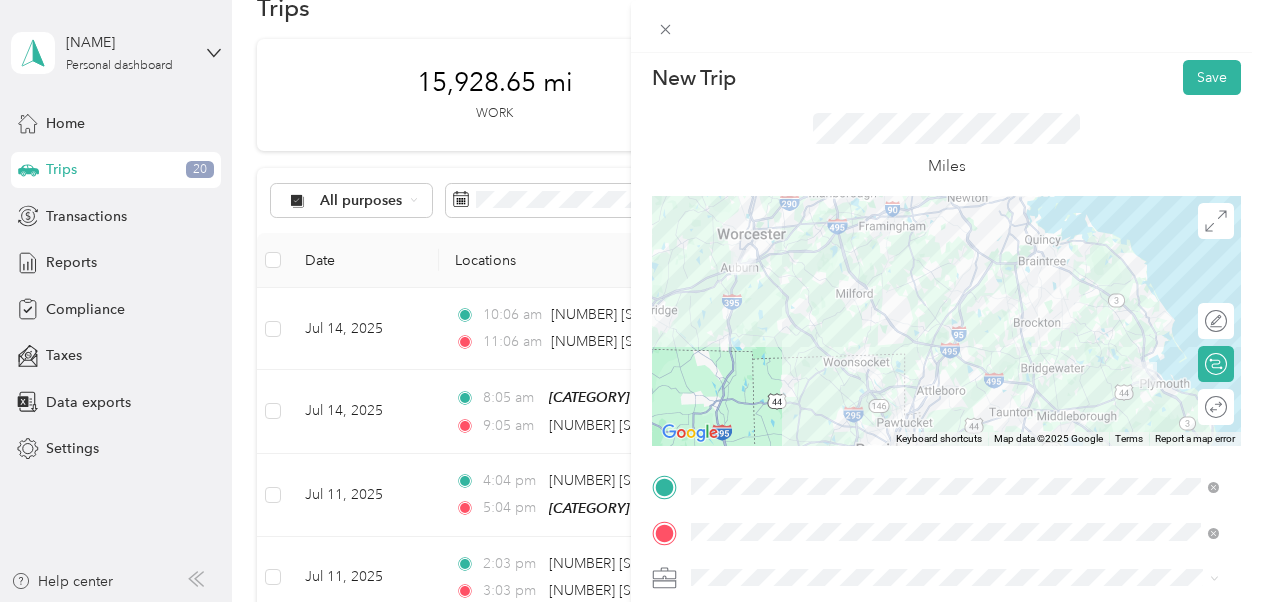 click at bounding box center [946, 321] 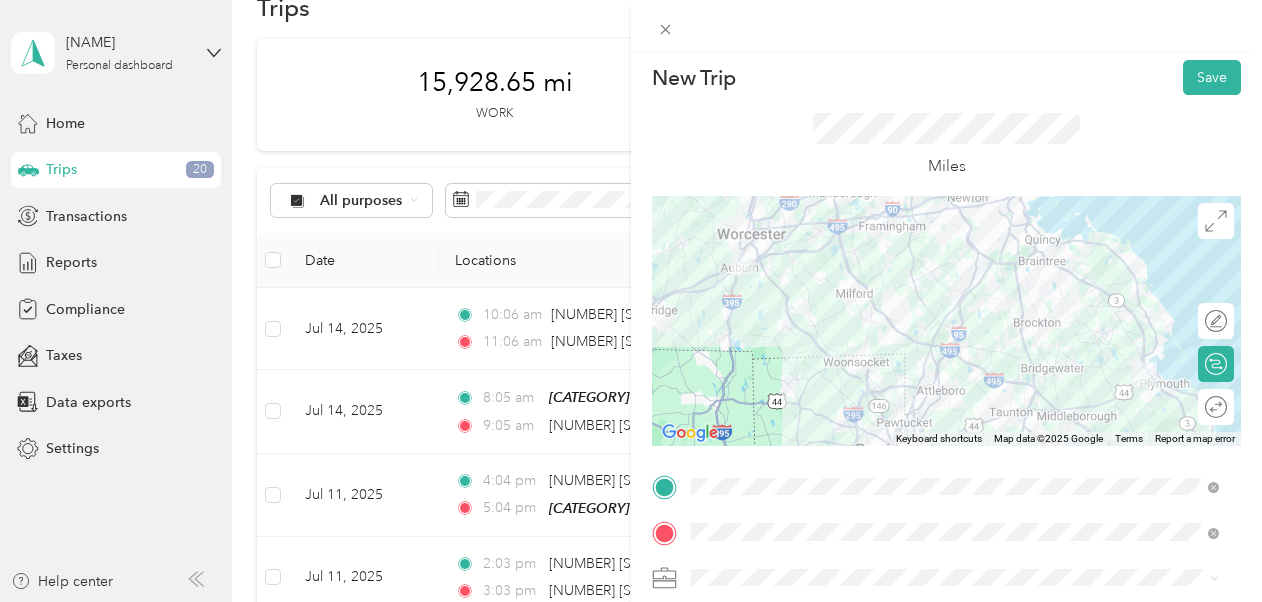 click at bounding box center (946, 321) 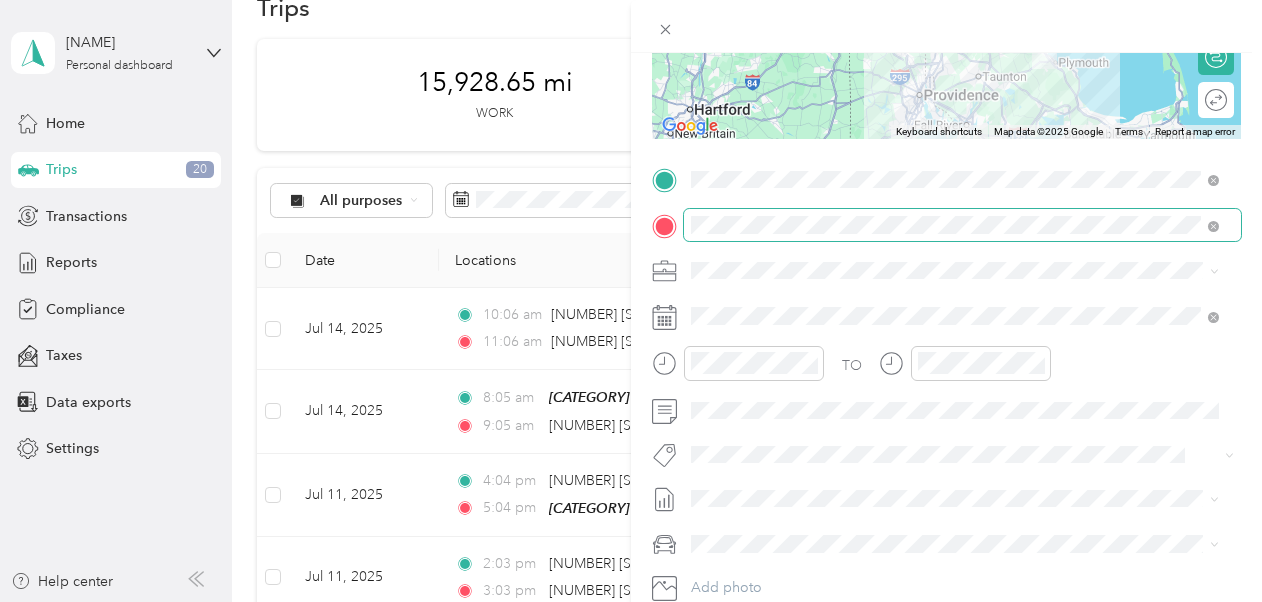 scroll, scrollTop: 311, scrollLeft: 0, axis: vertical 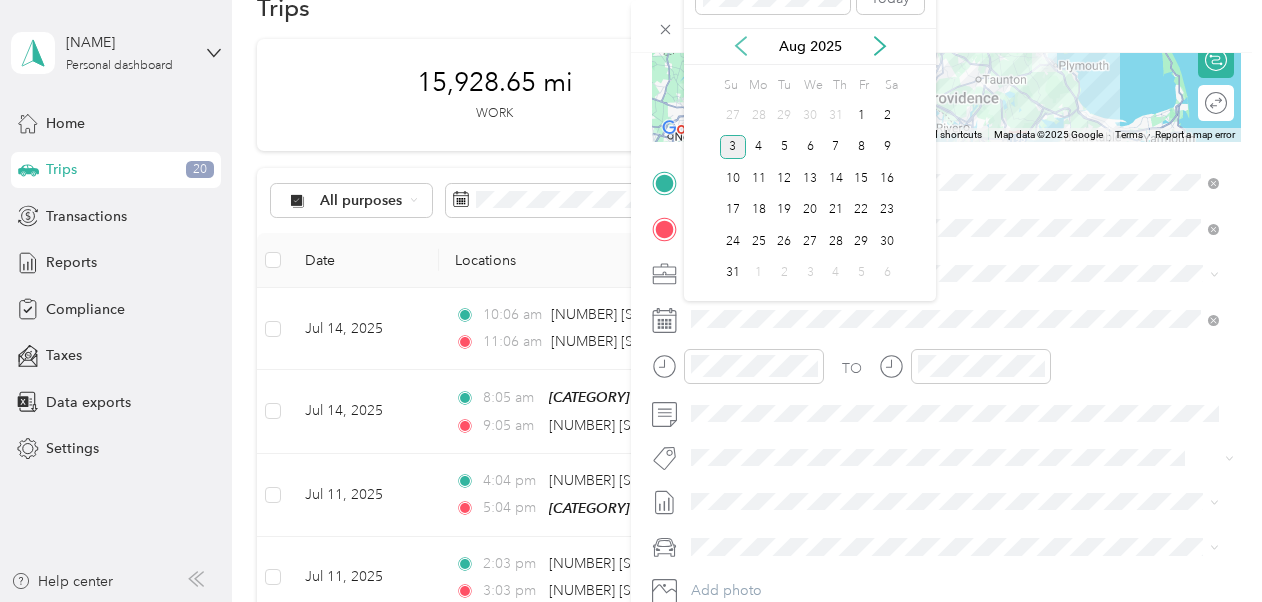 click 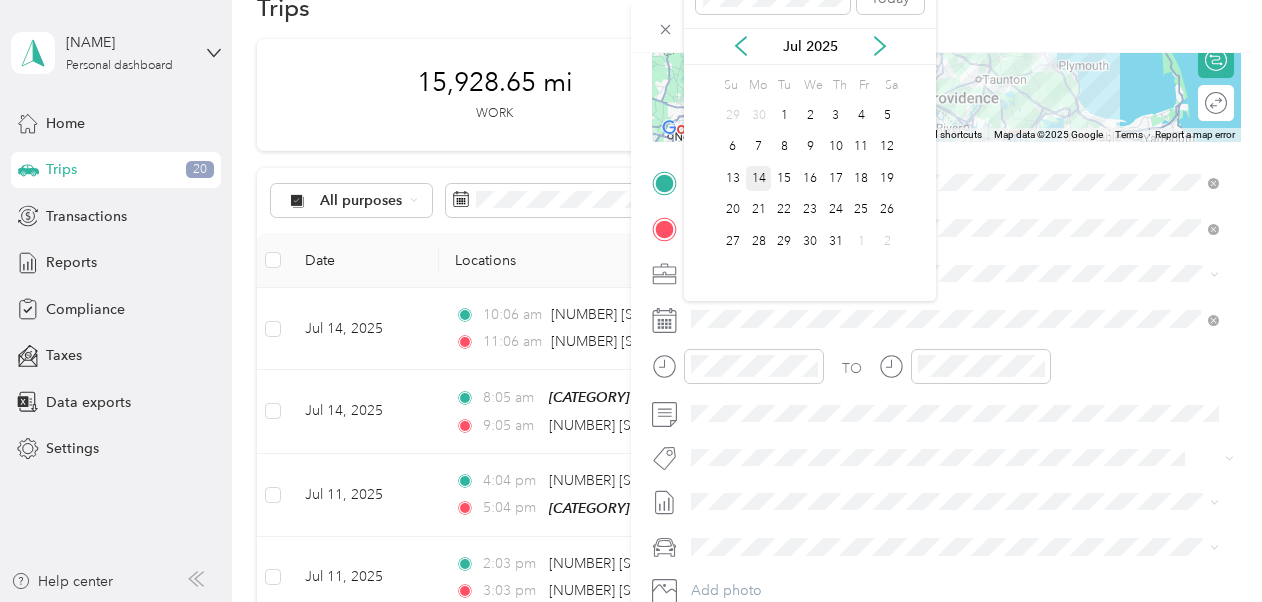 click on "14" at bounding box center (759, 178) 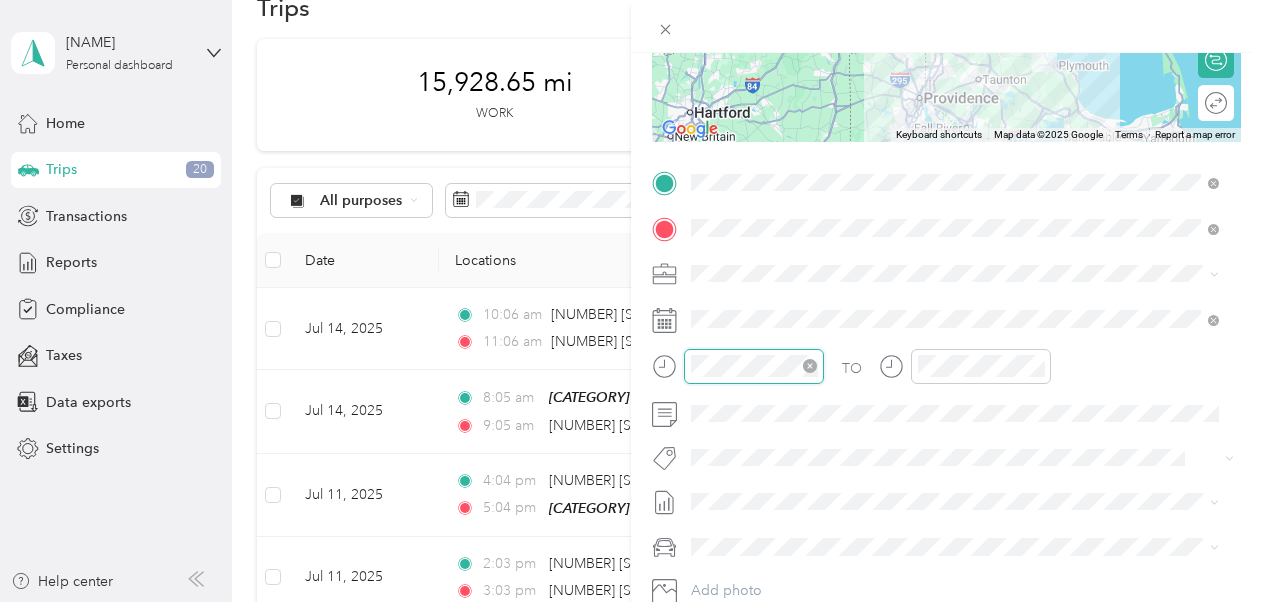 scroll, scrollTop: 224, scrollLeft: 0, axis: vertical 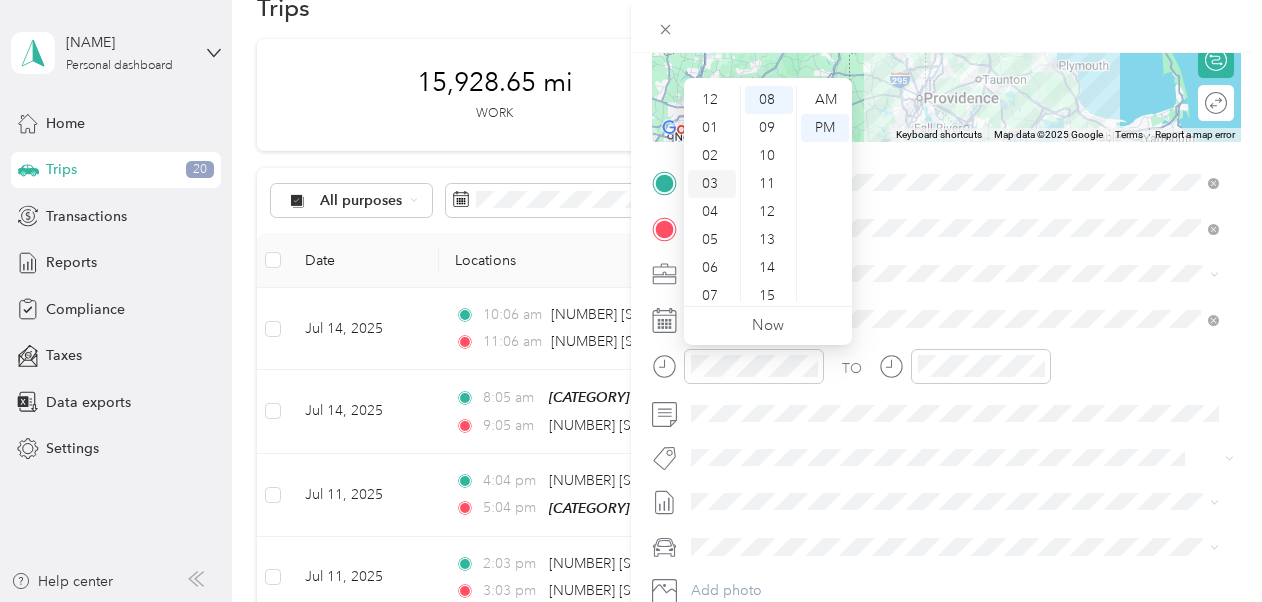 click on "03" at bounding box center (712, 184) 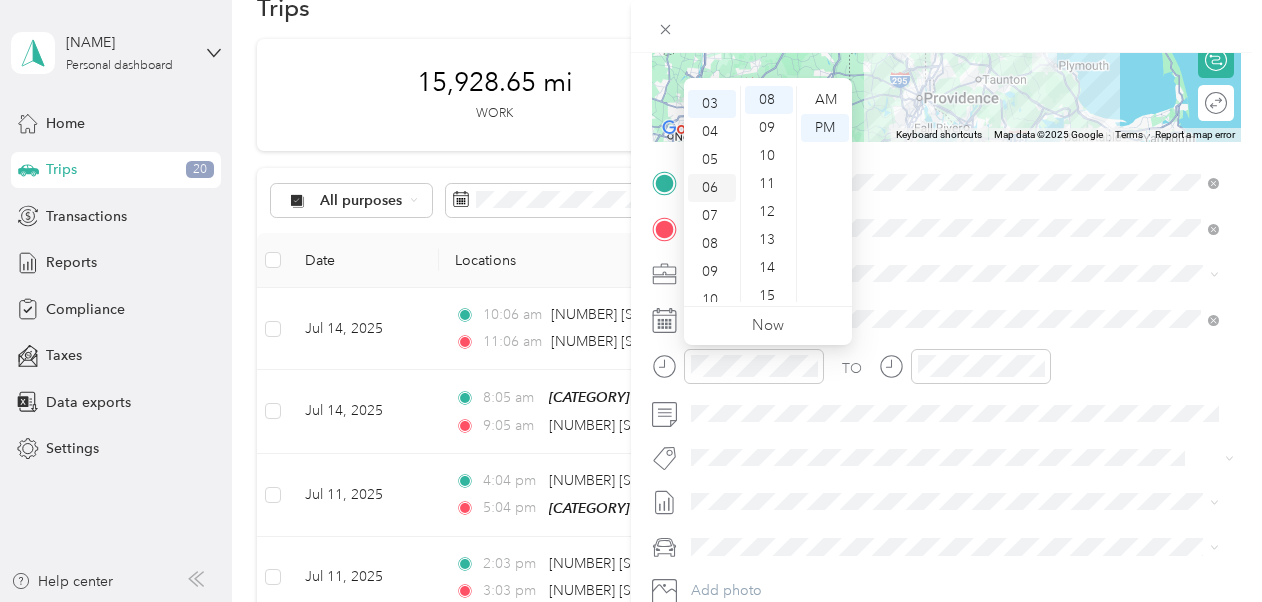 scroll, scrollTop: 84, scrollLeft: 0, axis: vertical 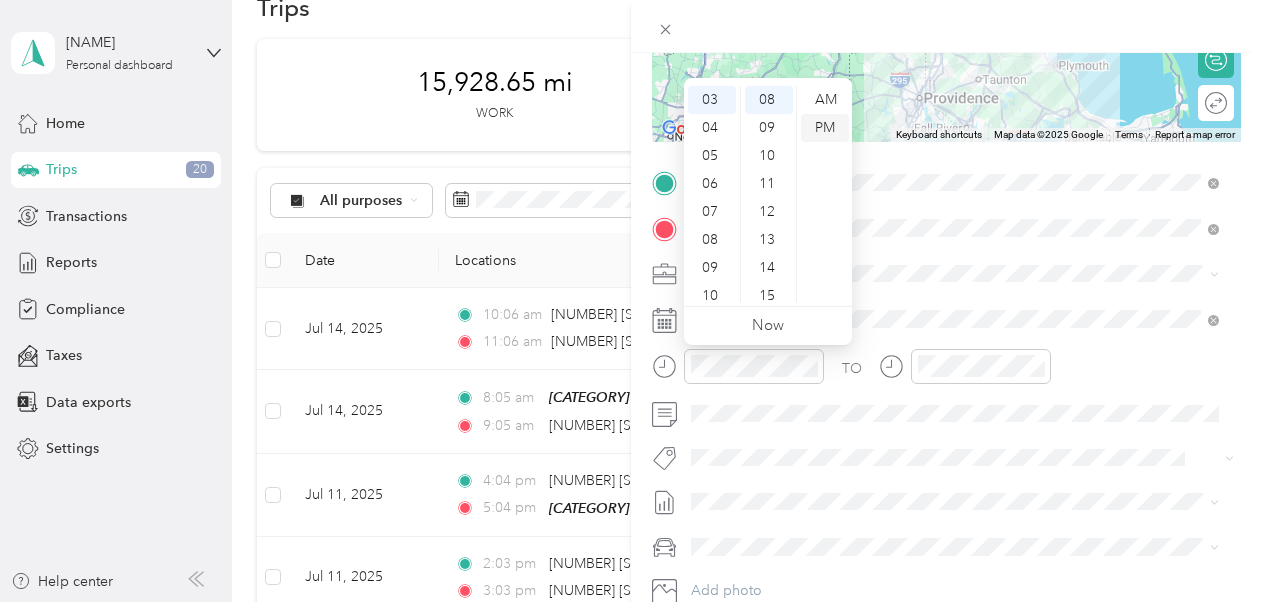click on "PM" at bounding box center [825, 128] 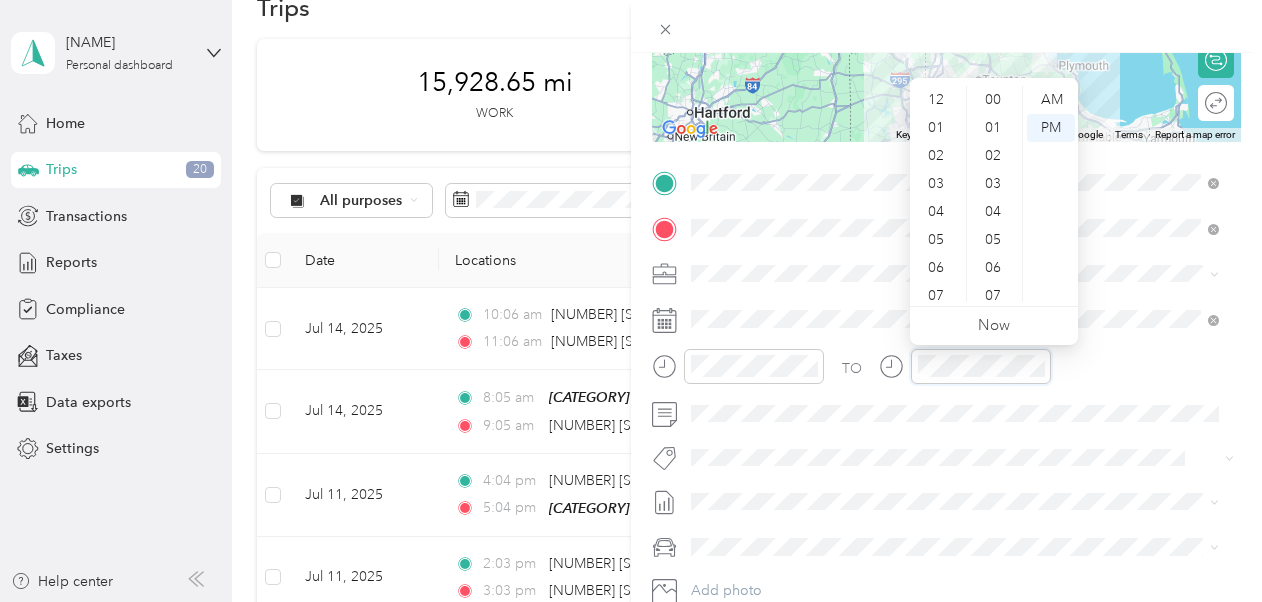 scroll, scrollTop: 224, scrollLeft: 0, axis: vertical 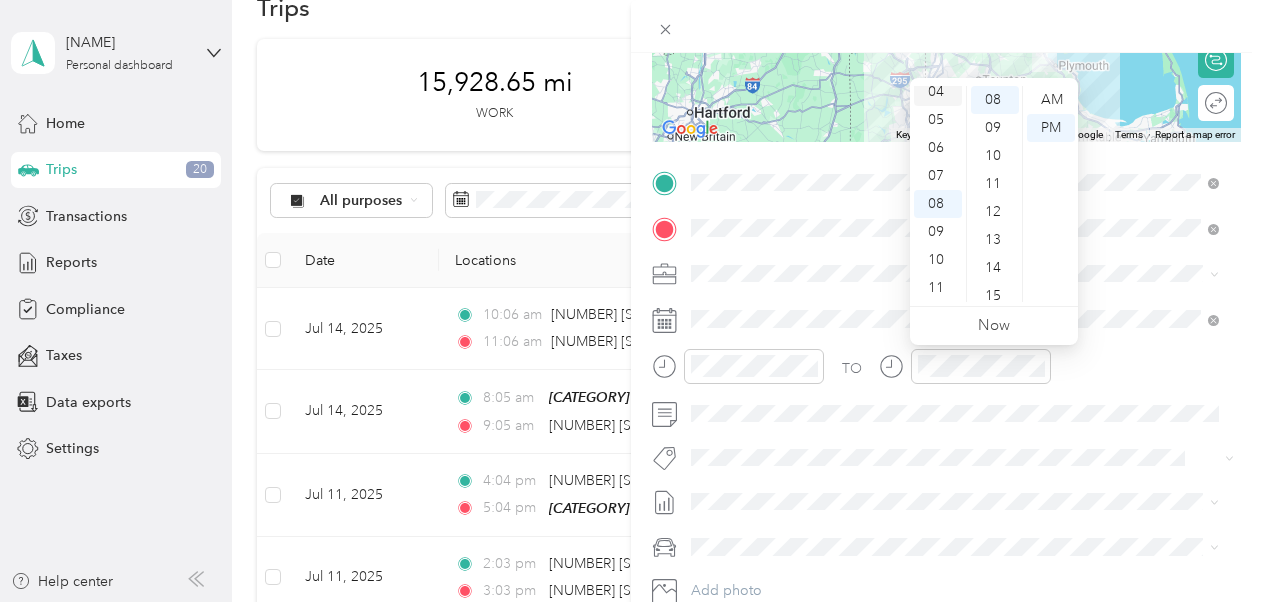 click on "04" at bounding box center (938, 92) 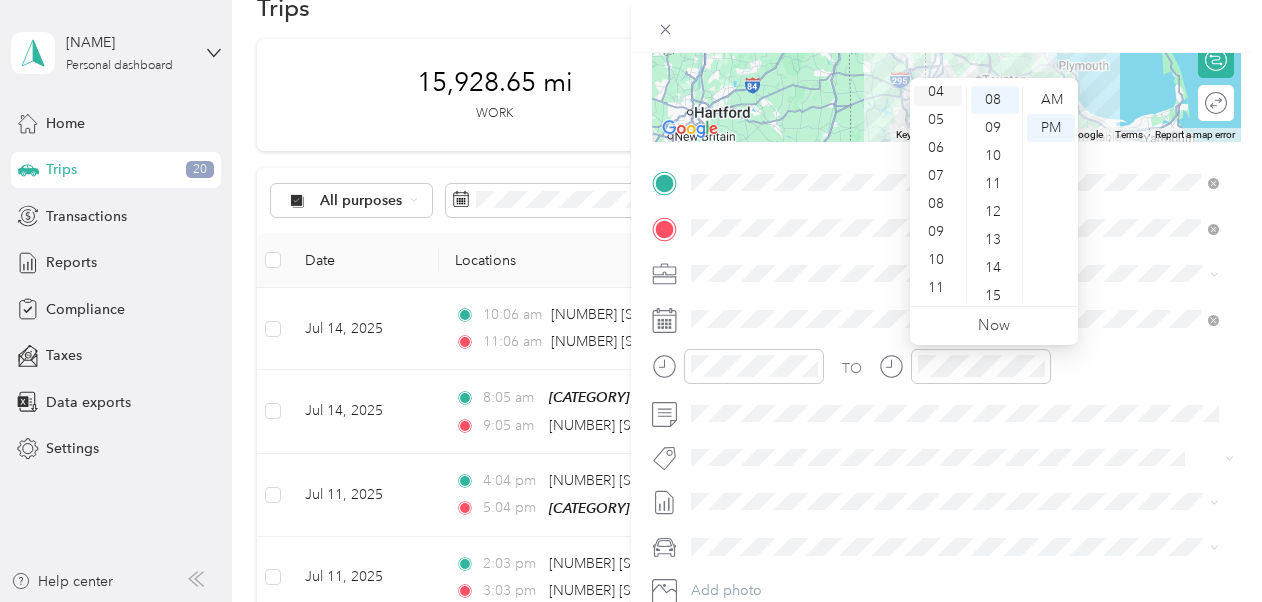 scroll, scrollTop: 112, scrollLeft: 0, axis: vertical 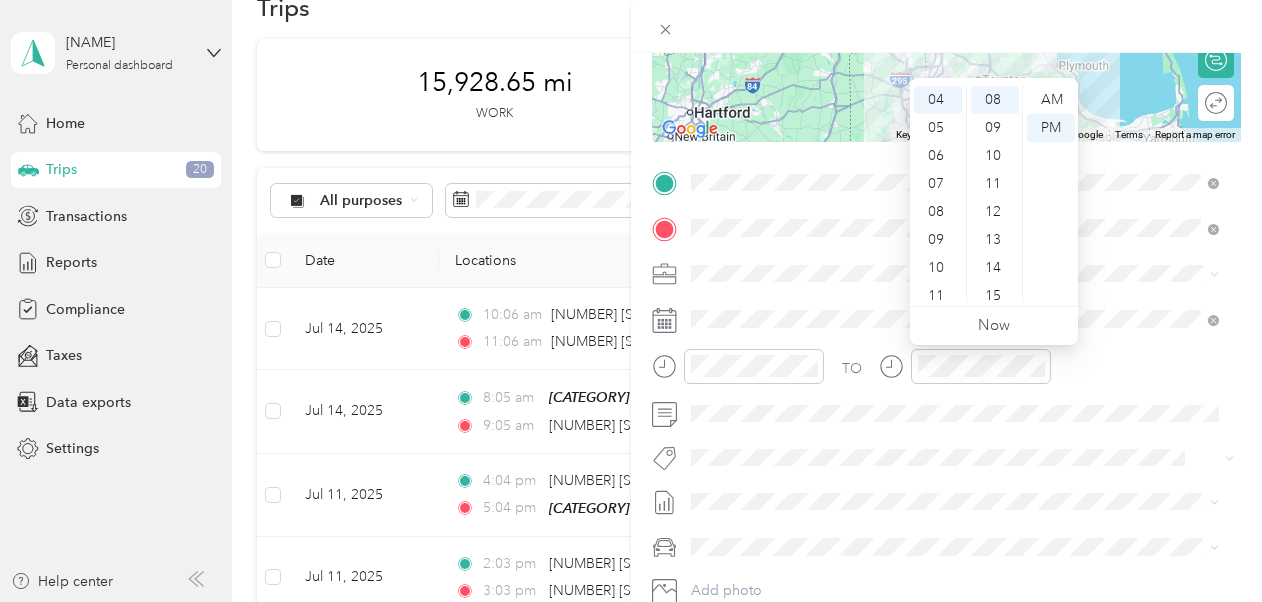 click on "TO" at bounding box center (946, 373) 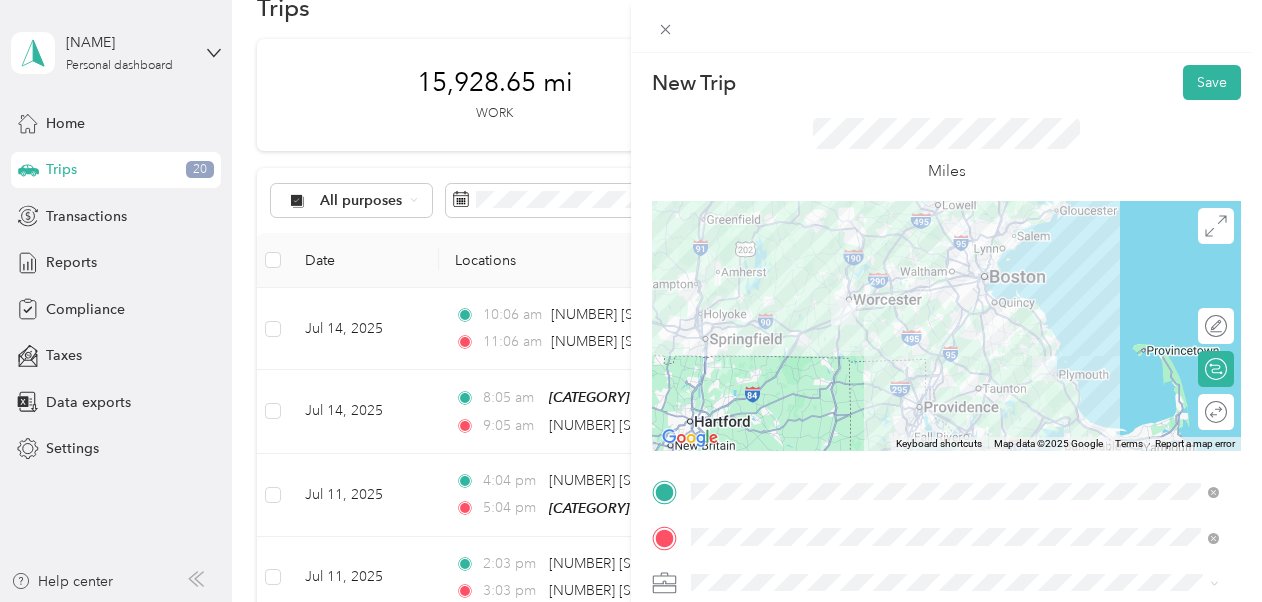 scroll, scrollTop: 0, scrollLeft: 0, axis: both 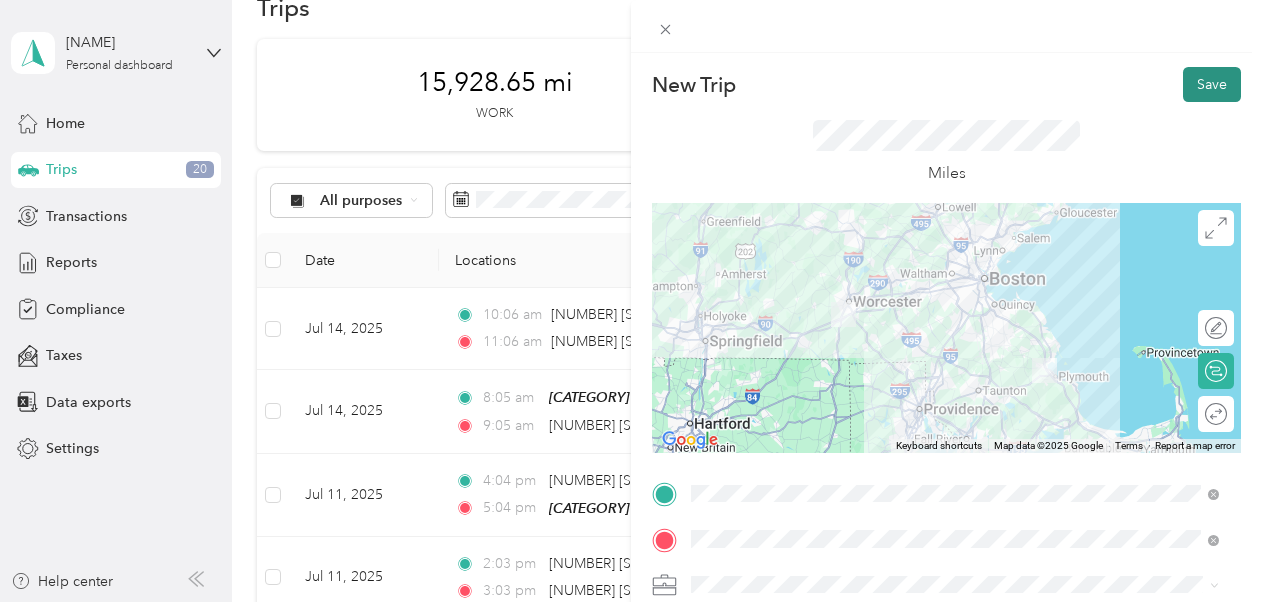 click on "Save" at bounding box center (1212, 84) 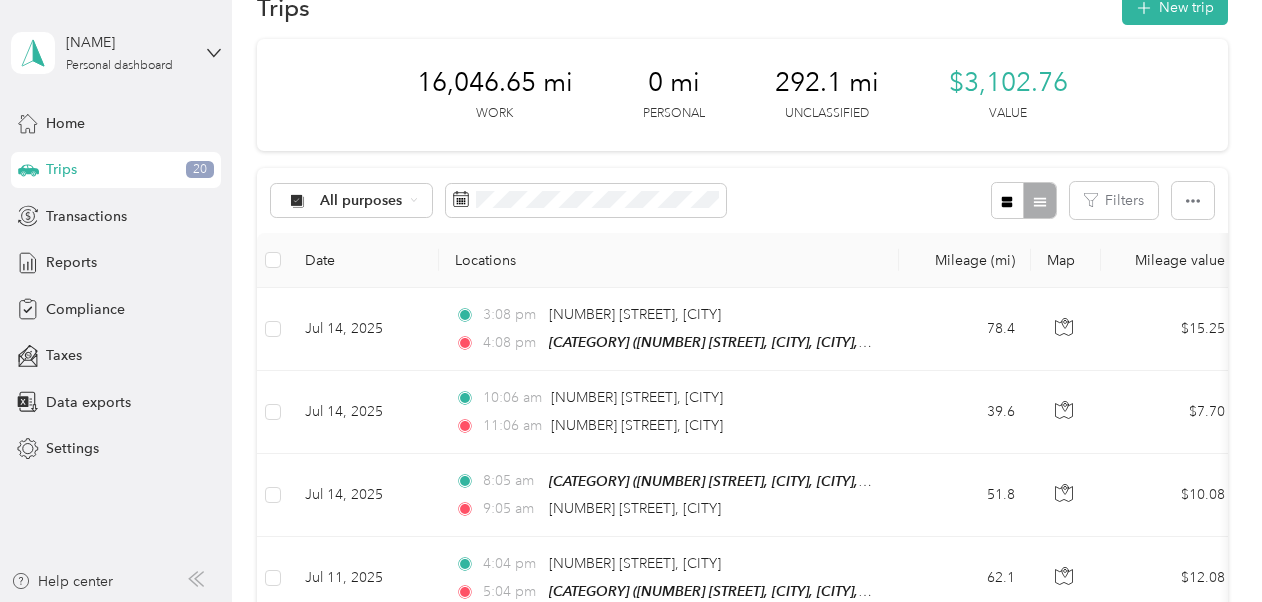 click on "Trips New trip" at bounding box center (742, 7) 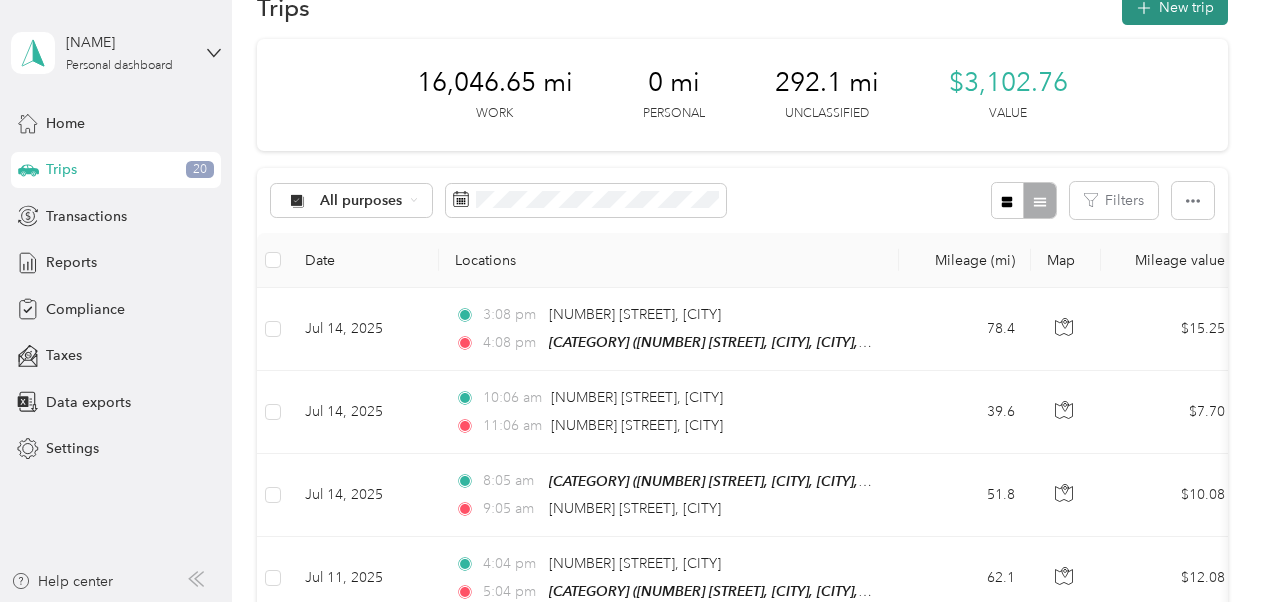click 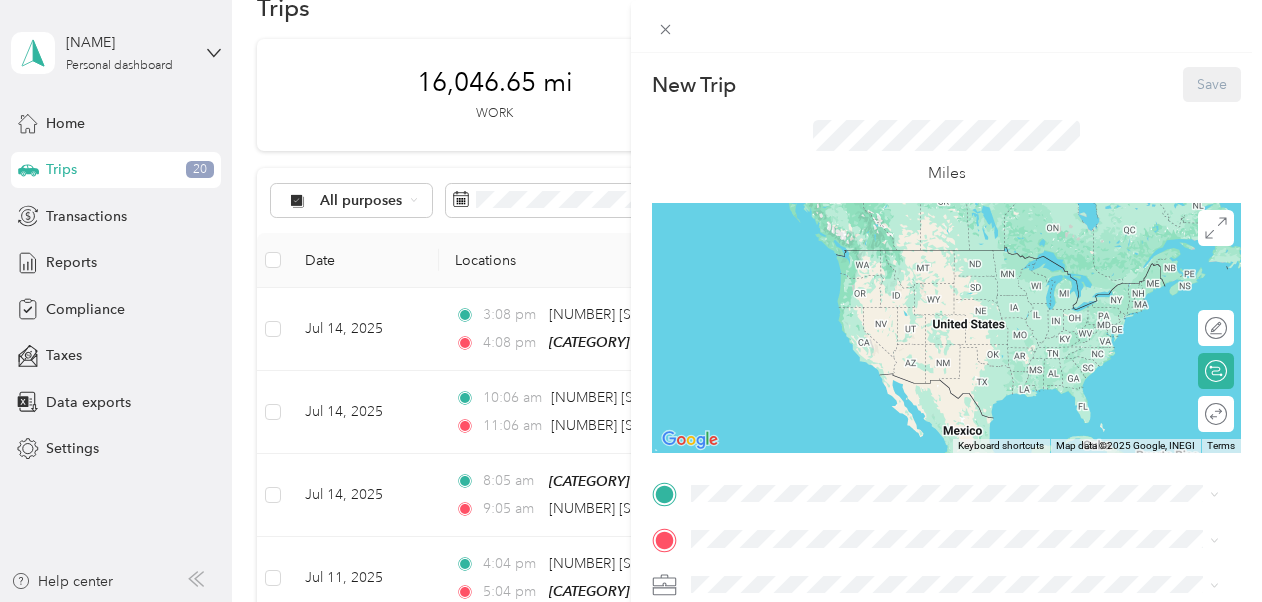 scroll, scrollTop: 168, scrollLeft: 0, axis: vertical 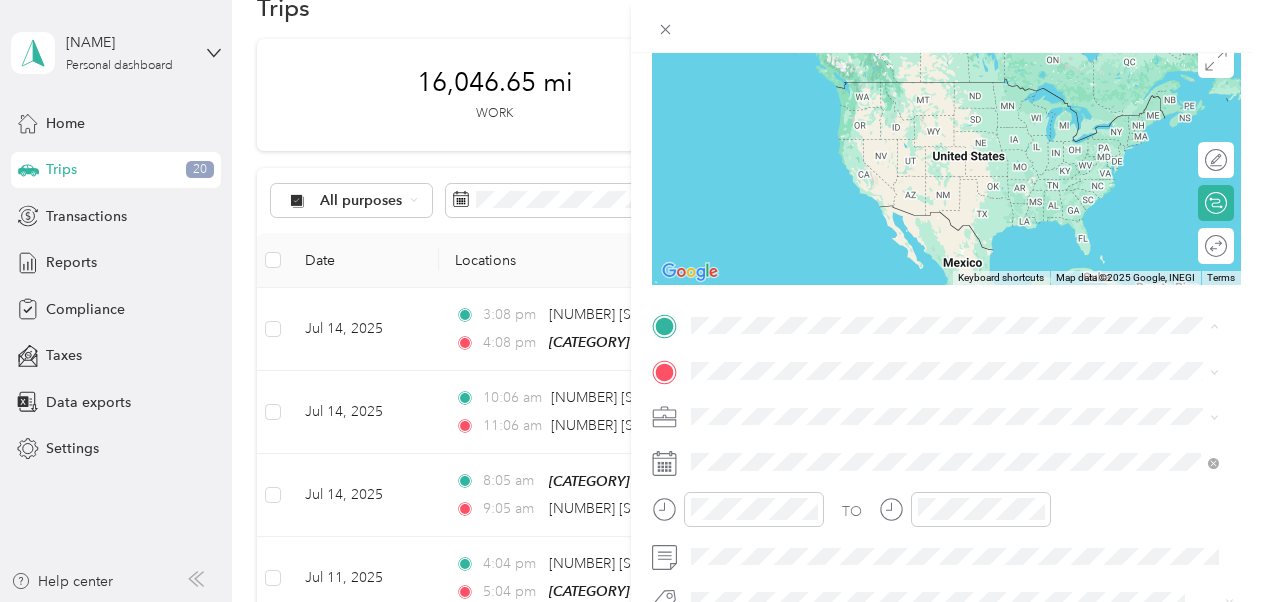 click on "[AREA] [NUMBER] [STREET], [CITY], [POSTAL_CODE], [CITY], [STATE], [COUNTRY]" at bounding box center [965, 101] 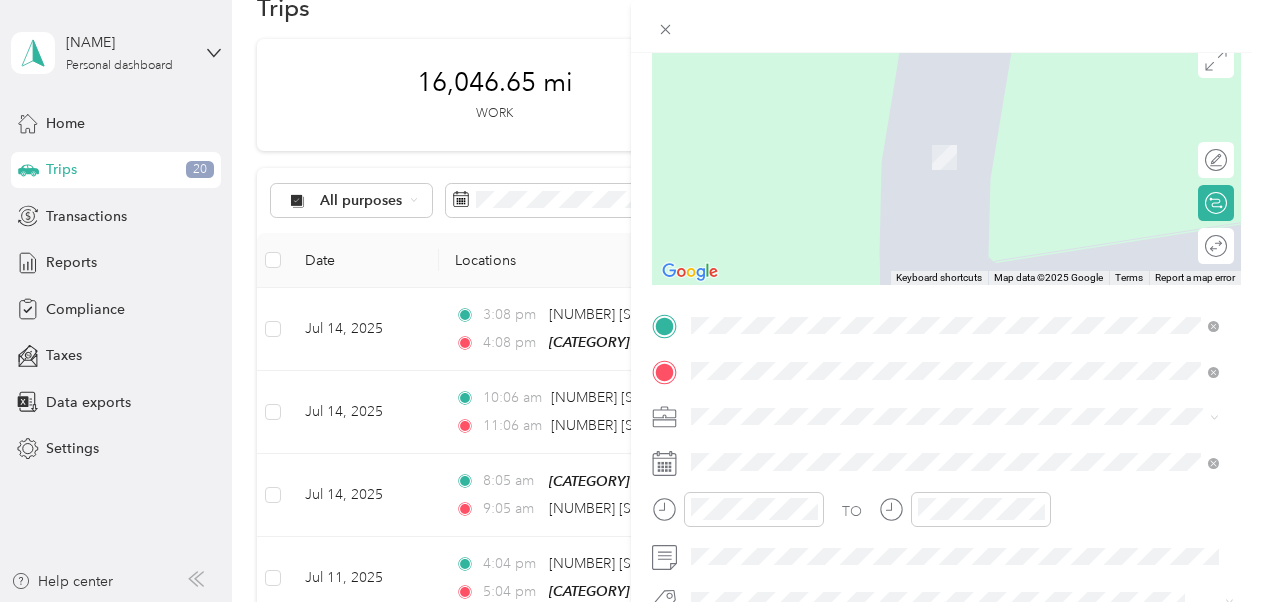 click on "[NUMBER] [STREET]
[CITY], [STATE] [POSTAL_CODE], [COUNTRY]" at bounding box center (873, 136) 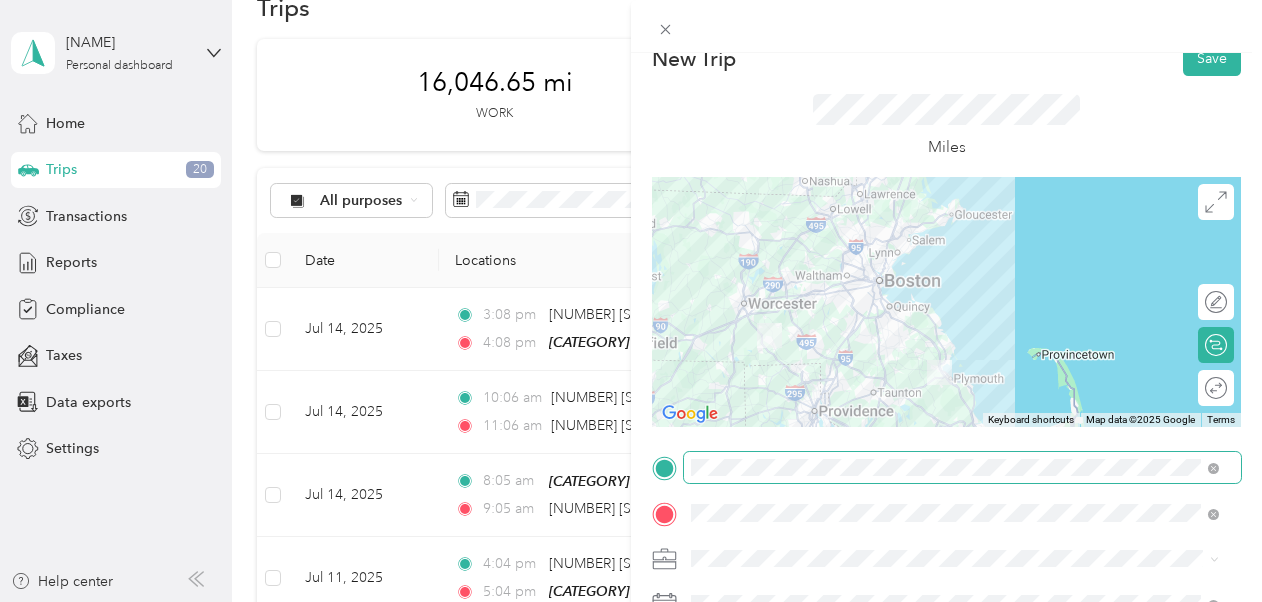 scroll, scrollTop: 0, scrollLeft: 0, axis: both 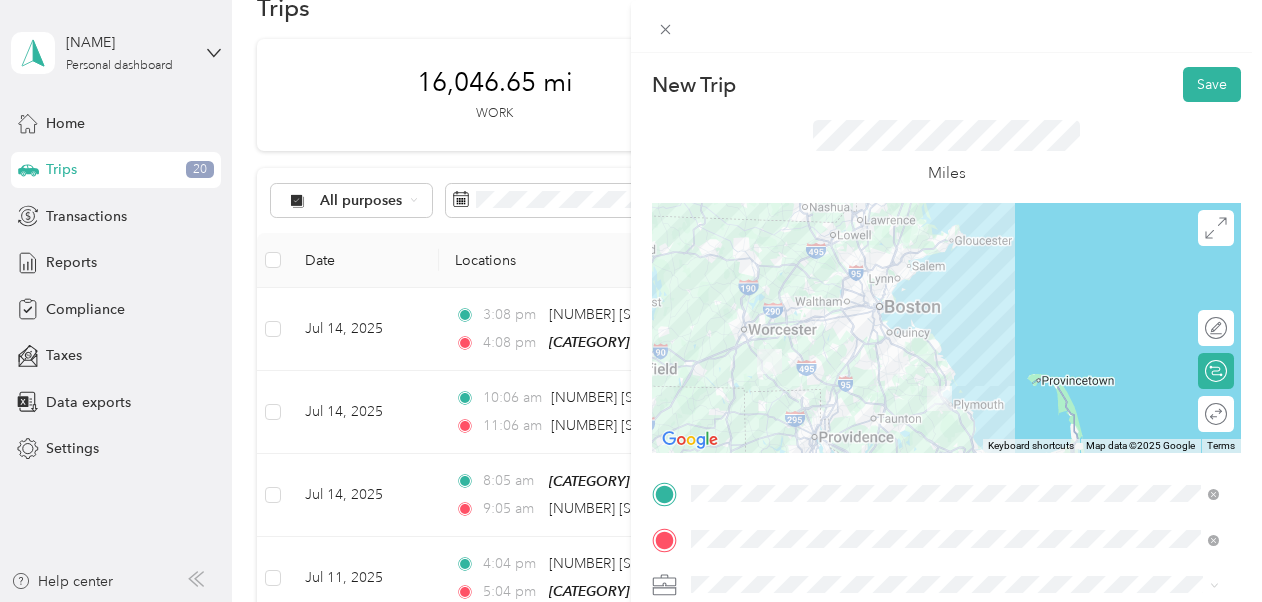 click at bounding box center [946, 328] 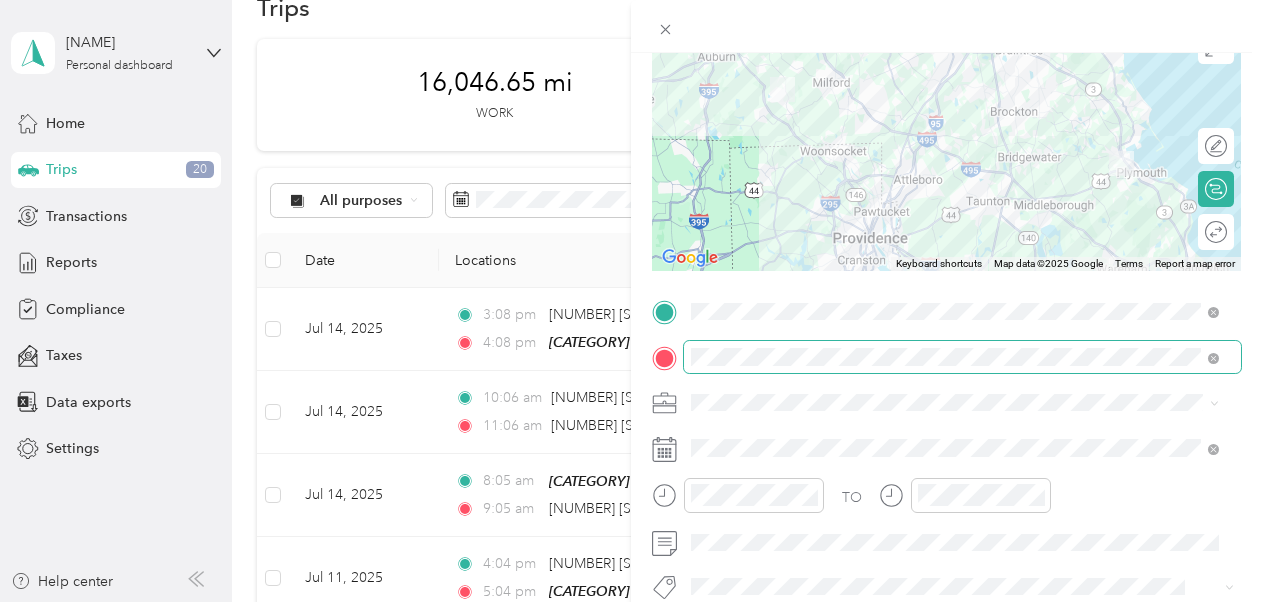 scroll, scrollTop: 180, scrollLeft: 0, axis: vertical 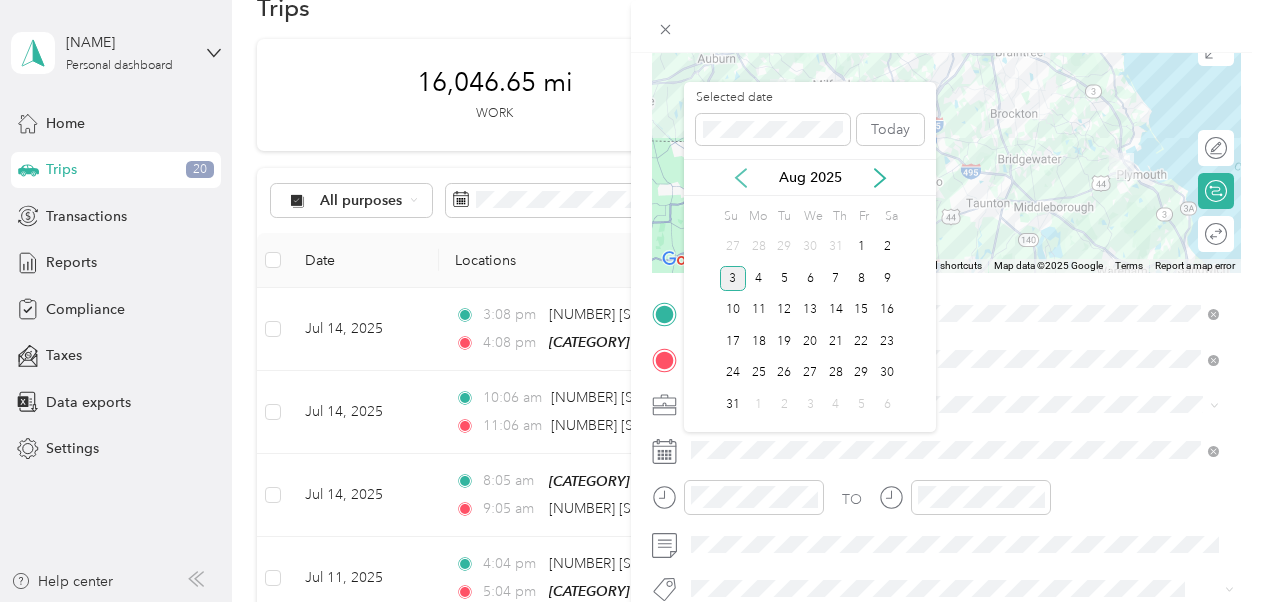 click 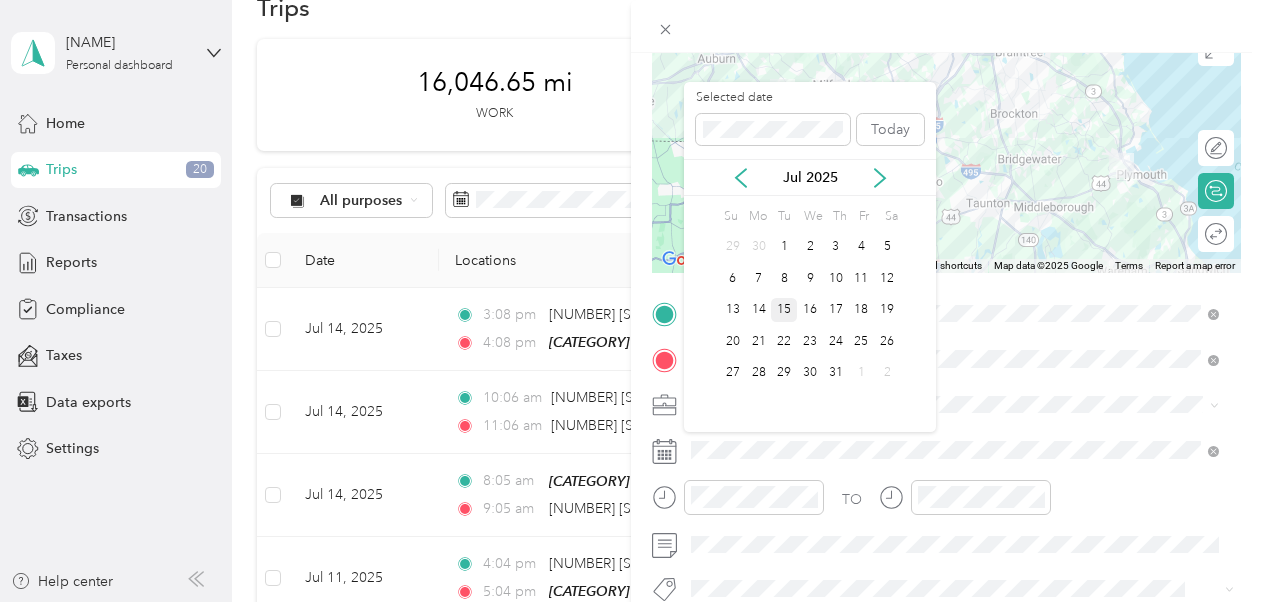 click on "15" at bounding box center [784, 310] 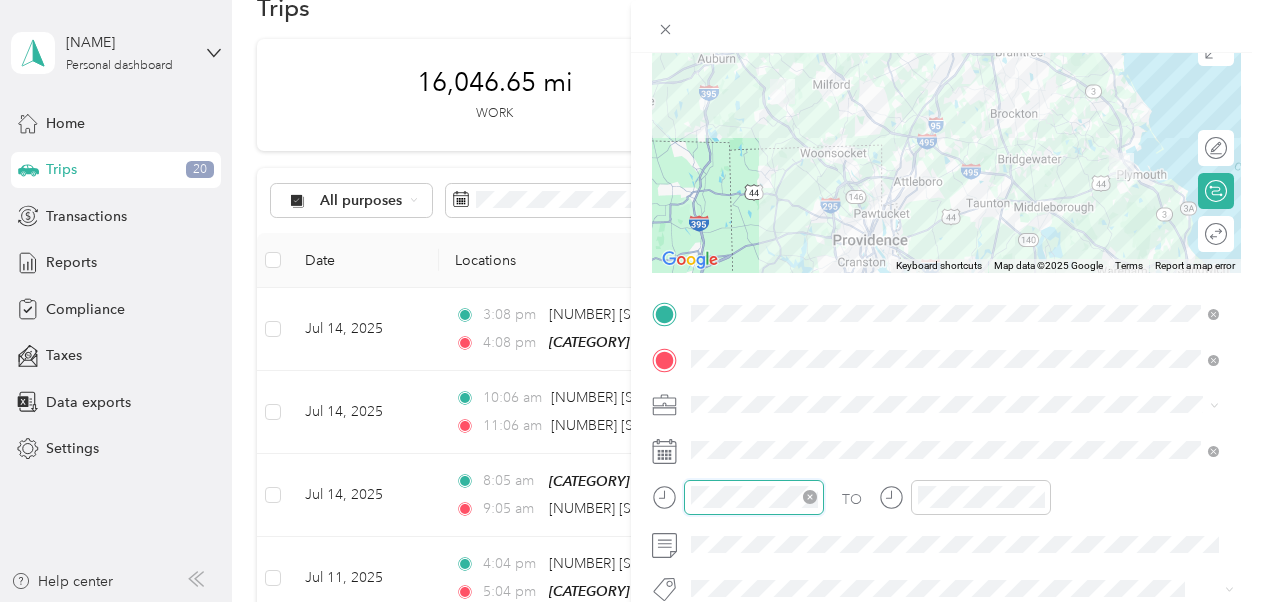 scroll, scrollTop: 120, scrollLeft: 0, axis: vertical 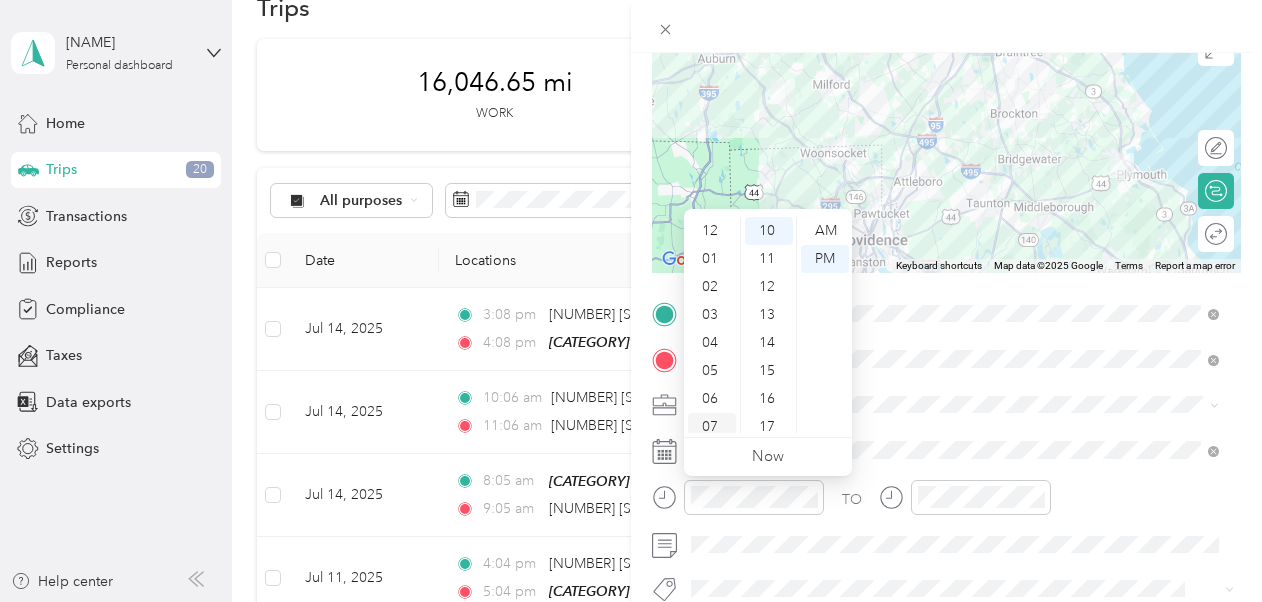 click on "07" at bounding box center [712, 427] 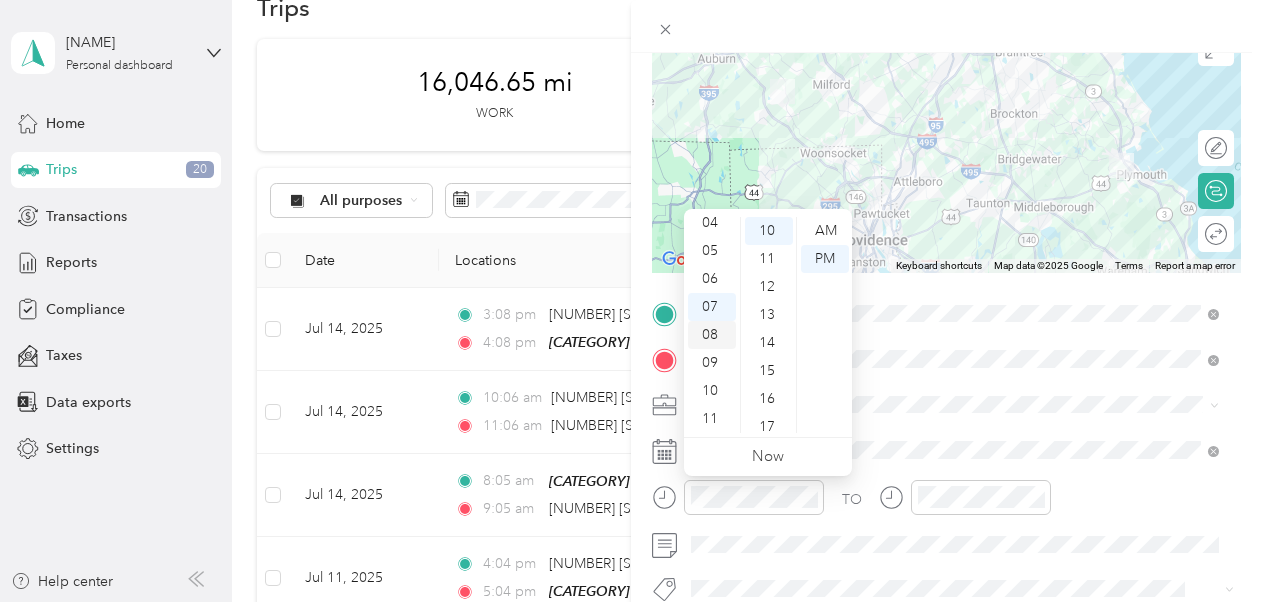 click on "08" at bounding box center (712, 335) 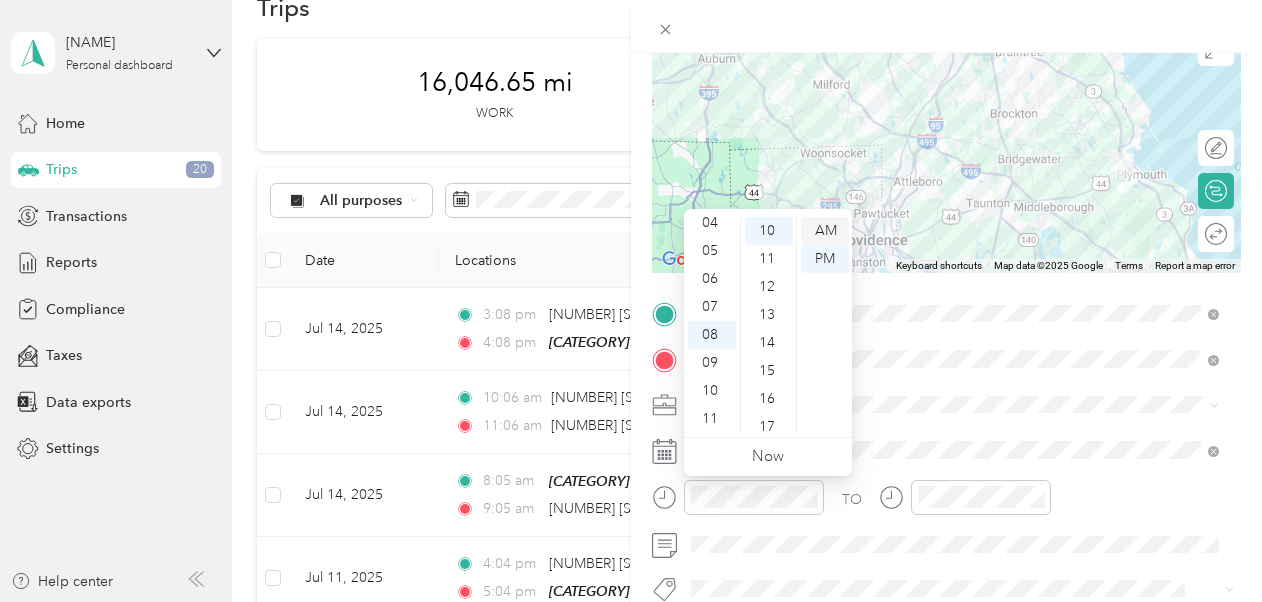 click on "AM" at bounding box center (825, 231) 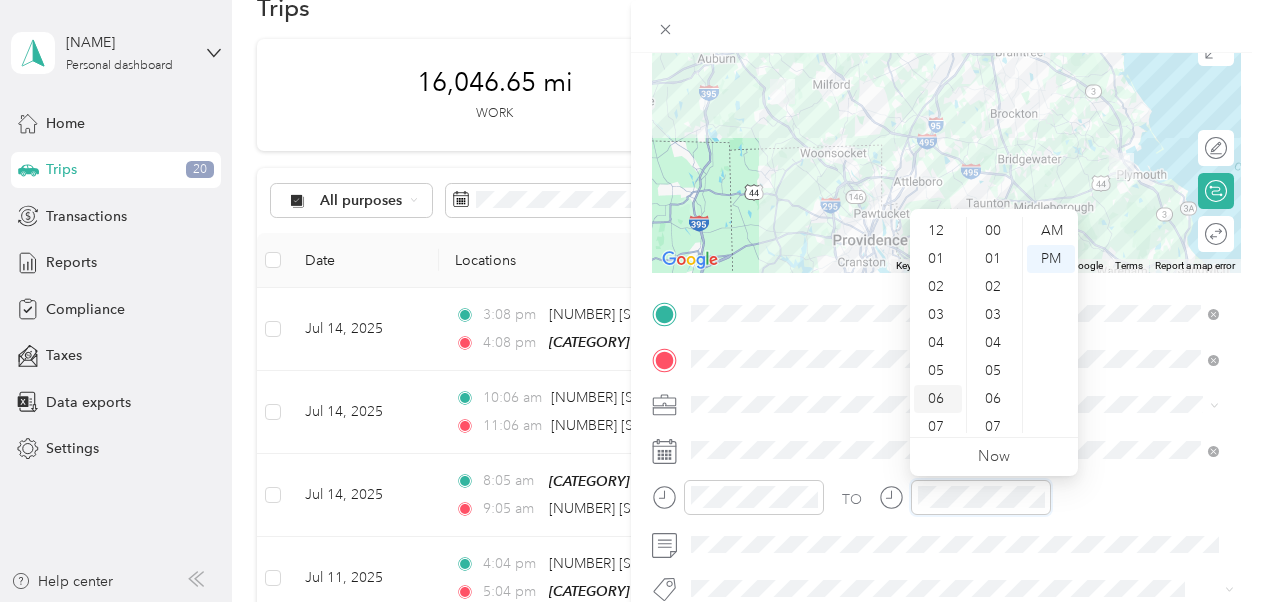 scroll, scrollTop: 280, scrollLeft: 0, axis: vertical 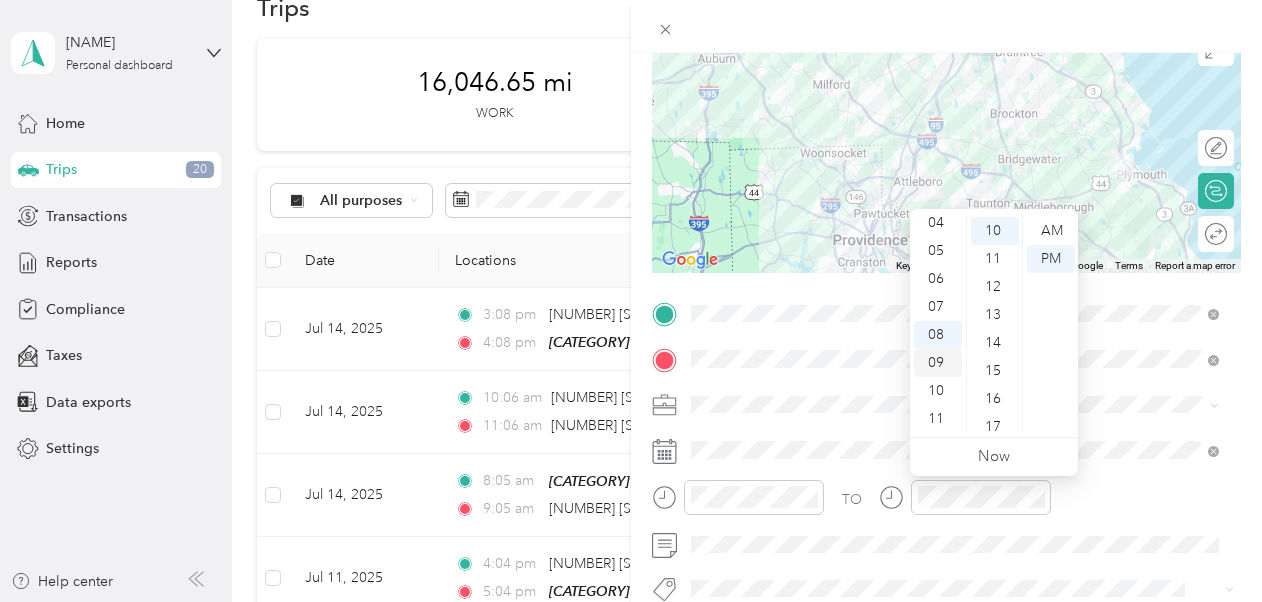 click on "09" at bounding box center [938, 363] 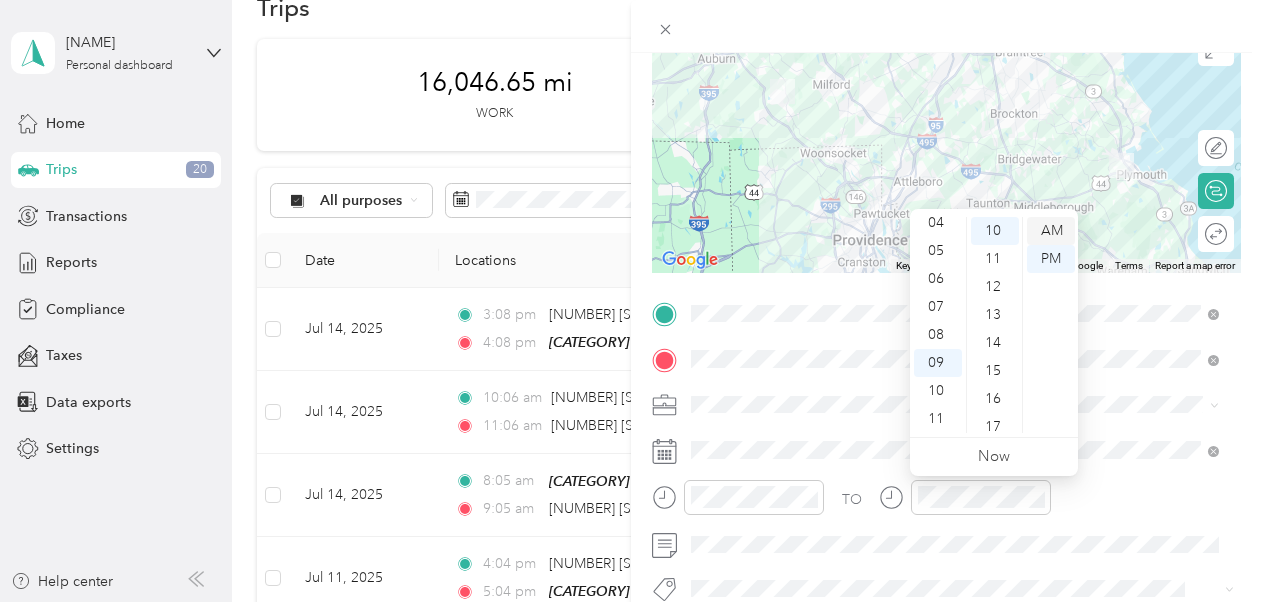 click on "AM" at bounding box center [1051, 231] 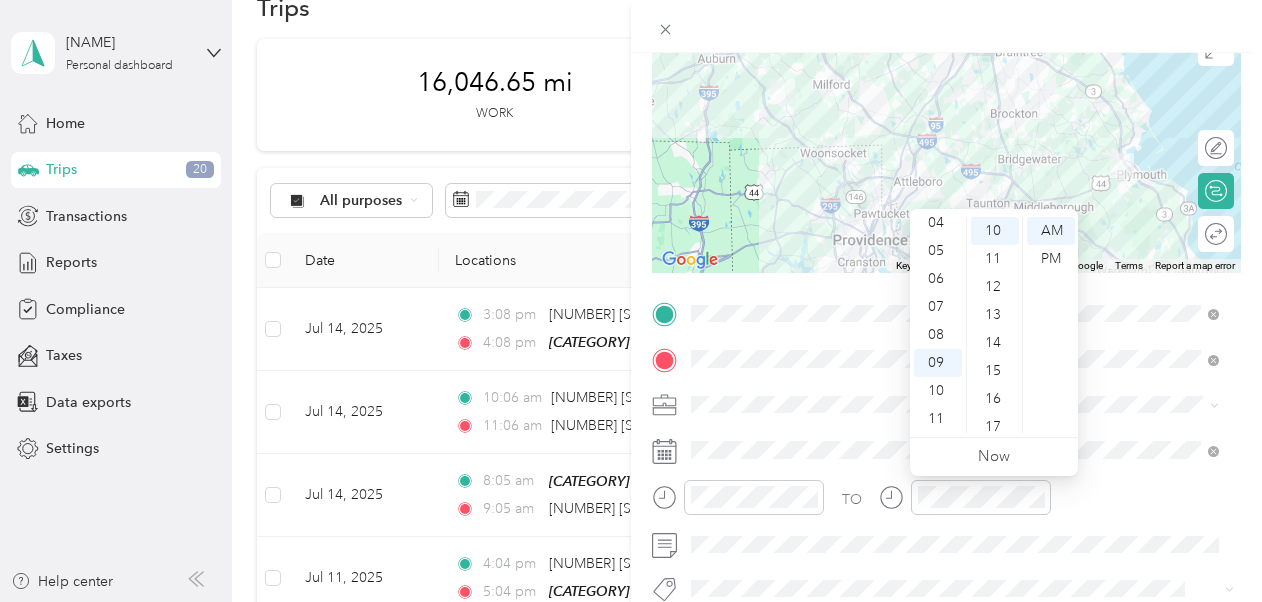 click on "TO" at bounding box center [946, 504] 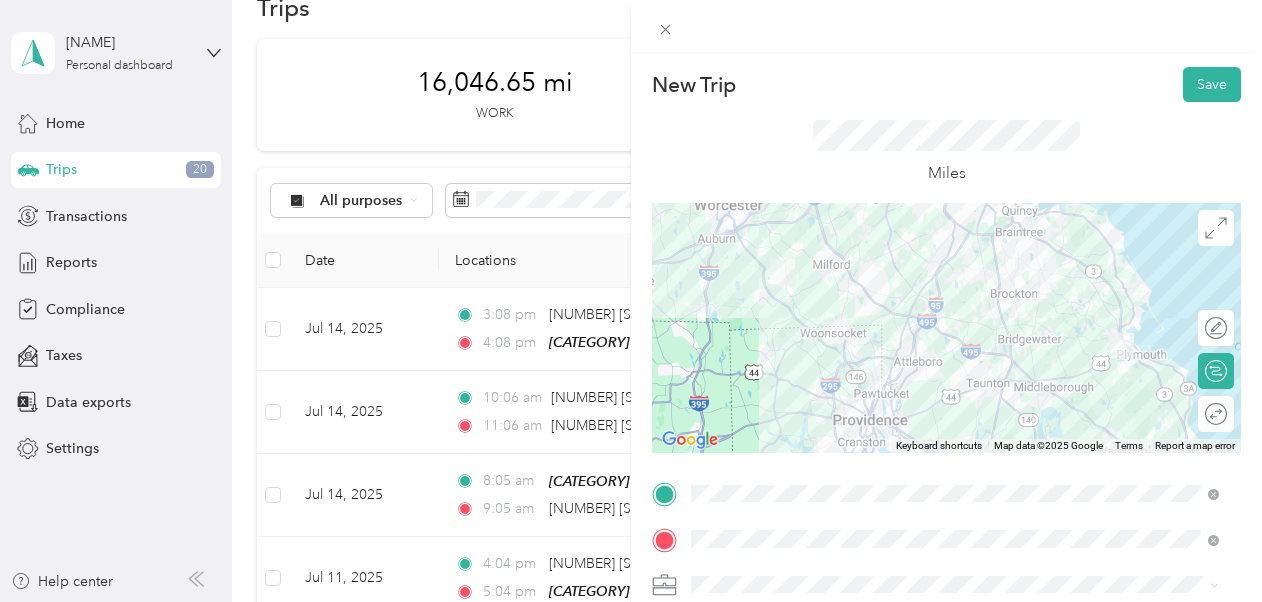 scroll, scrollTop: 2, scrollLeft: 0, axis: vertical 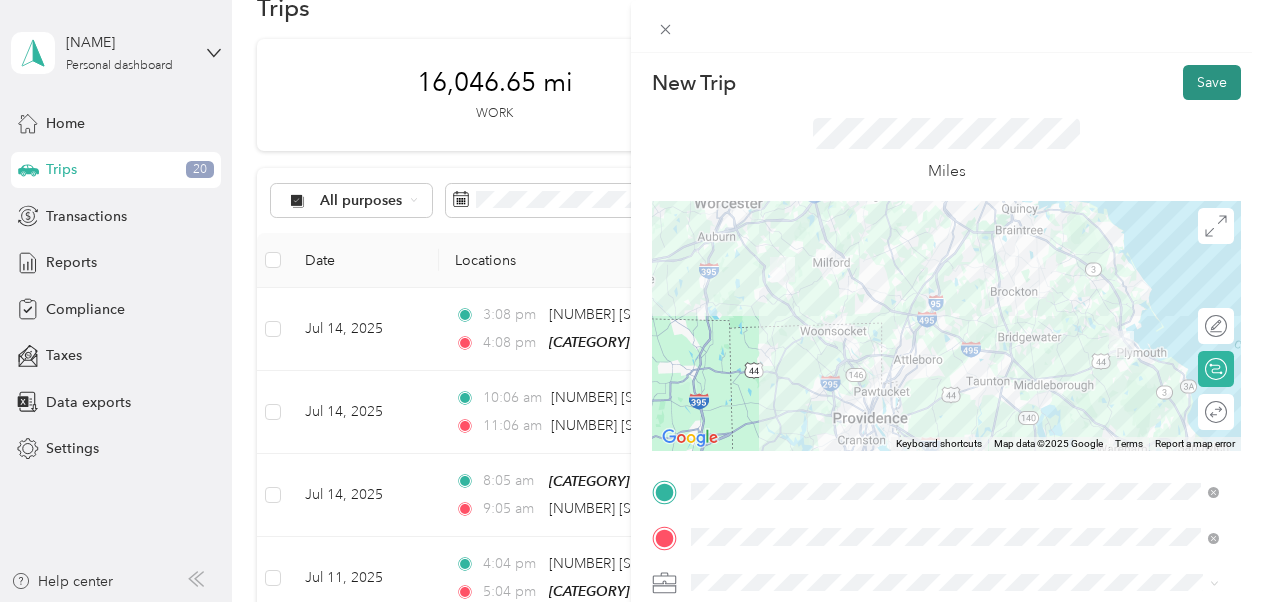 click on "Save" at bounding box center (1212, 82) 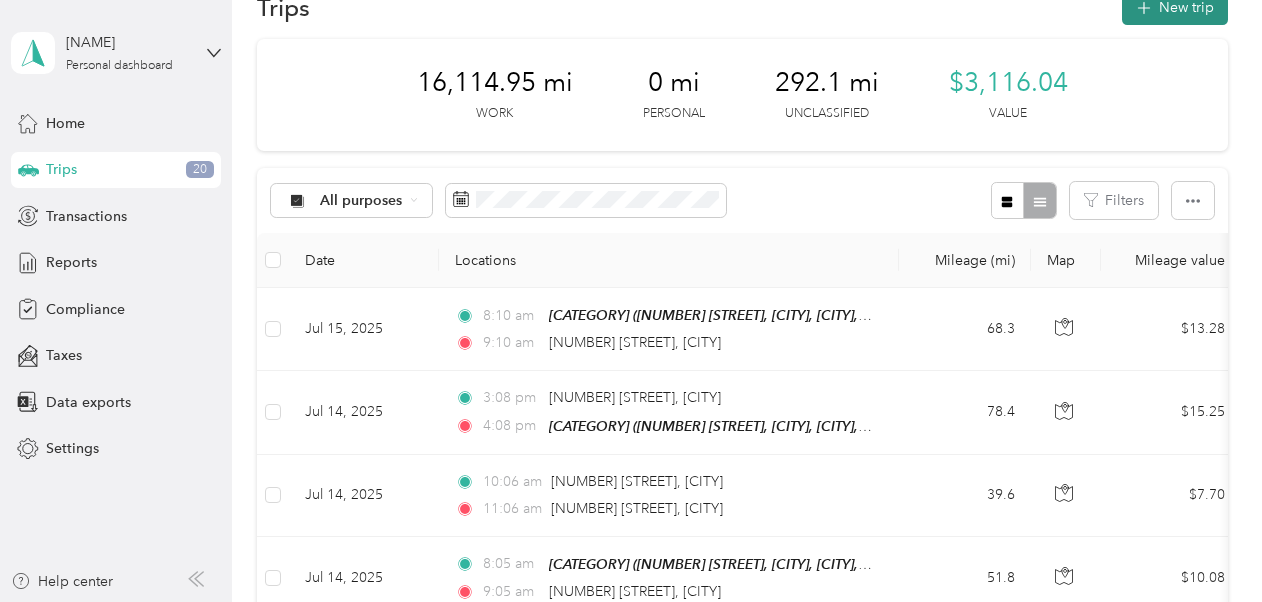 click 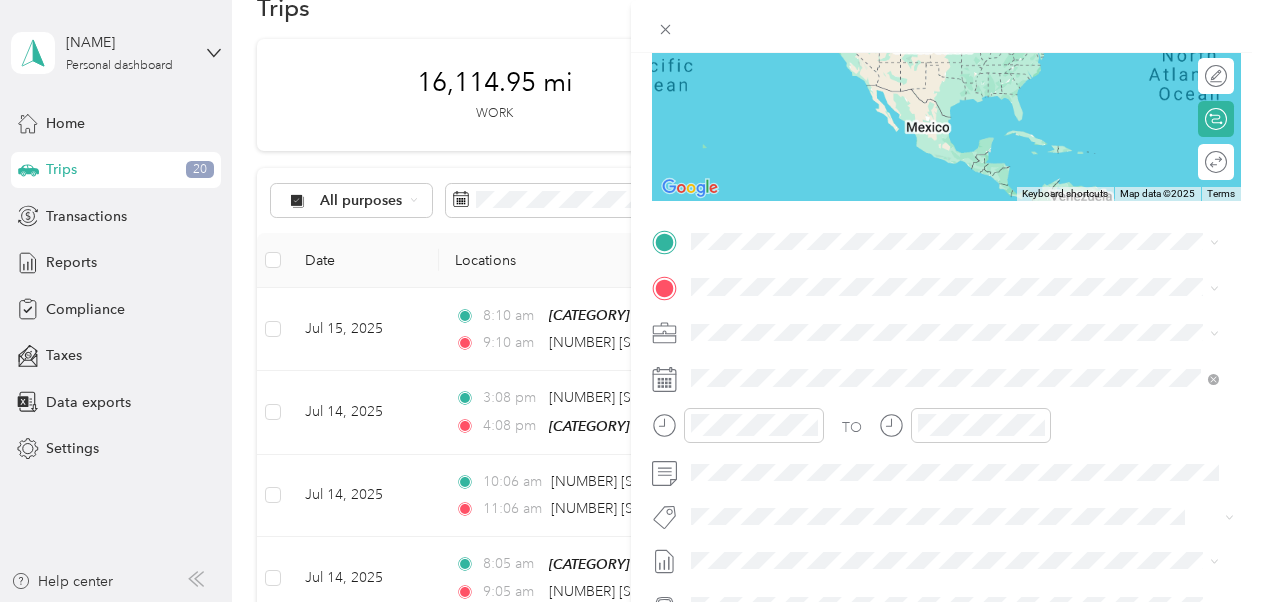 scroll, scrollTop: 251, scrollLeft: 0, axis: vertical 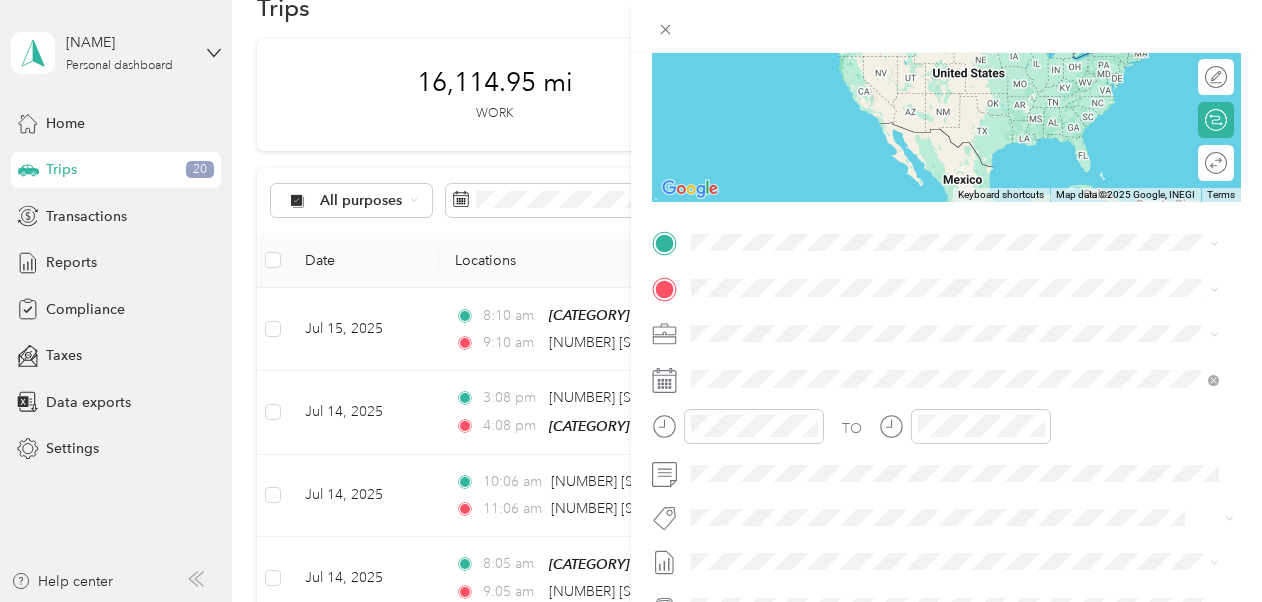 click on "[NUMBER] [STREET]
[CITY], [STATE] [POSTAL_CODE], [COUNTRY]" at bounding box center [873, 364] 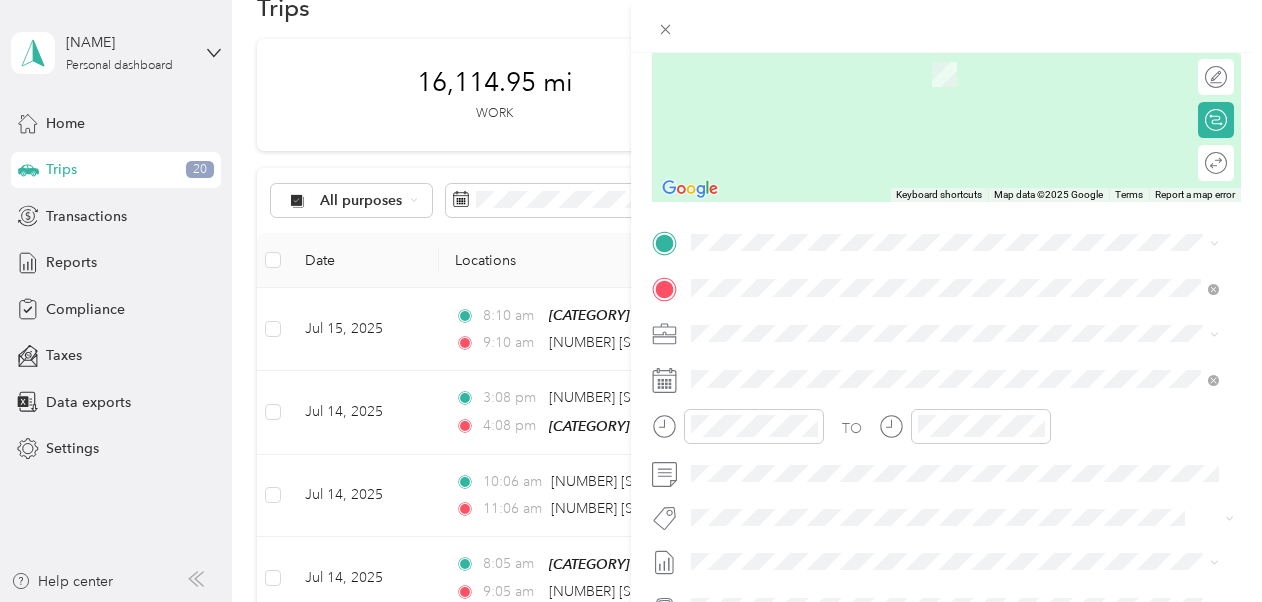 click on "[NUMBER] [STREET]
[CITY], [STATE] [POSTAL_CODE], [COUNTRY]" at bounding box center (873, 320) 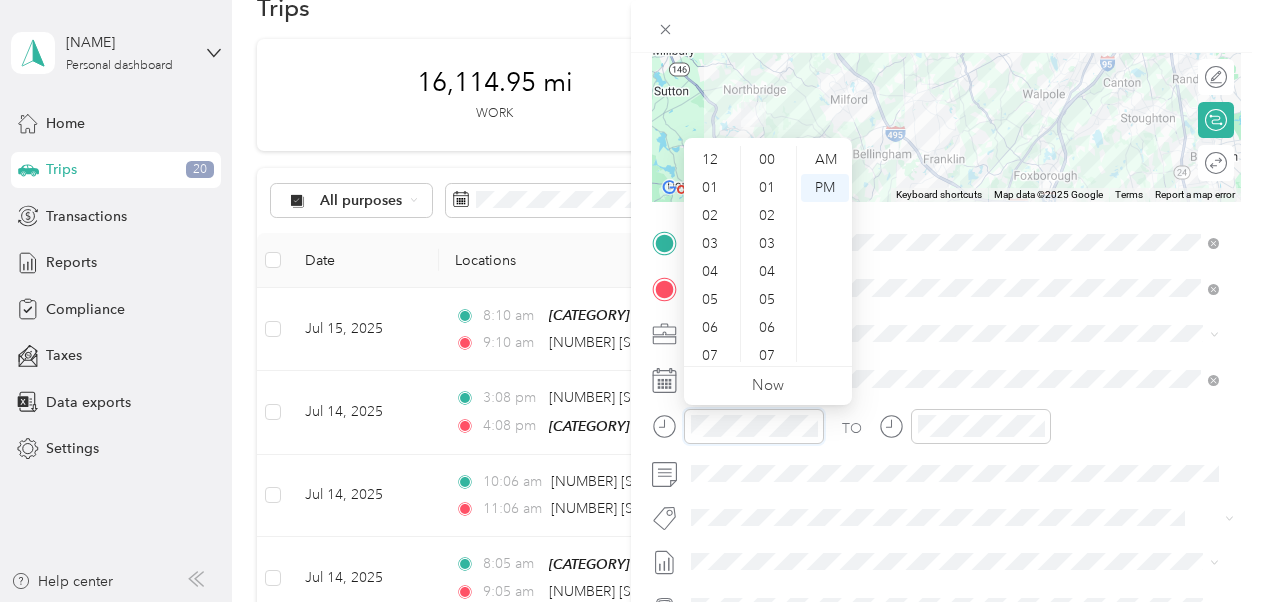 scroll, scrollTop: 308, scrollLeft: 0, axis: vertical 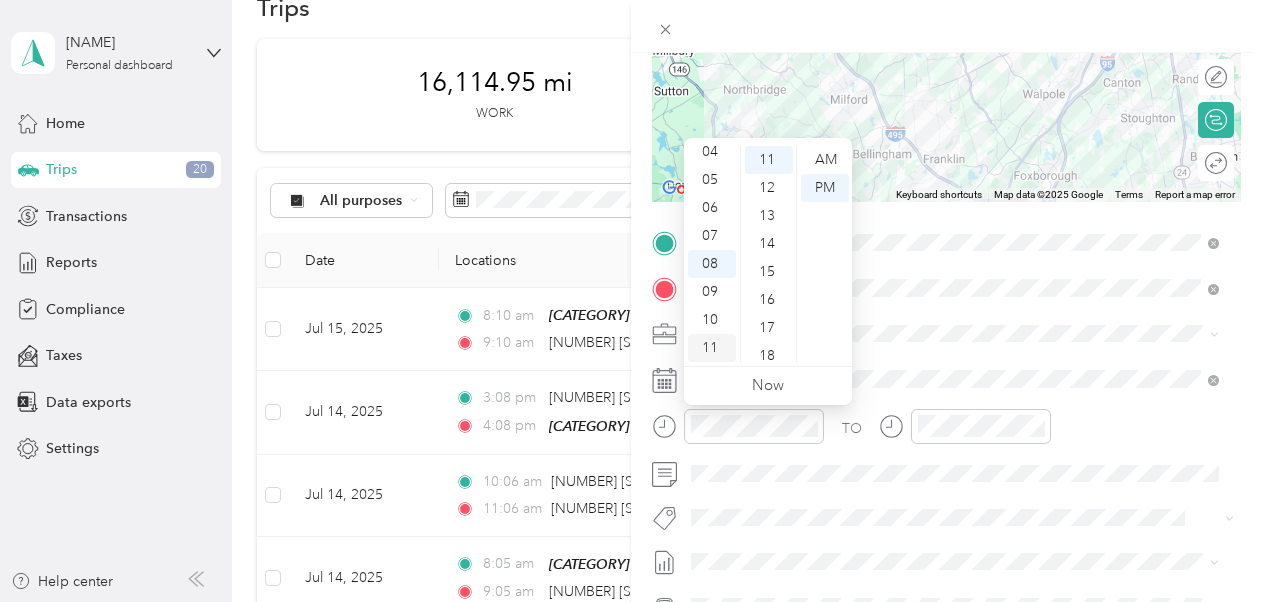 click on "11" at bounding box center (712, 348) 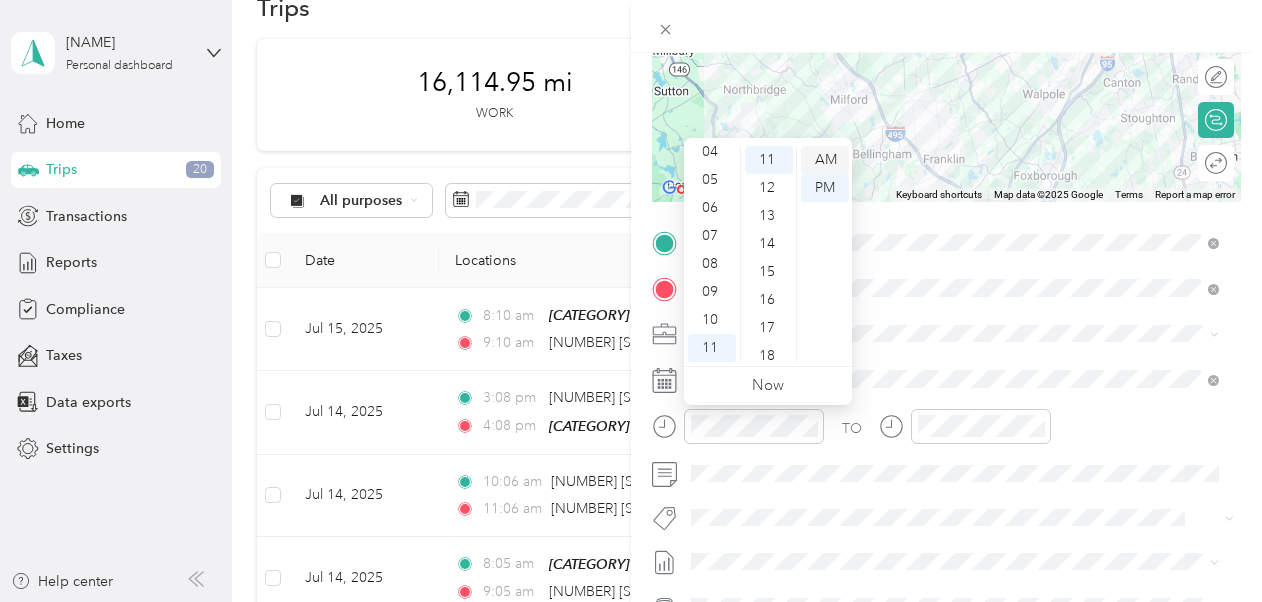 click on "AM" at bounding box center [825, 160] 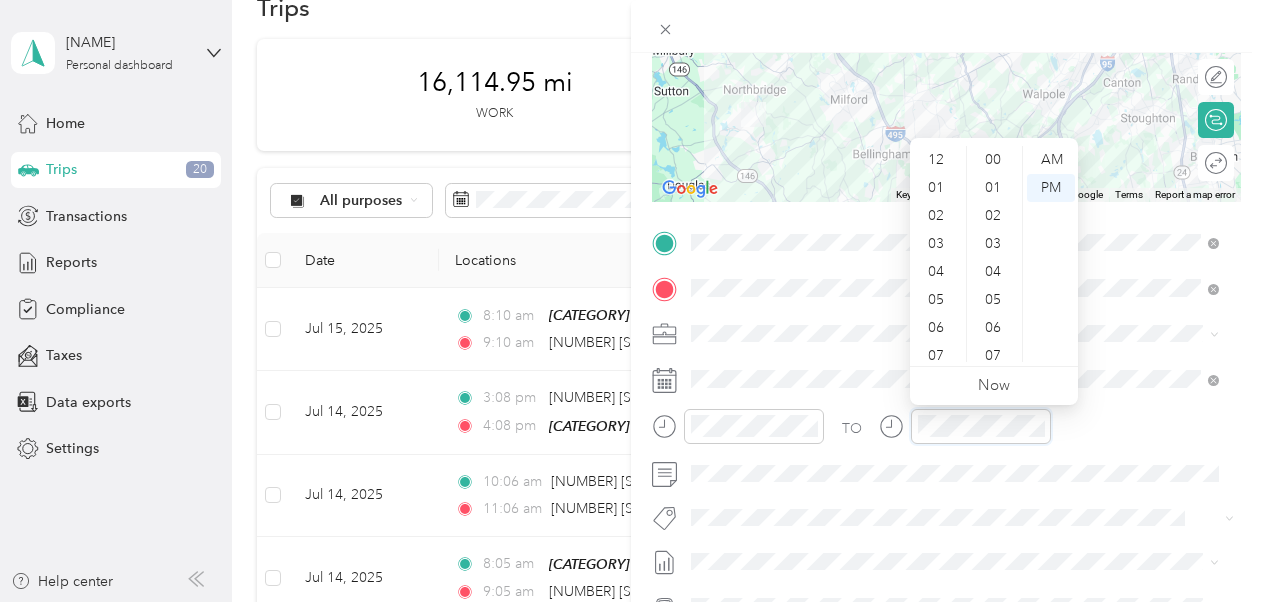 scroll, scrollTop: 308, scrollLeft: 0, axis: vertical 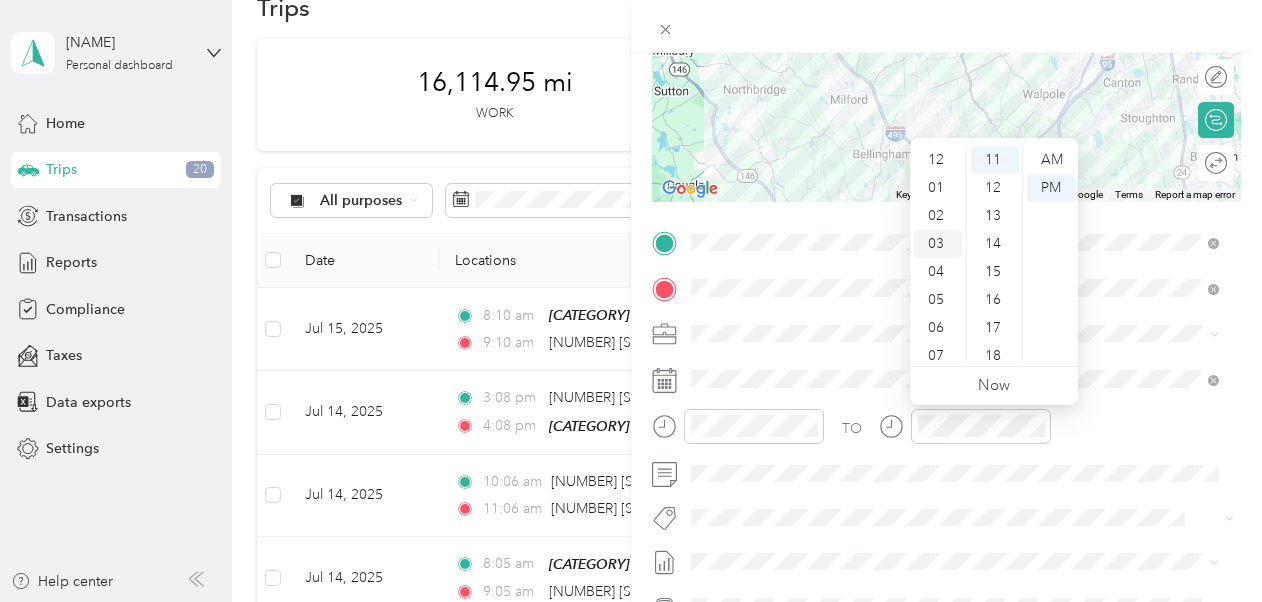 click on "03" at bounding box center [938, 244] 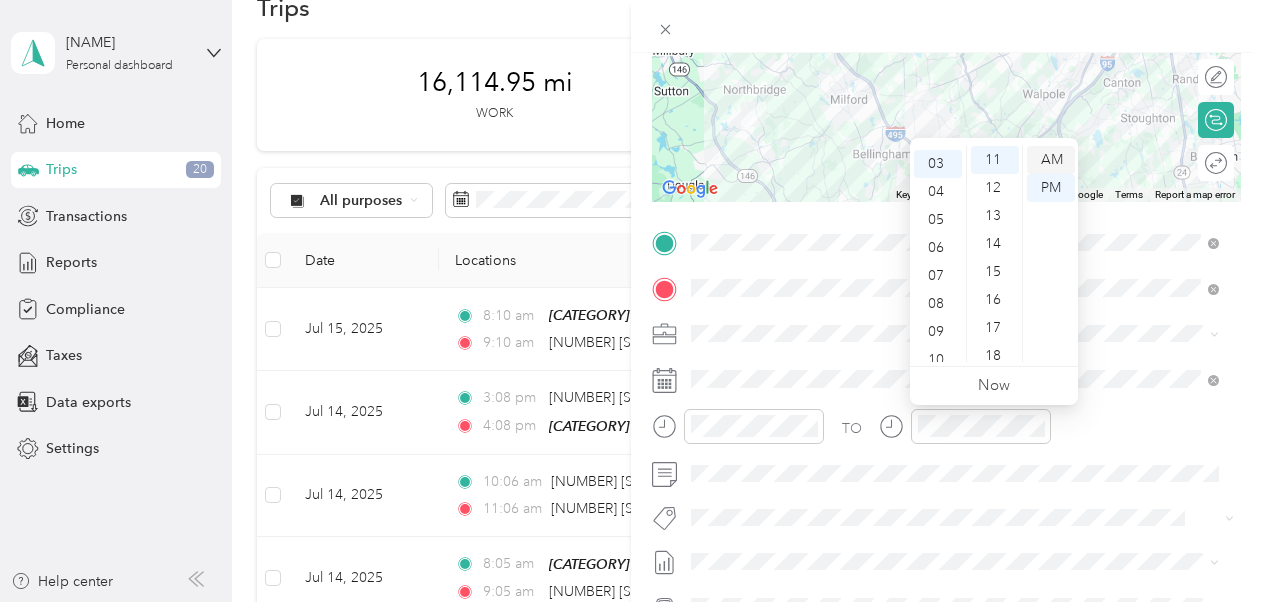 scroll, scrollTop: 84, scrollLeft: 0, axis: vertical 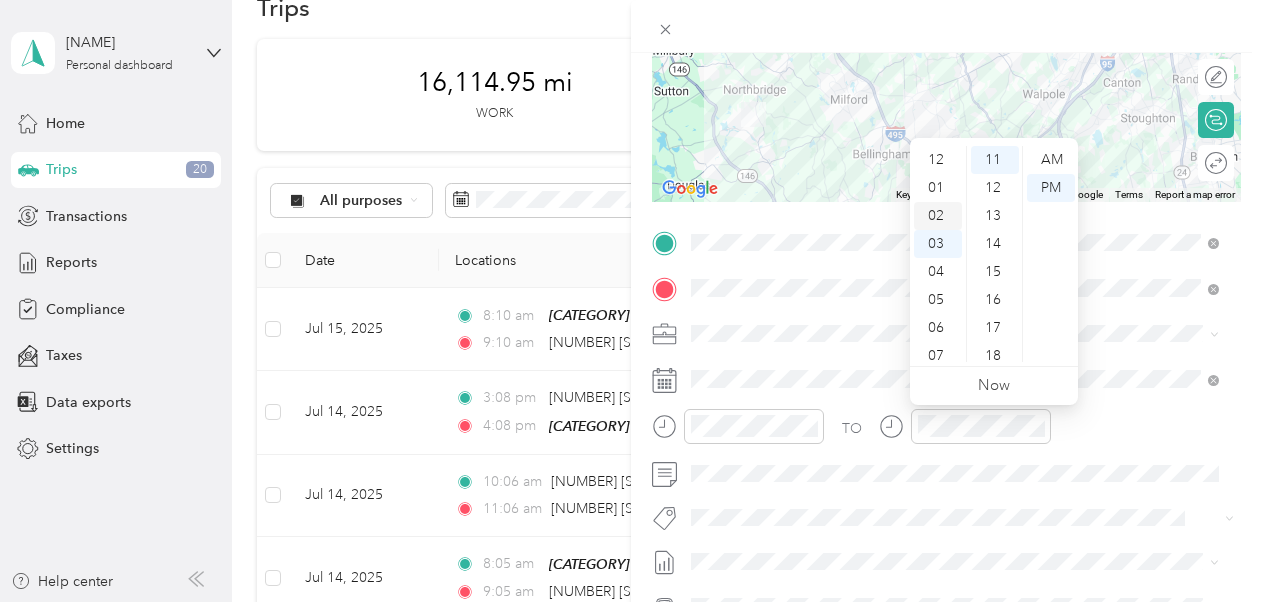 click on "02" at bounding box center (938, 216) 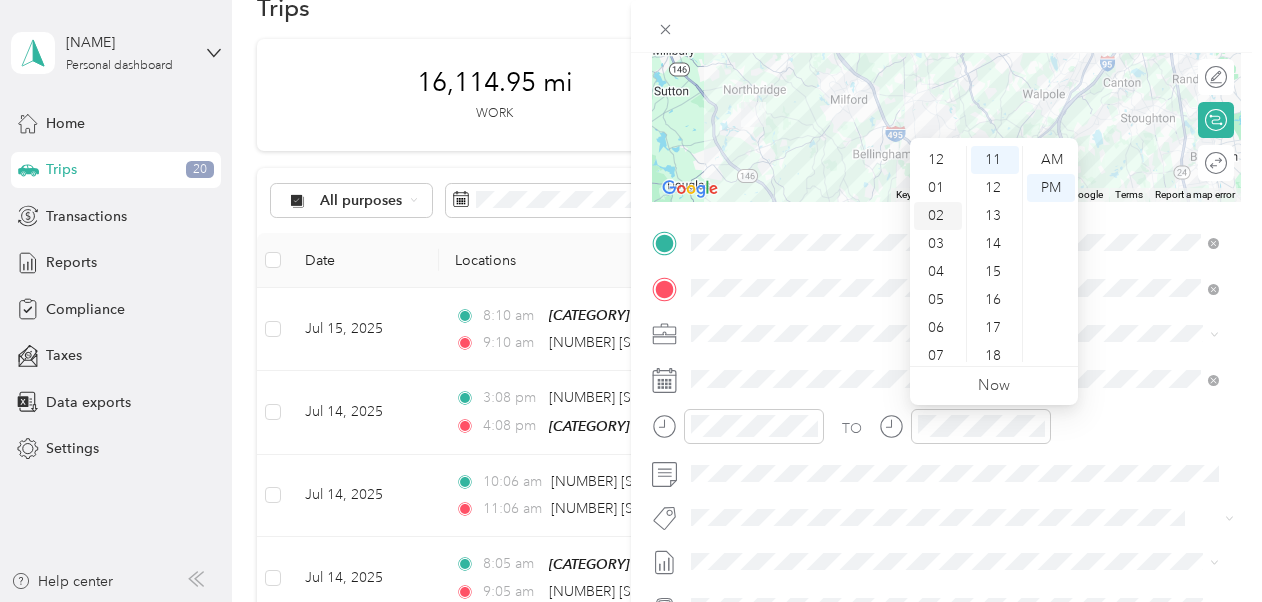 scroll, scrollTop: 56, scrollLeft: 0, axis: vertical 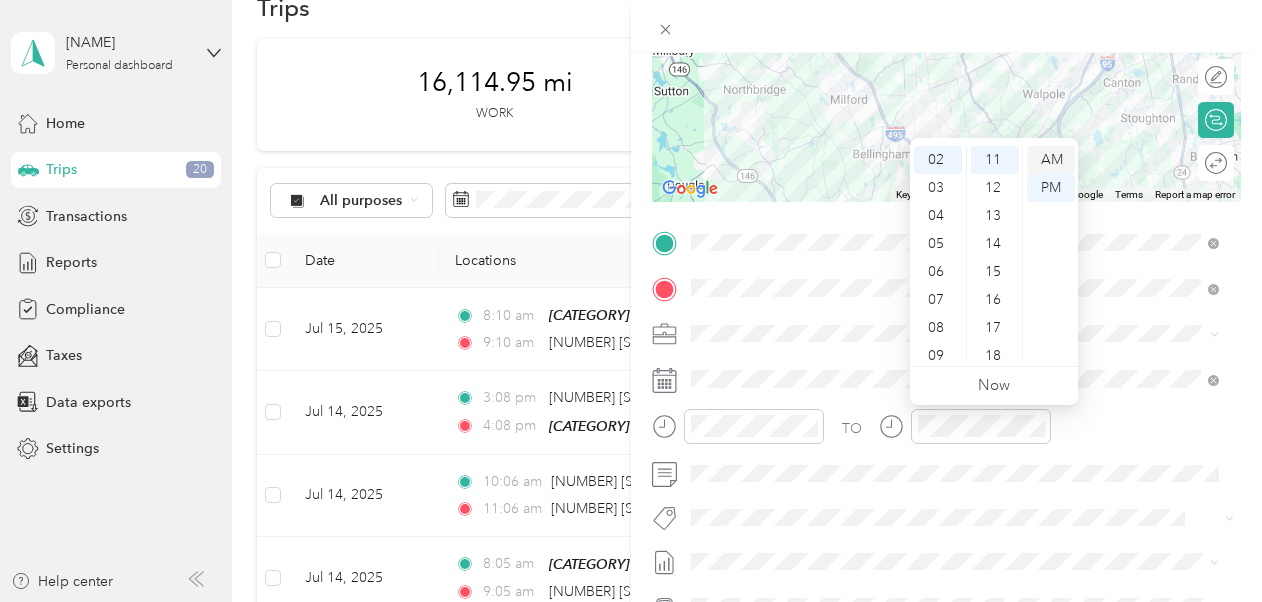 click on "AM" at bounding box center (1051, 160) 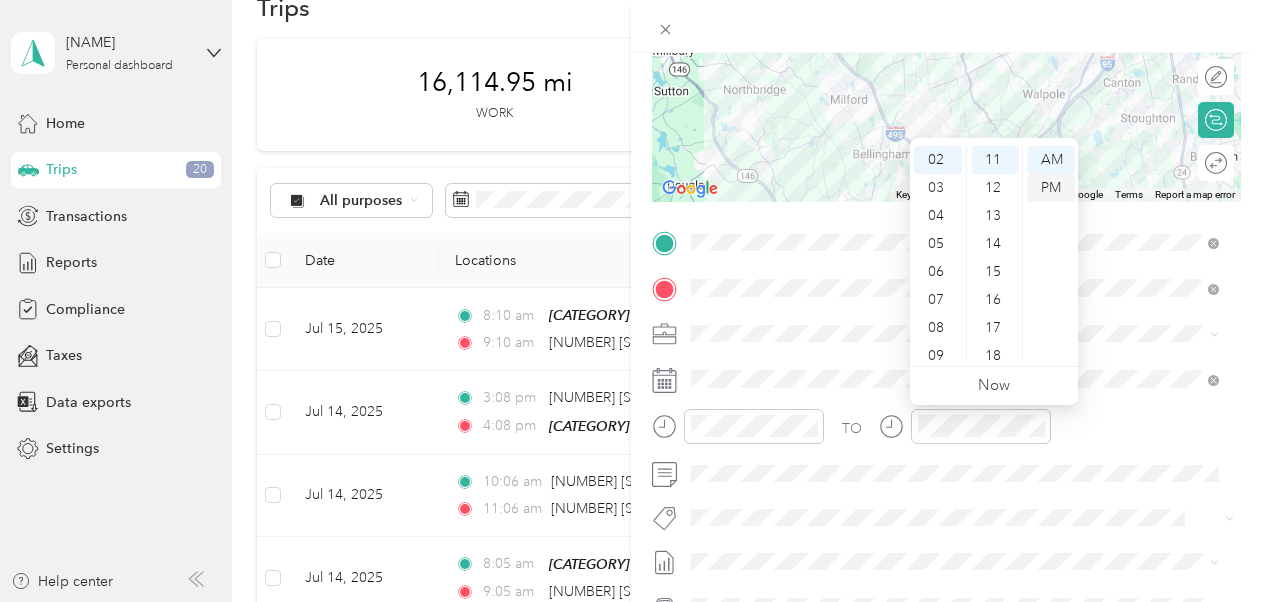 click on "PM" at bounding box center (1051, 188) 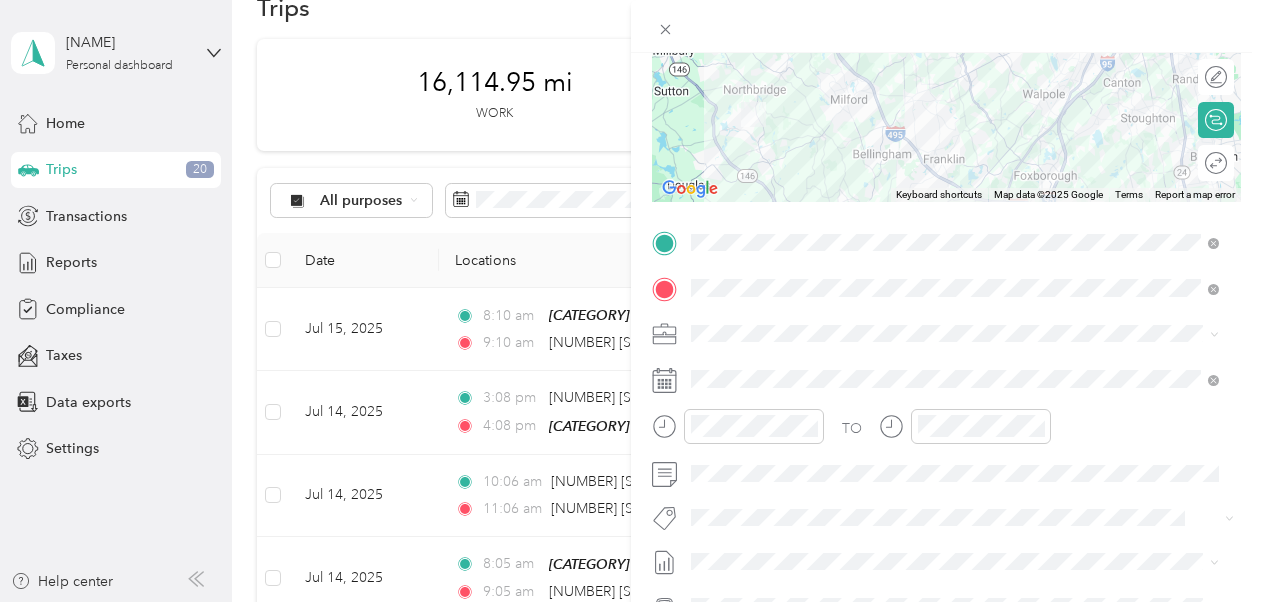 click on "TO" at bounding box center [946, 433] 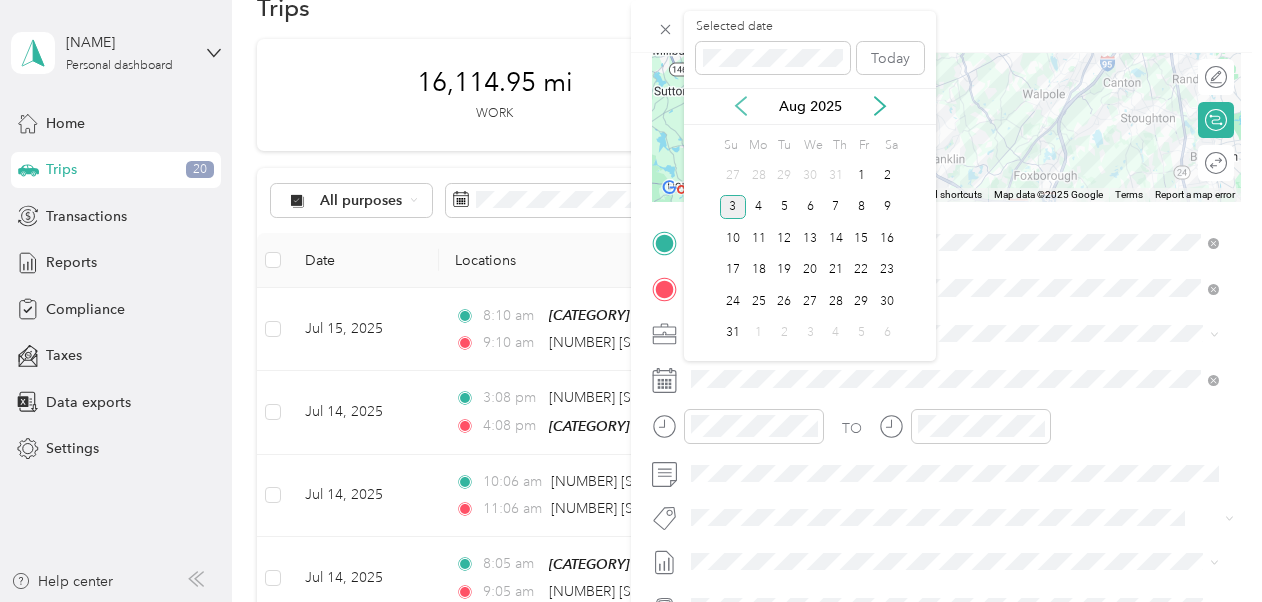 click 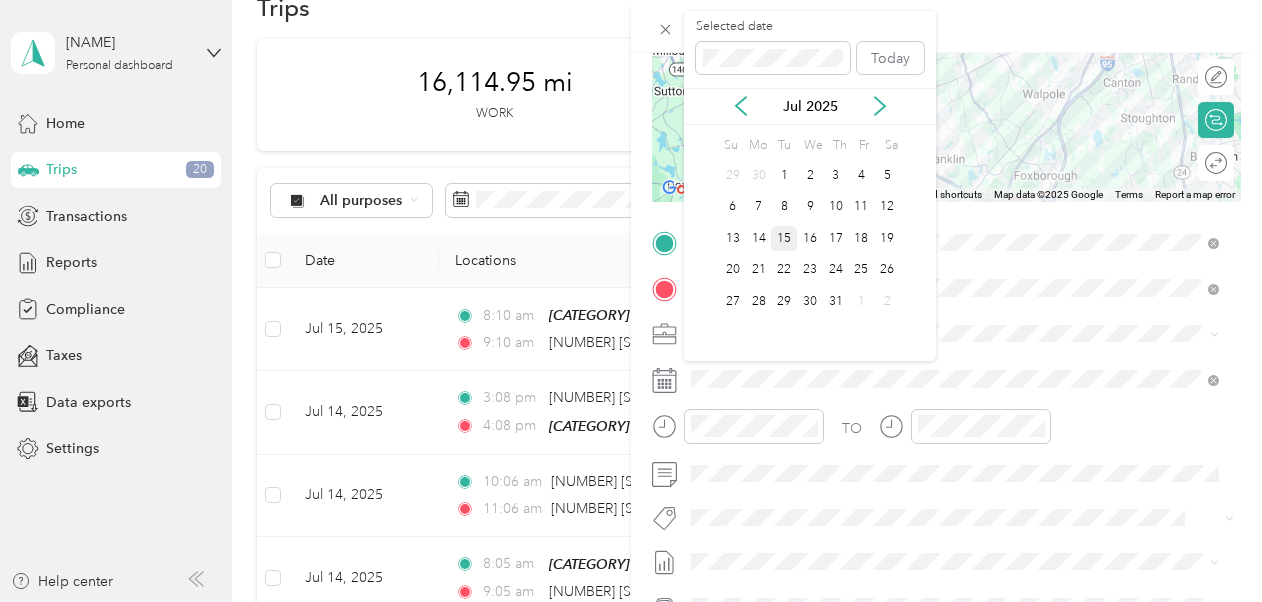 click on "15" at bounding box center (784, 238) 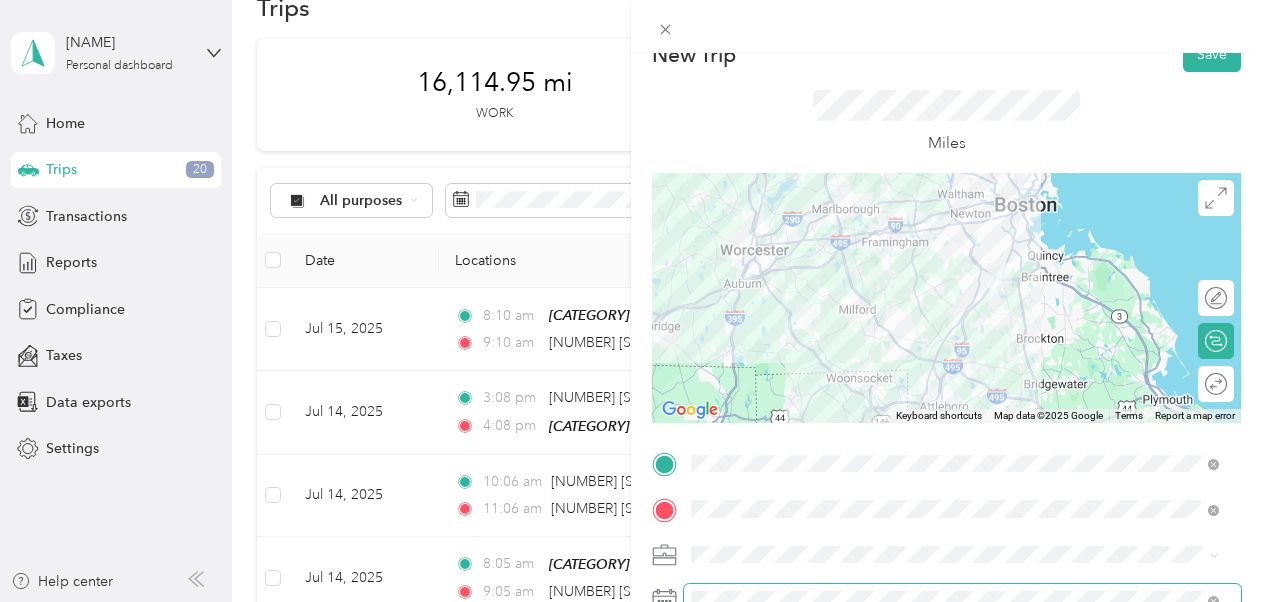 scroll, scrollTop: 4, scrollLeft: 0, axis: vertical 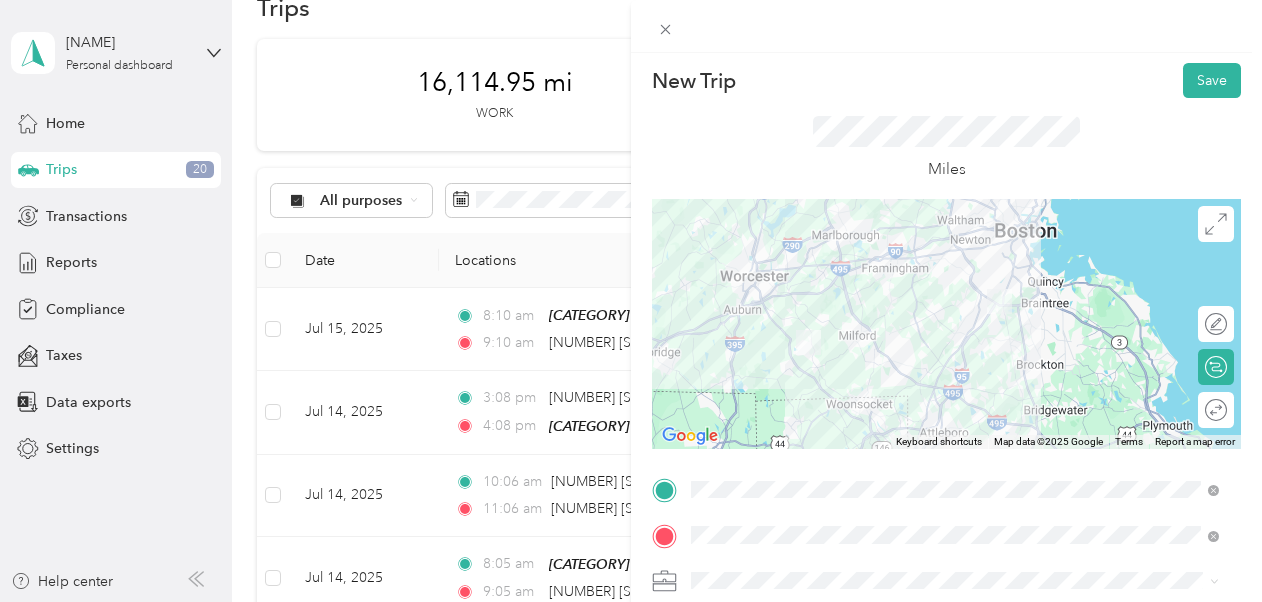 click at bounding box center [946, 324] 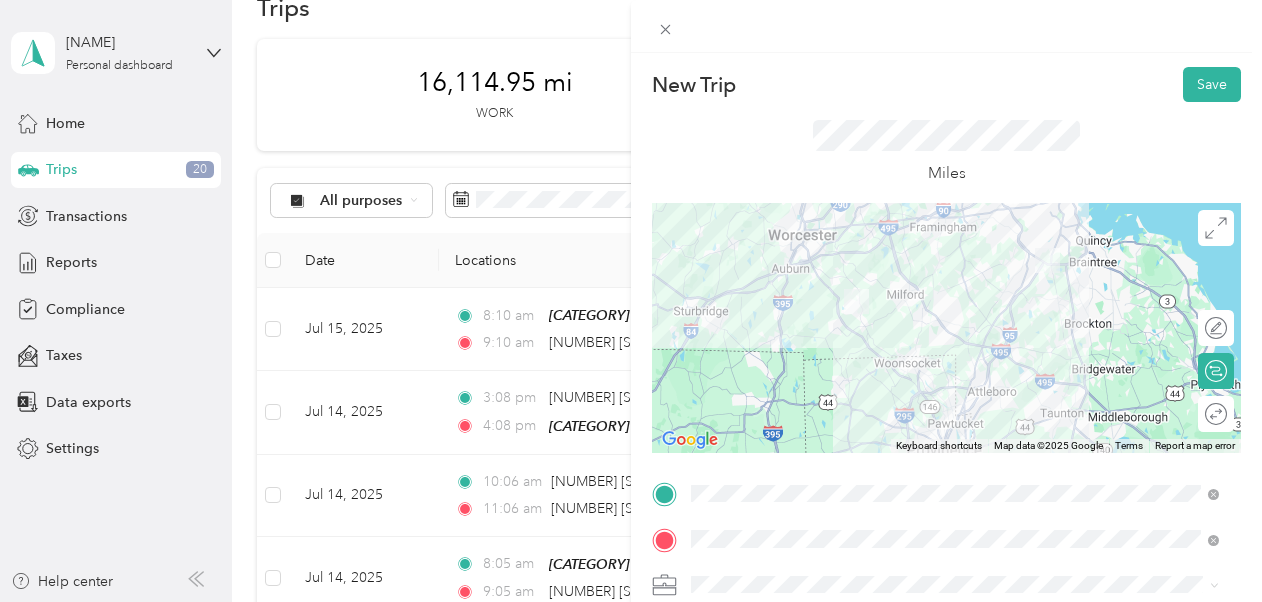 scroll, scrollTop: 1, scrollLeft: 0, axis: vertical 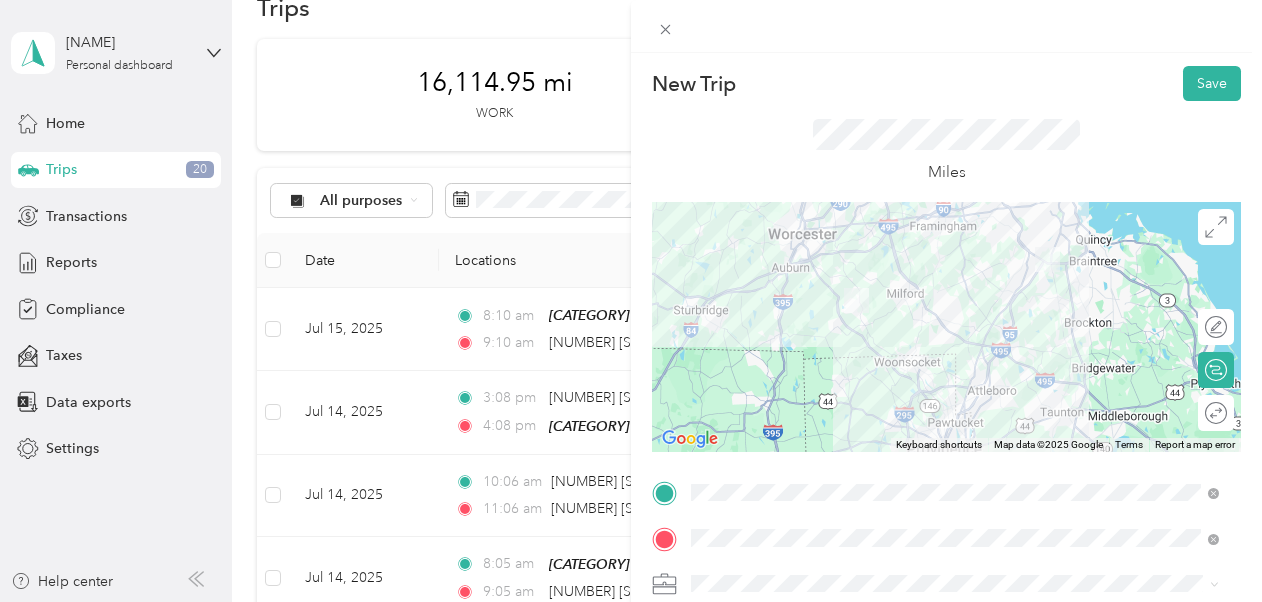 click at bounding box center (946, 327) 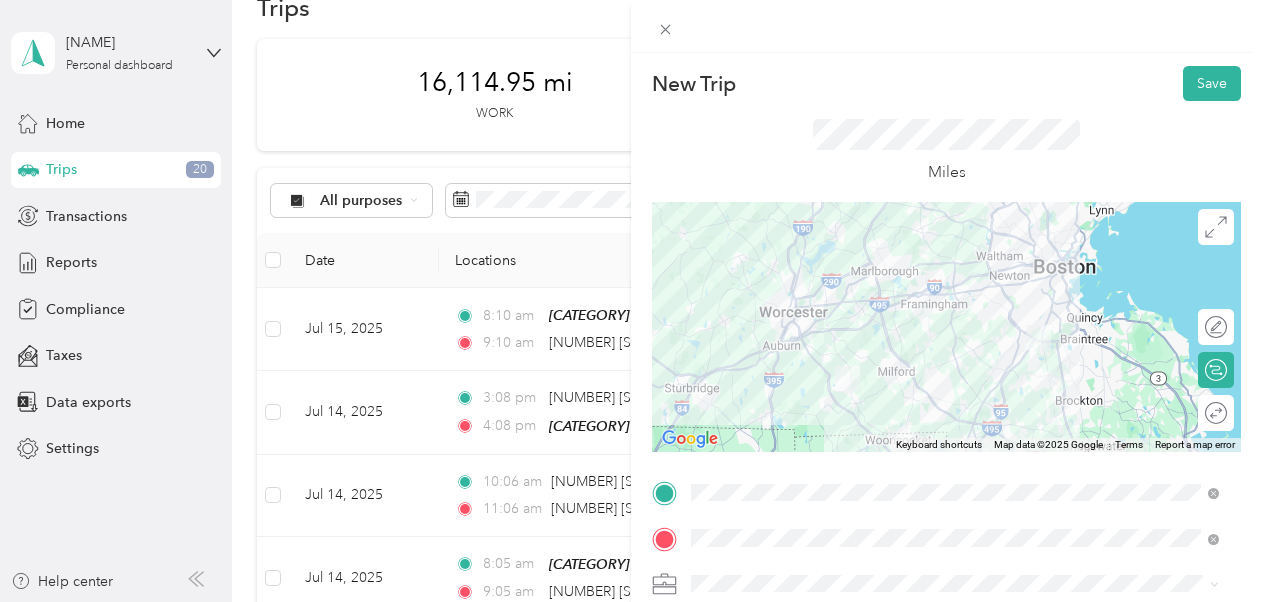 click at bounding box center (946, 327) 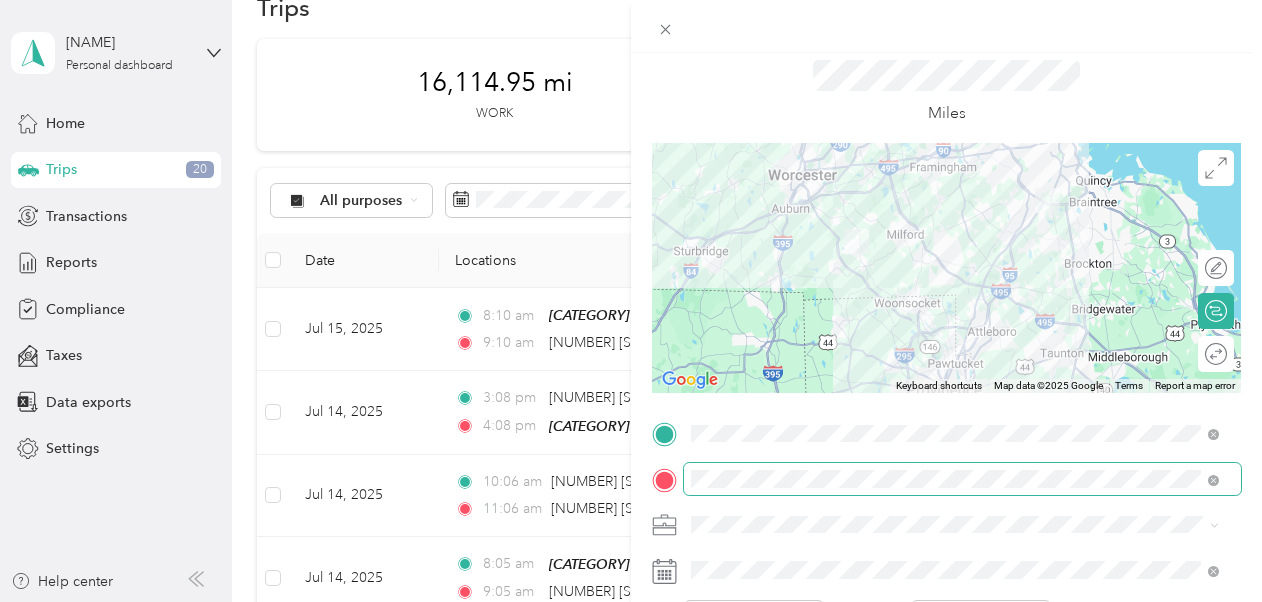 scroll, scrollTop: 0, scrollLeft: 0, axis: both 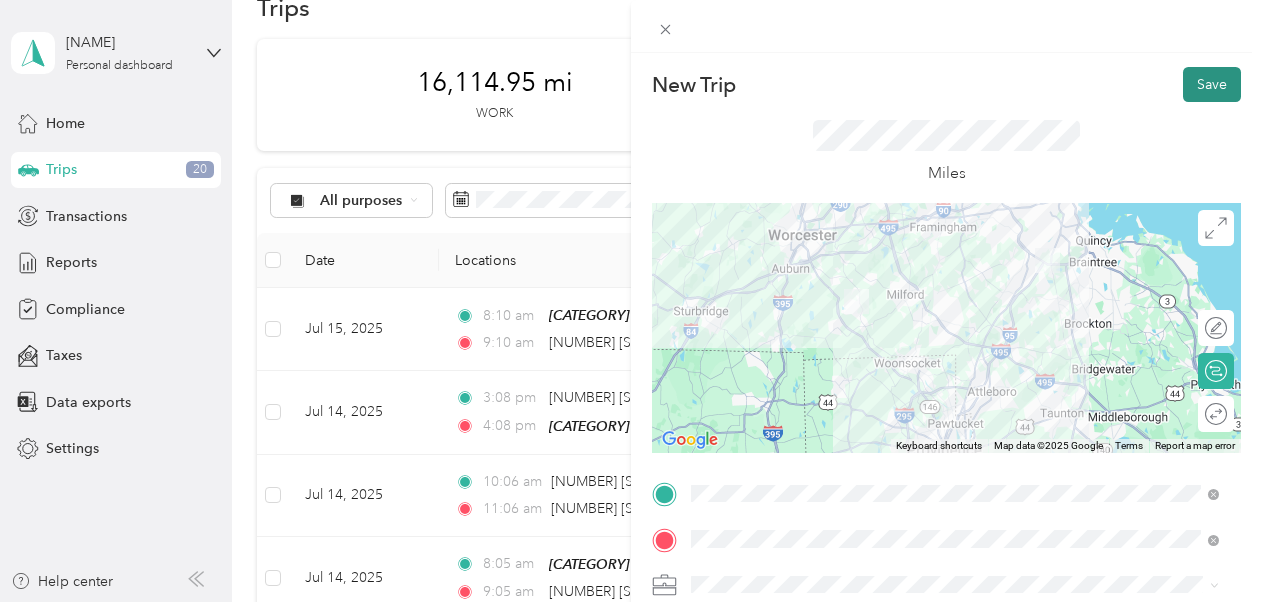 click on "Save" at bounding box center [1212, 84] 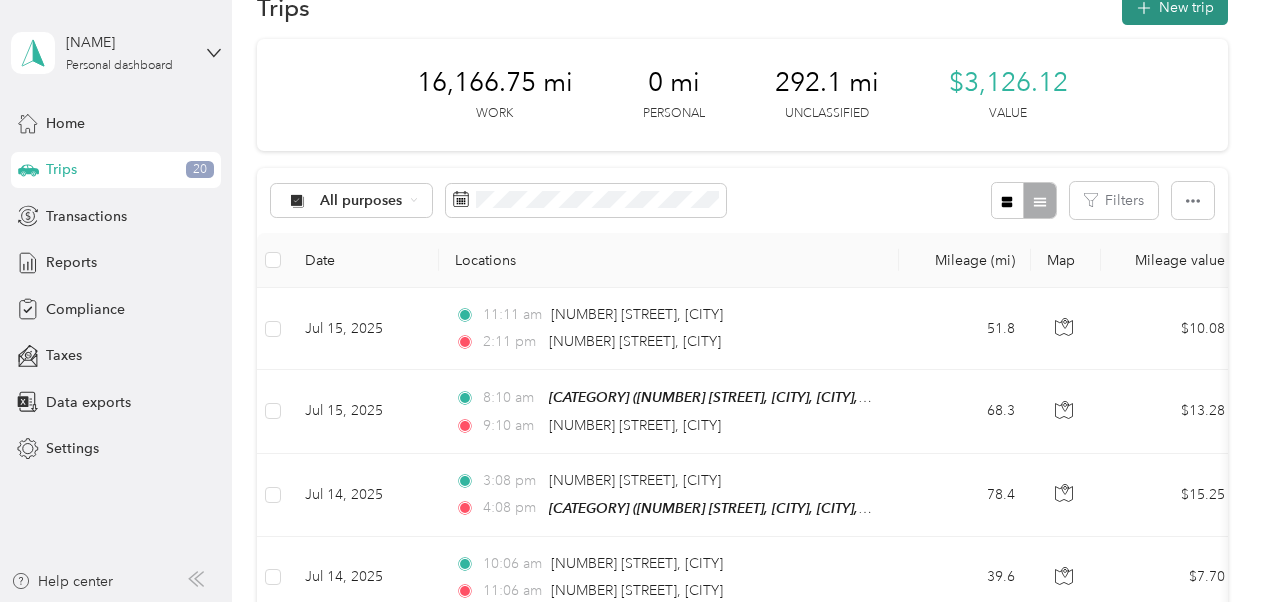 click on "New trip" at bounding box center [1175, 7] 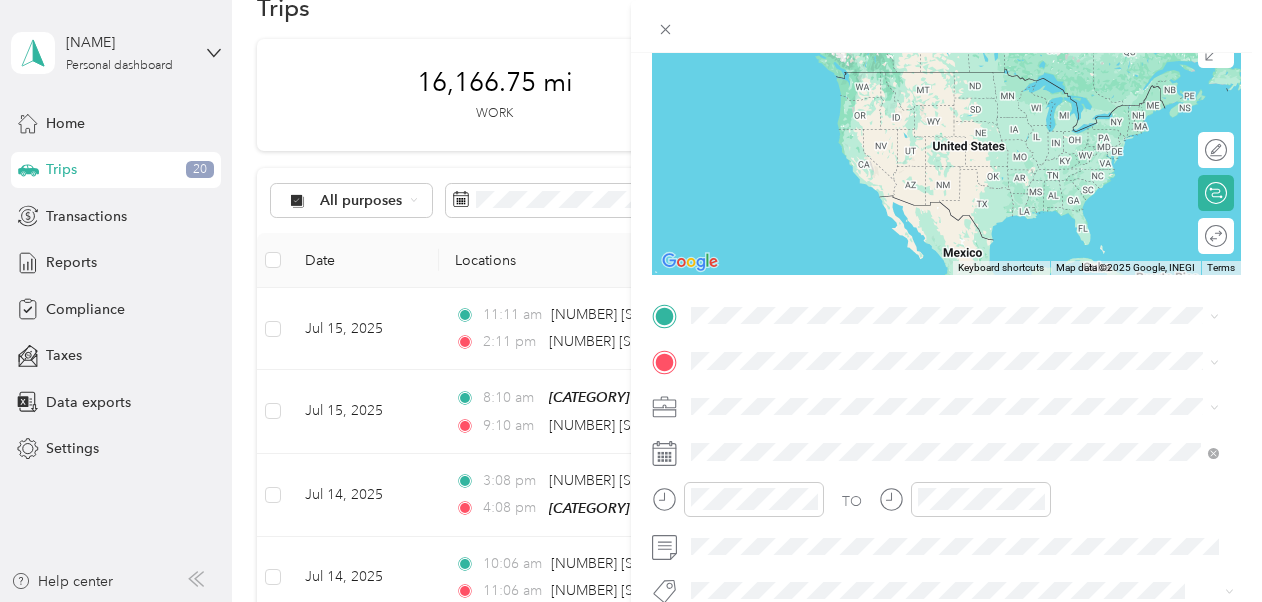 scroll, scrollTop: 177, scrollLeft: 0, axis: vertical 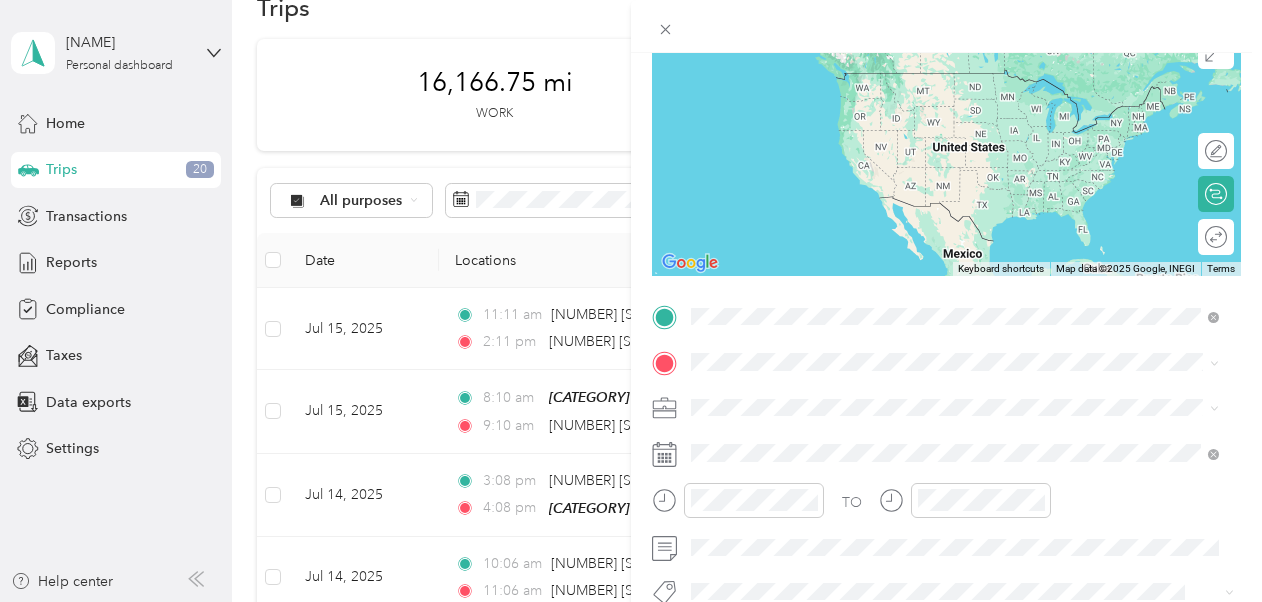 click on "[NUMBER] [STREET]
[CITY], [STATE] [POSTAL_CODE], [COUNTRY]" at bounding box center (873, 396) 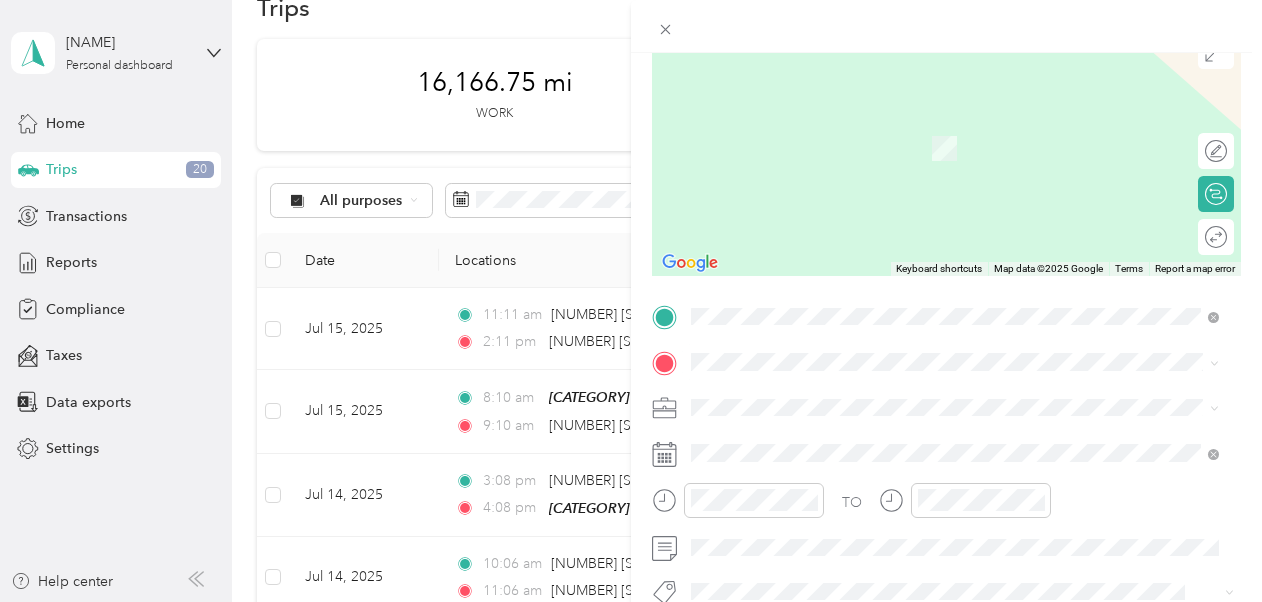 click on "[NUMBER] [STREET], [CITY], [POSTAL_CODE], [CITY], [STATE], [COUNTRY]" at bounding box center [965, 147] 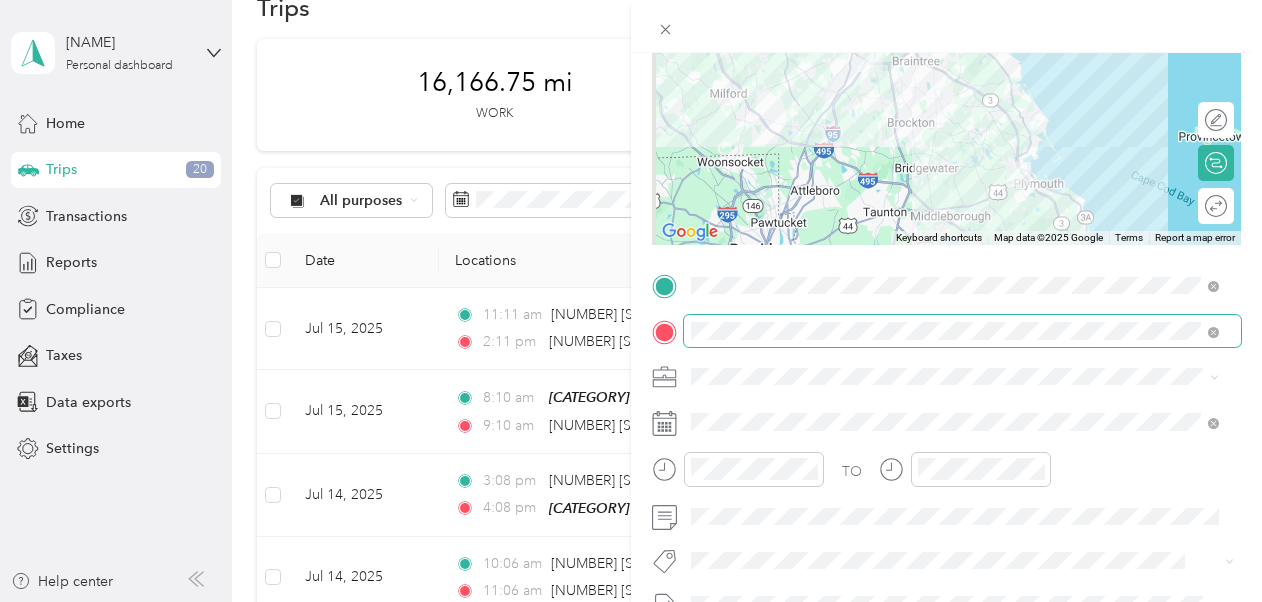 scroll, scrollTop: 207, scrollLeft: 0, axis: vertical 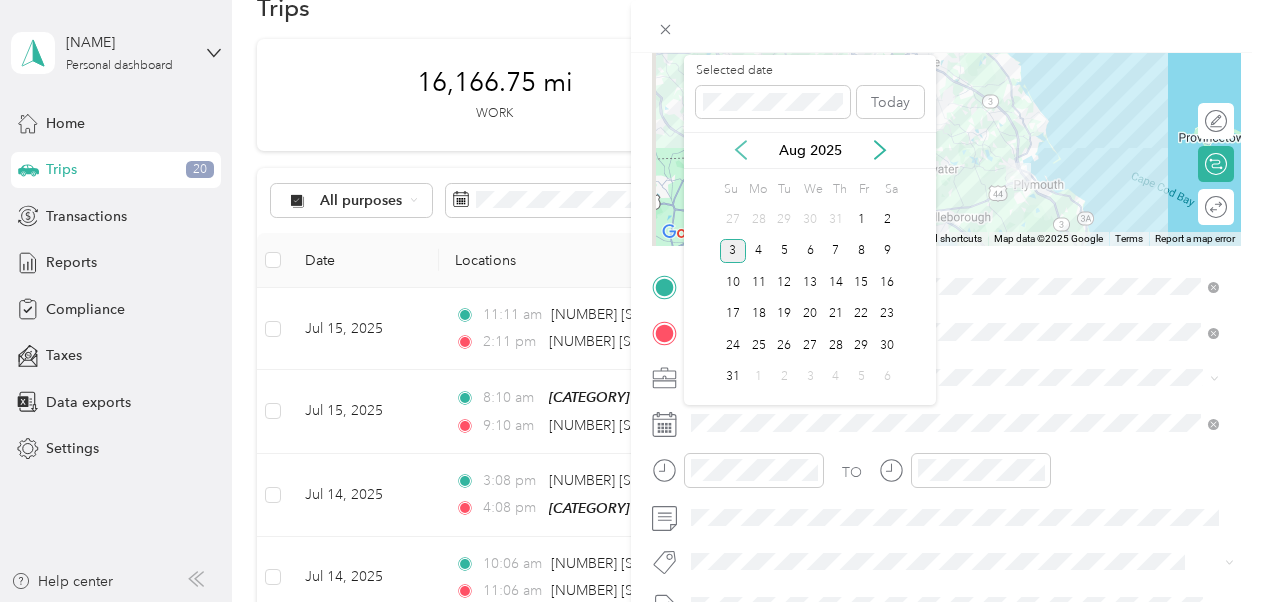 click 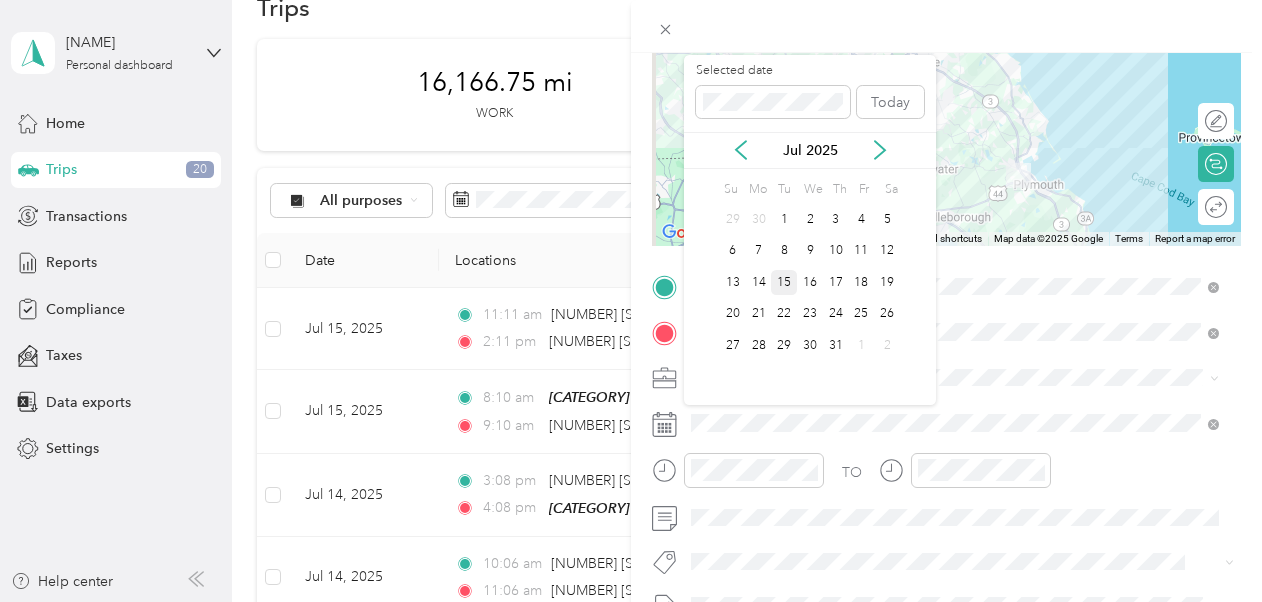 click on "15" at bounding box center [784, 282] 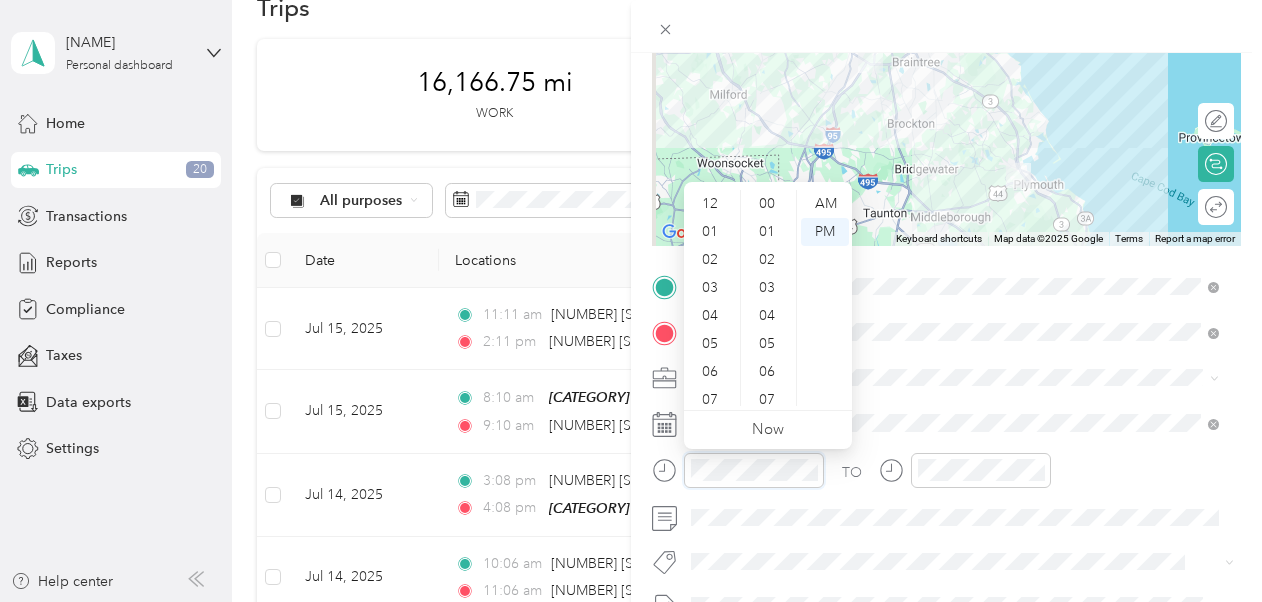 scroll, scrollTop: 364, scrollLeft: 0, axis: vertical 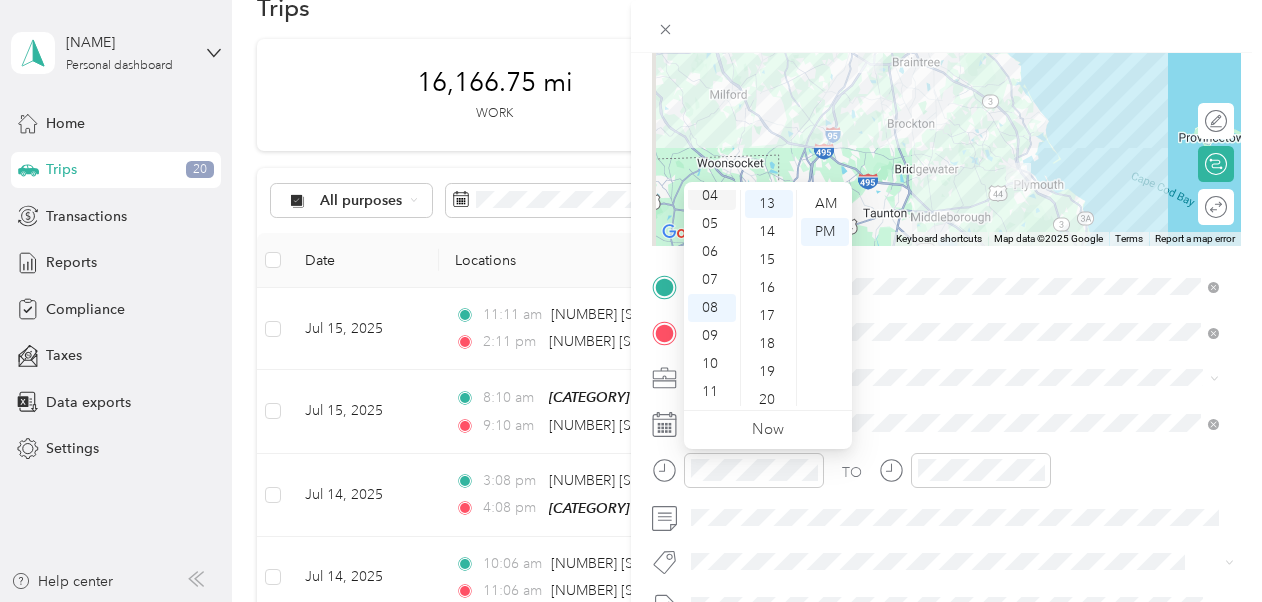 click on "04" at bounding box center (712, 196) 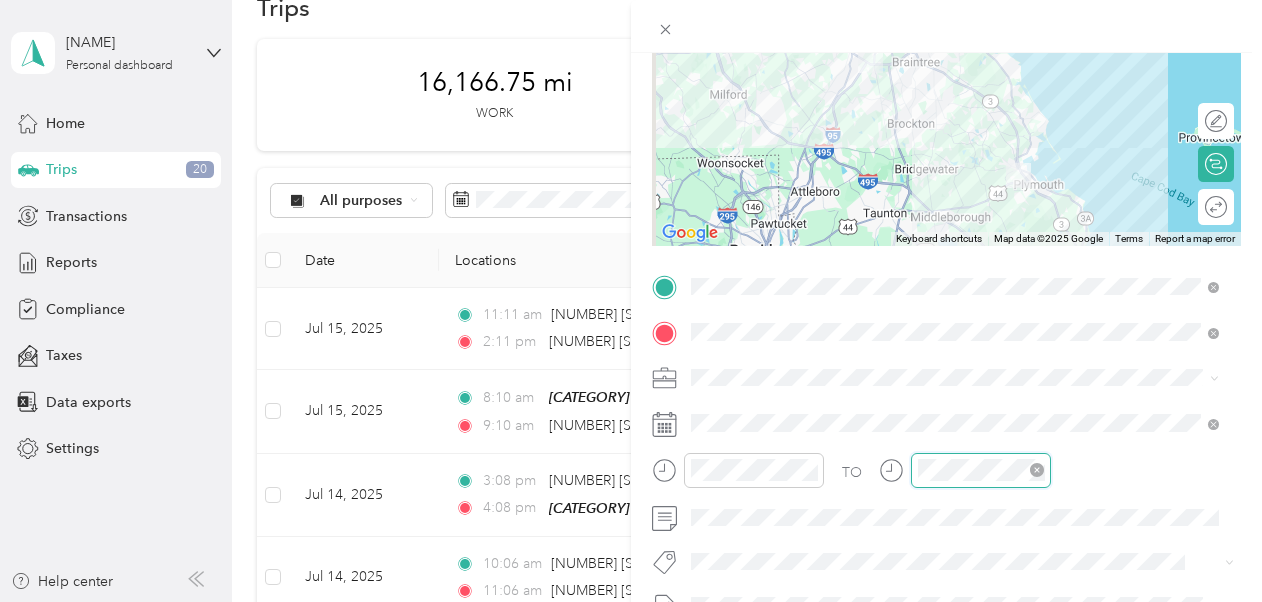 scroll, scrollTop: 364, scrollLeft: 0, axis: vertical 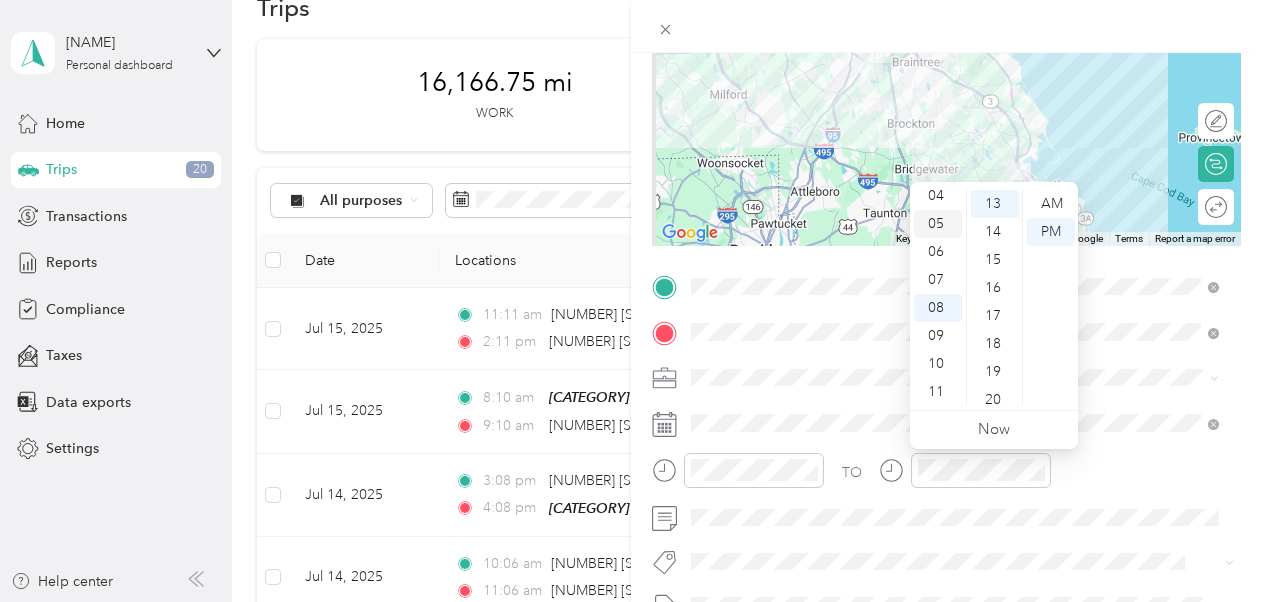 click on "05" at bounding box center (938, 224) 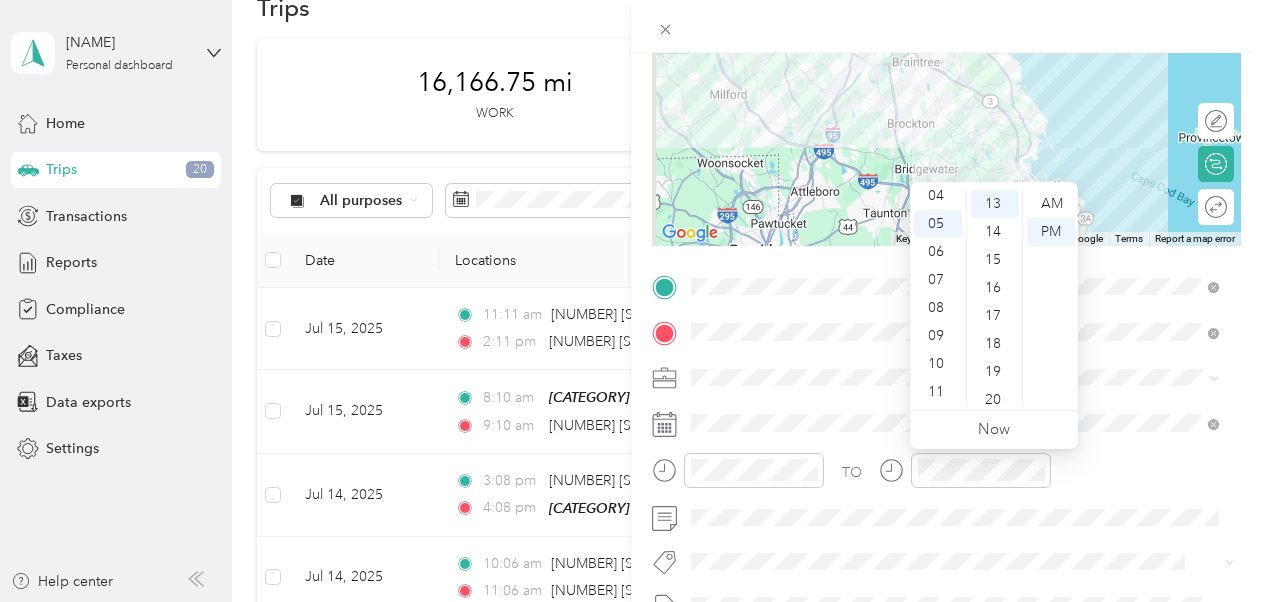 click on "TO" at bounding box center [946, 477] 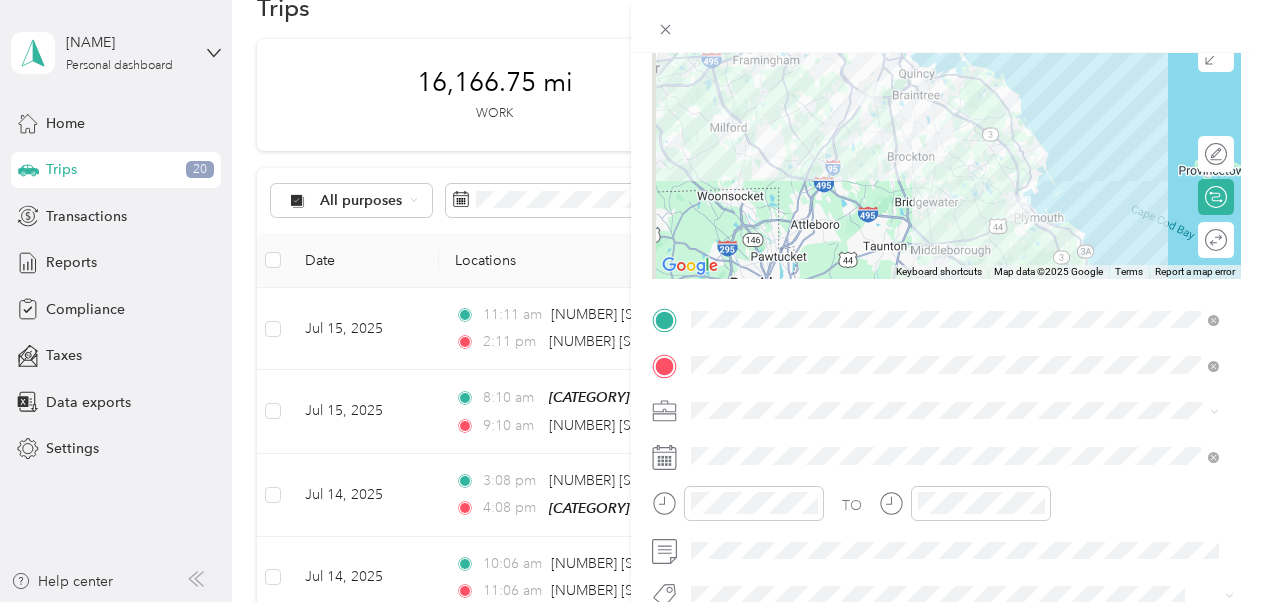 scroll, scrollTop: 12, scrollLeft: 0, axis: vertical 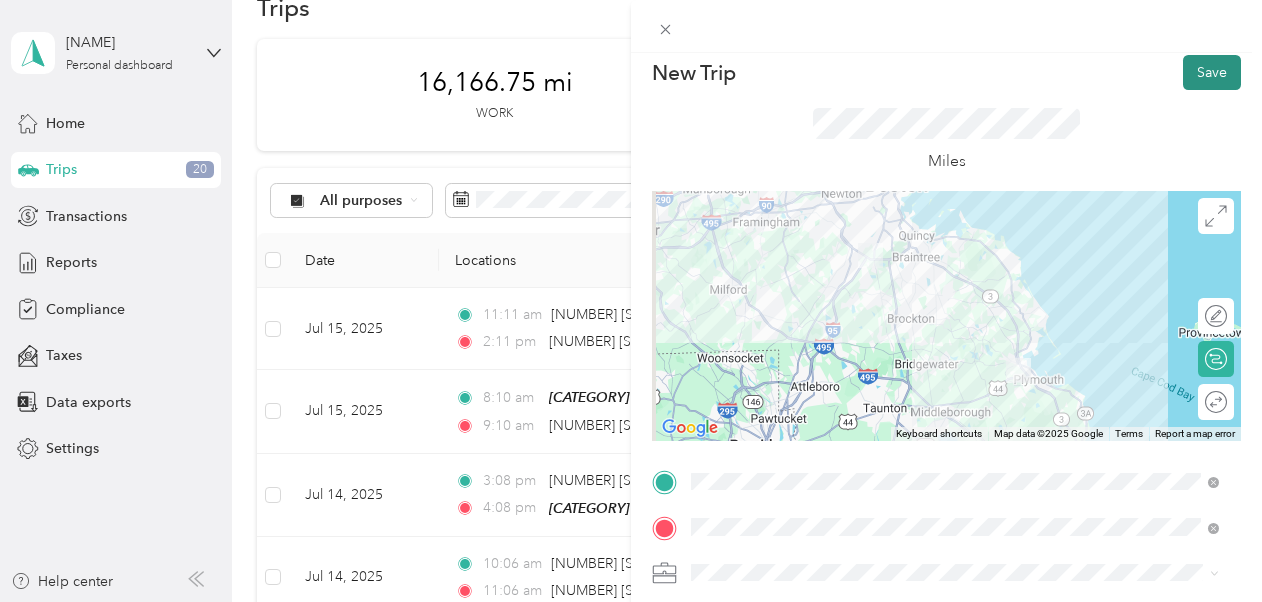 click on "Save" at bounding box center (1212, 72) 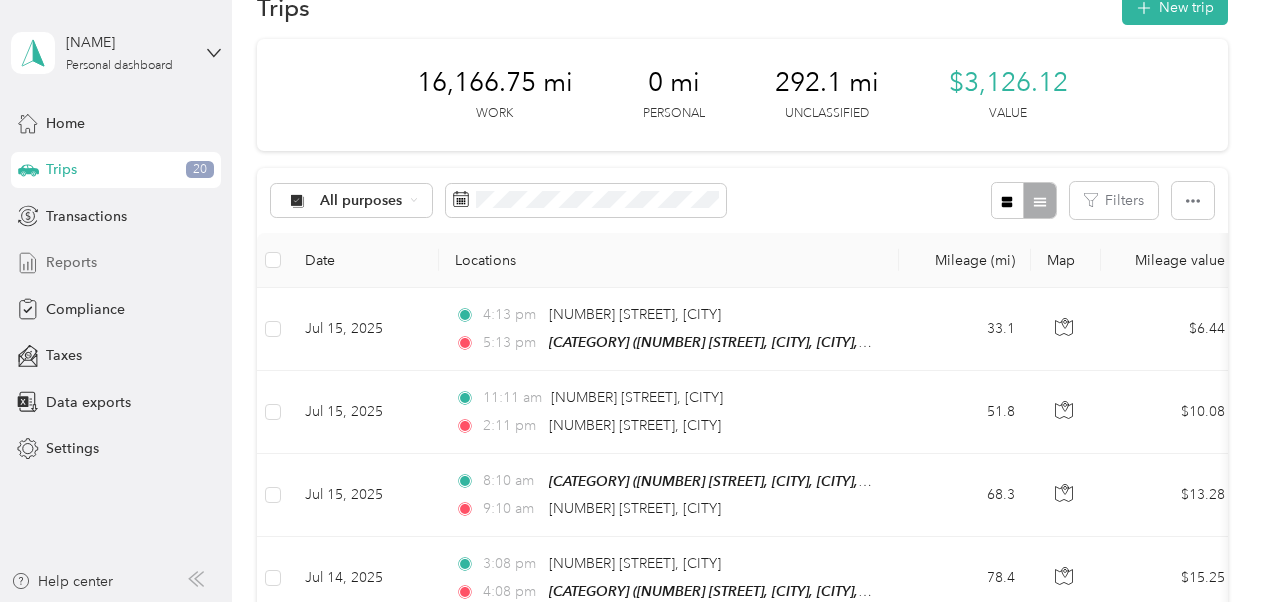 click on "Reports" at bounding box center (71, 262) 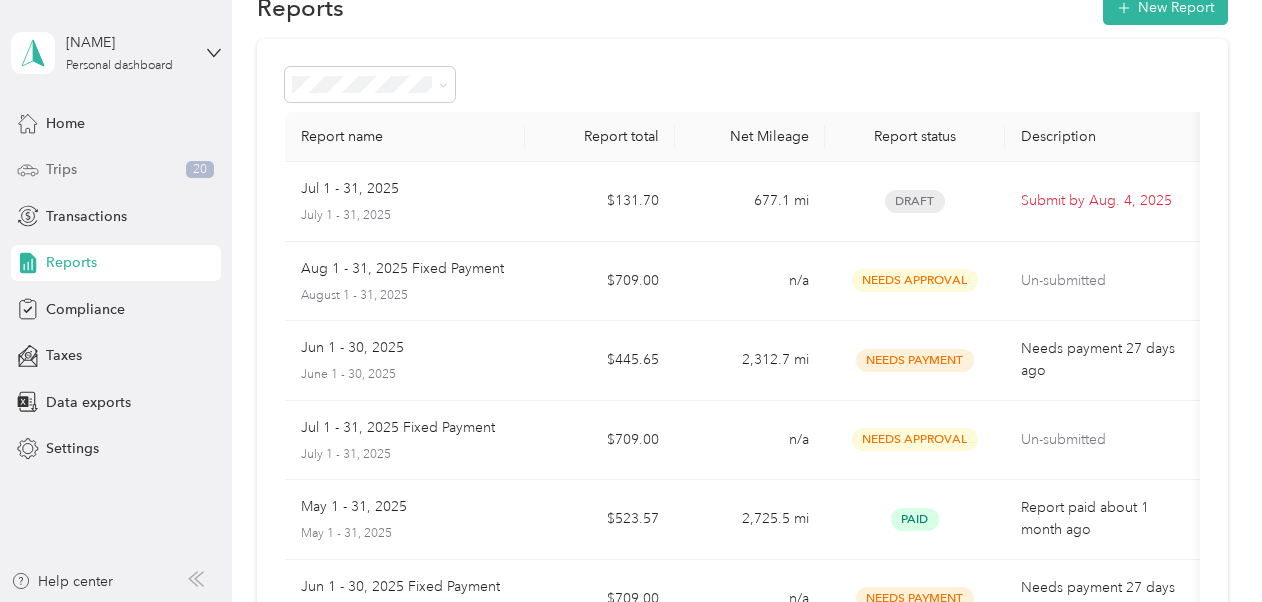 click on "Trips 20" at bounding box center [116, 170] 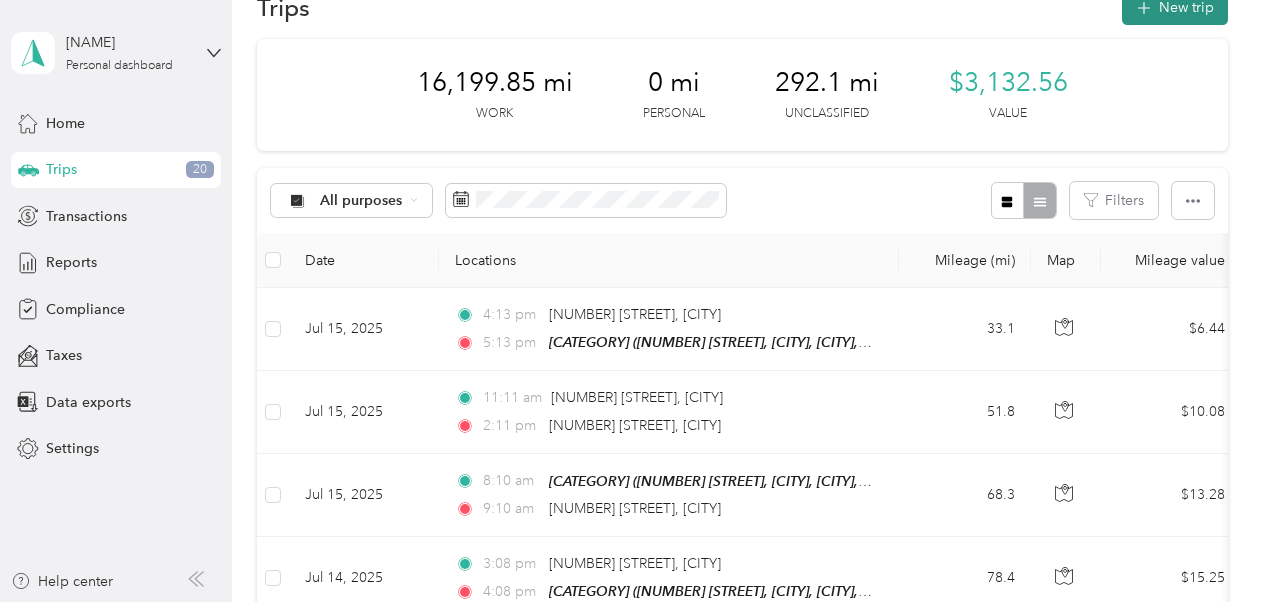 click on "New trip" at bounding box center [1175, 7] 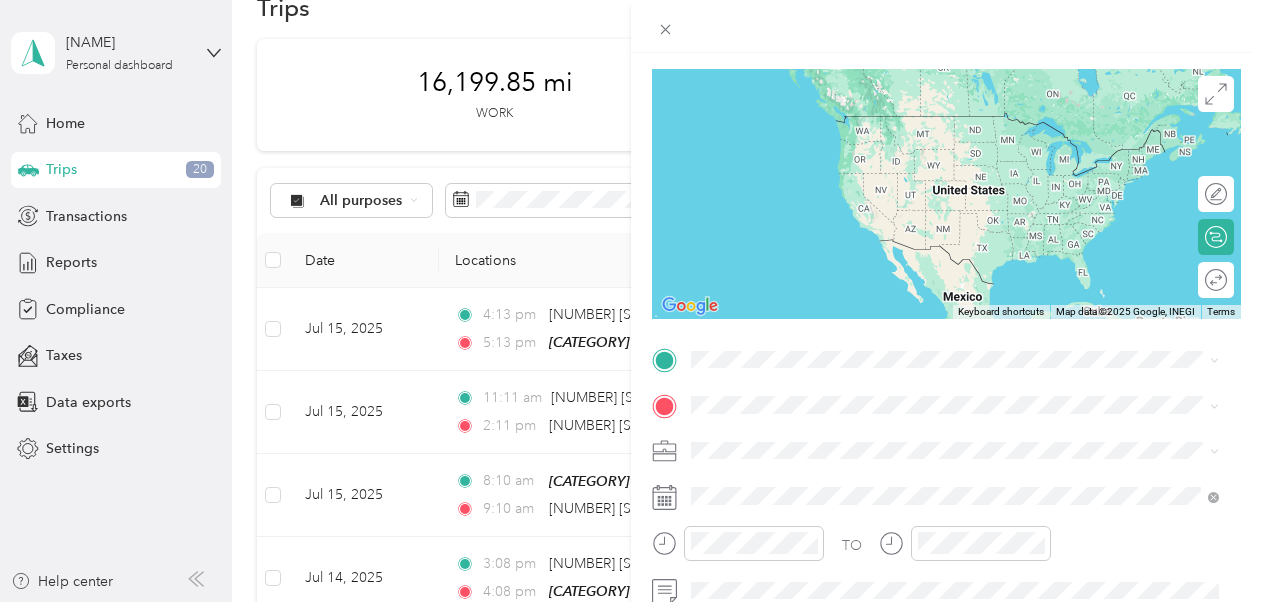 scroll, scrollTop: 138, scrollLeft: 0, axis: vertical 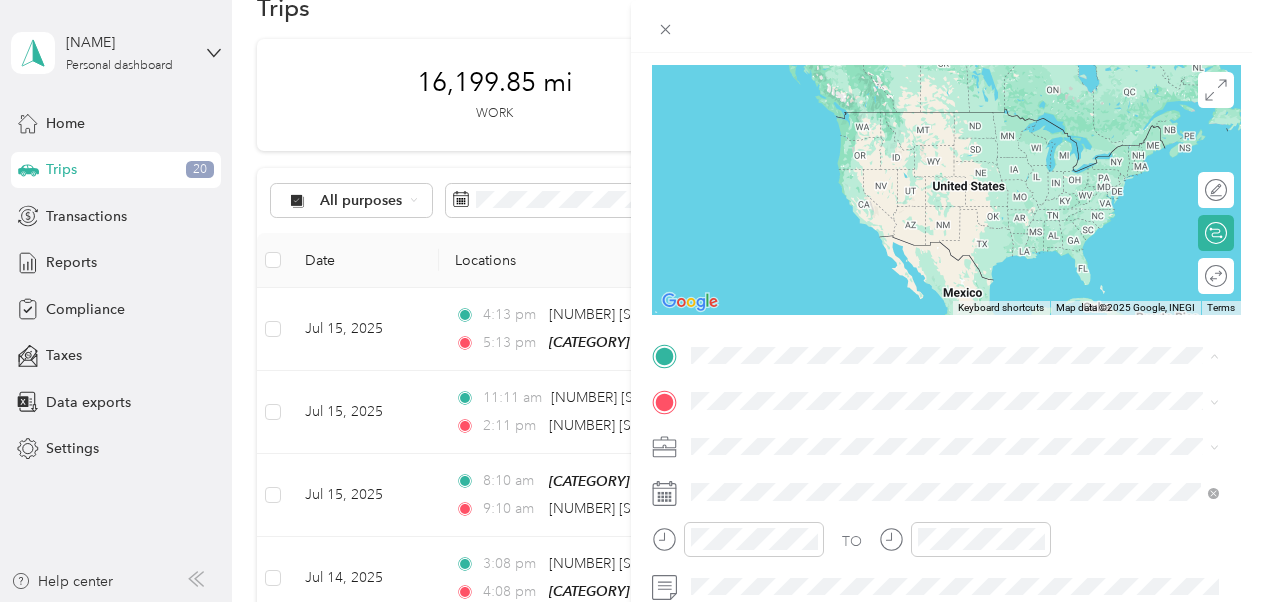 click on "[AREA] [NUMBER] [STREET], [CITY], [POSTAL_CODE], [CITY], [STATE], [COUNTRY]" at bounding box center (965, 131) 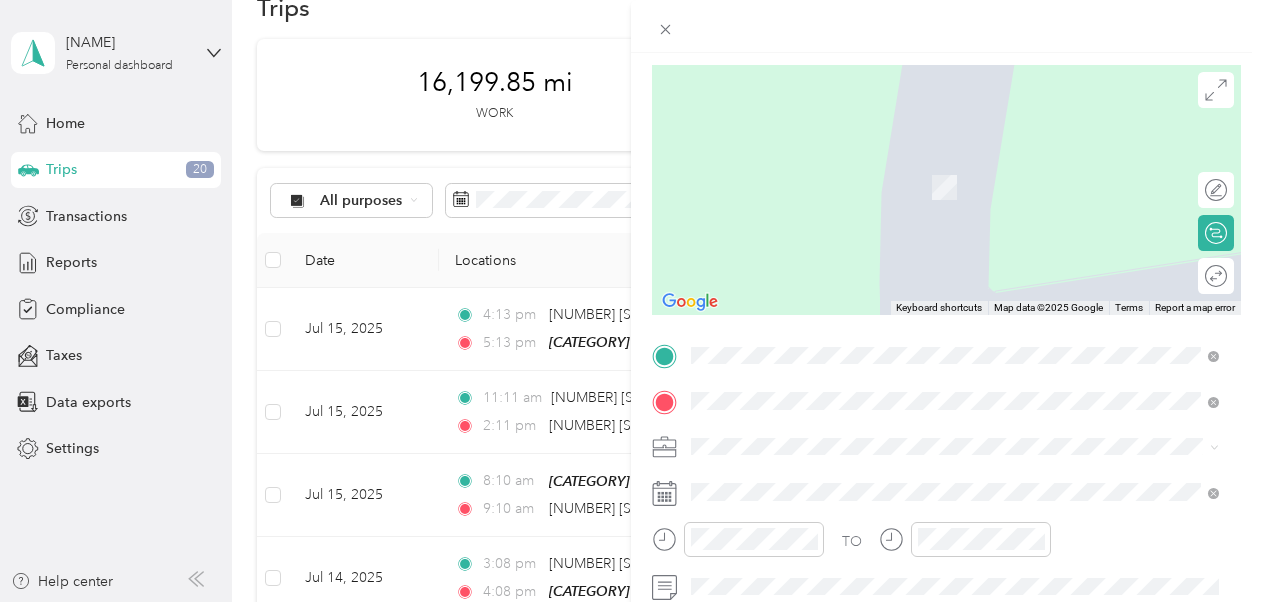 click on "[NUMBER] [STREET]
[CITY], [STATE] [POSTAL_CODE], [COUNTRY]" at bounding box center (873, 166) 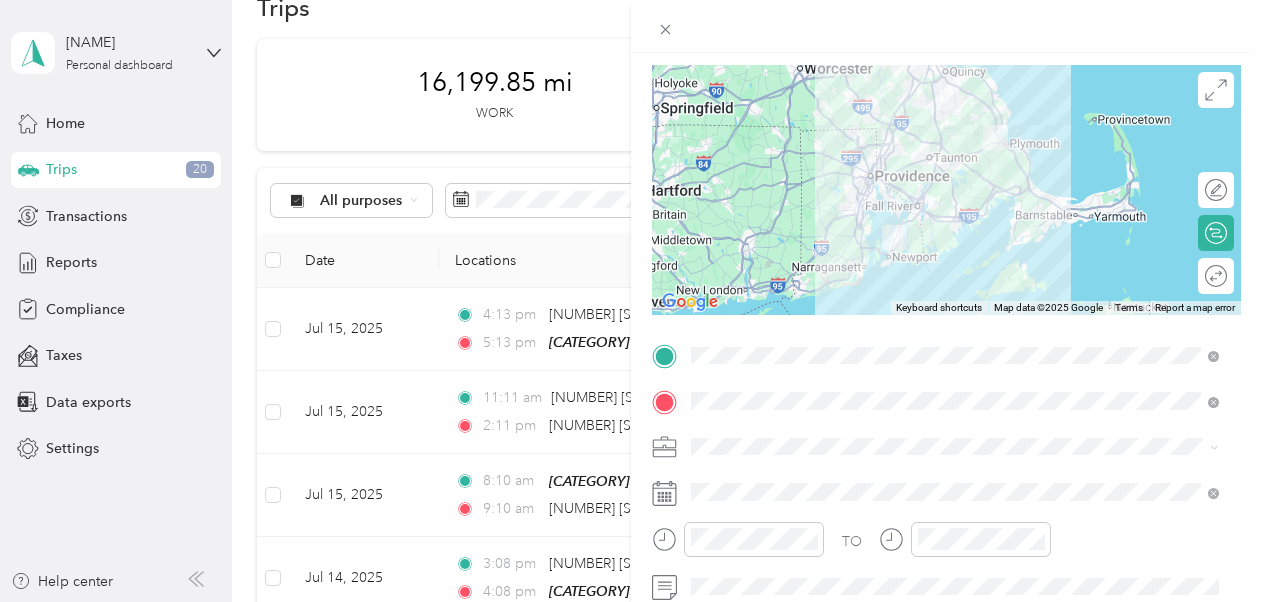 scroll, scrollTop: 1, scrollLeft: 0, axis: vertical 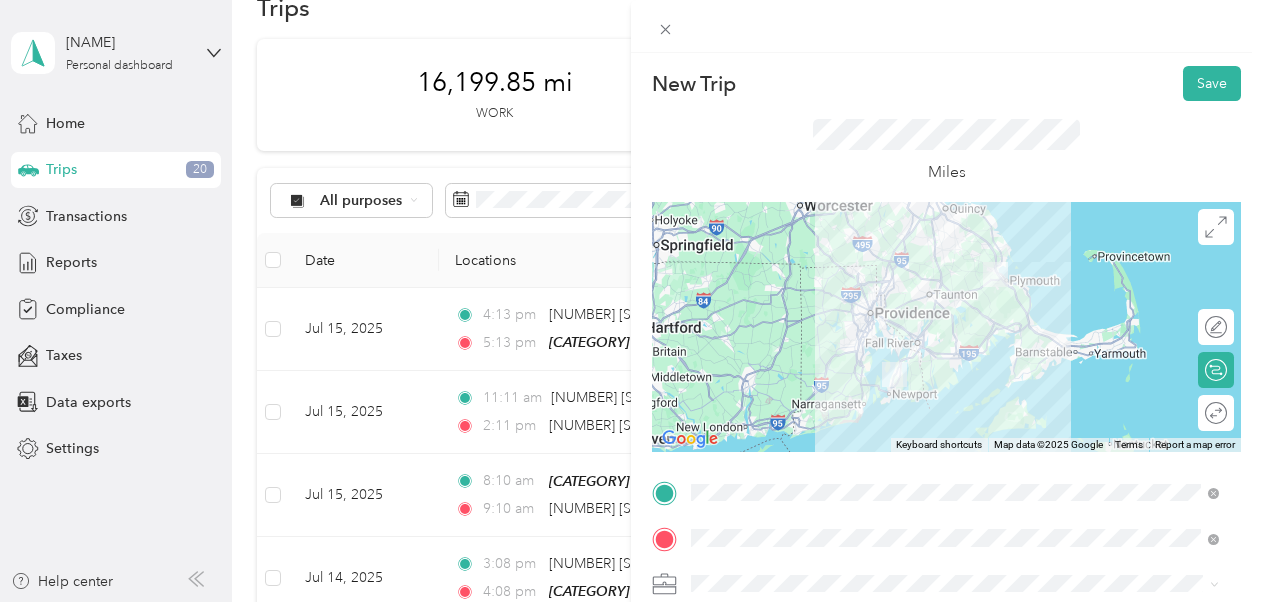 click at bounding box center [946, 327] 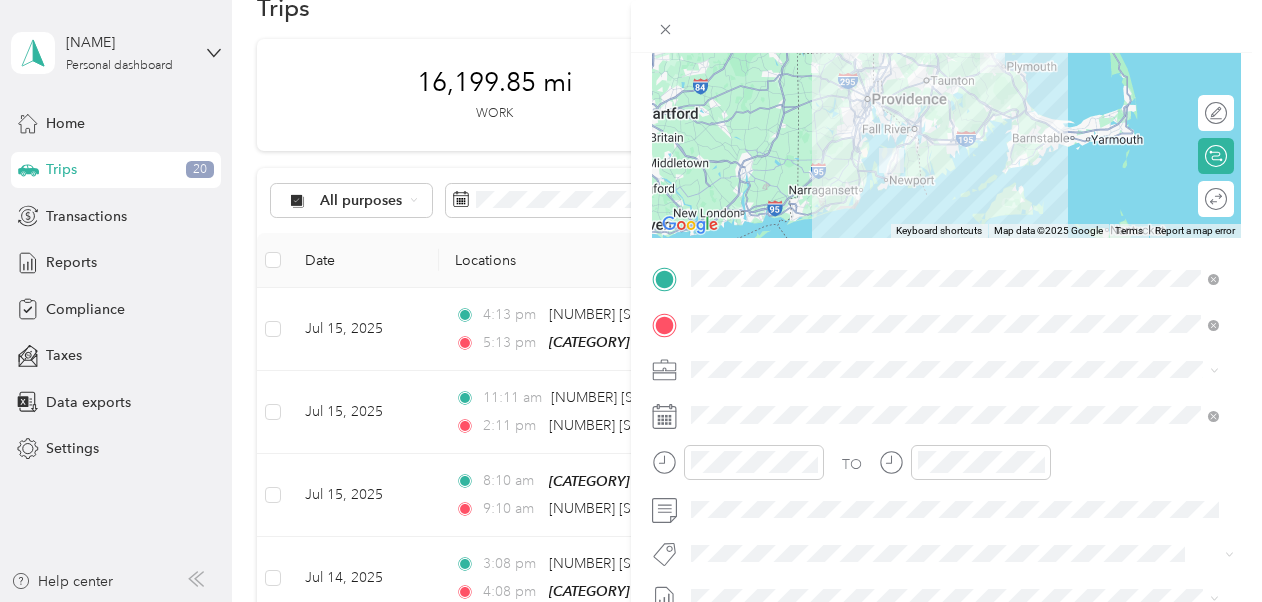 scroll, scrollTop: 216, scrollLeft: 0, axis: vertical 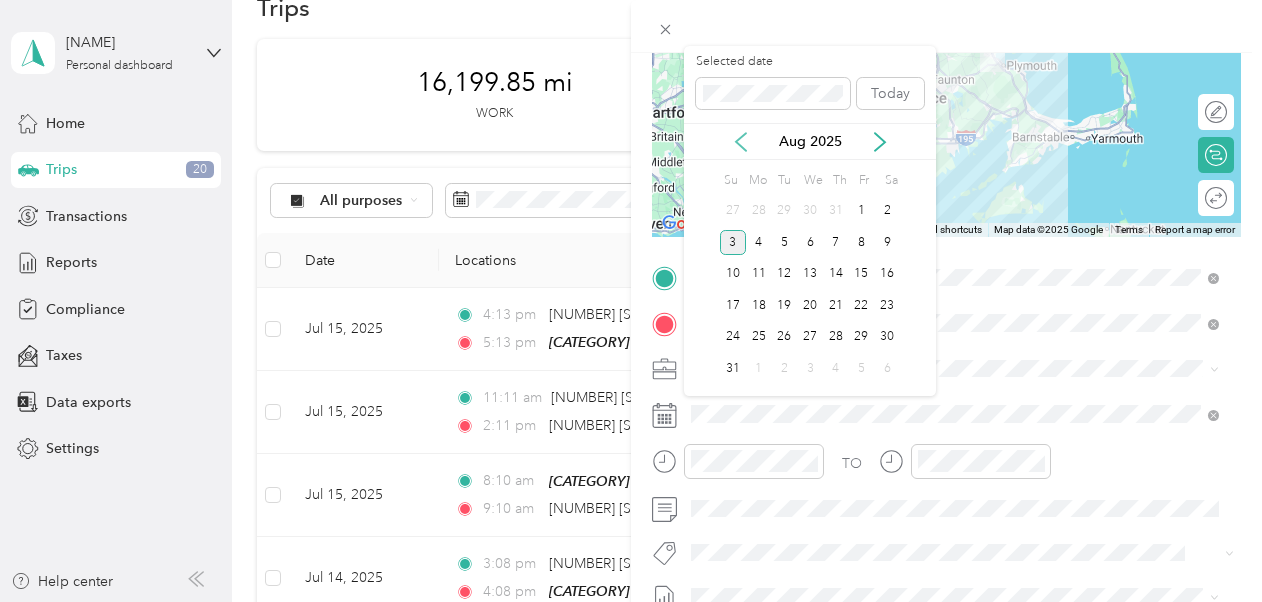 click 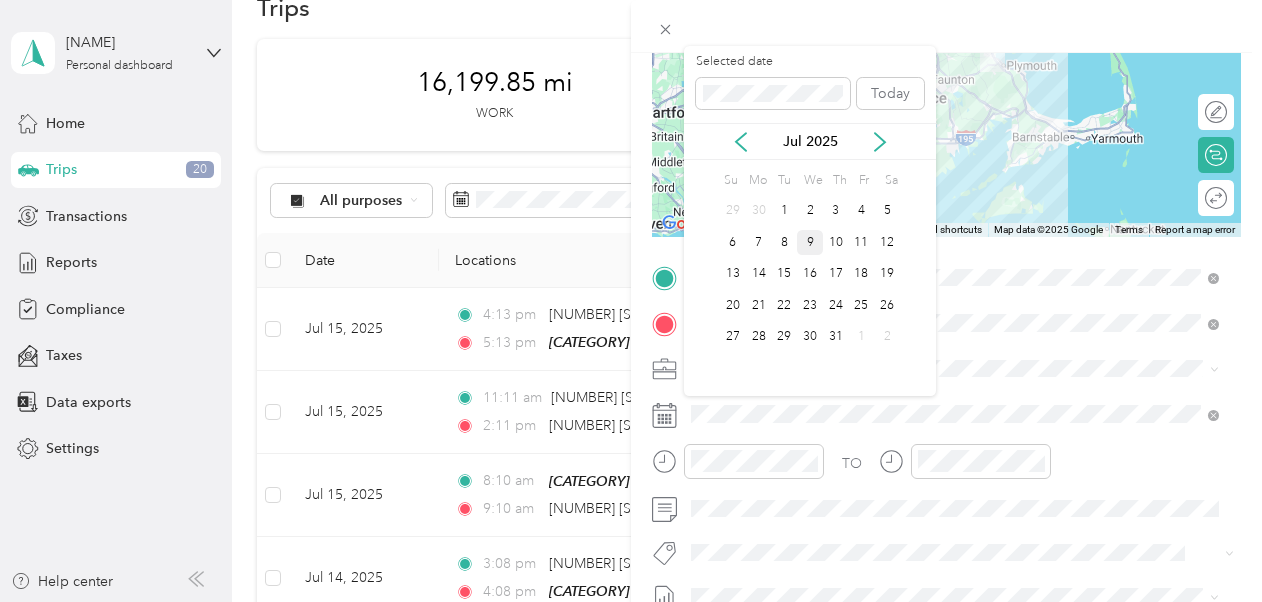 click on "9" at bounding box center (810, 242) 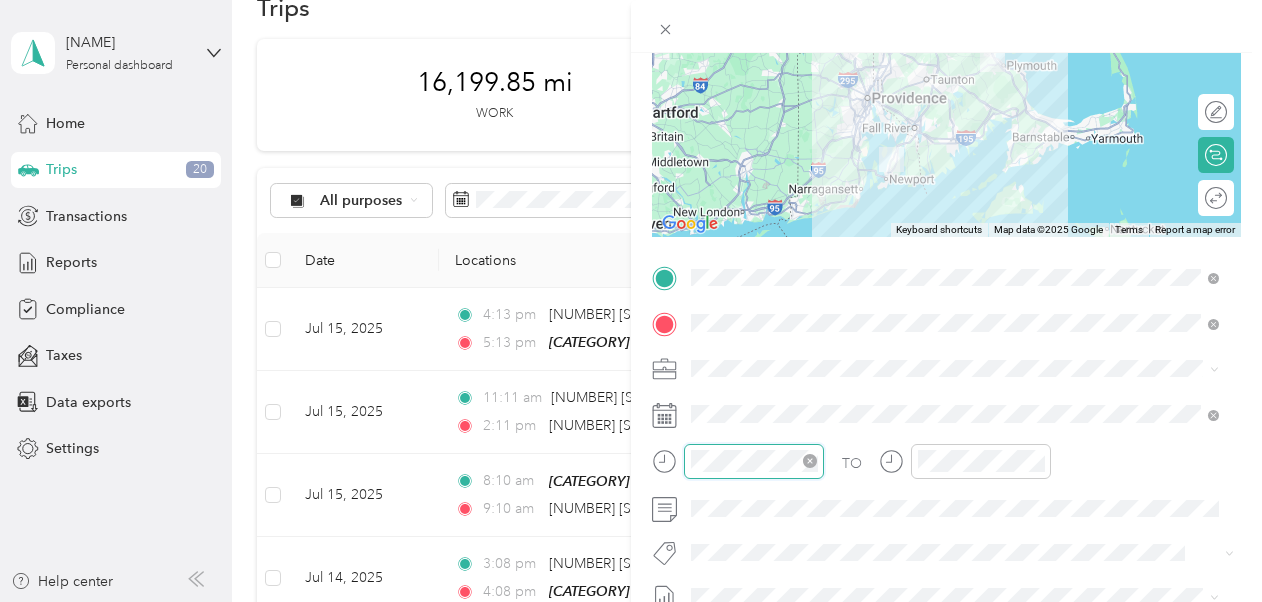 scroll, scrollTop: 420, scrollLeft: 0, axis: vertical 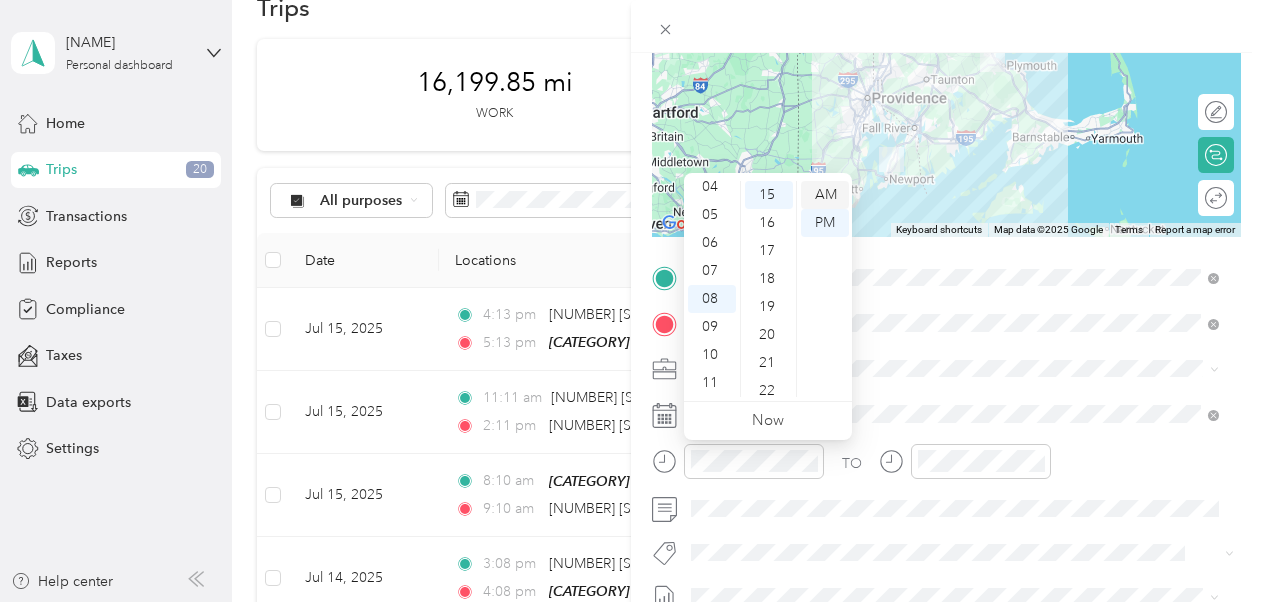 click on "AM" at bounding box center [825, 195] 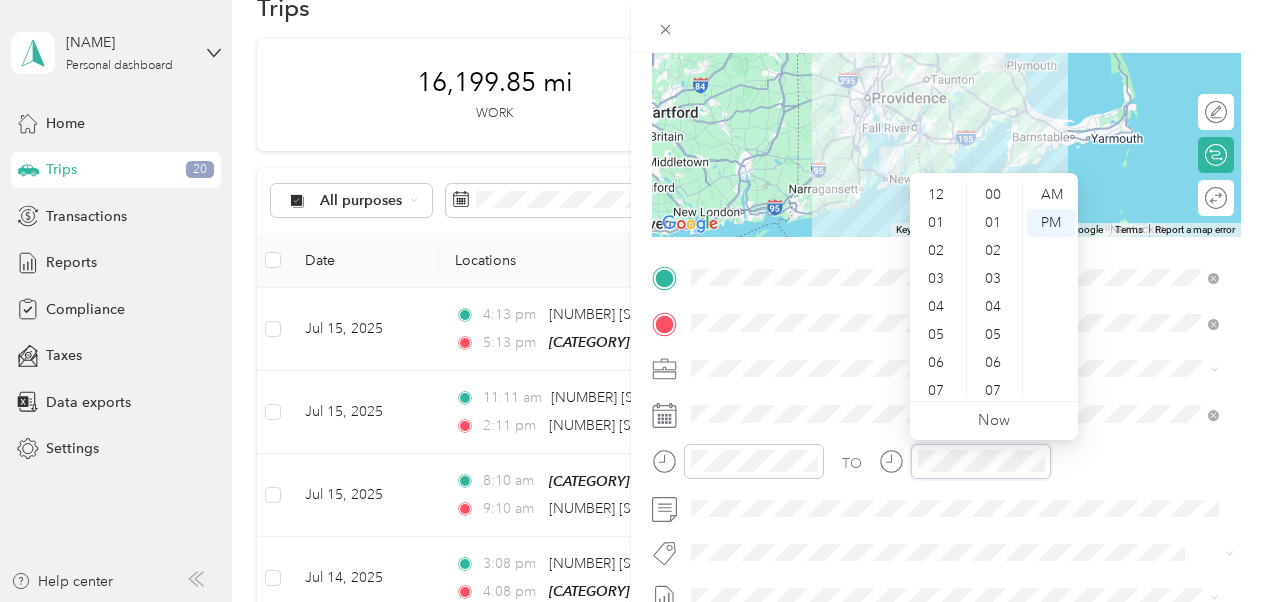scroll, scrollTop: 420, scrollLeft: 0, axis: vertical 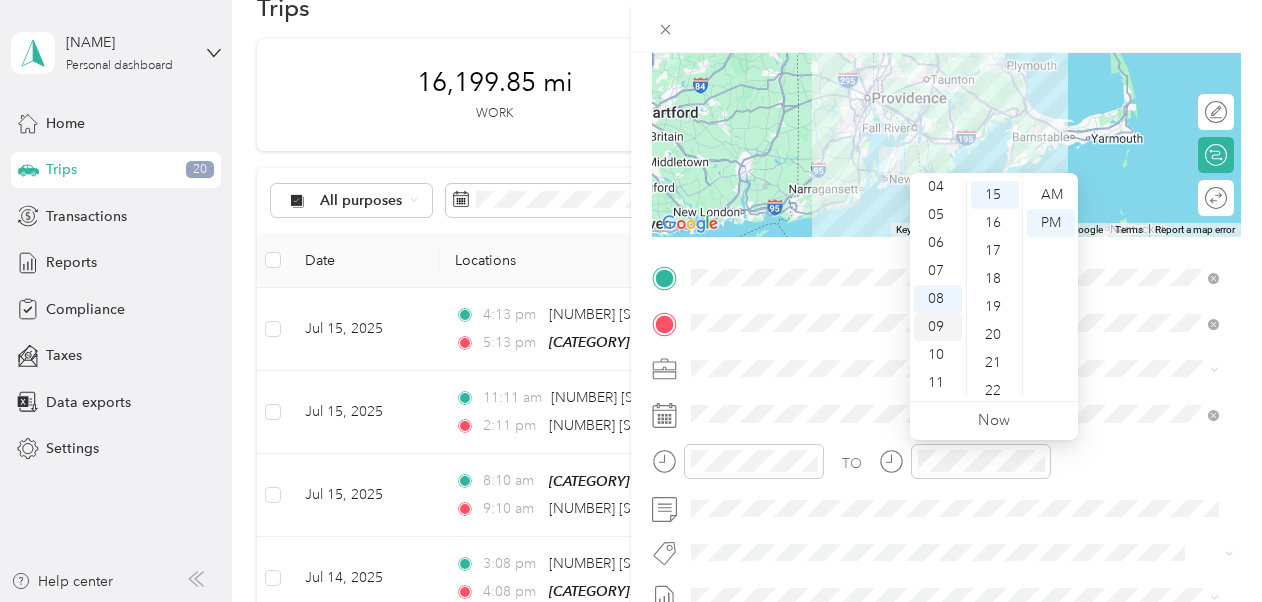 click on "09" at bounding box center (938, 327) 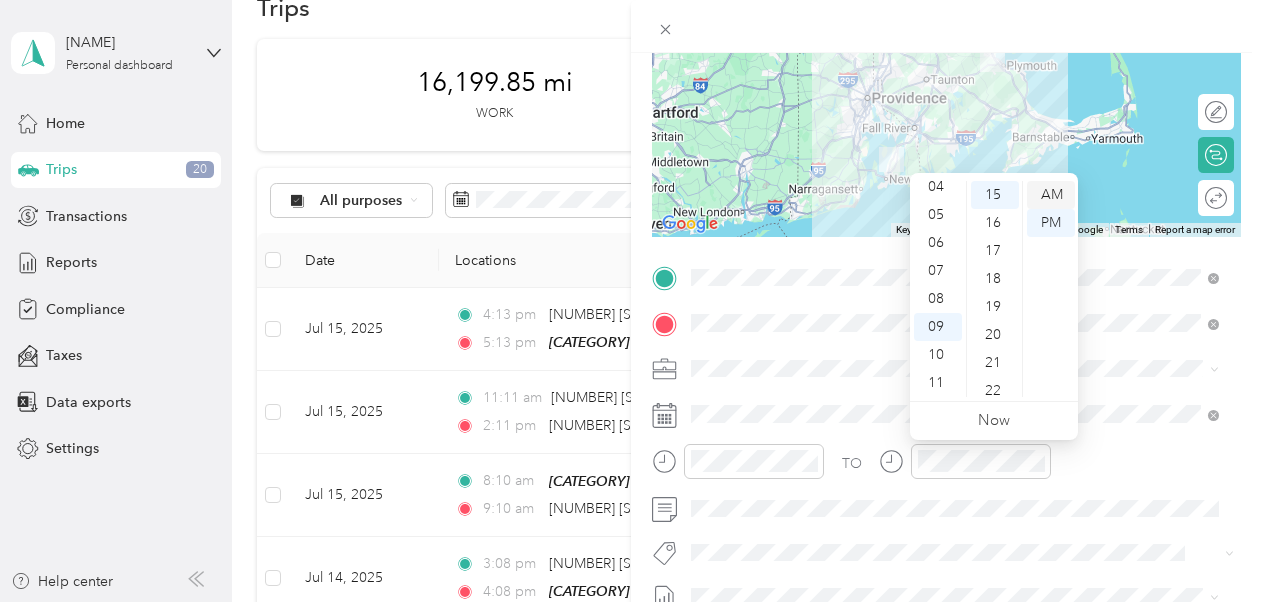 click on "AM" at bounding box center [1051, 195] 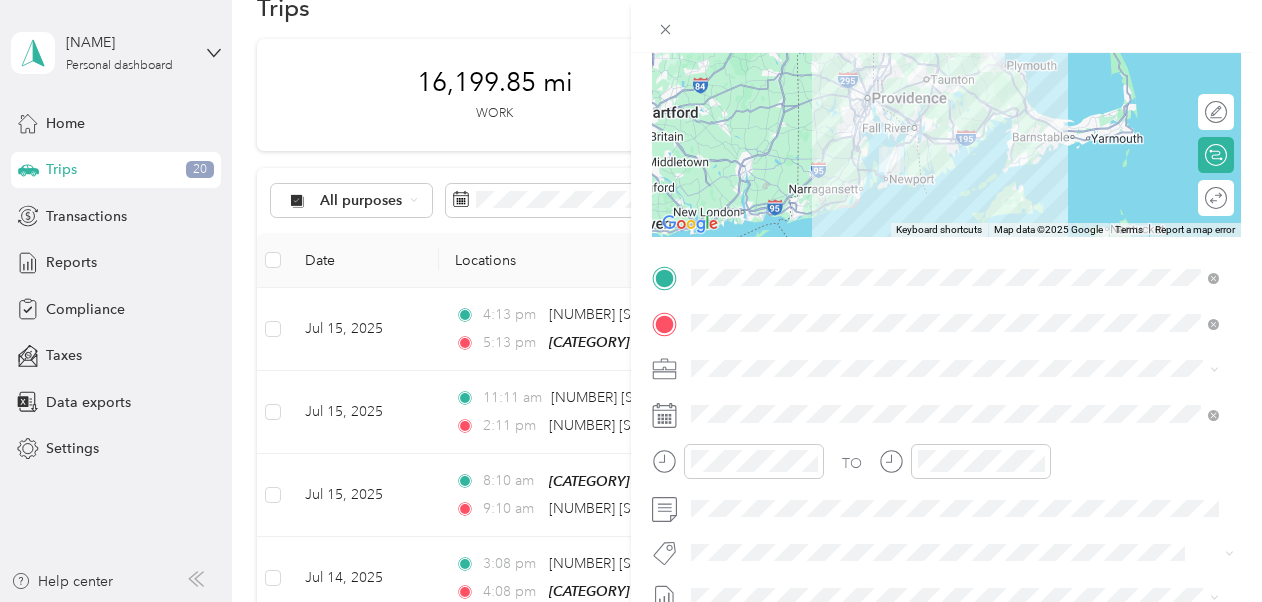click on "TO" at bounding box center [946, 468] 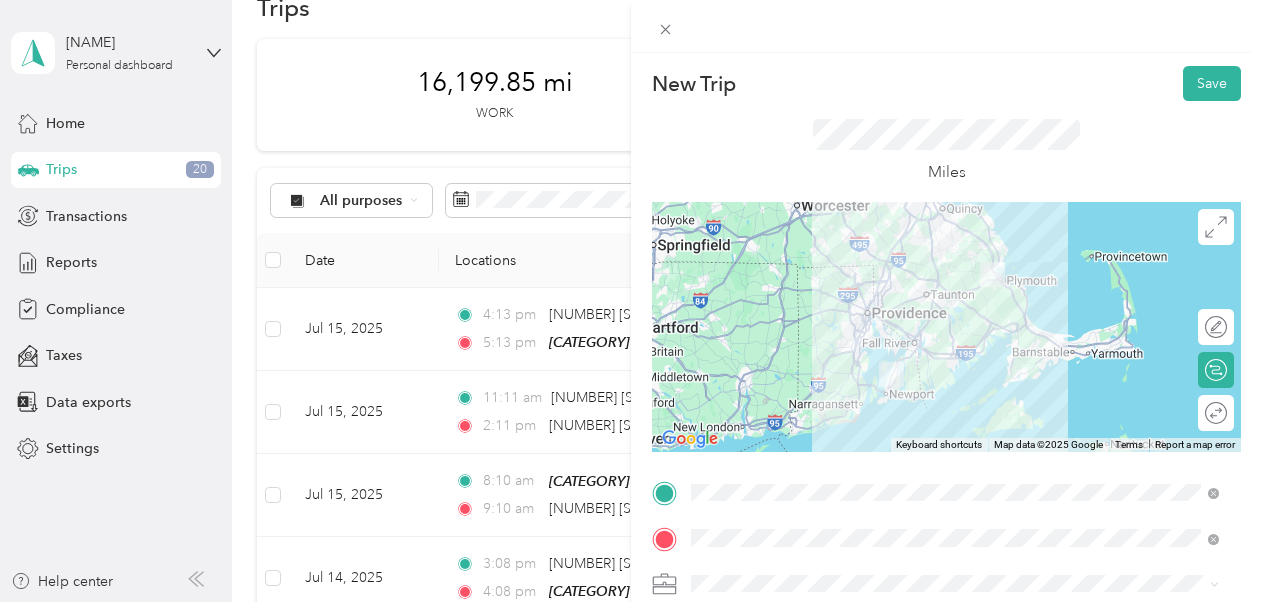 scroll, scrollTop: 2, scrollLeft: 0, axis: vertical 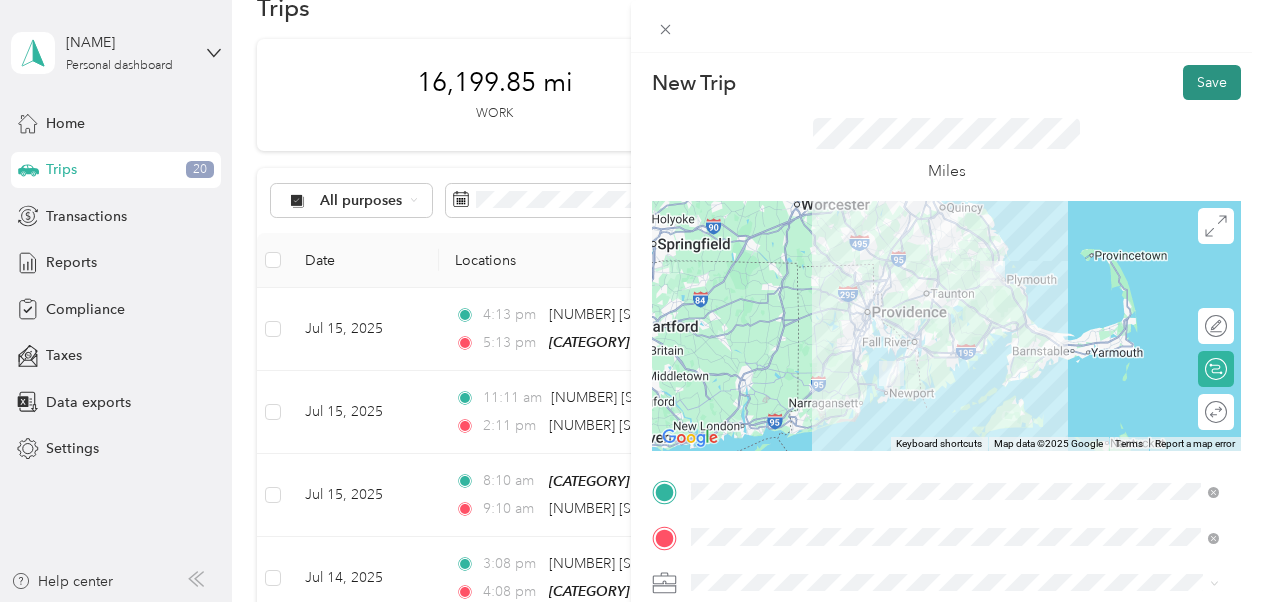 click on "Save" at bounding box center (1212, 82) 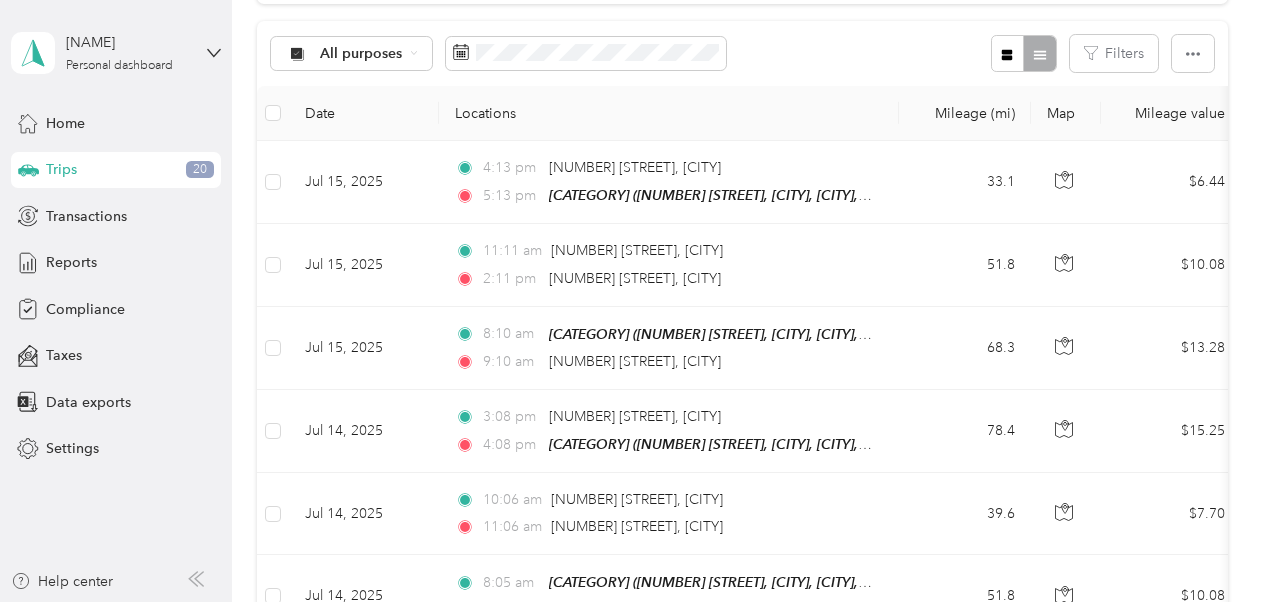 scroll, scrollTop: 0, scrollLeft: 0, axis: both 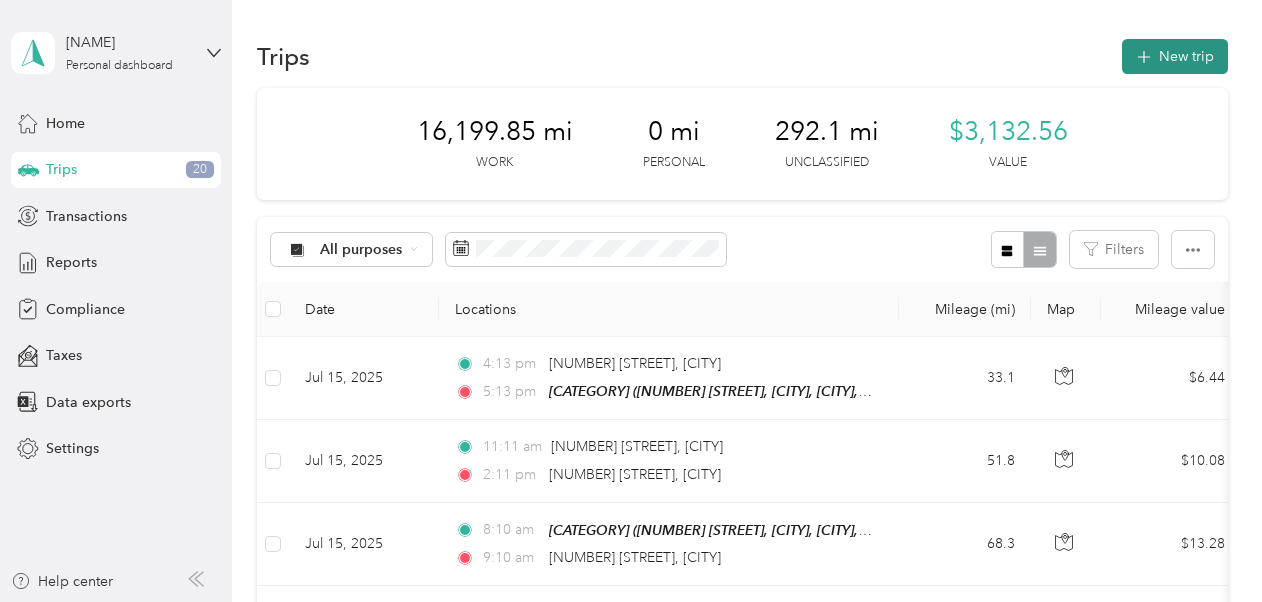 click 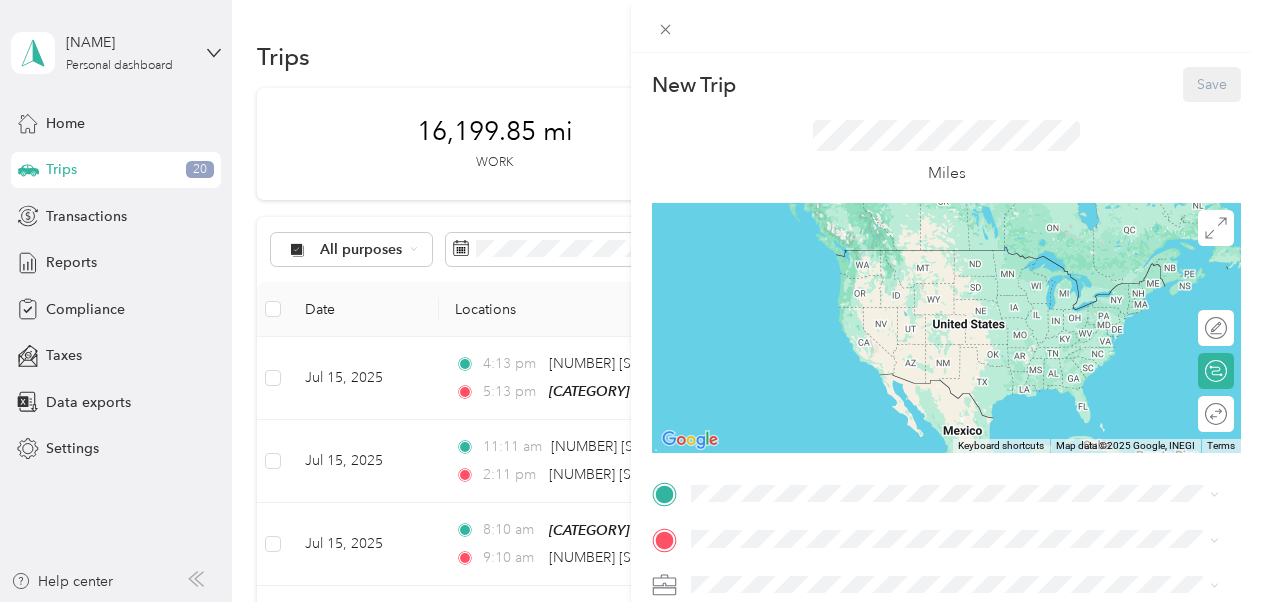 scroll, scrollTop: 209, scrollLeft: 0, axis: vertical 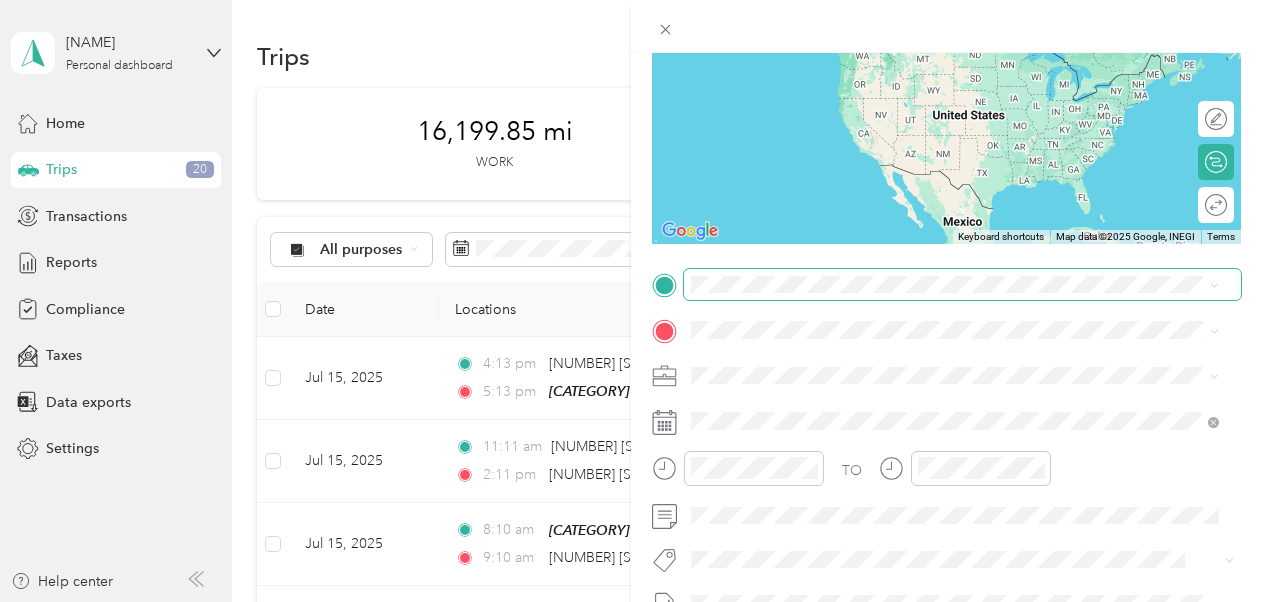 click at bounding box center (962, 285) 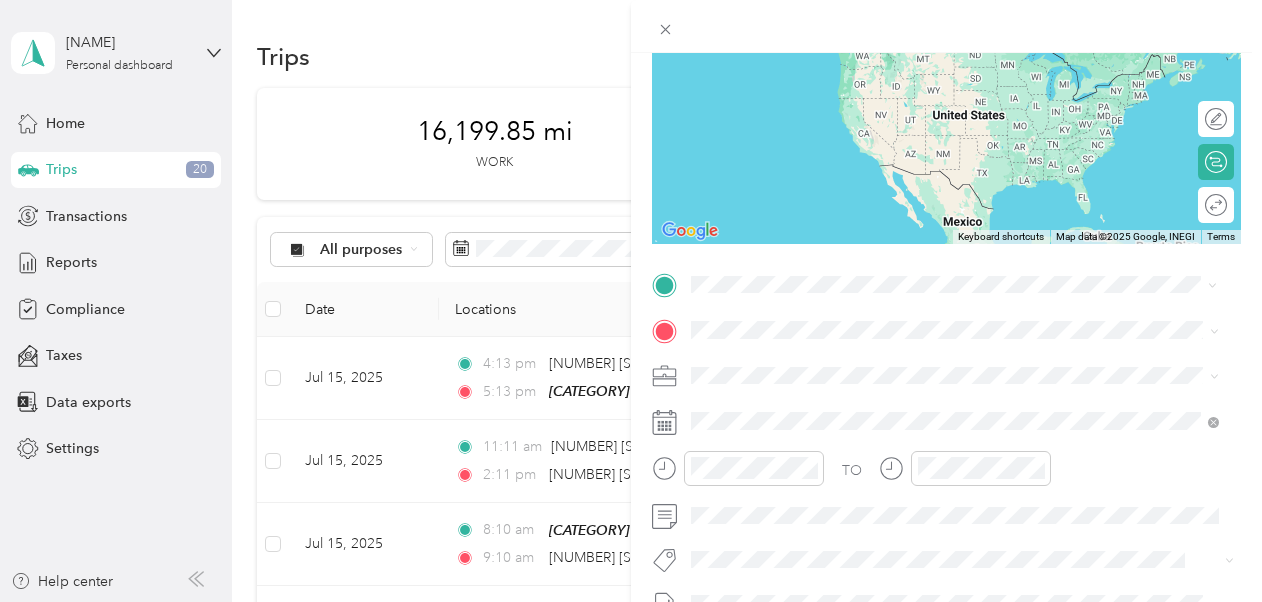 click on "[NUMBER] [STREET]
[CITY], [STATE] [POSTAL_CODE], [COUNTRY]" at bounding box center (873, 364) 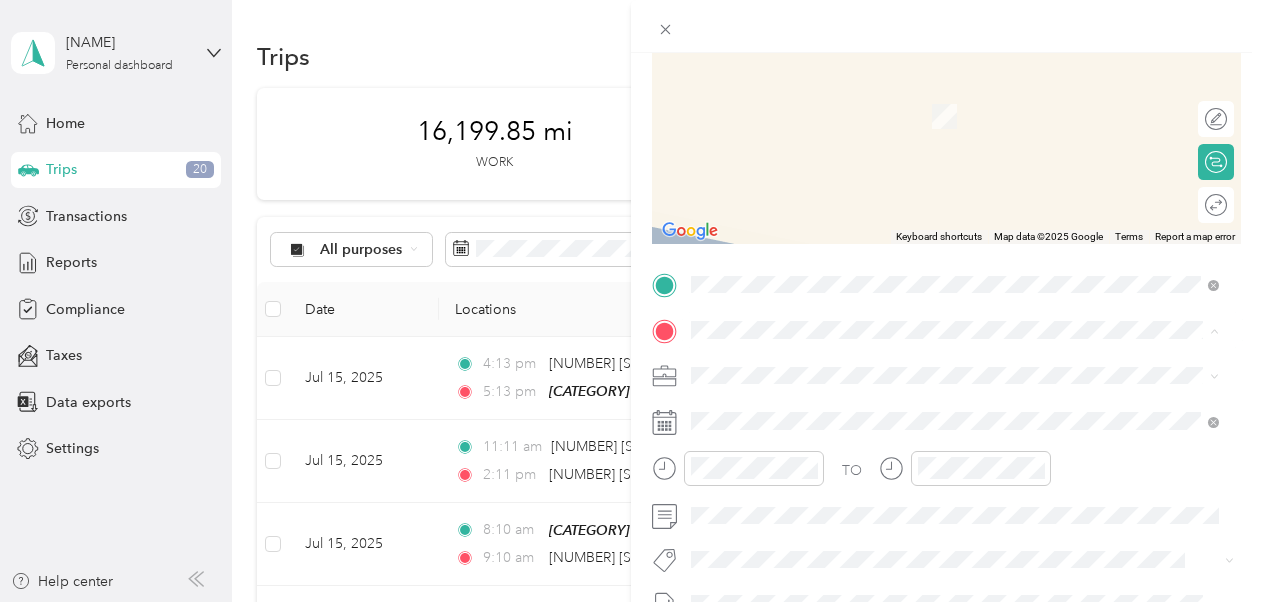 click on "[AREA] [NUMBER] [STREET], [CITY], [POSTAL_CODE], [CITY], [STATE], [COUNTRY]" at bounding box center (965, 105) 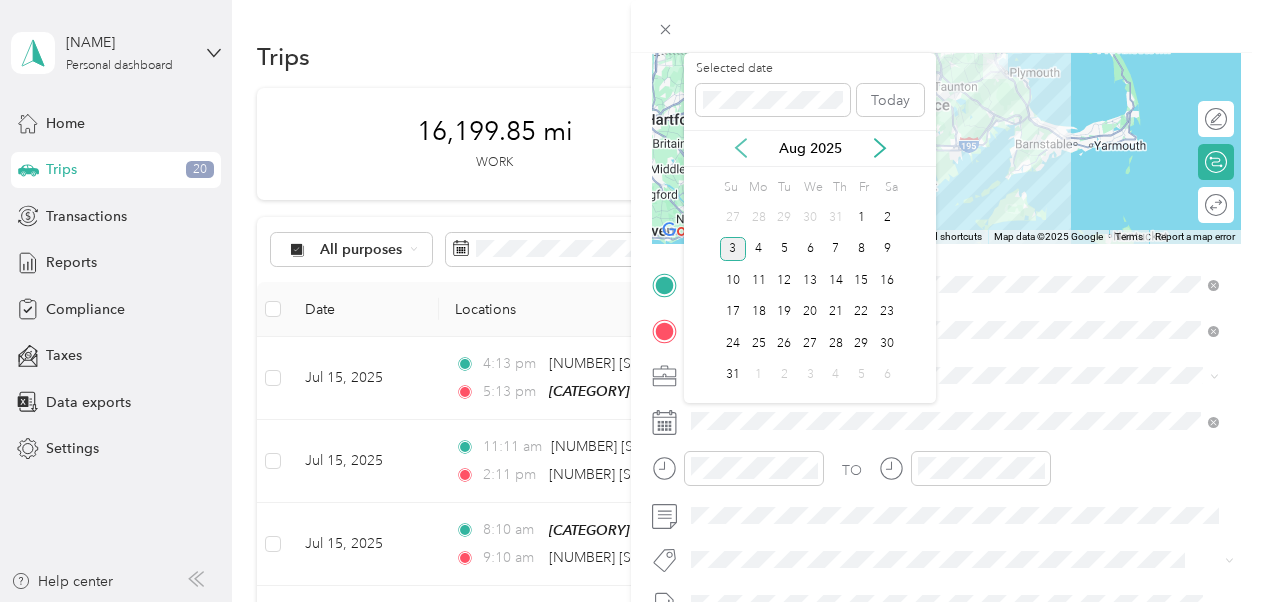 click 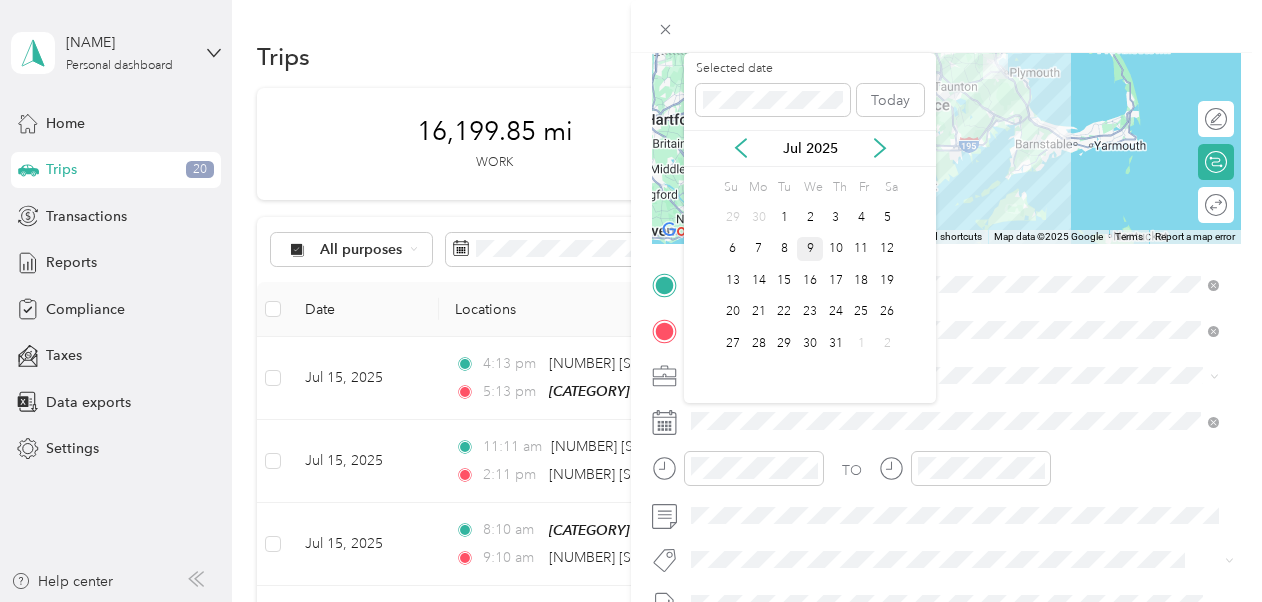 click on "9" at bounding box center (810, 249) 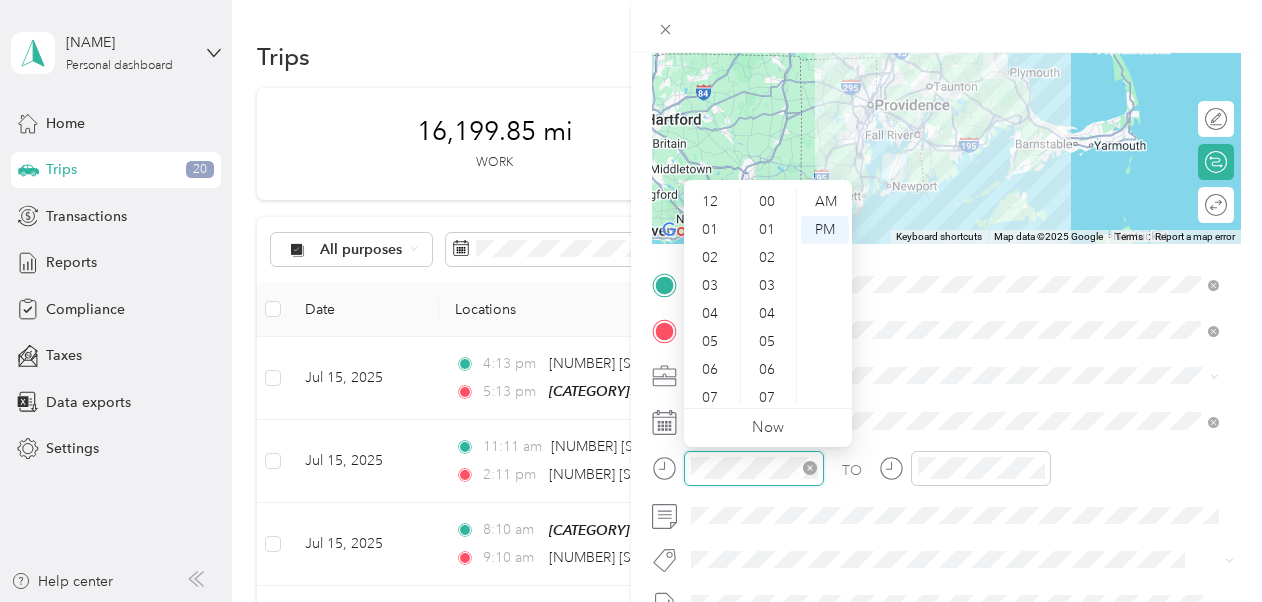 scroll, scrollTop: 448, scrollLeft: 0, axis: vertical 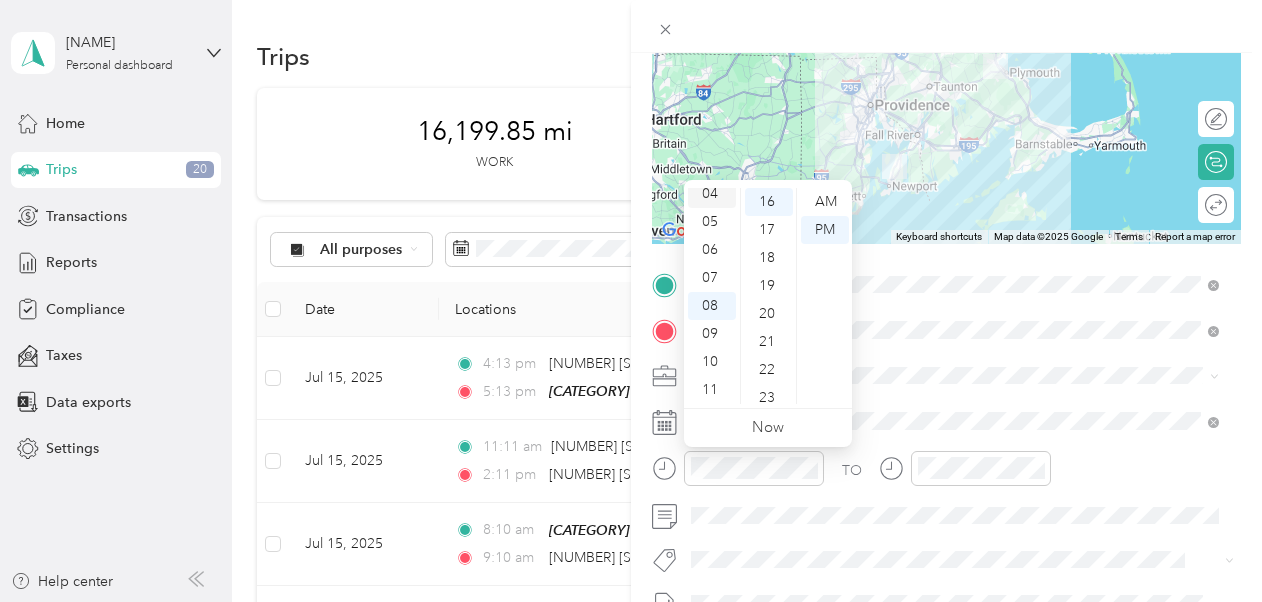 click on "04" at bounding box center [712, 194] 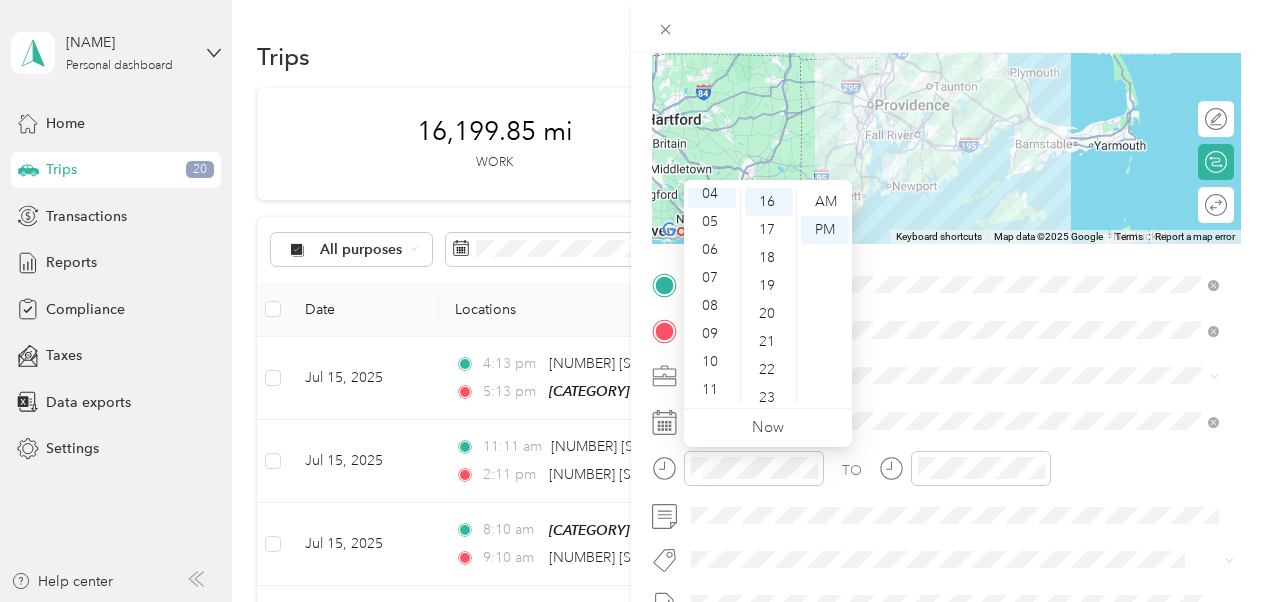 scroll, scrollTop: 112, scrollLeft: 0, axis: vertical 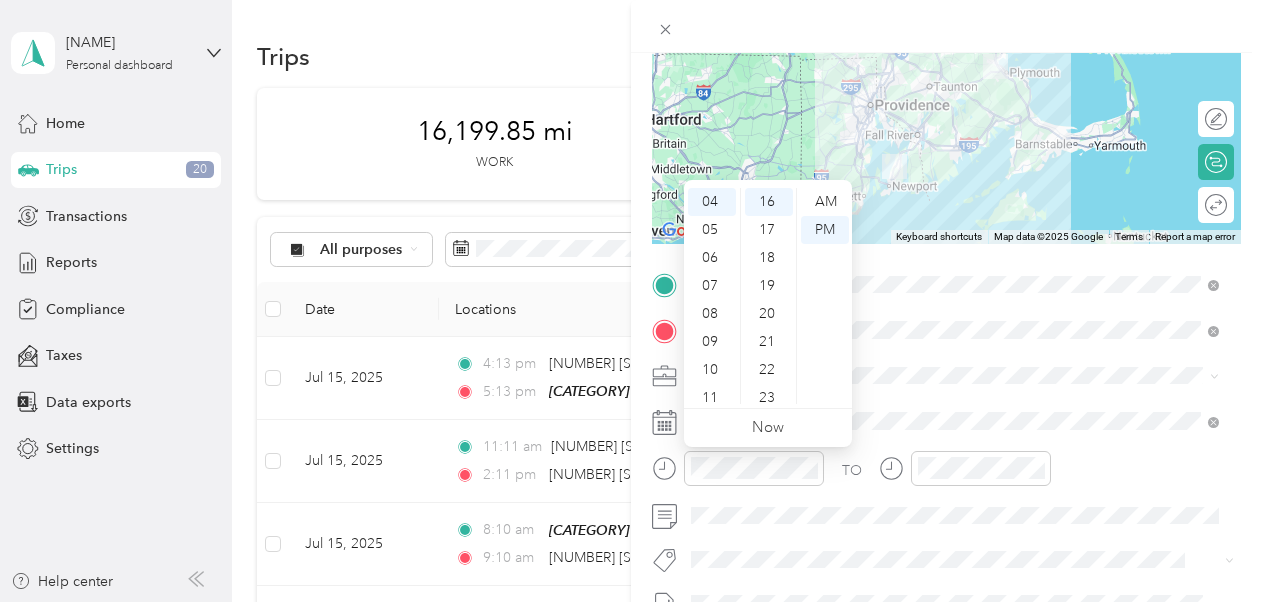click at bounding box center (965, 468) 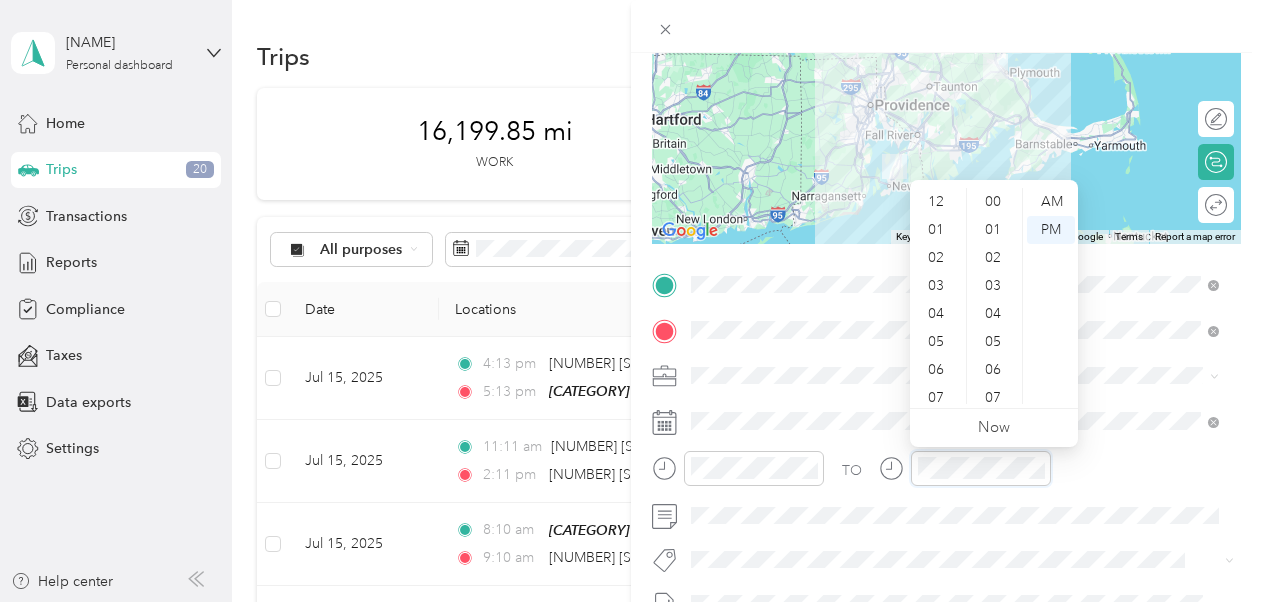 scroll, scrollTop: 448, scrollLeft: 0, axis: vertical 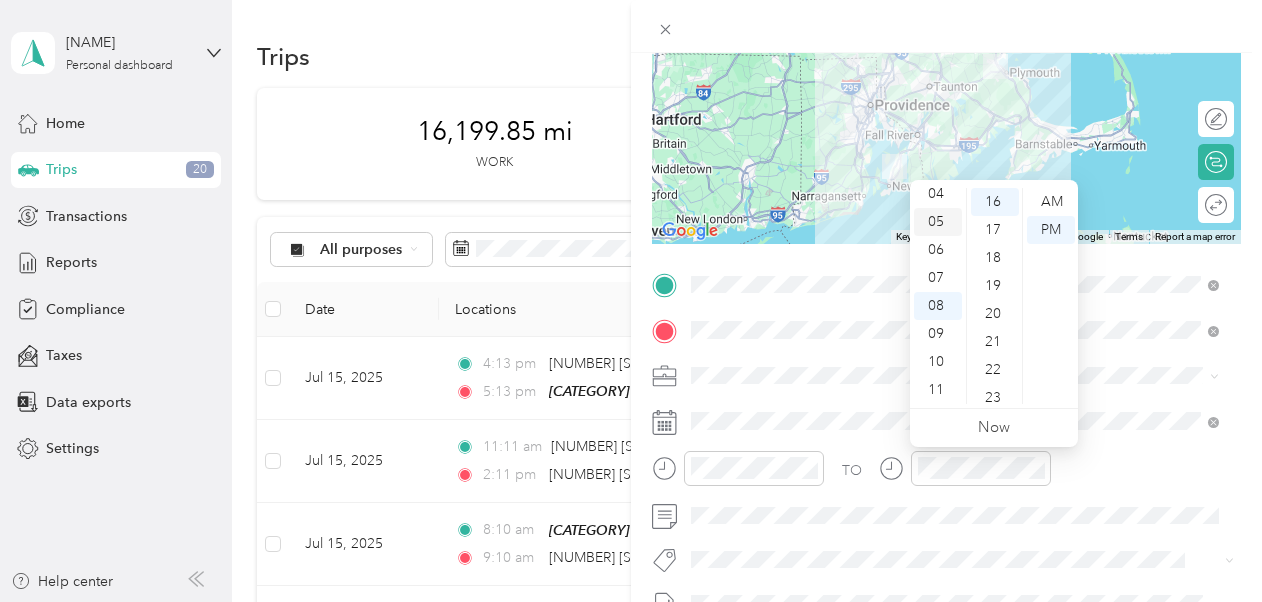 click on "05" at bounding box center [938, 222] 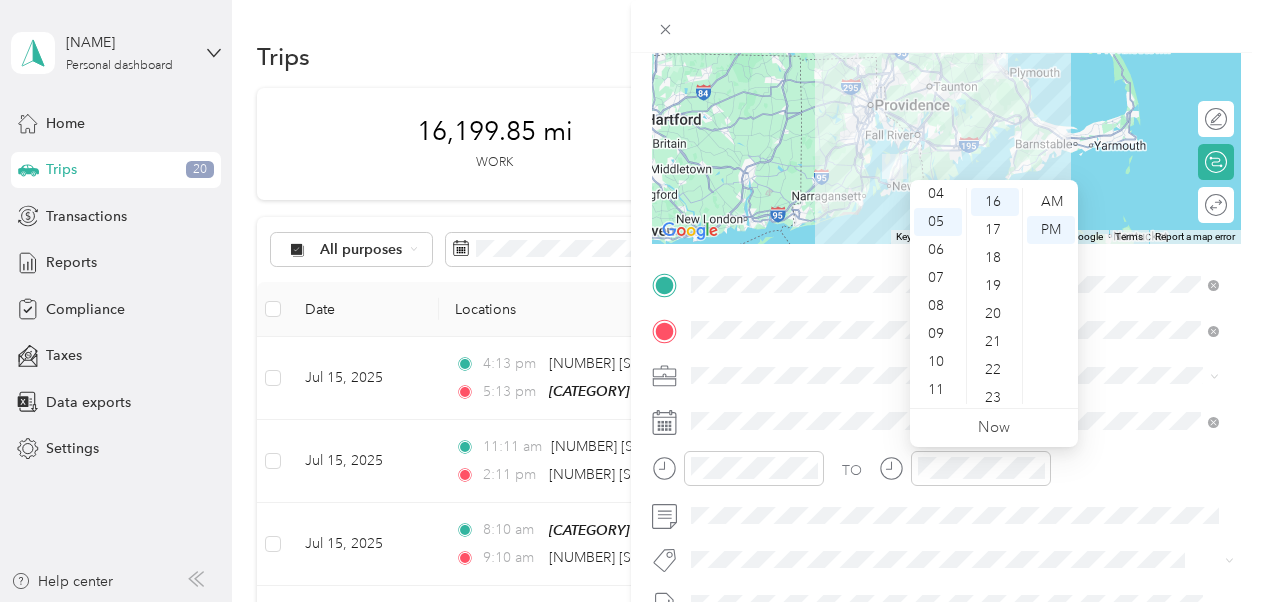 click on "TO" at bounding box center (946, 475) 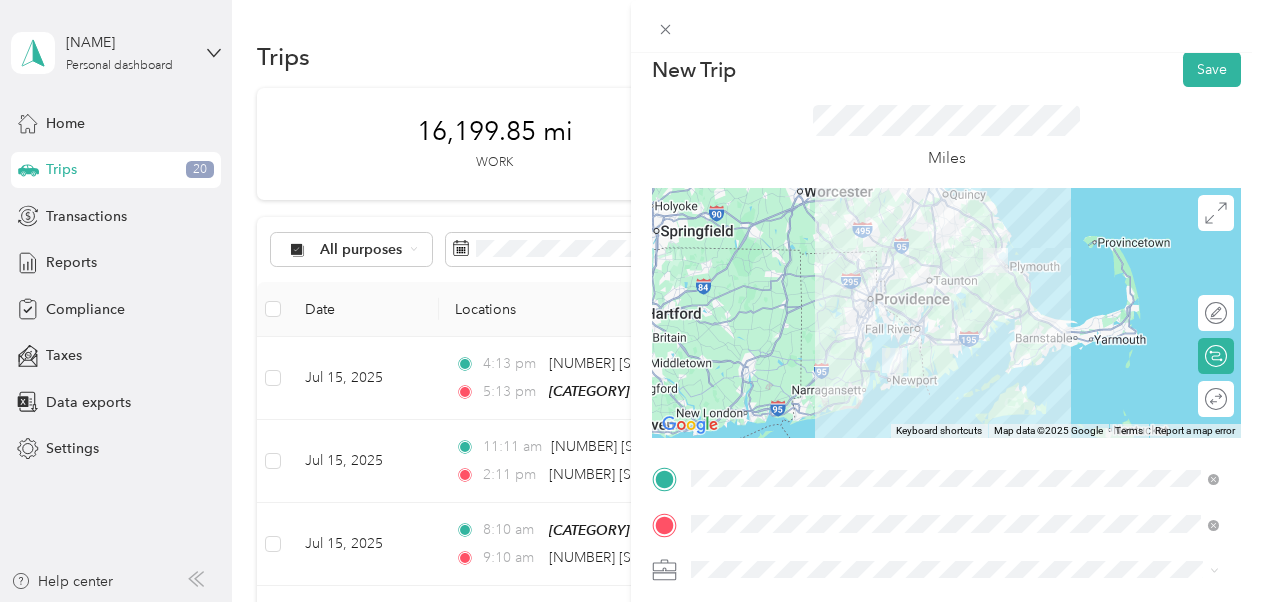 scroll, scrollTop: 0, scrollLeft: 0, axis: both 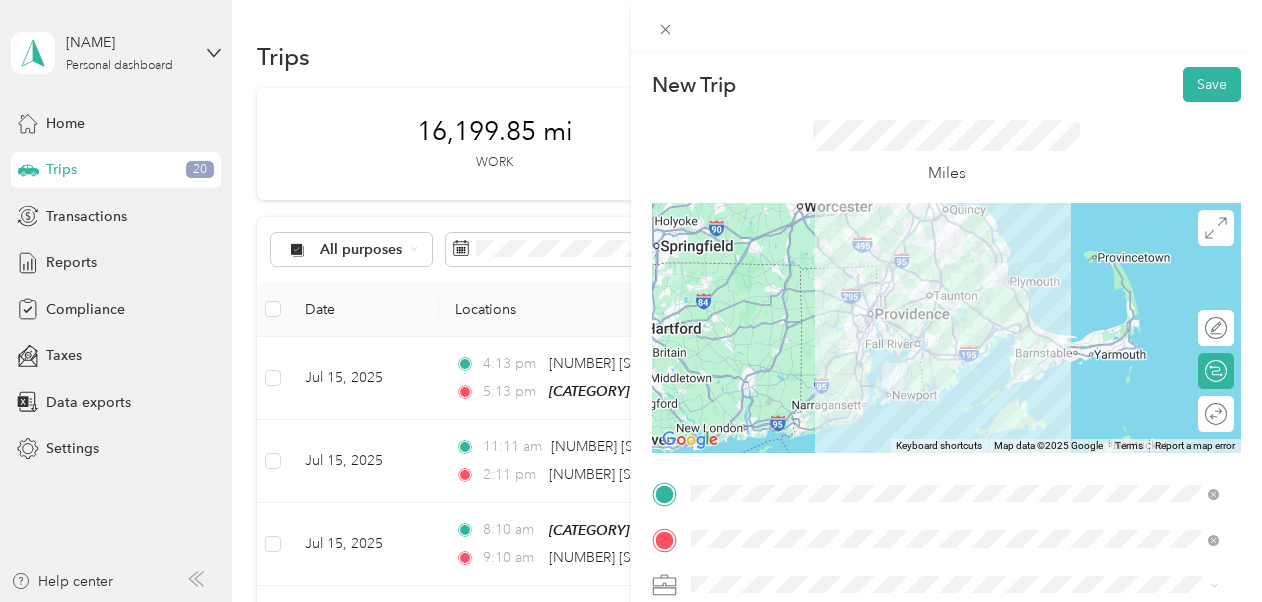 click at bounding box center (946, 328) 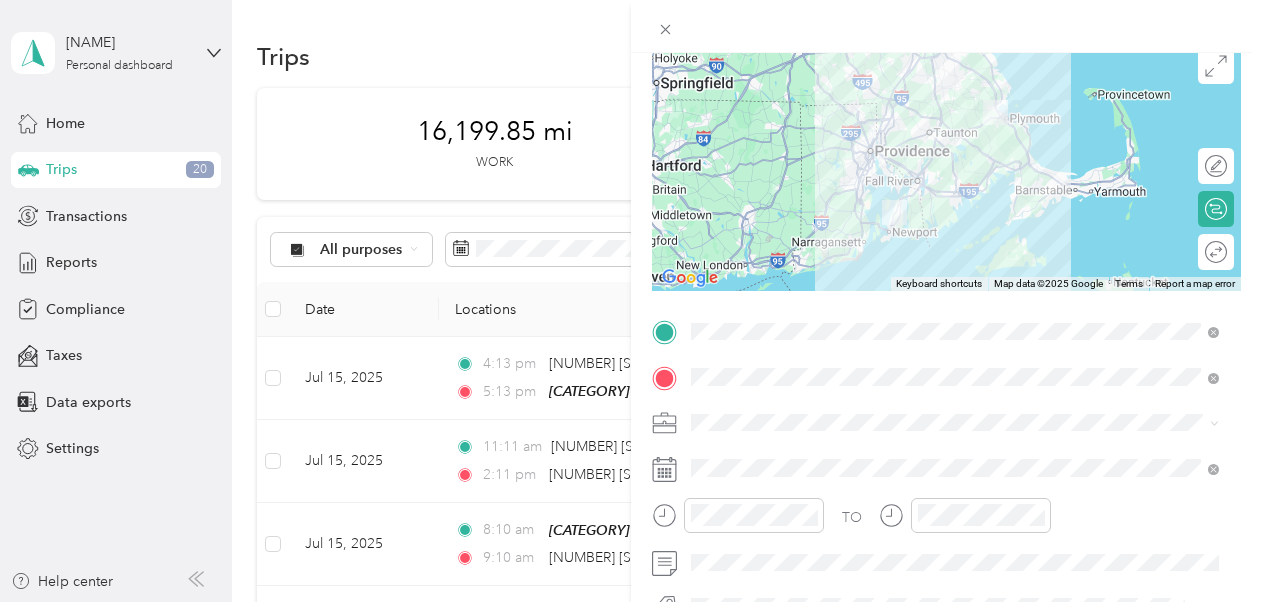 scroll, scrollTop: 0, scrollLeft: 0, axis: both 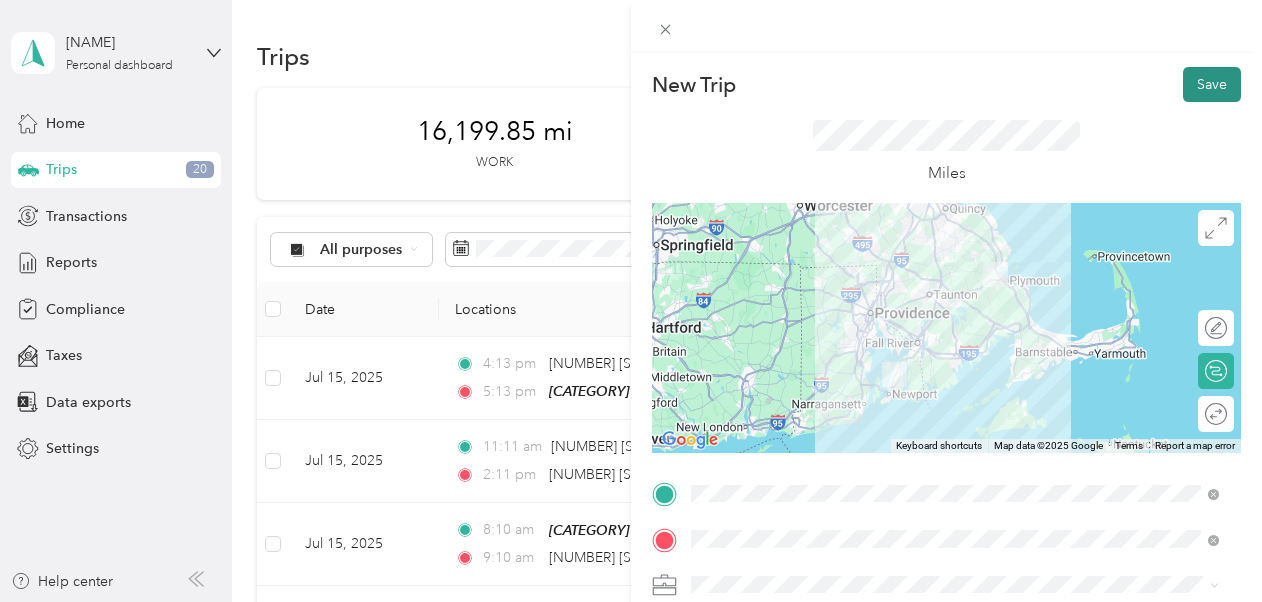 click on "Save" at bounding box center (1212, 84) 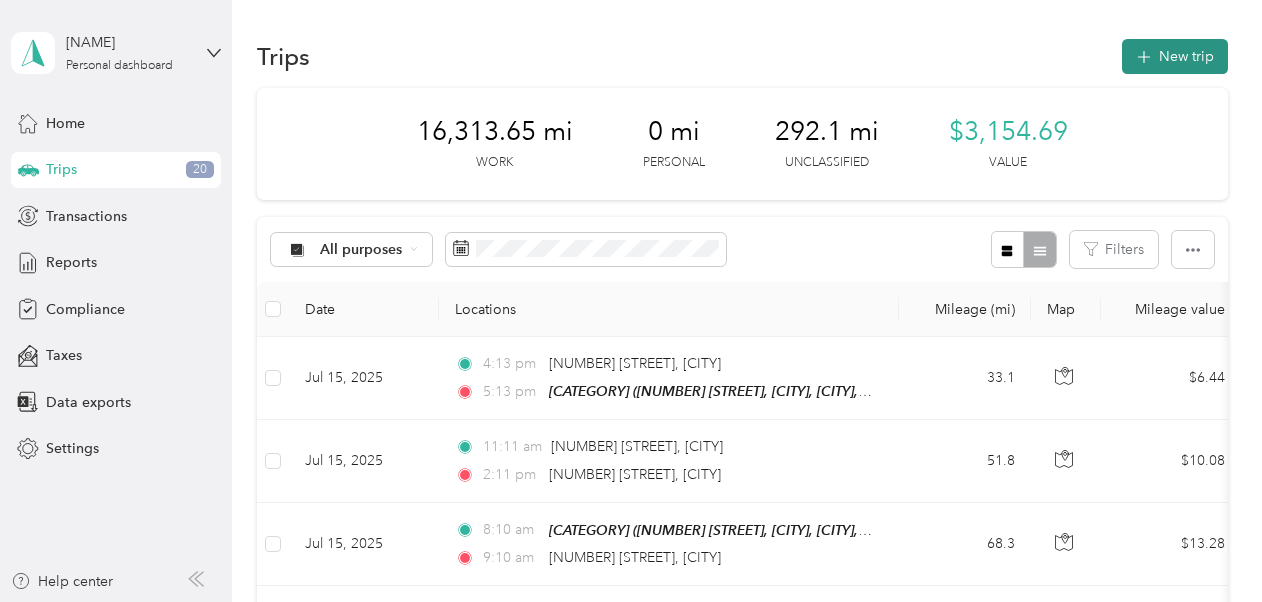 click on "New trip" at bounding box center [1175, 56] 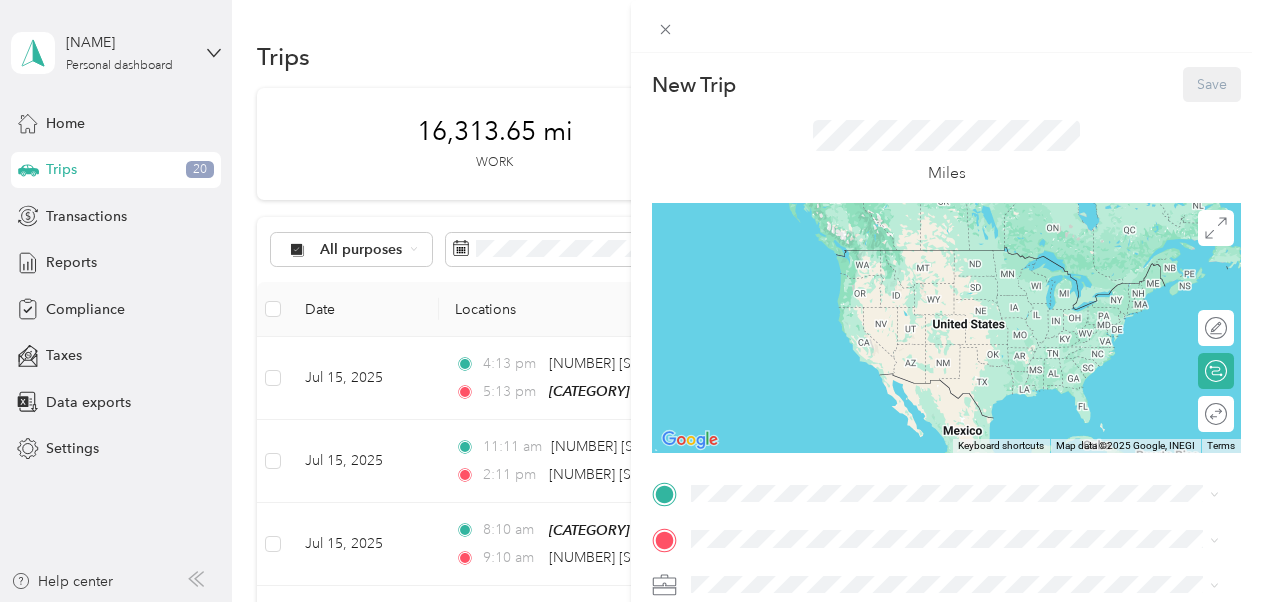 scroll, scrollTop: 225, scrollLeft: 0, axis: vertical 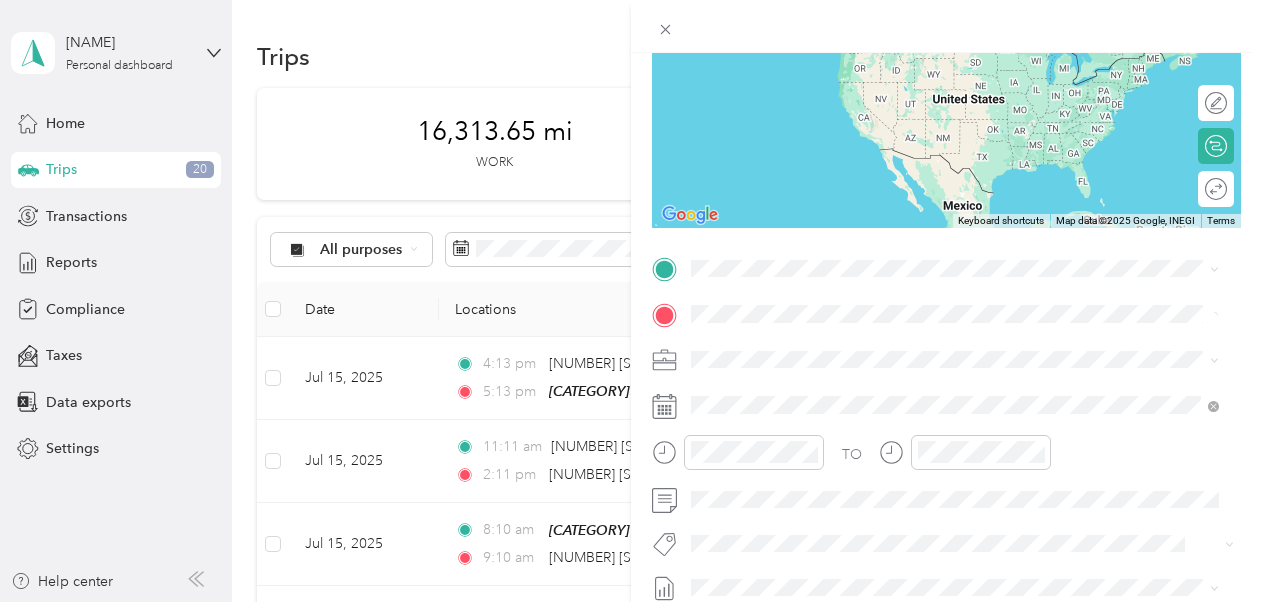 click on "[NUMBER] [STREET]
[CITY], [STATE] [POSTAL_CODE], [COUNTRY]" at bounding box center (873, 78) 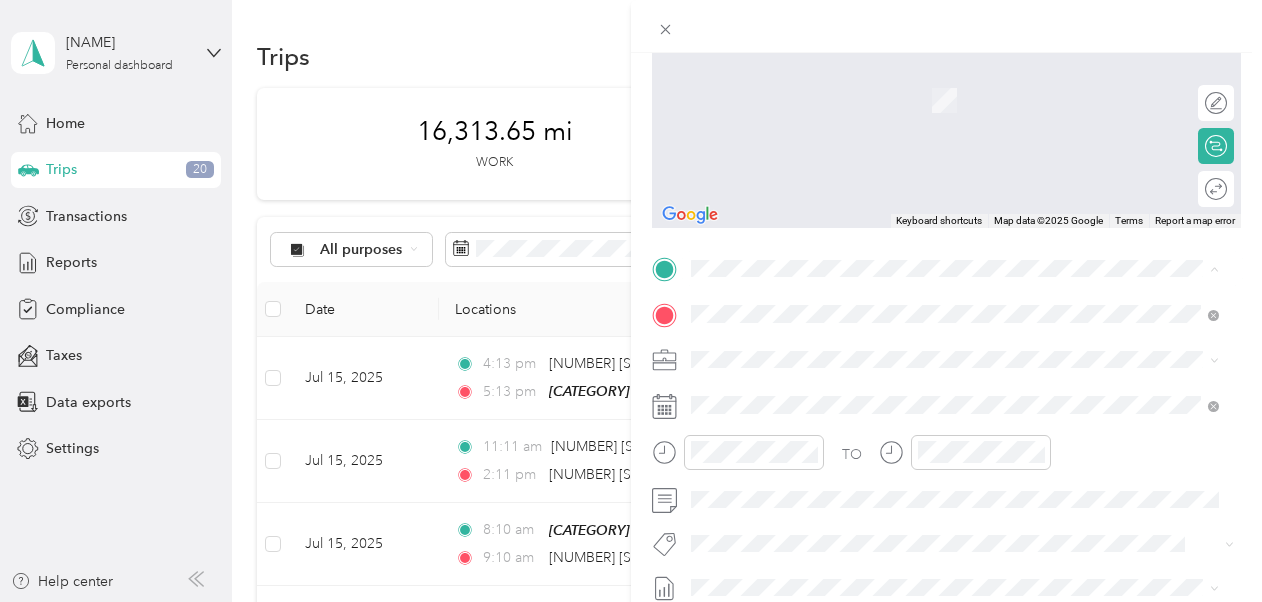 click on "[AREA] [NUMBER] [STREET], [CITY], [POSTAL_CODE], [CITY], [STATE], [COUNTRY]" at bounding box center (965, 359) 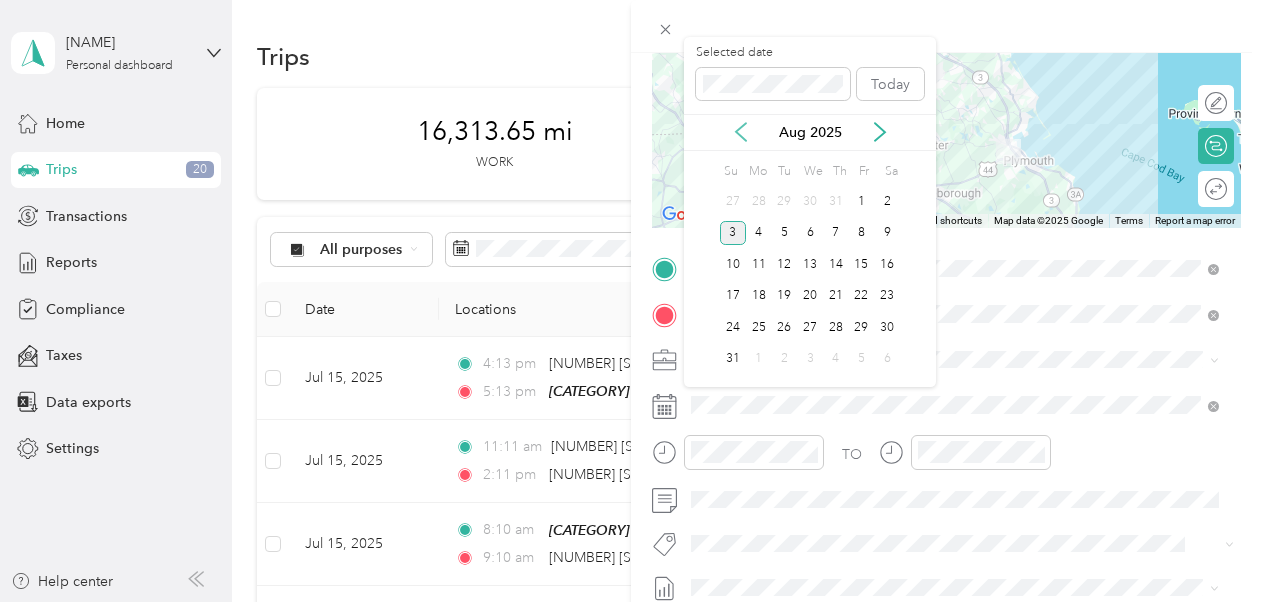 click 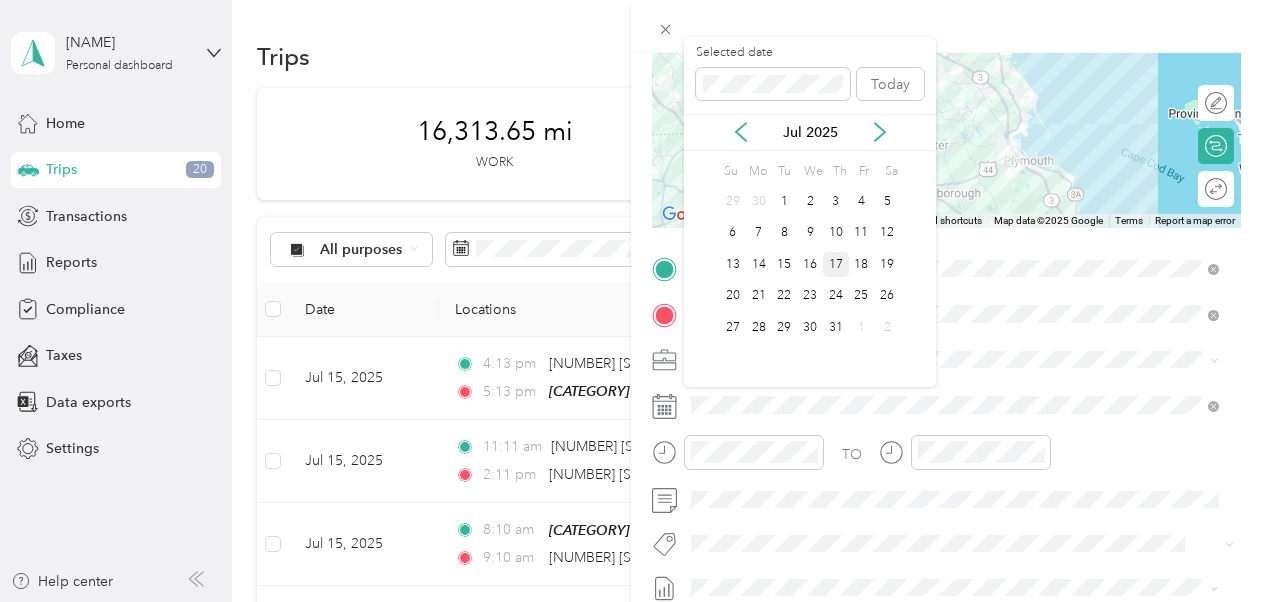 click on "17" at bounding box center [836, 264] 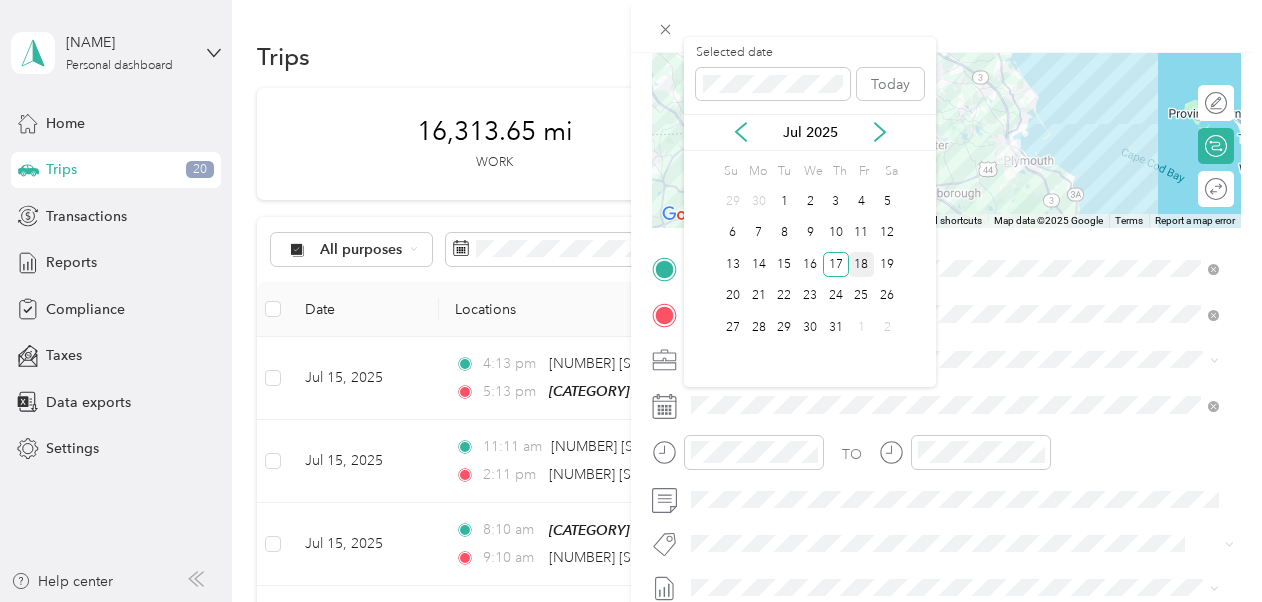 click on "18" at bounding box center [862, 264] 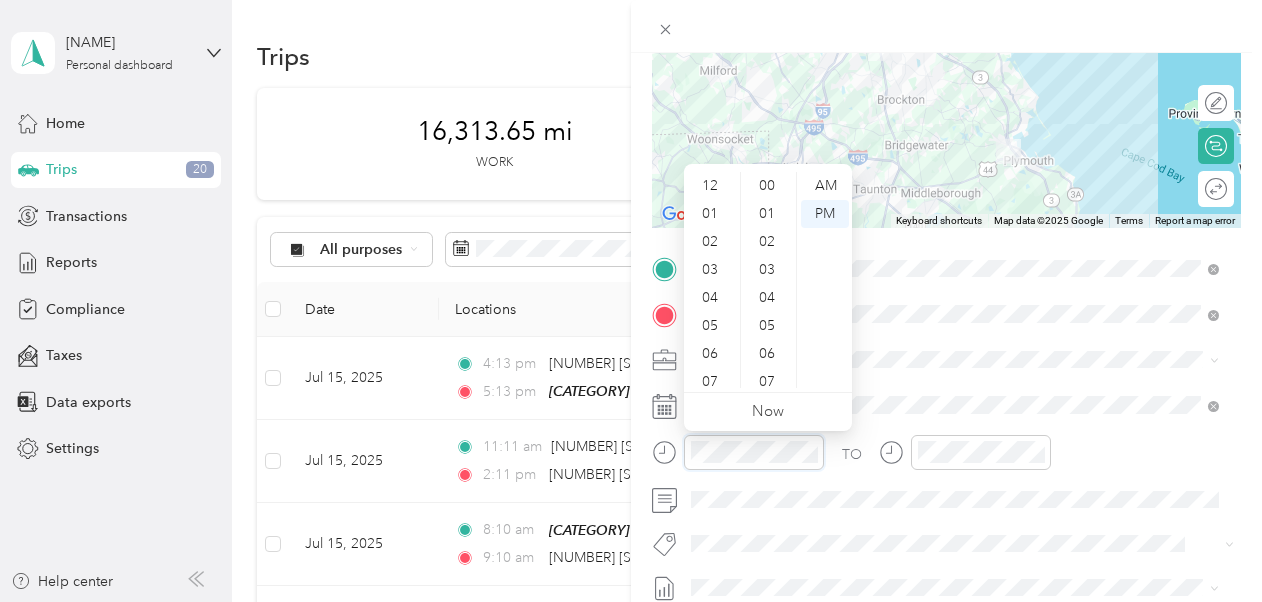 scroll, scrollTop: 476, scrollLeft: 0, axis: vertical 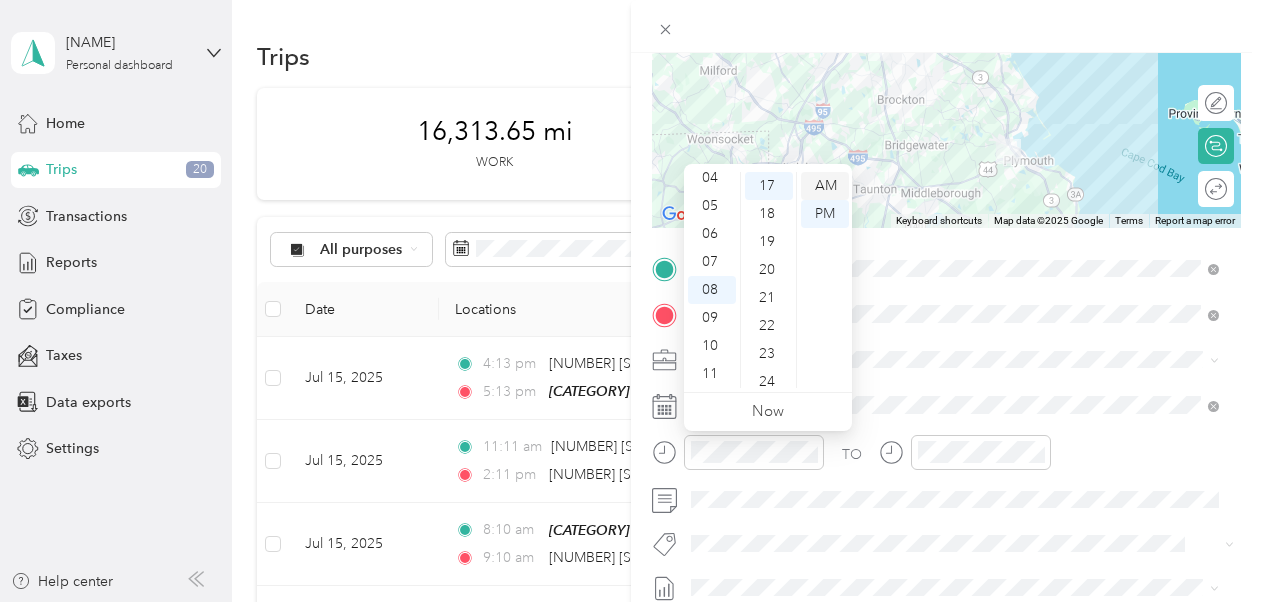 click on "AM" at bounding box center (825, 186) 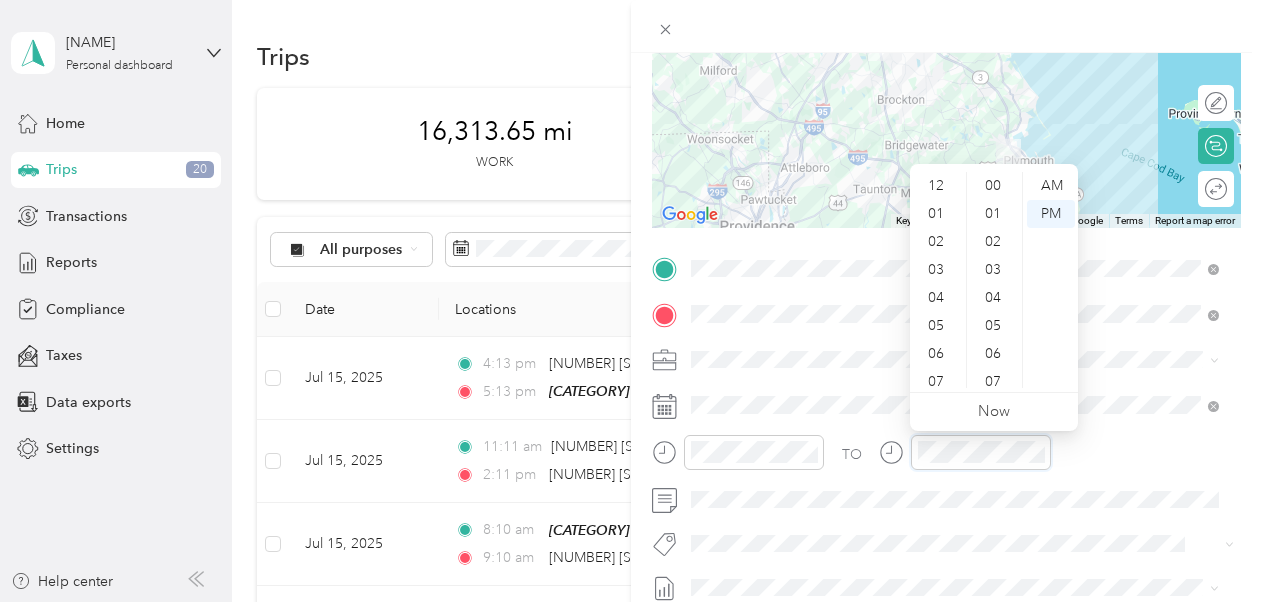 scroll, scrollTop: 476, scrollLeft: 0, axis: vertical 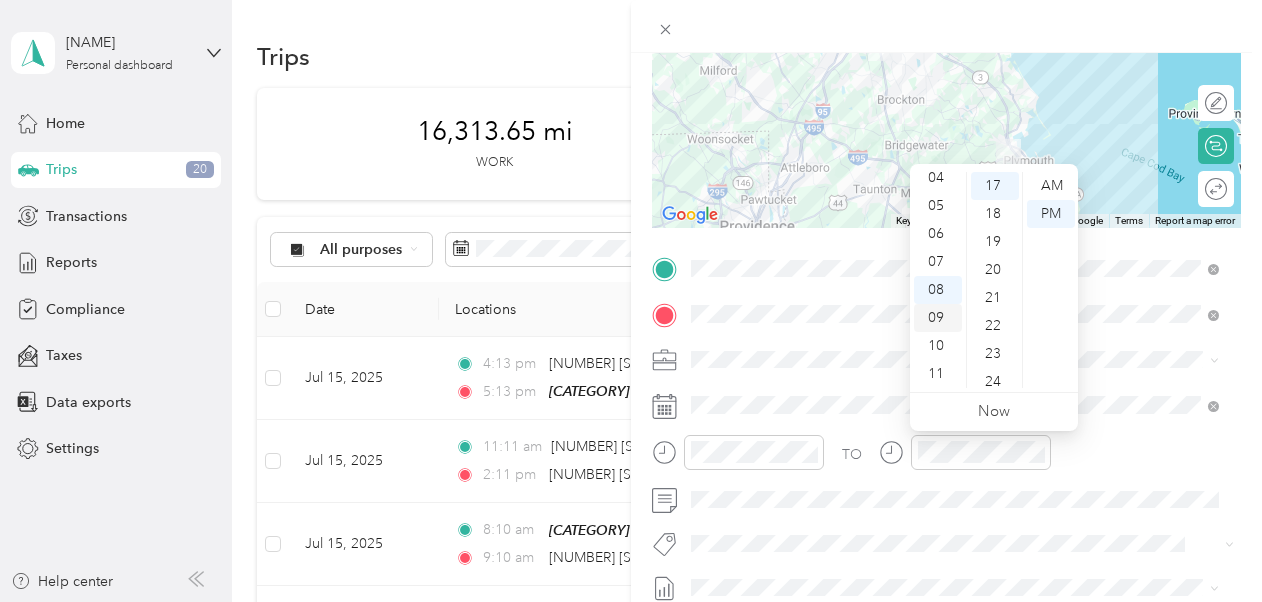 click on "09" at bounding box center (938, 318) 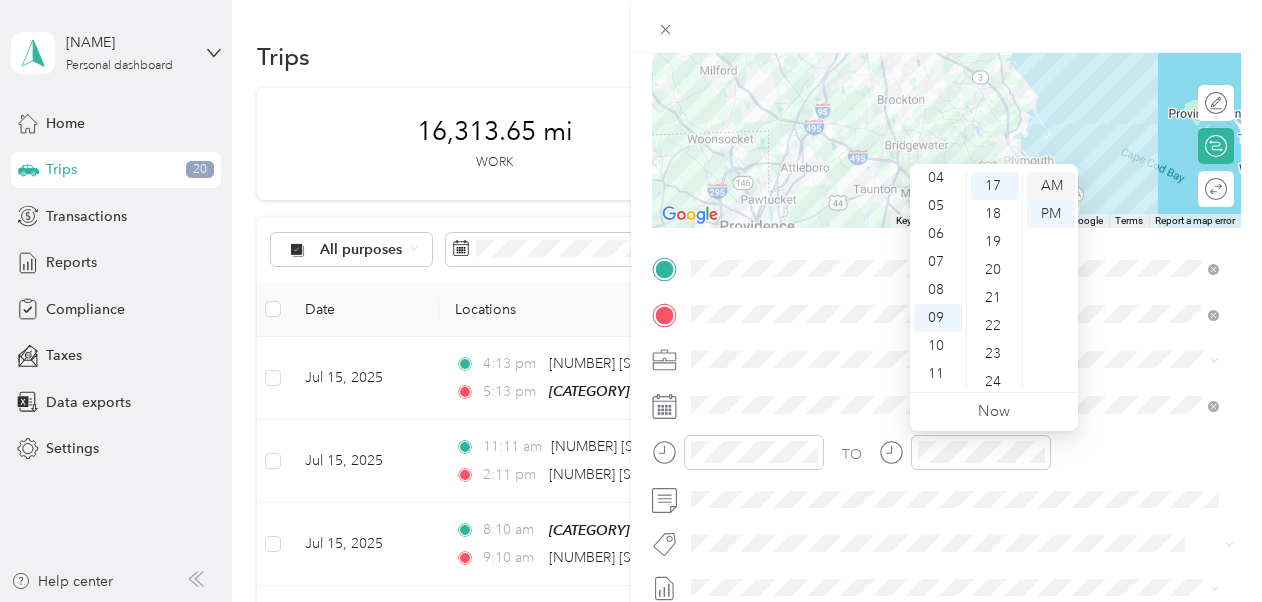 click on "AM" at bounding box center [1051, 186] 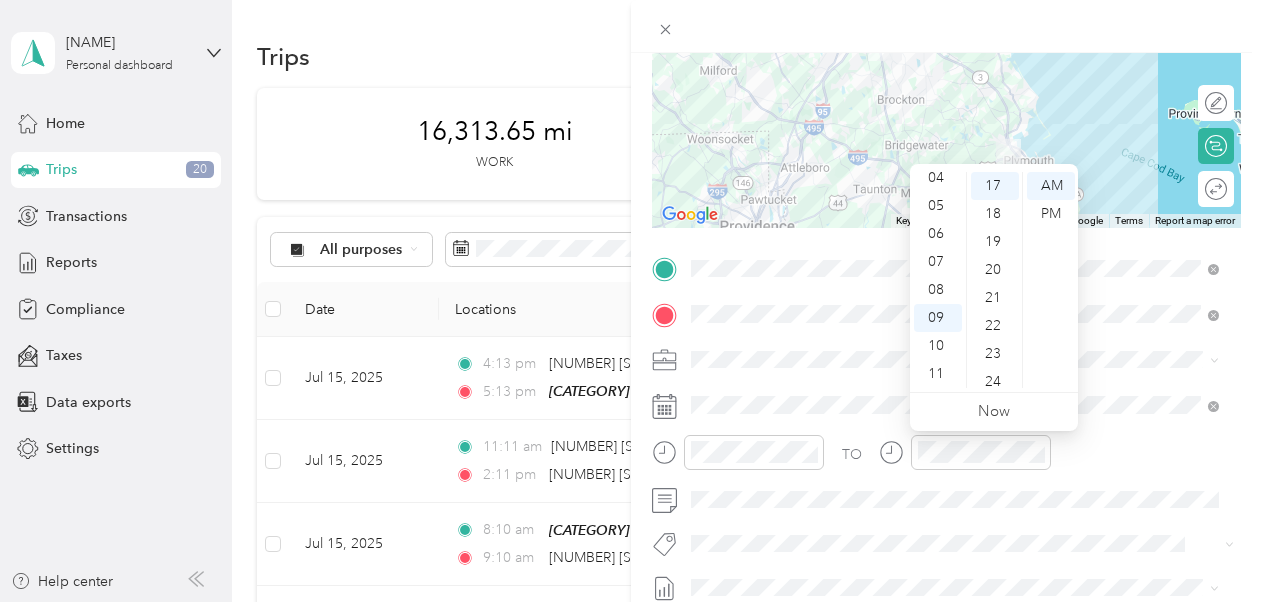 click on "TO" at bounding box center [946, 459] 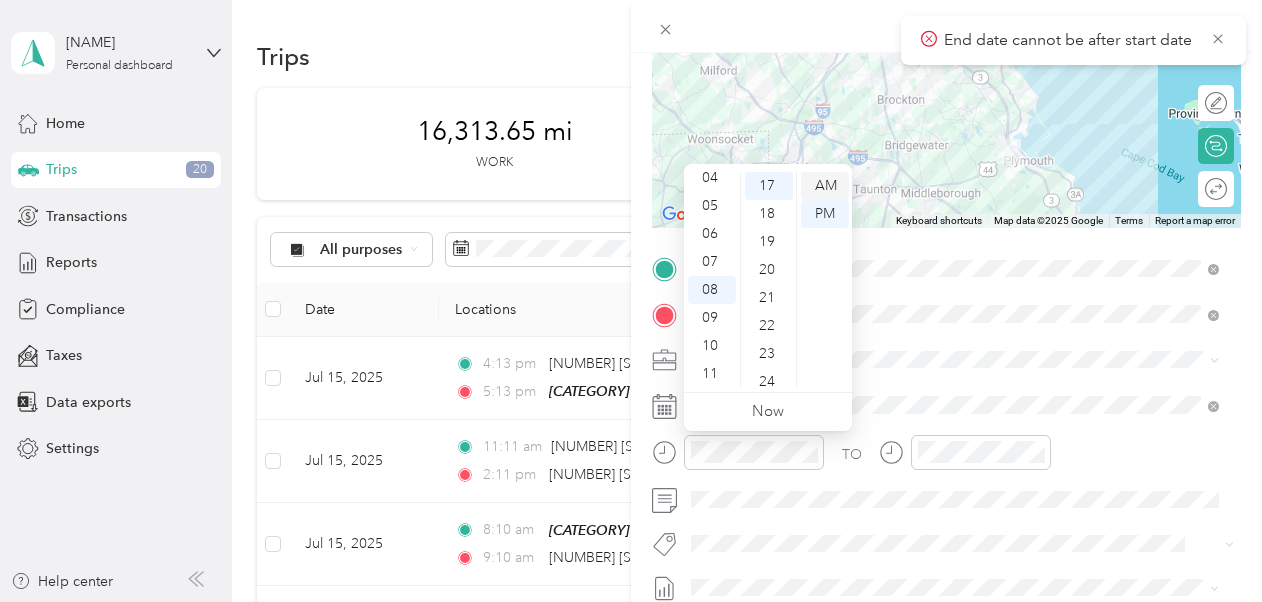 click on "AM" at bounding box center [825, 186] 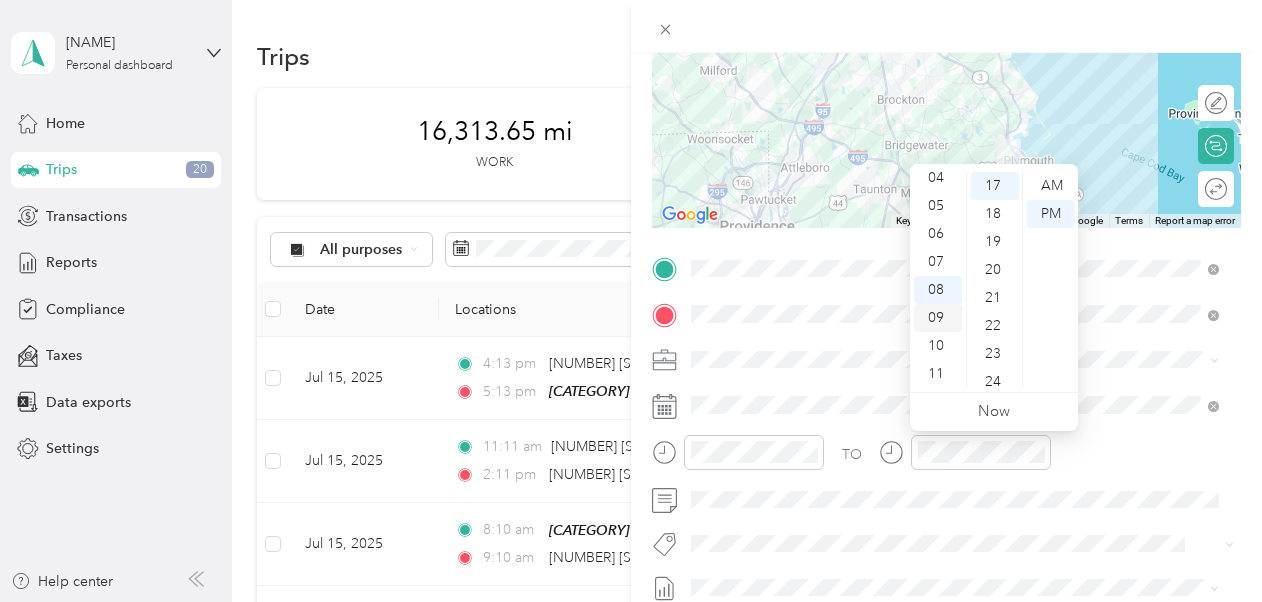 click on "09" at bounding box center (938, 318) 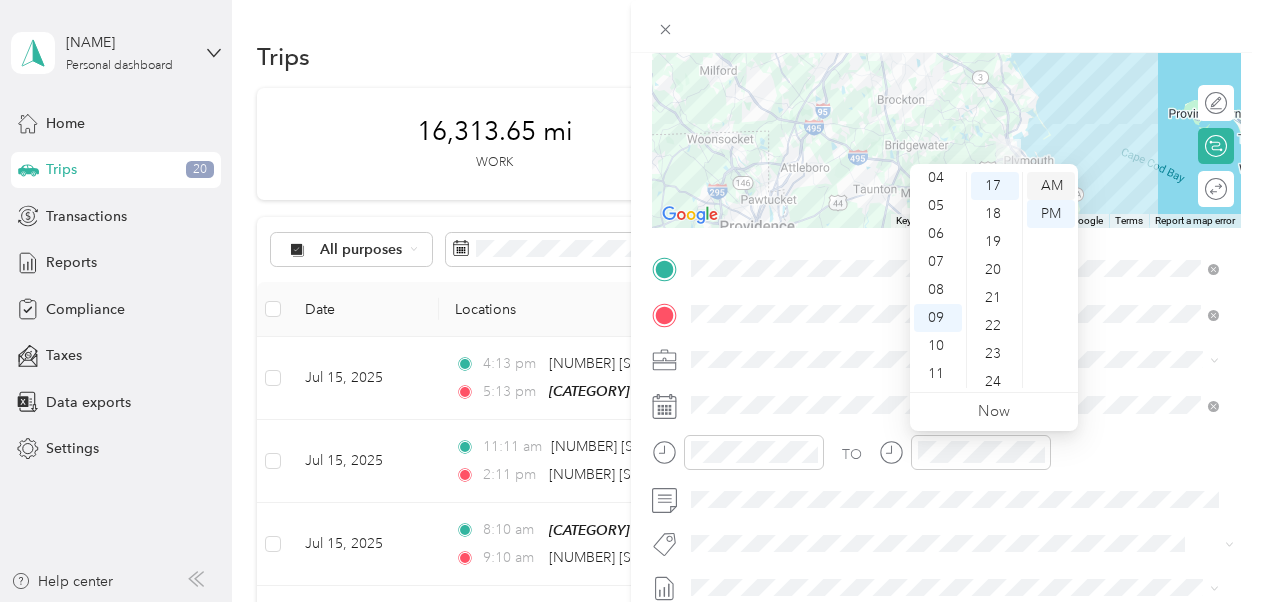 click on "AM" at bounding box center [1051, 186] 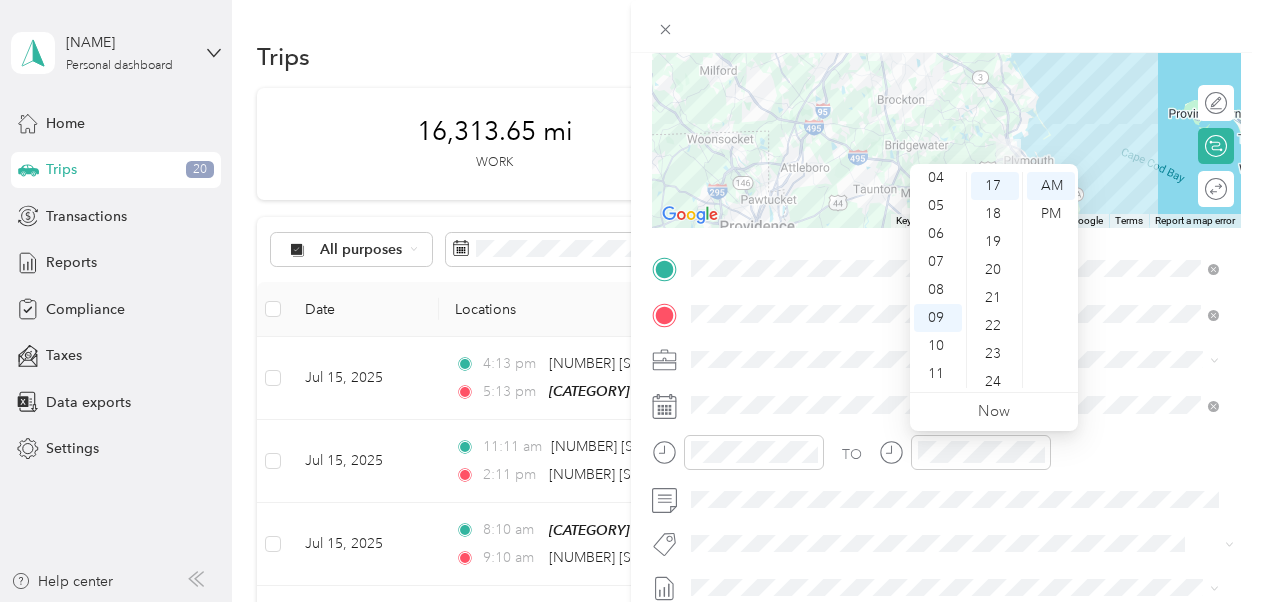click on "TO" at bounding box center [946, 459] 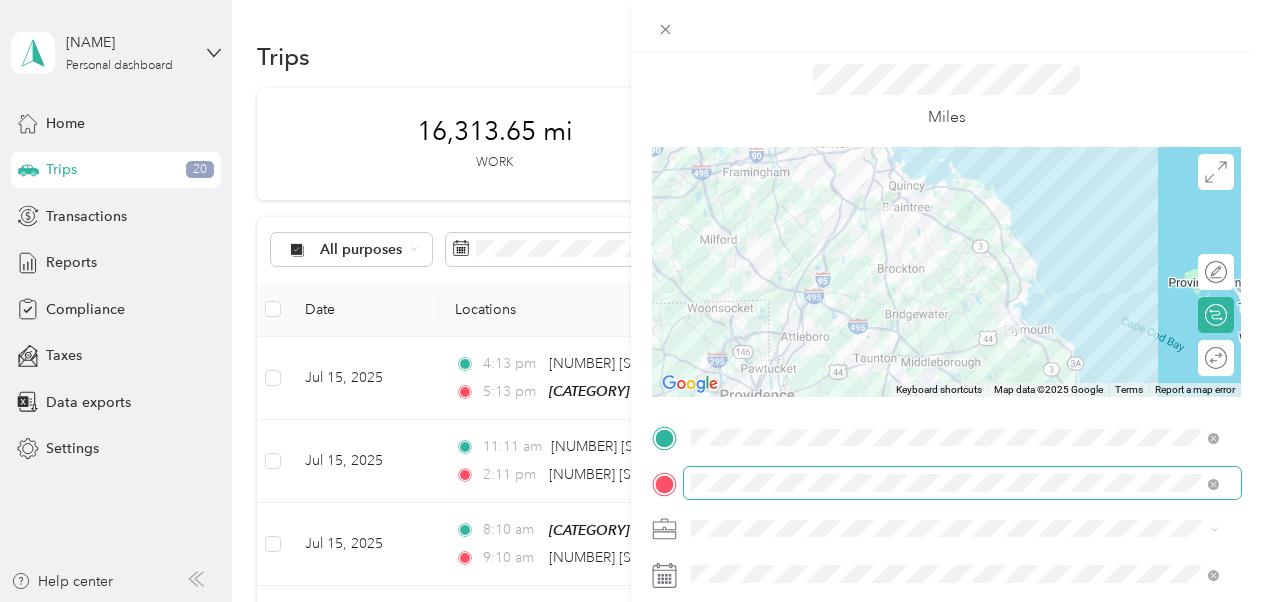 scroll, scrollTop: 0, scrollLeft: 0, axis: both 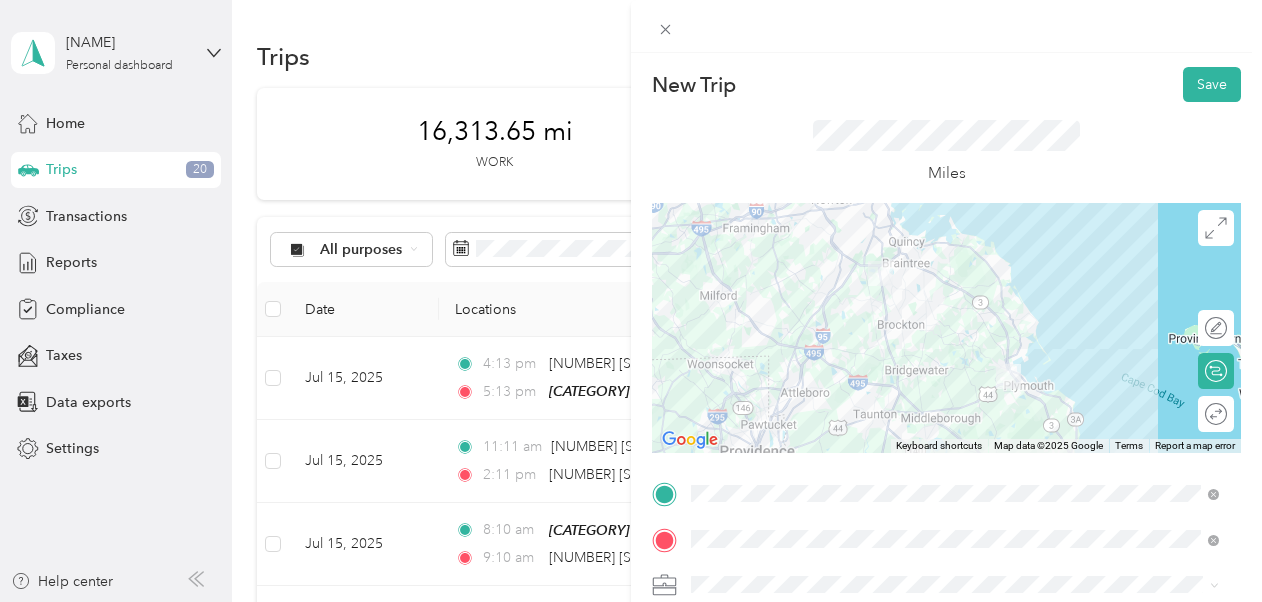 click at bounding box center (946, 328) 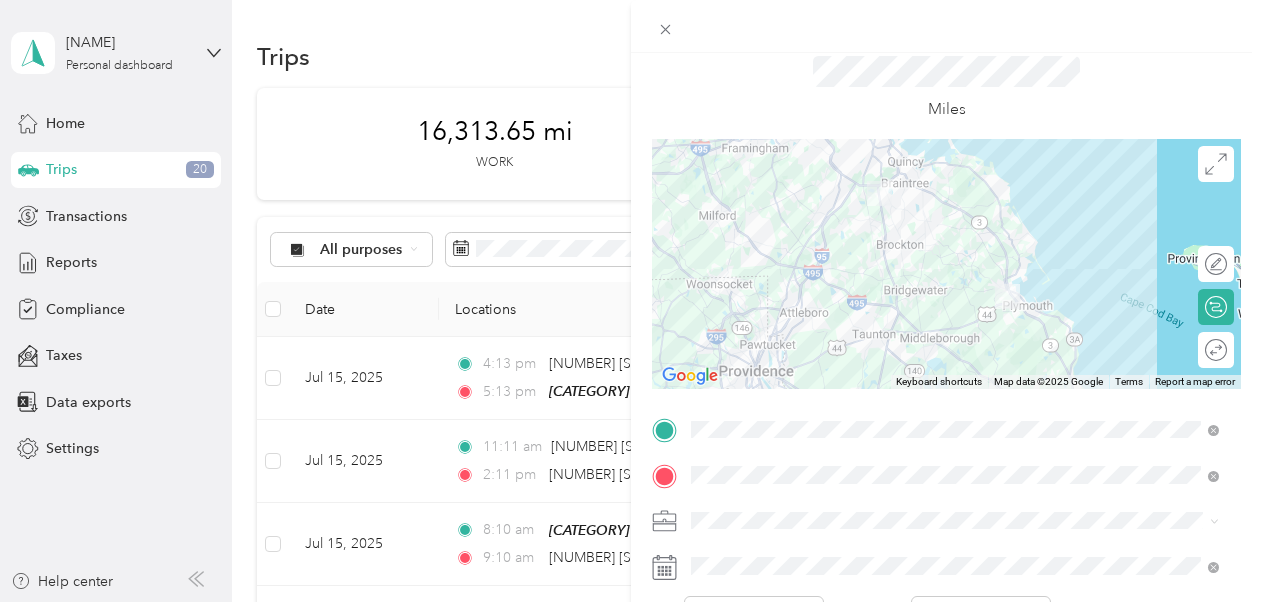 scroll, scrollTop: 0, scrollLeft: 0, axis: both 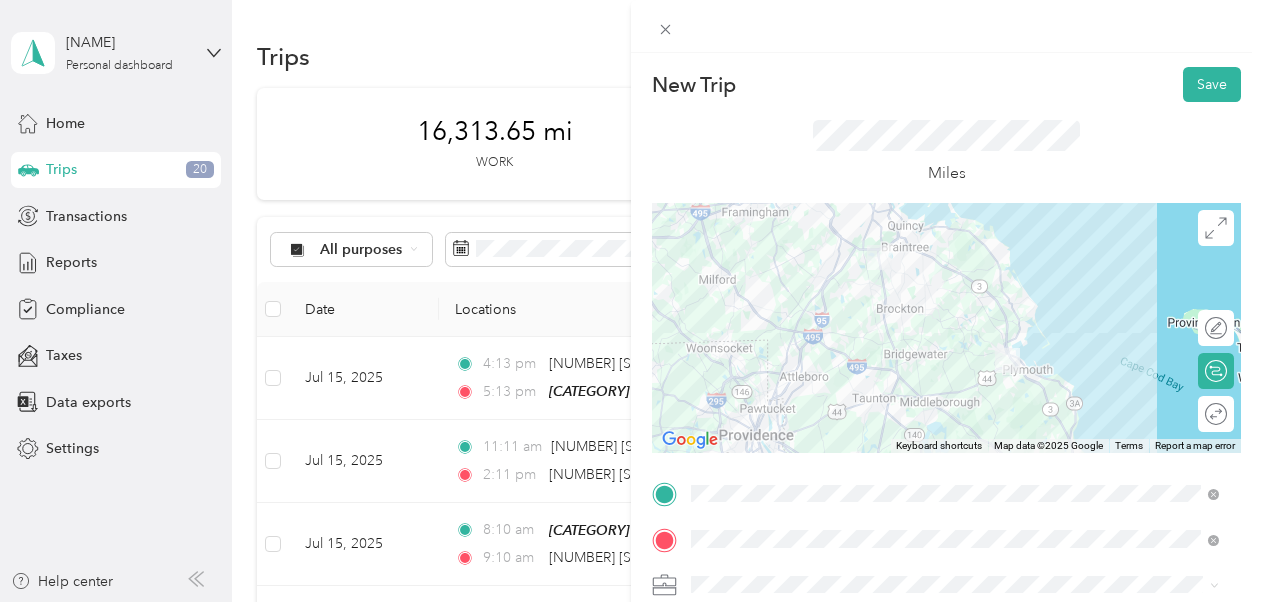 click on "New Trip Save" at bounding box center (946, 84) 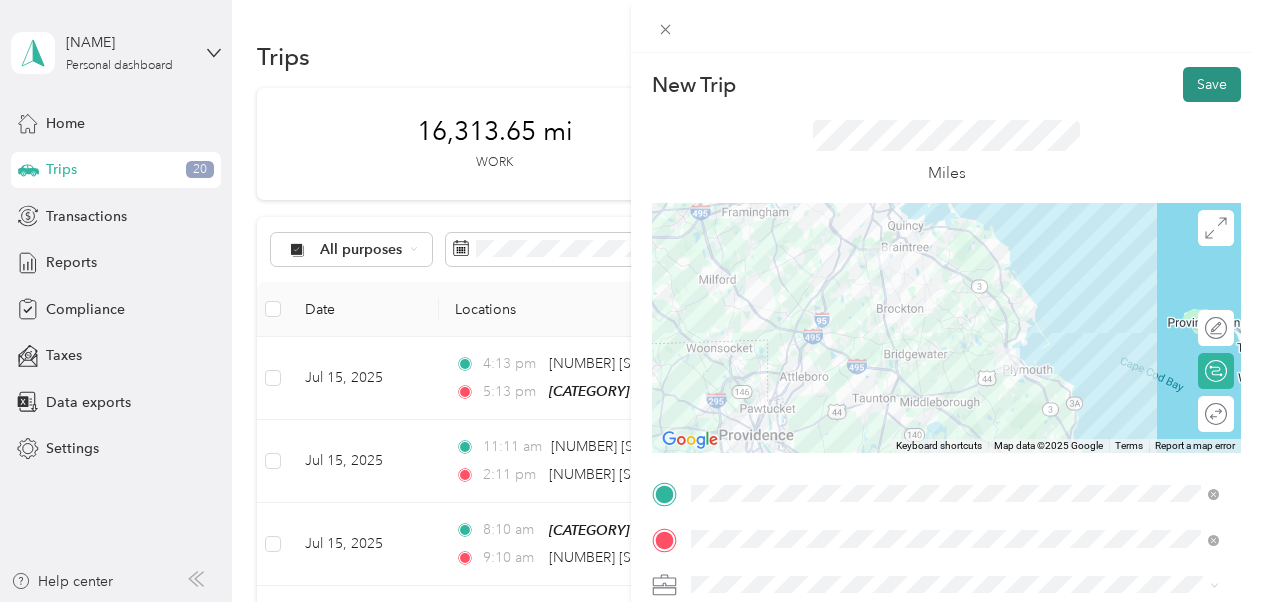 click on "Save" at bounding box center [1212, 84] 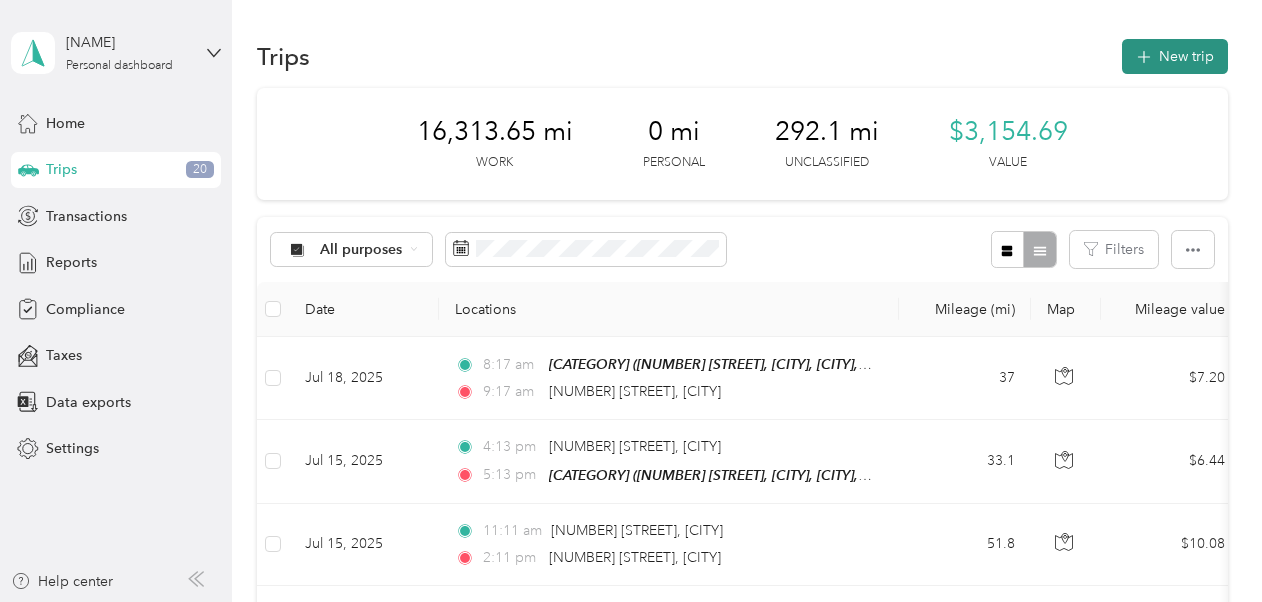 click on "New trip" at bounding box center (1175, 56) 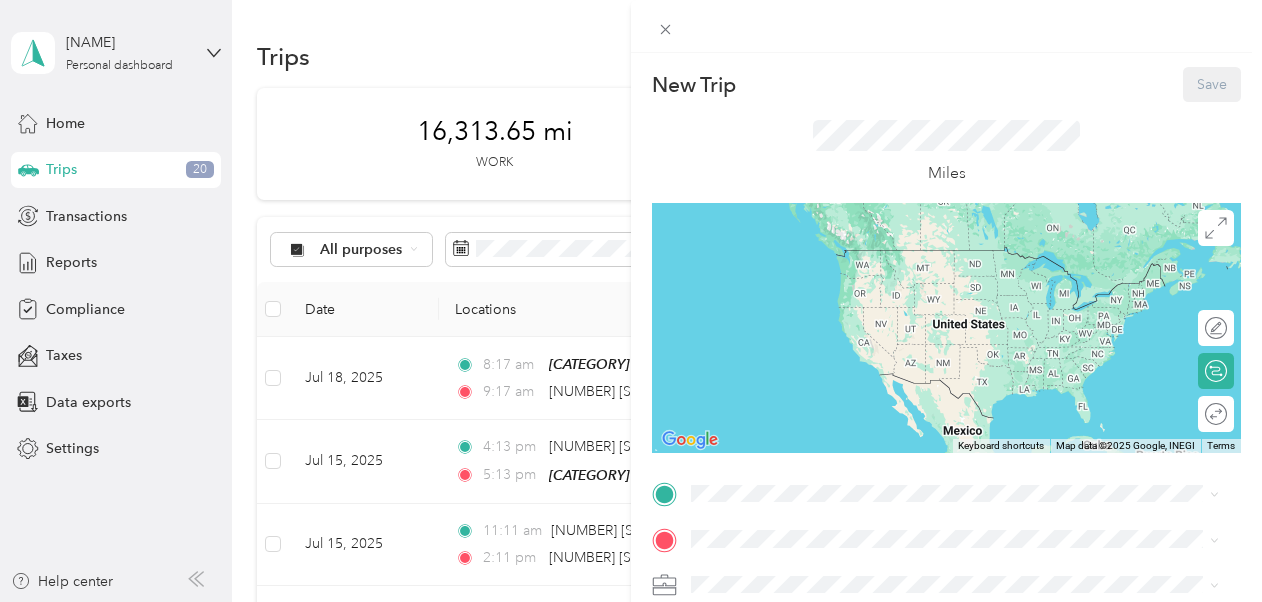 scroll, scrollTop: 235, scrollLeft: 0, axis: vertical 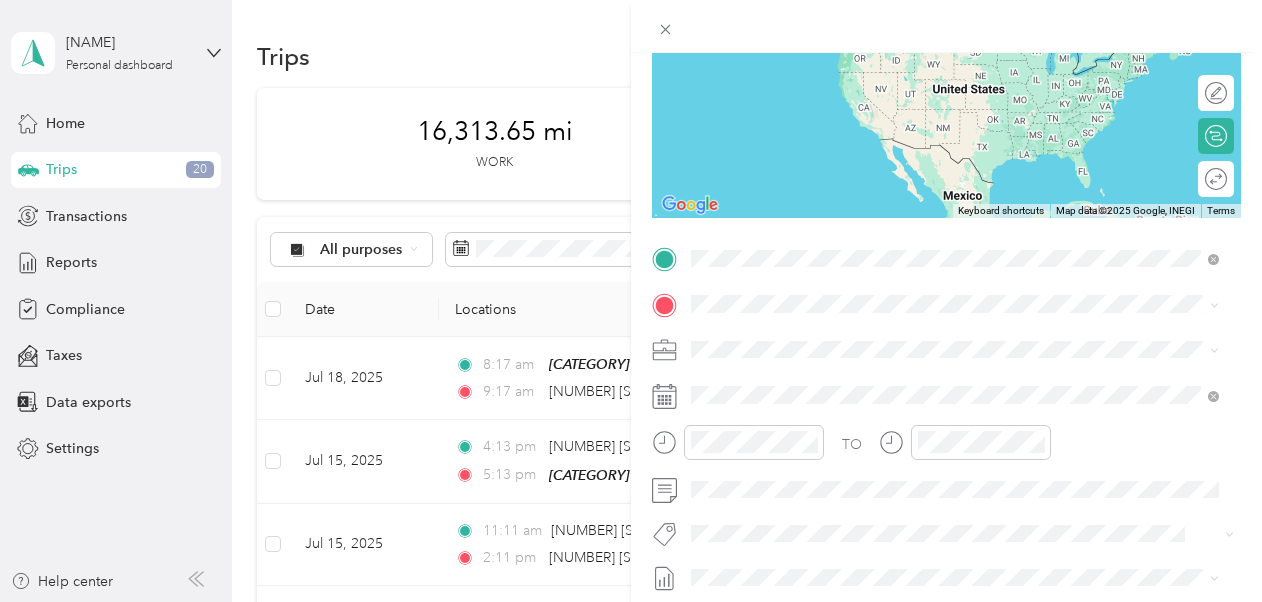 click on "[NUMBER] [STREET]
[CITY], [STATE] [POSTAL_CODE], [COUNTRY]" at bounding box center [873, 338] 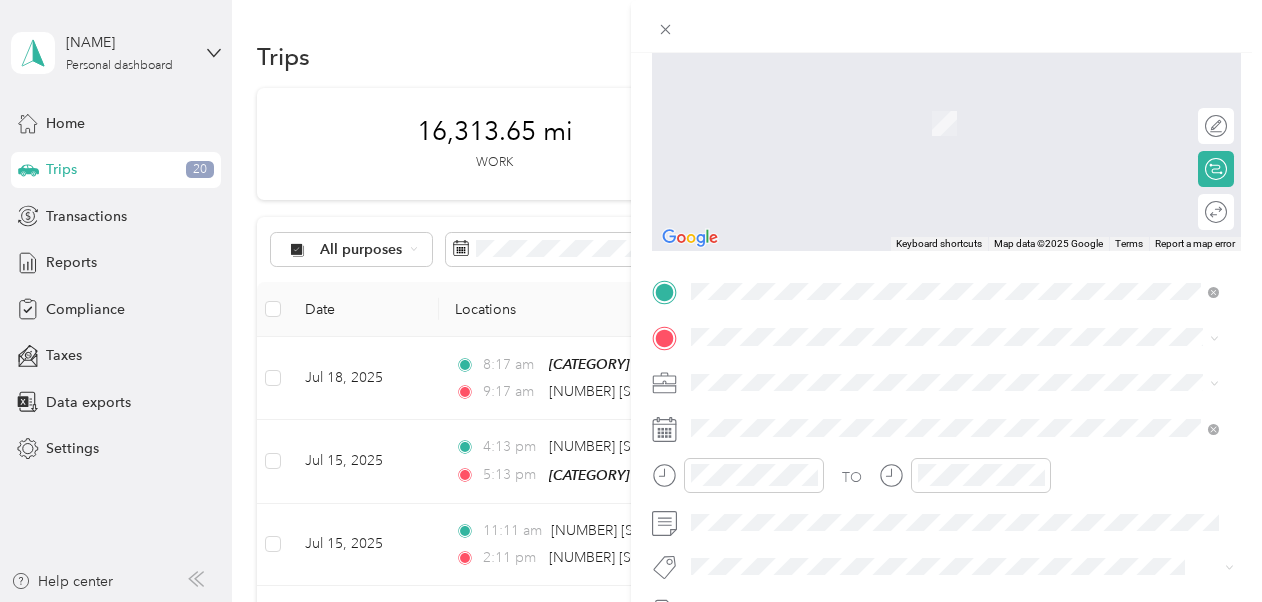 scroll, scrollTop: 200, scrollLeft: 0, axis: vertical 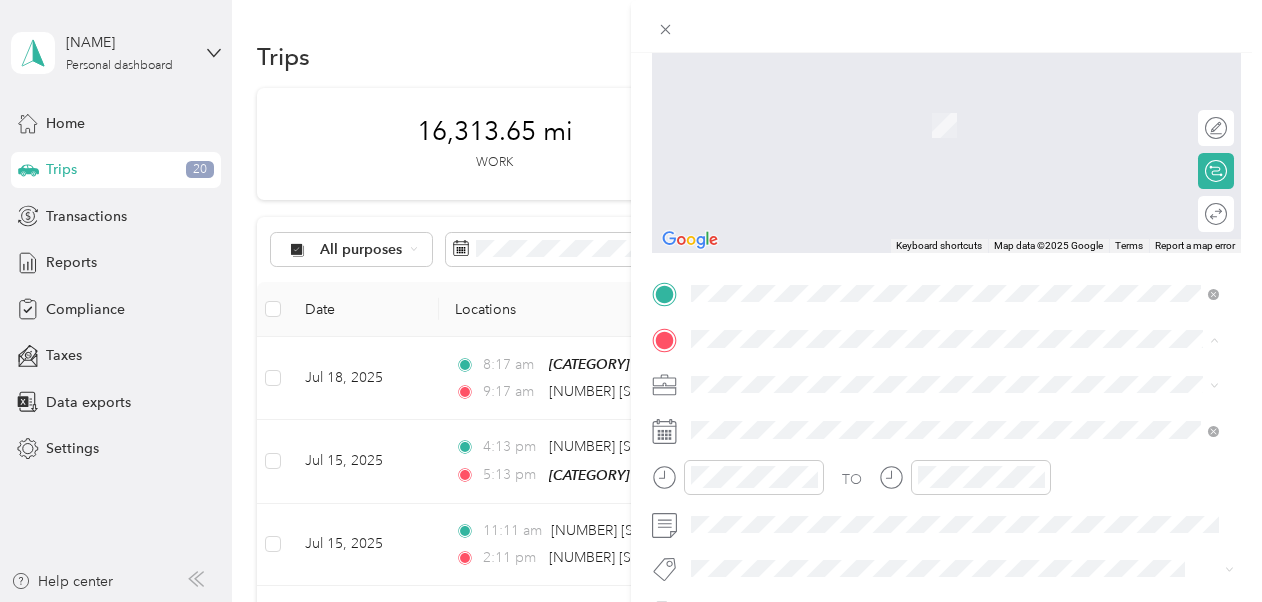 click on "[AREA] ([CITY]) [NUMBER] [STREET], [CITY], [POSTAL_CODE], [CITY], [STATE], [COUNTRY]" at bounding box center [965, 241] 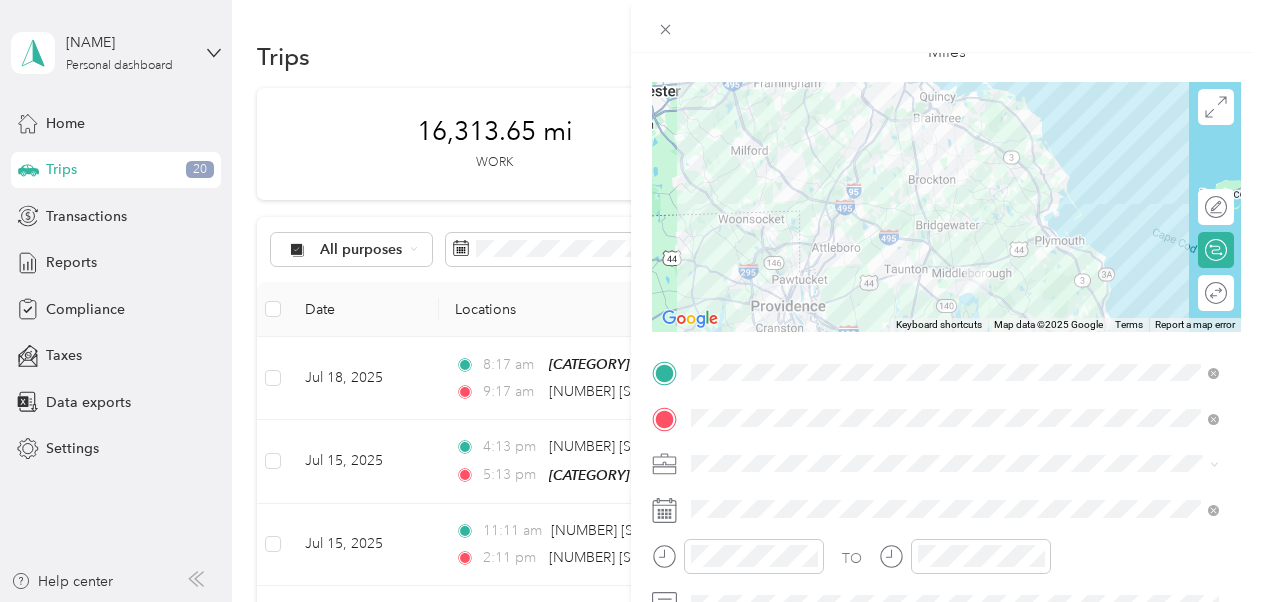 scroll, scrollTop: 204, scrollLeft: 0, axis: vertical 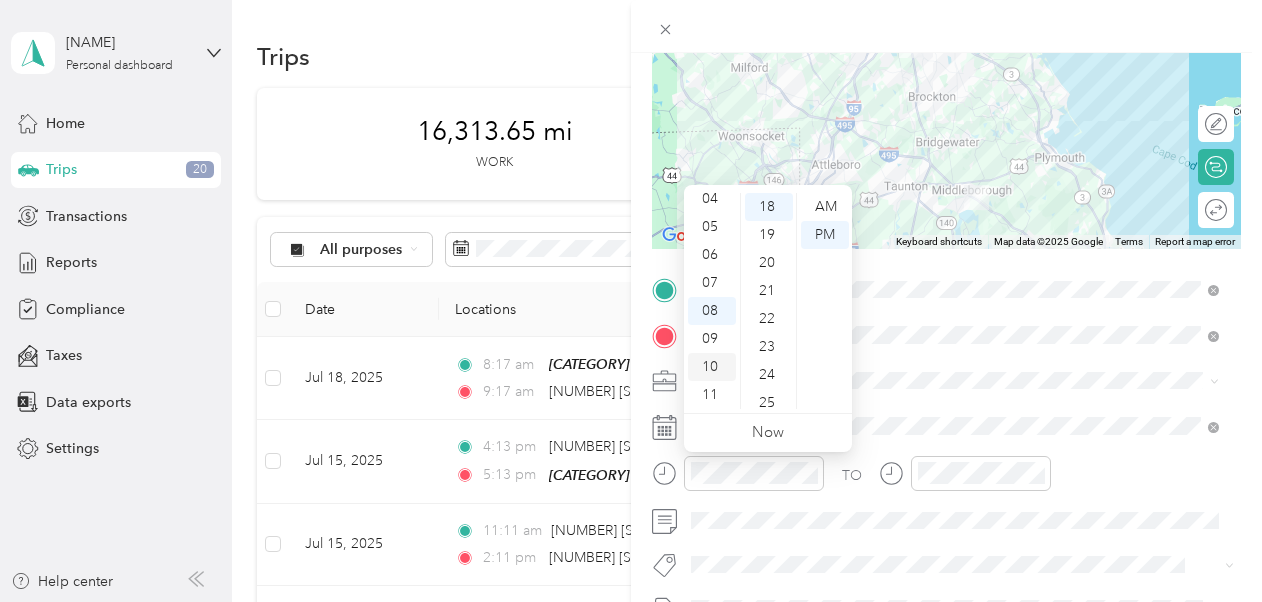 click on "10" at bounding box center (712, 367) 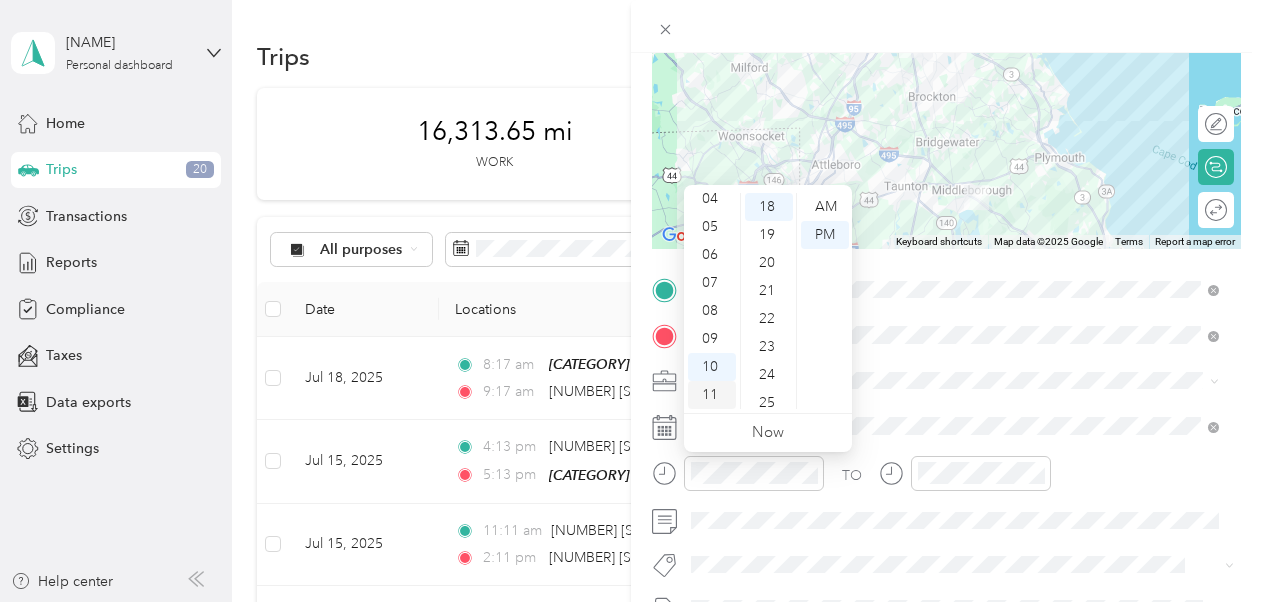click on "11" at bounding box center (712, 395) 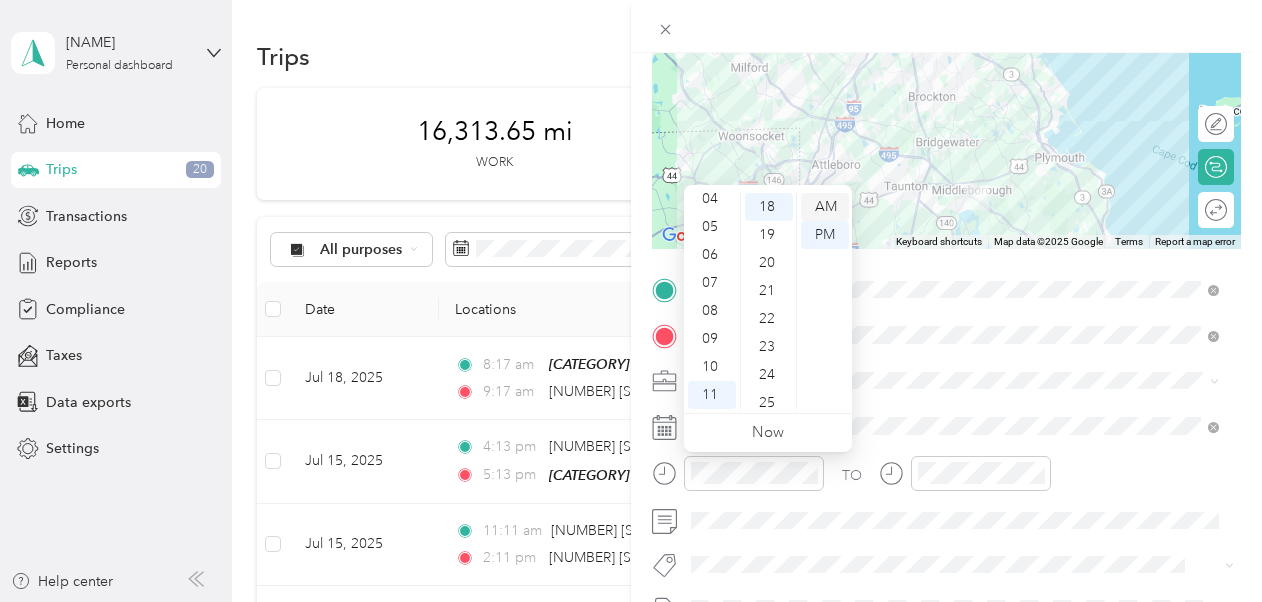 click on "AM" at bounding box center (825, 207) 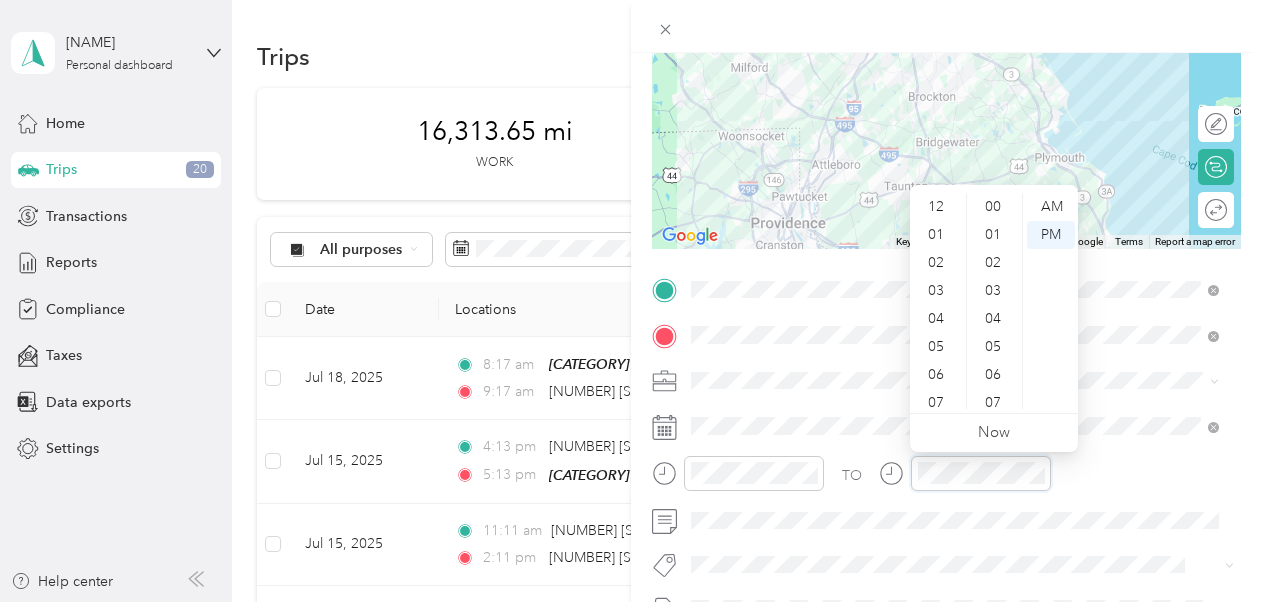 scroll, scrollTop: 504, scrollLeft: 0, axis: vertical 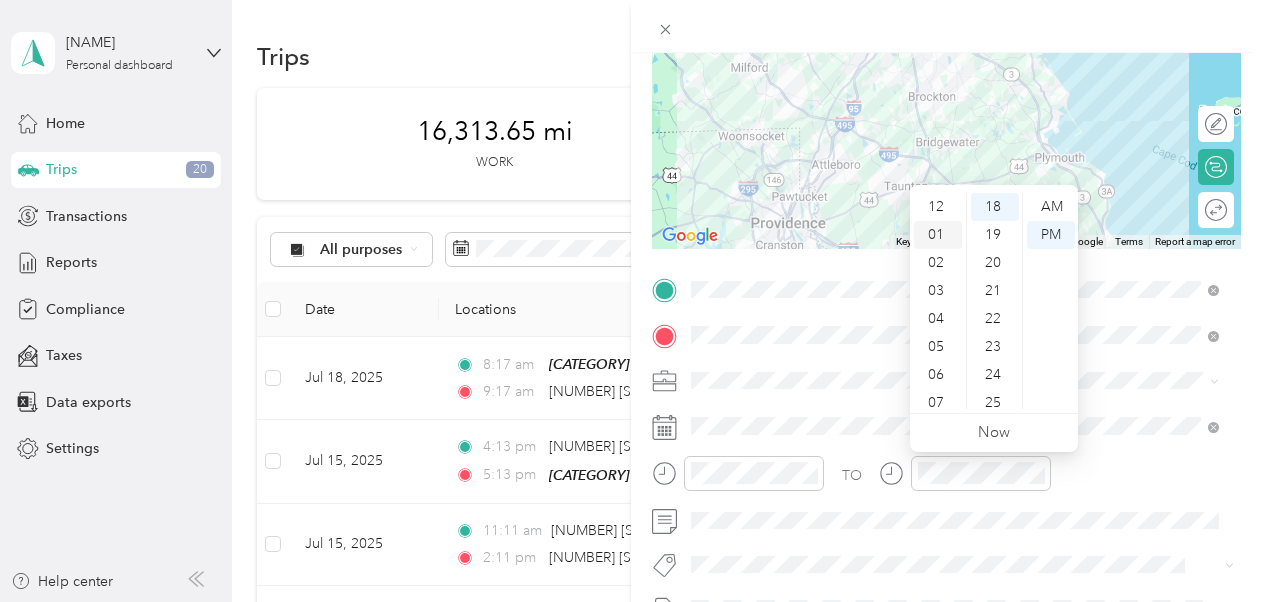 click on "01" at bounding box center [938, 235] 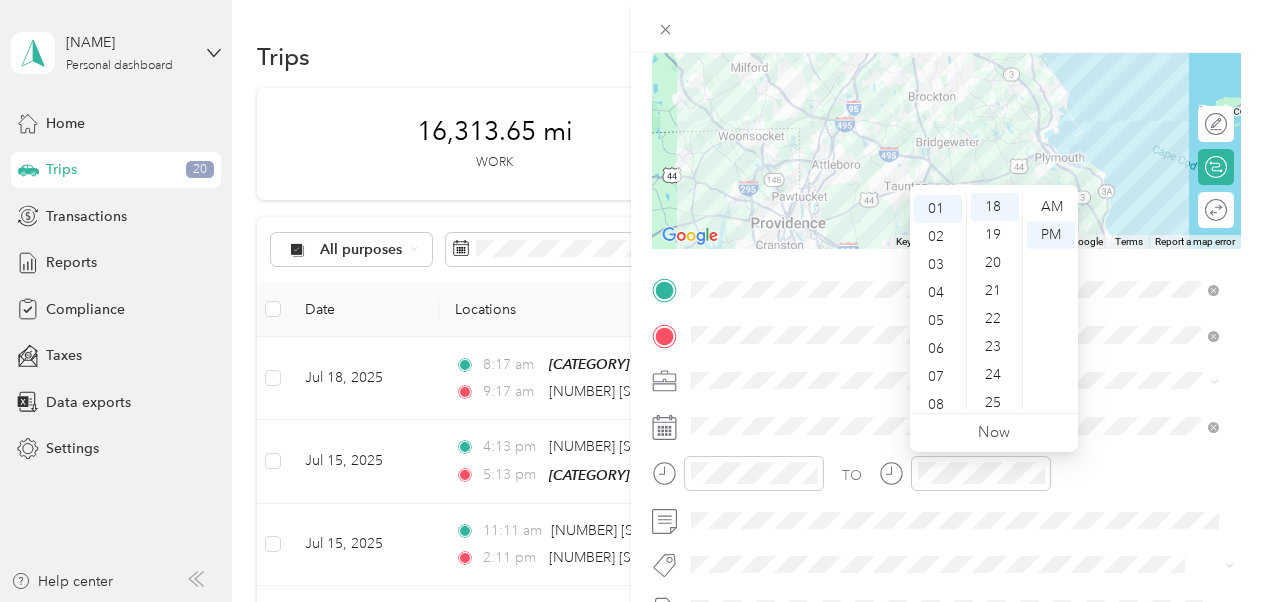 scroll, scrollTop: 28, scrollLeft: 0, axis: vertical 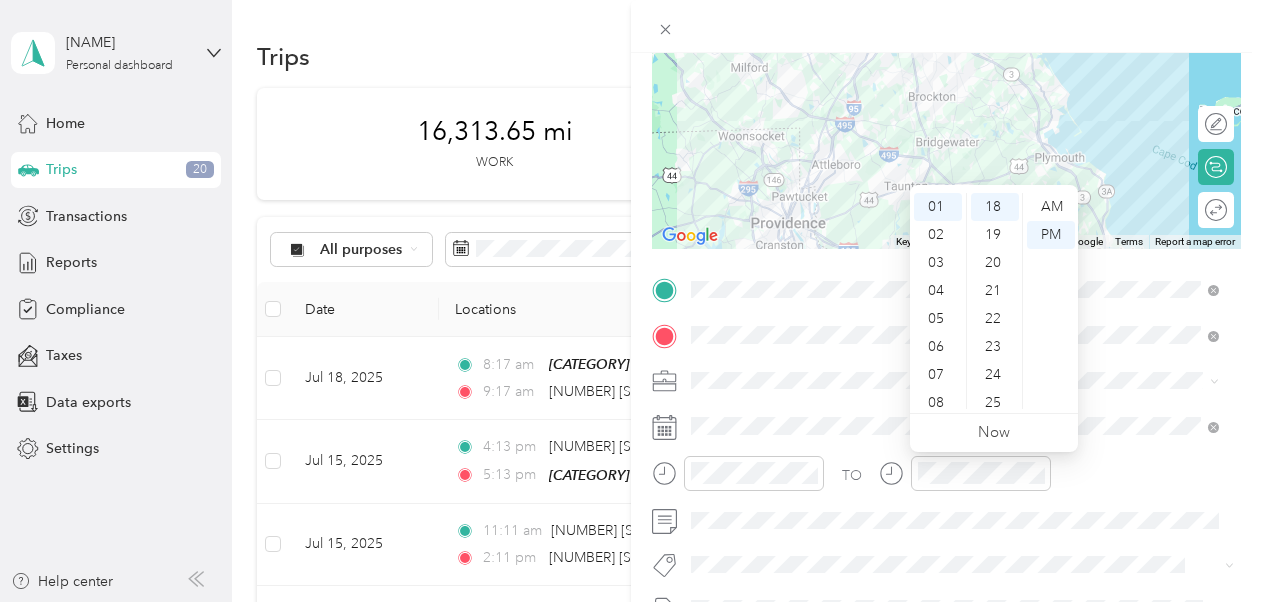 click on "TO" at bounding box center [946, 480] 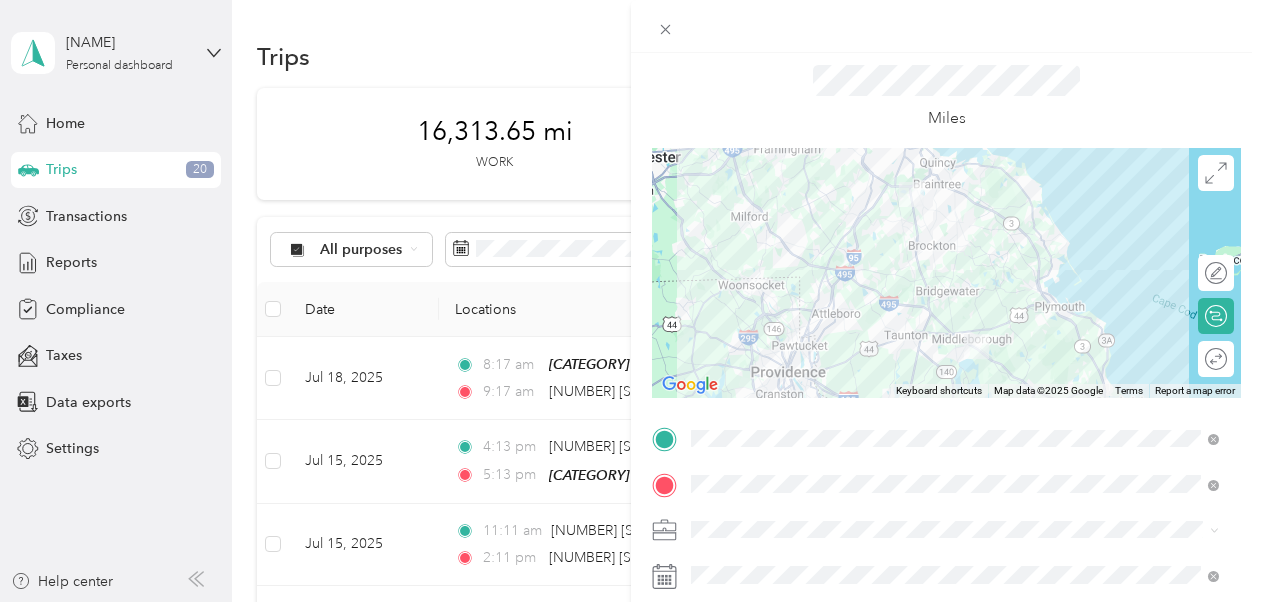scroll, scrollTop: 57, scrollLeft: 0, axis: vertical 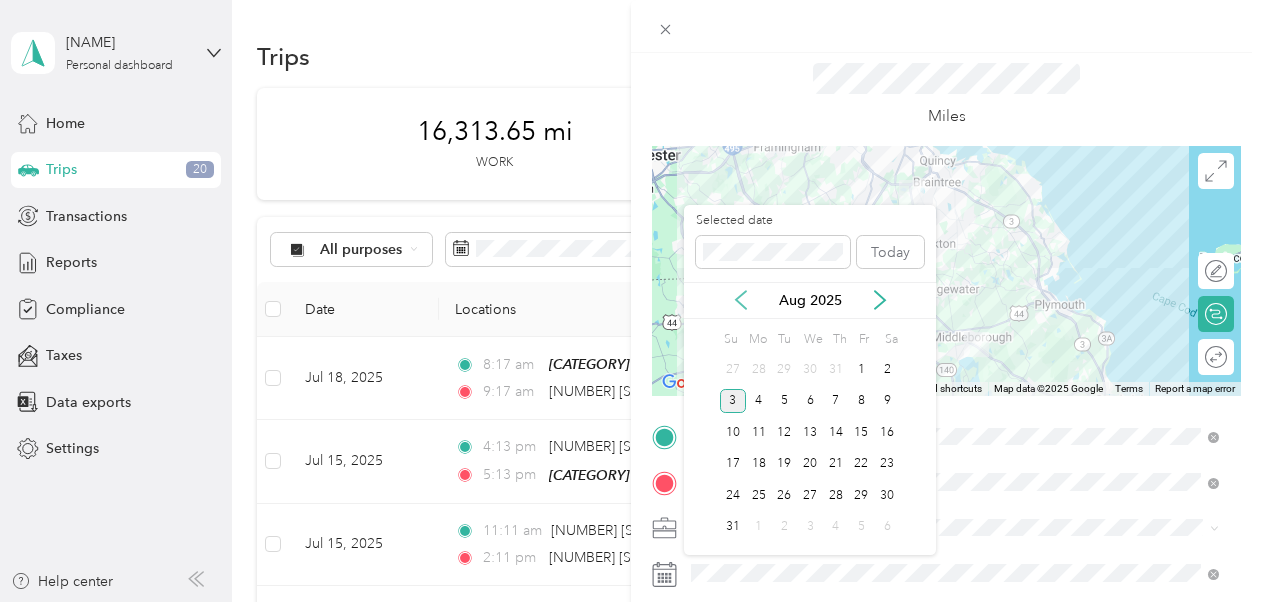 click 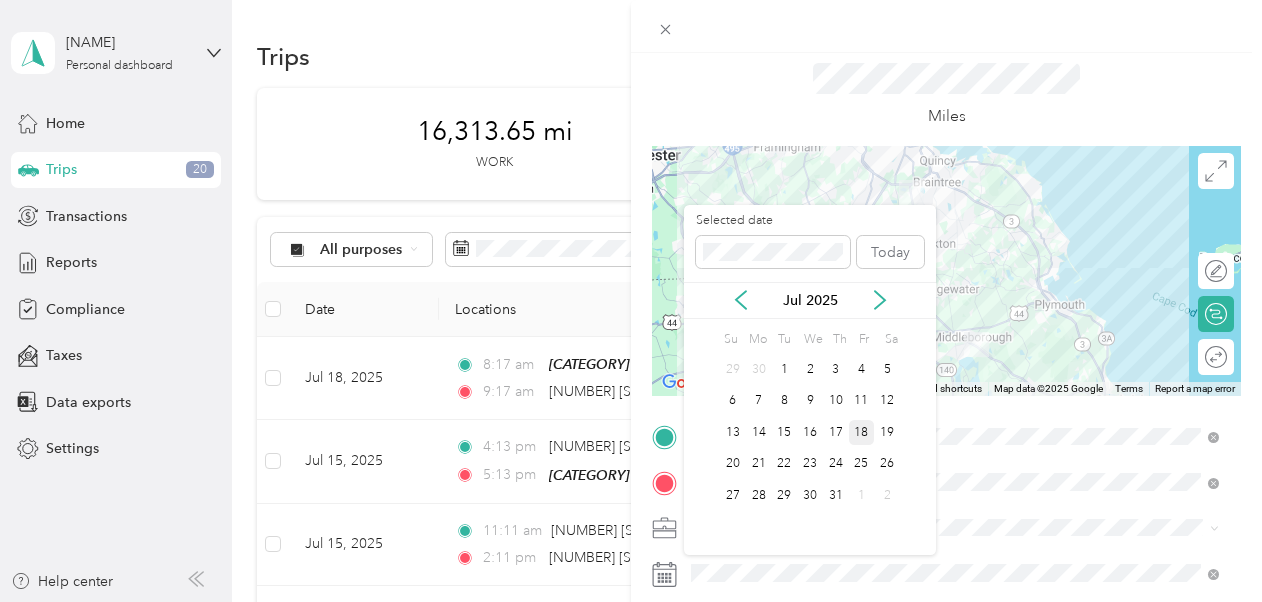 click on "18" at bounding box center [862, 432] 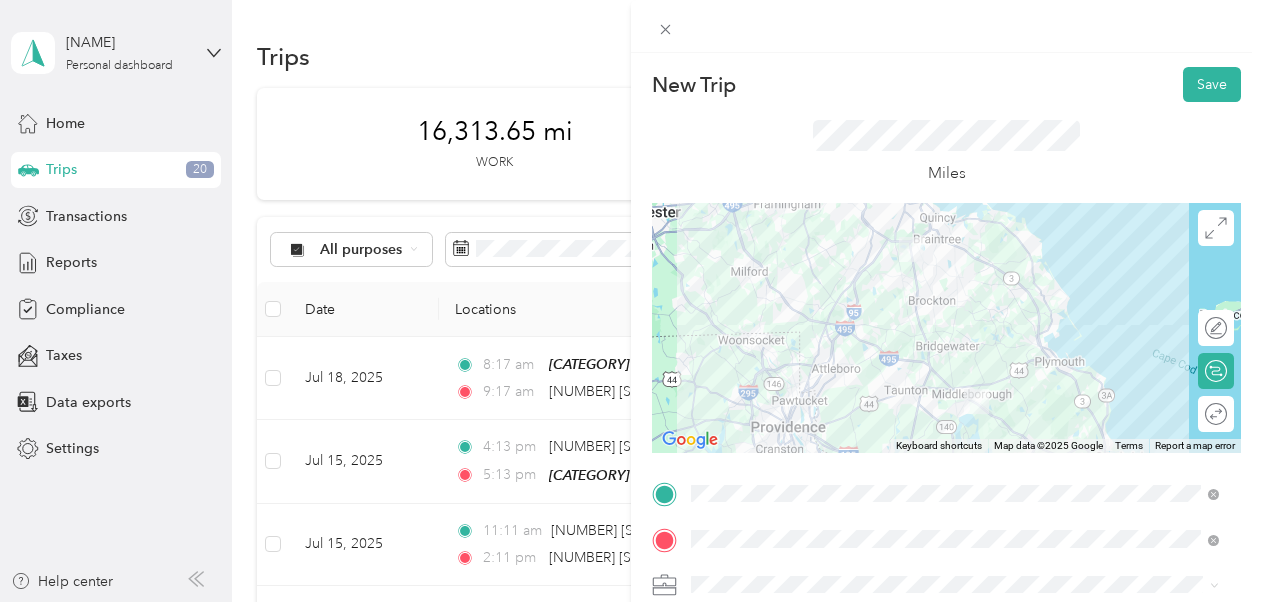 scroll, scrollTop: 2, scrollLeft: 0, axis: vertical 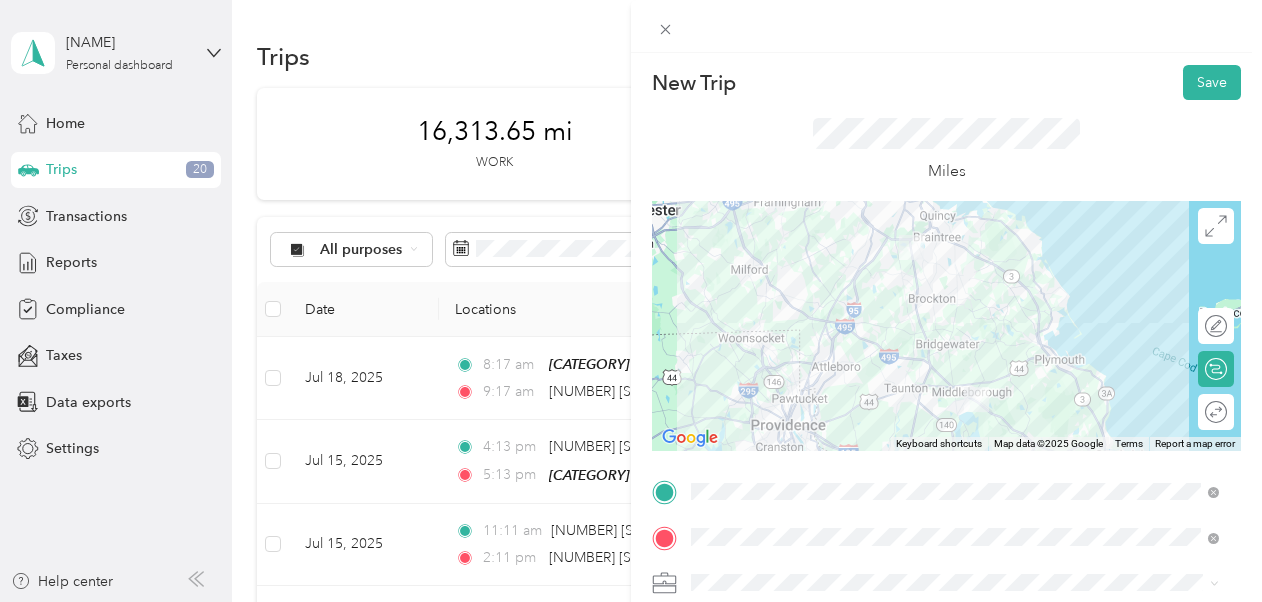 click at bounding box center (946, 326) 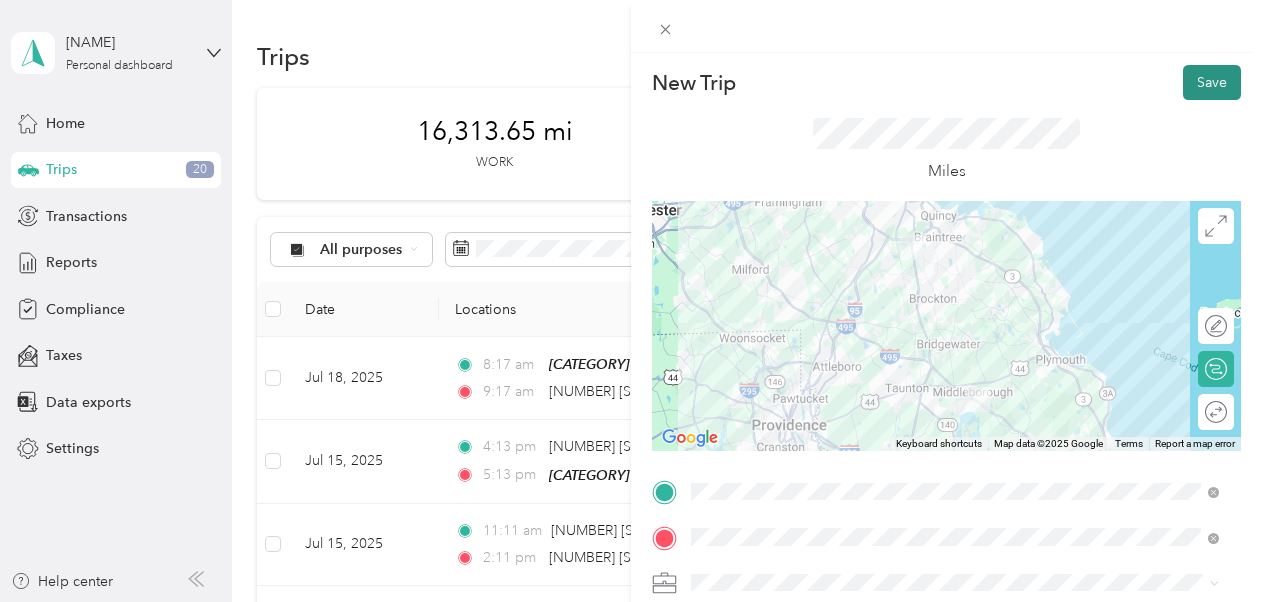 click on "Save" at bounding box center [1212, 82] 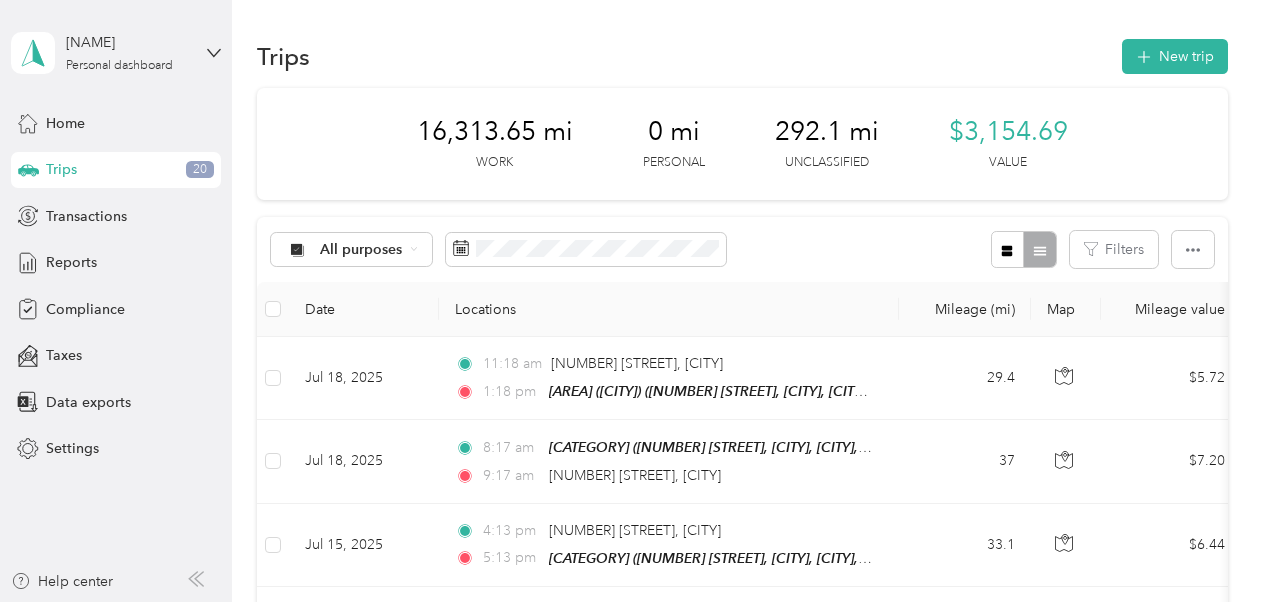 click on "Trips New trip" at bounding box center [742, 56] 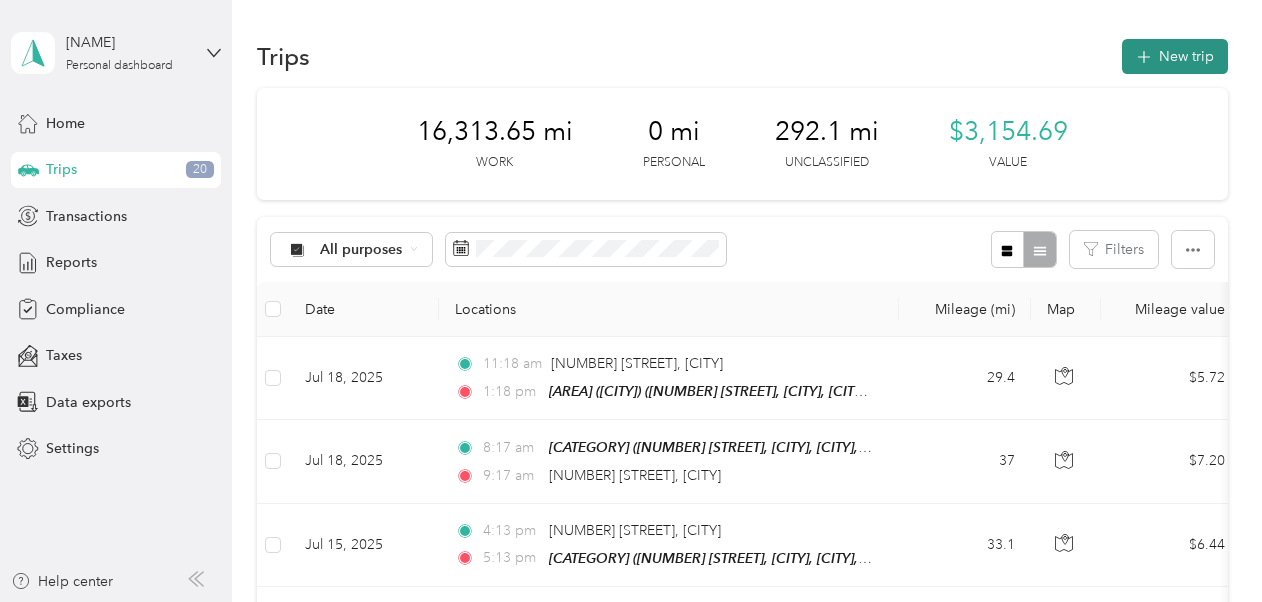click at bounding box center [1144, 56] 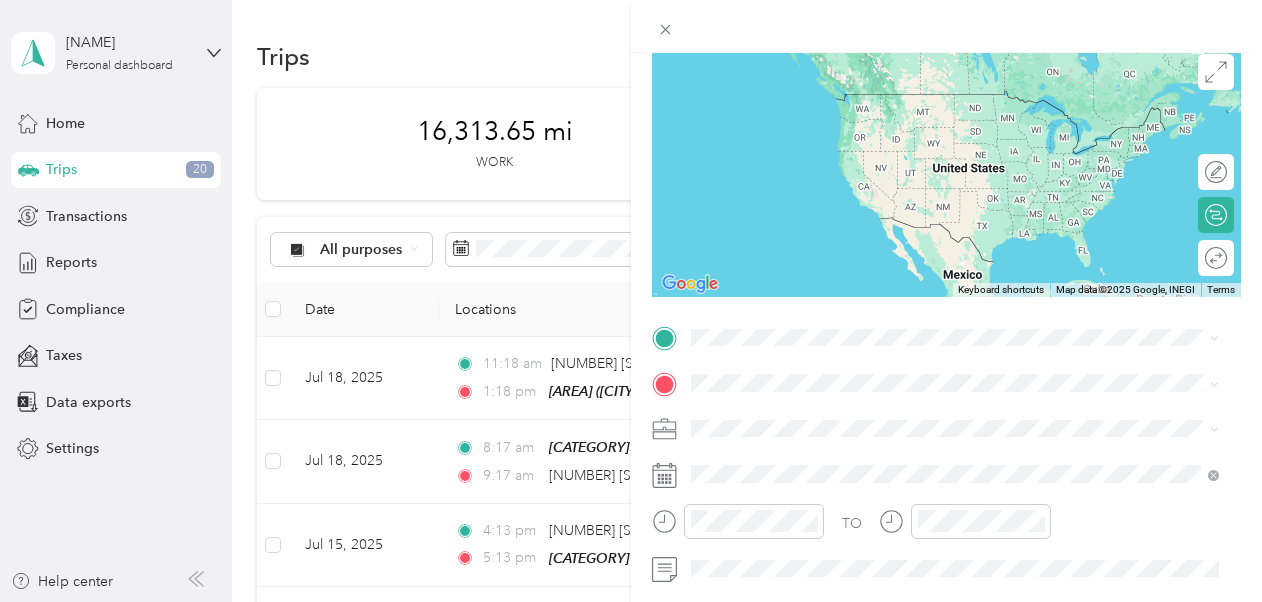 scroll, scrollTop: 162, scrollLeft: 0, axis: vertical 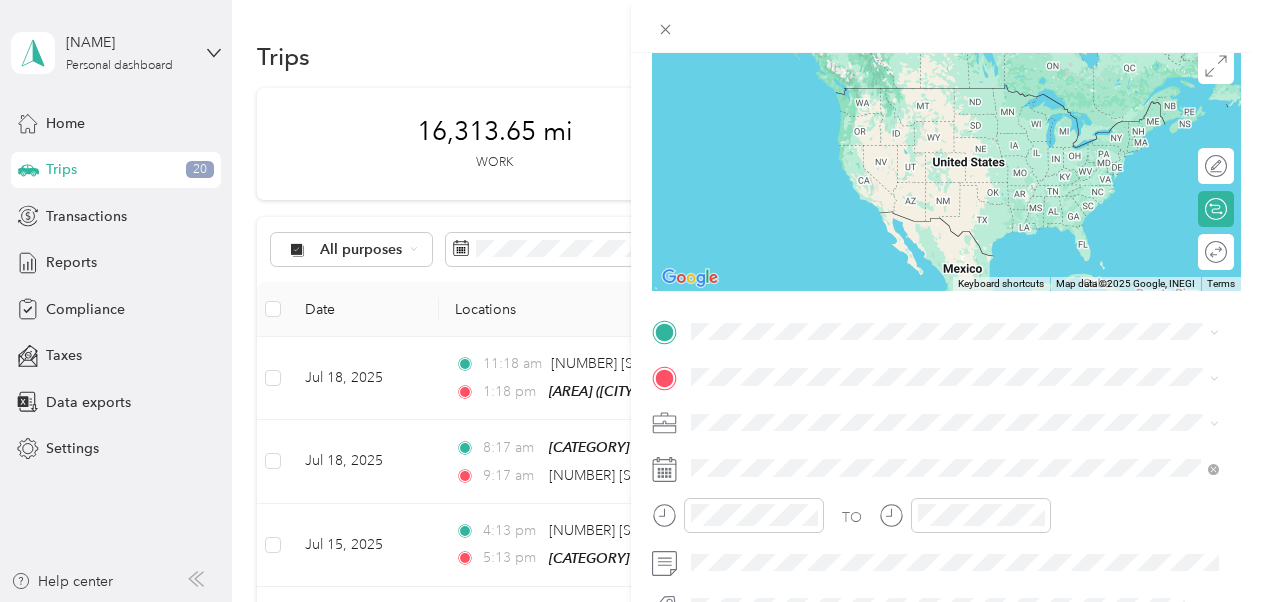 click on "[NUMBER] [STREET], [CITY], [POSTAL_CODE], [CITY], [STATE], [COUNTRY]" at bounding box center (965, 243) 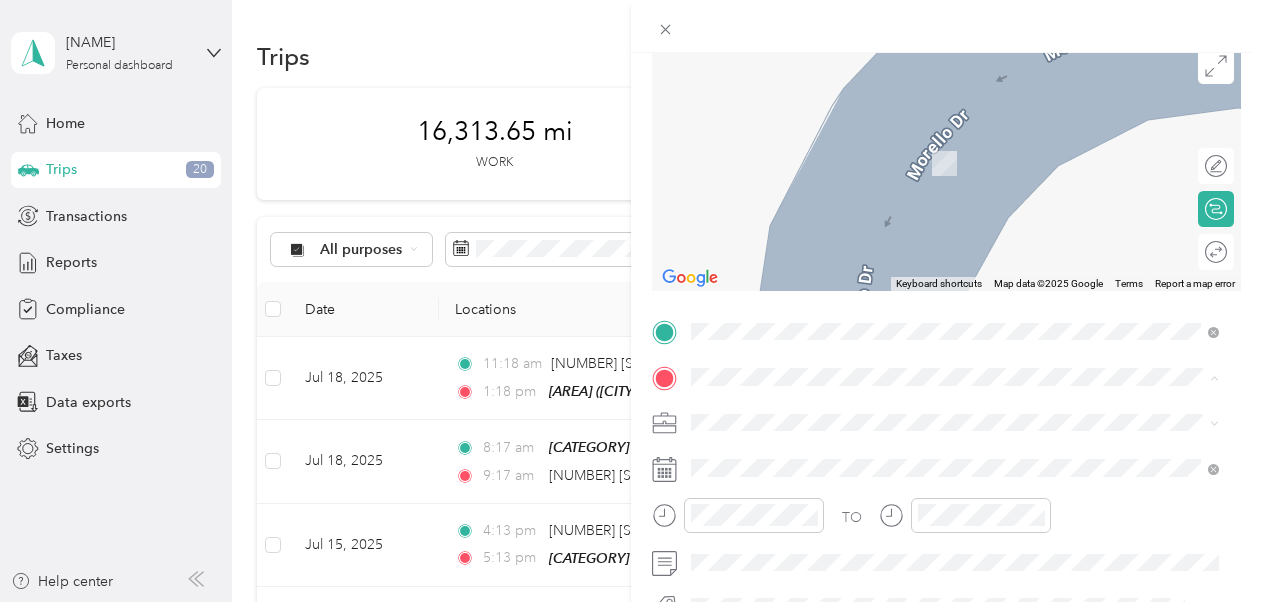click on "[AREA] [NUMBER] [STREET], [CITY], [POSTAL_CODE], [CITY], [STATE], [COUNTRY]" at bounding box center [965, 153] 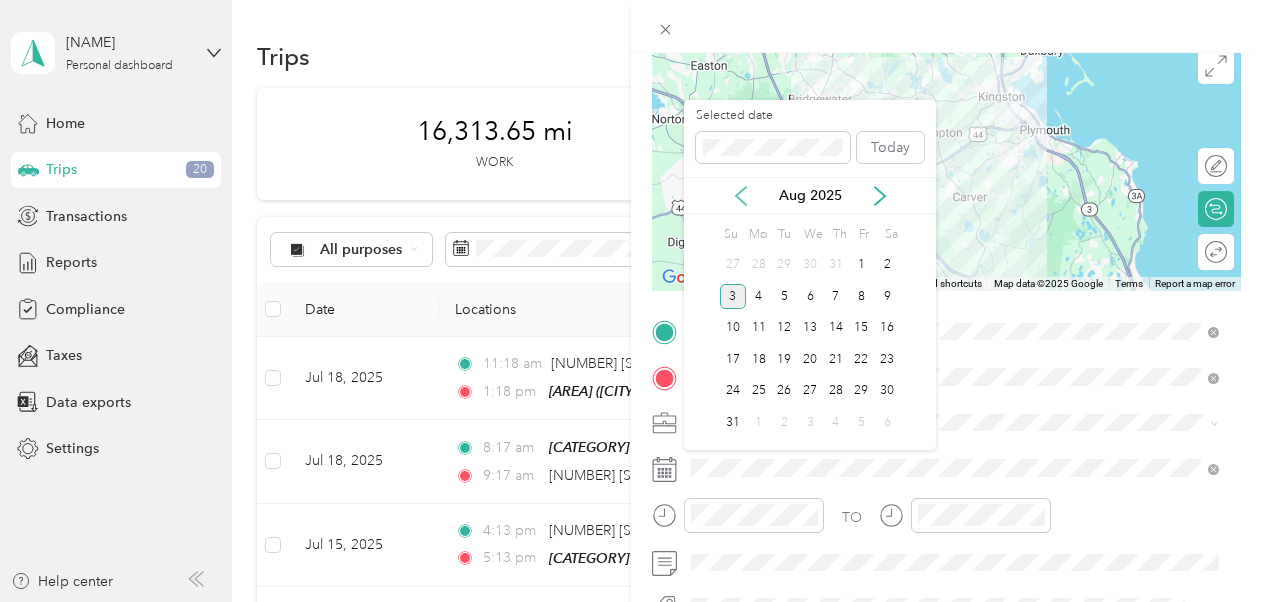 click 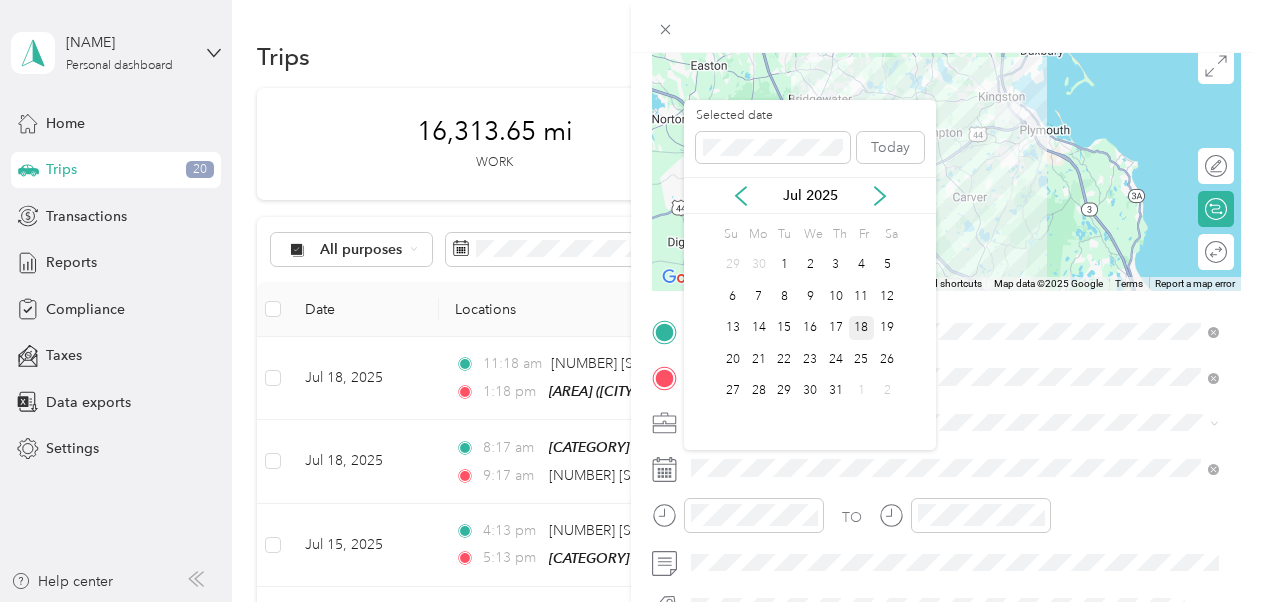 click on "18" at bounding box center (862, 328) 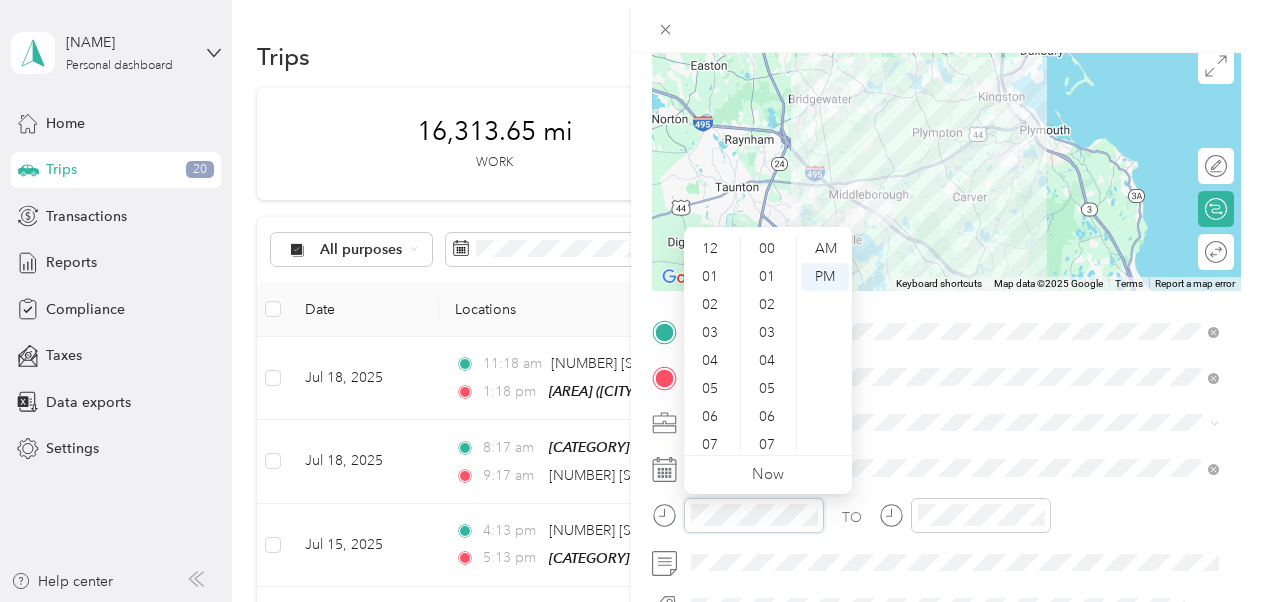 scroll, scrollTop: 532, scrollLeft: 0, axis: vertical 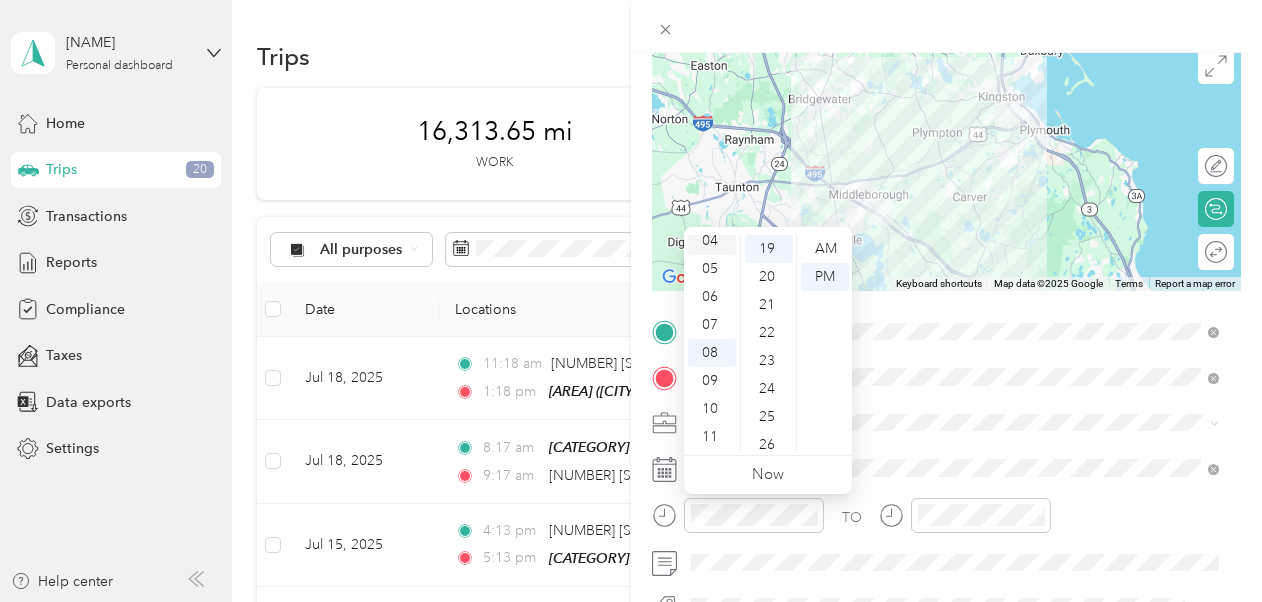 click on "04" at bounding box center (712, 241) 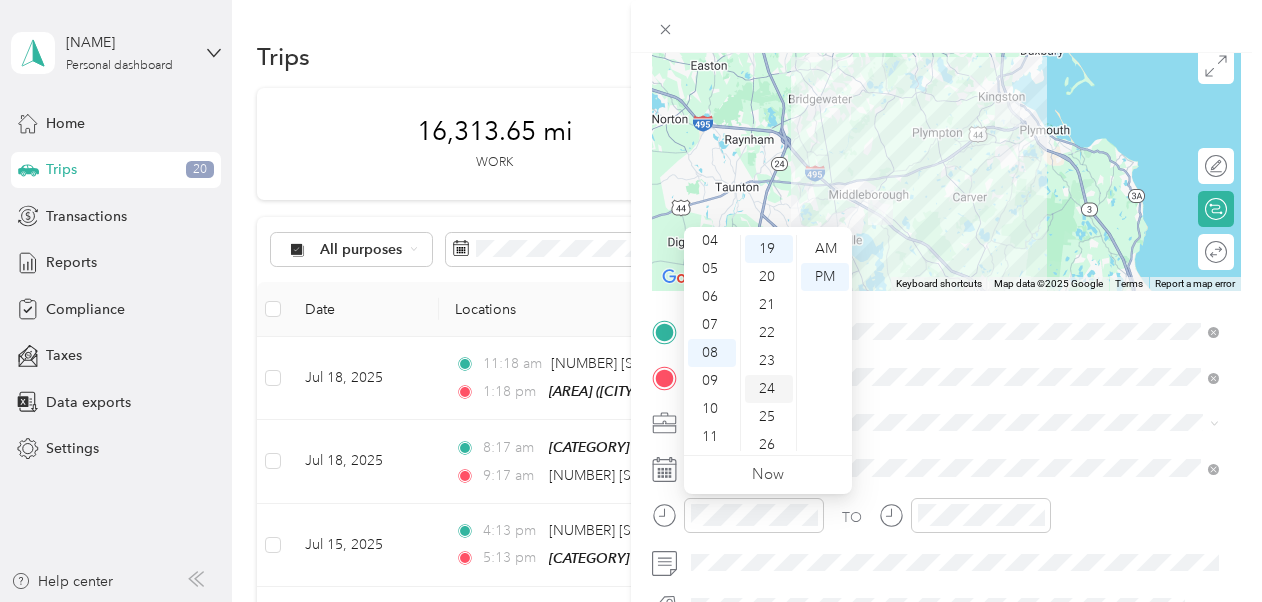 scroll, scrollTop: 112, scrollLeft: 0, axis: vertical 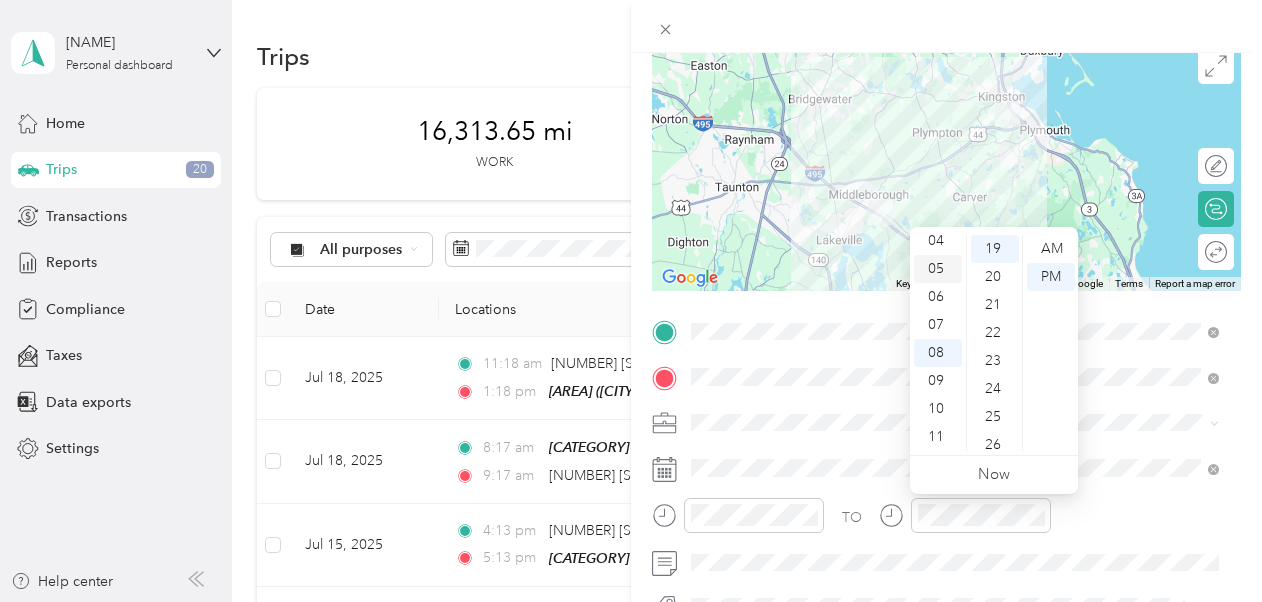 click on "05" at bounding box center [938, 269] 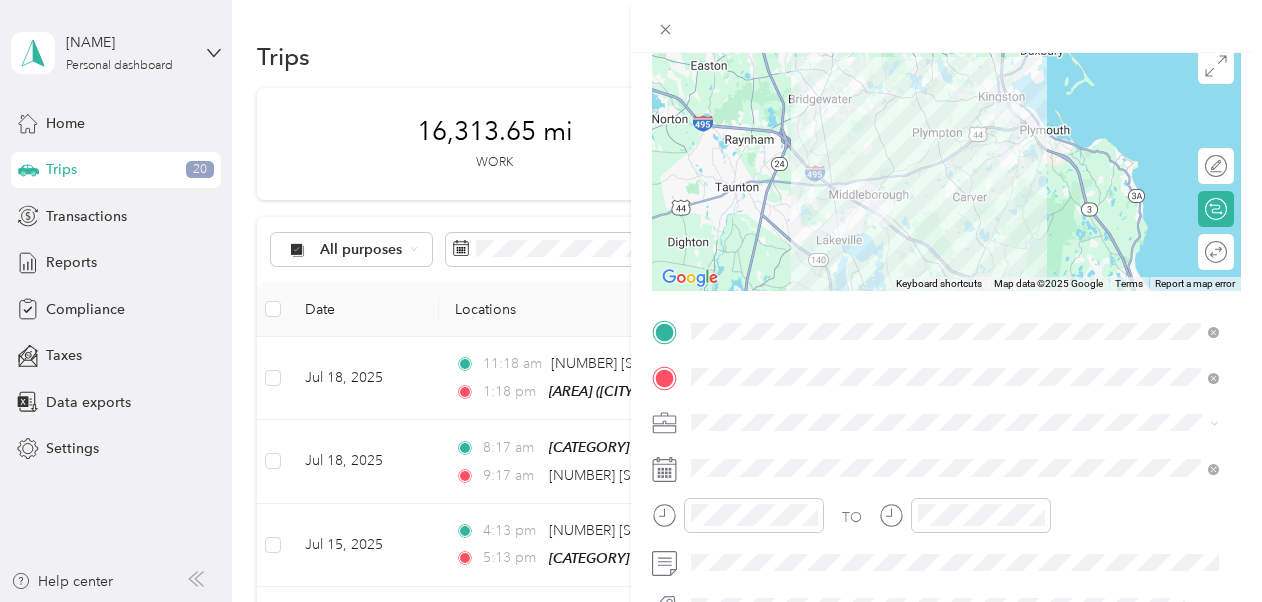 click on "TO" at bounding box center [946, 522] 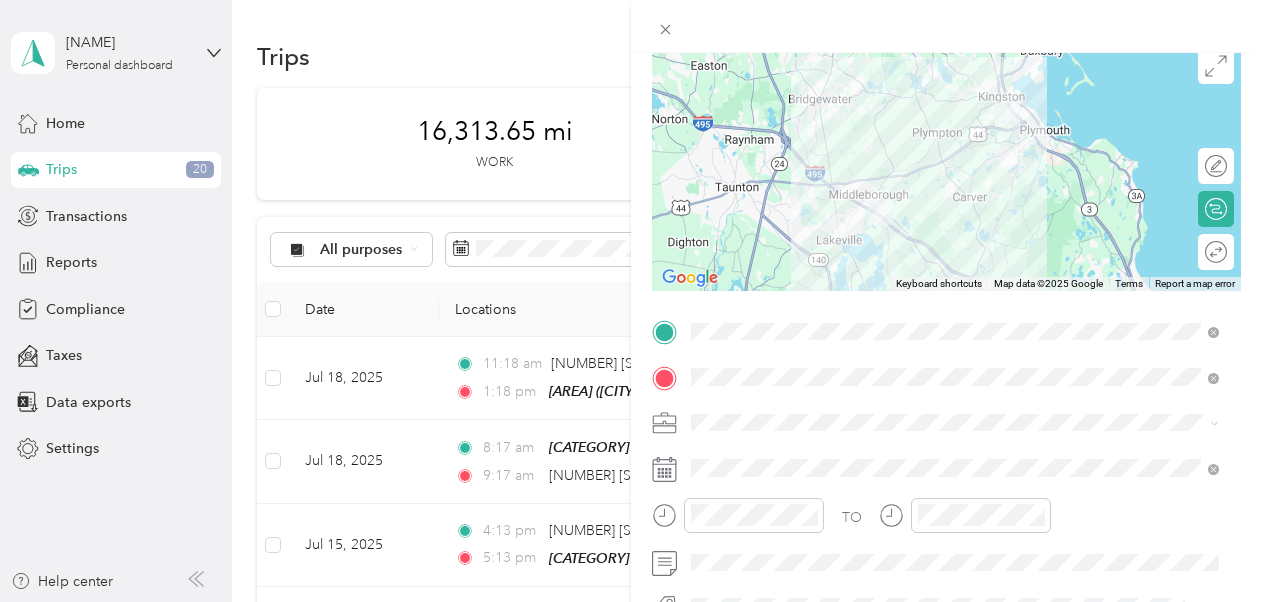 scroll, scrollTop: 0, scrollLeft: 0, axis: both 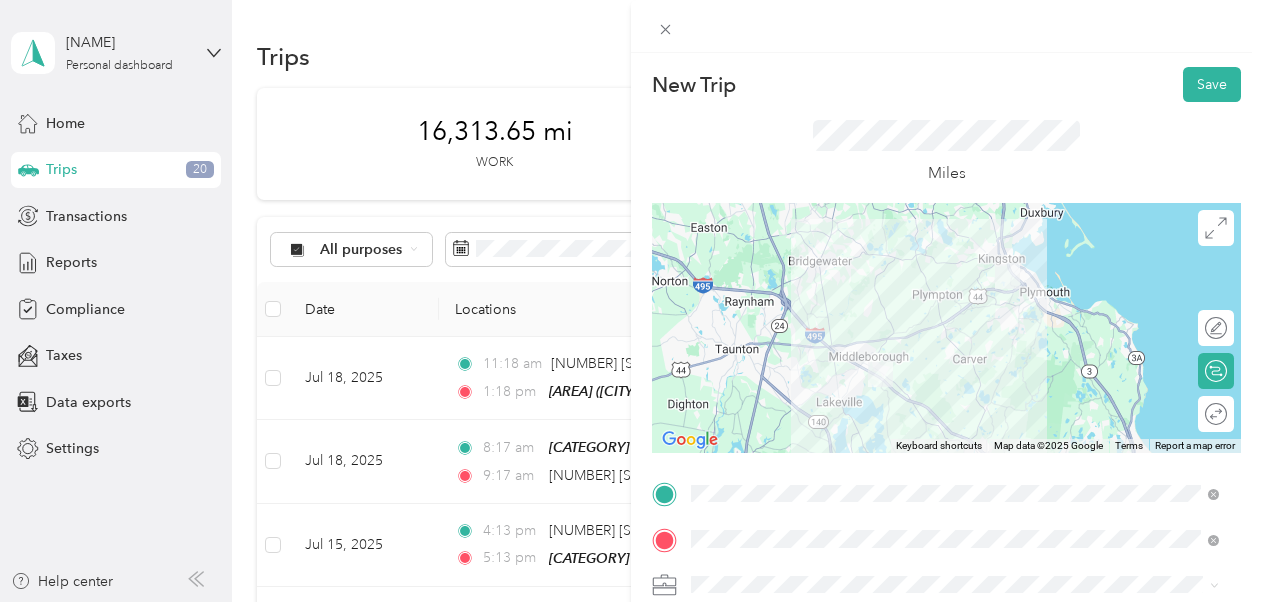 click at bounding box center [946, 328] 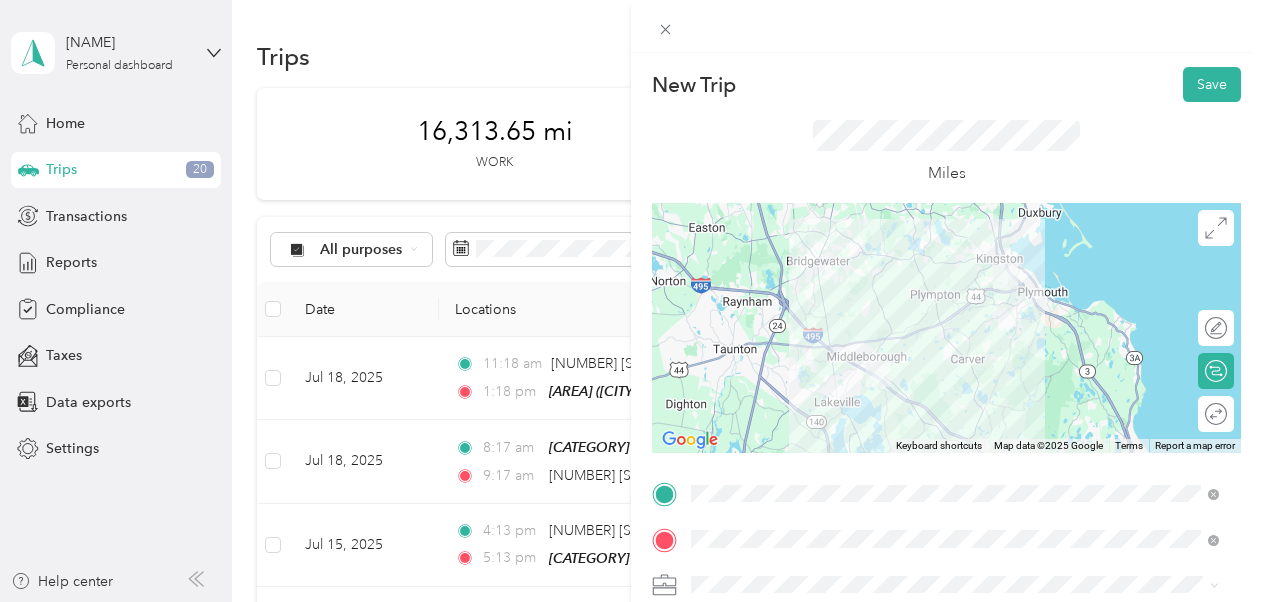 click at bounding box center (946, 328) 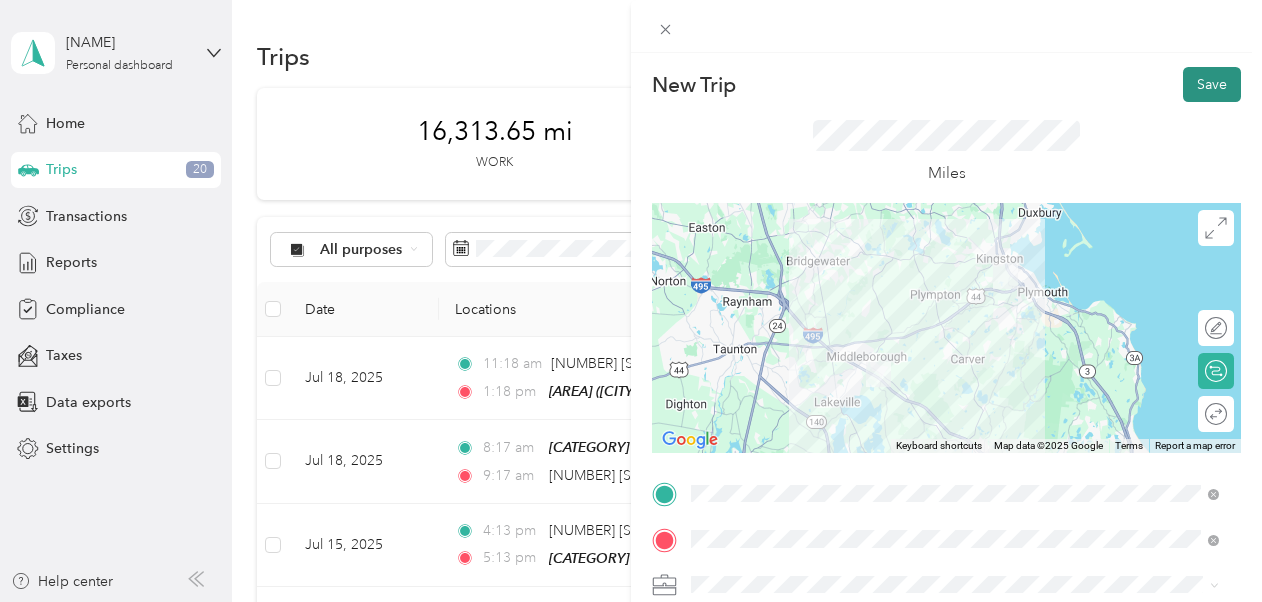 click on "Save" at bounding box center (1212, 84) 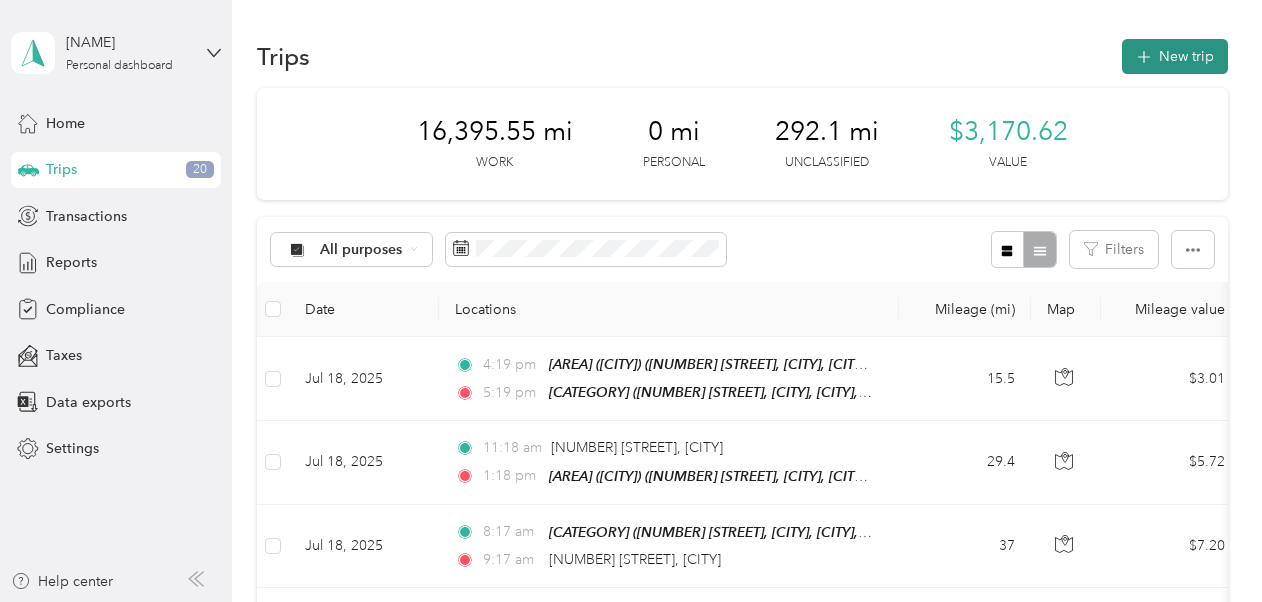 click on "New trip" at bounding box center [1175, 56] 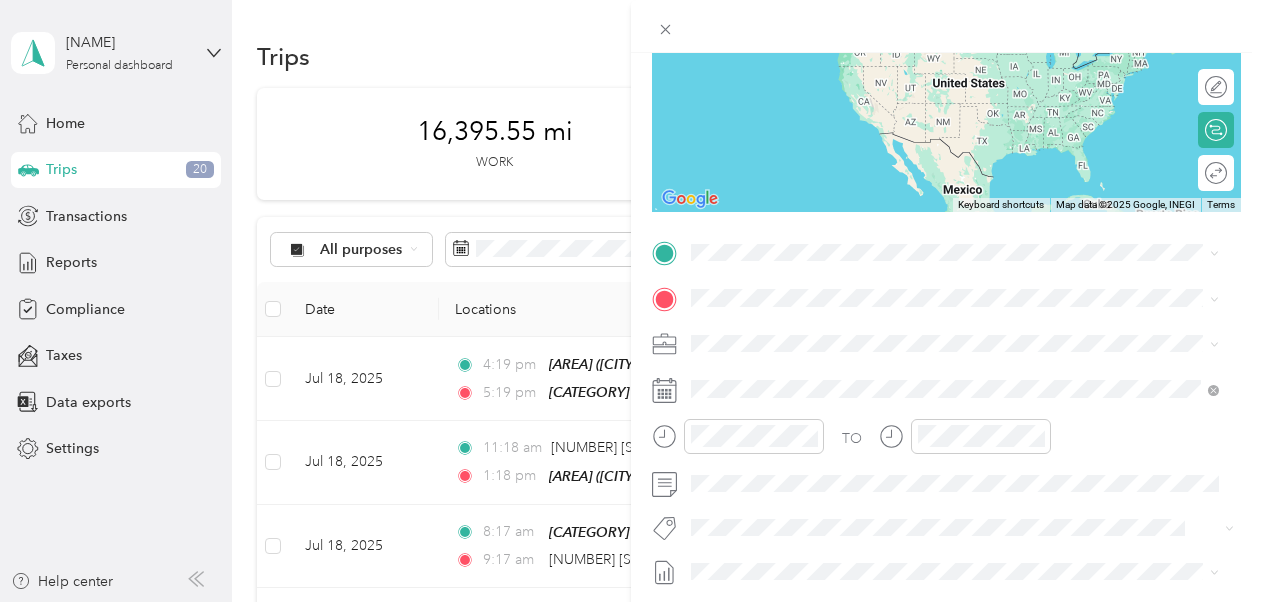 scroll, scrollTop: 243, scrollLeft: 0, axis: vertical 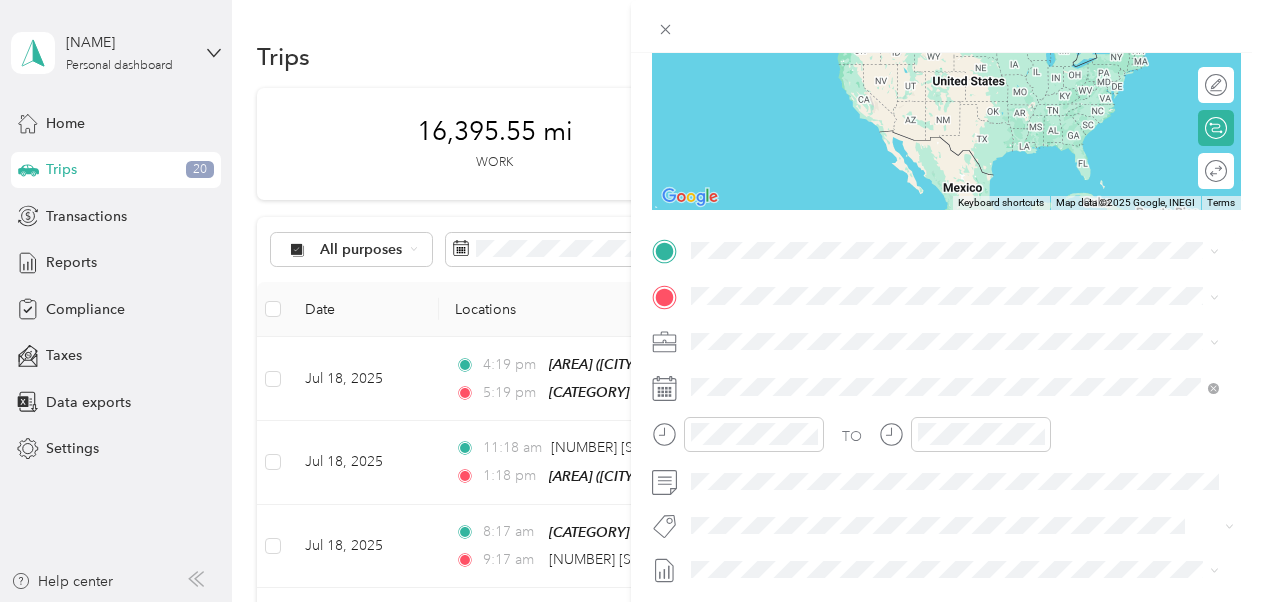 click on "[NUMBER] [STREET], [CITY], [POSTAL_CODE], [CITY], [STATE], [COUNTRY]" at bounding box center [965, 349] 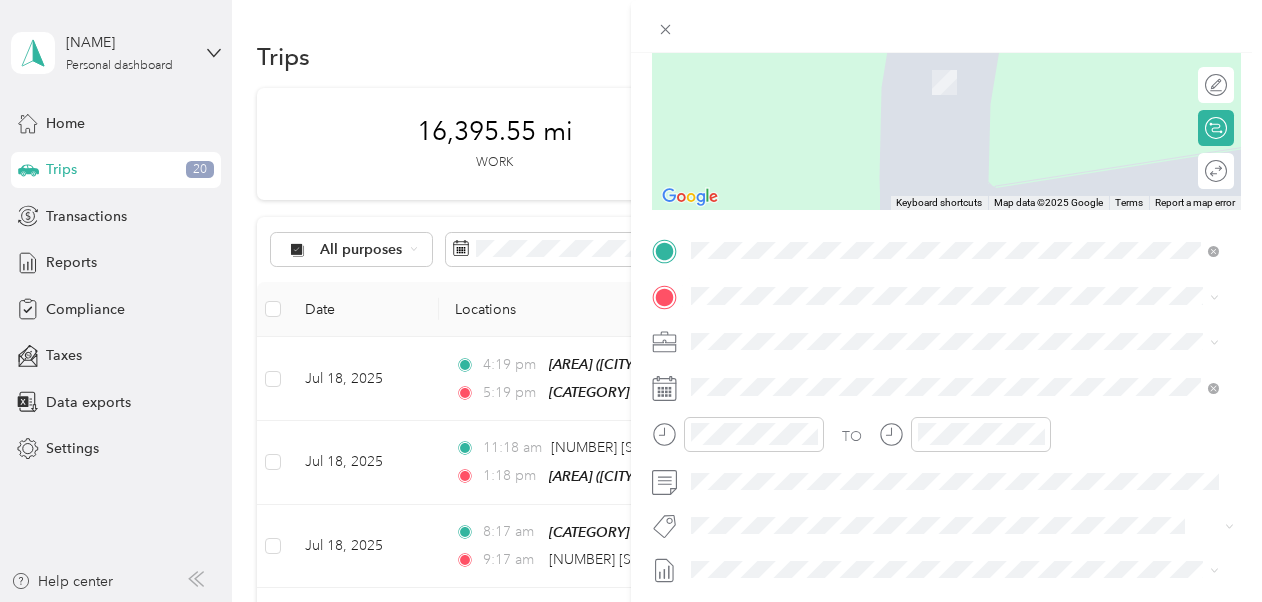 click on "[NUMBER] [STREET]
[CITY], [STATE] [POSTAL_CODE], [COUNTRY]" at bounding box center (873, 372) 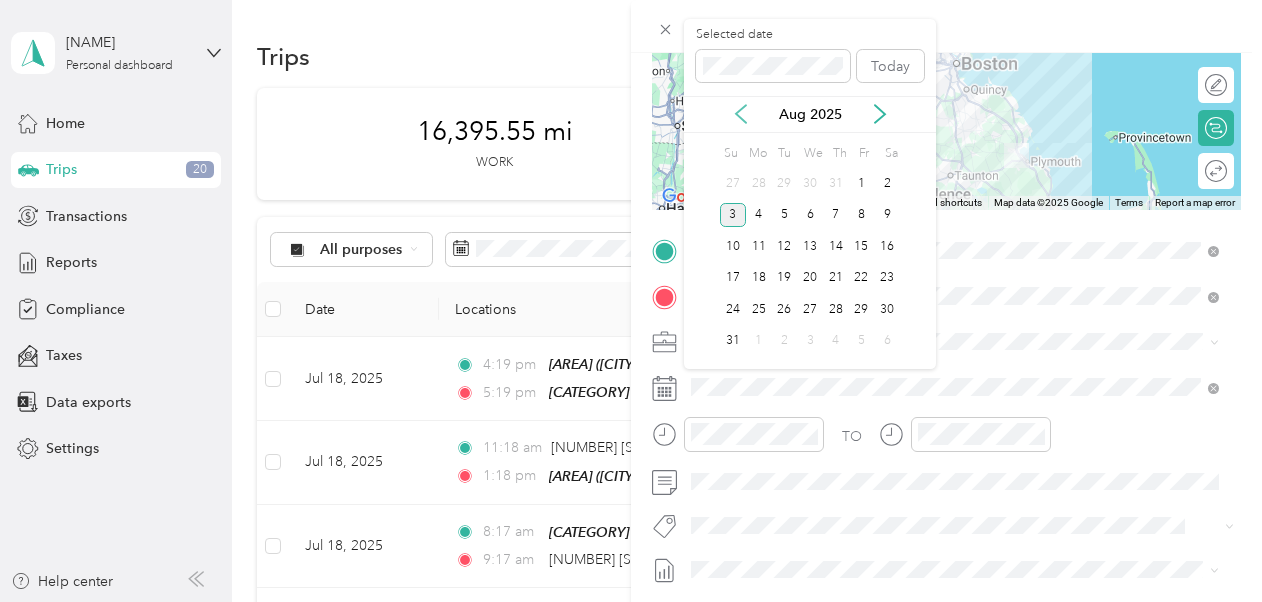 click 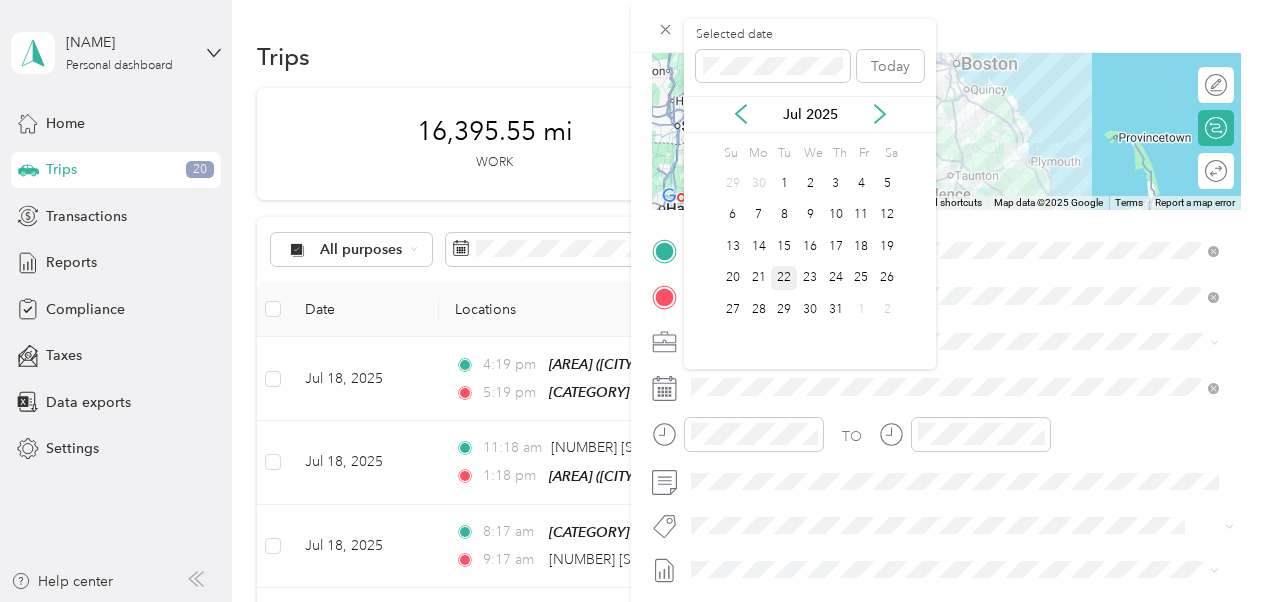 click on "22" at bounding box center (784, 278) 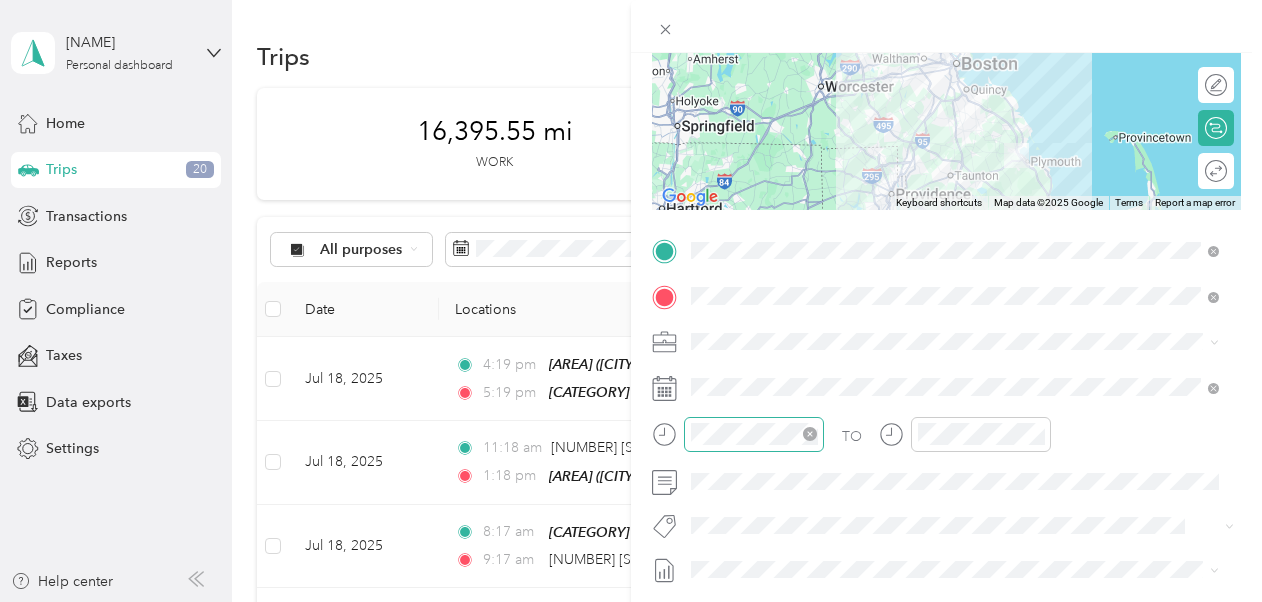 click at bounding box center (754, 434) 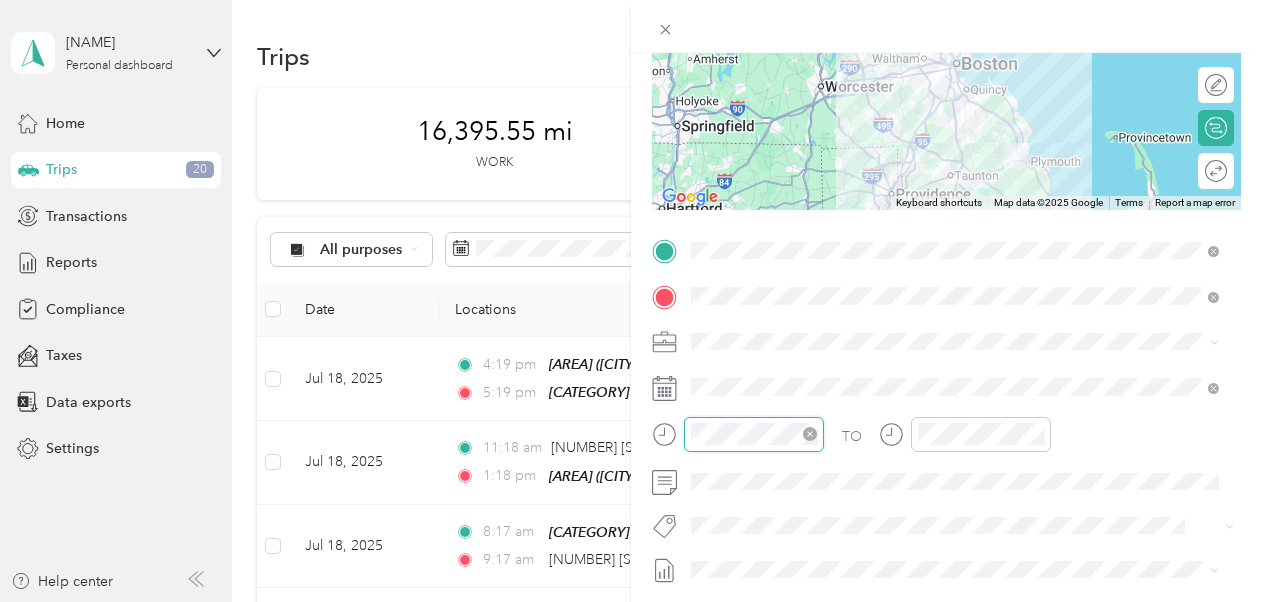 scroll, scrollTop: 120, scrollLeft: 0, axis: vertical 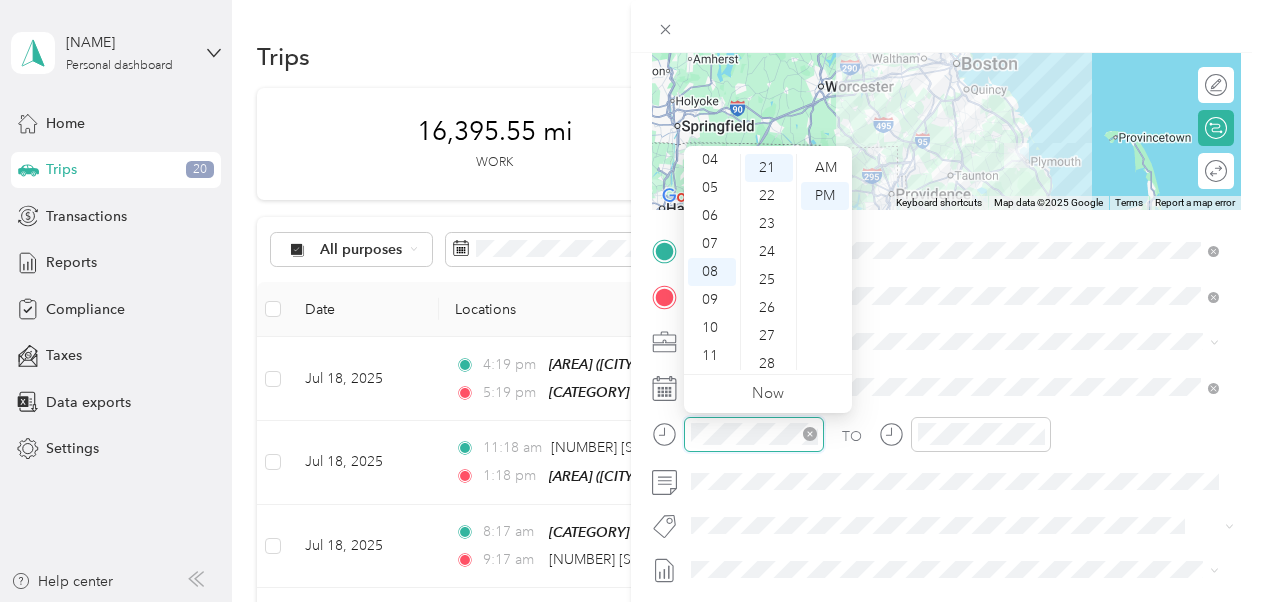click at bounding box center (754, 434) 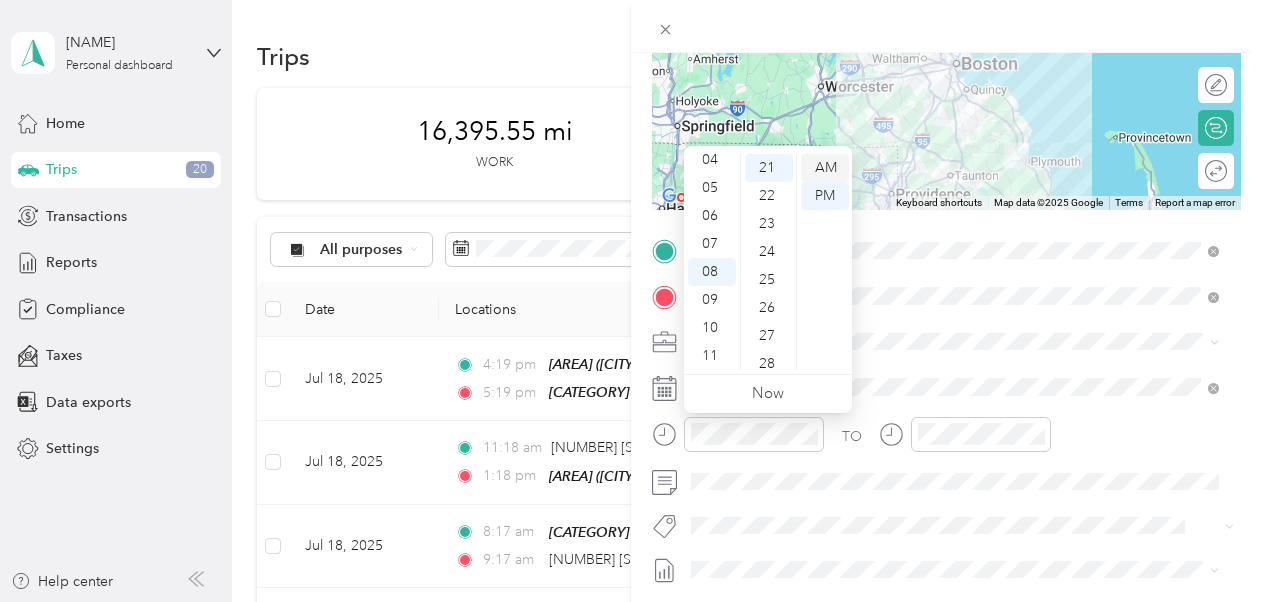 click on "AM" at bounding box center (825, 168) 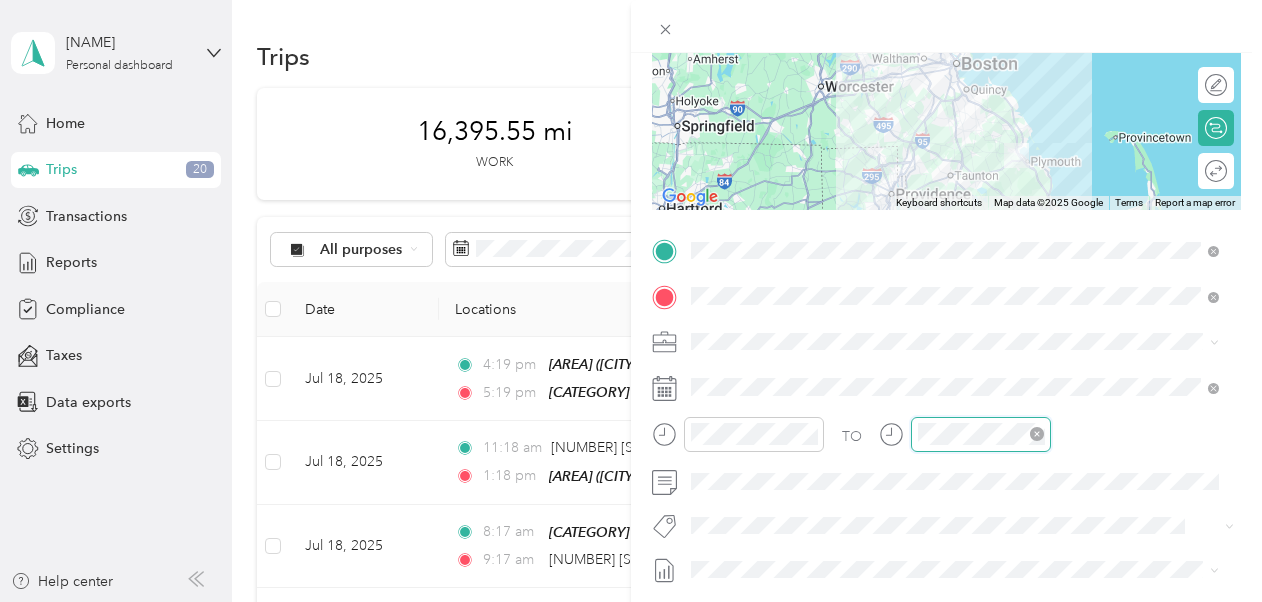 scroll, scrollTop: 120, scrollLeft: 0, axis: vertical 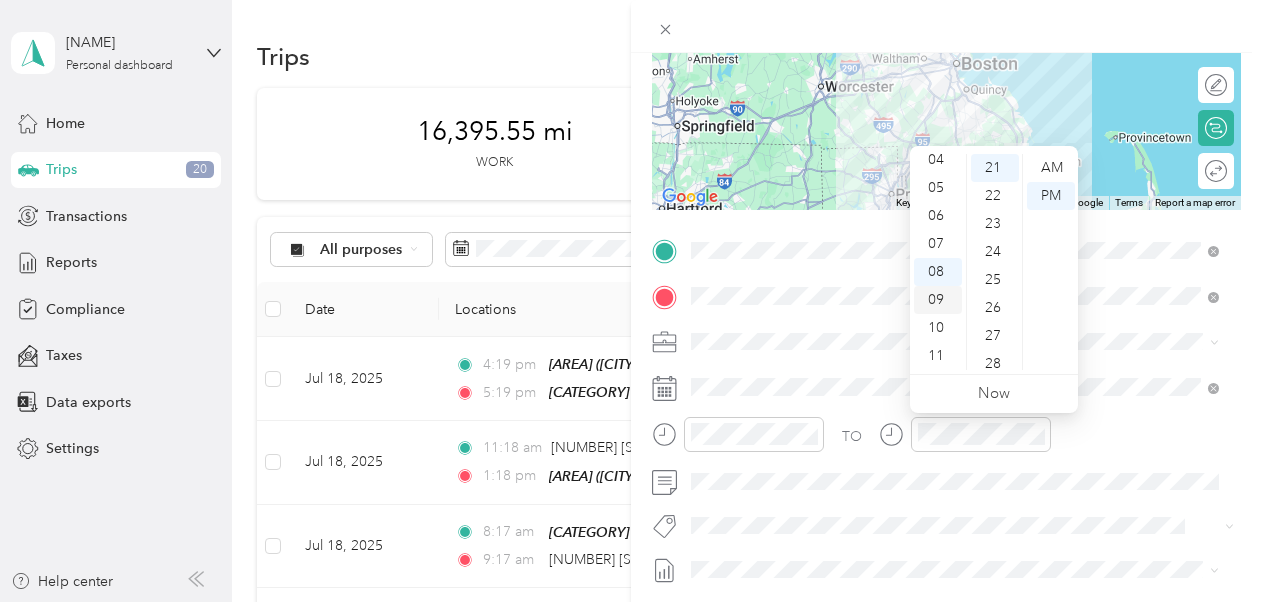 click on "09" at bounding box center [938, 300] 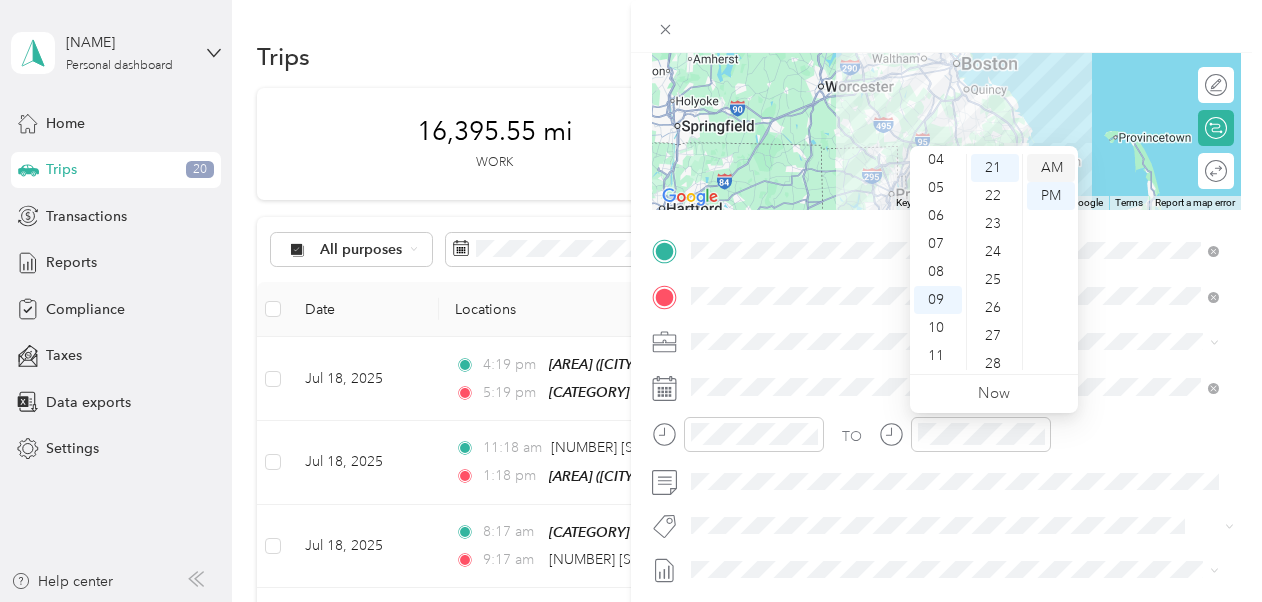 click on "AM" at bounding box center [1051, 168] 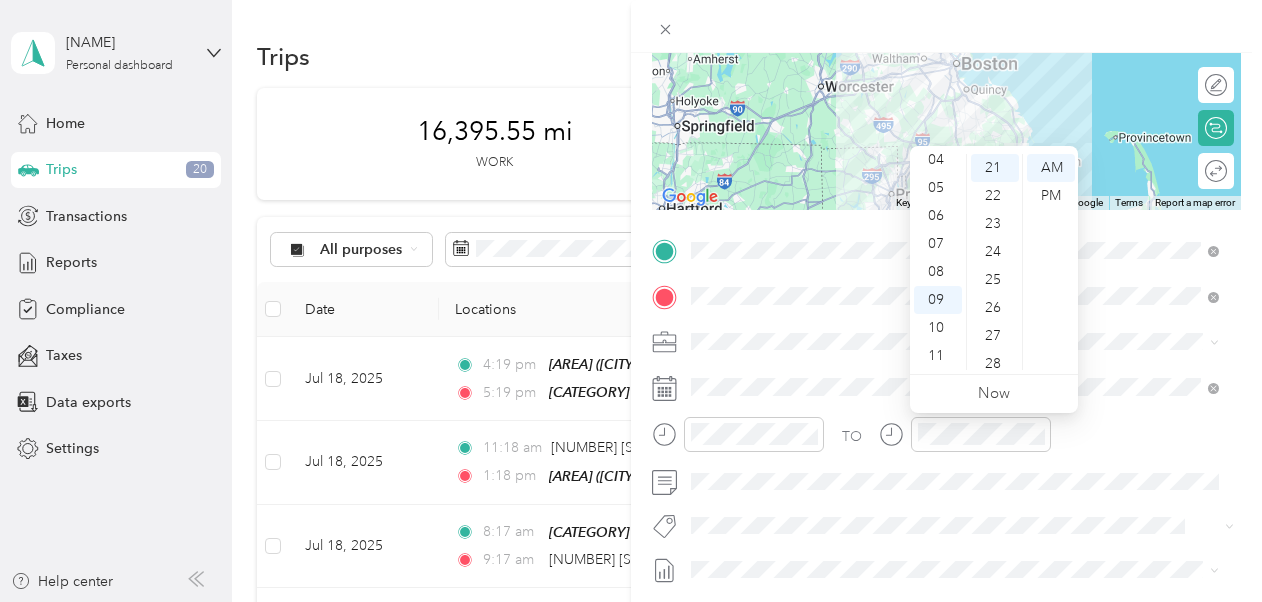 click on "TO" at bounding box center (946, 441) 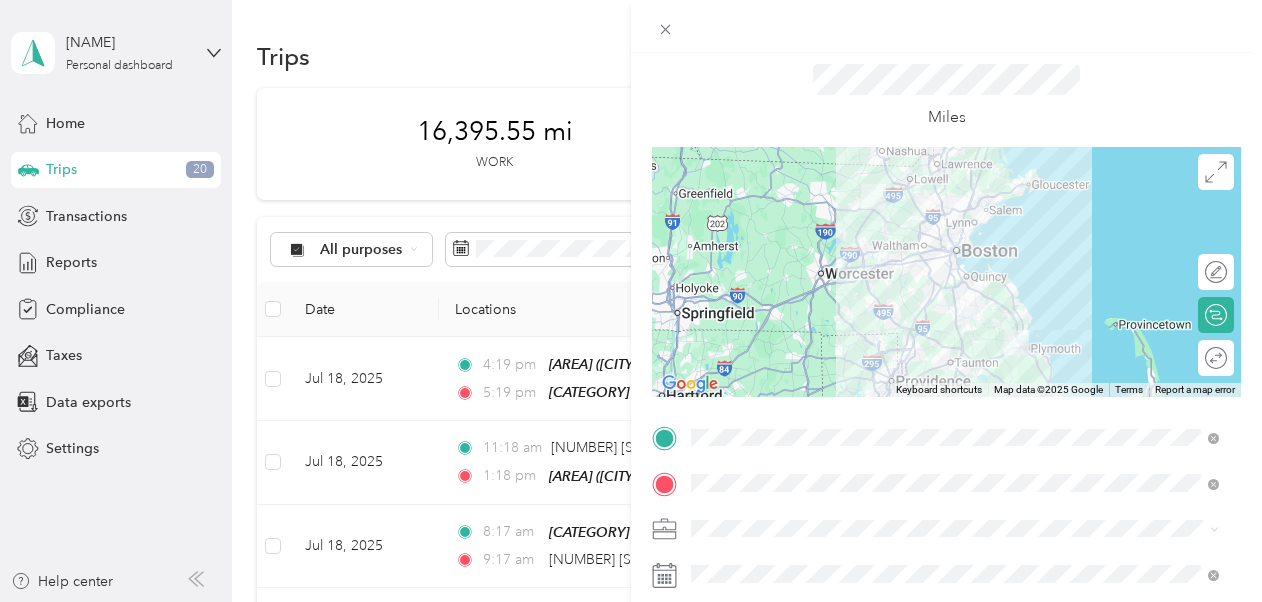 scroll, scrollTop: 57, scrollLeft: 0, axis: vertical 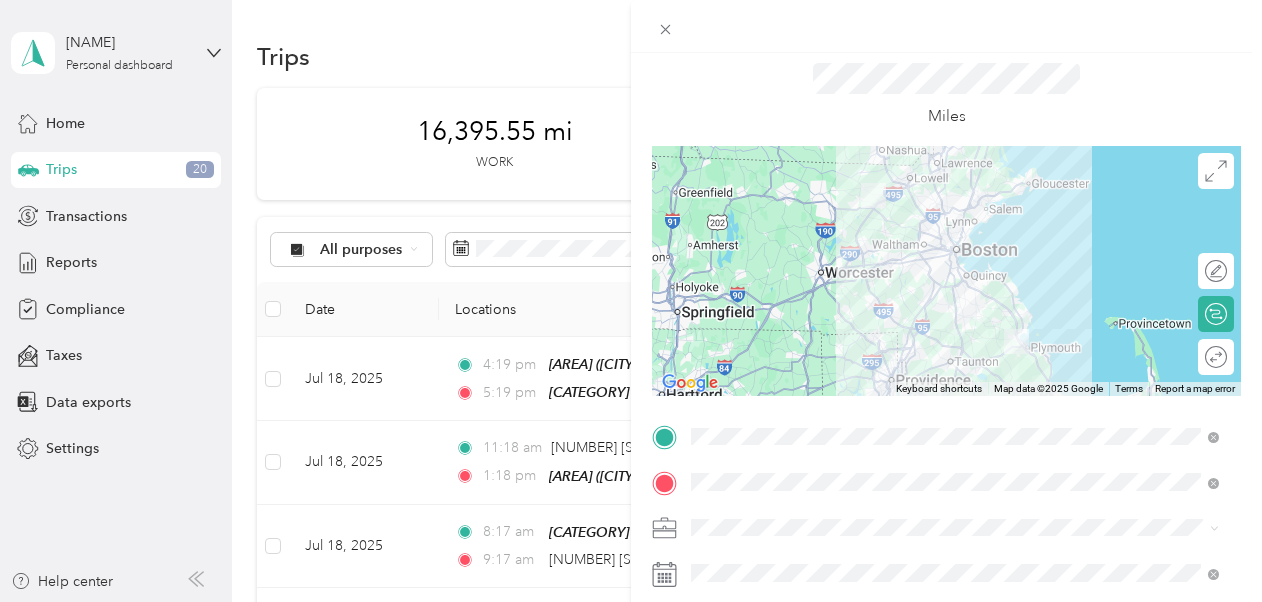 click at bounding box center [946, 271] 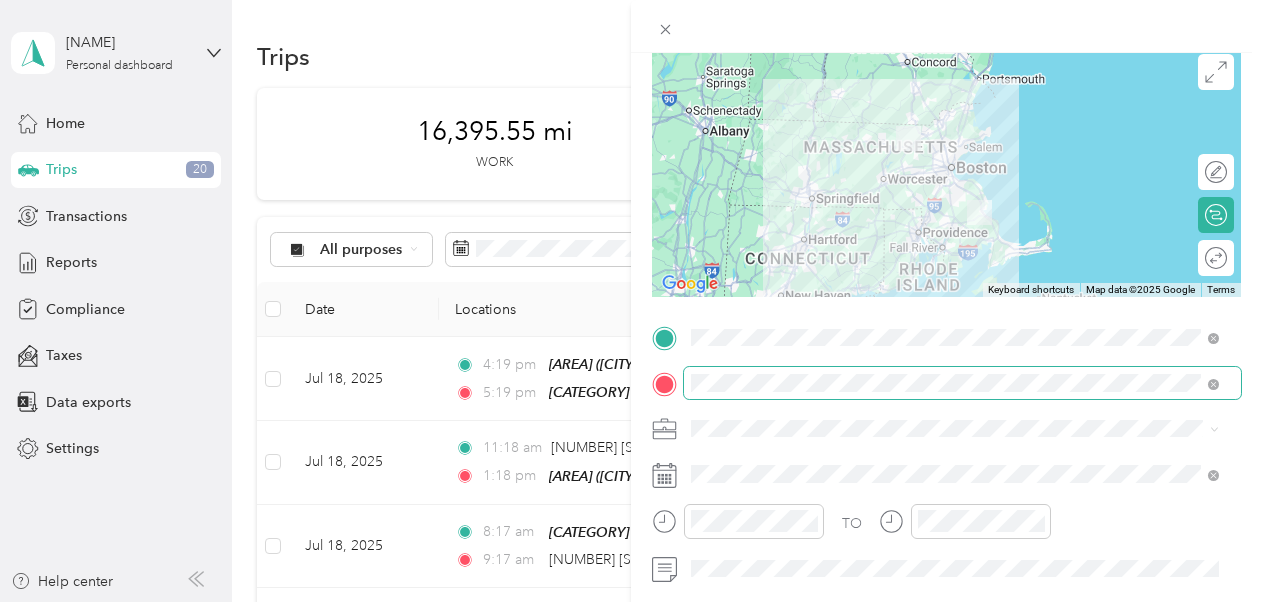 scroll, scrollTop: 0, scrollLeft: 0, axis: both 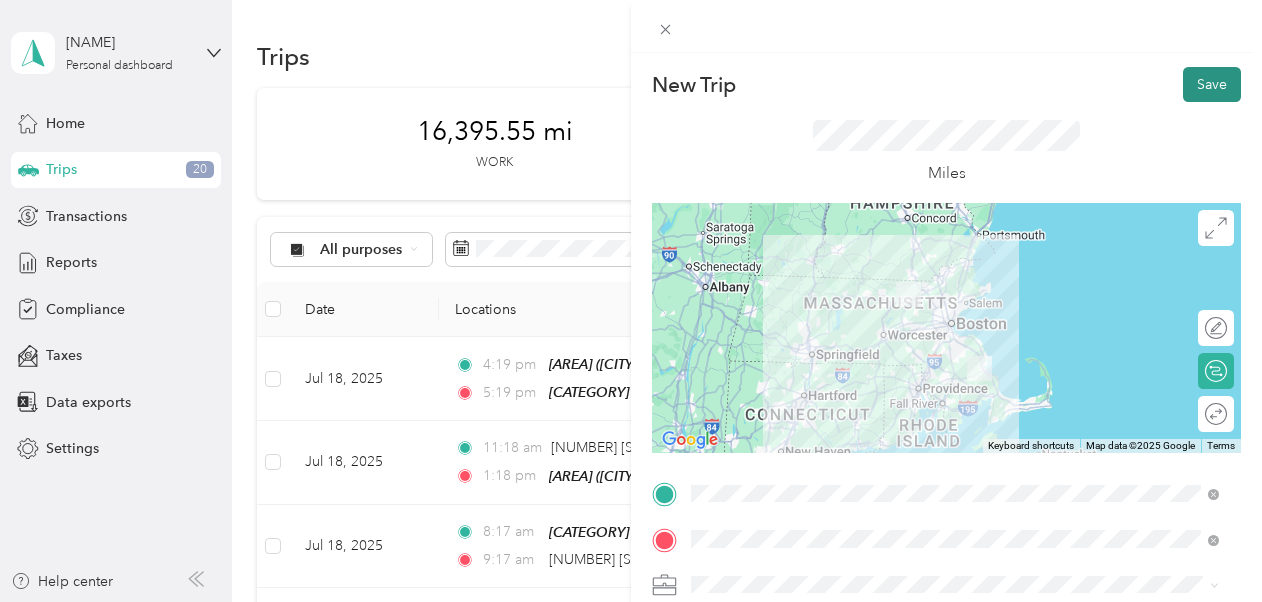 click on "Save" at bounding box center (1212, 84) 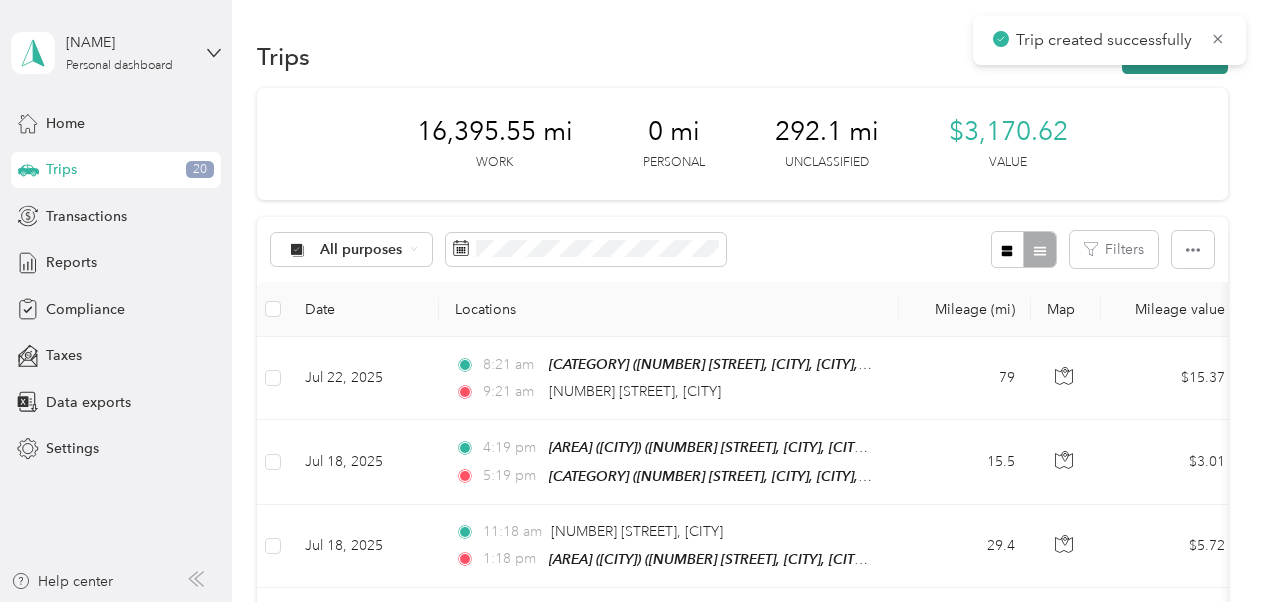 click on "New trip" at bounding box center [1175, 56] 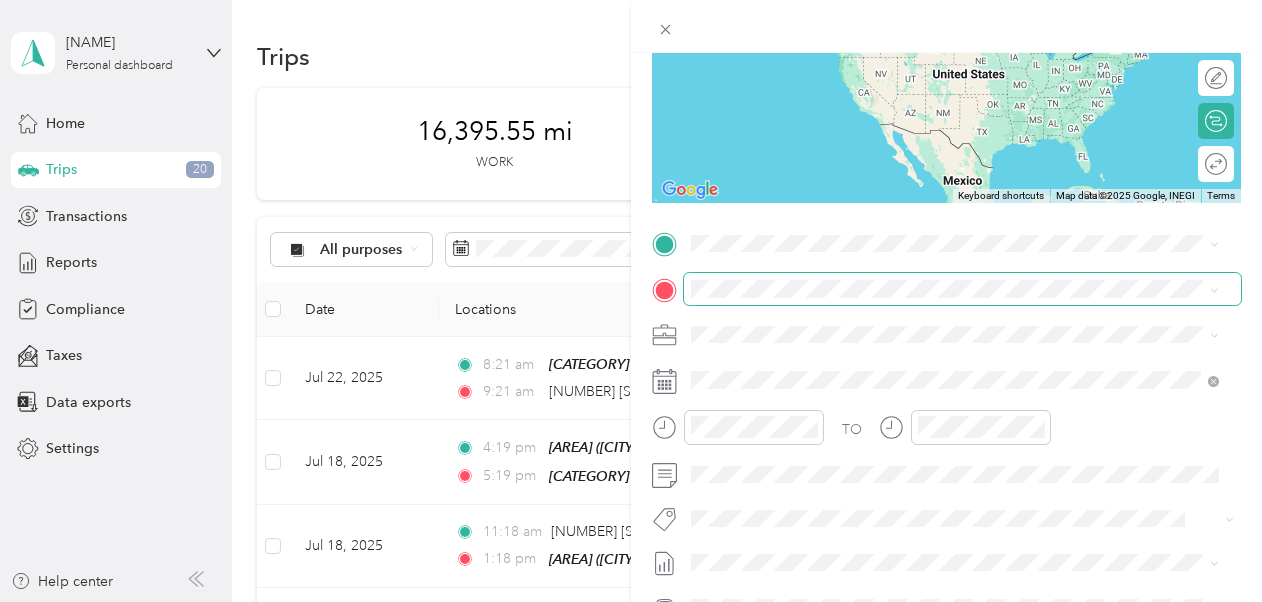 scroll, scrollTop: 251, scrollLeft: 0, axis: vertical 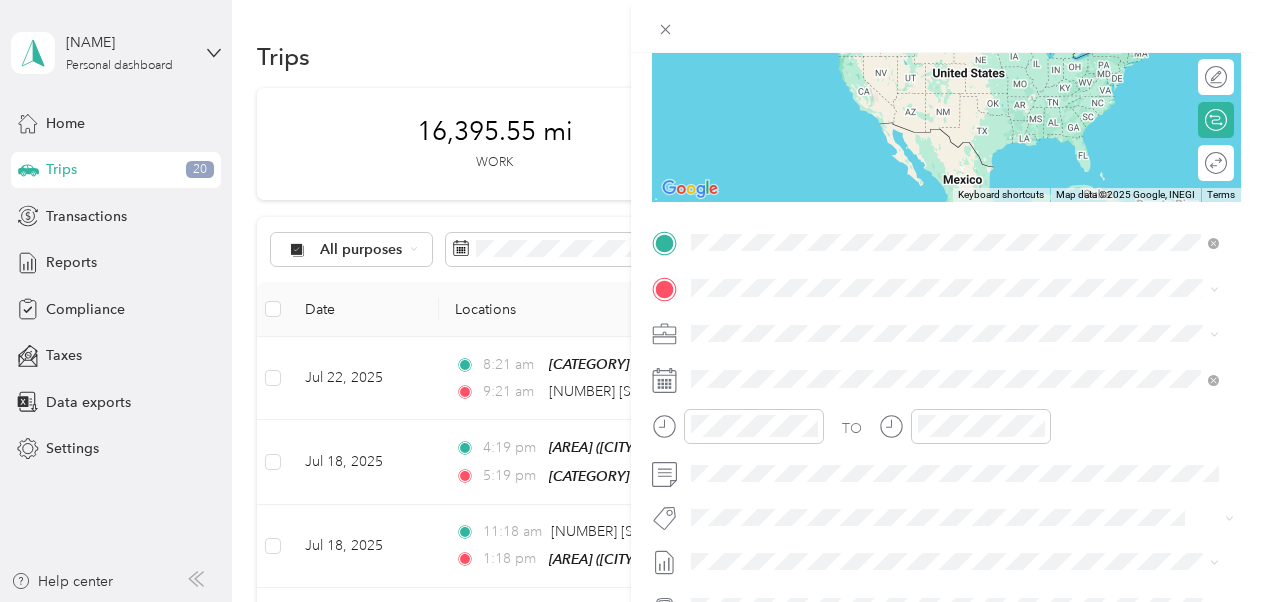 click on "[NUMBER] [STREET]
[CITY], [STATE] [POSTAL_CODE], [COUNTRY]" at bounding box center [873, 322] 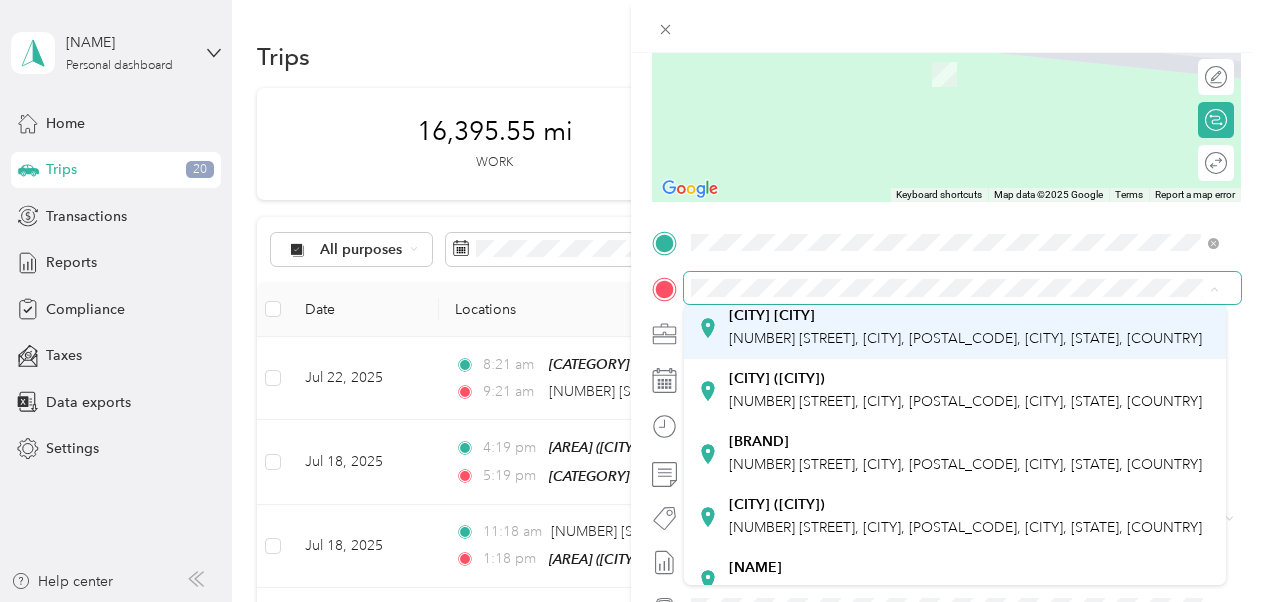 scroll, scrollTop: 302, scrollLeft: 0, axis: vertical 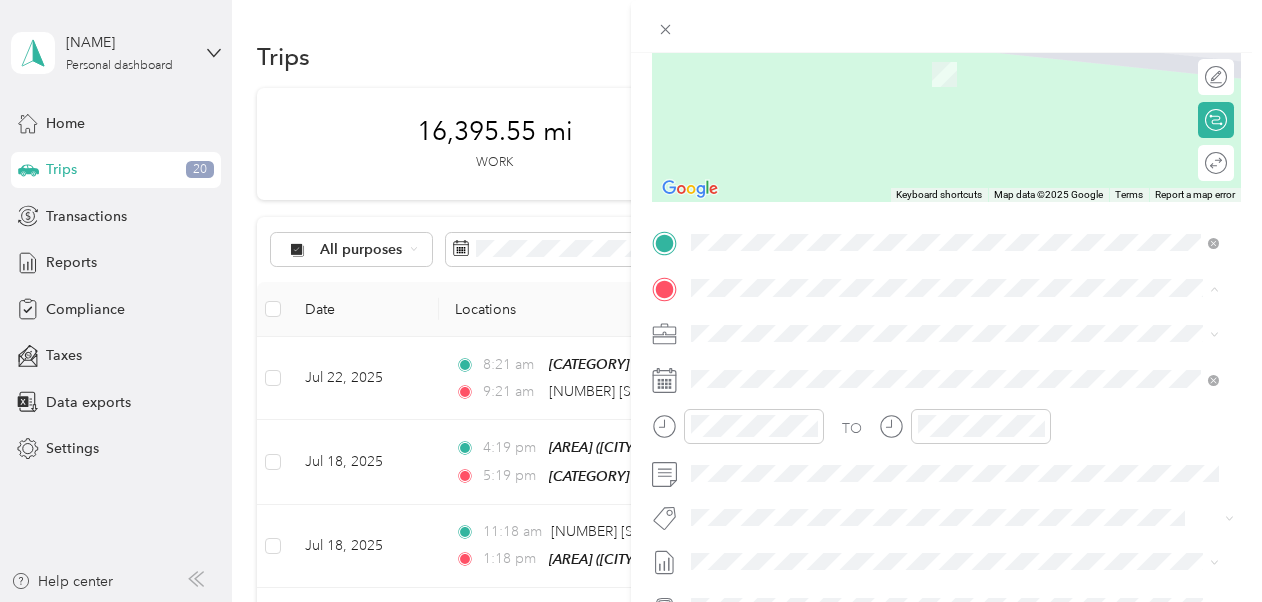 click on "[NUMBER] [STREET], [CITY], [POSTAL_CODE], [CITY], [STATE], [COUNTRY]" at bounding box center [965, 339] 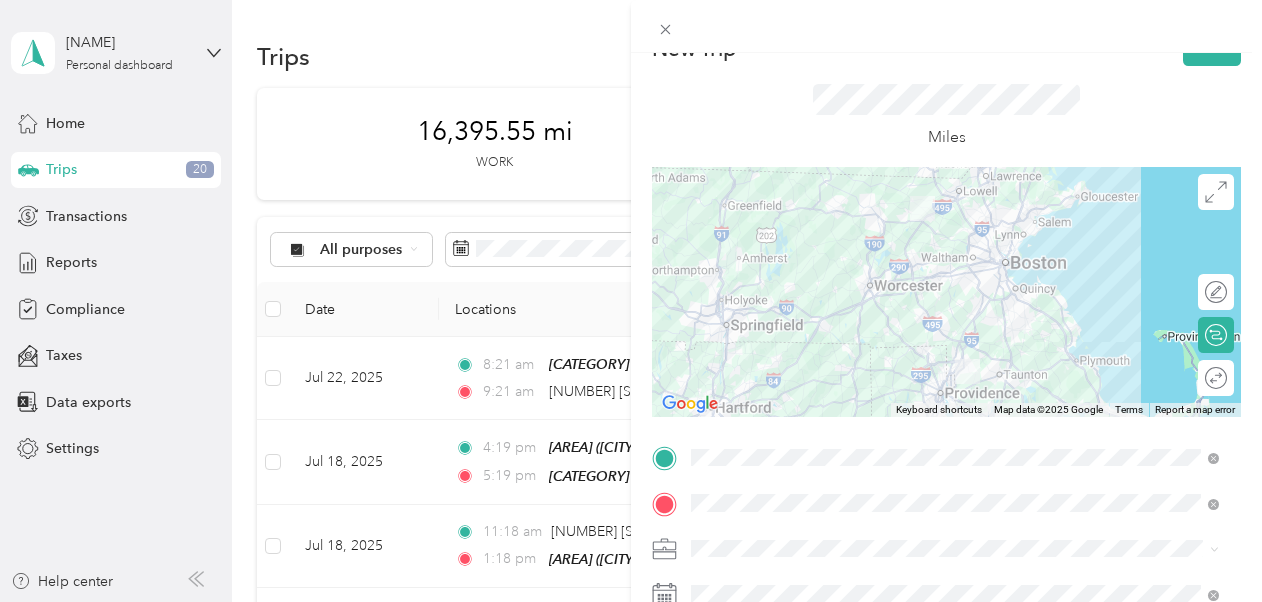scroll, scrollTop: 38, scrollLeft: 0, axis: vertical 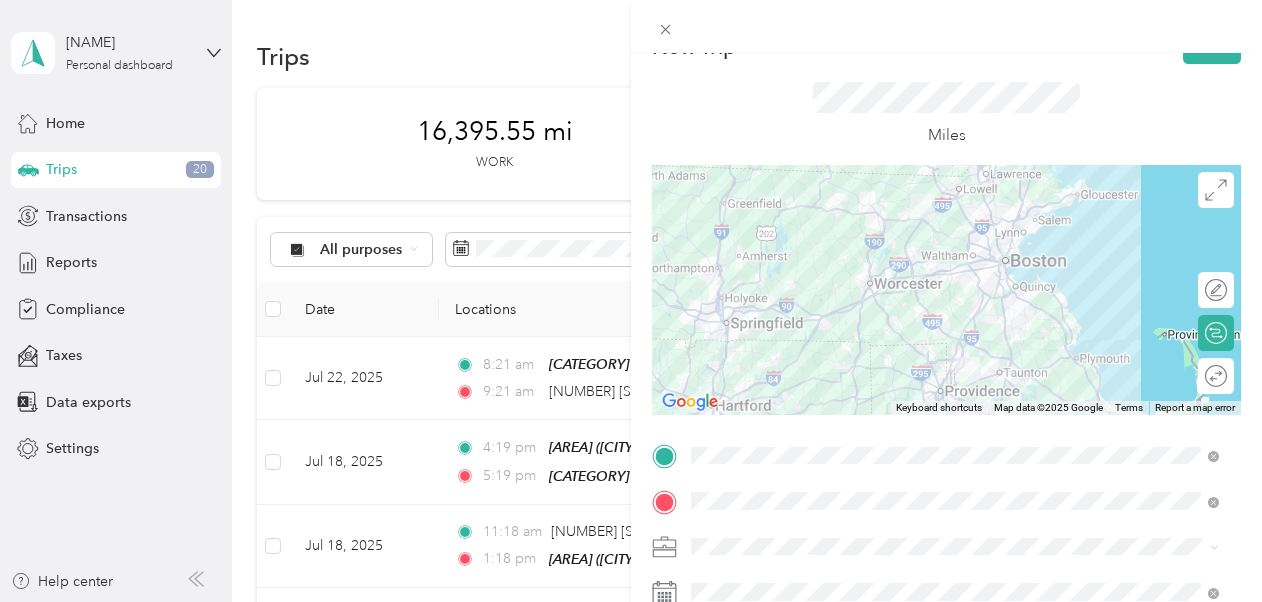 click at bounding box center (946, 290) 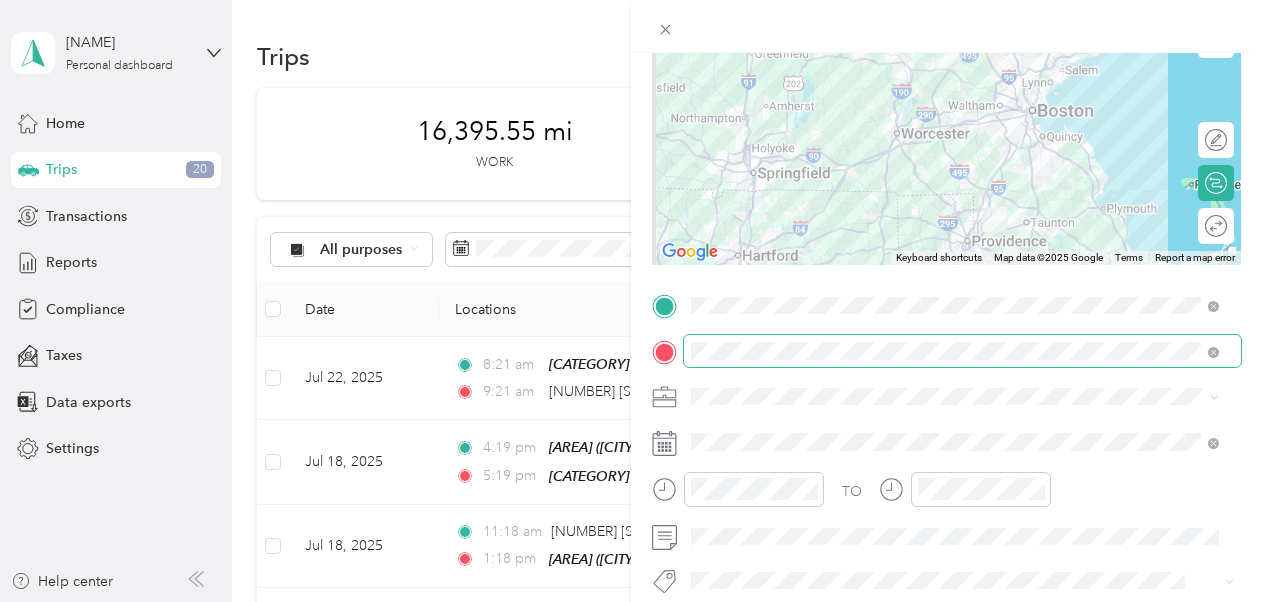 scroll, scrollTop: 187, scrollLeft: 0, axis: vertical 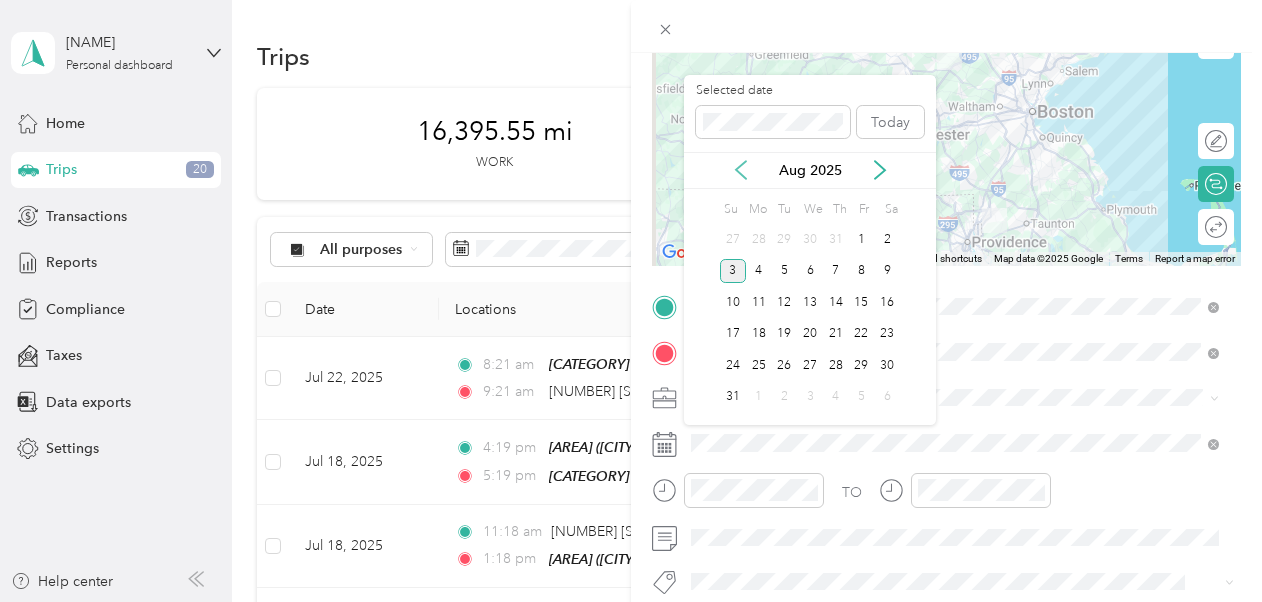 click 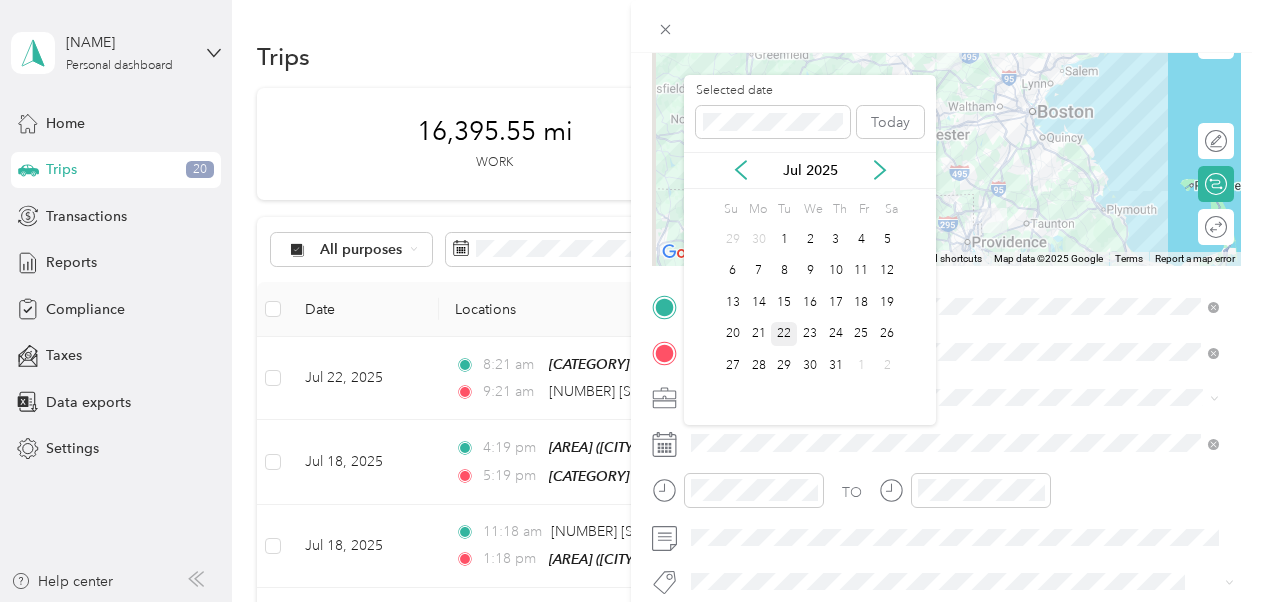 click on "22" at bounding box center [784, 334] 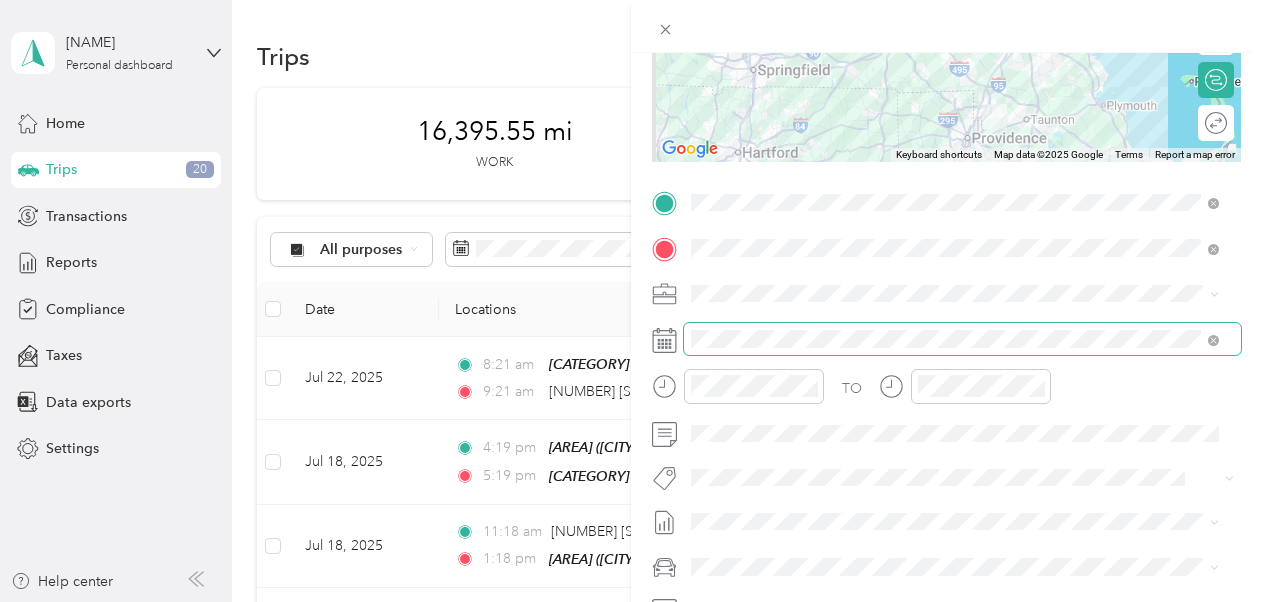 scroll, scrollTop: 289, scrollLeft: 0, axis: vertical 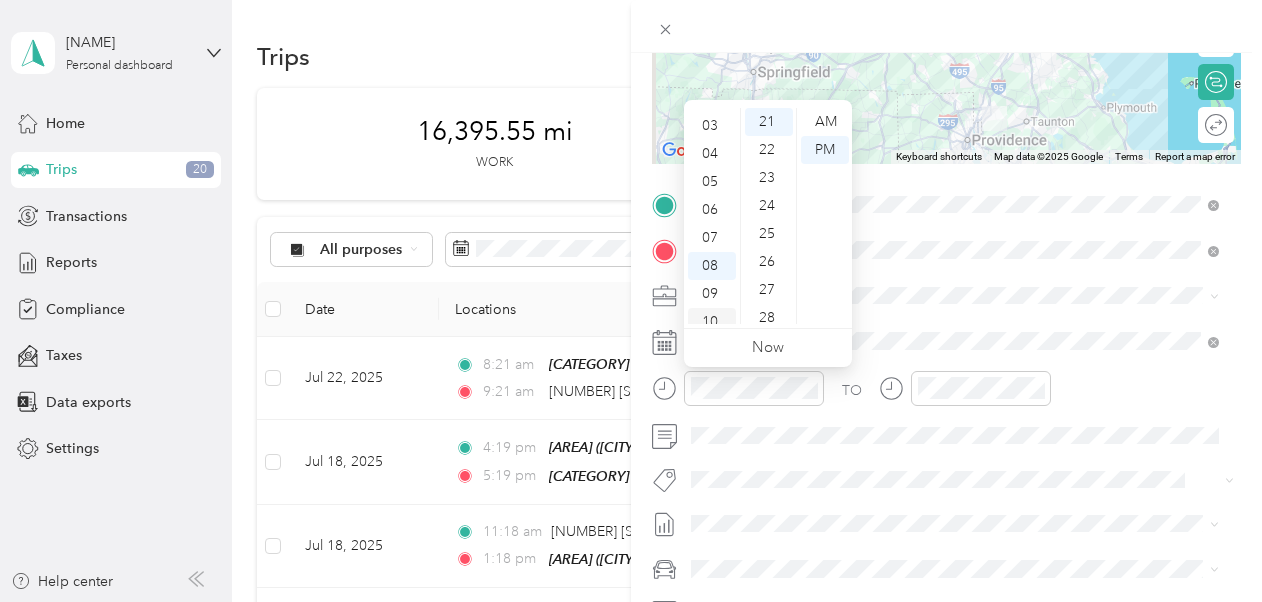 click on "10" at bounding box center [712, 322] 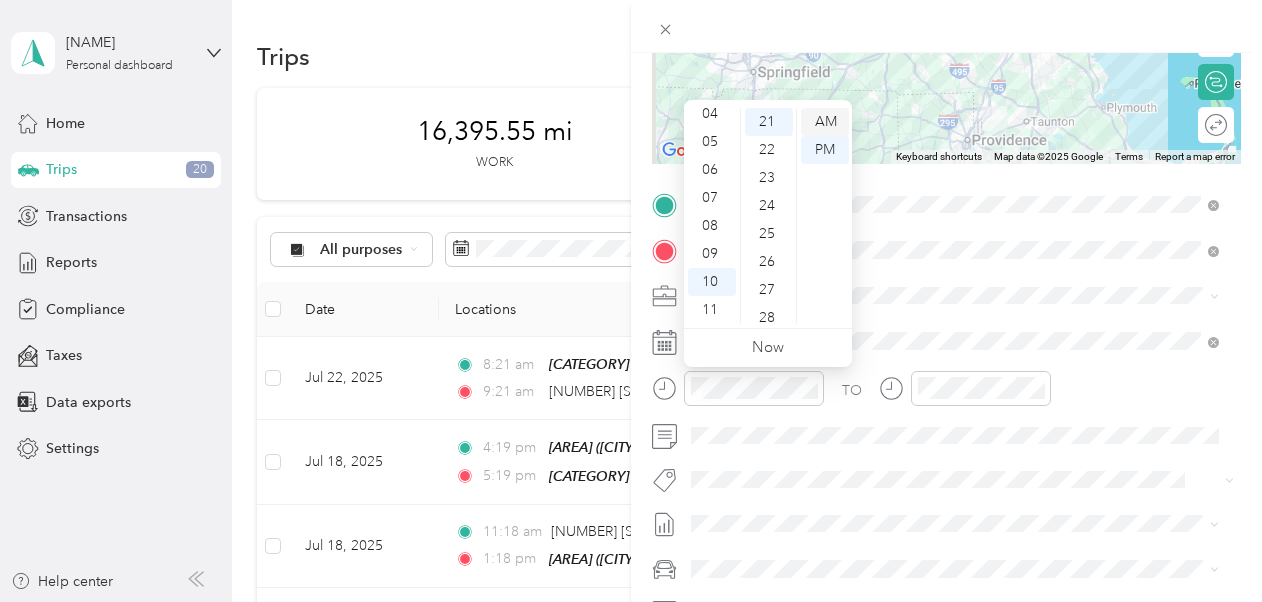 click on "AM" at bounding box center (825, 122) 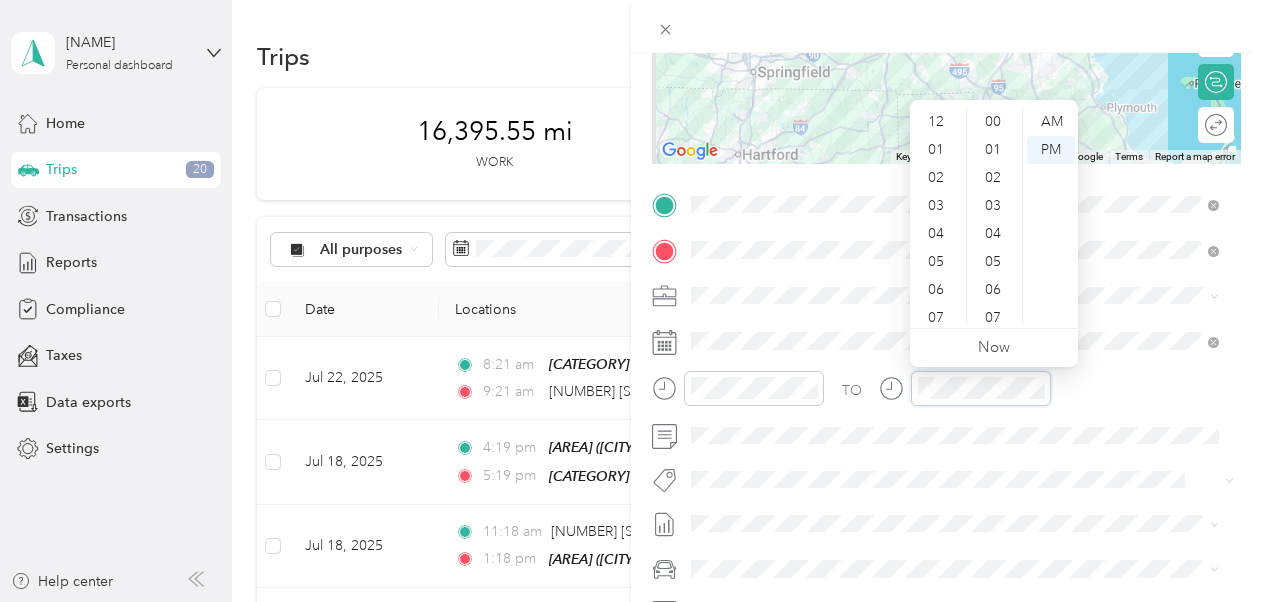 scroll, scrollTop: 586, scrollLeft: 0, axis: vertical 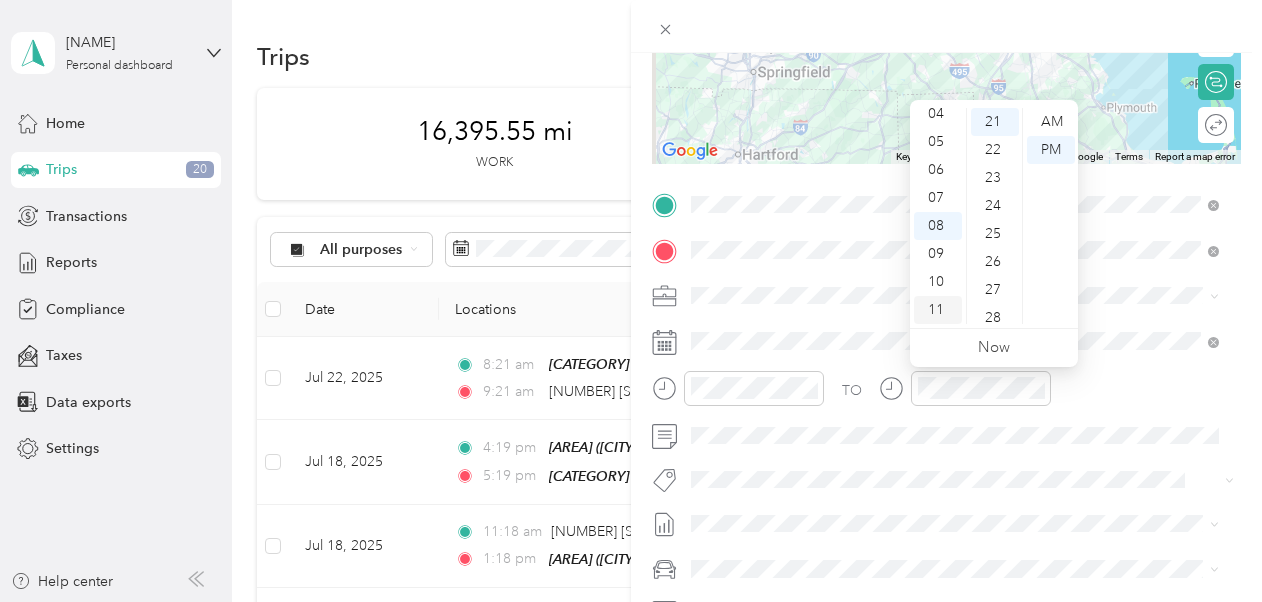 click on "11" at bounding box center [938, 310] 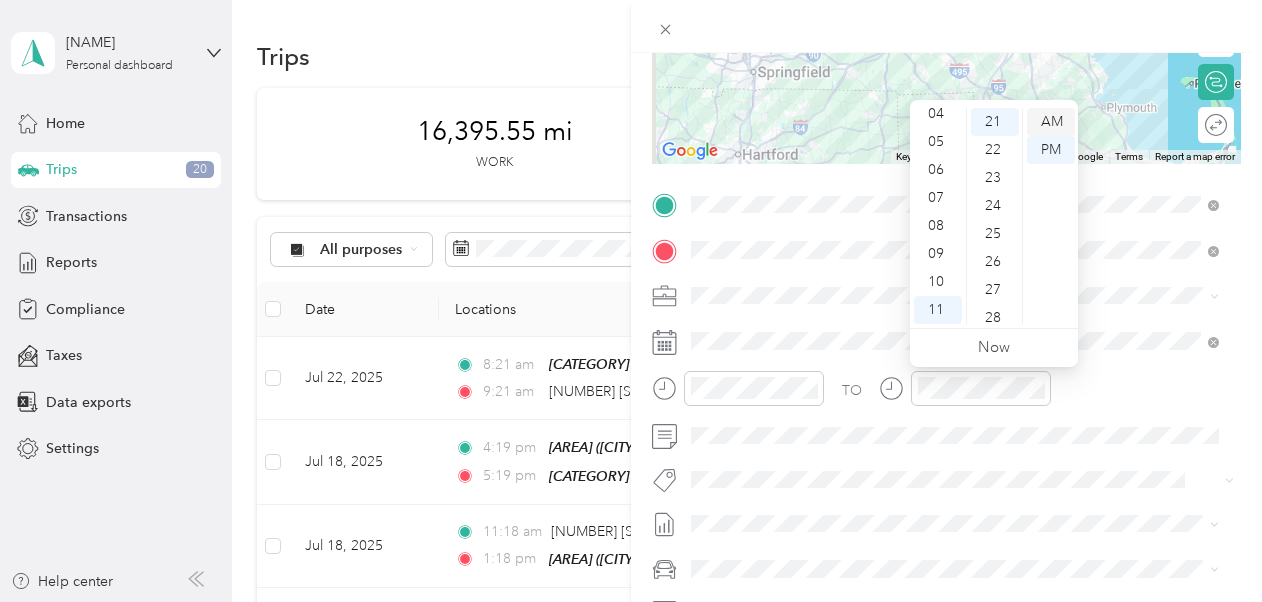 click on "AM" at bounding box center [1051, 122] 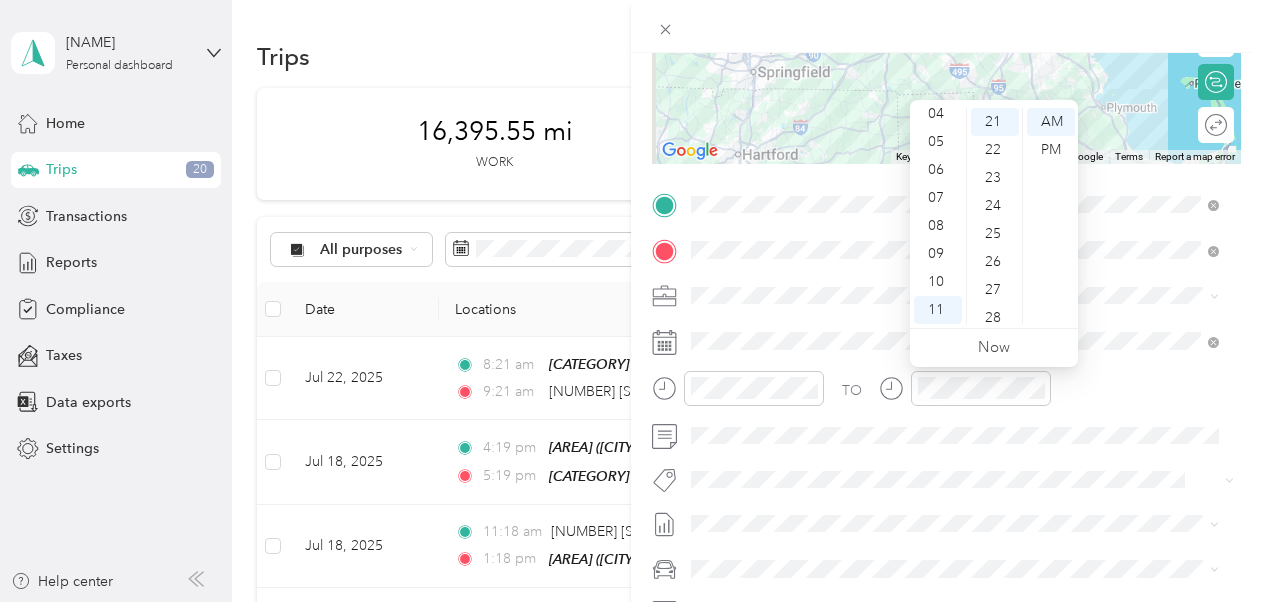 click on "TO" at bounding box center (946, 395) 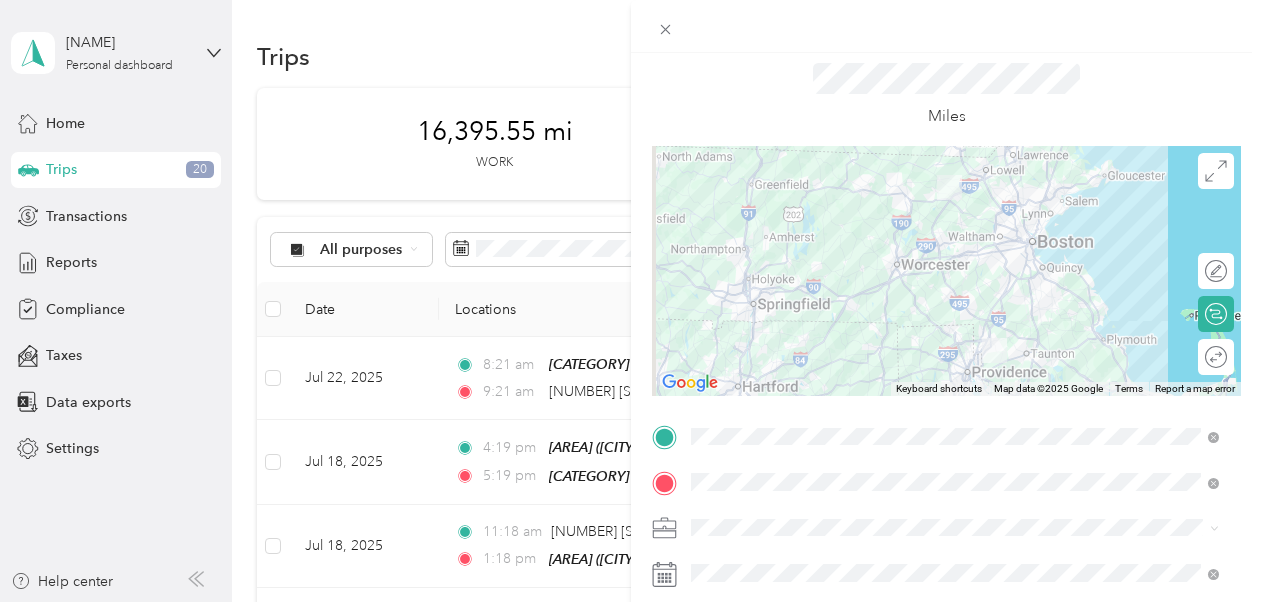 scroll, scrollTop: 0, scrollLeft: 0, axis: both 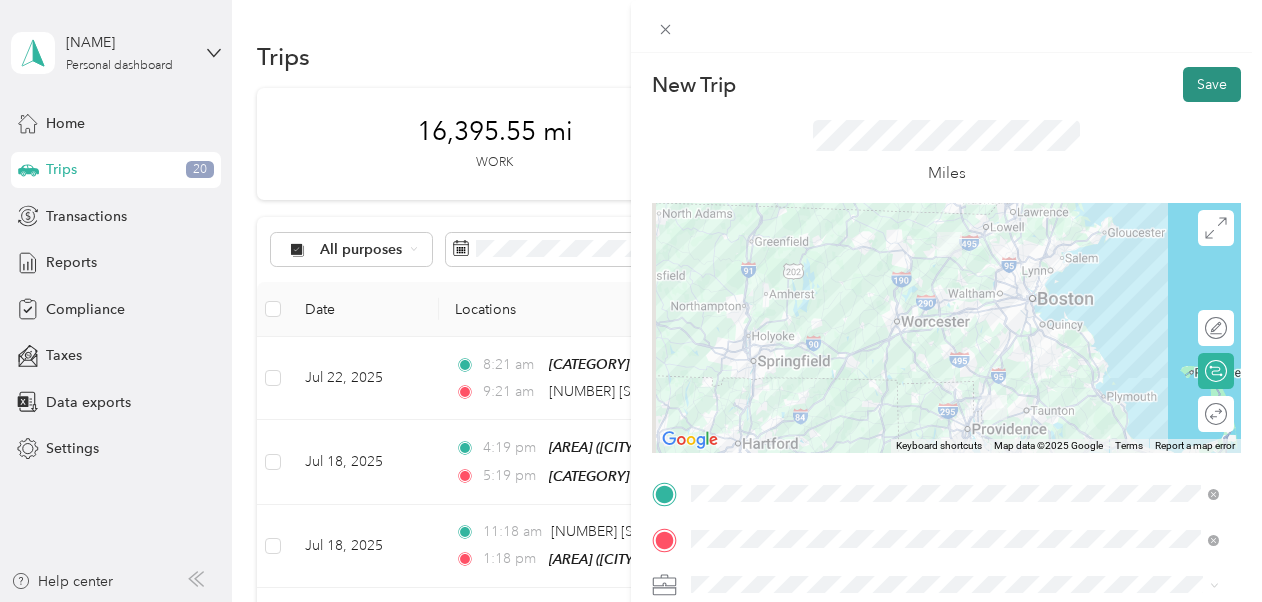 click on "Save" at bounding box center (1212, 84) 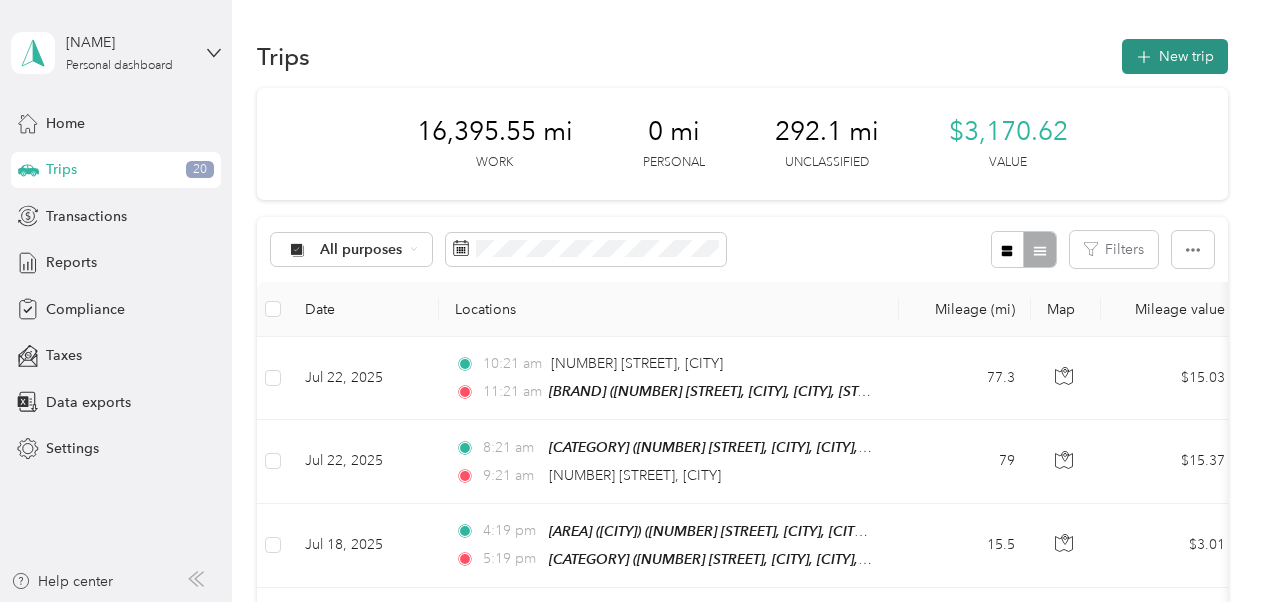 click on "New trip" at bounding box center (1175, 56) 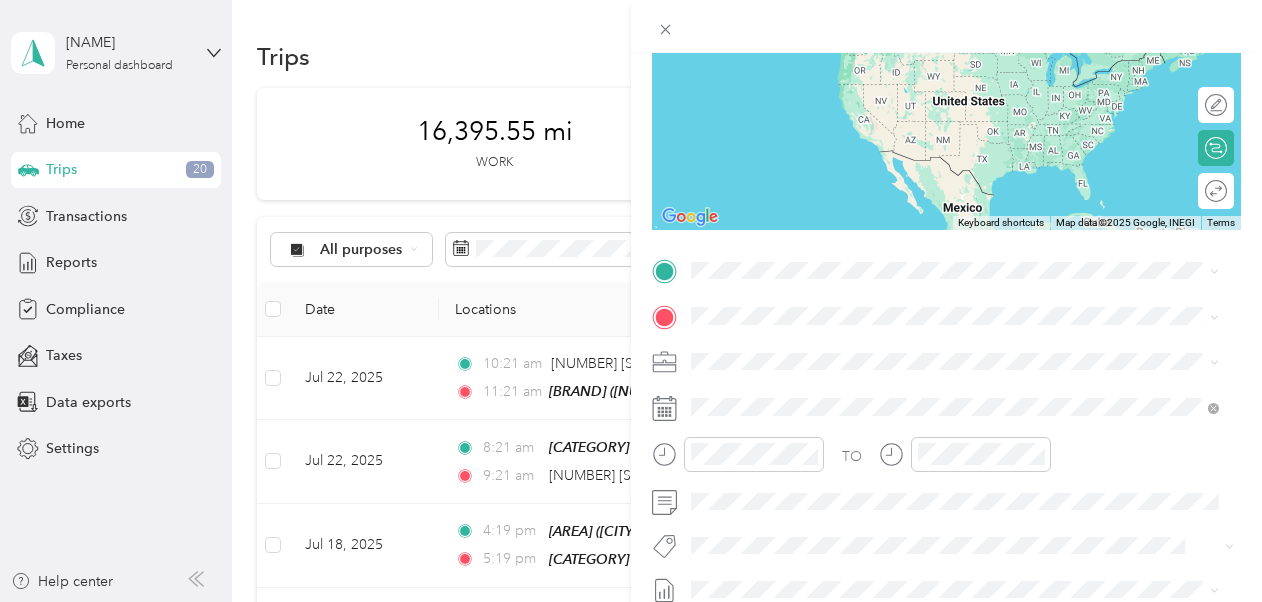 scroll, scrollTop: 233, scrollLeft: 0, axis: vertical 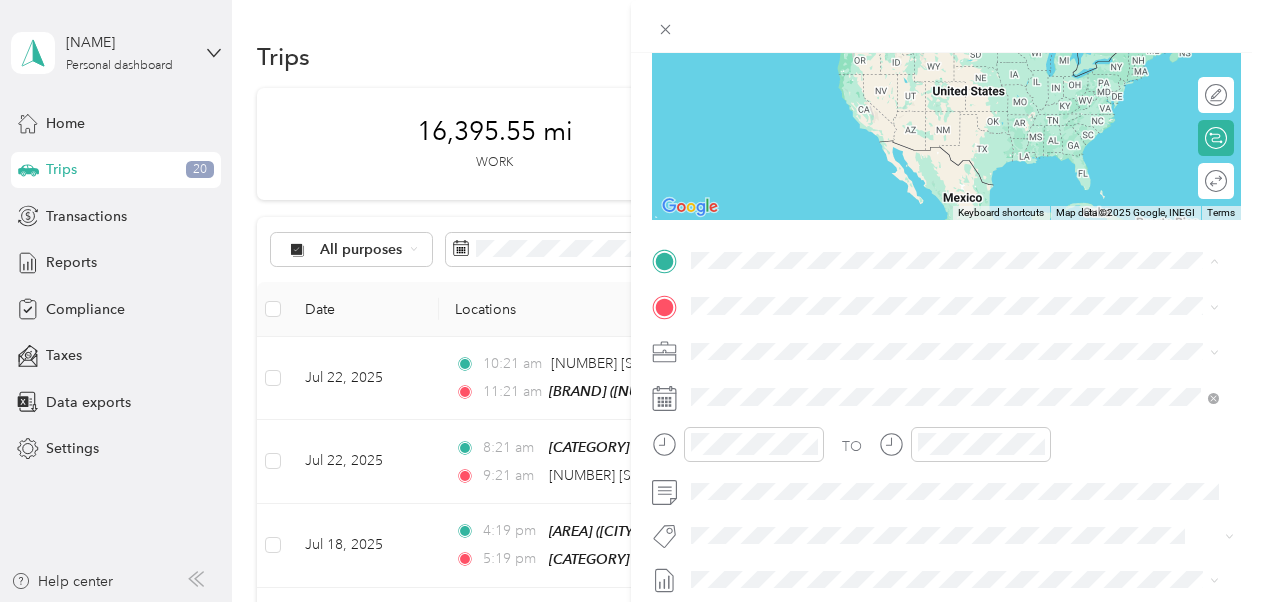 click on "[AREA] [AREA] [NUMBER] [STREET], [CITY], [POSTAL_CODE], [CITY], [STATE], [COUNTRY]" at bounding box center [965, 393] 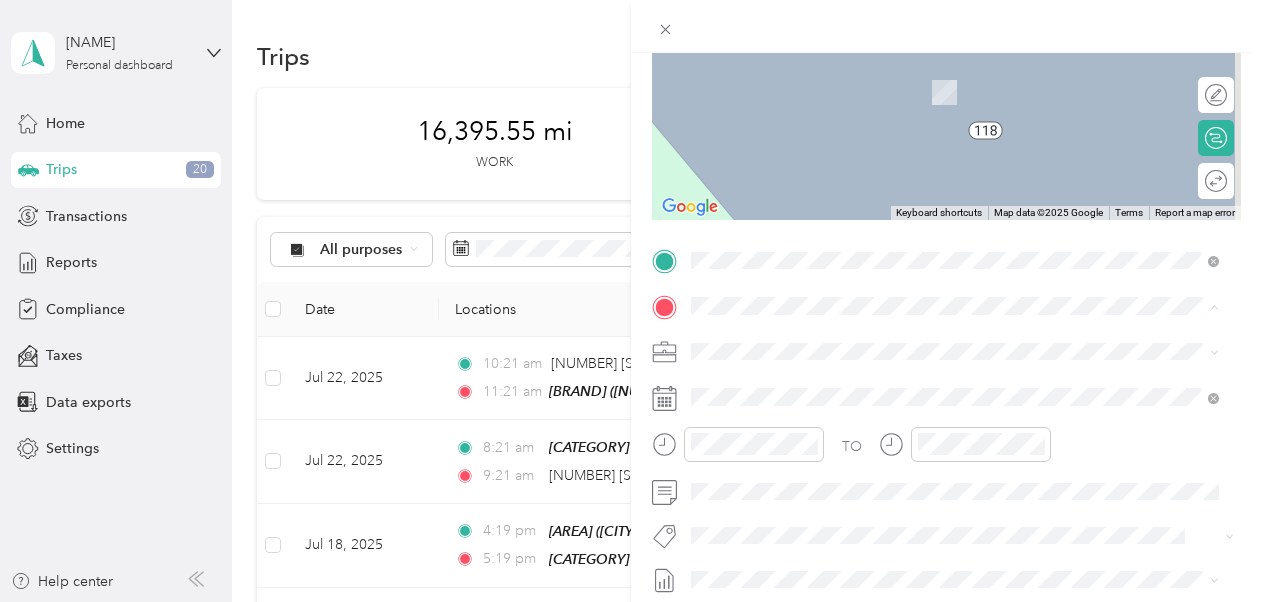 click on "[NUMBER] [STREET], [CITY], [POSTAL_CODE], [CITY], [STATE], [COUNTRY]" at bounding box center (965, 91) 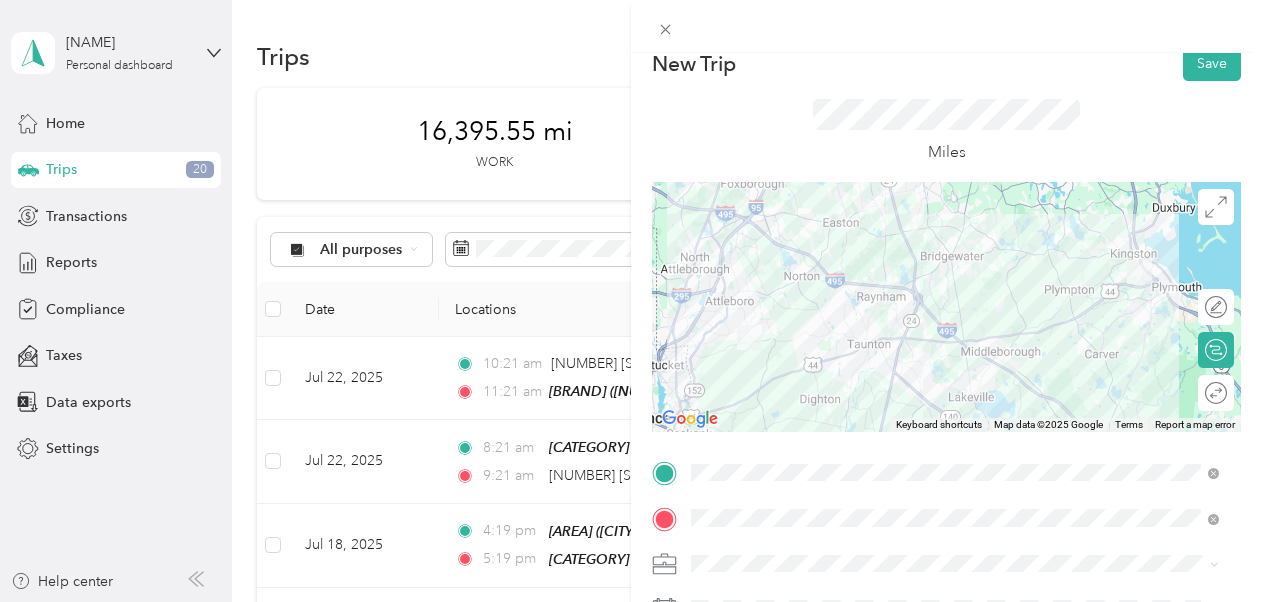 scroll, scrollTop: 9, scrollLeft: 0, axis: vertical 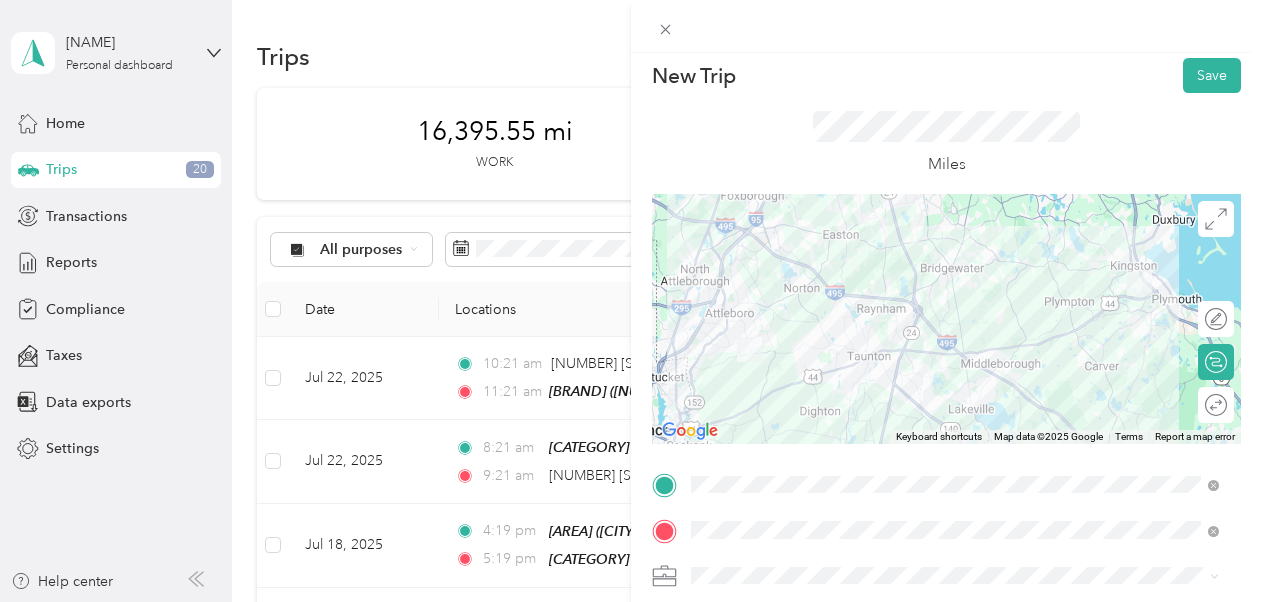 click at bounding box center (946, 319) 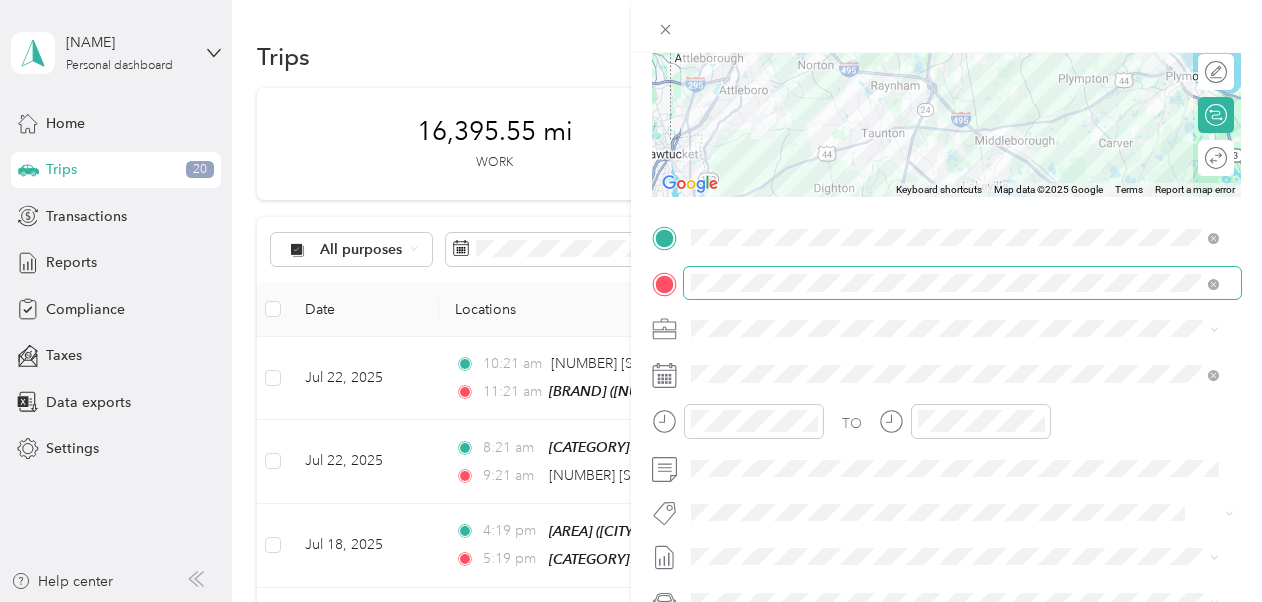 scroll, scrollTop: 255, scrollLeft: 0, axis: vertical 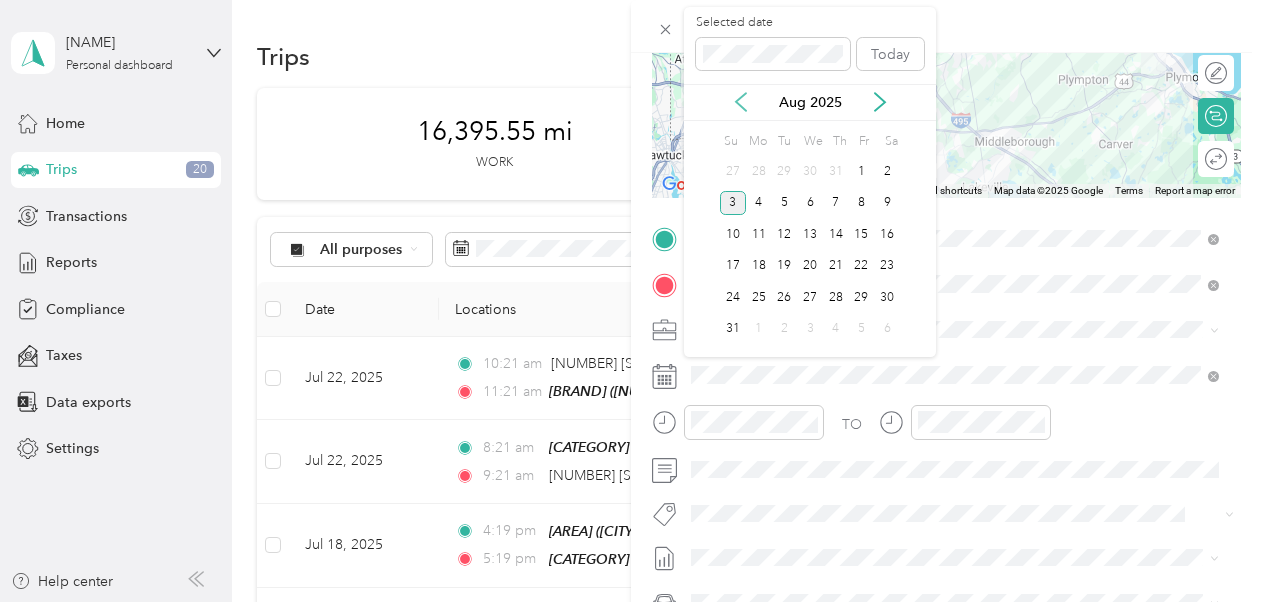 click 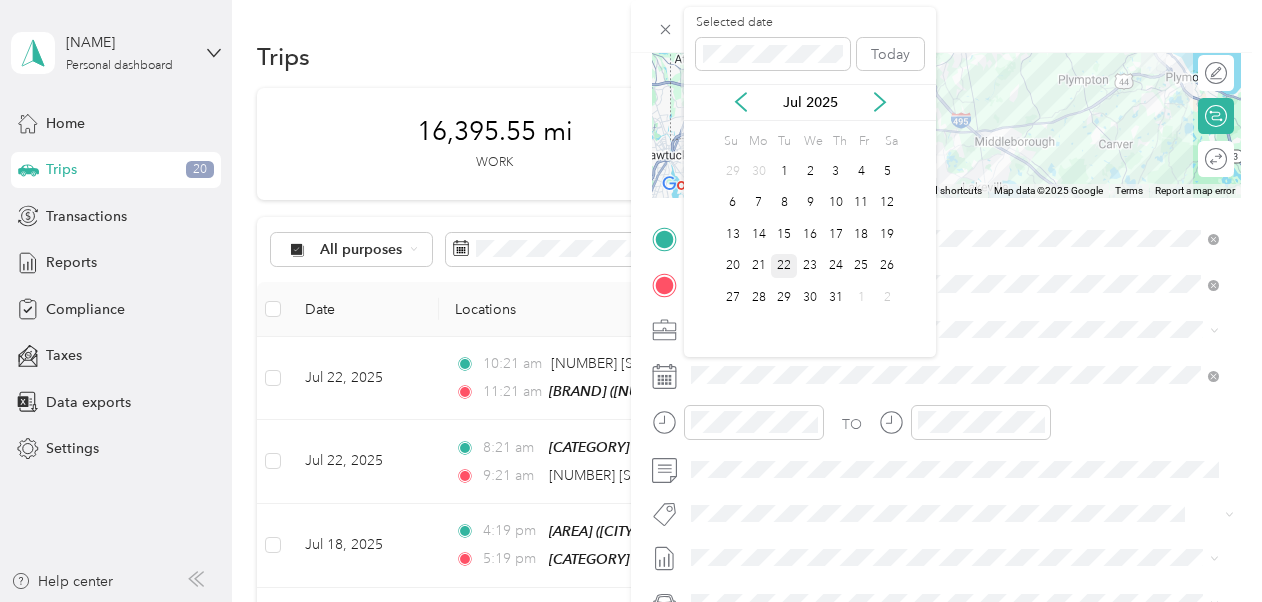 click on "22" at bounding box center [784, 266] 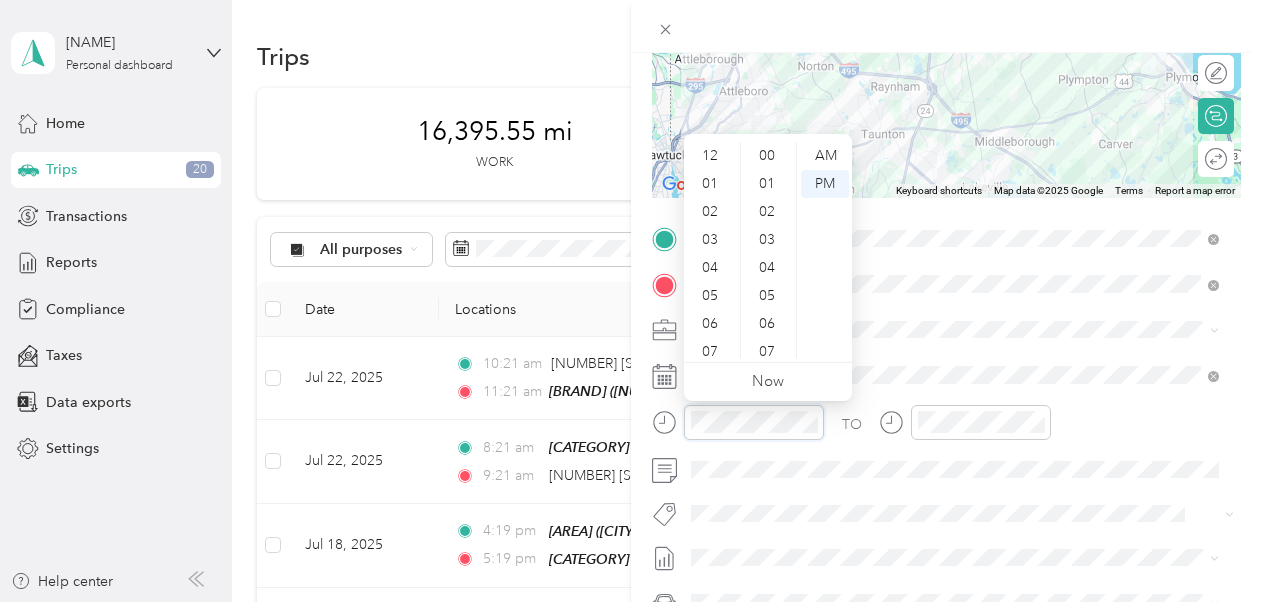 scroll, scrollTop: 616, scrollLeft: 0, axis: vertical 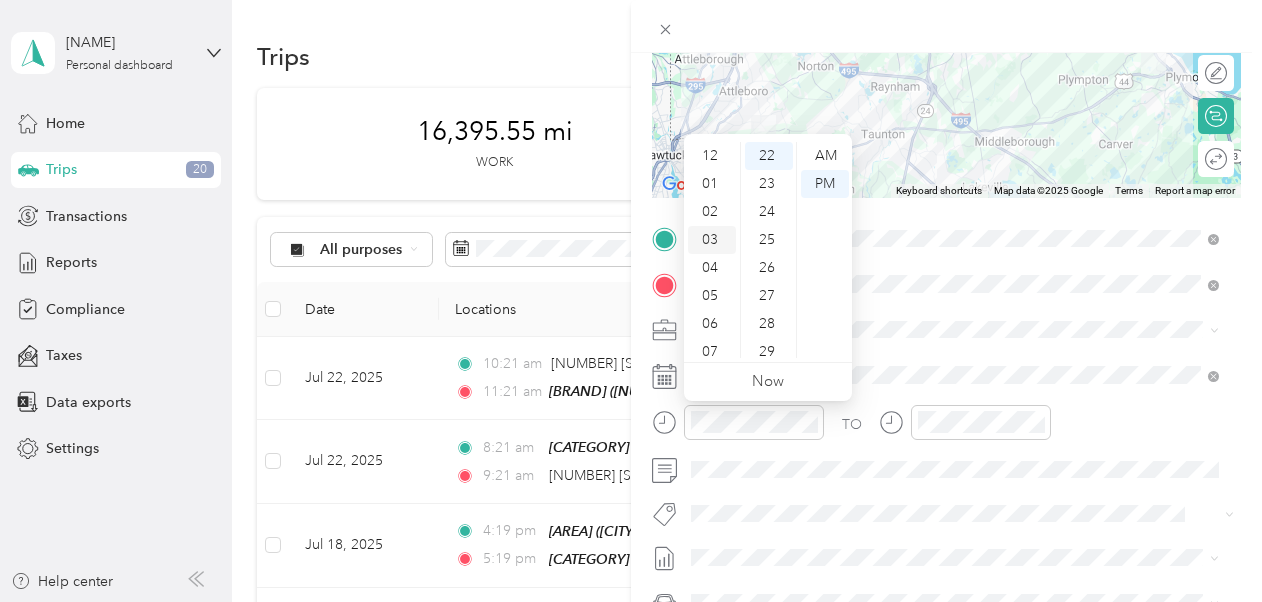 click on "03" at bounding box center [712, 240] 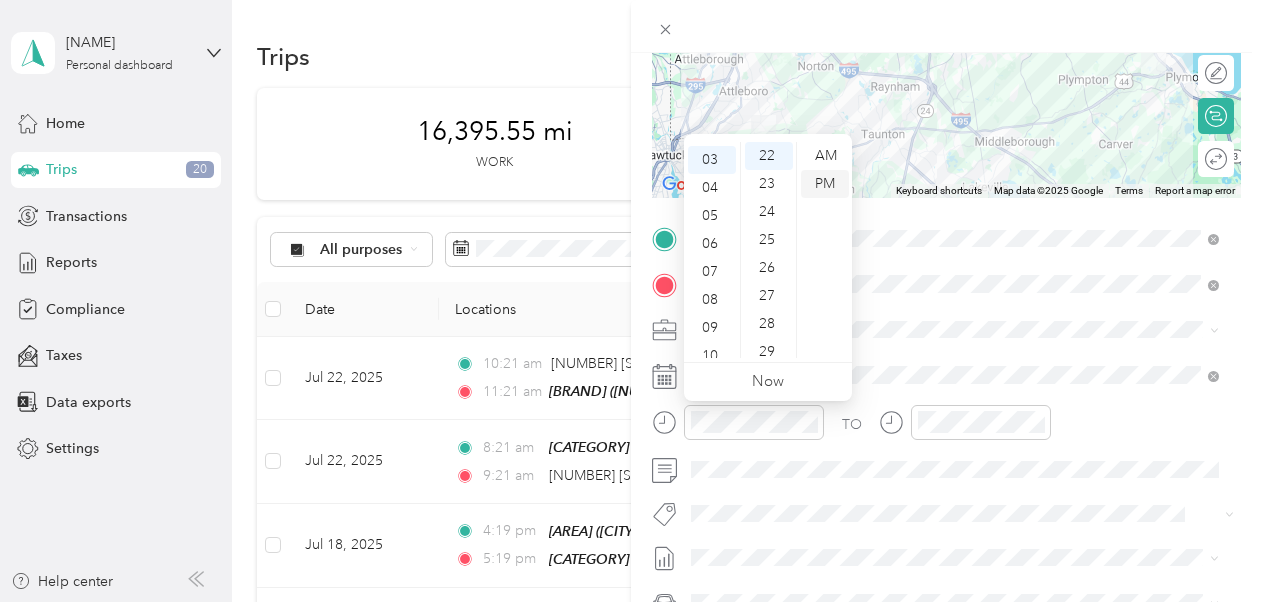 scroll, scrollTop: 84, scrollLeft: 0, axis: vertical 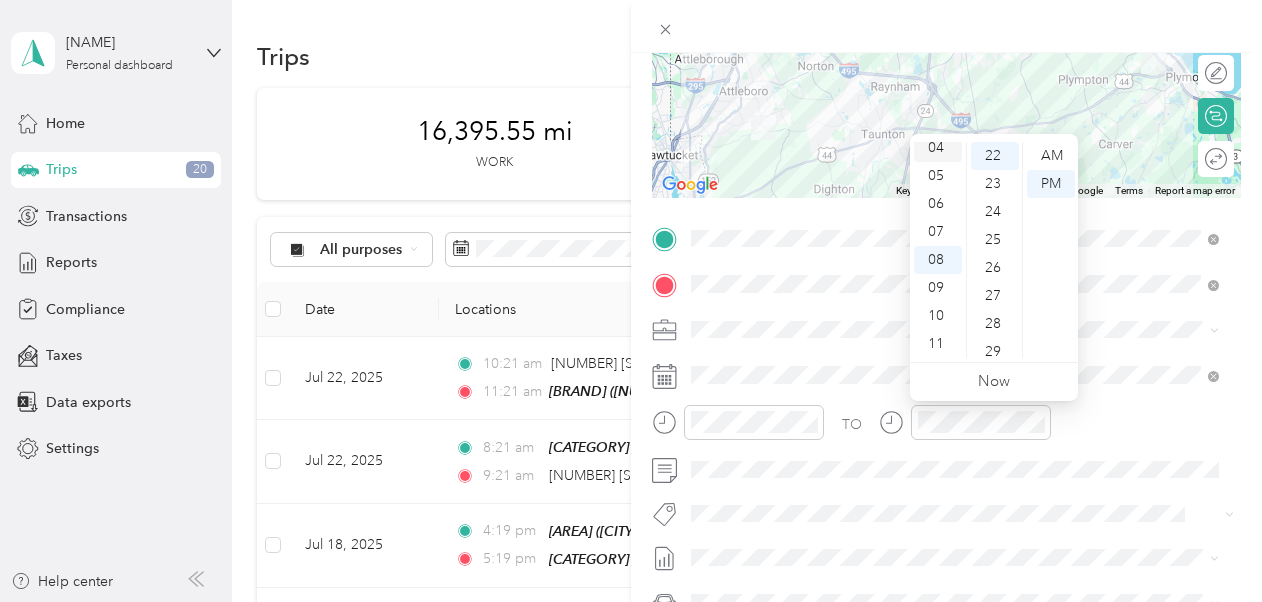 click on "04" at bounding box center (938, 148) 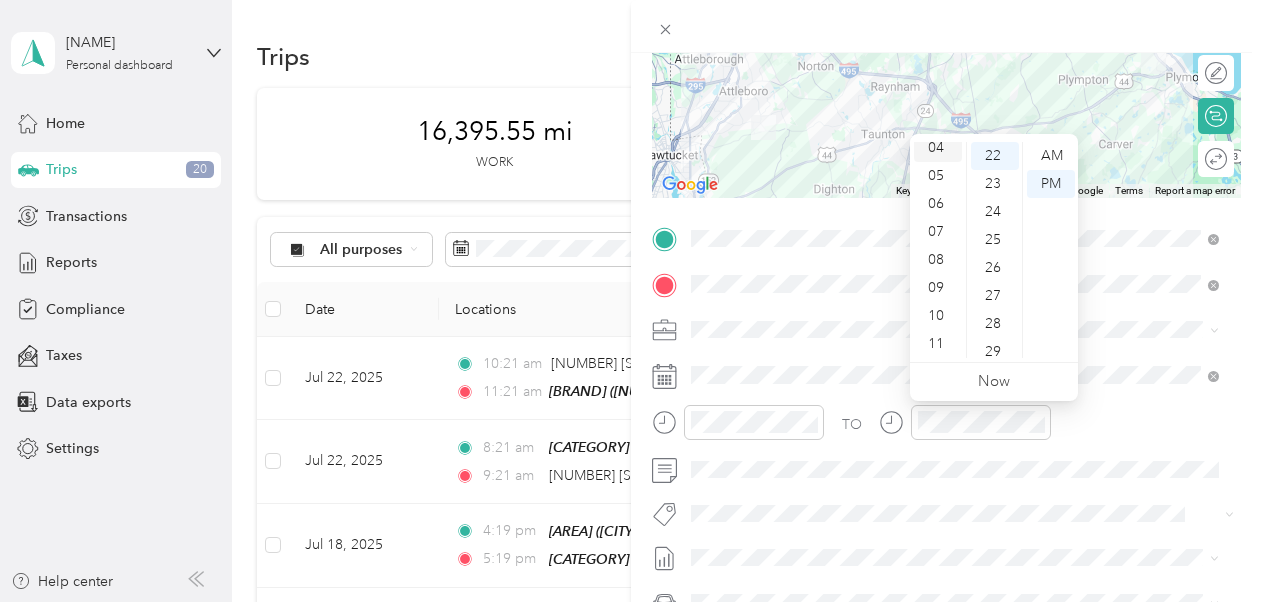scroll, scrollTop: 112, scrollLeft: 0, axis: vertical 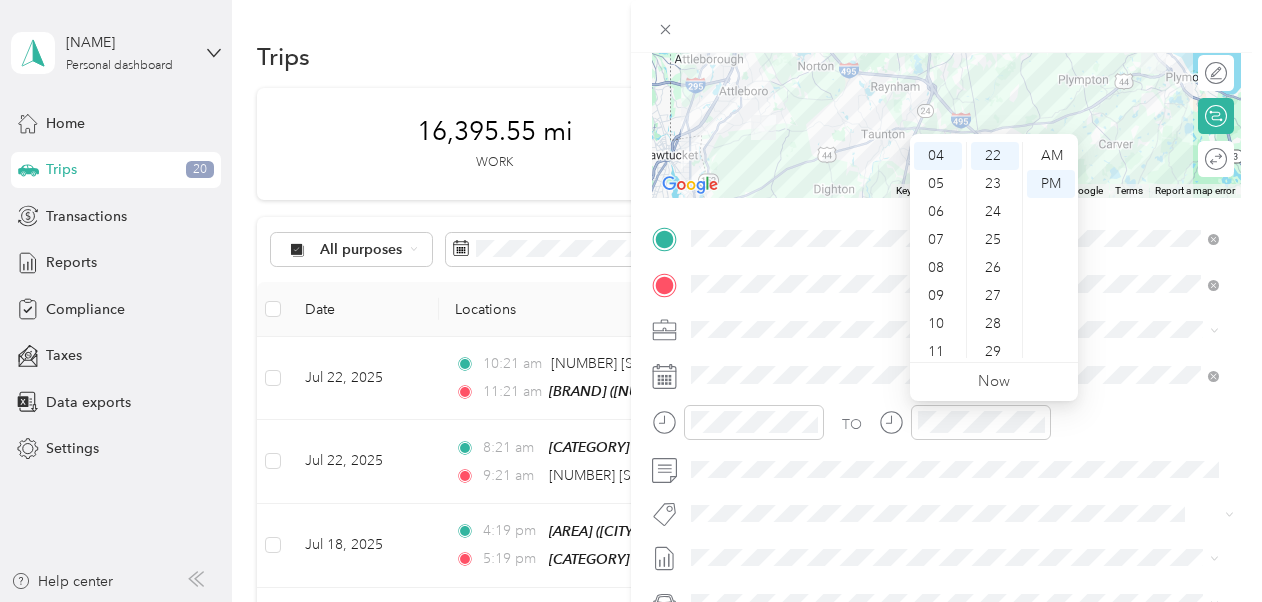 click on "TO" at bounding box center [946, 429] 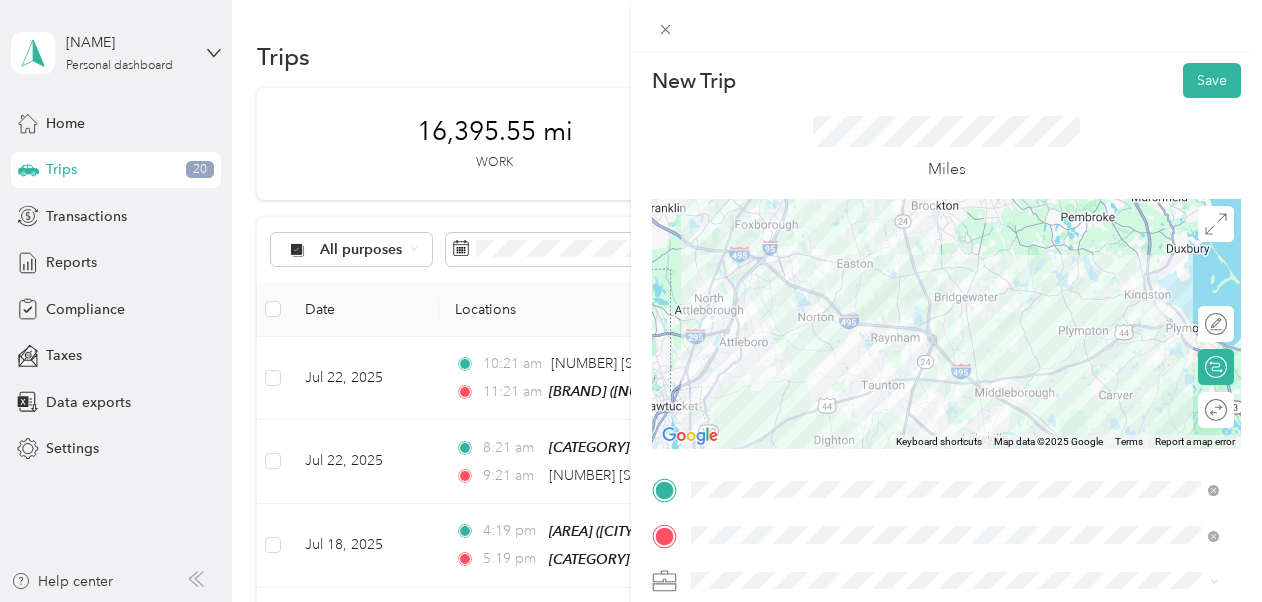 scroll, scrollTop: 0, scrollLeft: 0, axis: both 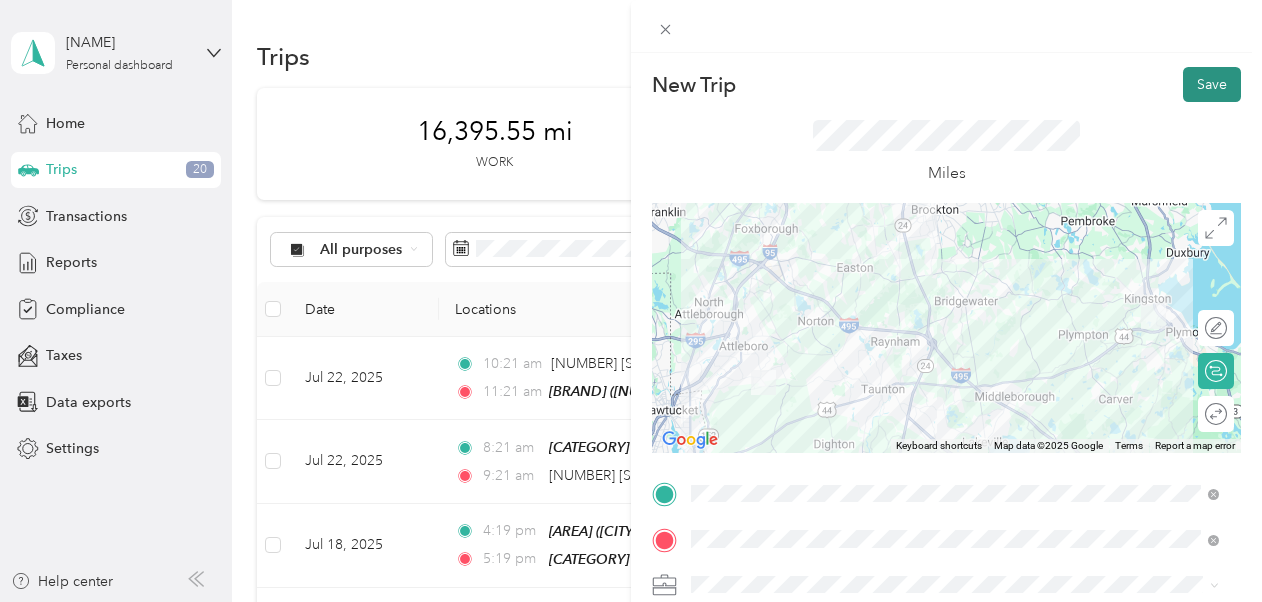 click on "Save" at bounding box center (1212, 84) 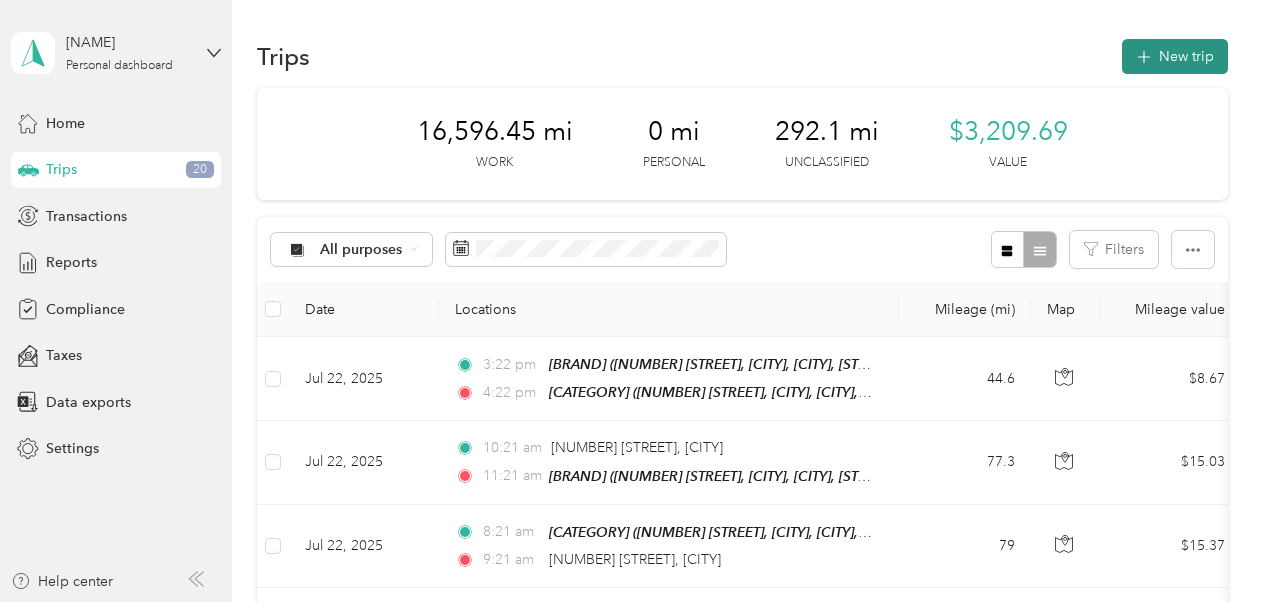 click on "New trip" at bounding box center [1175, 56] 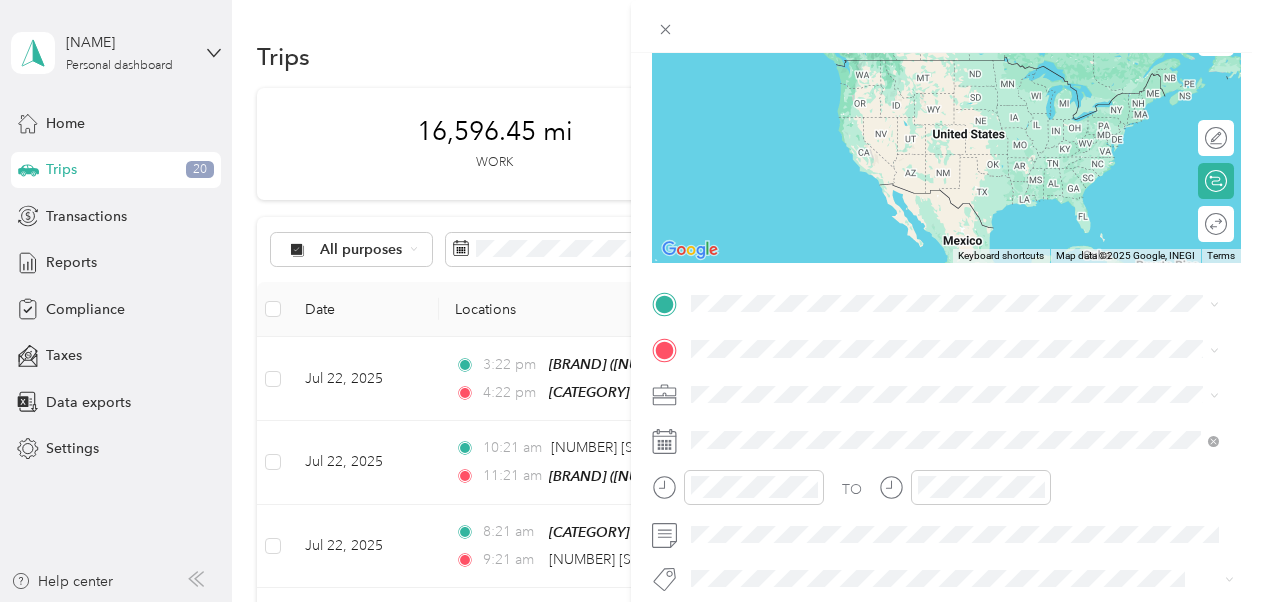 scroll, scrollTop: 191, scrollLeft: 0, axis: vertical 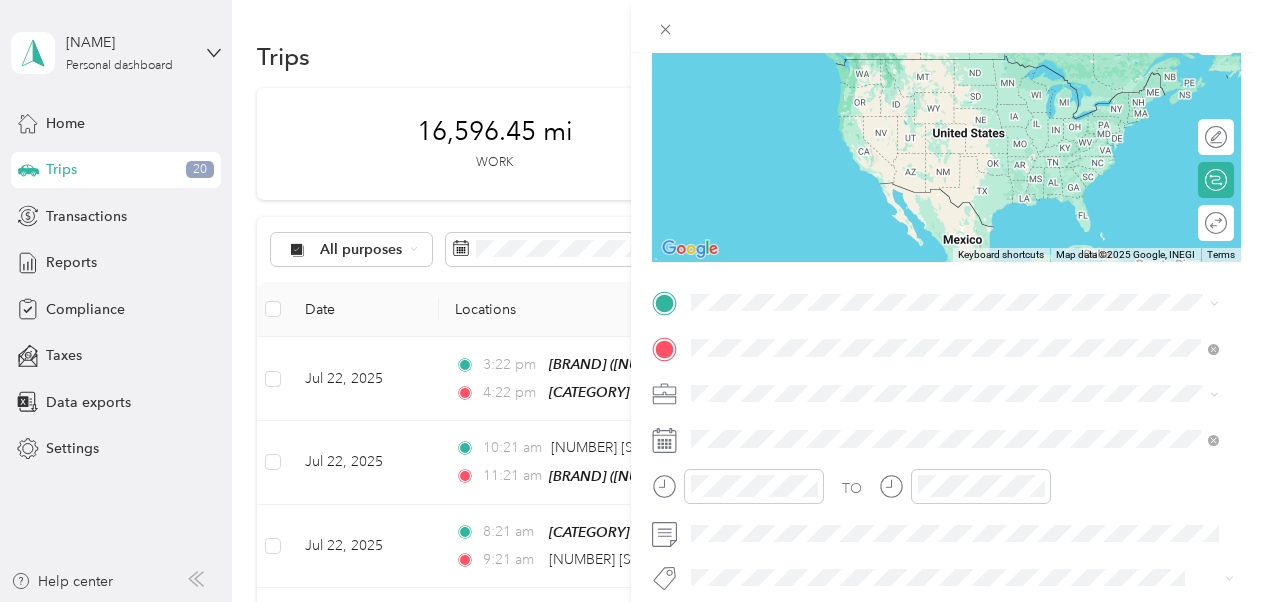 click on "[NUMBER] [STREET]
[CITY], [STATE] [POSTAL_CODE], [COUNTRY]" at bounding box center (873, 112) 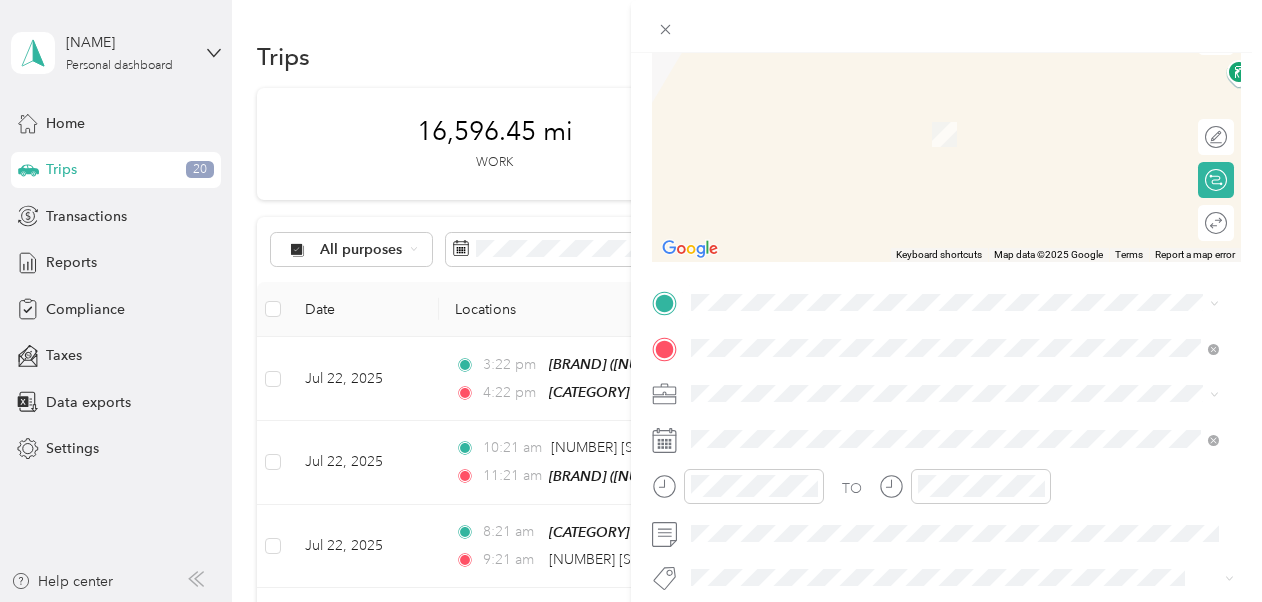click on "[AREA] [NUMBER] [STREET], [CITY], [POSTAL_CODE], [CITY], [STATE], [COUNTRY]" at bounding box center (965, 393) 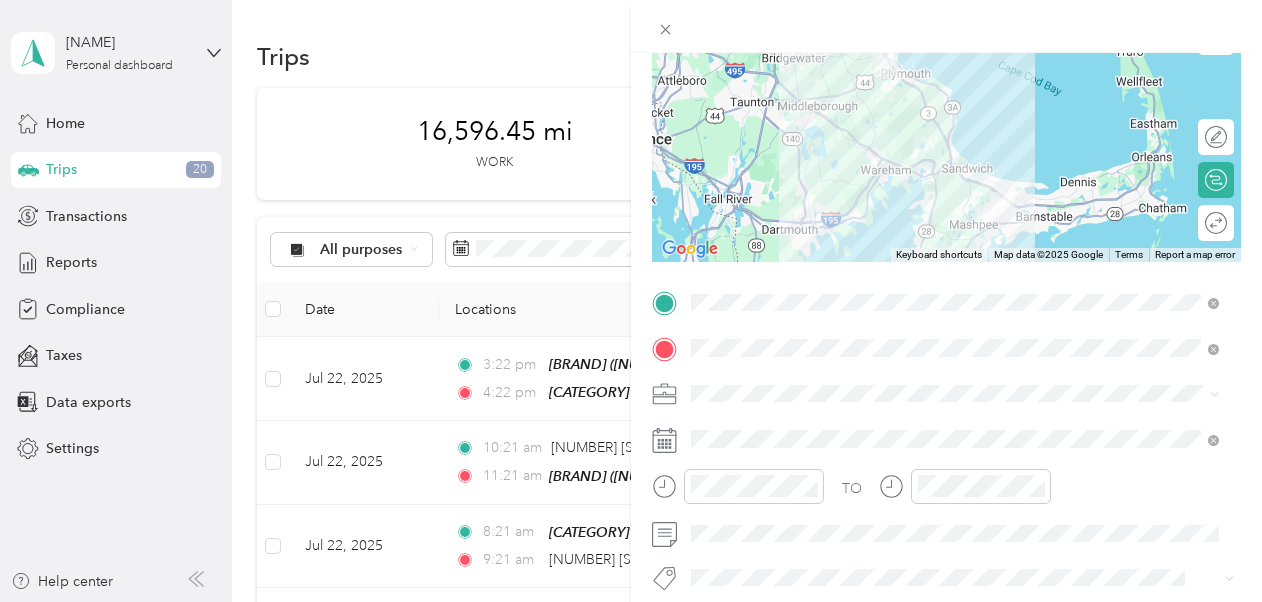 scroll, scrollTop: 281, scrollLeft: 0, axis: vertical 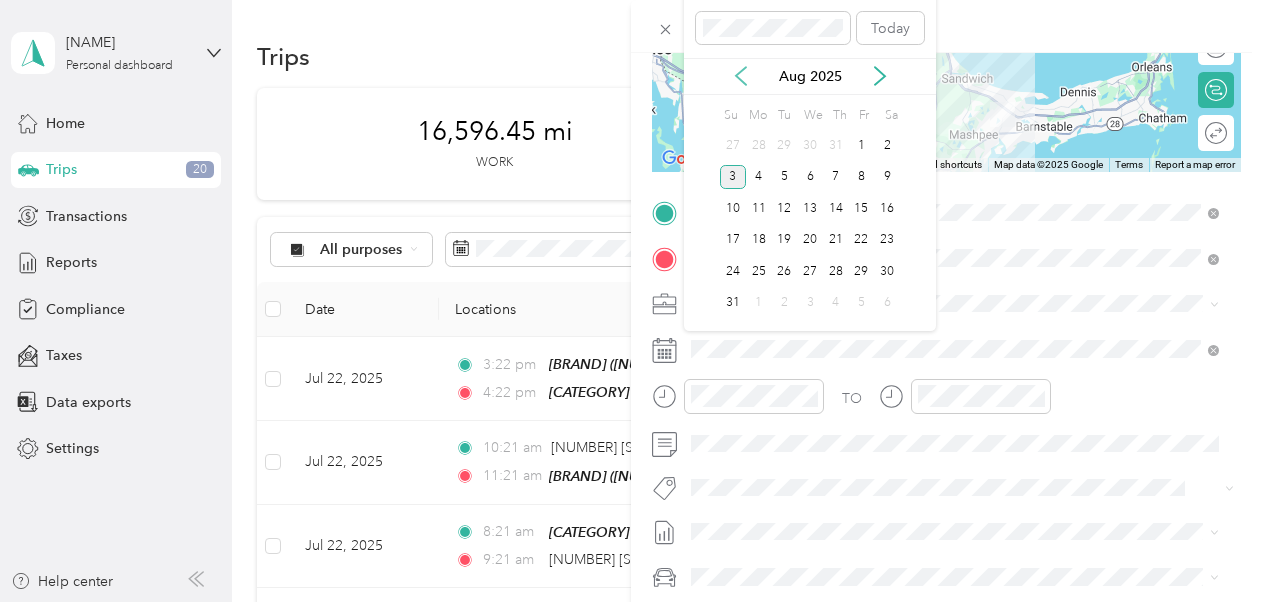 click 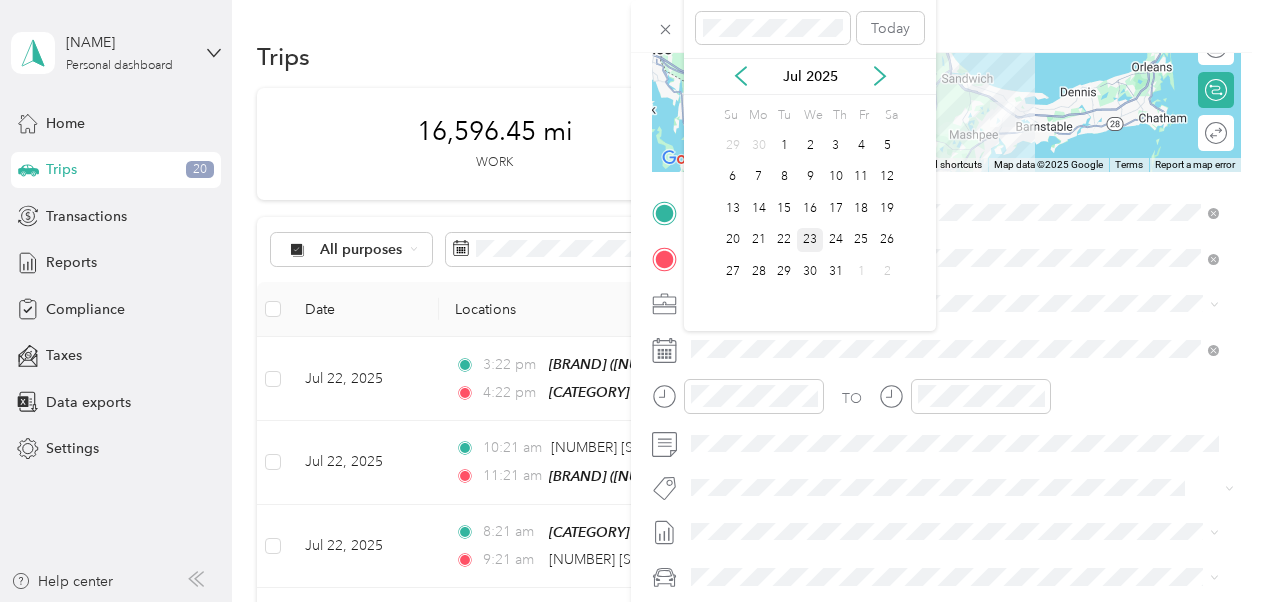 click on "23" at bounding box center [810, 240] 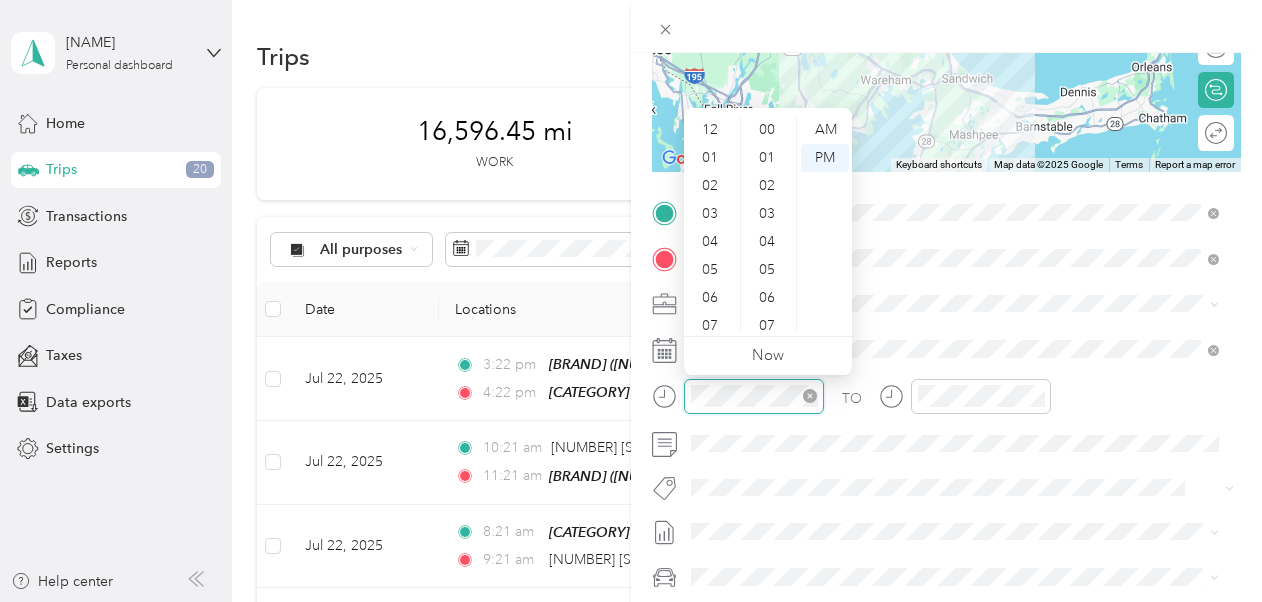 scroll, scrollTop: 700, scrollLeft: 0, axis: vertical 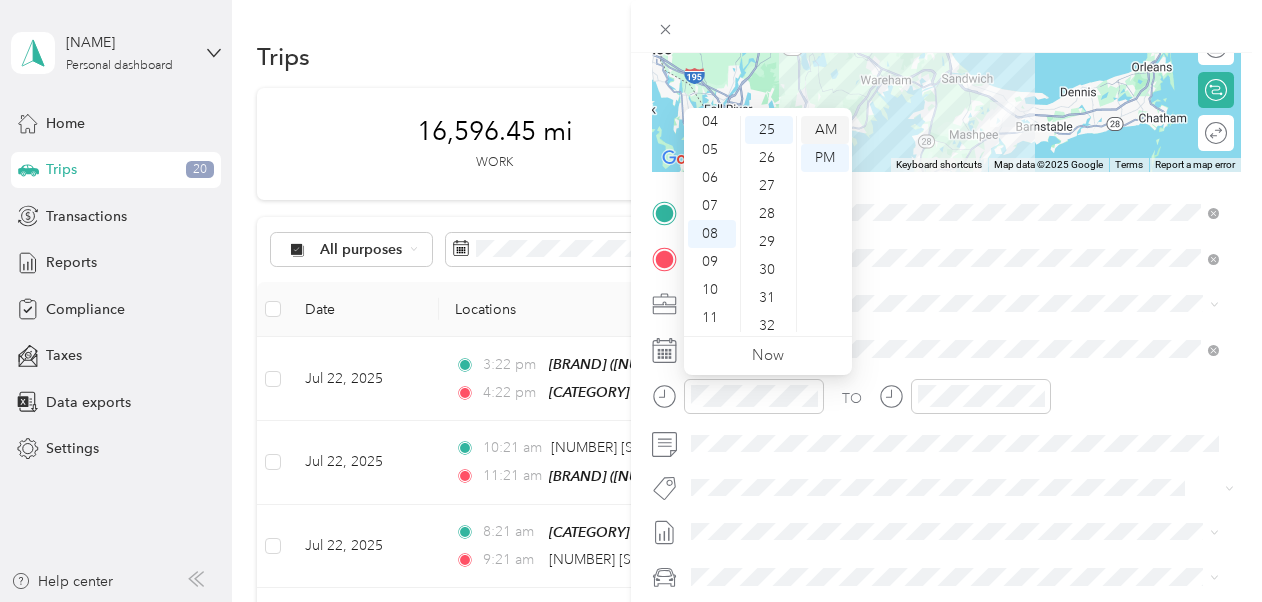 click on "AM" at bounding box center [825, 130] 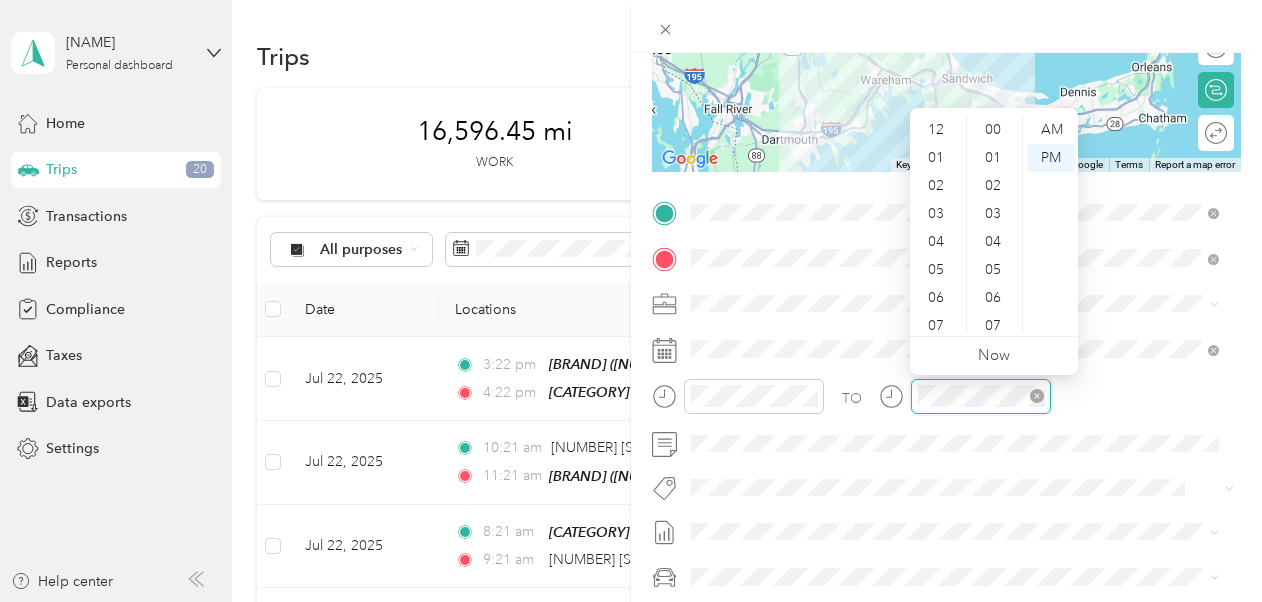 scroll, scrollTop: 700, scrollLeft: 0, axis: vertical 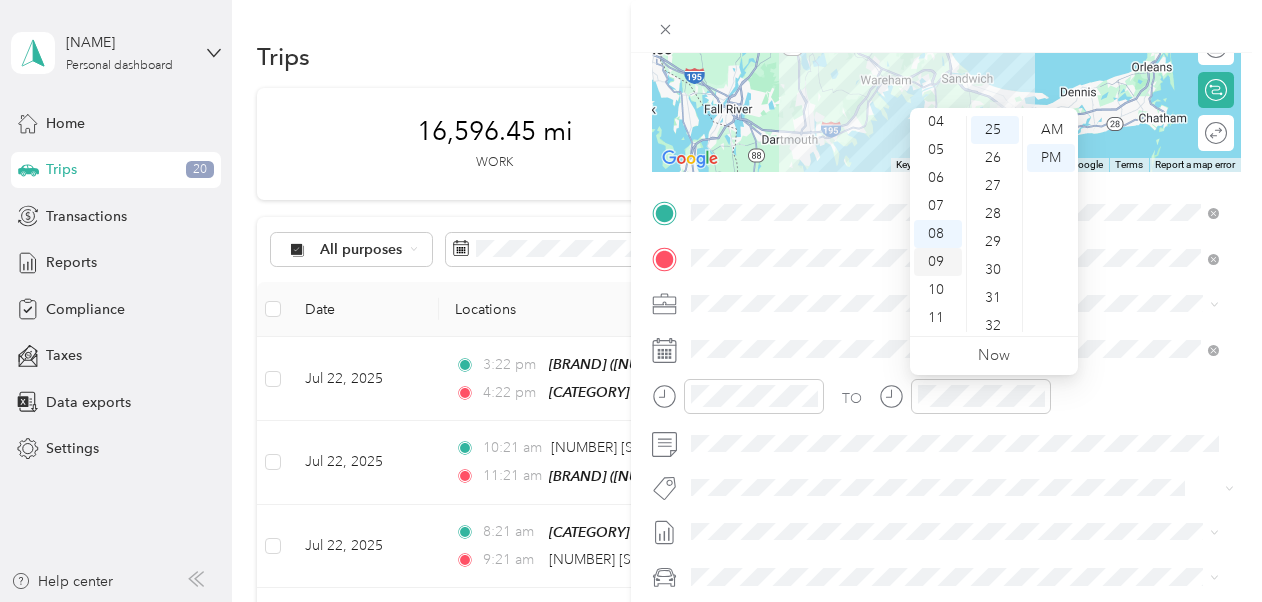 click on "09" at bounding box center (938, 262) 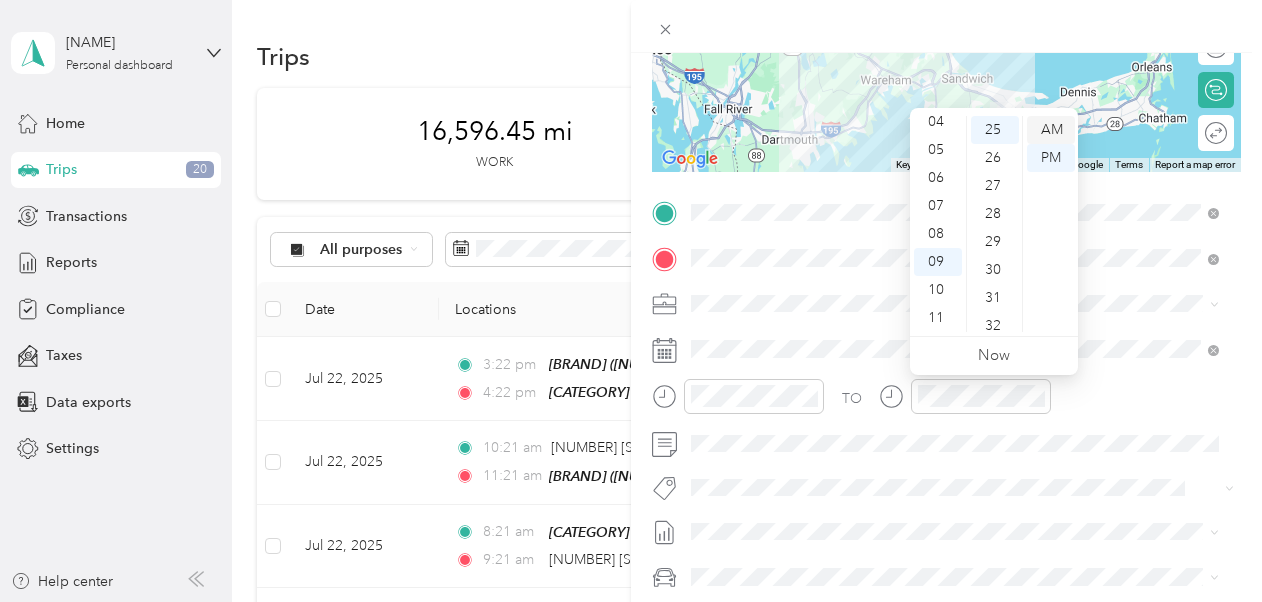 click on "AM" at bounding box center [1051, 130] 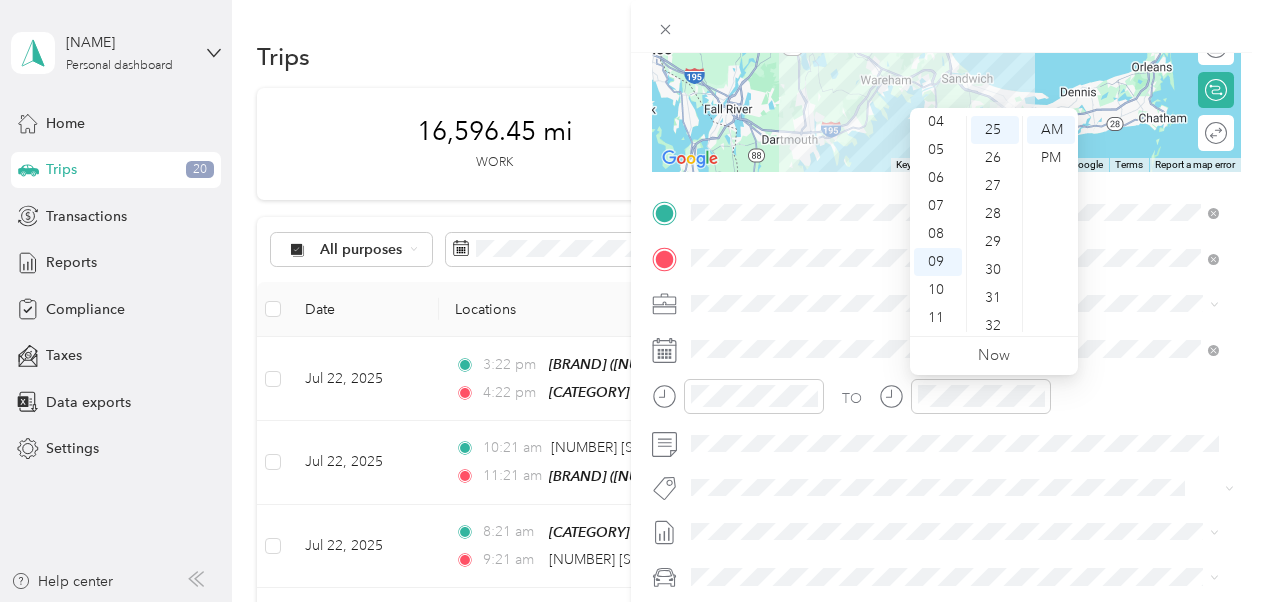 click on "TO" at bounding box center (946, 403) 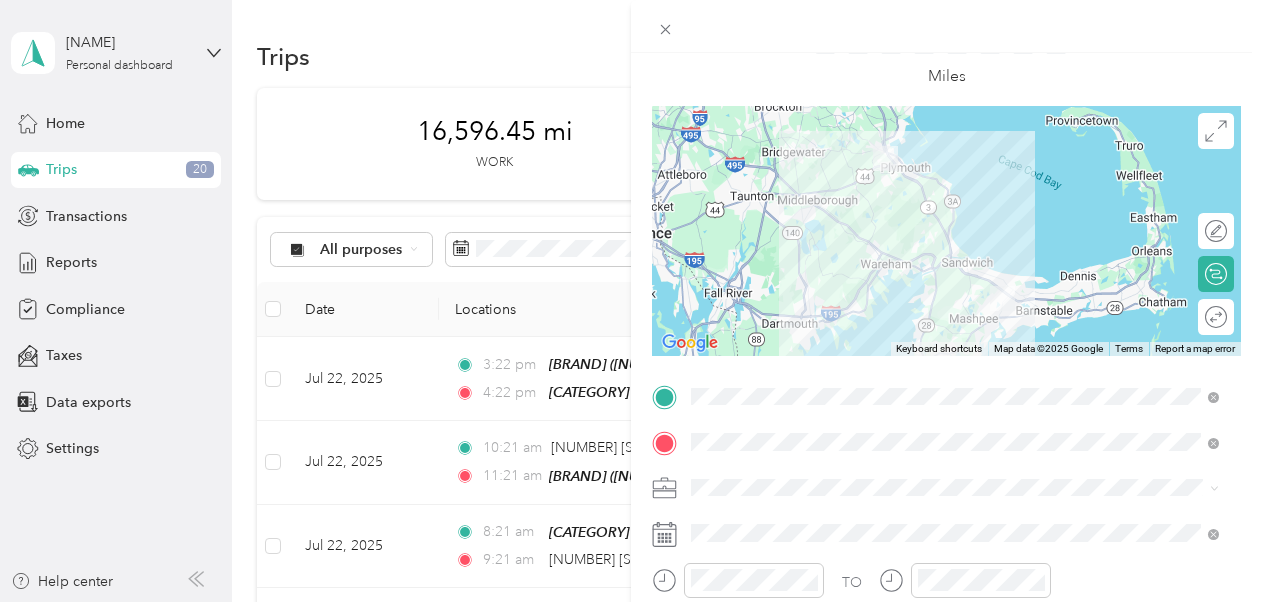 scroll, scrollTop: 80, scrollLeft: 0, axis: vertical 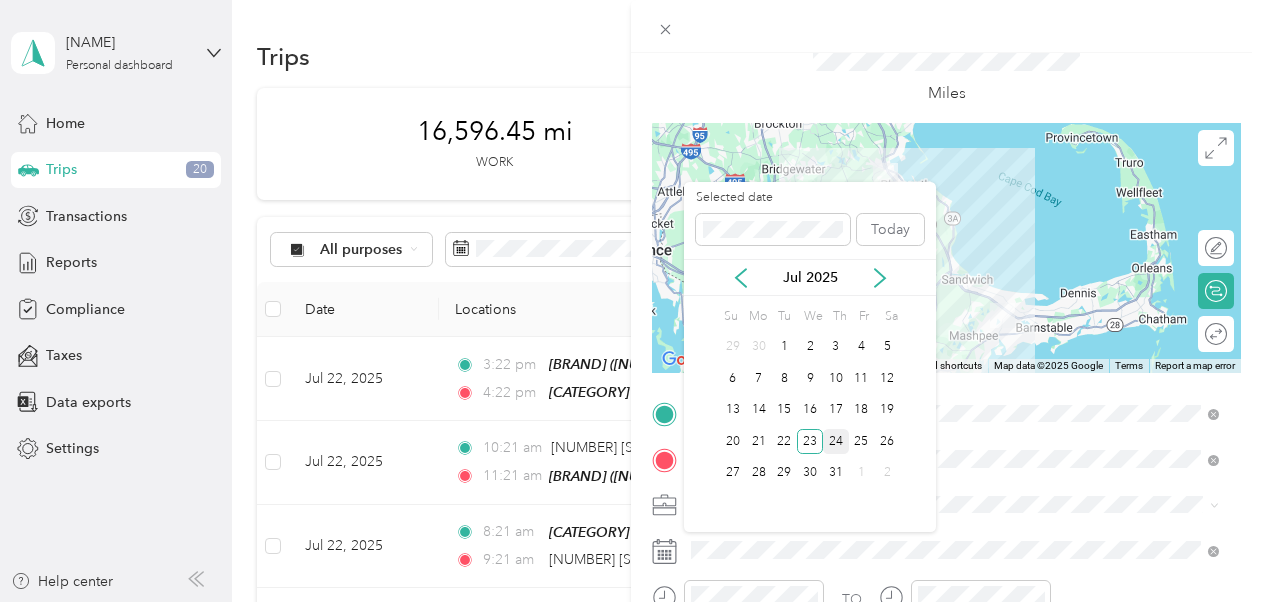 click on "24" at bounding box center [836, 441] 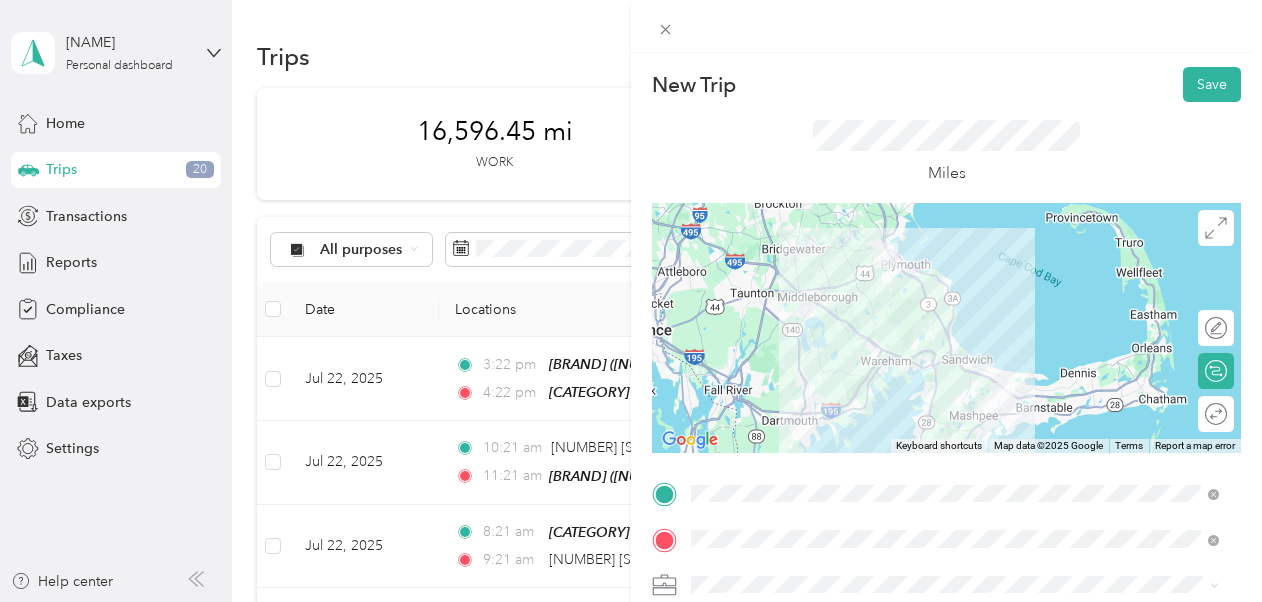scroll, scrollTop: 2, scrollLeft: 0, axis: vertical 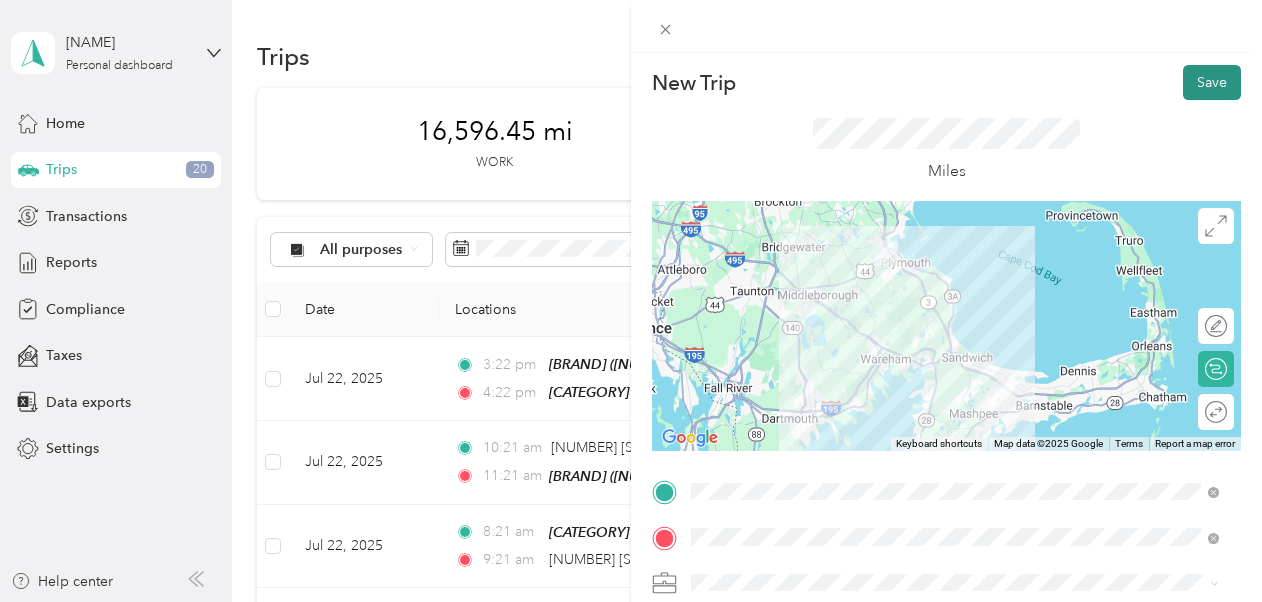 click on "Save" at bounding box center [1212, 82] 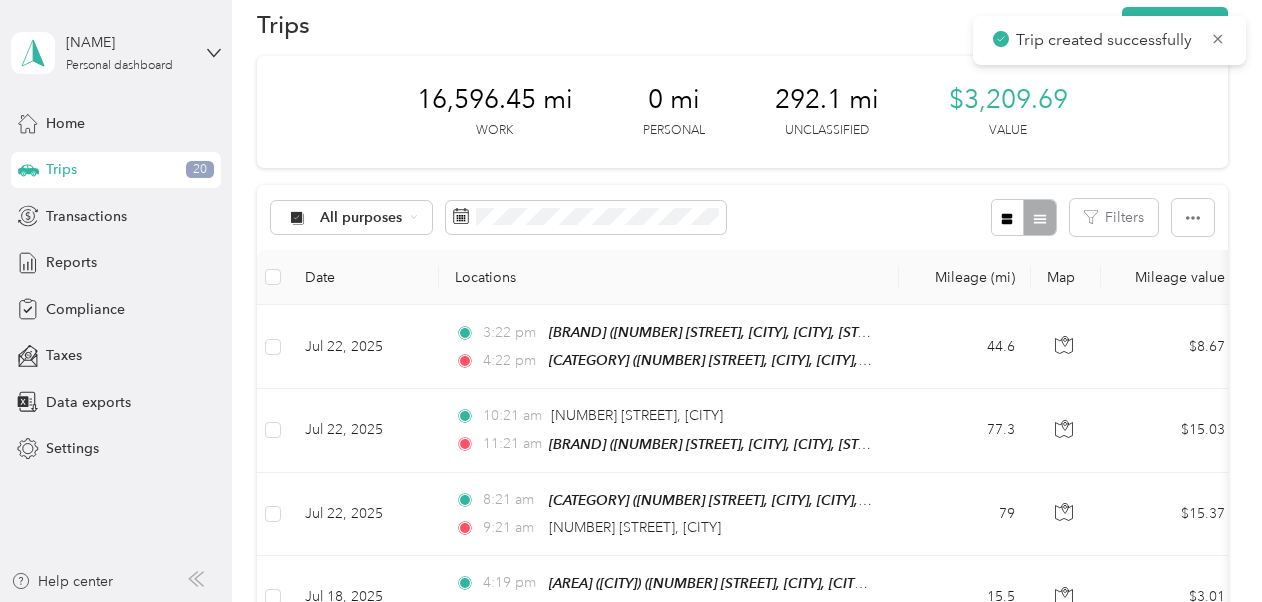 scroll, scrollTop: 0, scrollLeft: 0, axis: both 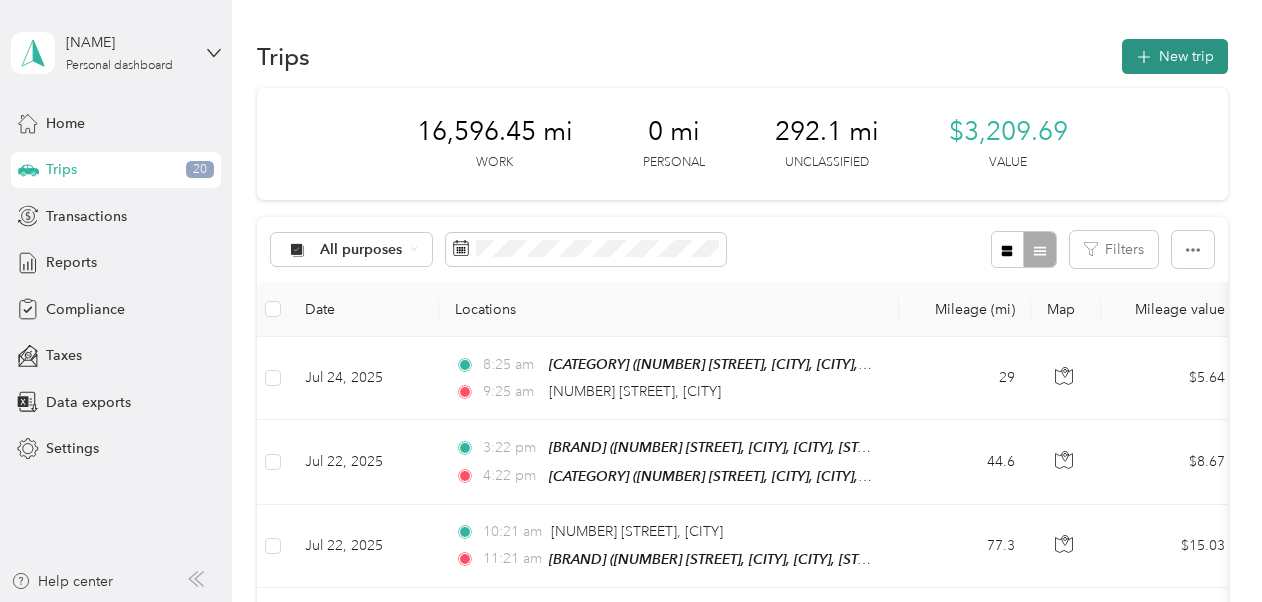 click on "New trip" at bounding box center (1175, 56) 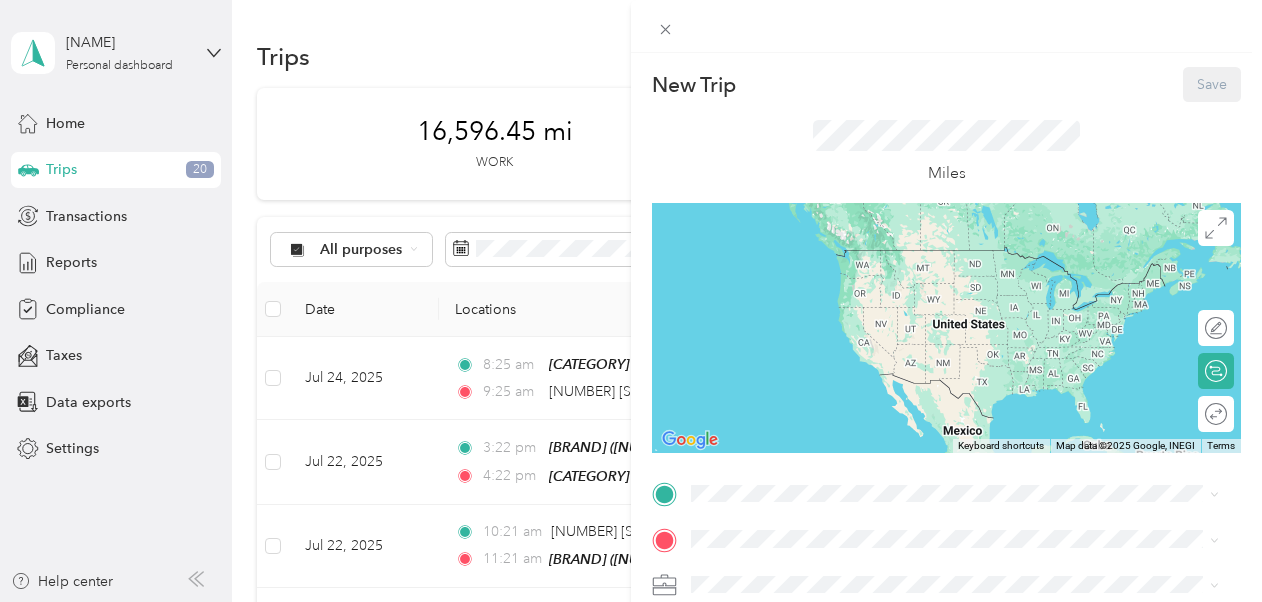 scroll, scrollTop: 246, scrollLeft: 0, axis: vertical 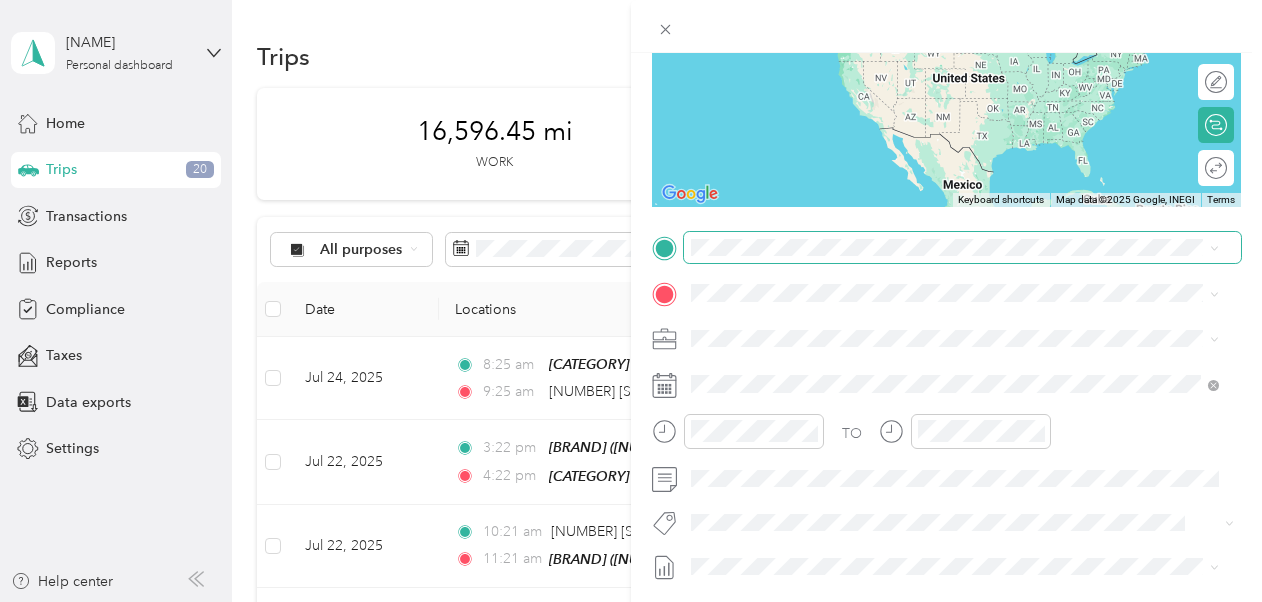 click at bounding box center (962, 248) 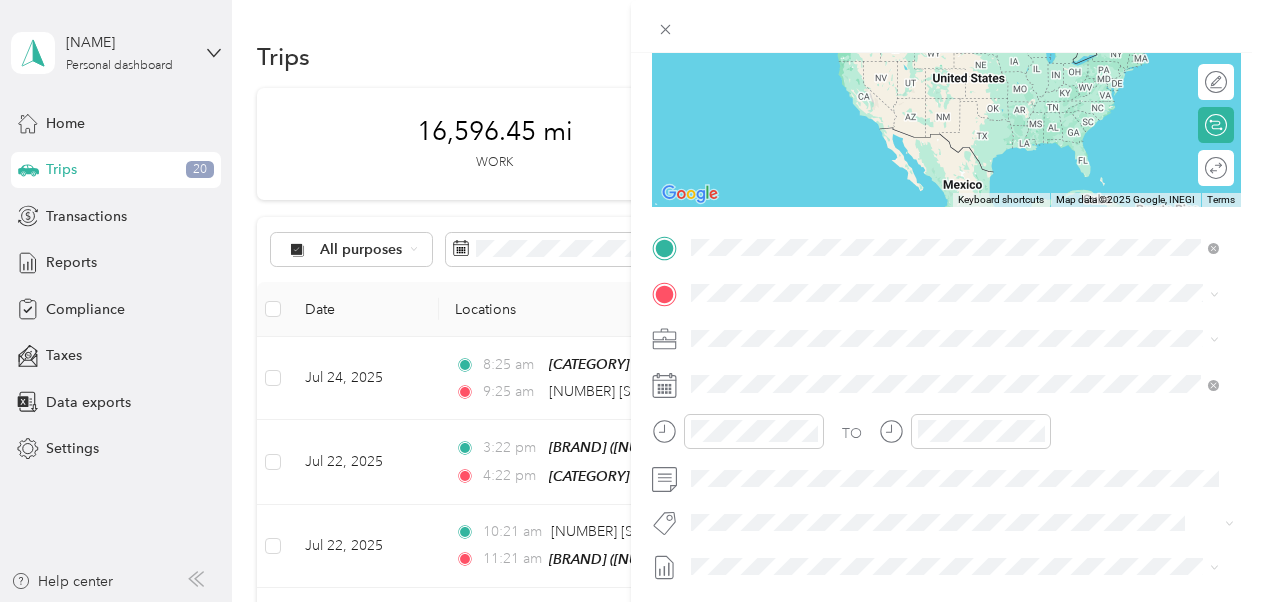 click on "[NUMBER] [STREET]
[CITY], [STATE] [POSTAL_CODE], [COUNTRY]" at bounding box center [873, 328] 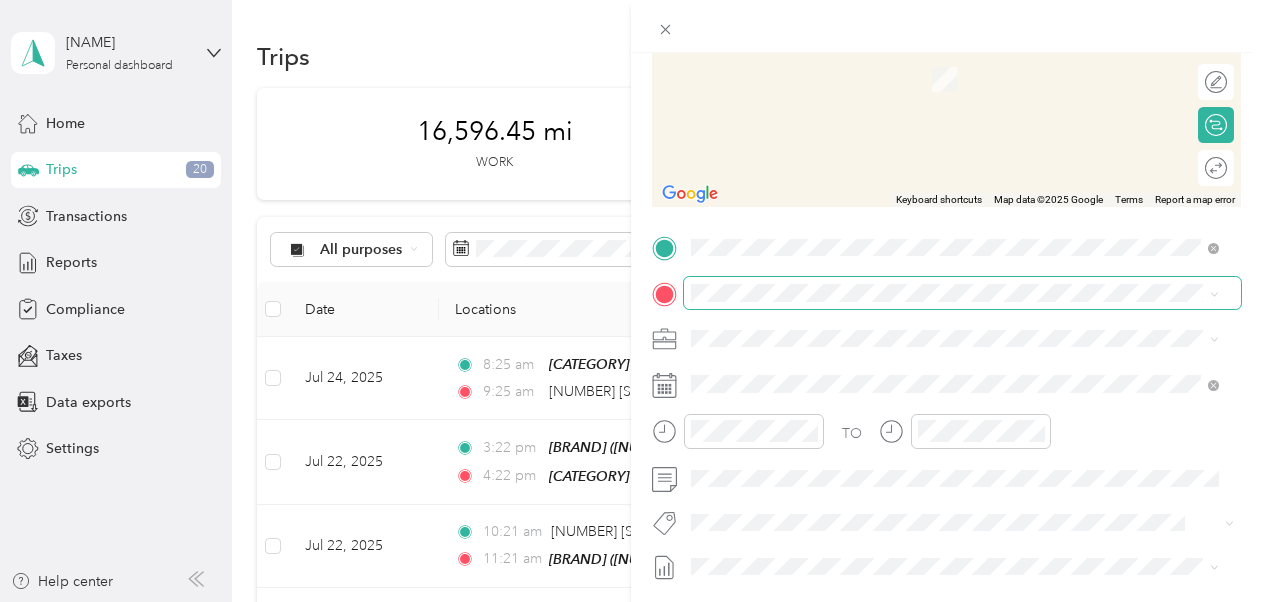 click at bounding box center [962, 293] 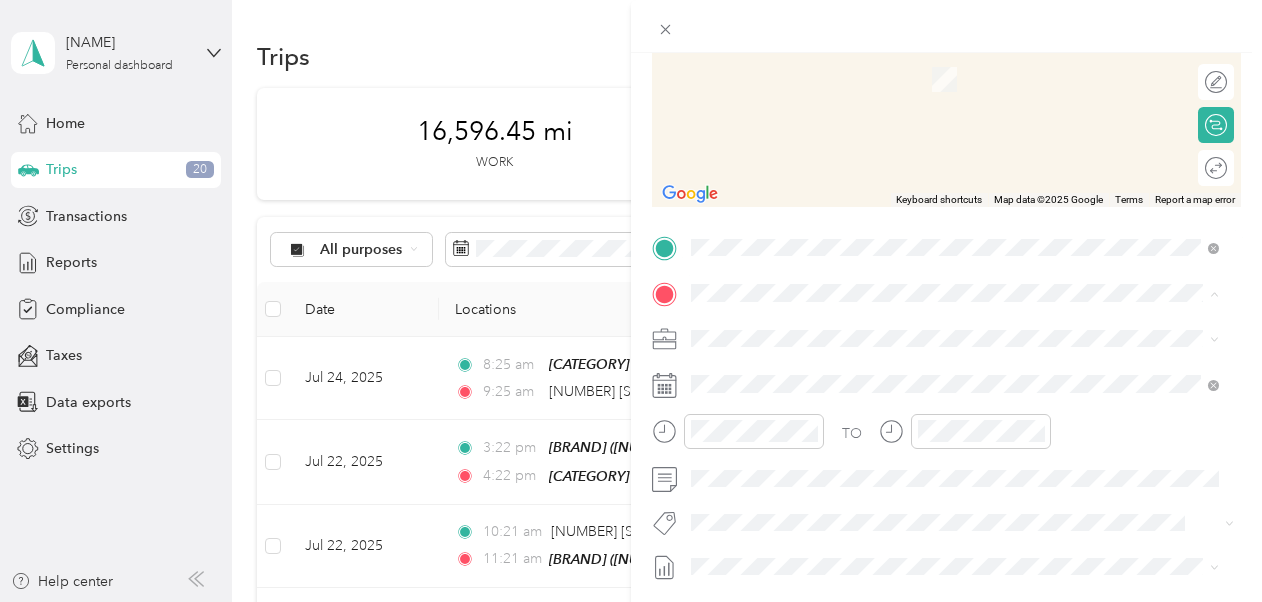 click on "[NUMBER] [STREET], [CITY], [POSTAL_CODE], [CITY], [STATE], [COUNTRY]" at bounding box center (965, 394) 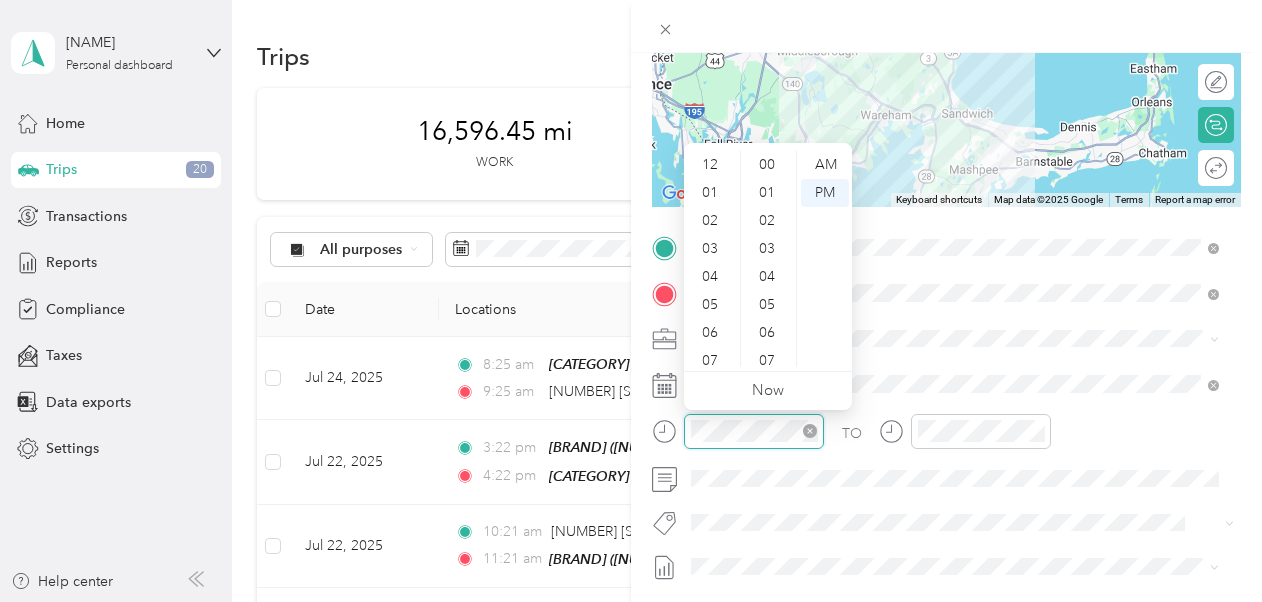 scroll, scrollTop: 700, scrollLeft: 0, axis: vertical 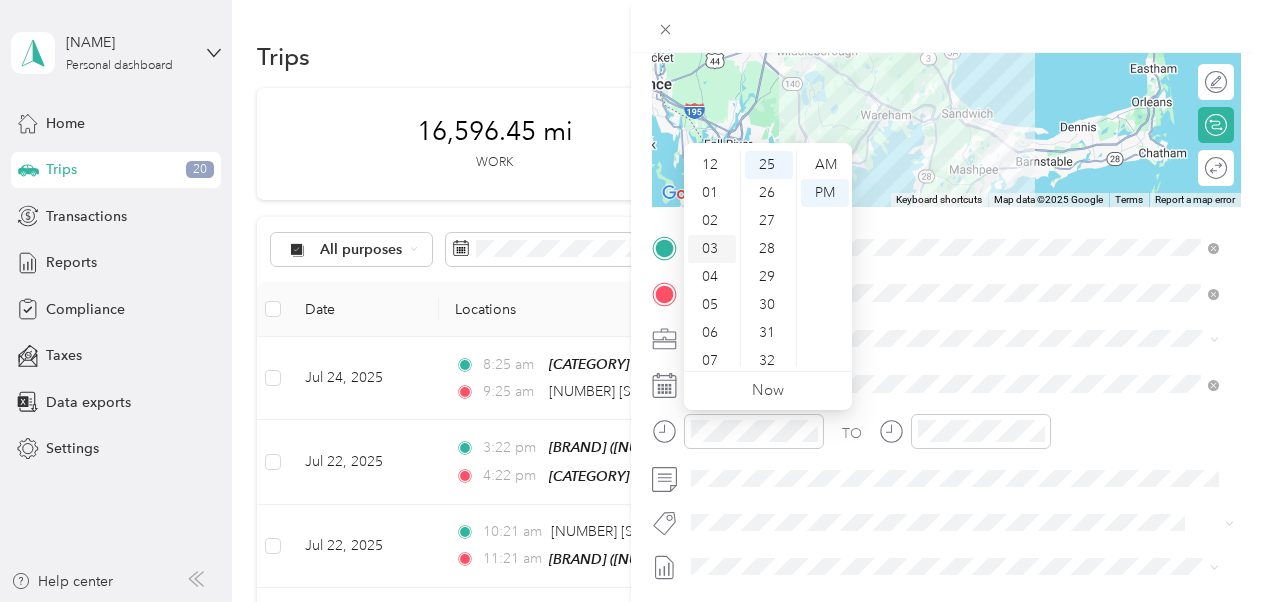 click on "03" at bounding box center (712, 249) 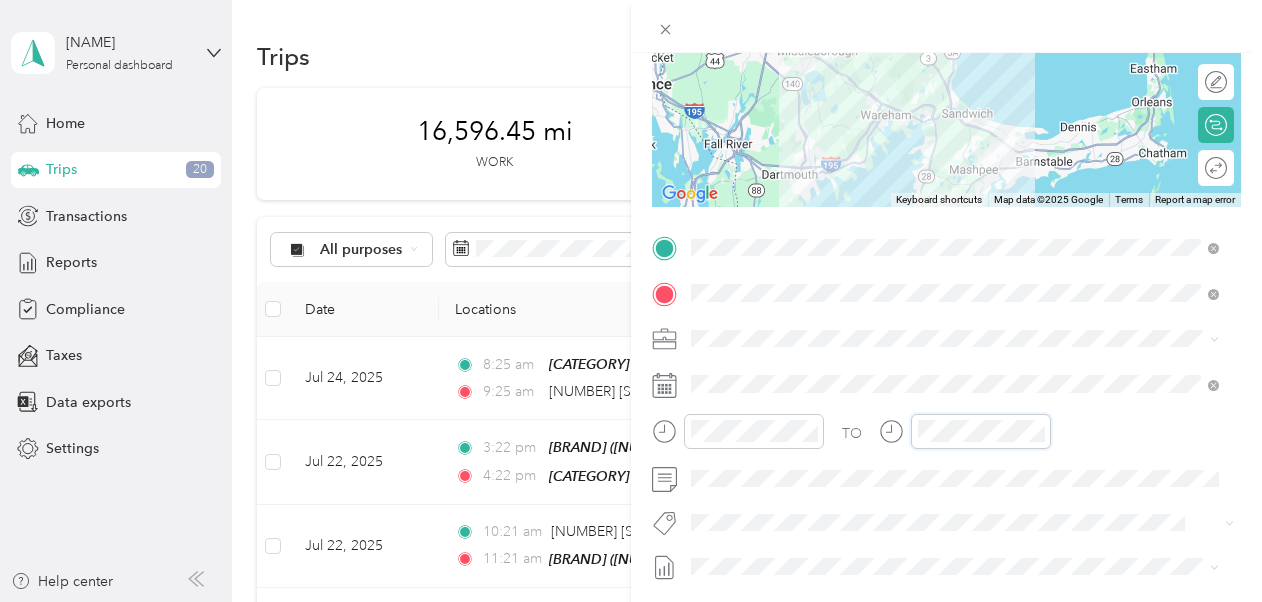 scroll, scrollTop: 700, scrollLeft: 0, axis: vertical 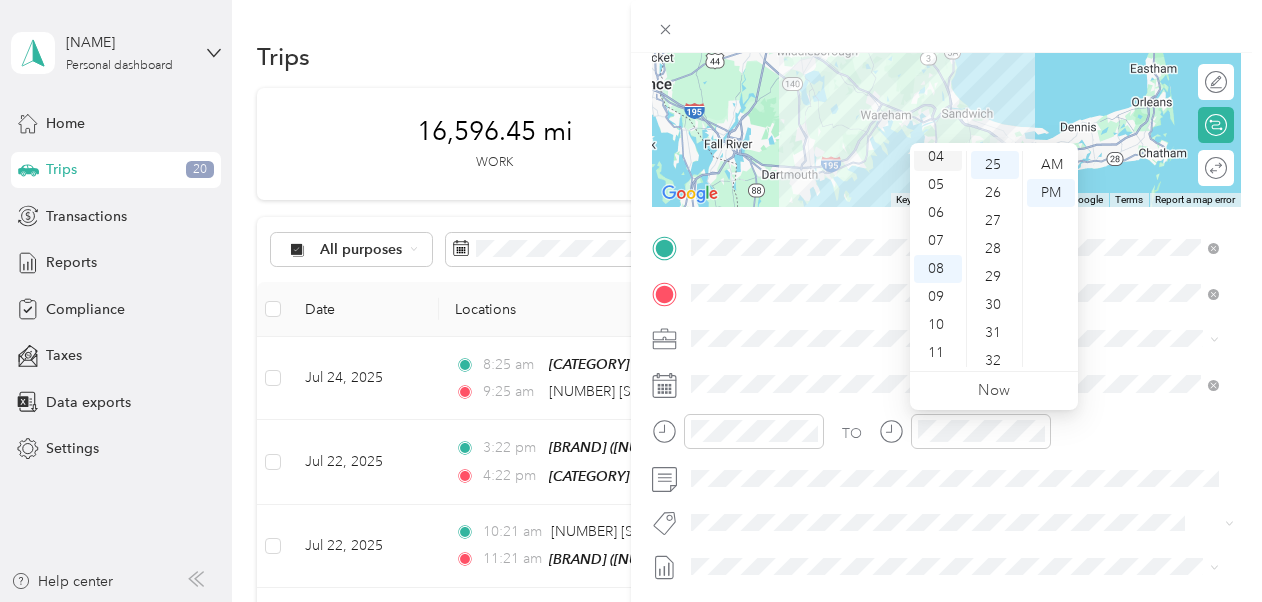 click on "04" at bounding box center [938, 157] 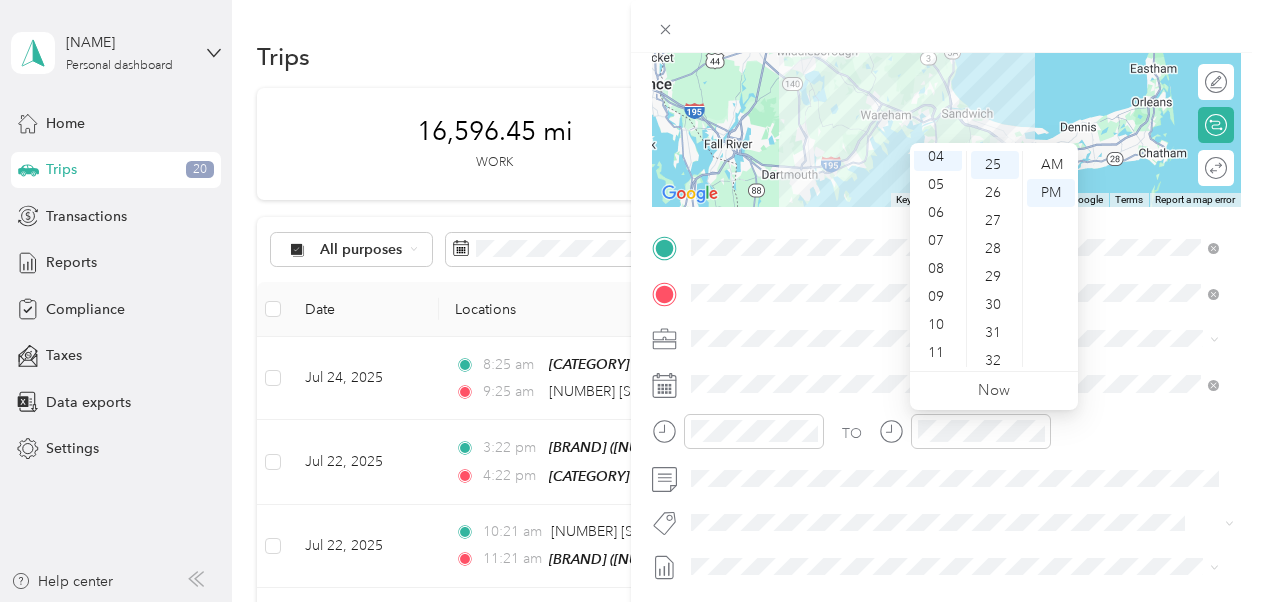 scroll, scrollTop: 112, scrollLeft: 0, axis: vertical 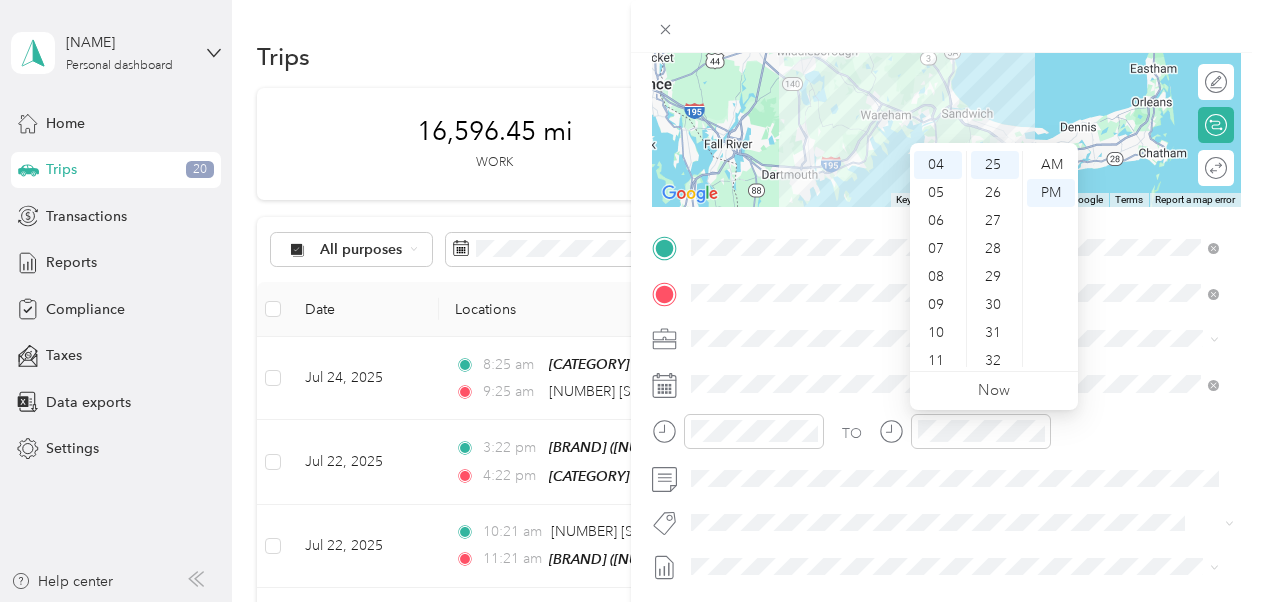 click on "TO" at bounding box center (946, 438) 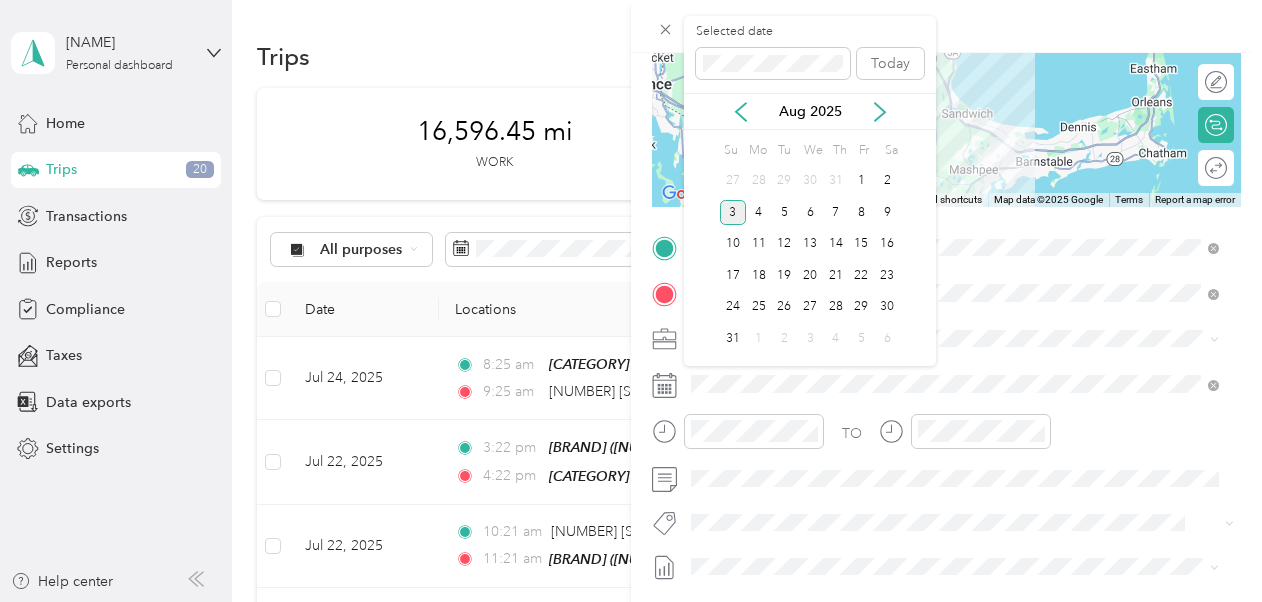 click on "Aug 2025" at bounding box center (810, 111) 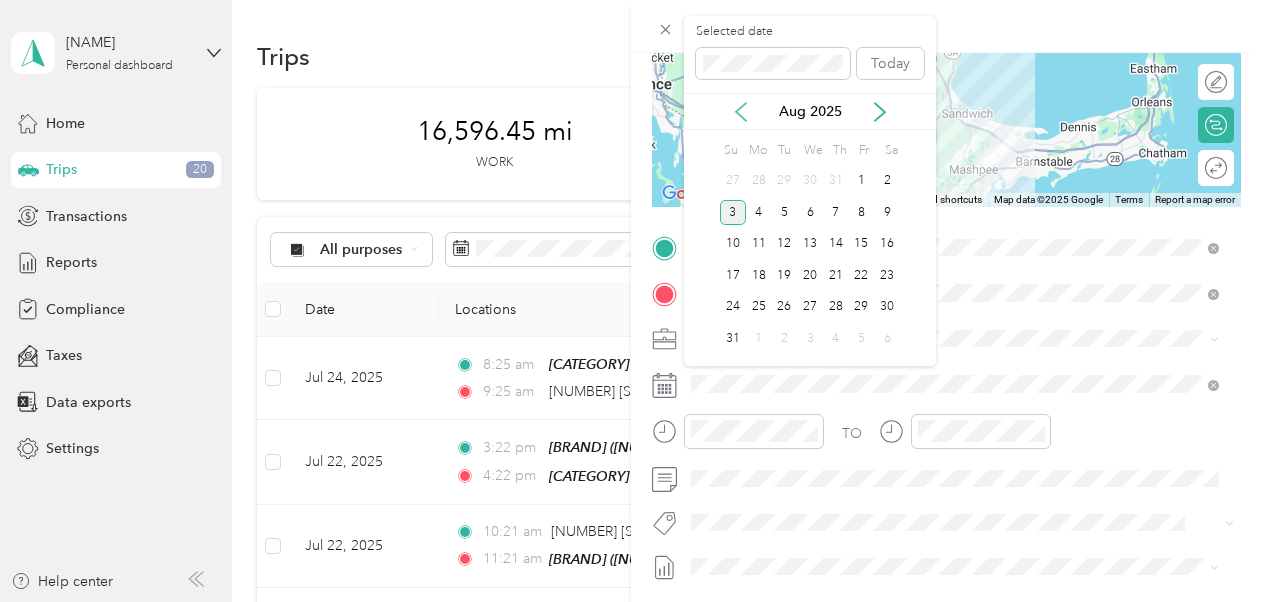 click 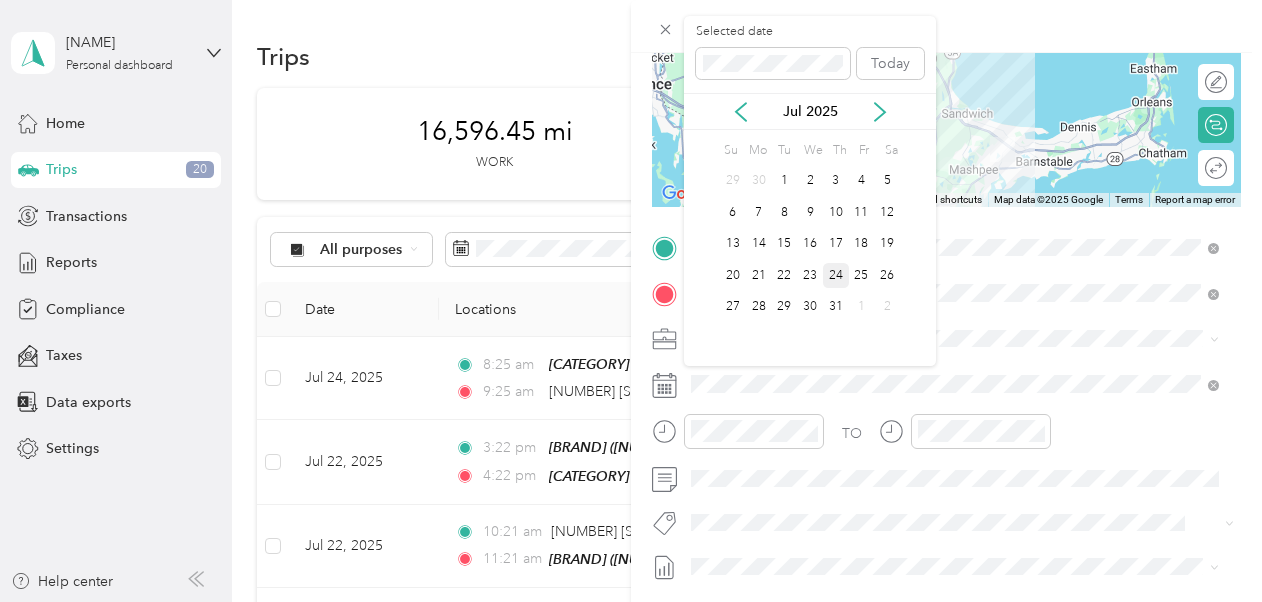 click on "24" at bounding box center [836, 275] 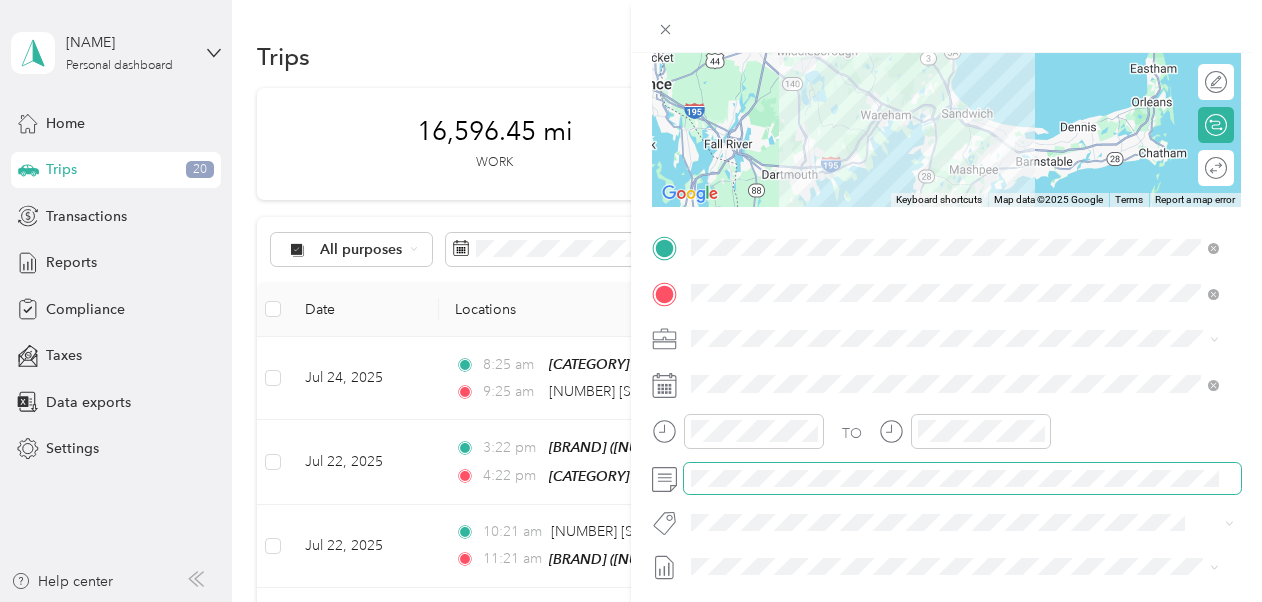 scroll, scrollTop: 0, scrollLeft: 0, axis: both 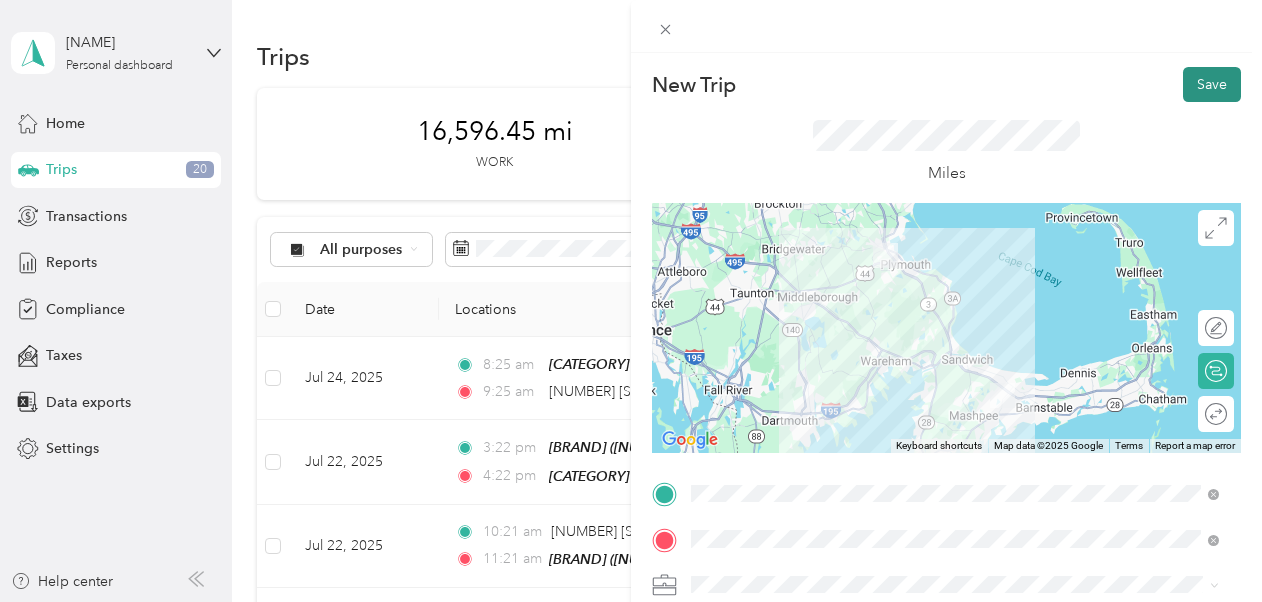 click on "Save" at bounding box center (1212, 84) 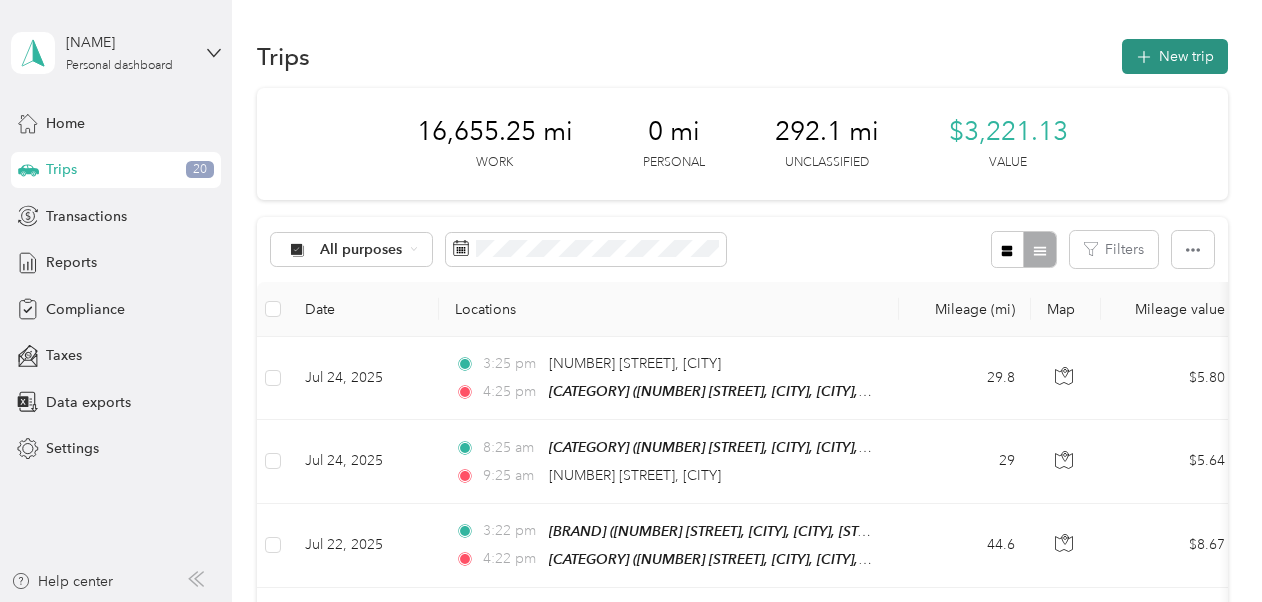 click 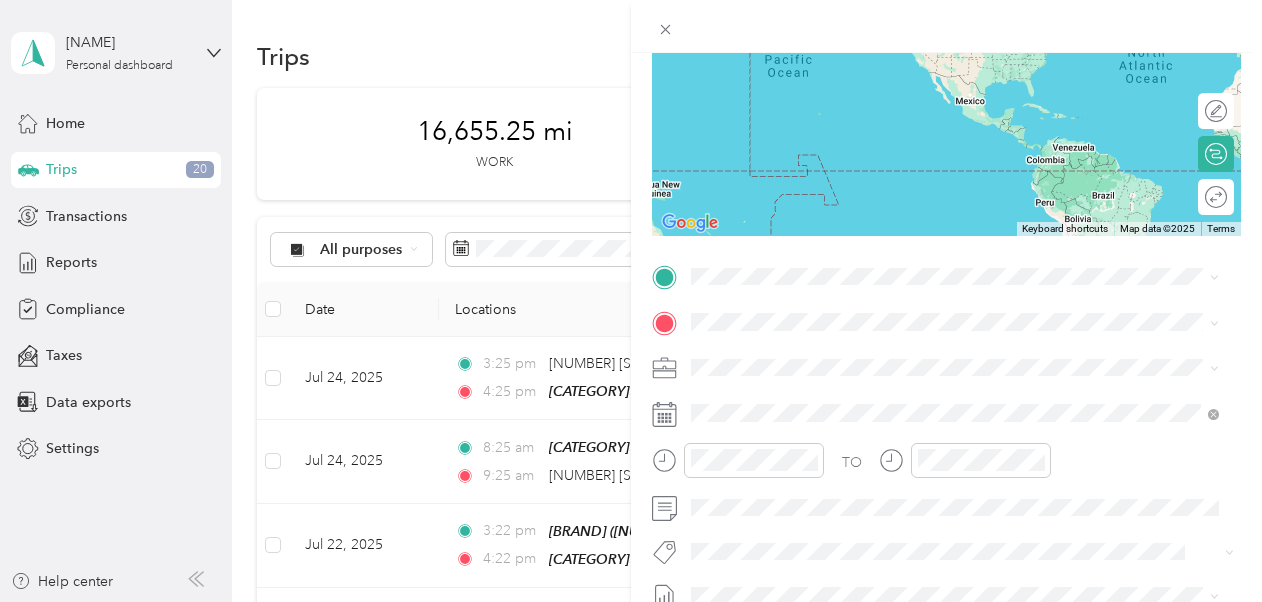 scroll, scrollTop: 219, scrollLeft: 0, axis: vertical 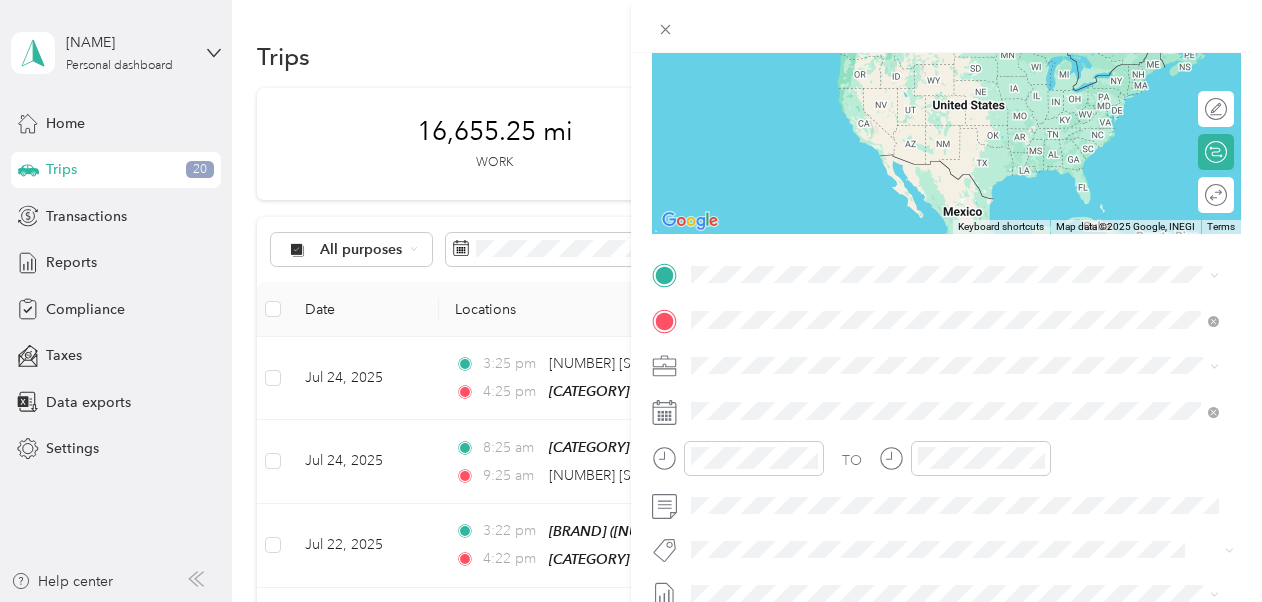 click on "[NUMBER] [STREET]
[CITY], [STATE] [POSTAL_CODE], [COUNTRY]" at bounding box center [873, 400] 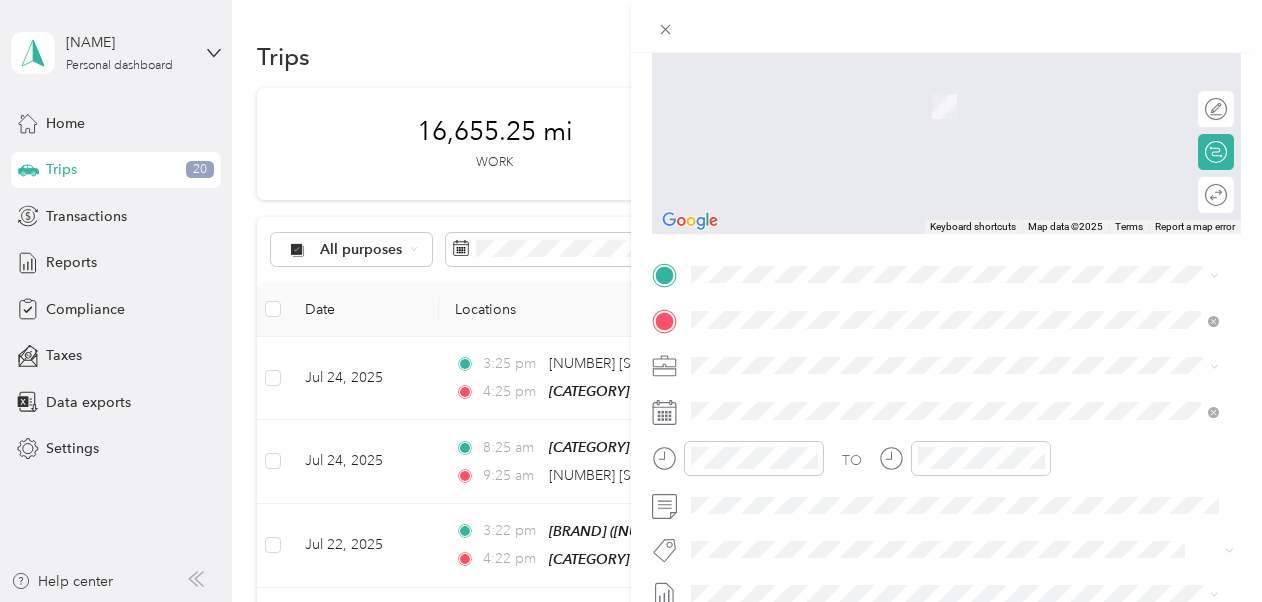 click on "[NUMBER] [STREET], [CITY], [POSTAL_CODE], [CITY], [STATE], [COUNTRY]" at bounding box center (965, 373) 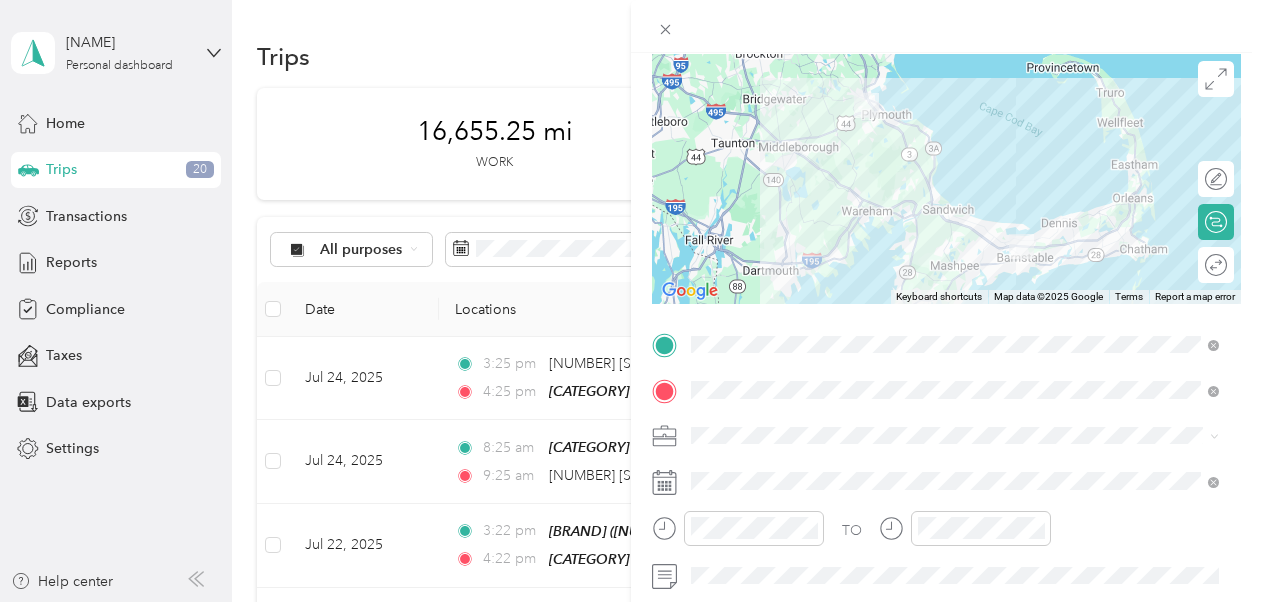 scroll, scrollTop: 158, scrollLeft: 0, axis: vertical 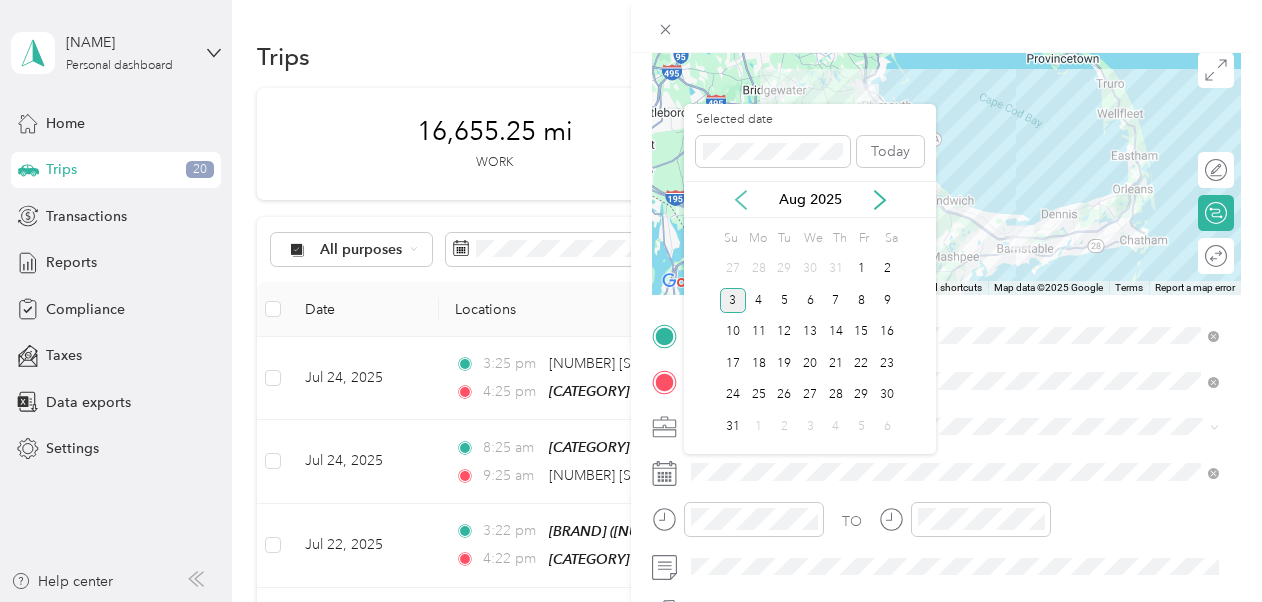 click 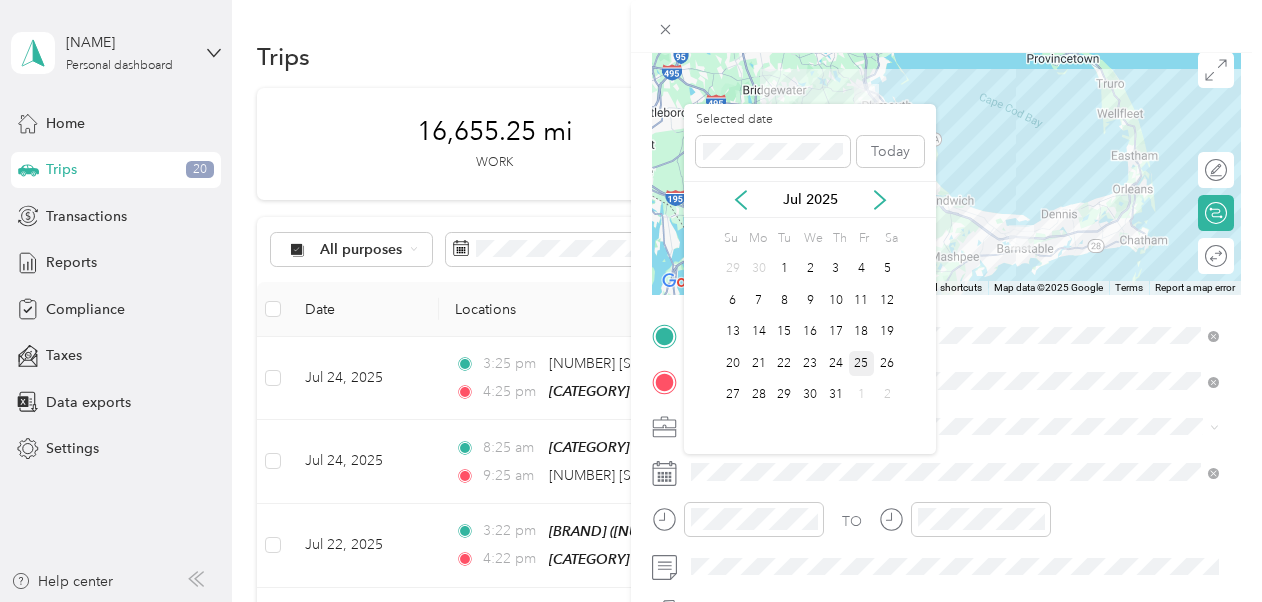 click on "25" at bounding box center [862, 363] 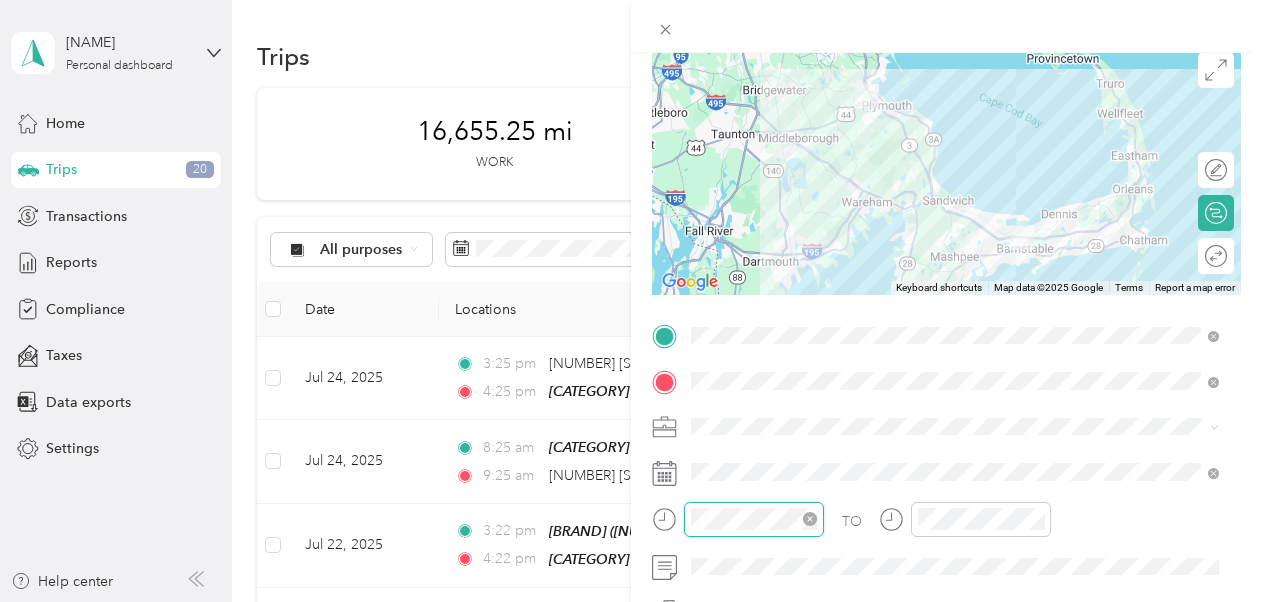 scroll, scrollTop: 120, scrollLeft: 0, axis: vertical 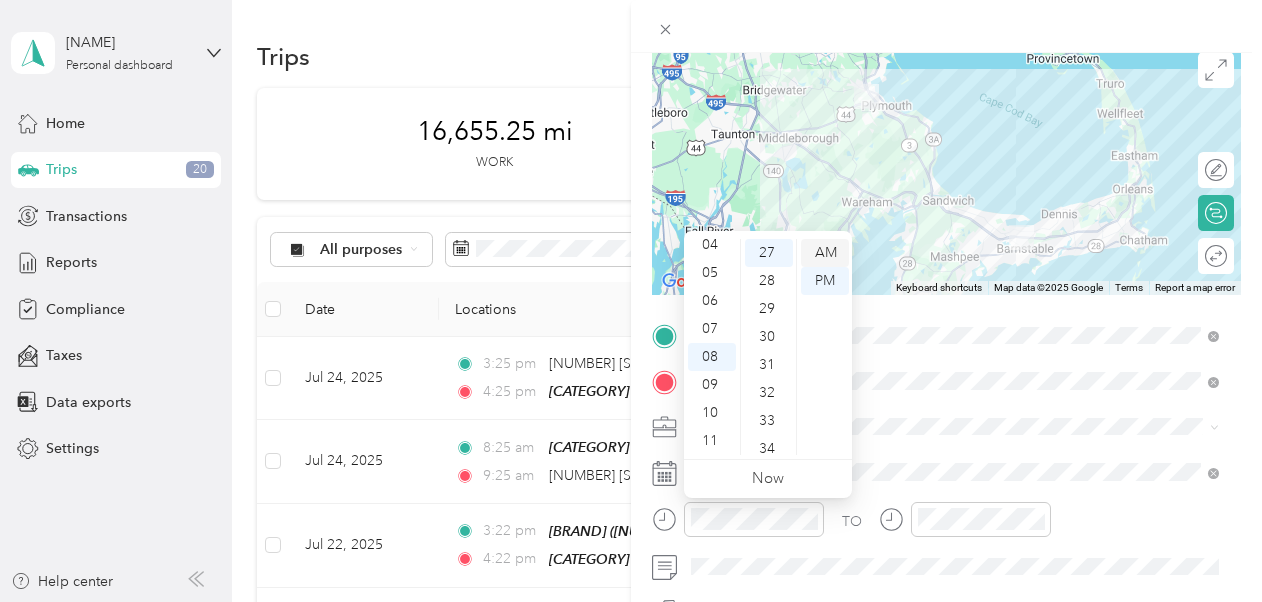 click on "AM" at bounding box center [825, 253] 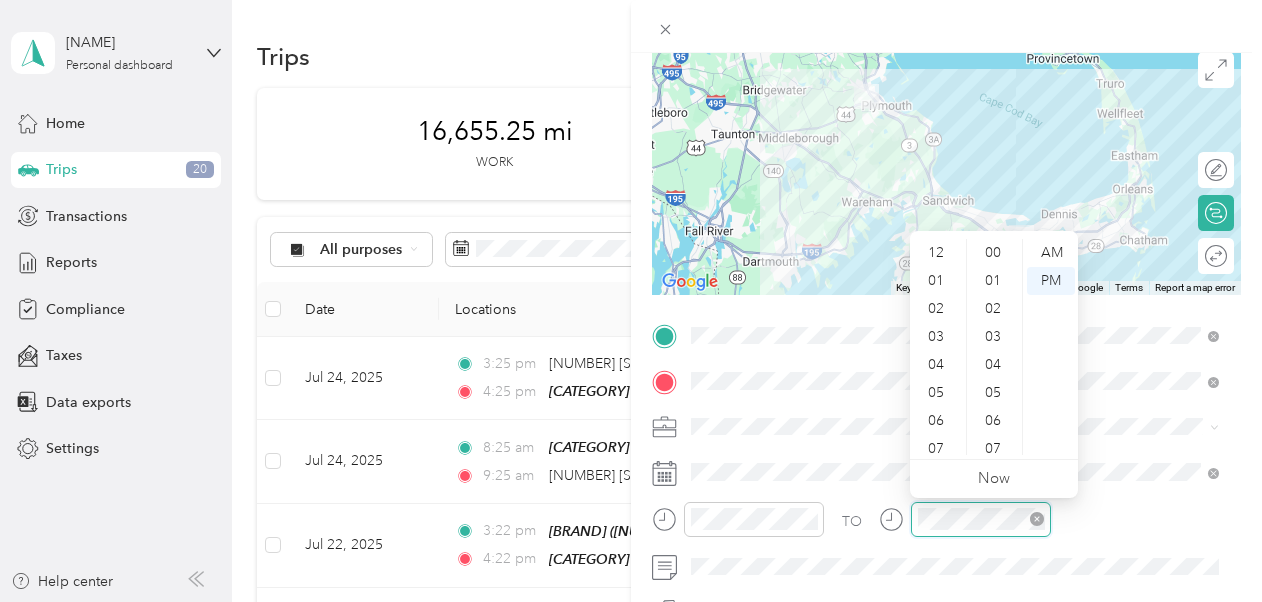 scroll, scrollTop: 756, scrollLeft: 0, axis: vertical 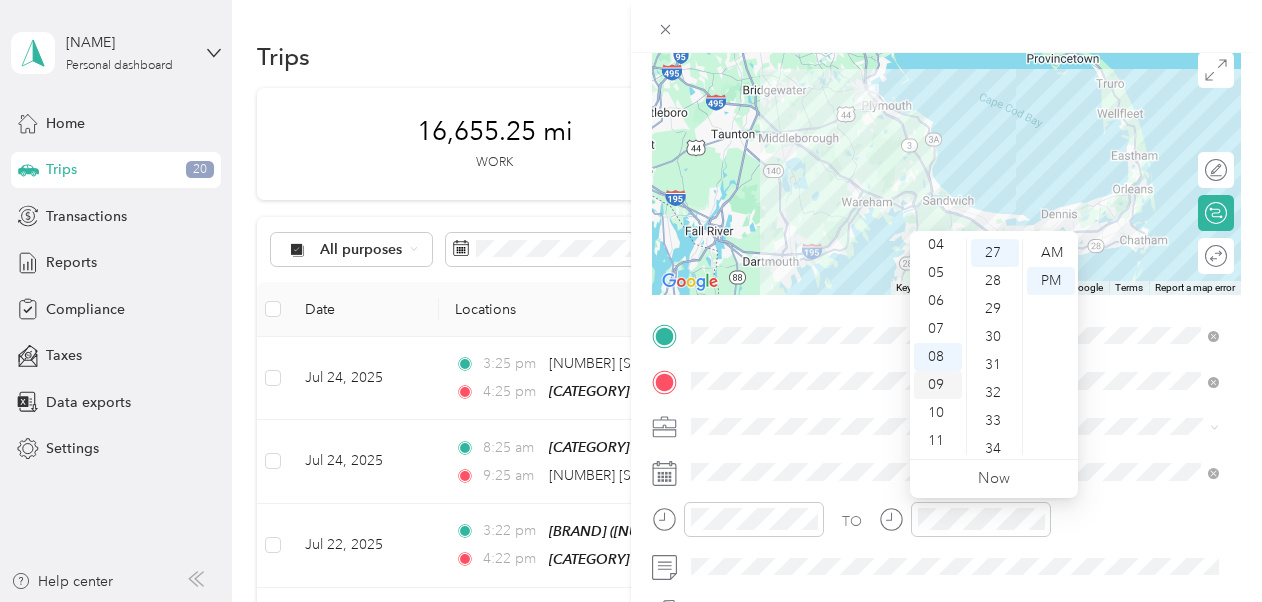 click on "09" at bounding box center [938, 385] 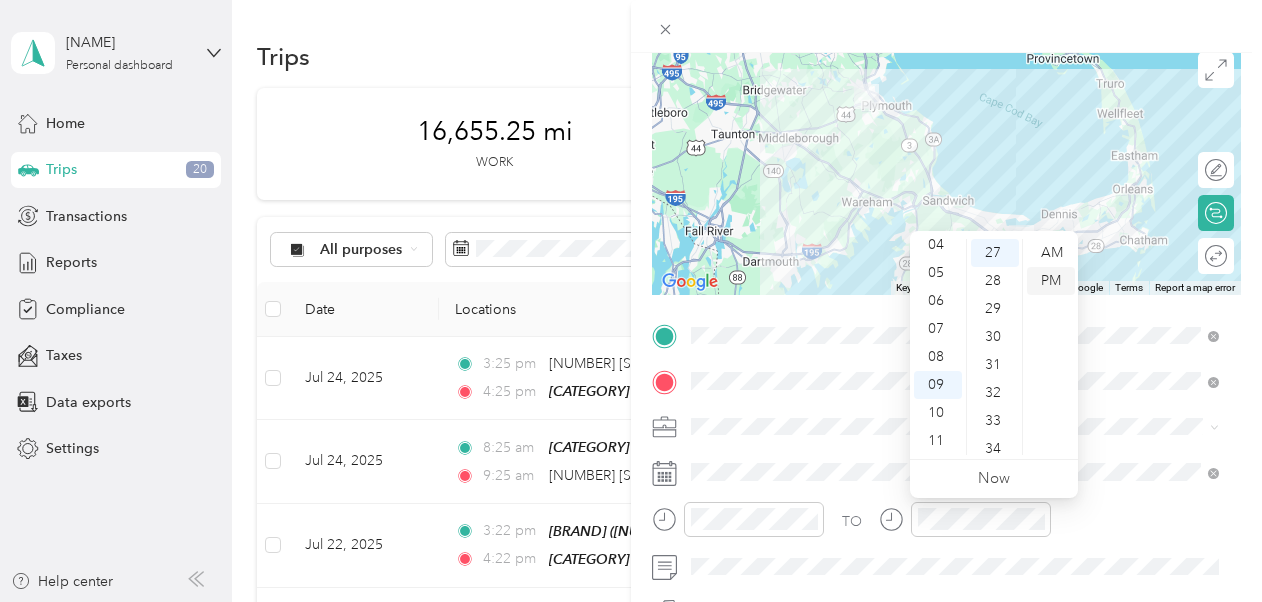 click on "PM" at bounding box center [1051, 281] 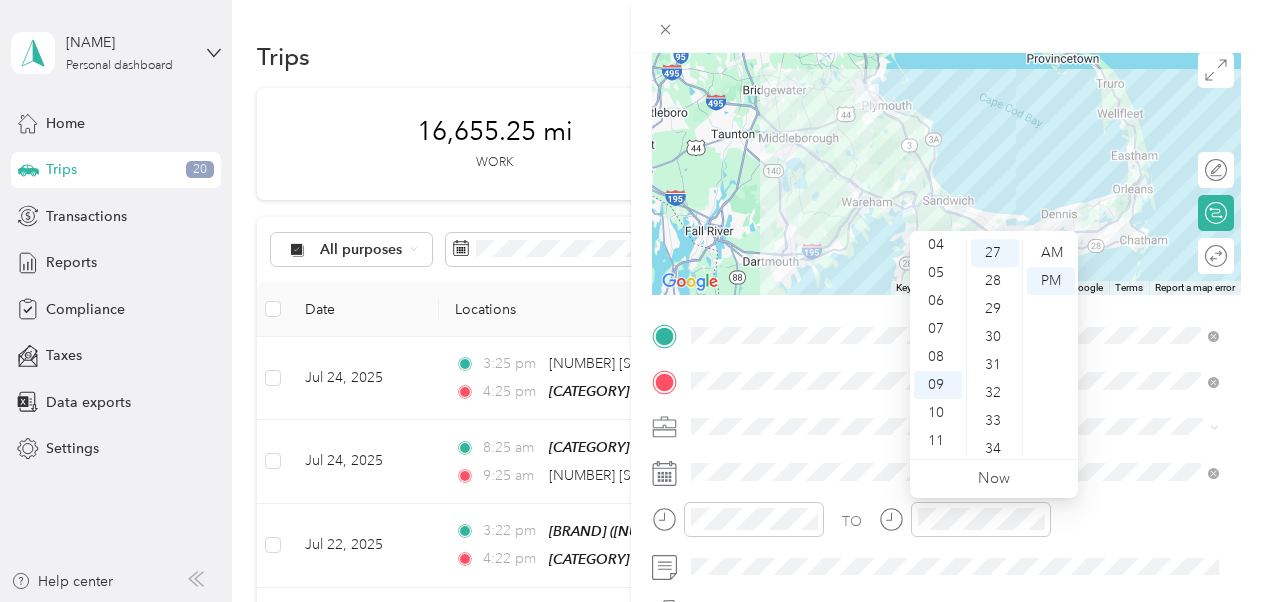 click on "TO" at bounding box center (946, 526) 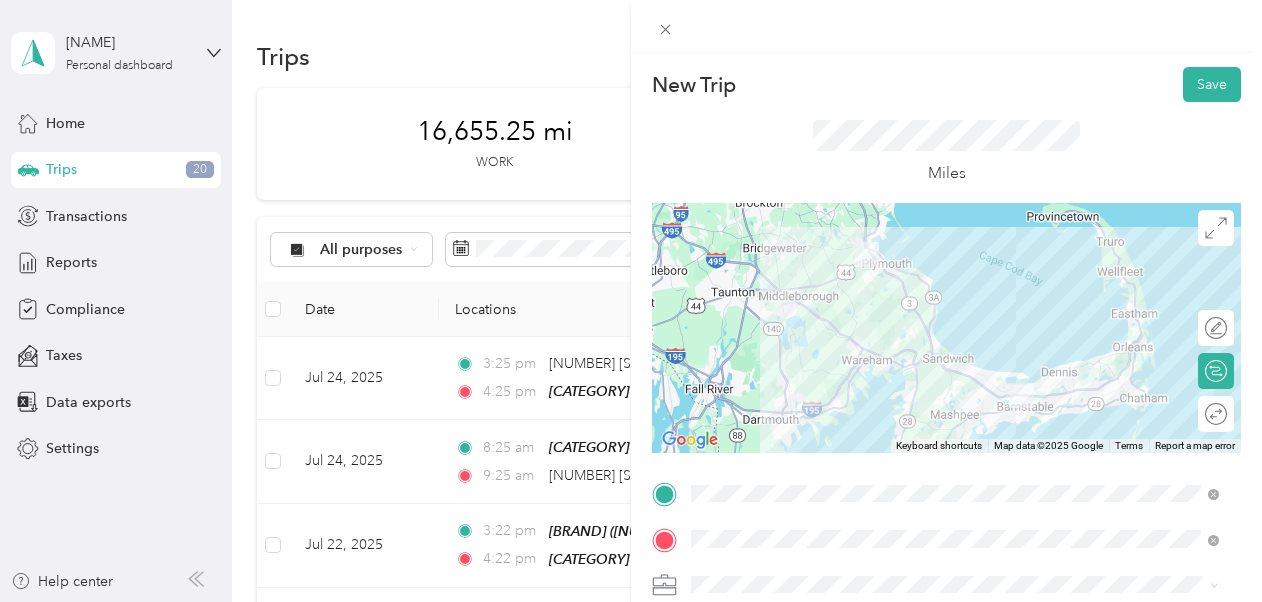 scroll, scrollTop: 6, scrollLeft: 0, axis: vertical 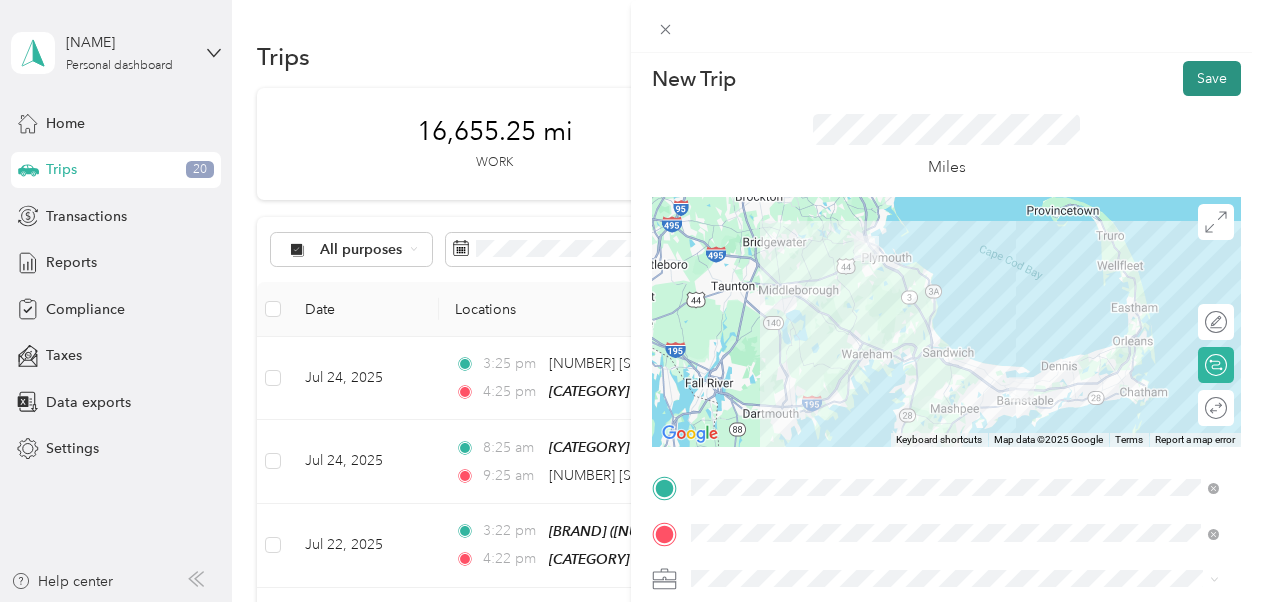 click on "Save" at bounding box center (1212, 78) 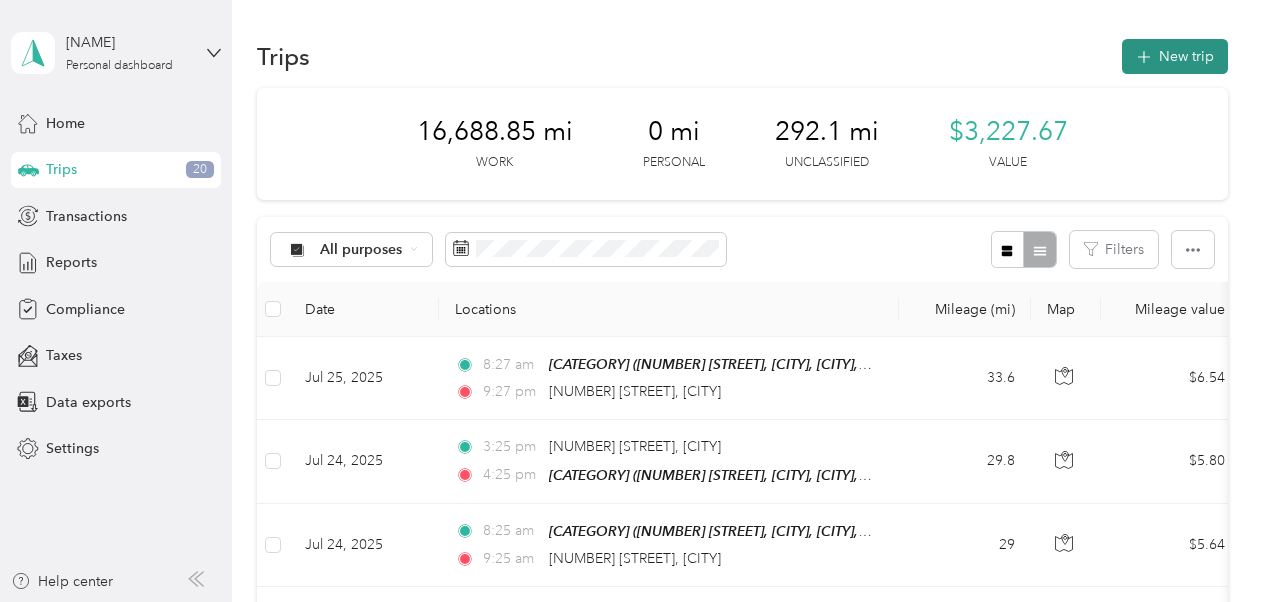 click on "New trip" at bounding box center (1175, 56) 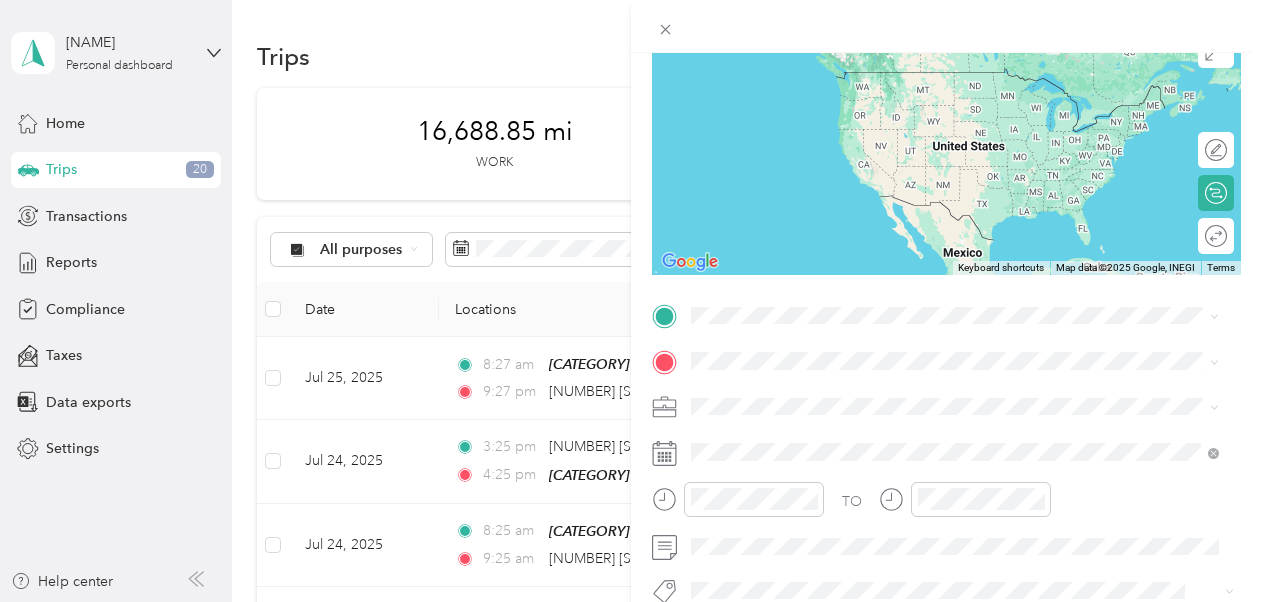 scroll, scrollTop: 181, scrollLeft: 0, axis: vertical 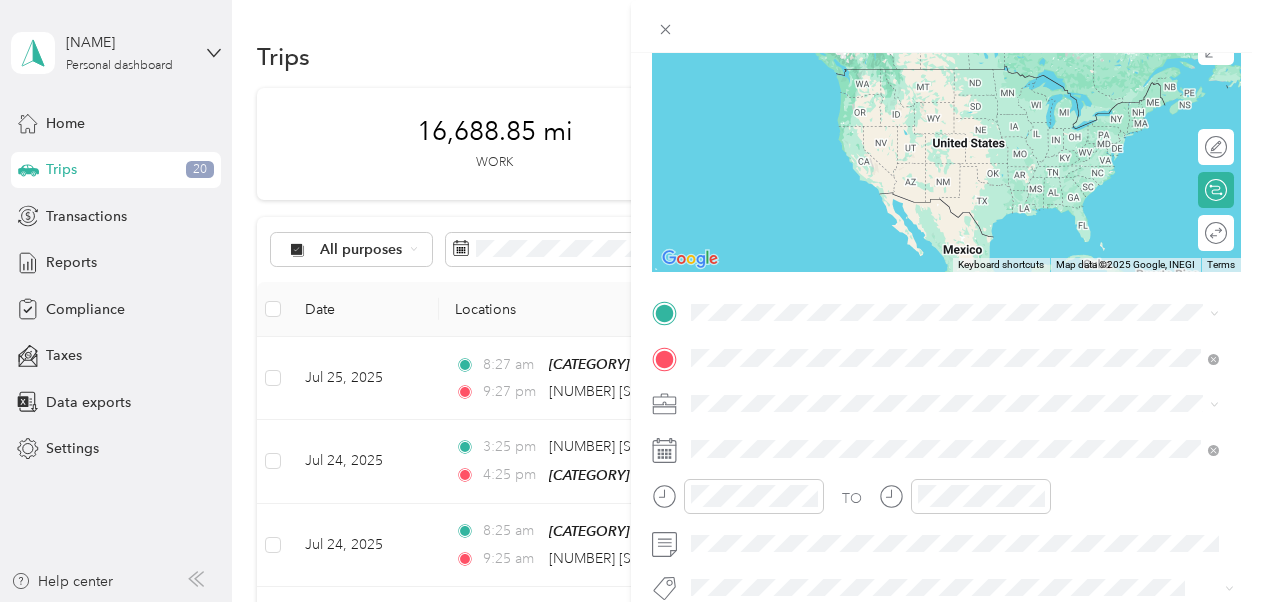 click on "[NUMBER] [STREET]
[CITY], [STATE] [POSTAL_CODE], [COUNTRY]" at bounding box center [873, 122] 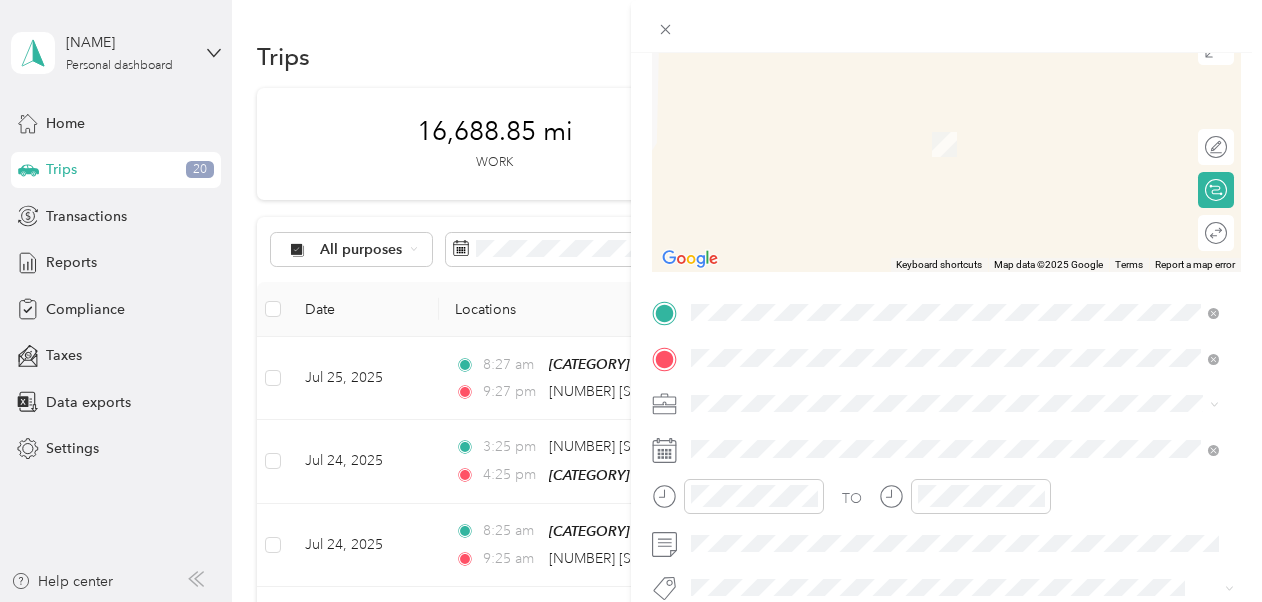 click on "[NUMBER] [STREET]
[CITY], [STATE] [POSTAL_CODE], [COUNTRY]" at bounding box center (873, 392) 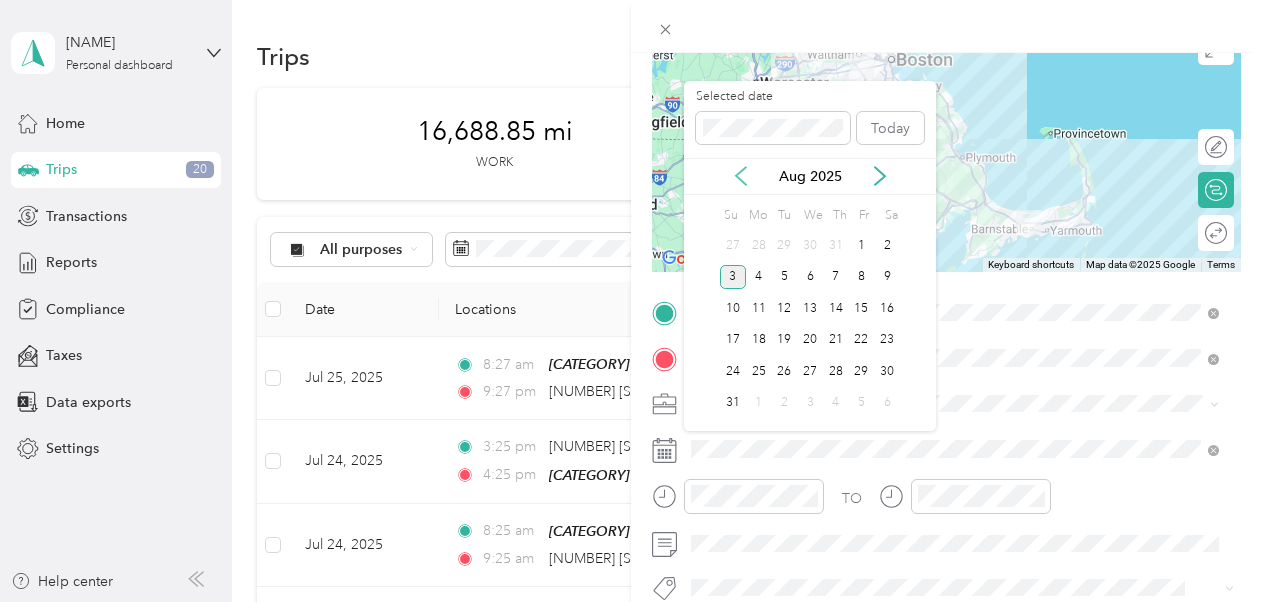 click 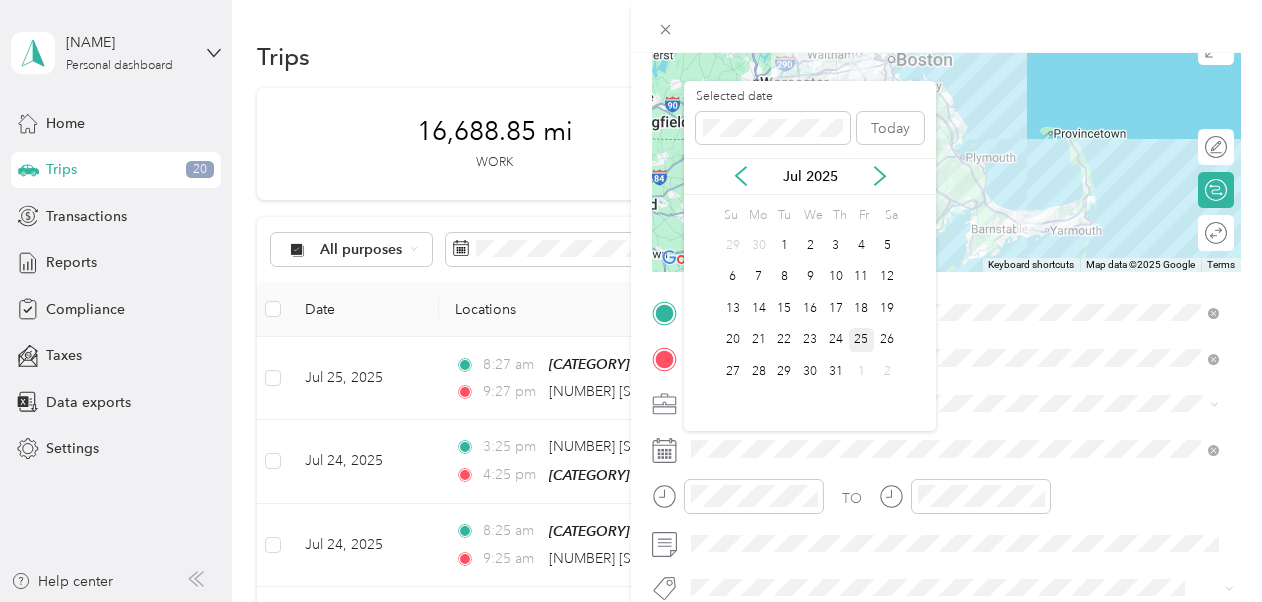 click on "25" at bounding box center [862, 340] 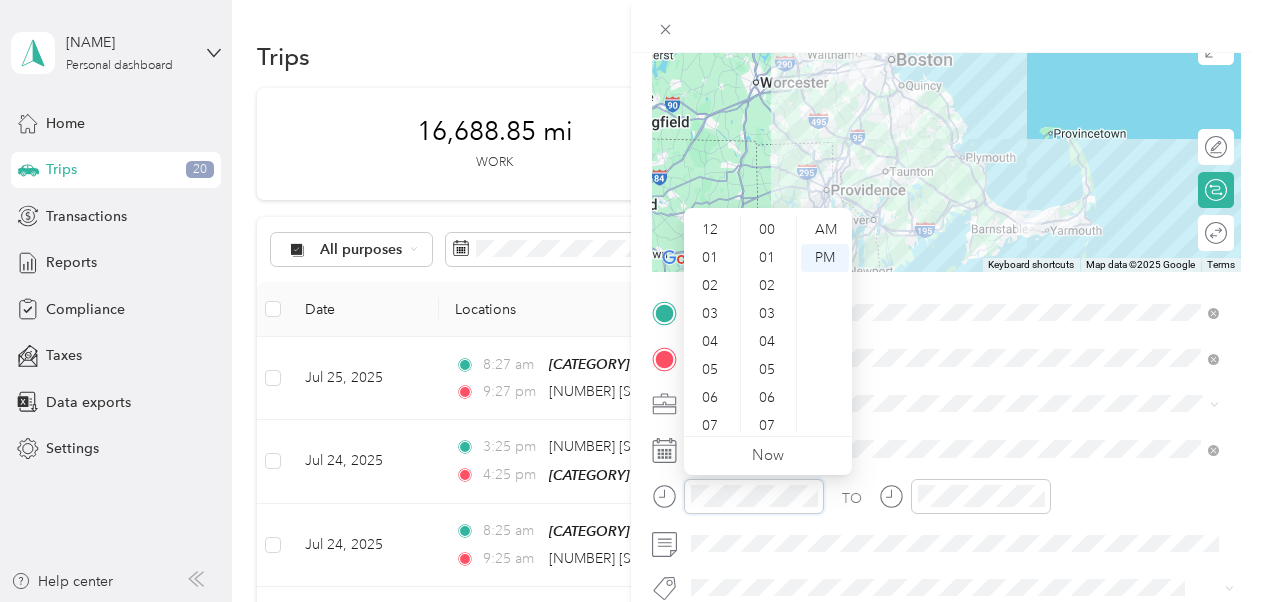 scroll, scrollTop: 784, scrollLeft: 0, axis: vertical 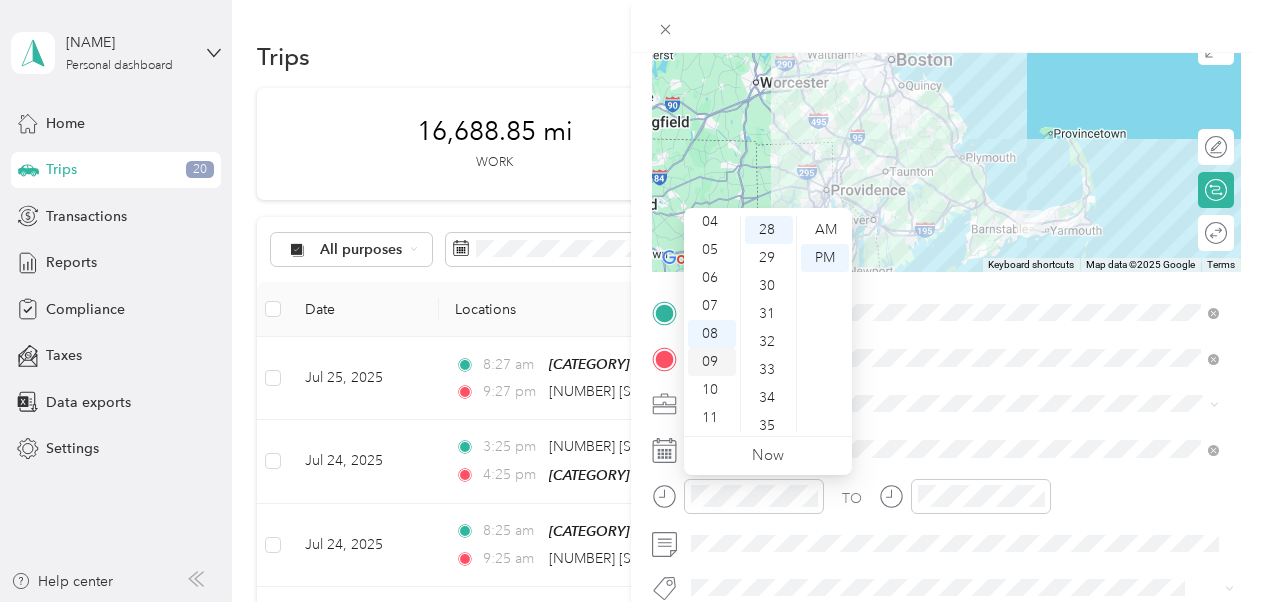 click on "09" at bounding box center [712, 362] 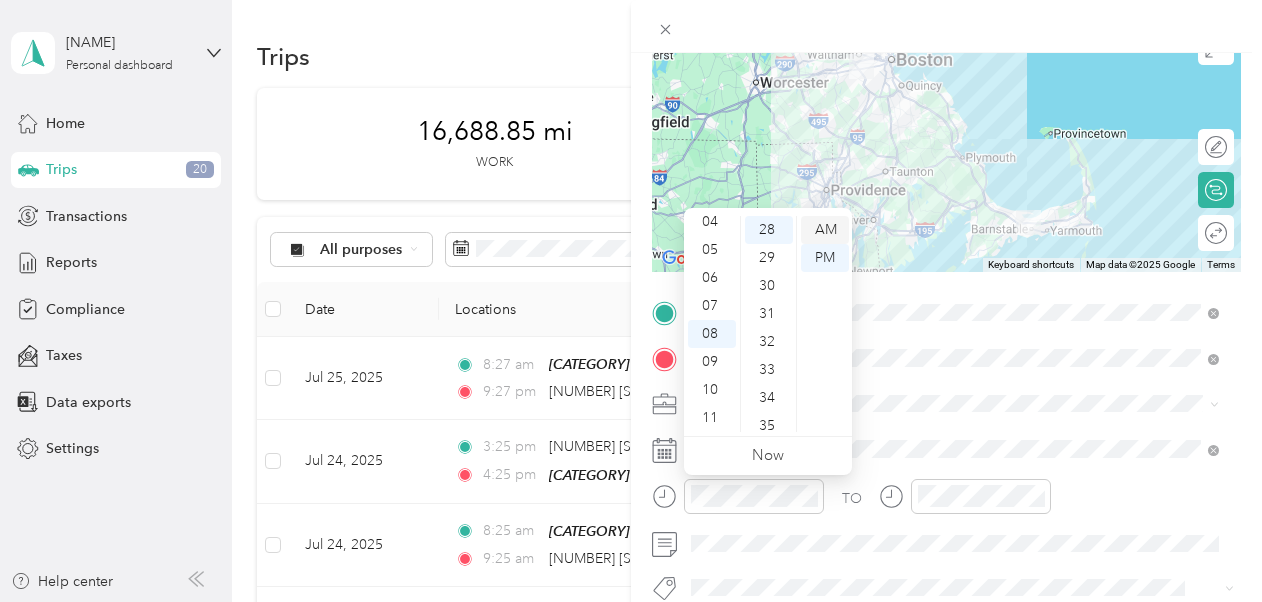 click on "AM" at bounding box center [825, 230] 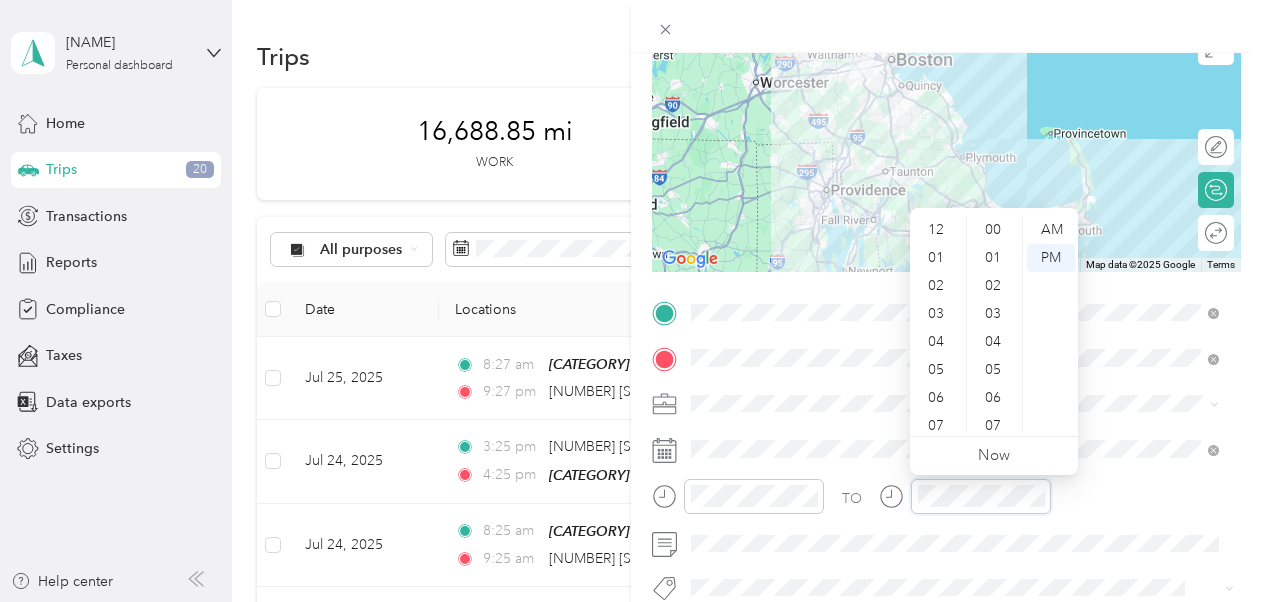 scroll, scrollTop: 784, scrollLeft: 0, axis: vertical 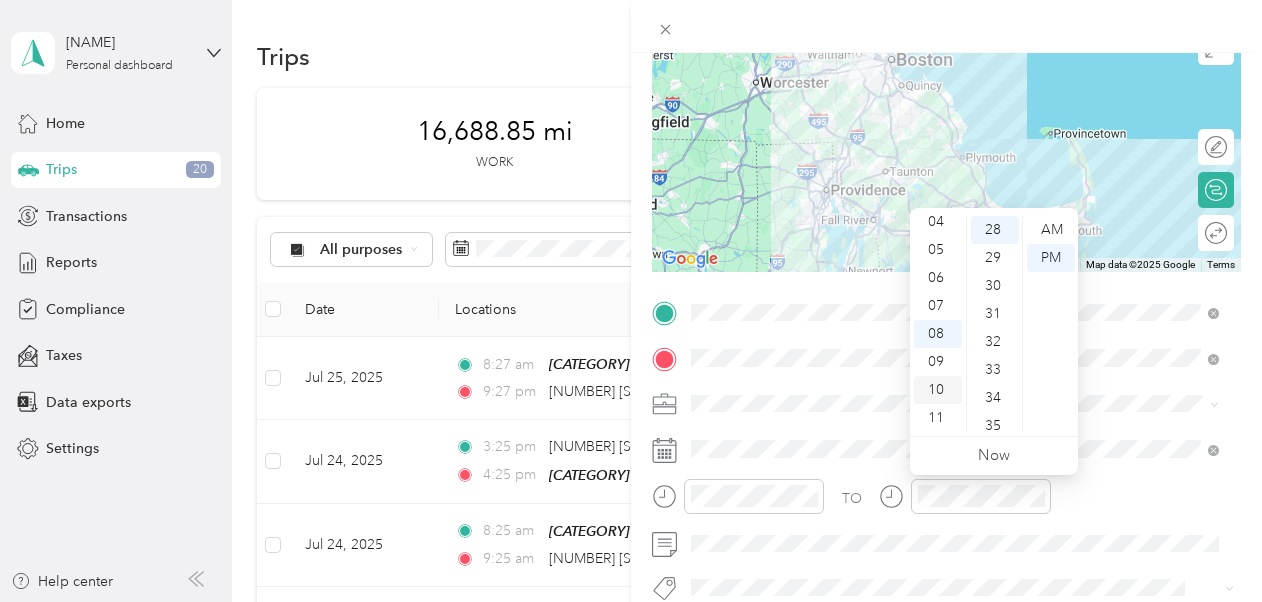 click on "10" at bounding box center [938, 390] 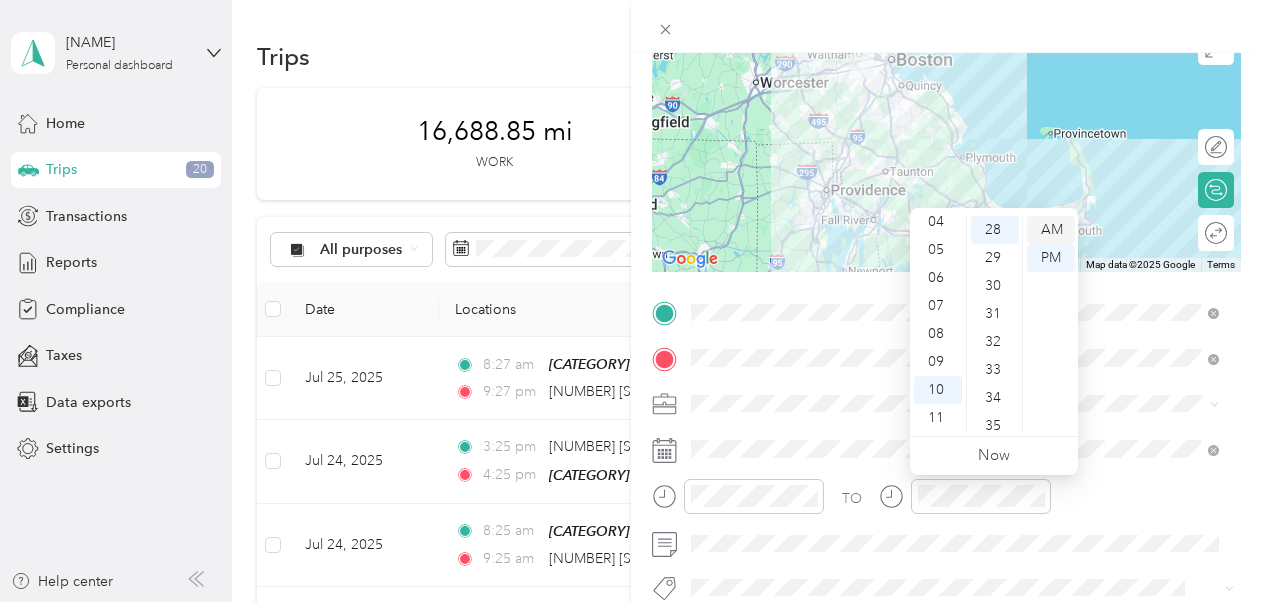 click on "AM" at bounding box center (1051, 230) 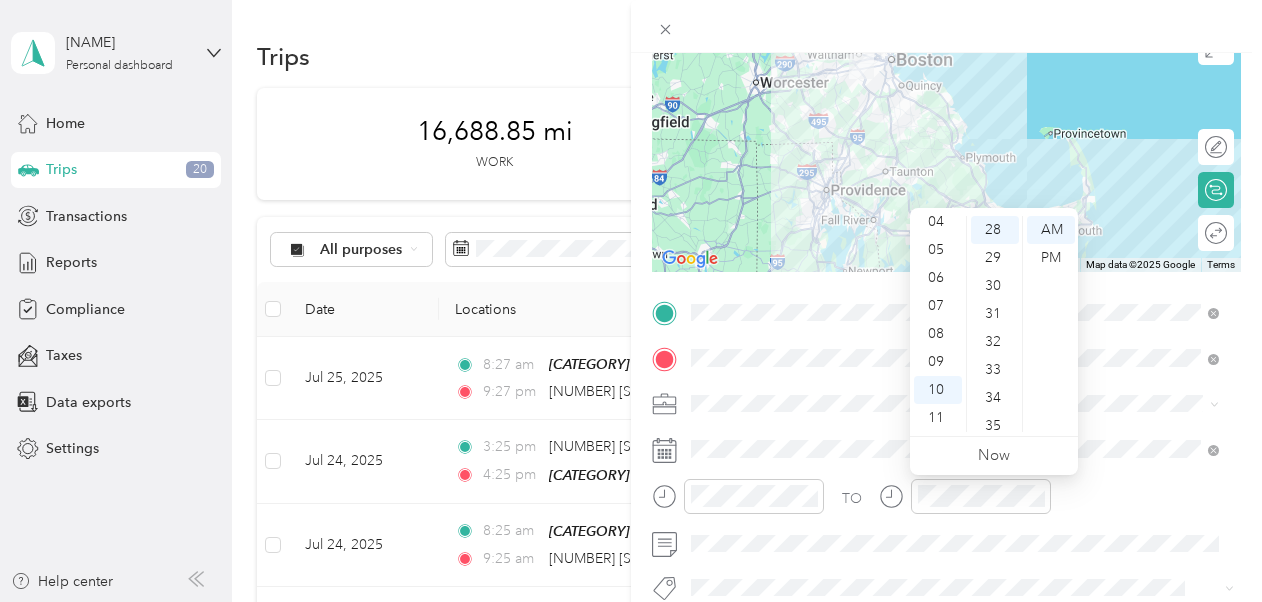 click on "TO" at bounding box center (946, 503) 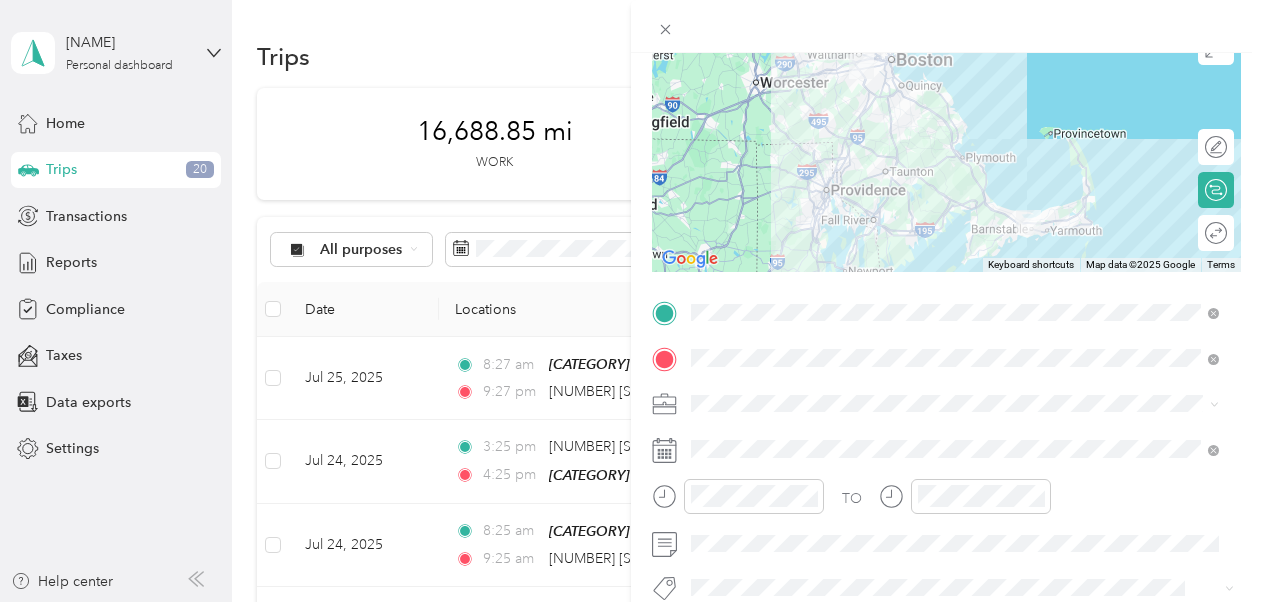 scroll, scrollTop: 0, scrollLeft: 0, axis: both 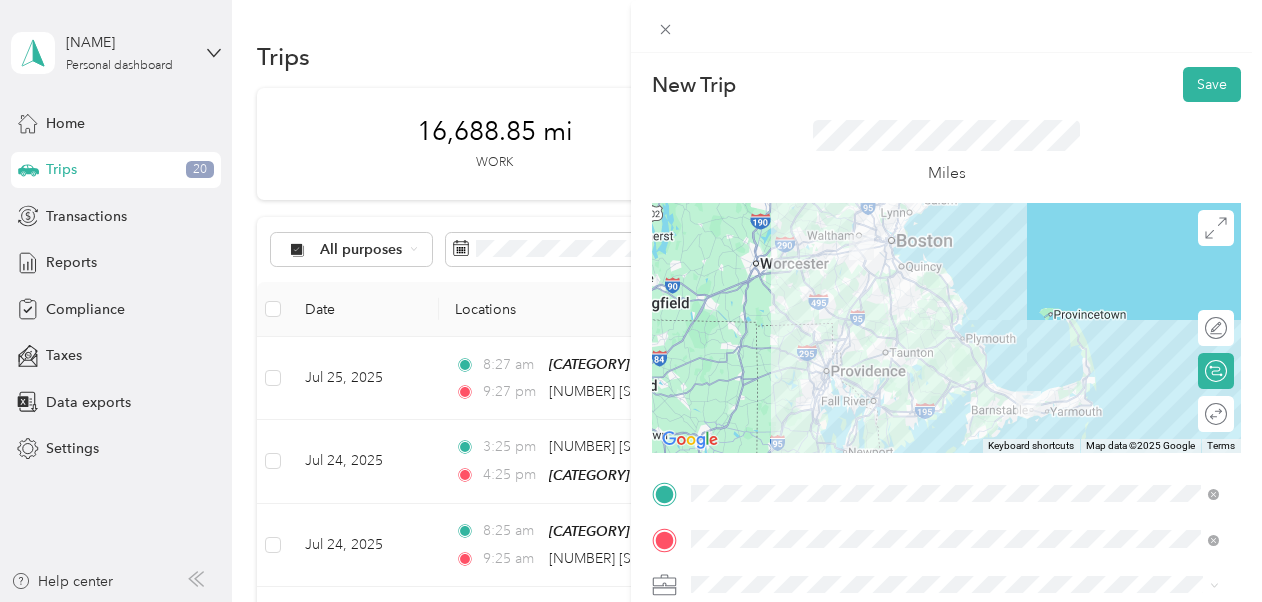 click at bounding box center [946, 328] 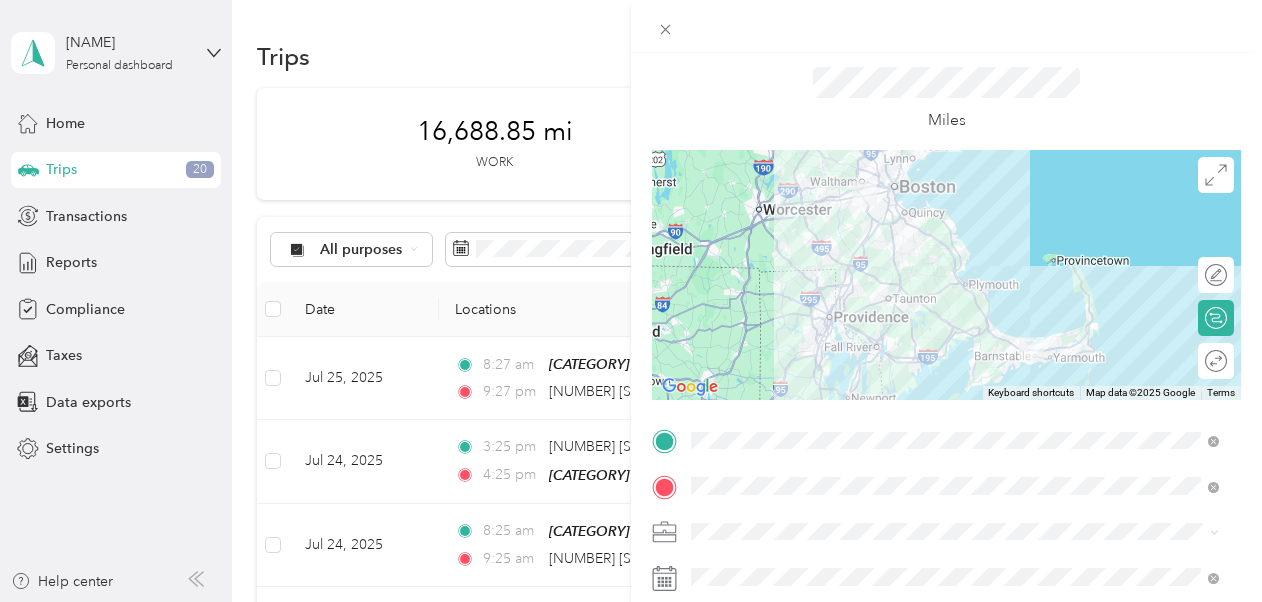 scroll, scrollTop: 0, scrollLeft: 0, axis: both 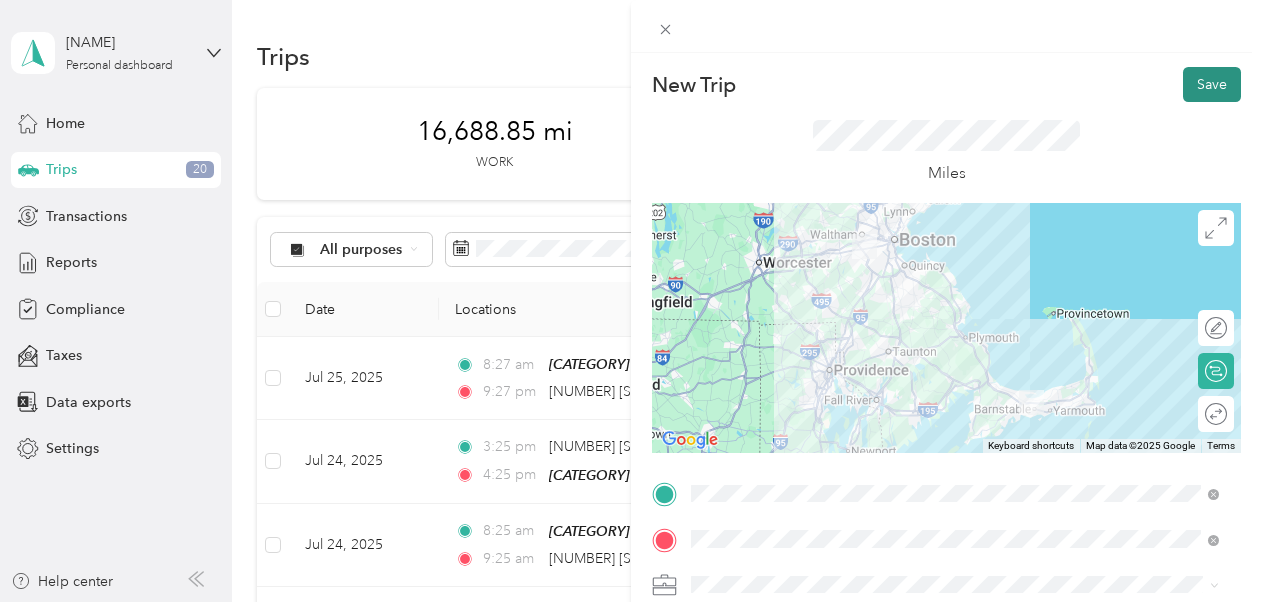 click on "Save" at bounding box center [1212, 84] 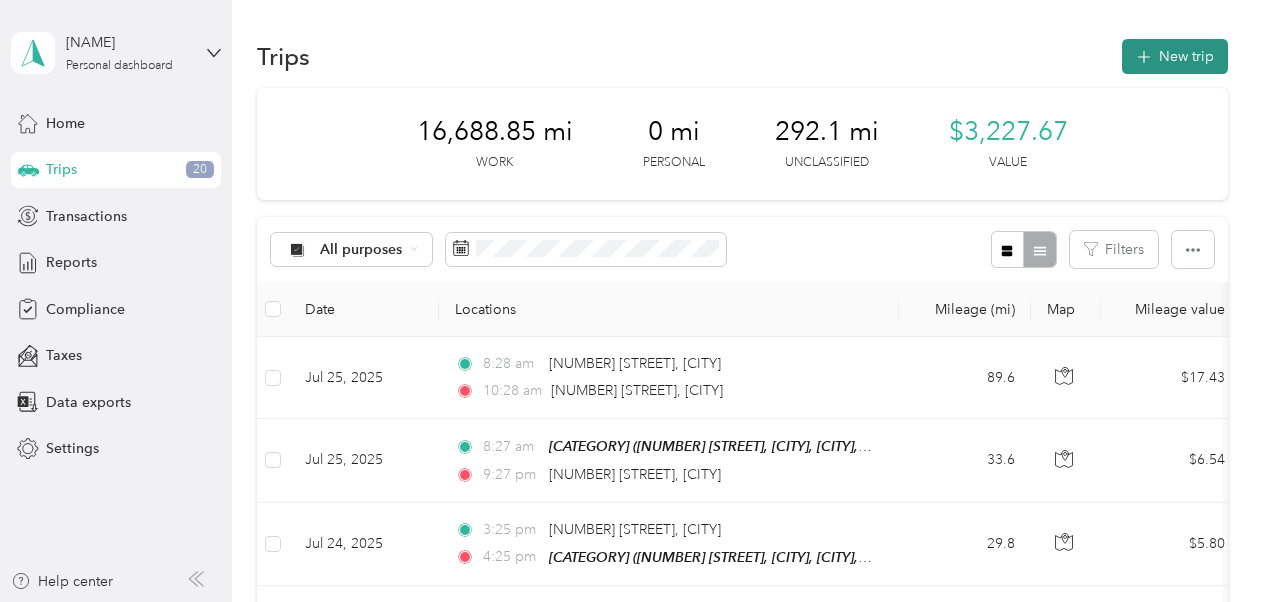 click on "New trip" at bounding box center [1175, 56] 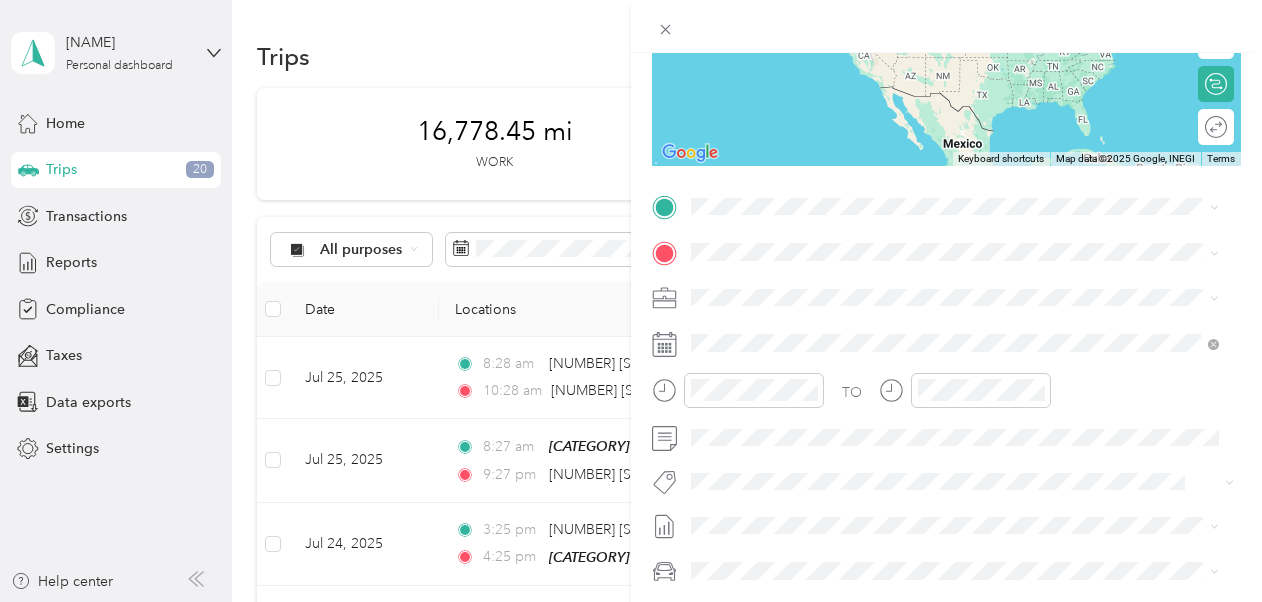 scroll, scrollTop: 295, scrollLeft: 0, axis: vertical 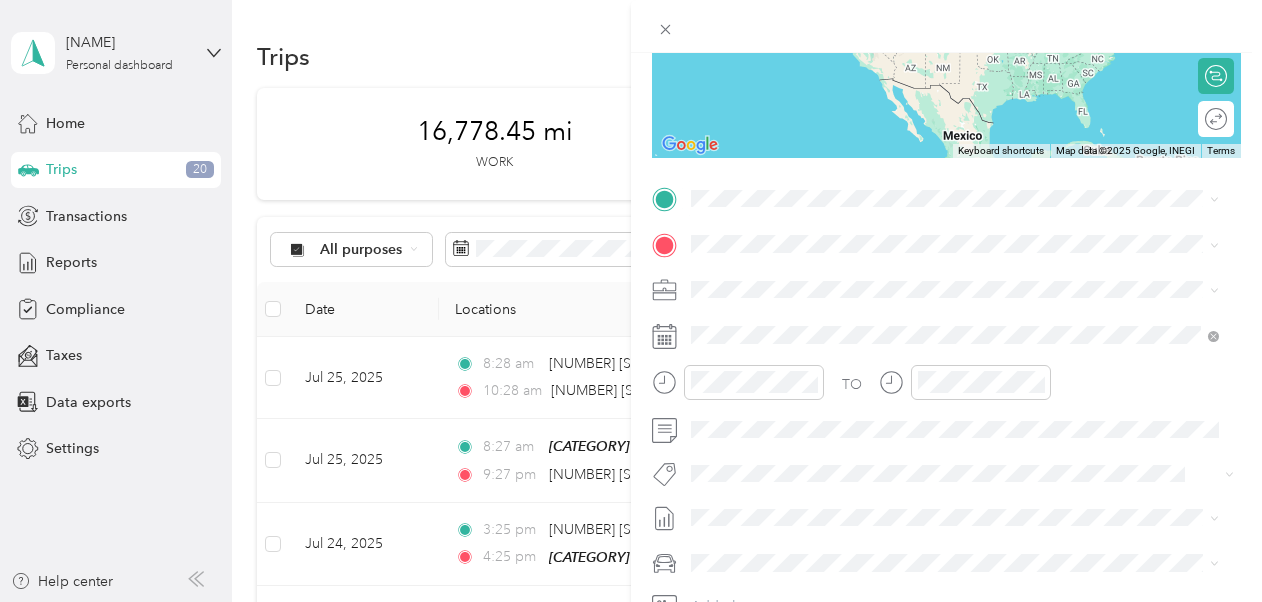 click on "[NUMBER] [STREET]
[CITY], [STATE] [POSTAL_CODE], [COUNTRY]" at bounding box center (873, 276) 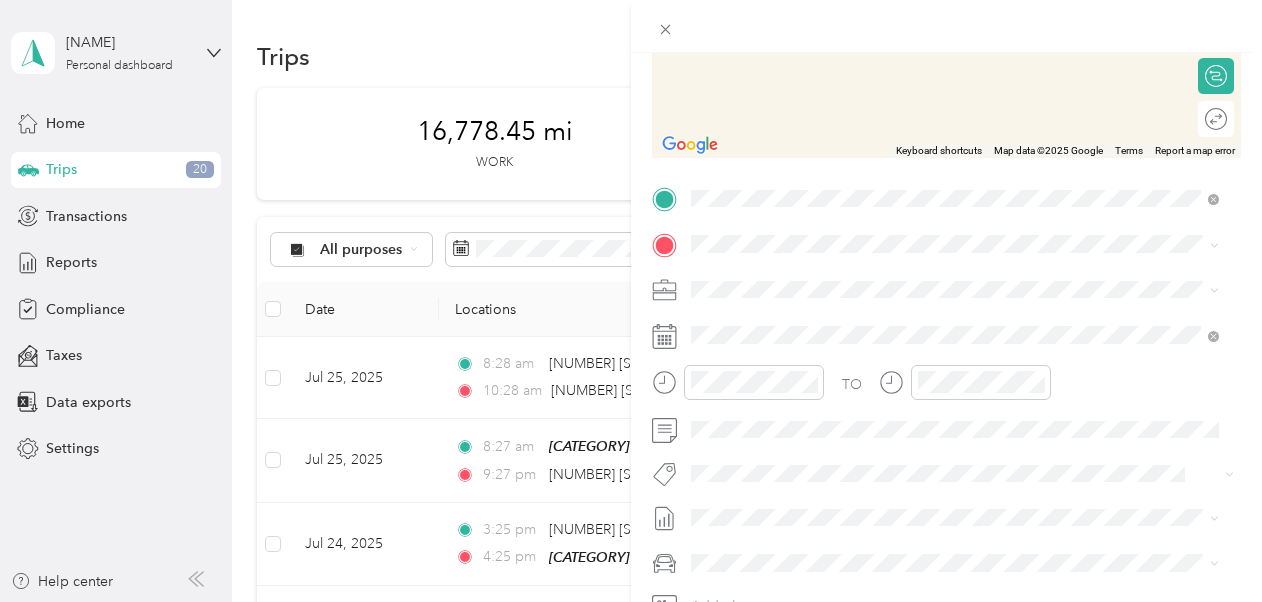 click on "[NUMBER] [STREET], [CITY], [POSTAL_CODE], [CITY], [STATE], [COUNTRY]" at bounding box center [965, 345] 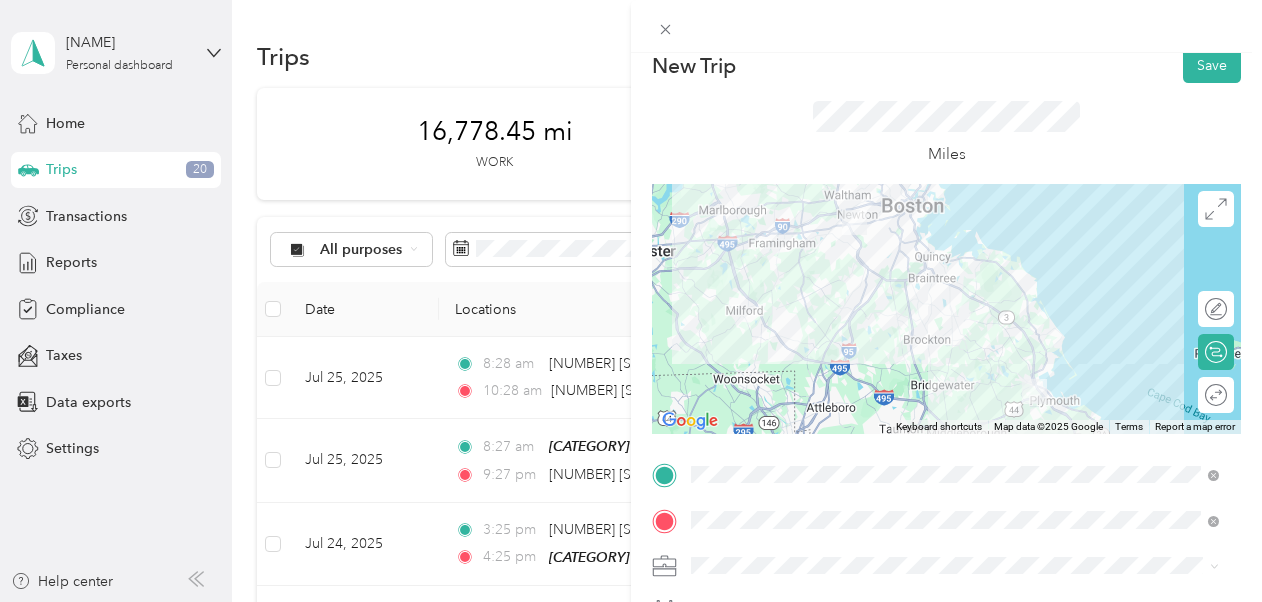 scroll, scrollTop: 185, scrollLeft: 0, axis: vertical 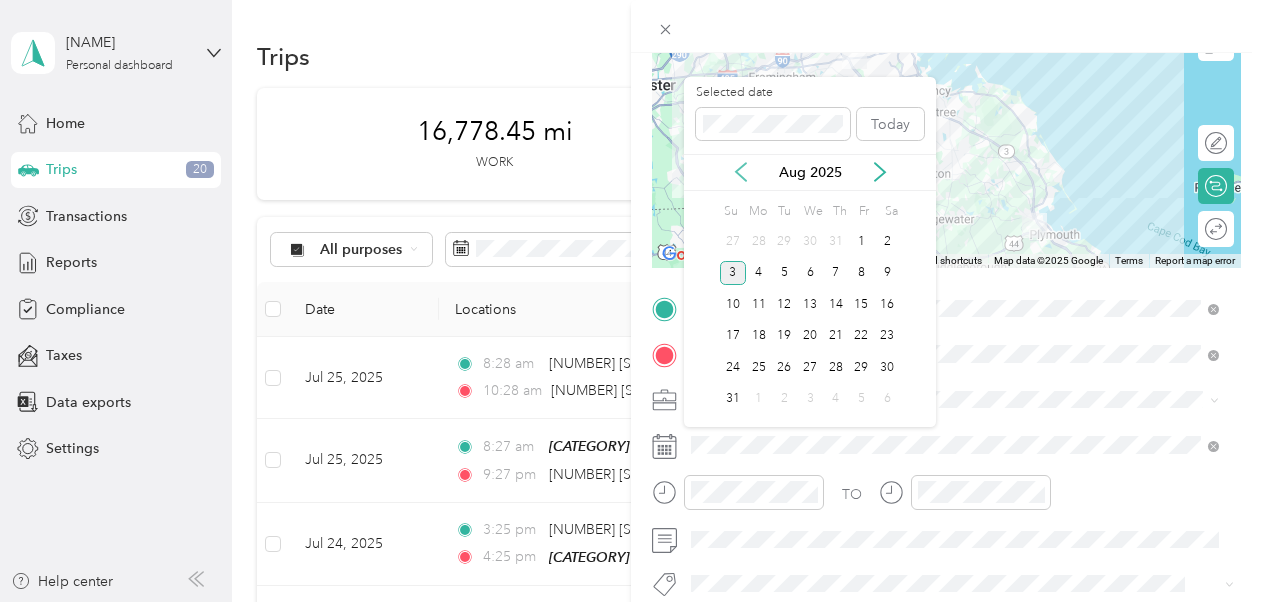 click 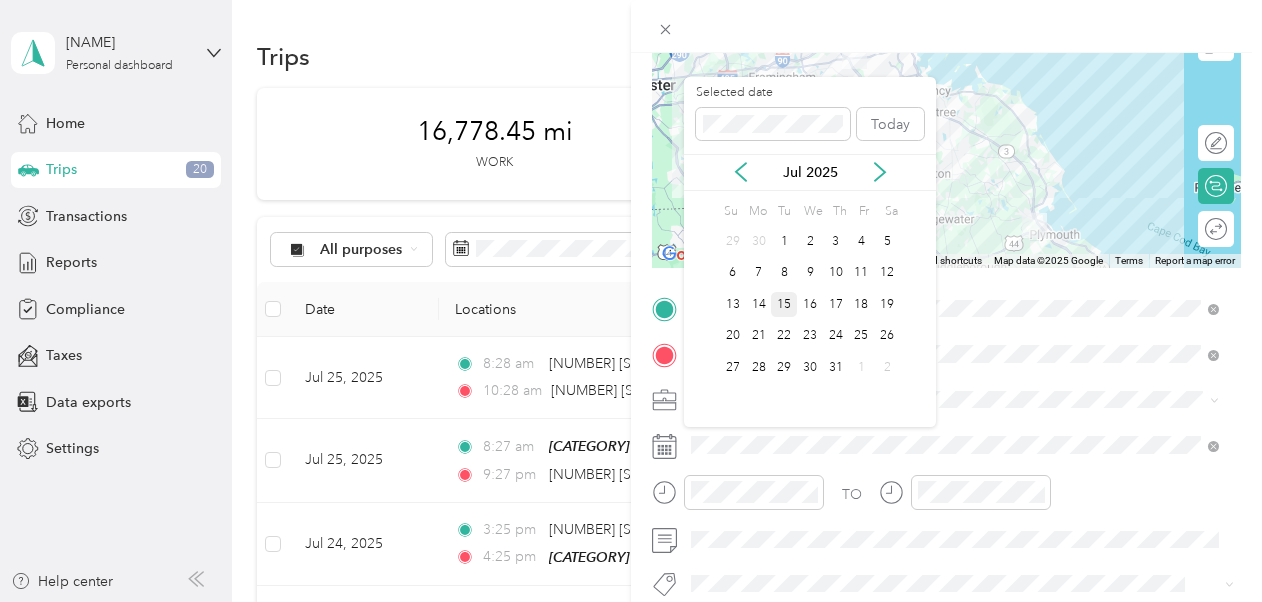 click on "15" at bounding box center [784, 304] 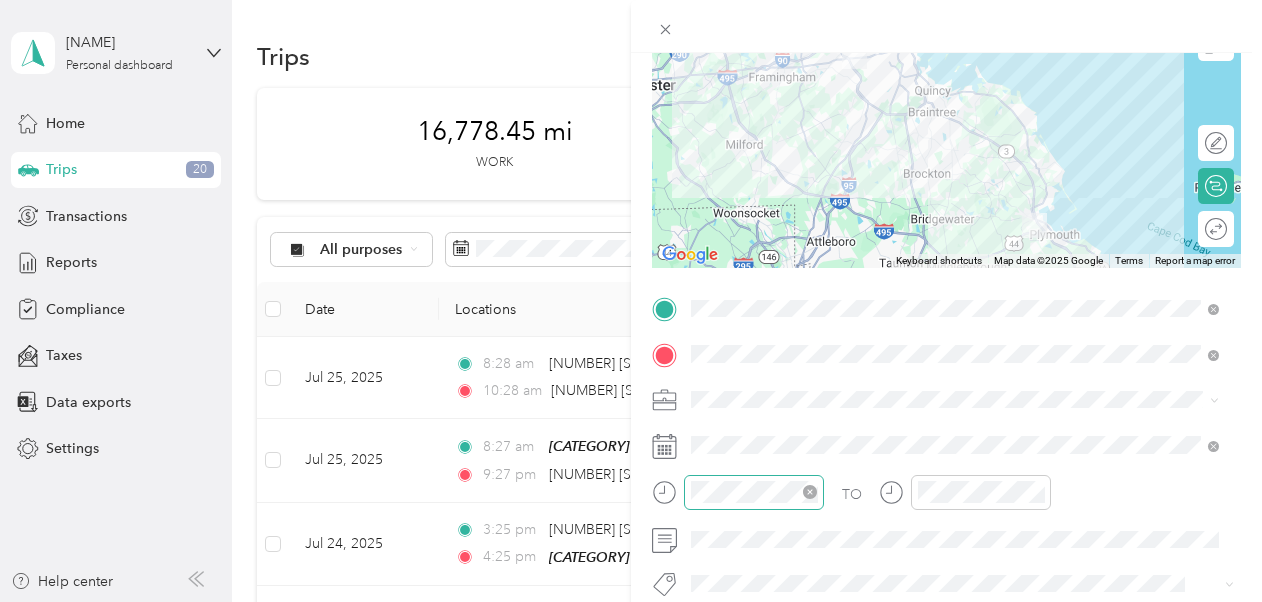 click at bounding box center (754, 492) 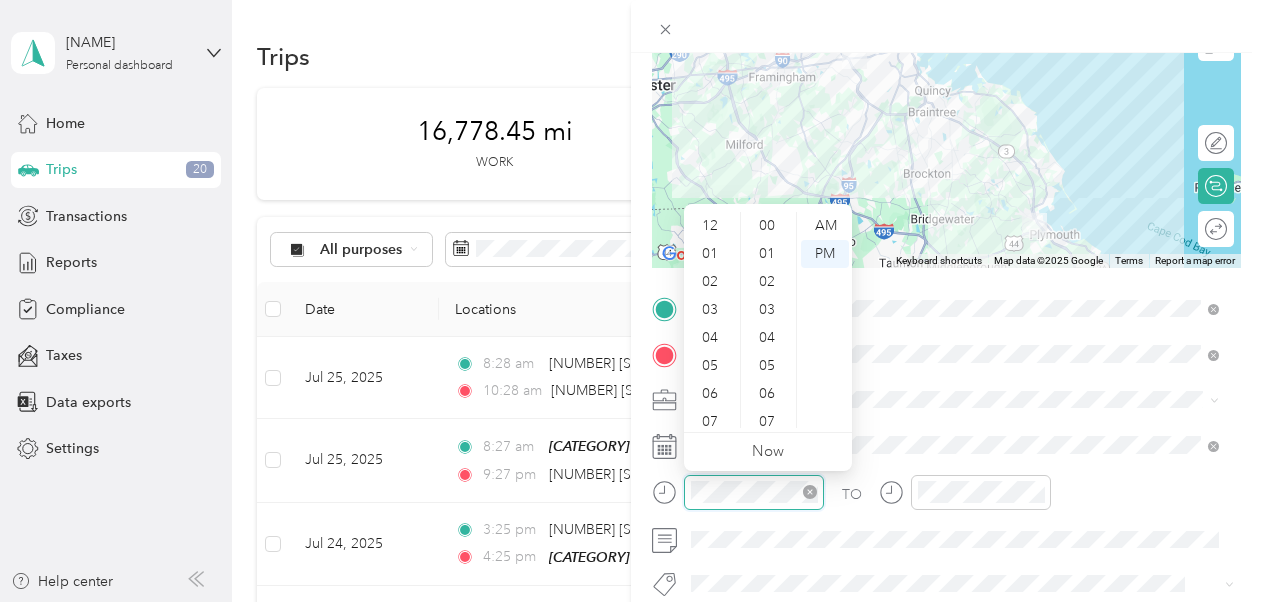 scroll, scrollTop: 812, scrollLeft: 0, axis: vertical 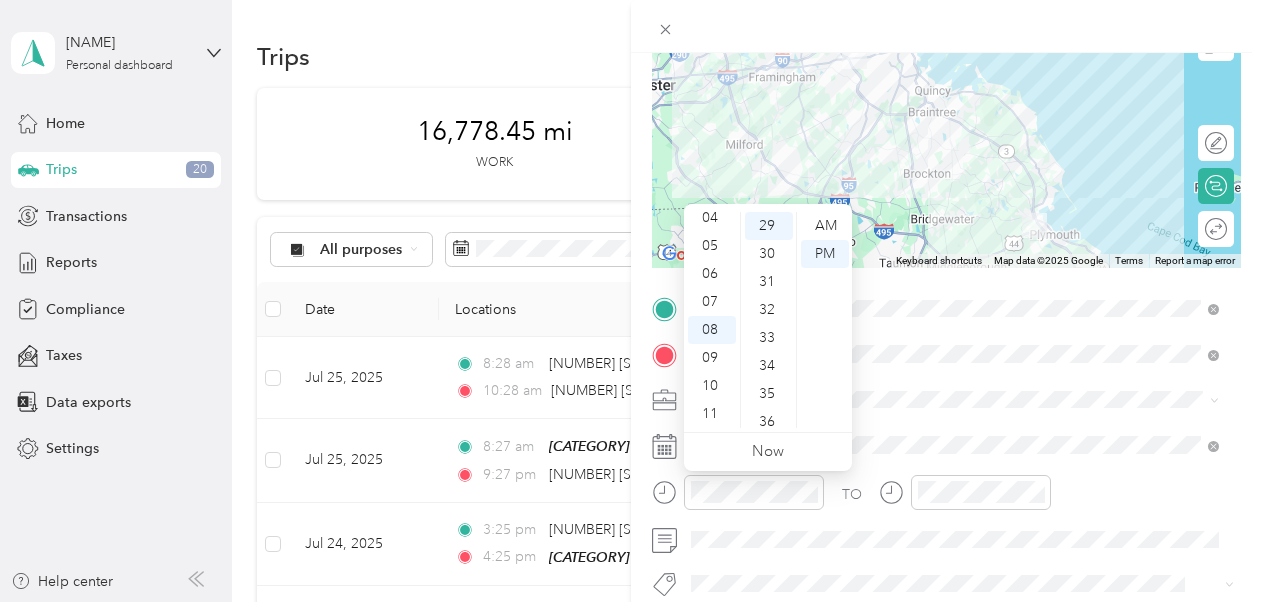 click on "12 01 02 03 04 05 06 07 08 09 10 11 00 01 02 03 04 05 06 07 08 09 10 11 12 13 14 15 16 17 18 19 20 21 22 23 24 25 26 27 28 29 30 31 32 33 34 35 36 37 38 39 40 41 42 43 44 45 46 47 48 49 50 51 52 53 54 55 56 57 58 59 AM PM" at bounding box center [768, 320] 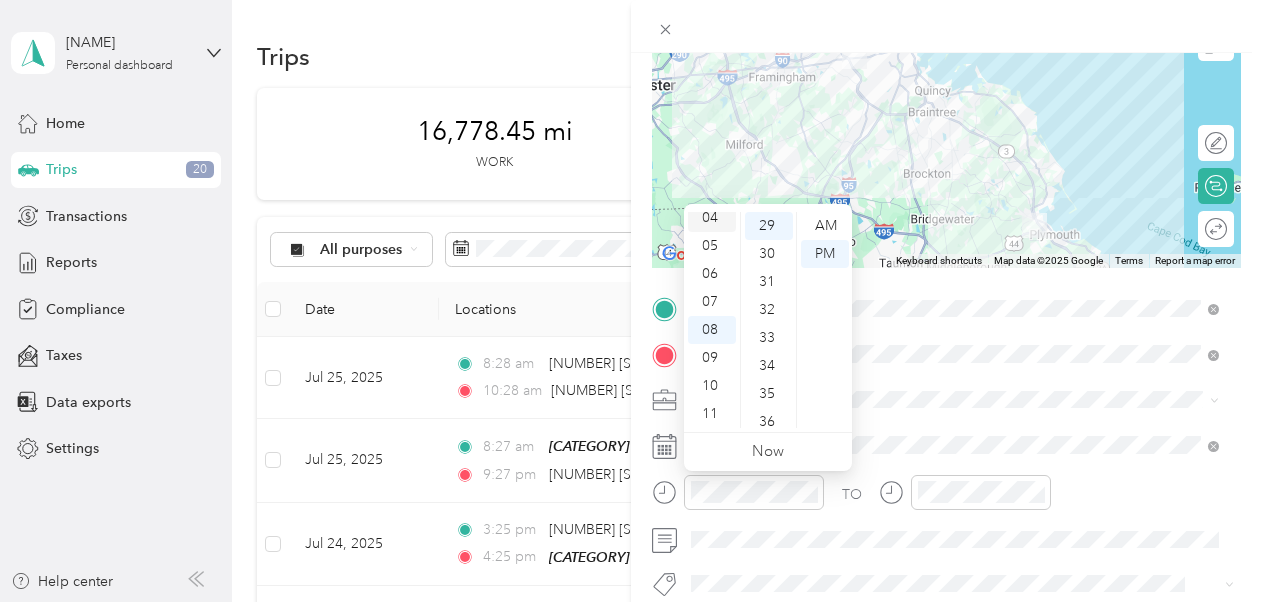 click on "04" at bounding box center [712, 218] 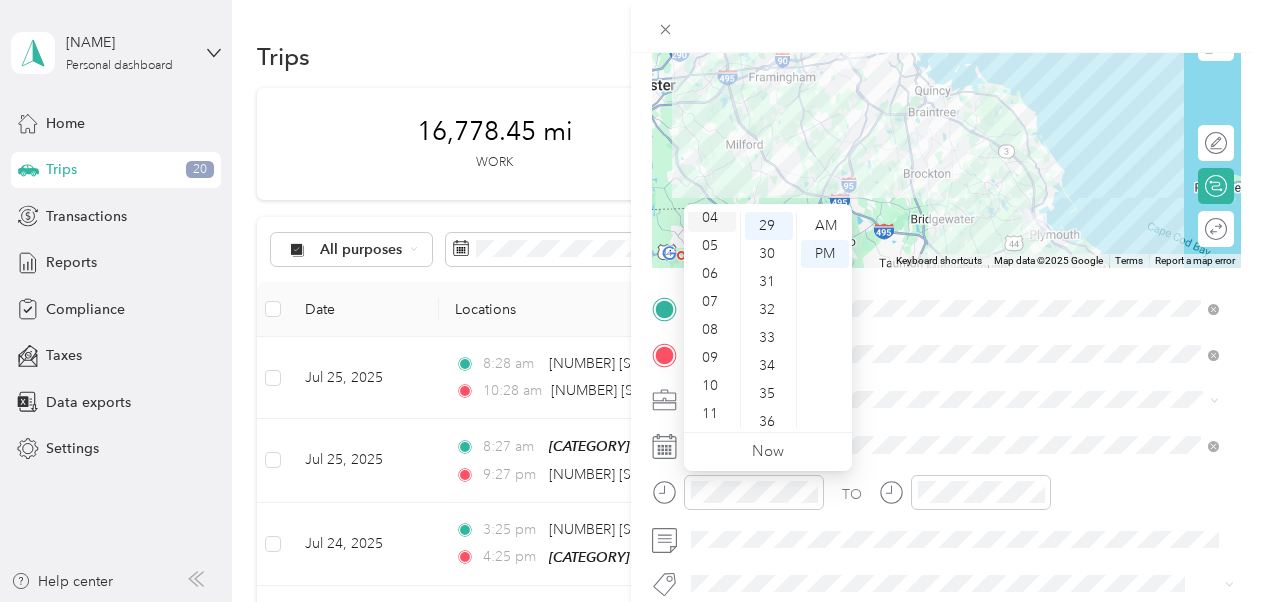 scroll, scrollTop: 112, scrollLeft: 0, axis: vertical 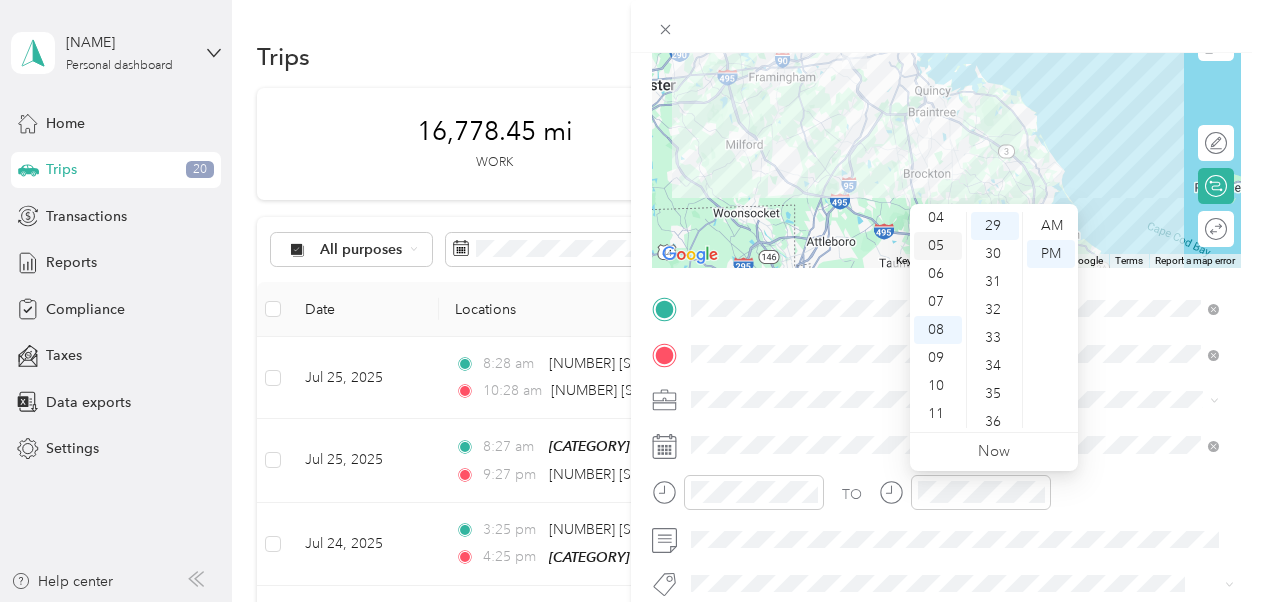 click on "05" at bounding box center [938, 246] 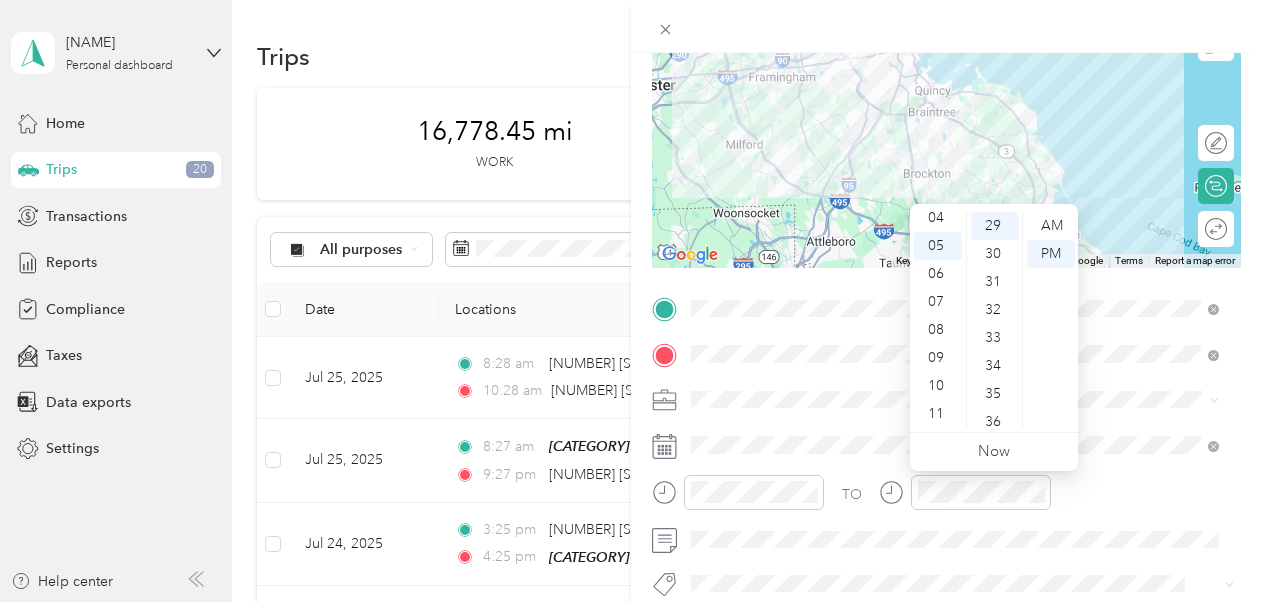 click on "TO" at bounding box center [946, 499] 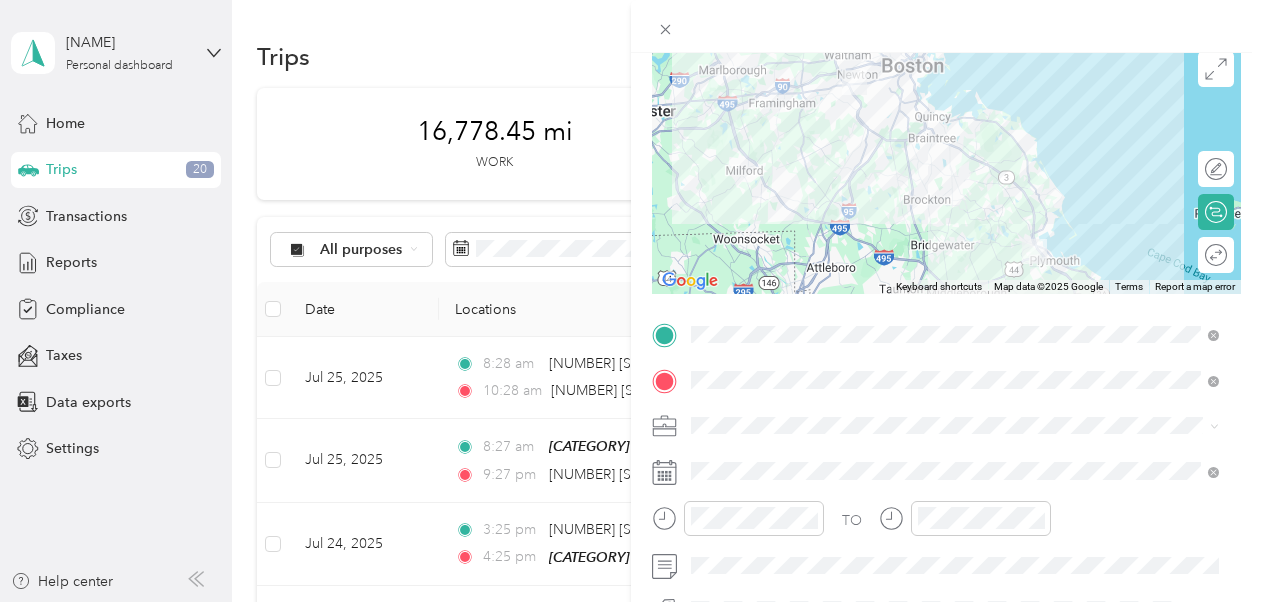 scroll, scrollTop: 158, scrollLeft: 0, axis: vertical 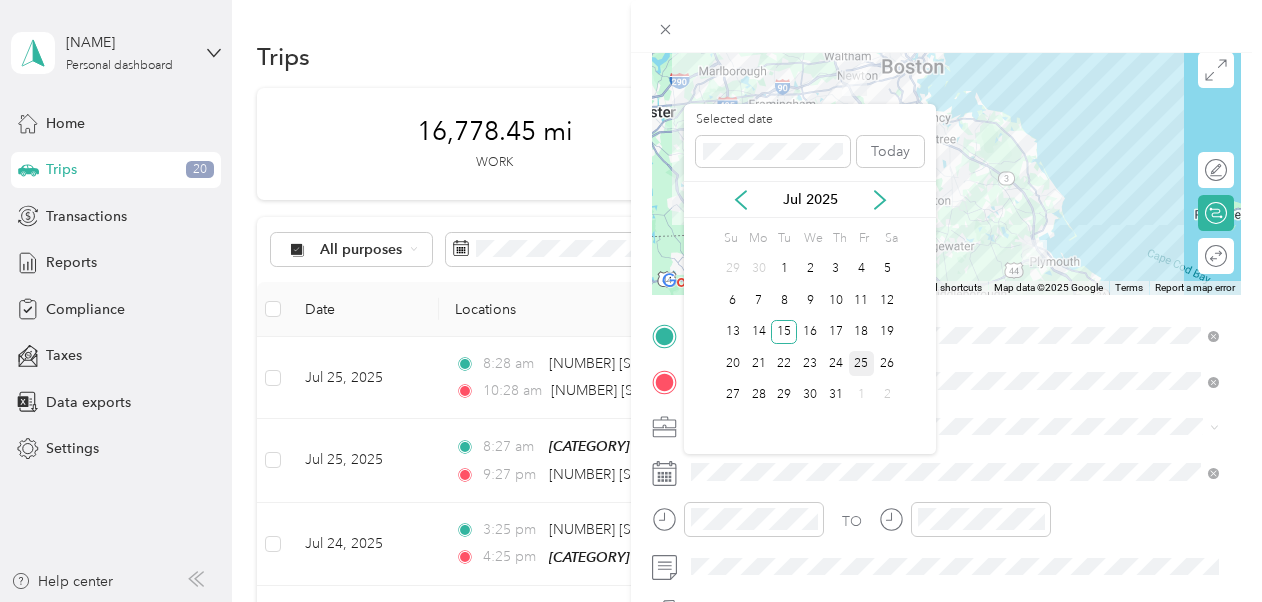 click on "25" at bounding box center (862, 363) 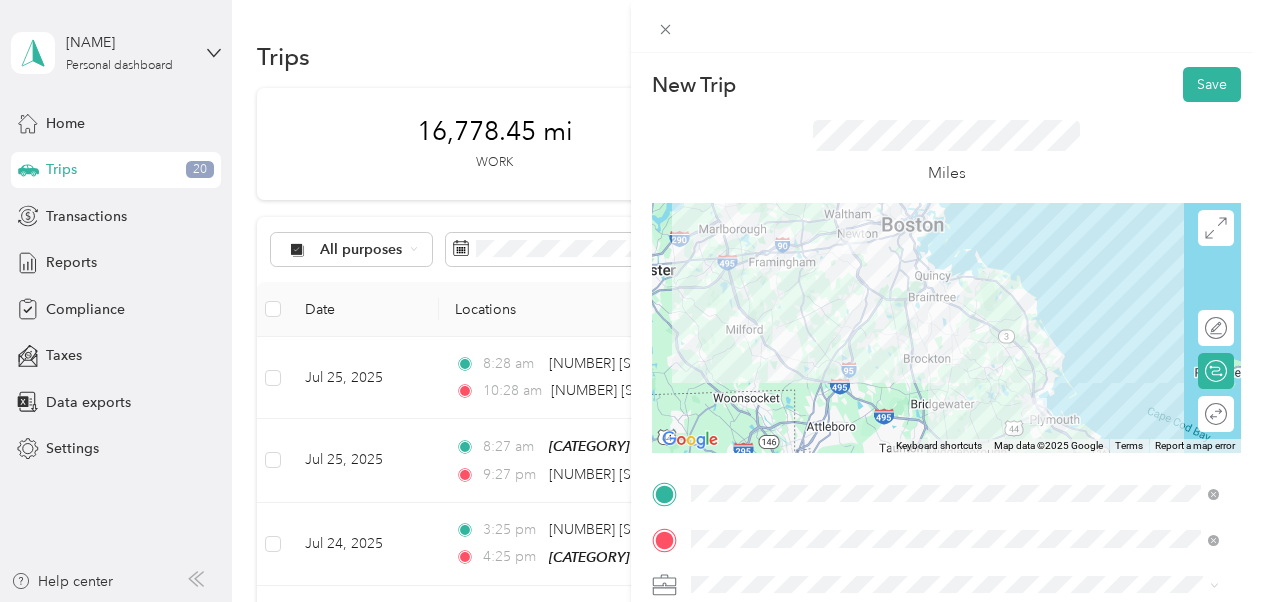 scroll, scrollTop: 1, scrollLeft: 0, axis: vertical 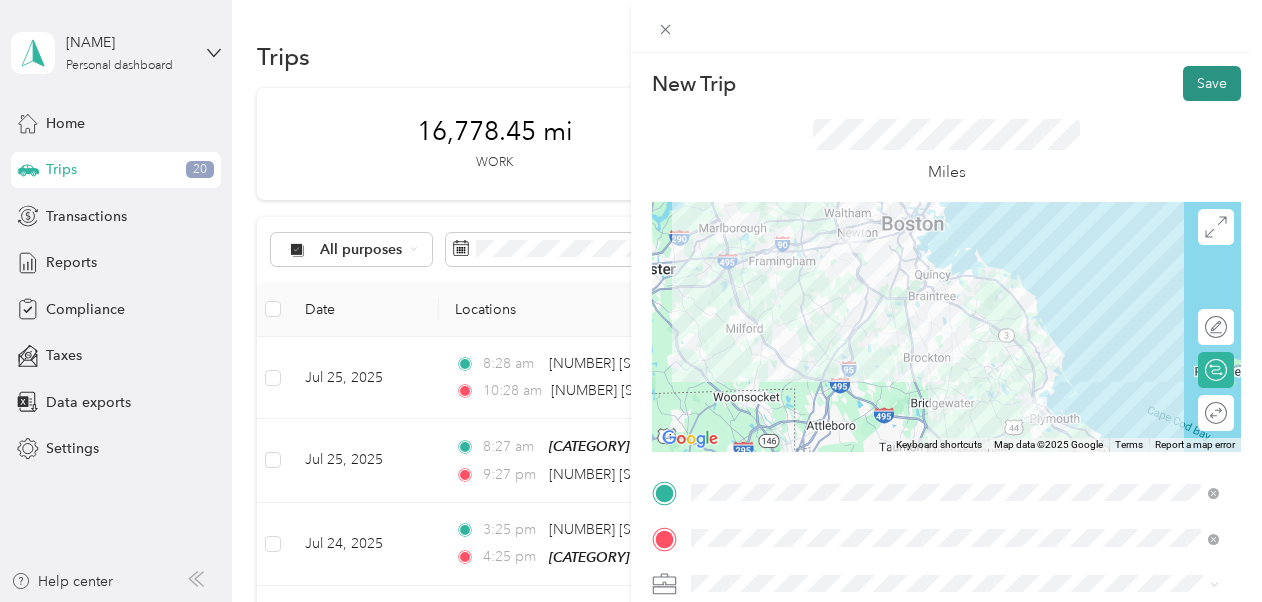 click on "Save" at bounding box center (1212, 83) 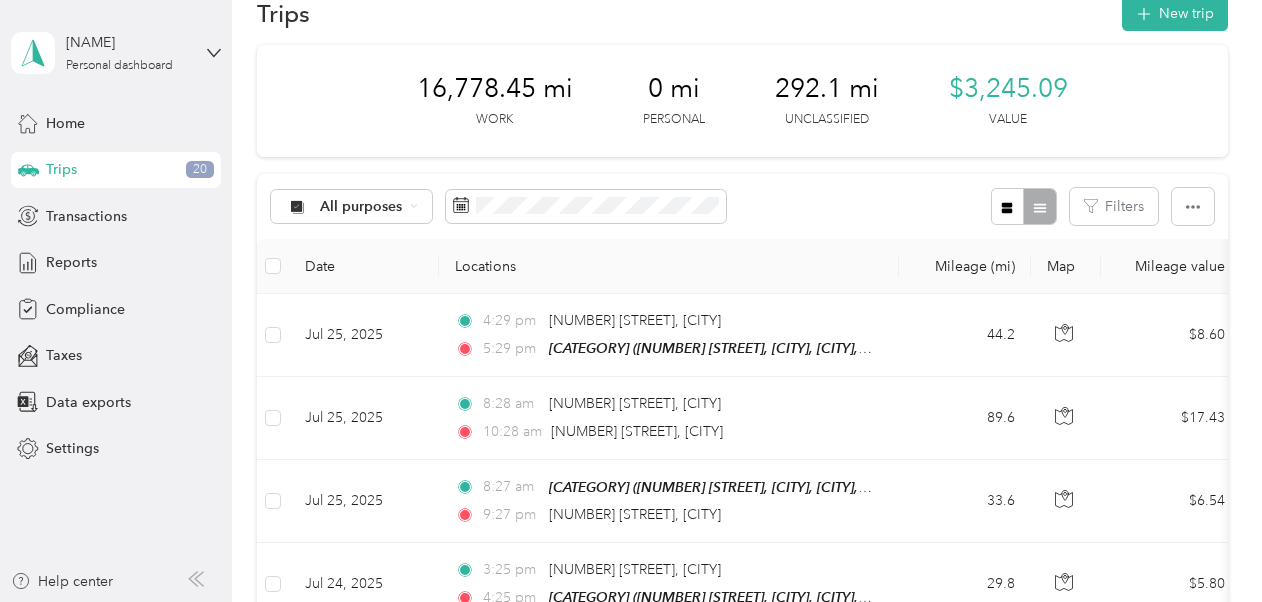 scroll, scrollTop: 0, scrollLeft: 0, axis: both 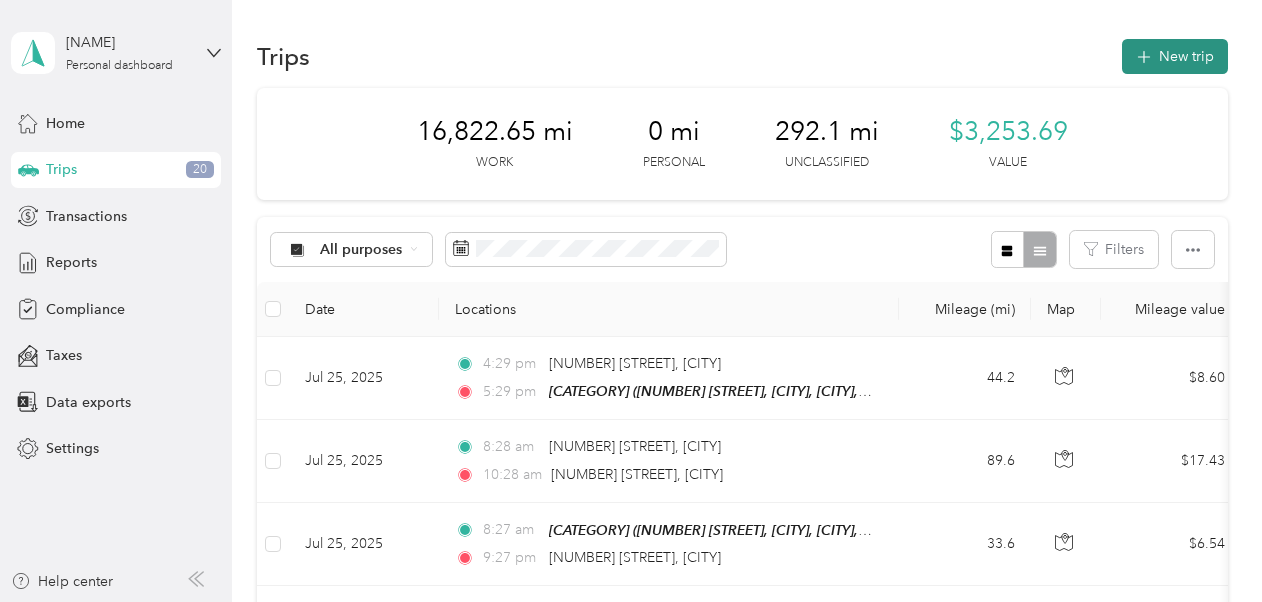 click on "New trip" at bounding box center (1175, 56) 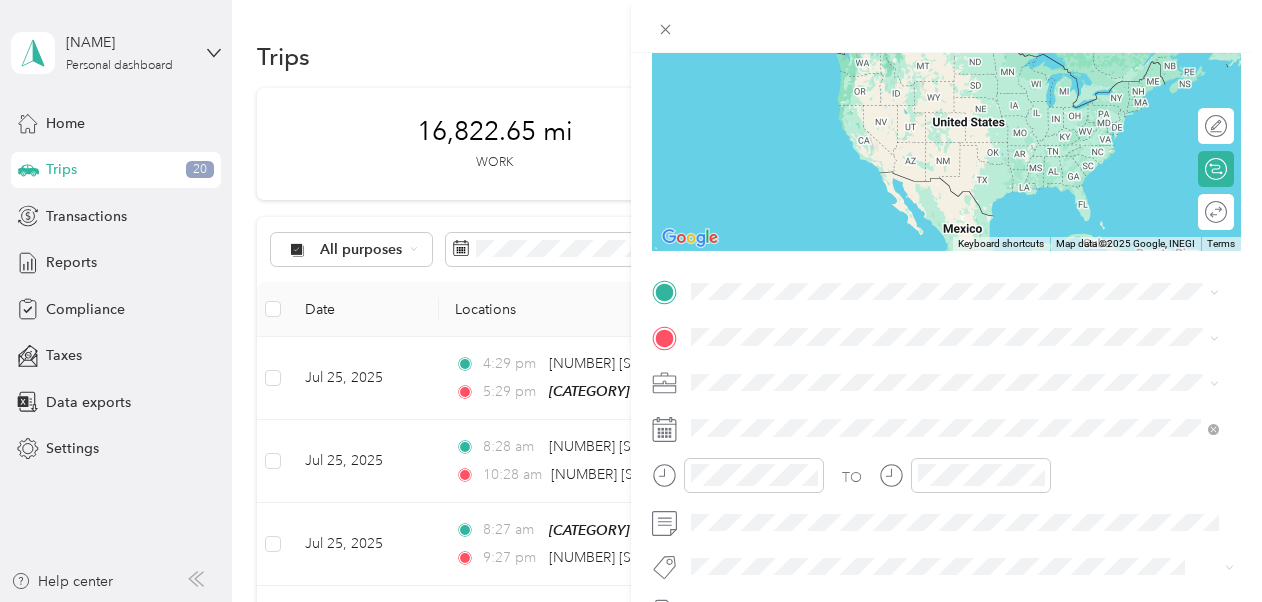 scroll, scrollTop: 203, scrollLeft: 0, axis: vertical 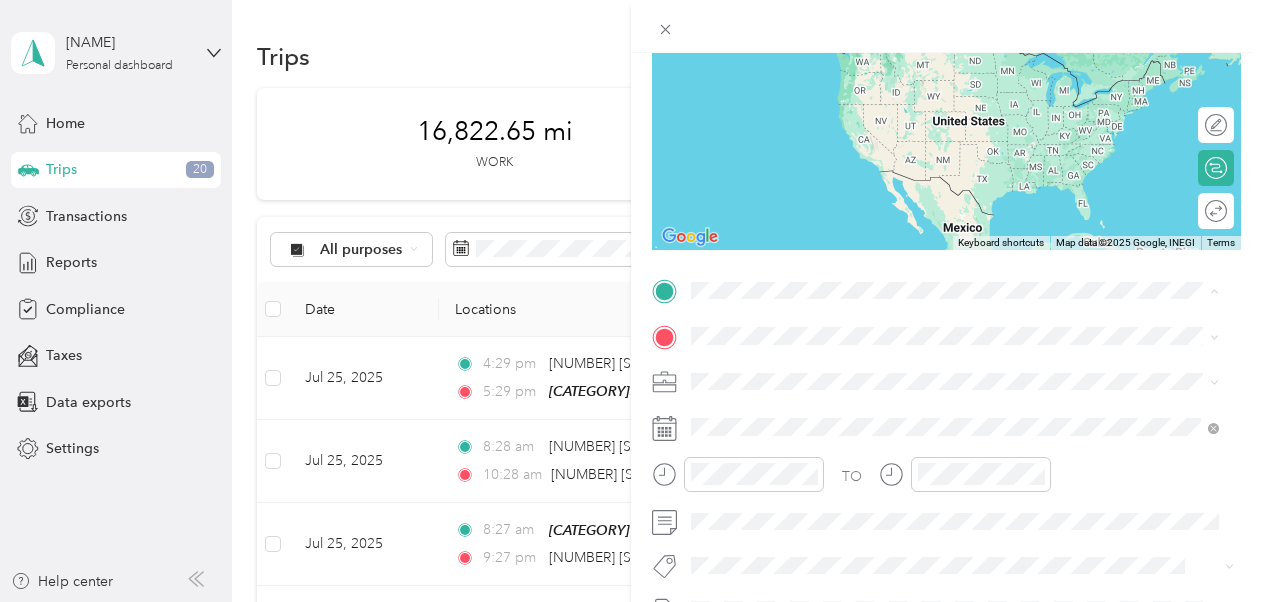 click on "[AREA] [NUMBER] [STREET], [CITY], [POSTAL_CODE], [CITY], [STATE], [COUNTRY]" at bounding box center [965, 381] 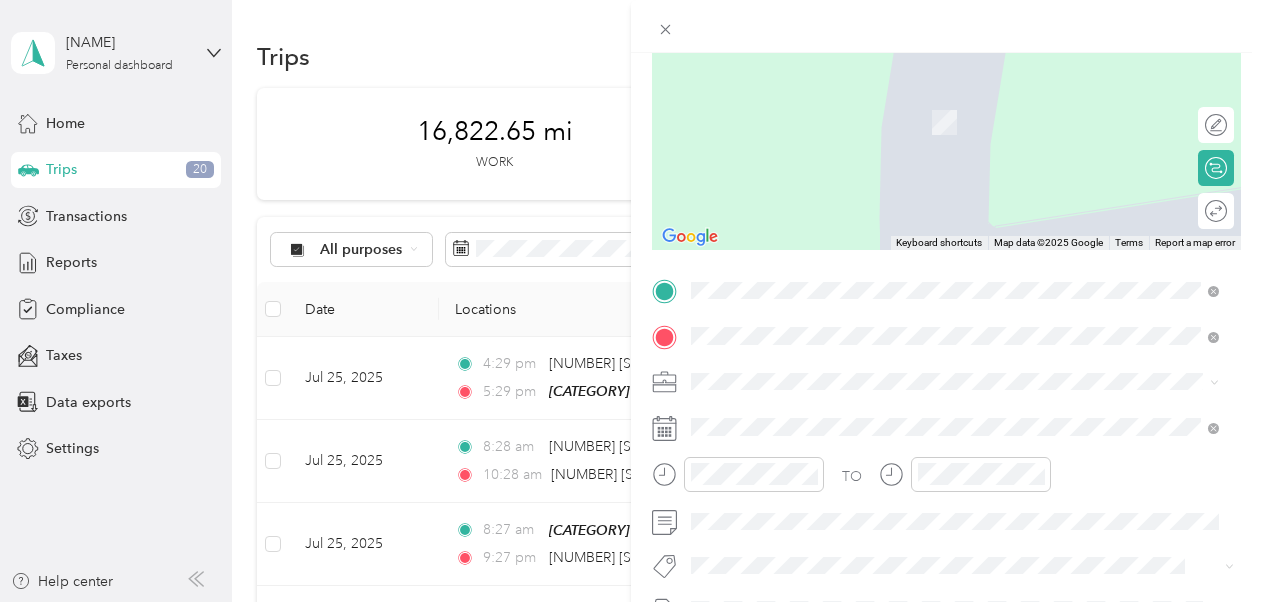 click on "[NUMBER] [STREET]
[CITY], [STATE] [POSTAL_CODE], [COUNTRY]" at bounding box center (873, 100) 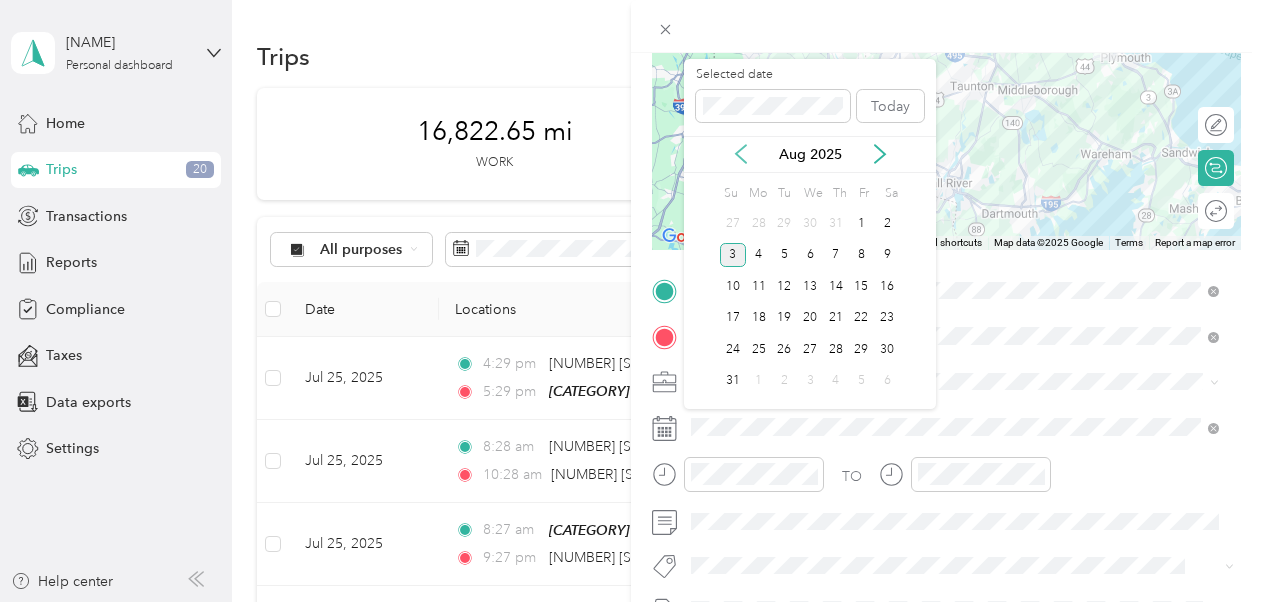 click 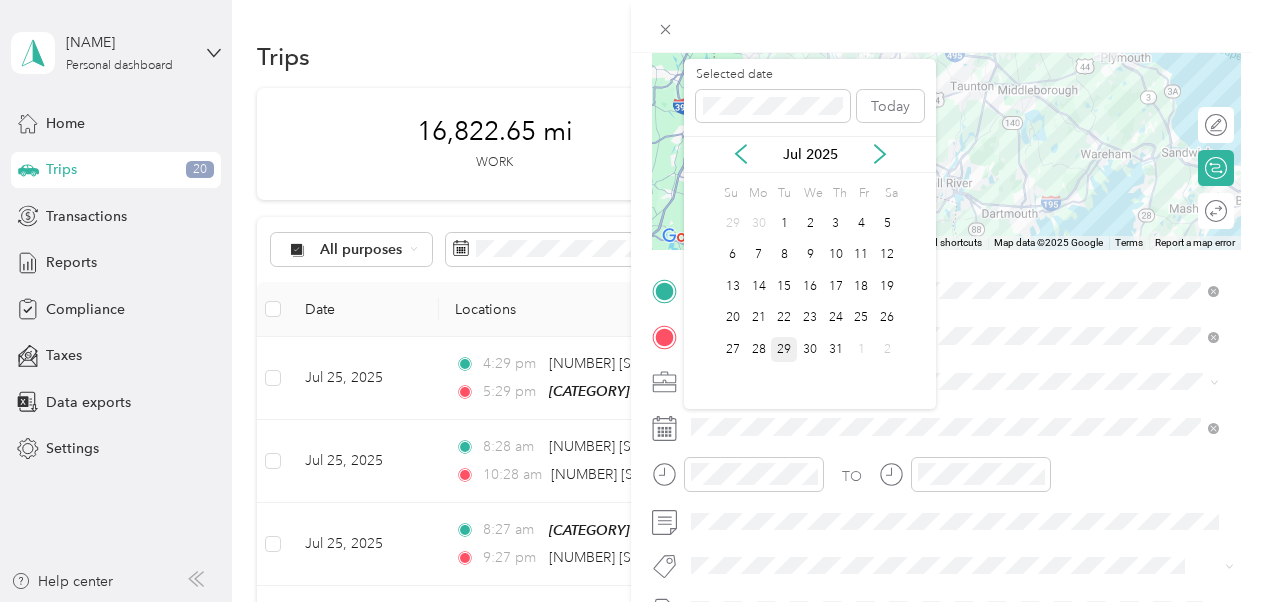 click on "29" at bounding box center (784, 349) 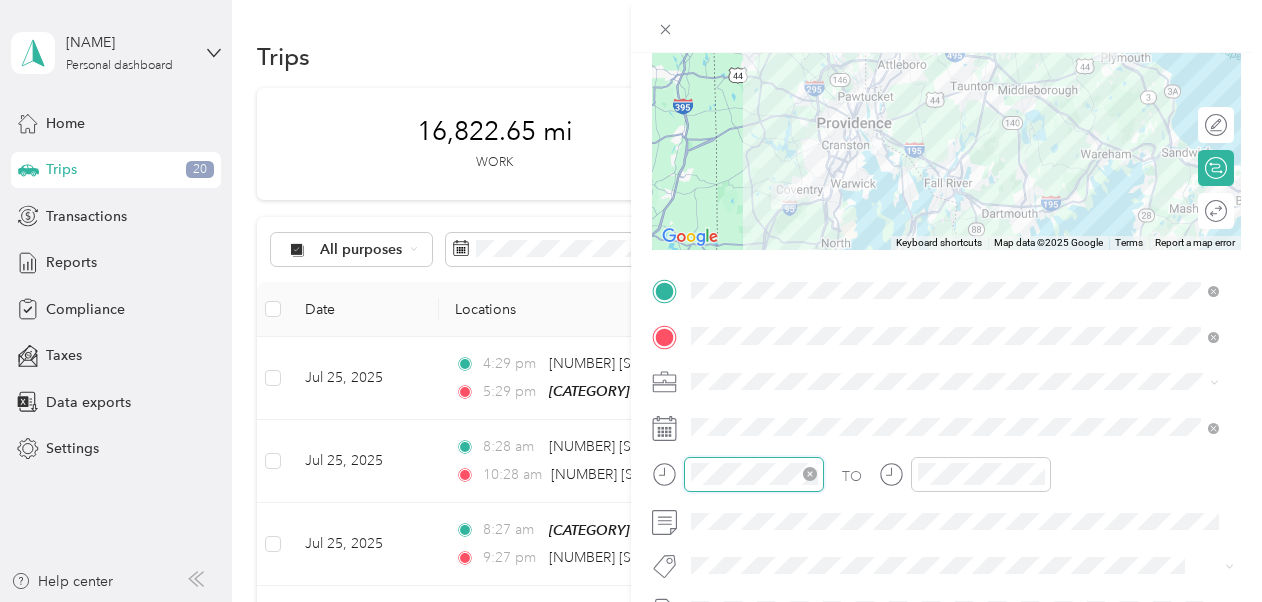 scroll, scrollTop: 120, scrollLeft: 0, axis: vertical 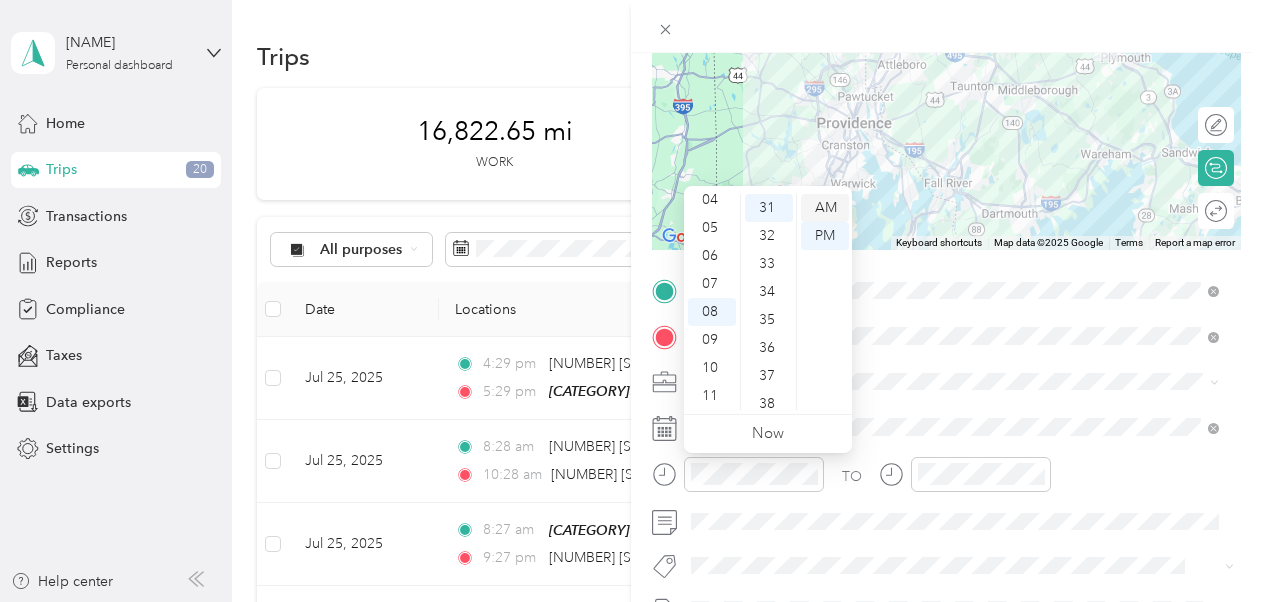 click on "AM" at bounding box center (825, 208) 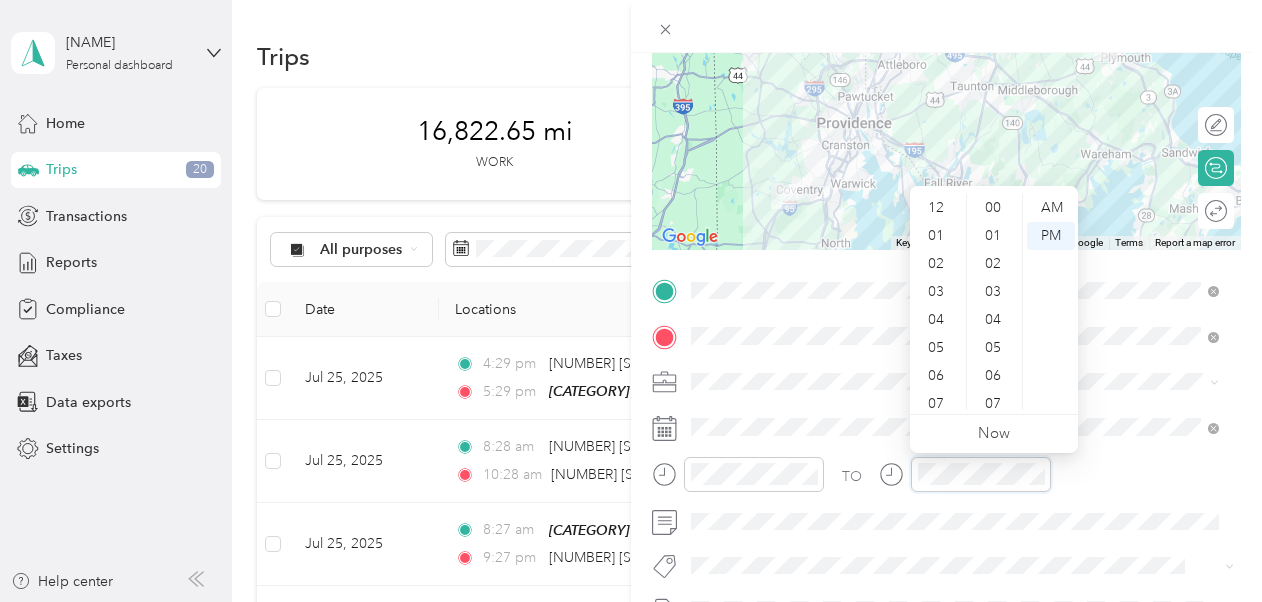 scroll, scrollTop: 866, scrollLeft: 0, axis: vertical 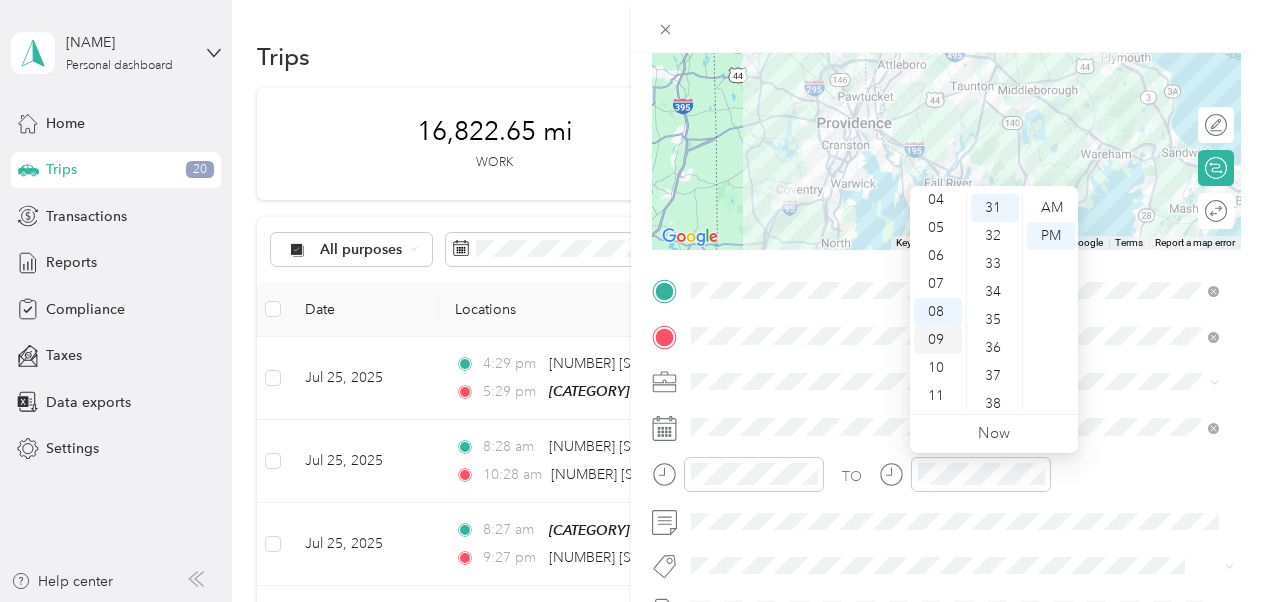 click on "09" at bounding box center [938, 340] 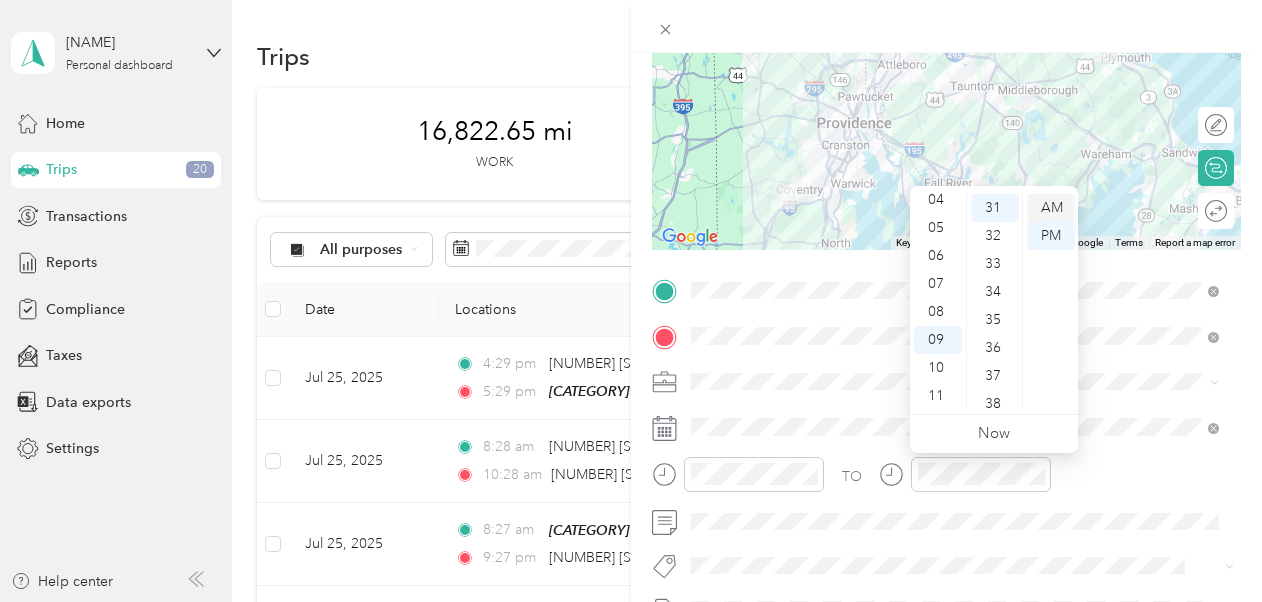click on "AM" at bounding box center (1051, 208) 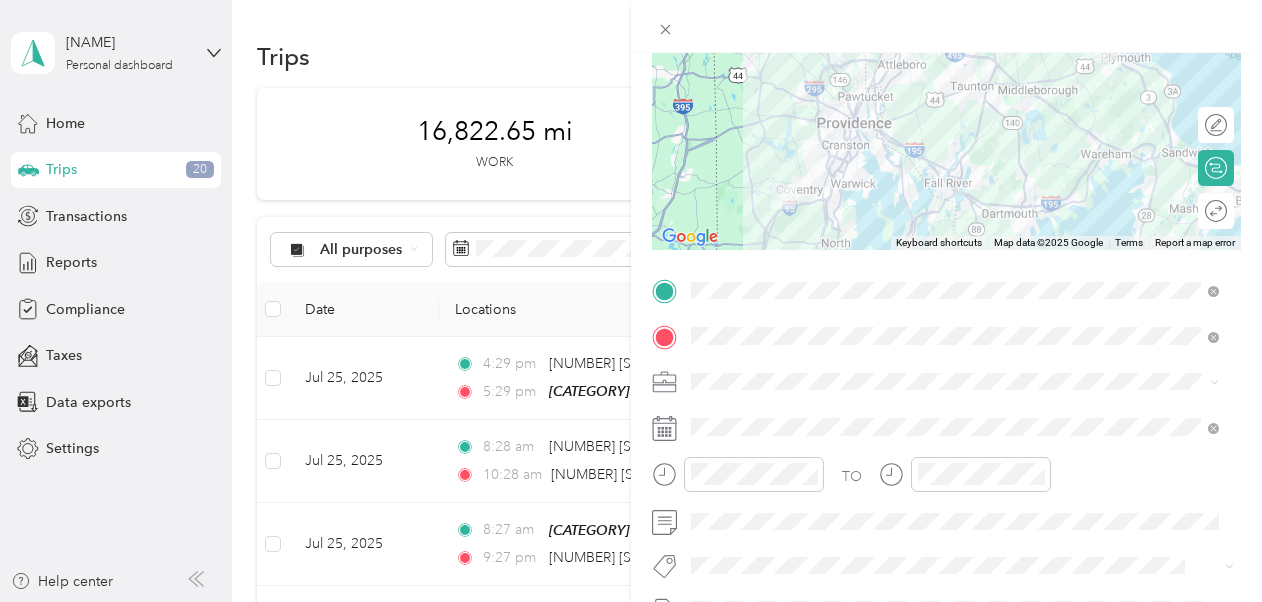 click on "TO" at bounding box center (946, 481) 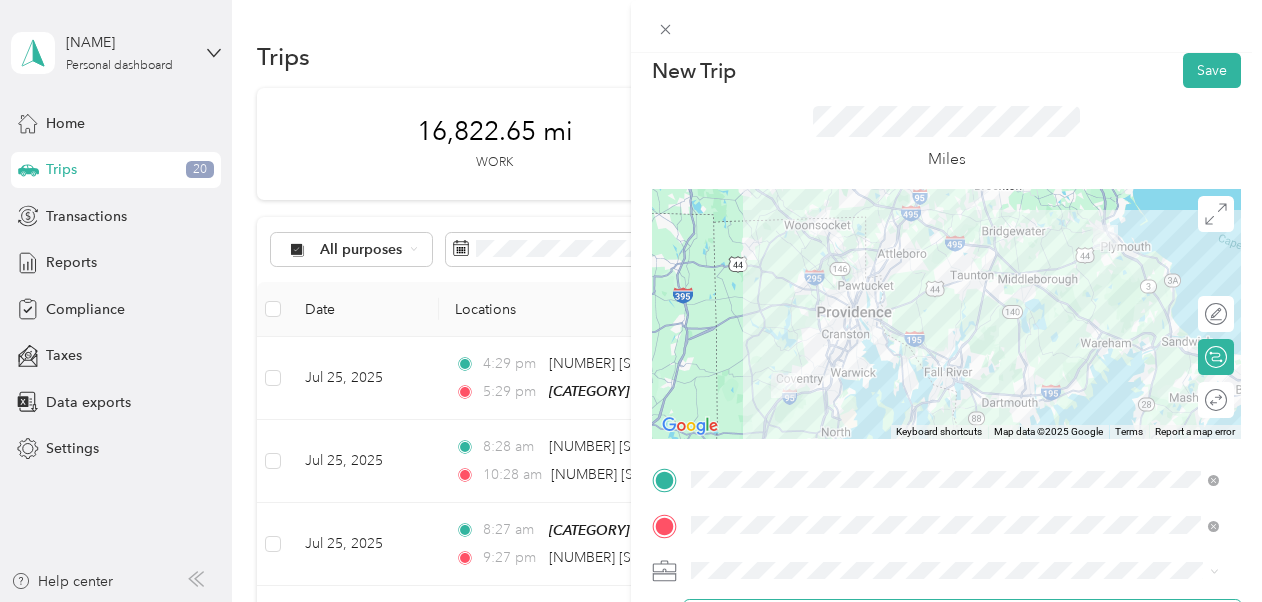 scroll, scrollTop: 14, scrollLeft: 0, axis: vertical 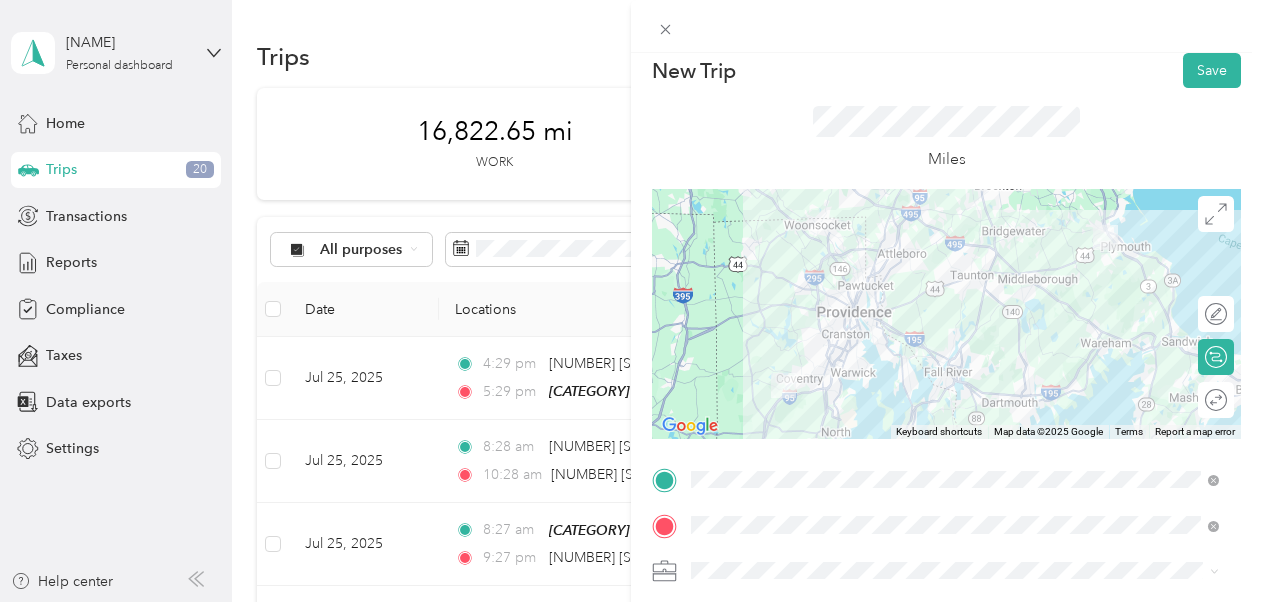 click at bounding box center (946, 314) 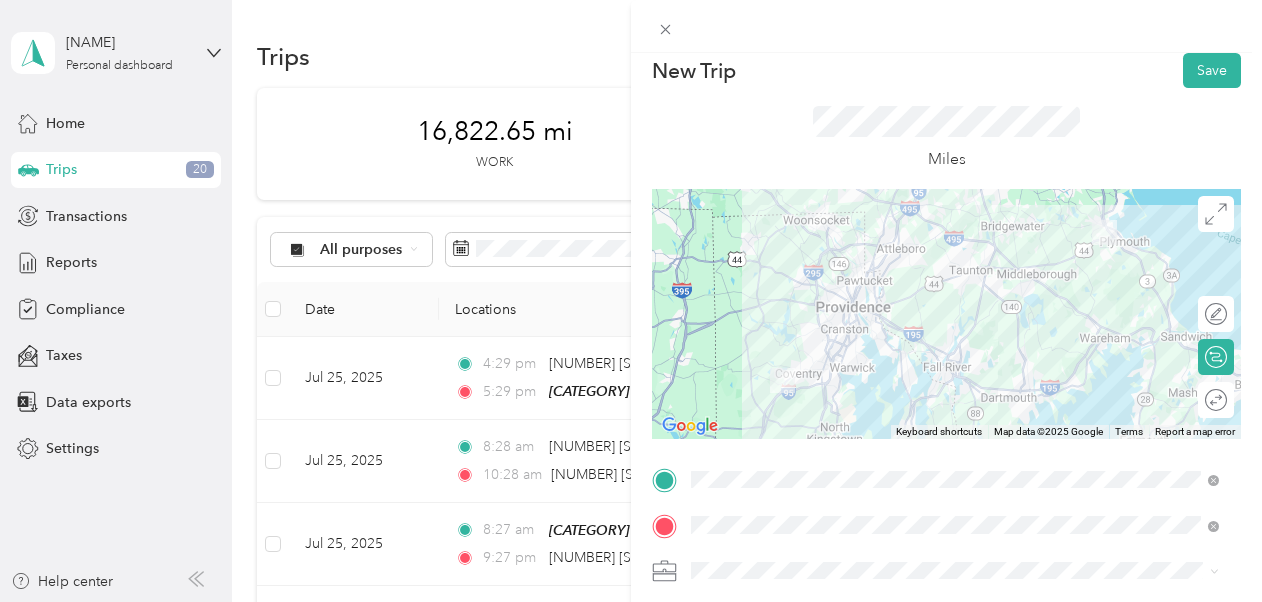 click at bounding box center [946, 314] 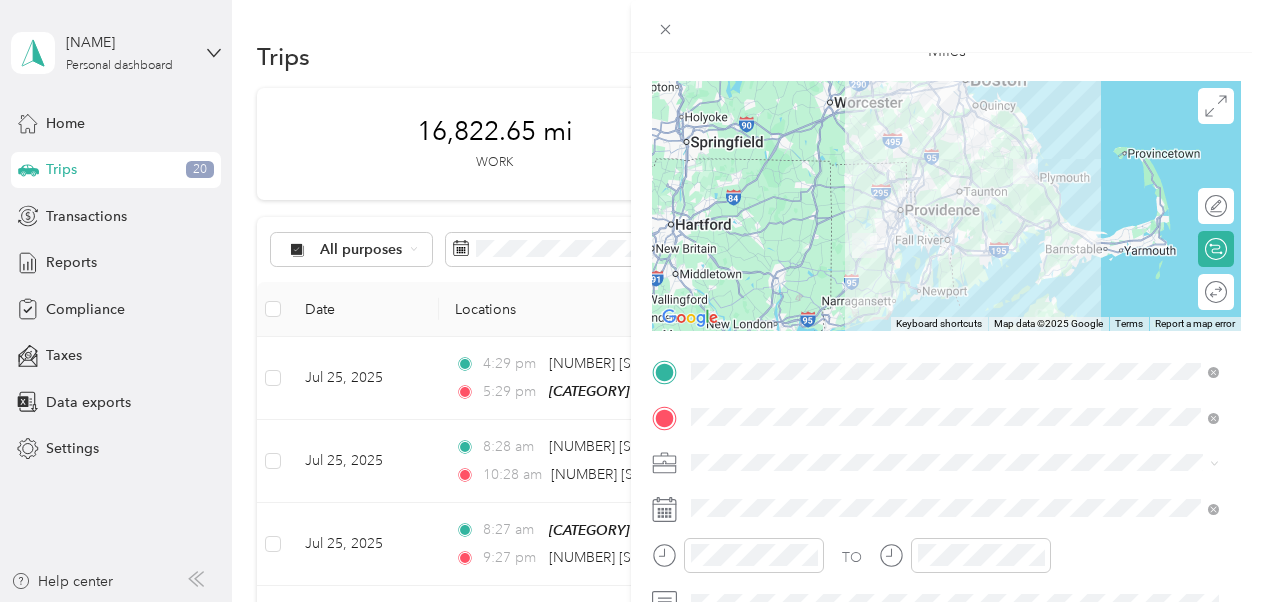 scroll, scrollTop: 122, scrollLeft: 0, axis: vertical 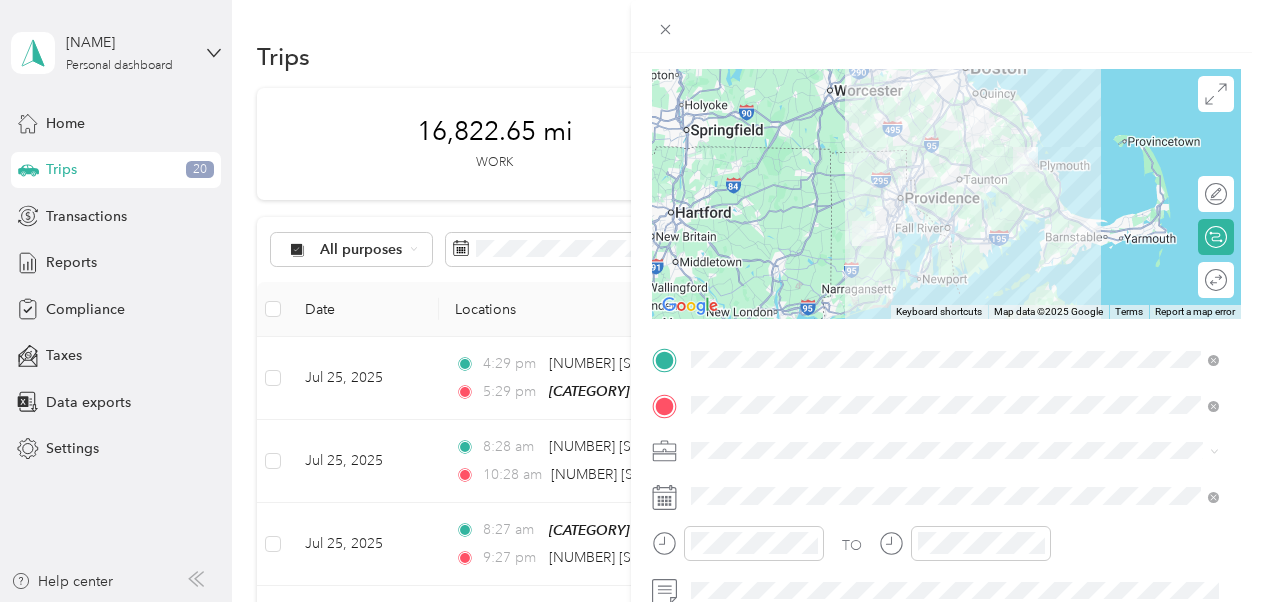 click at bounding box center (946, 194) 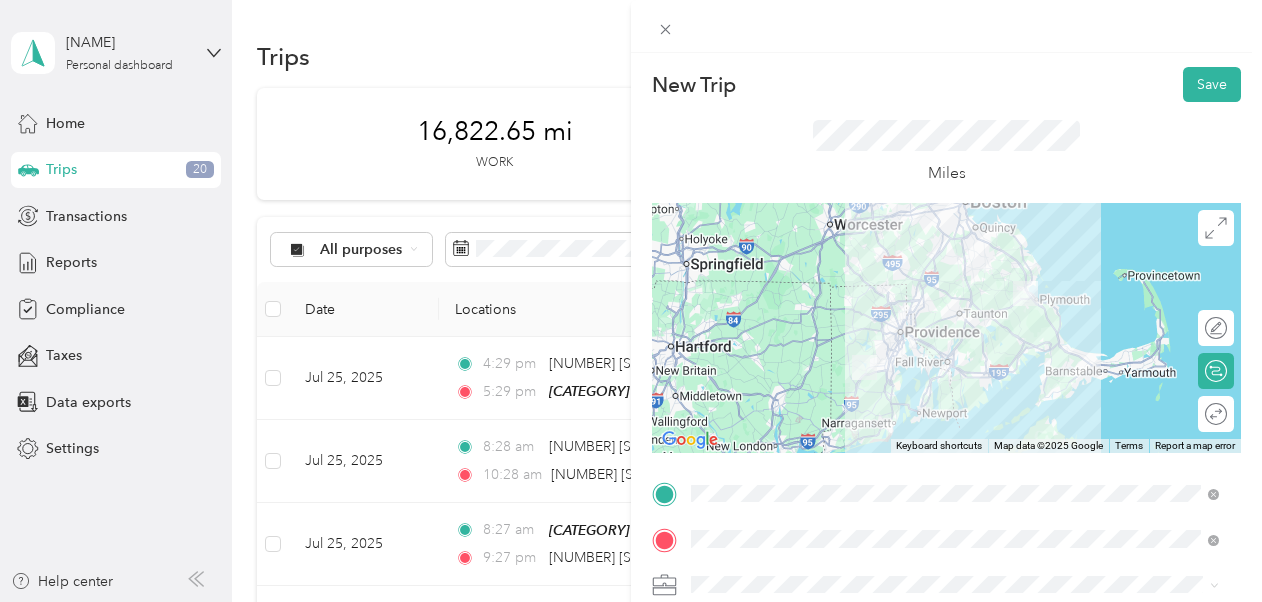scroll, scrollTop: 0, scrollLeft: 0, axis: both 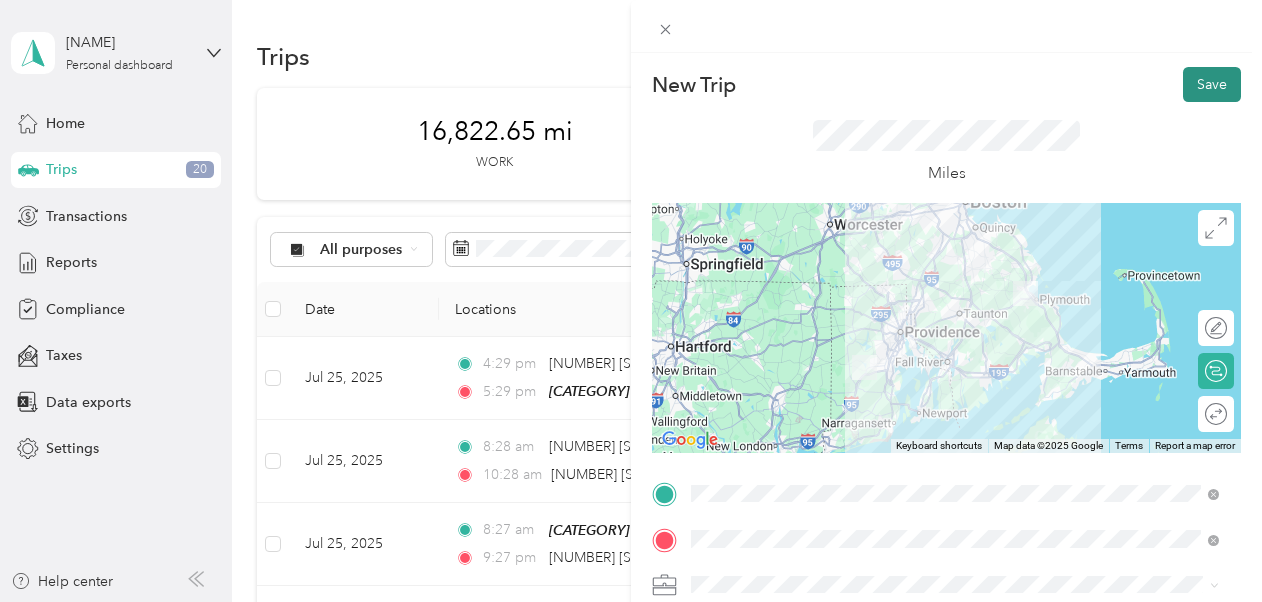 click on "Save" at bounding box center [1212, 84] 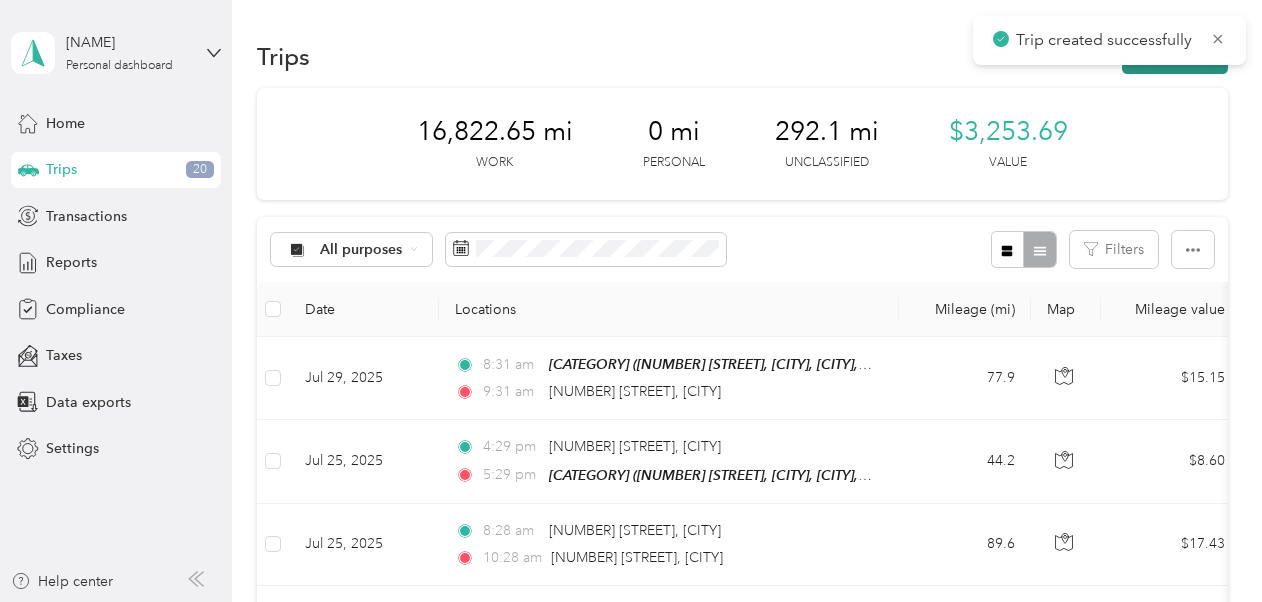 click on "New trip" at bounding box center [1175, 56] 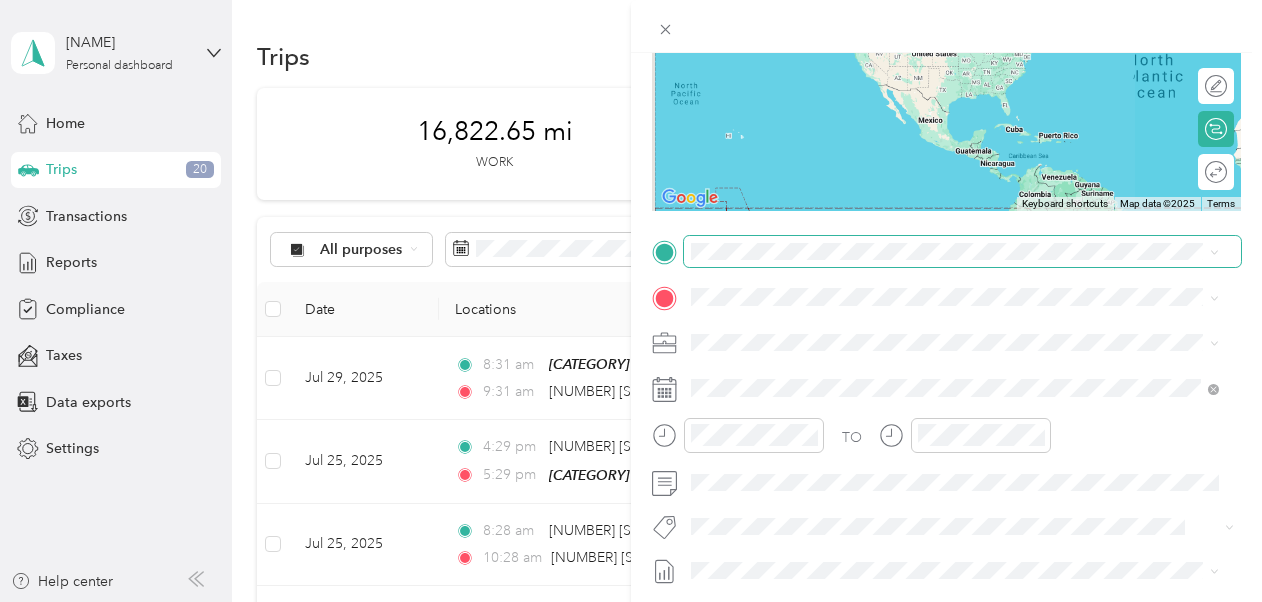 scroll, scrollTop: 250, scrollLeft: 0, axis: vertical 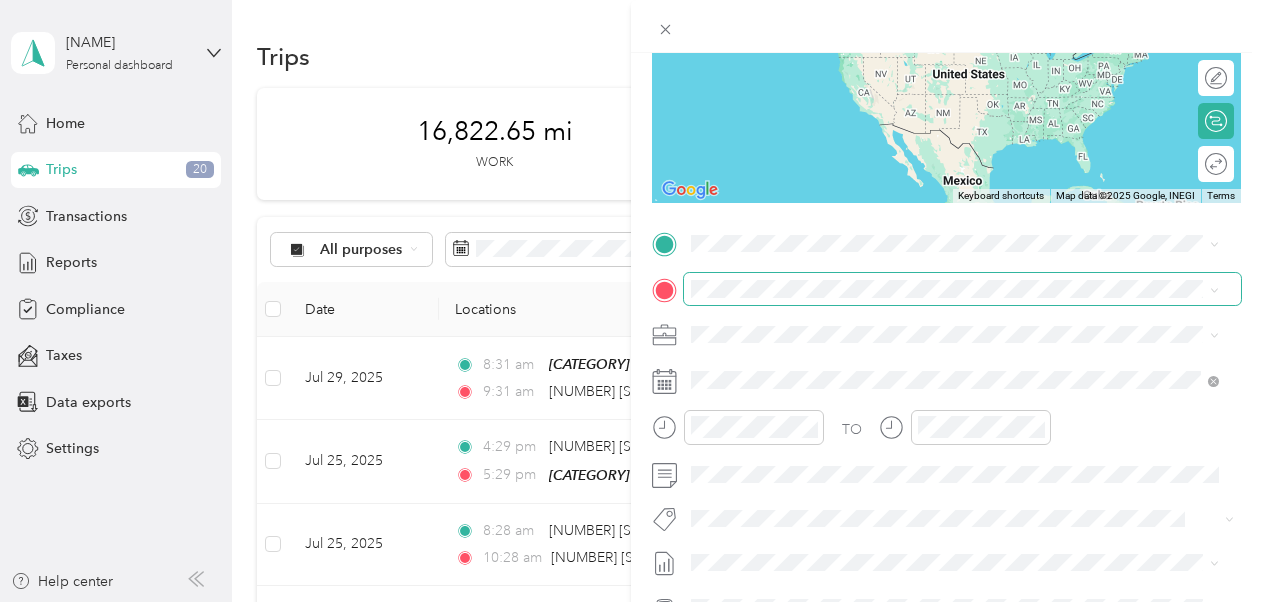 click at bounding box center (962, 289) 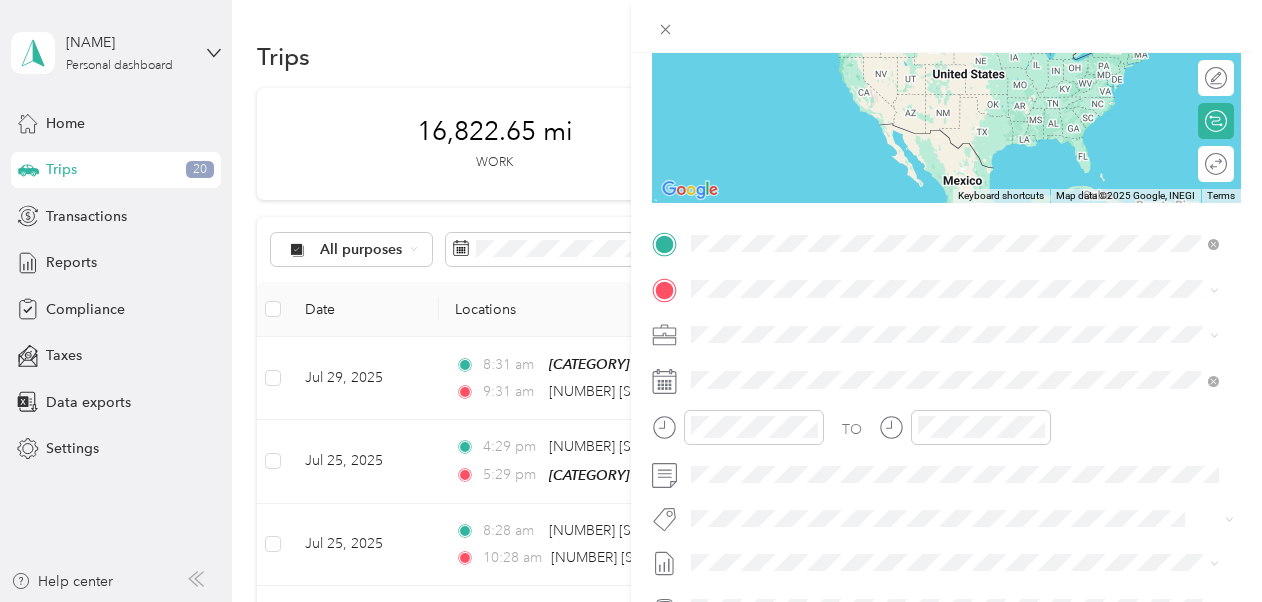 click on "[NUMBER] [STREET]
[CITY], [STATE] [POSTAL_CODE], [COUNTRY]" at bounding box center [873, 324] 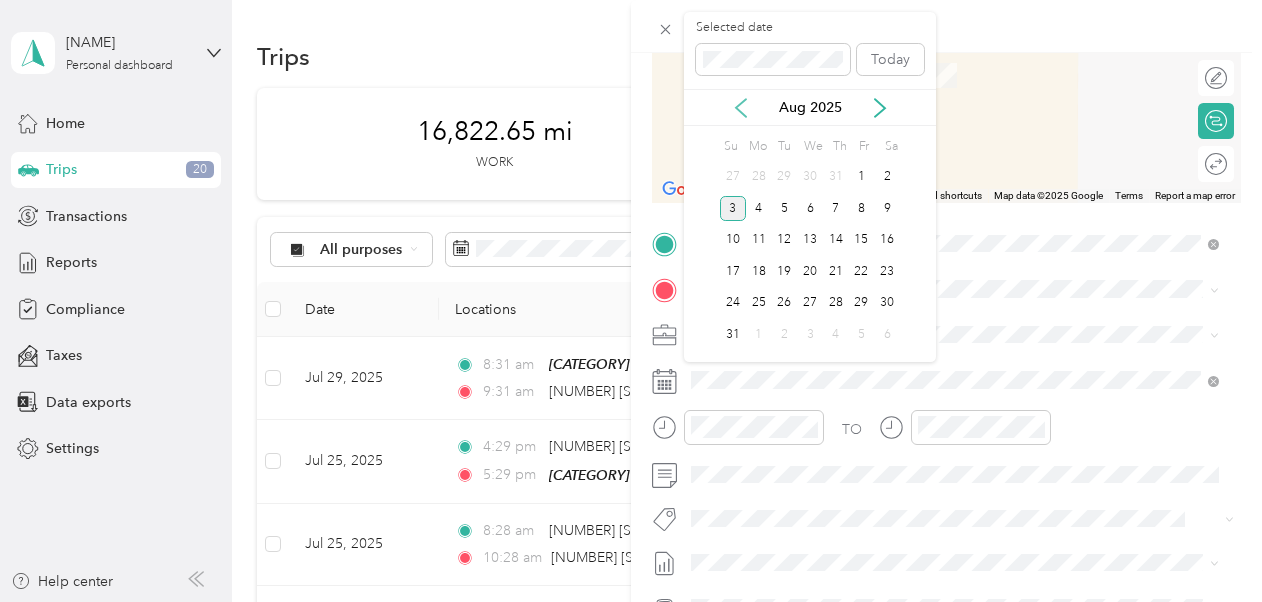 click 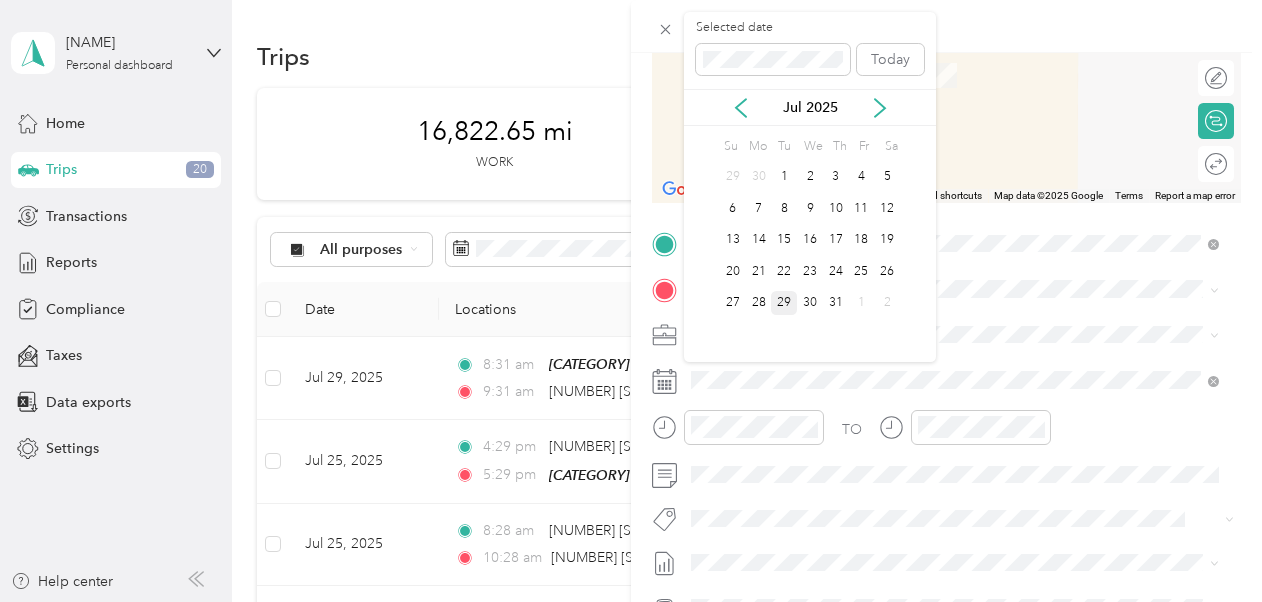 click on "29" at bounding box center [784, 303] 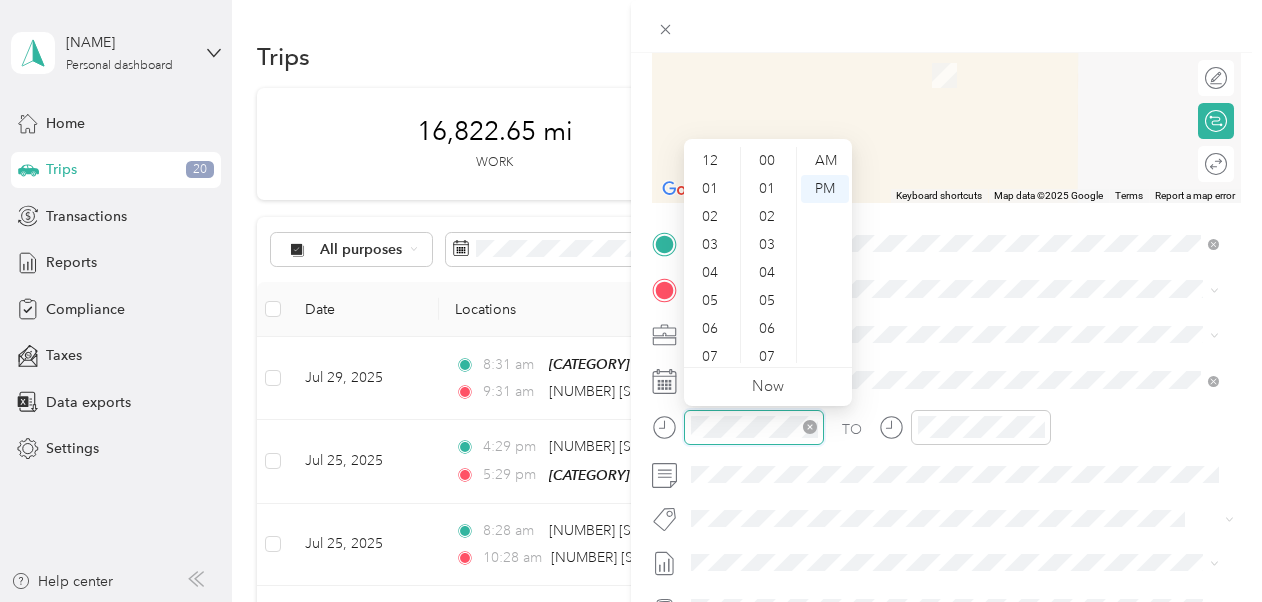 scroll, scrollTop: 896, scrollLeft: 0, axis: vertical 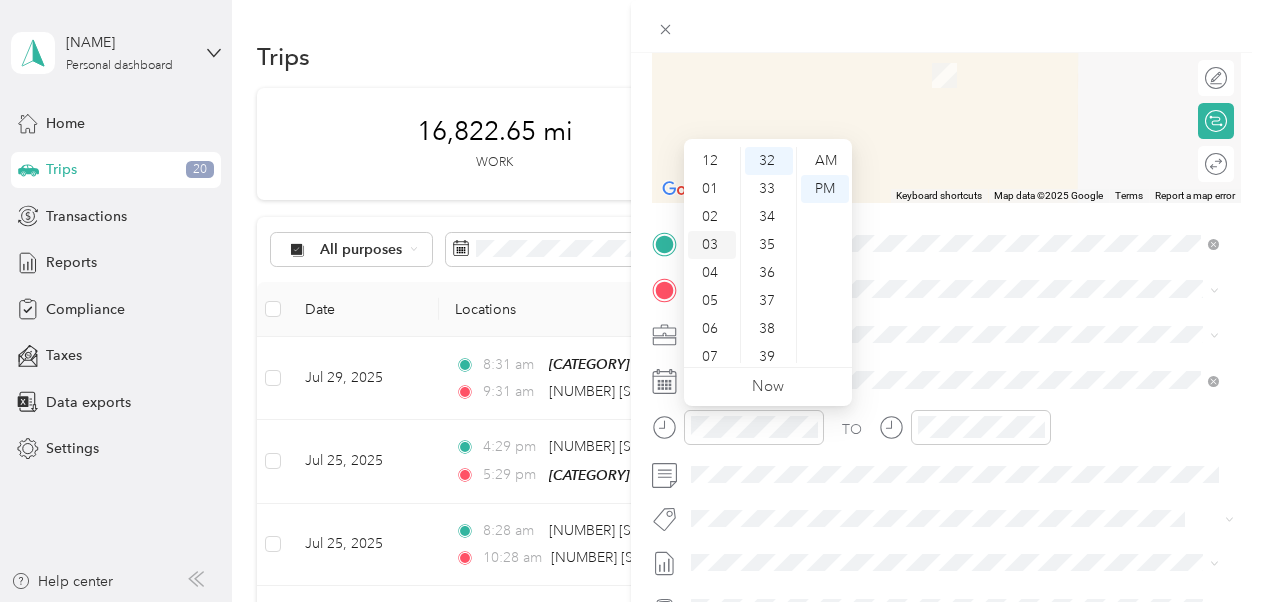 click on "03" at bounding box center [712, 245] 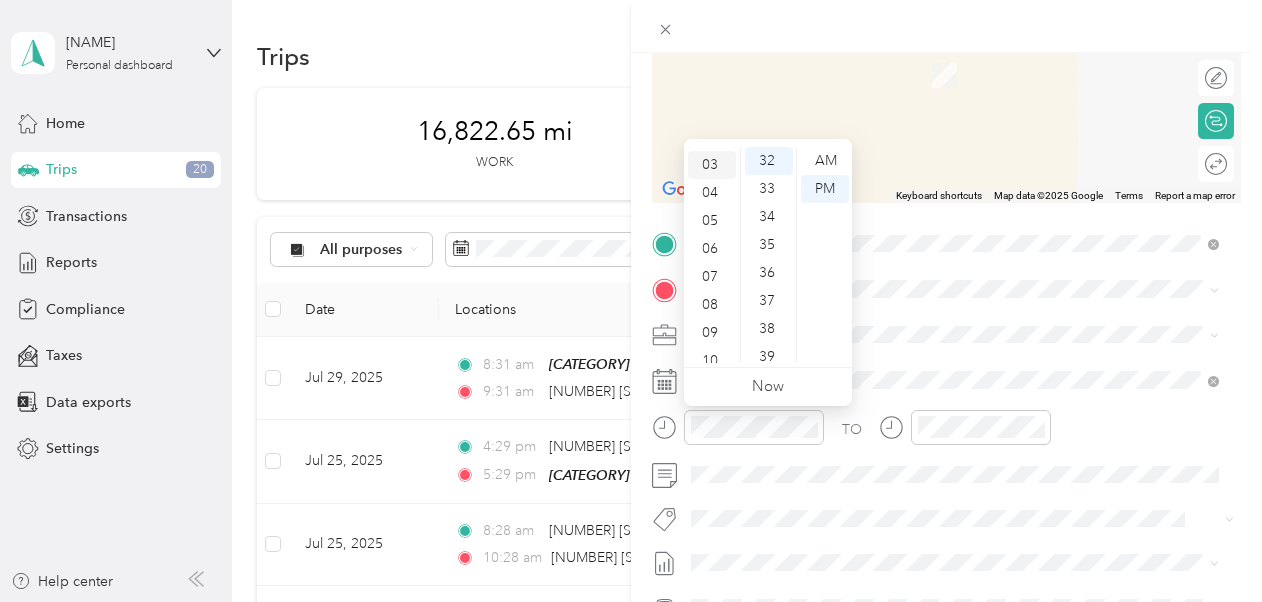scroll, scrollTop: 84, scrollLeft: 0, axis: vertical 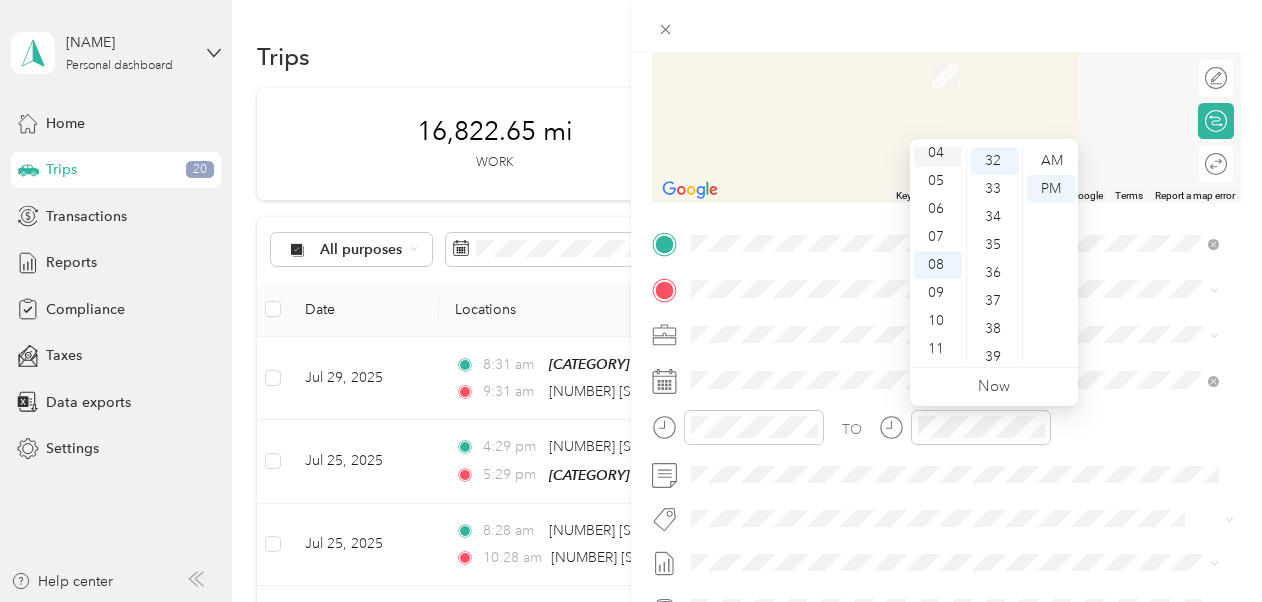 click on "04" at bounding box center [938, 153] 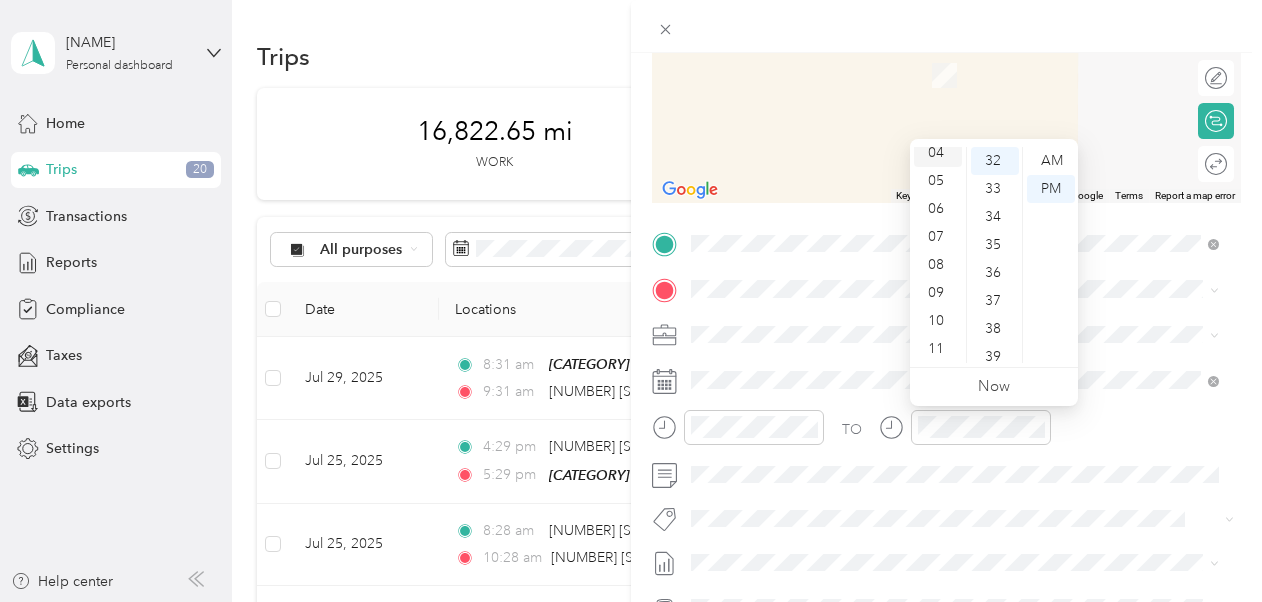 scroll, scrollTop: 112, scrollLeft: 0, axis: vertical 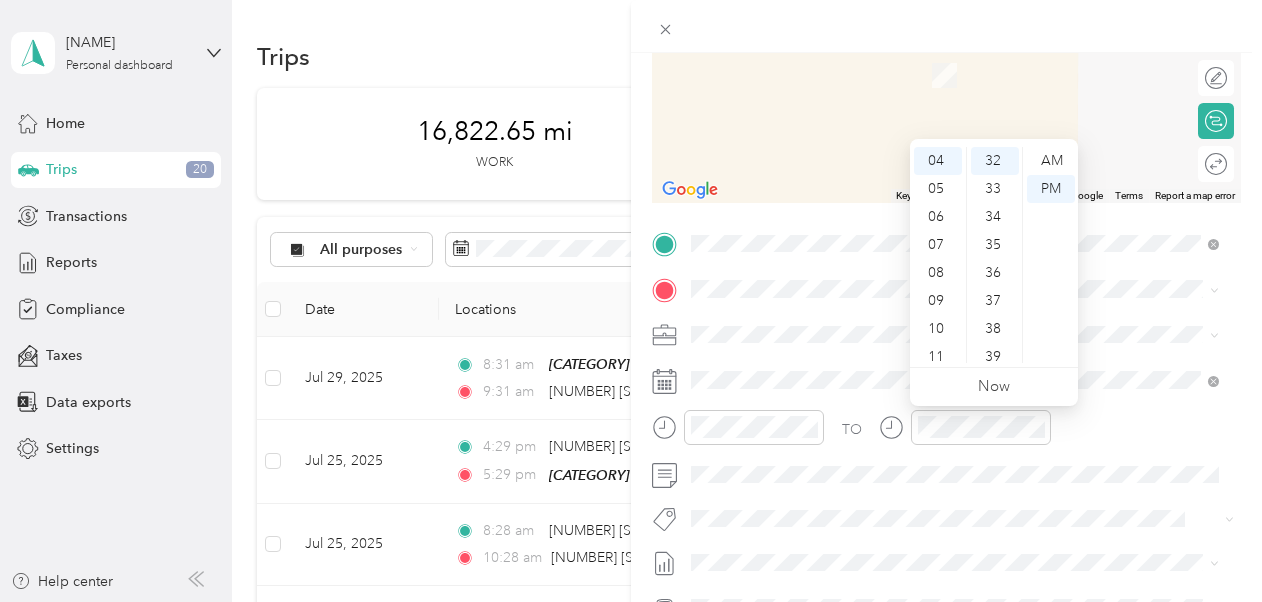 click on "TO" at bounding box center (946, 434) 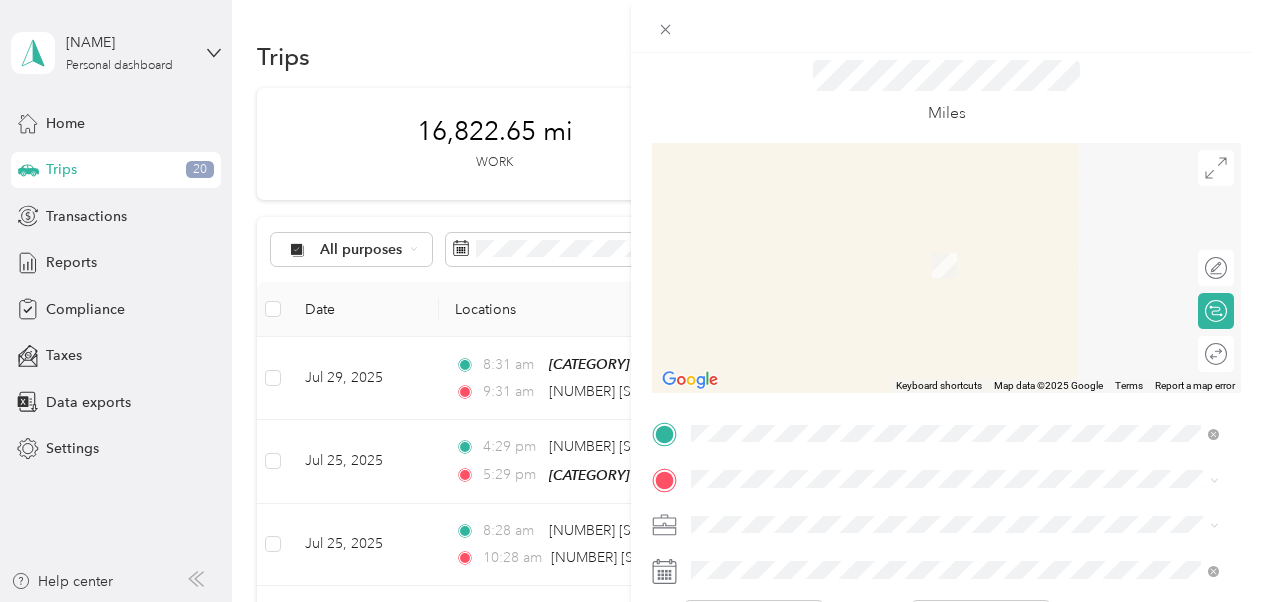 scroll, scrollTop: 38, scrollLeft: 0, axis: vertical 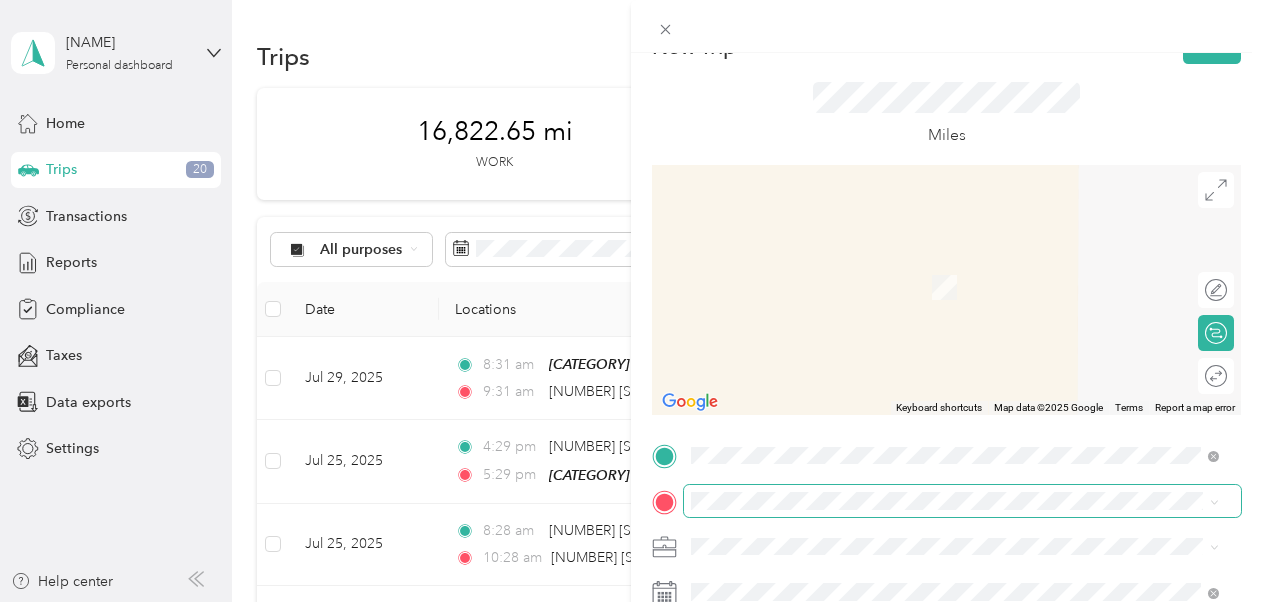 drag, startPoint x: 957, startPoint y: 490, endPoint x: 966, endPoint y: 484, distance: 10.816654 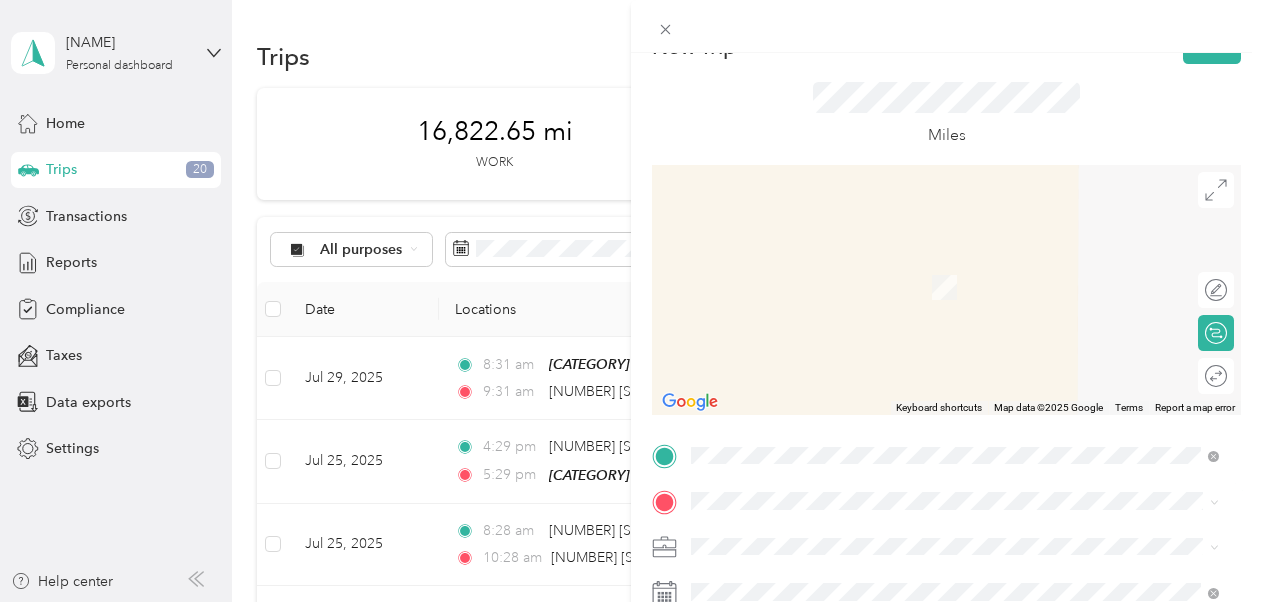 click on "[NUMBER] [STREET], [CITY], [POSTAL_CODE], [CITY], [STATE], [COUNTRY]" at bounding box center (965, 286) 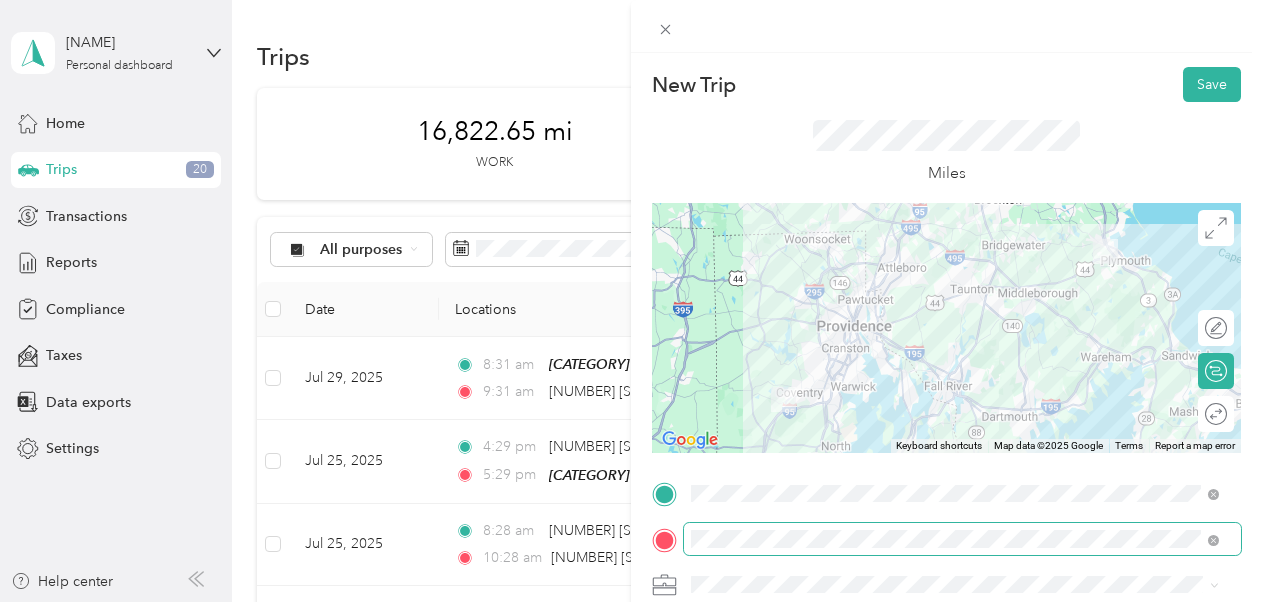 scroll, scrollTop: 1, scrollLeft: 0, axis: vertical 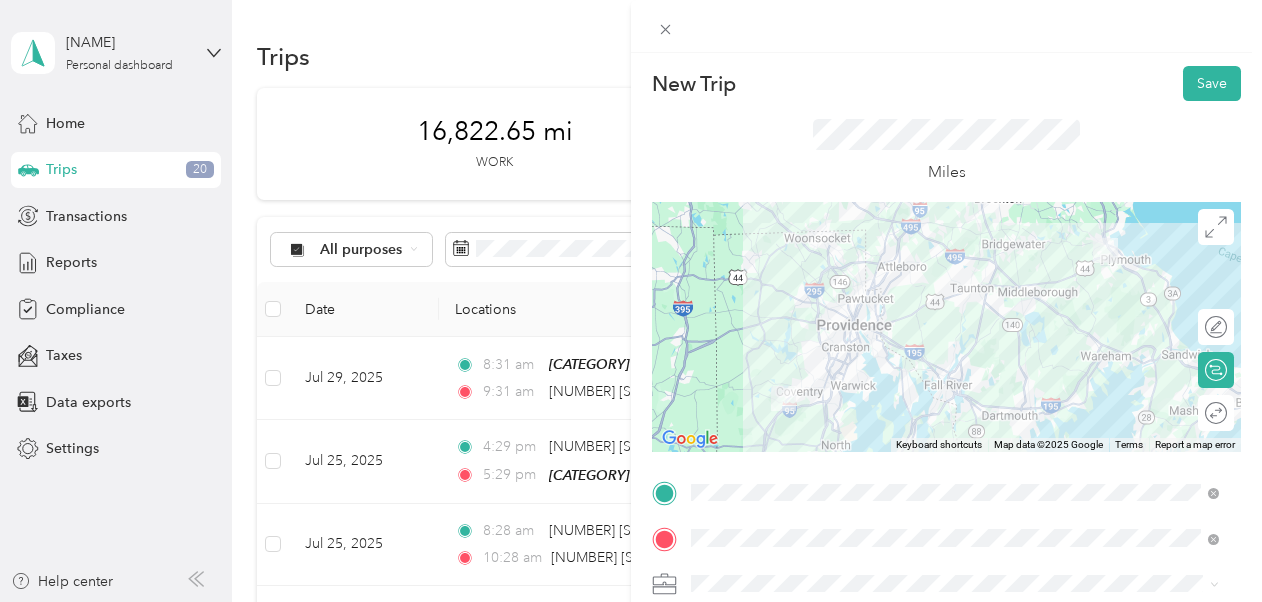 click at bounding box center [946, 327] 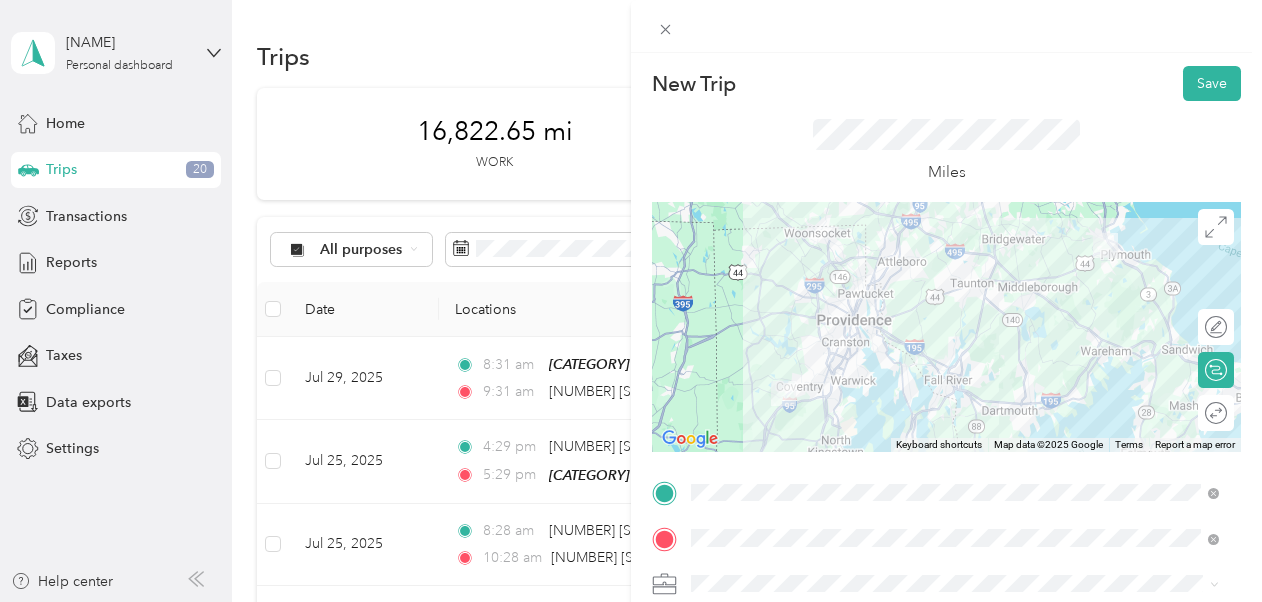 click at bounding box center [946, 327] 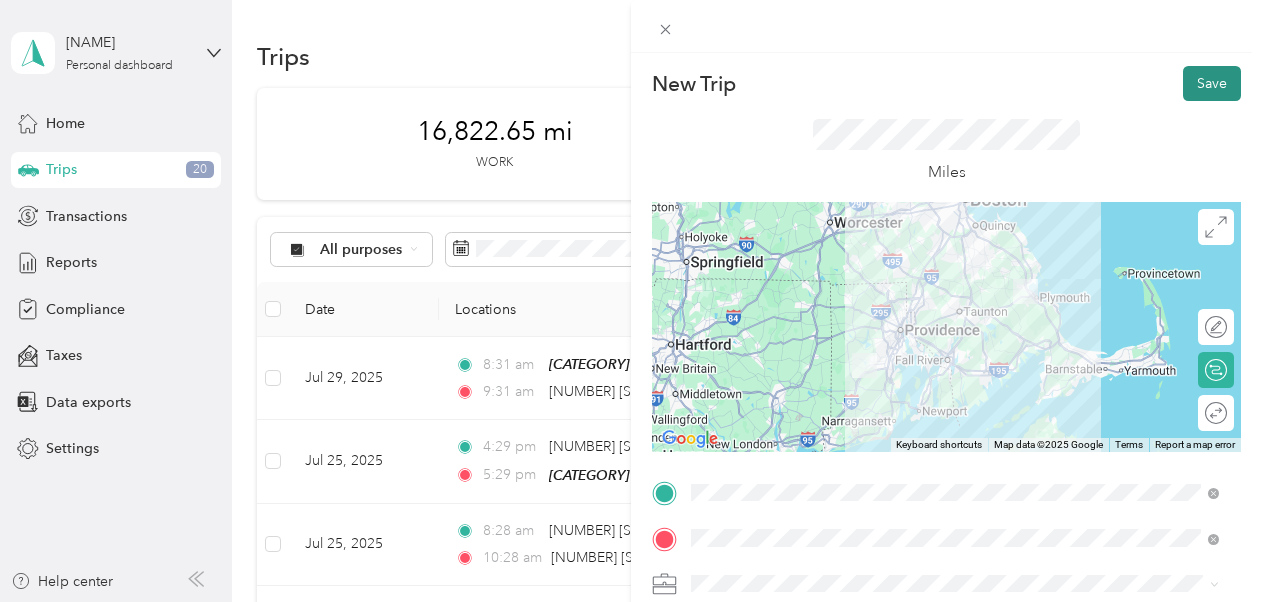 click on "Save" at bounding box center [1212, 83] 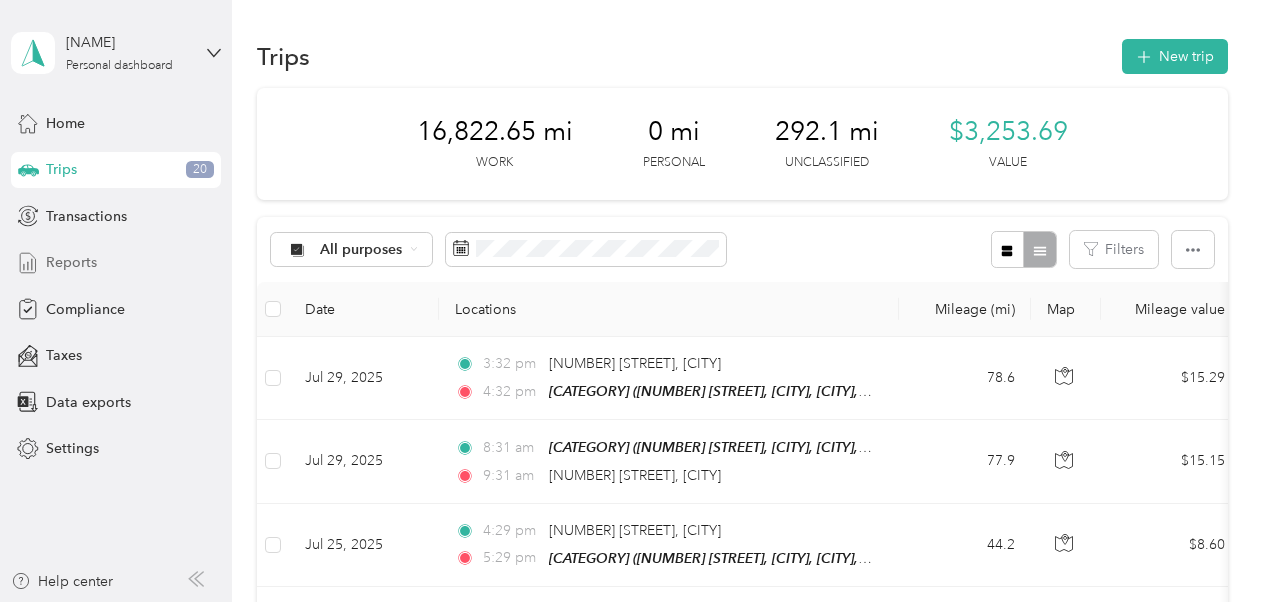 click on "Reports" at bounding box center (71, 262) 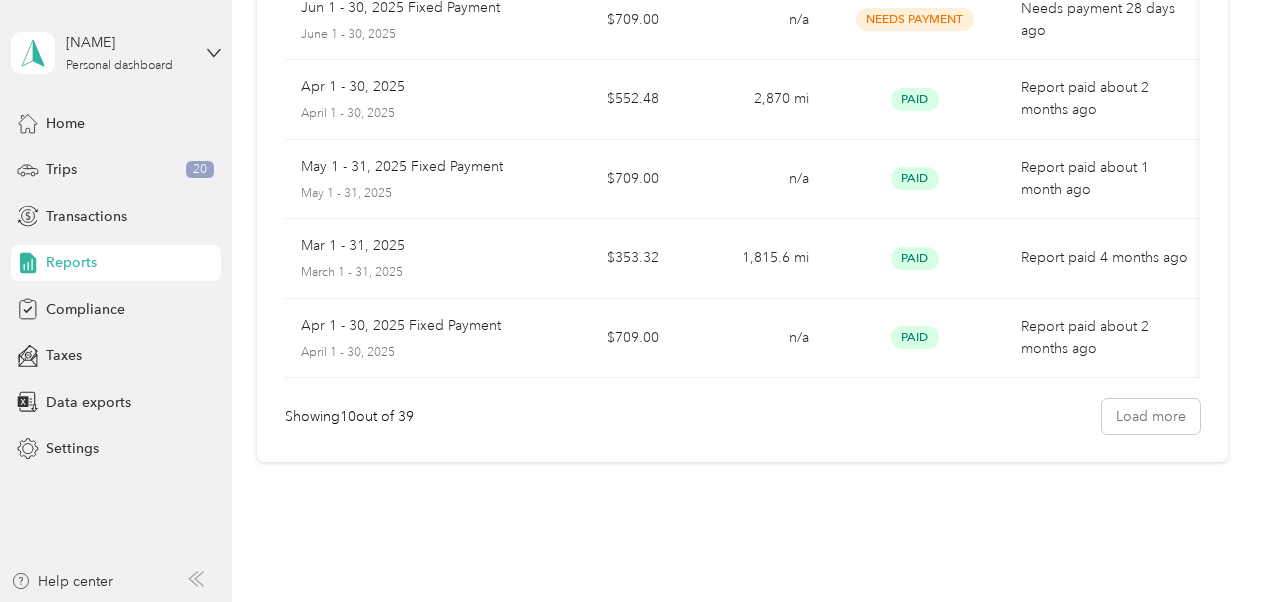 scroll, scrollTop: 0, scrollLeft: 0, axis: both 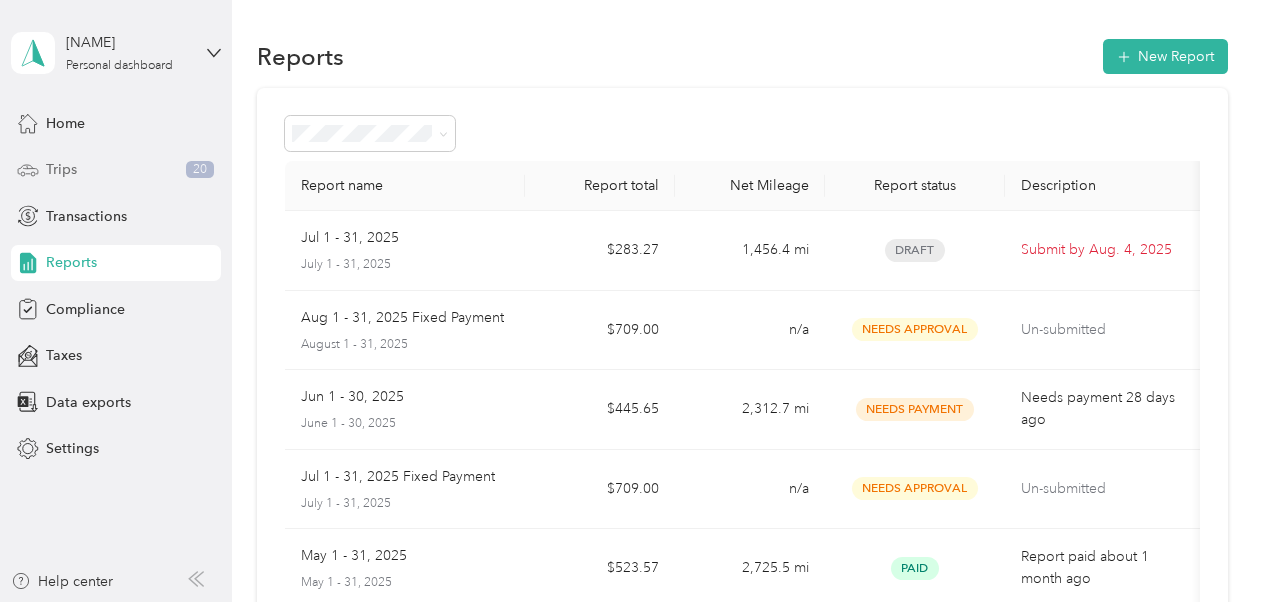 click on "Trips 20" at bounding box center (116, 170) 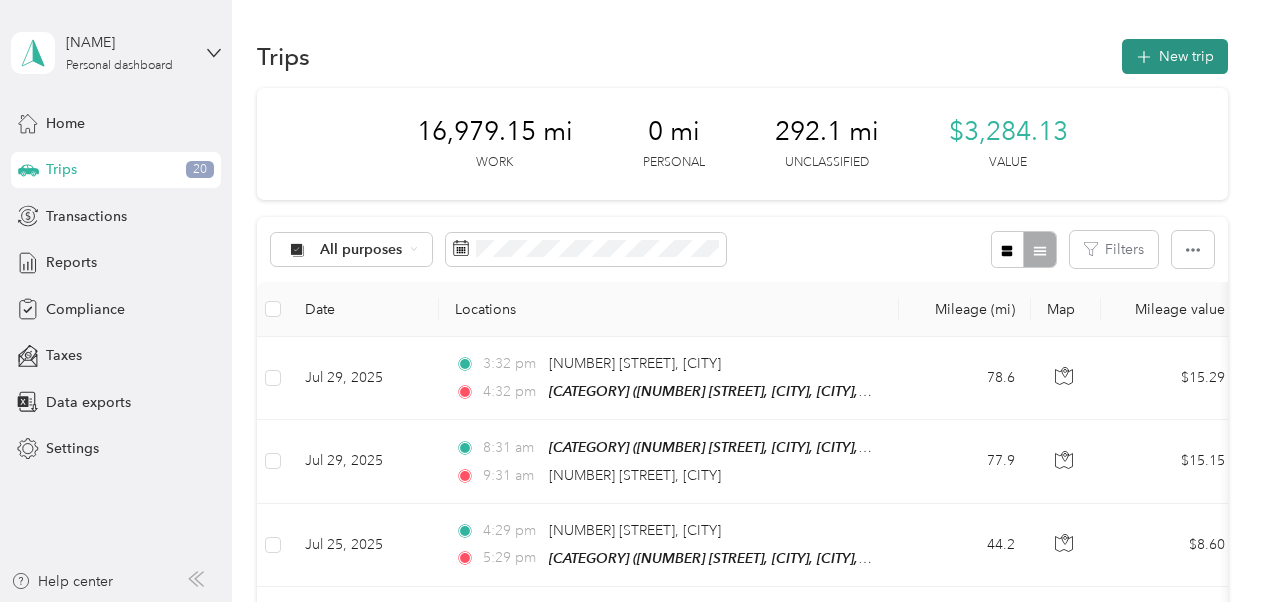 click on "New trip" at bounding box center (1175, 56) 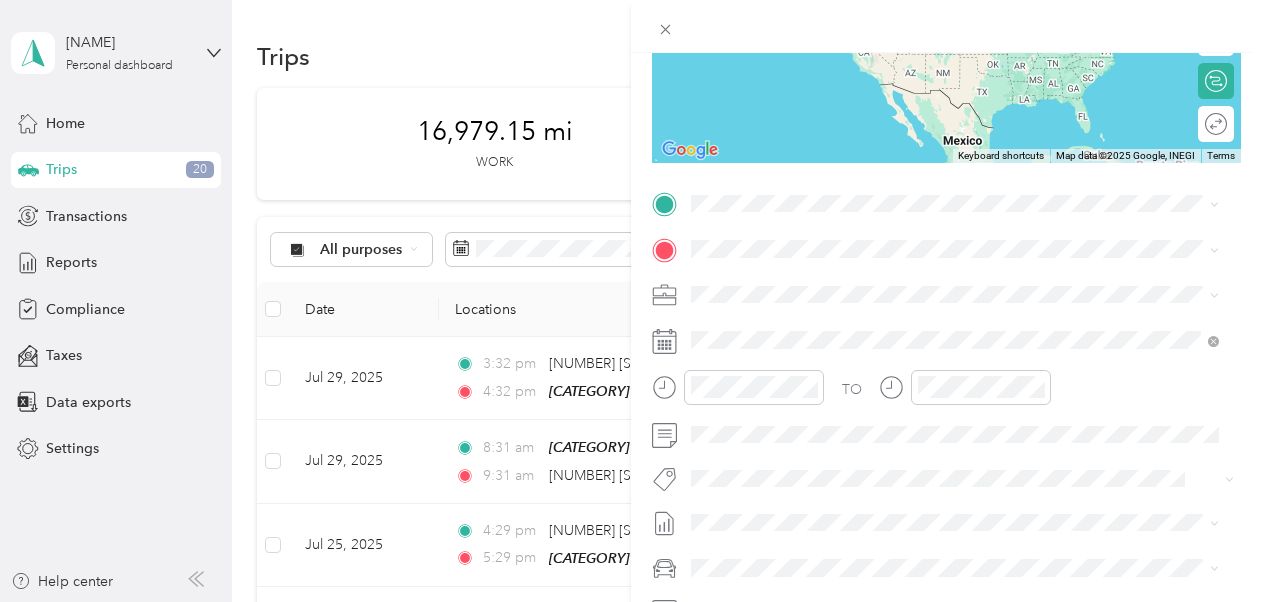 scroll, scrollTop: 301, scrollLeft: 0, axis: vertical 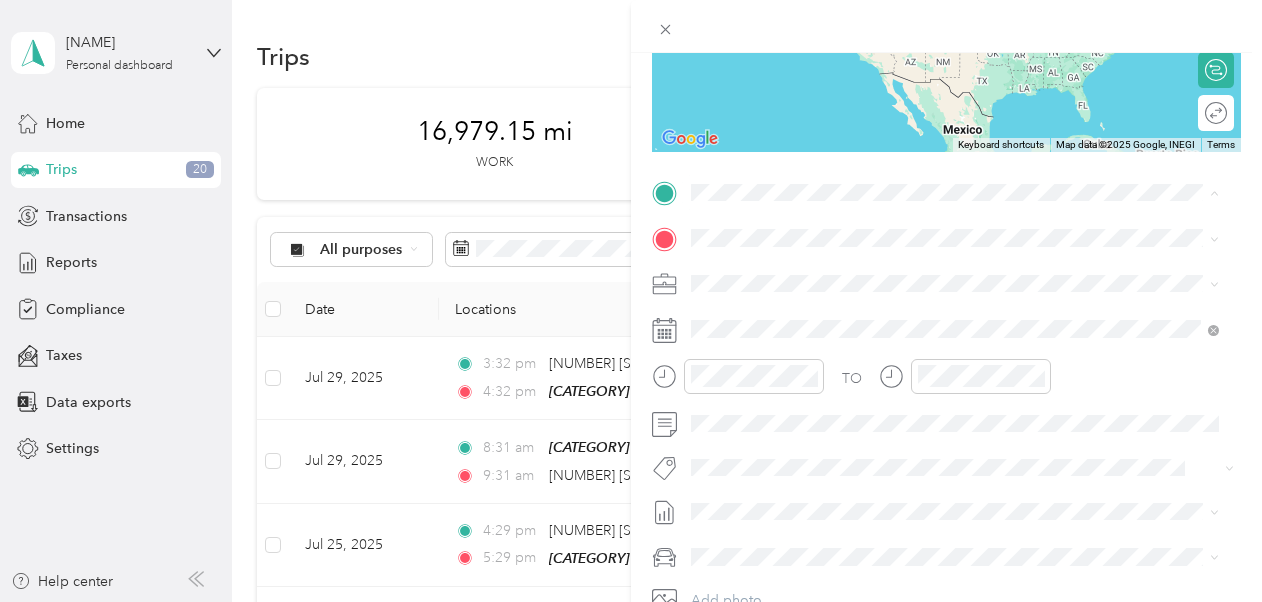 click on "[AREA] [NUMBER] [STREET], [CITY], [POSTAL_CODE], [CITY], [STATE], [COUNTRY]" at bounding box center (955, 283) 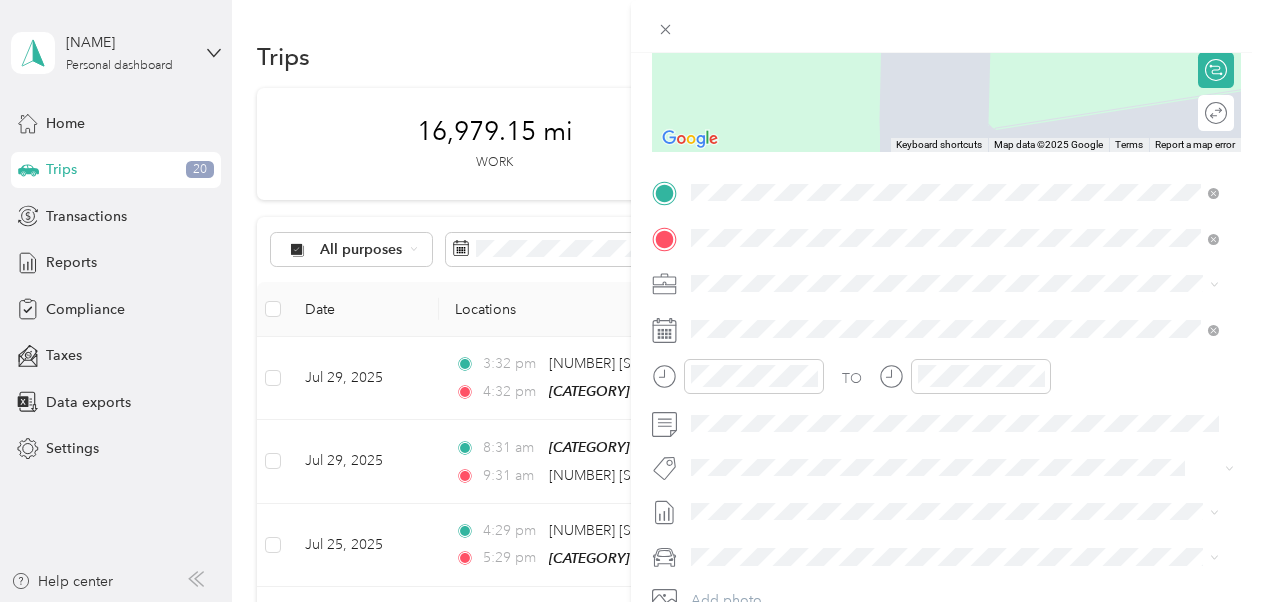 click on "[NUMBER] [STREET]
[CITY], [STATE] [POSTAL_CODE], [COUNTRY]" at bounding box center (873, 318) 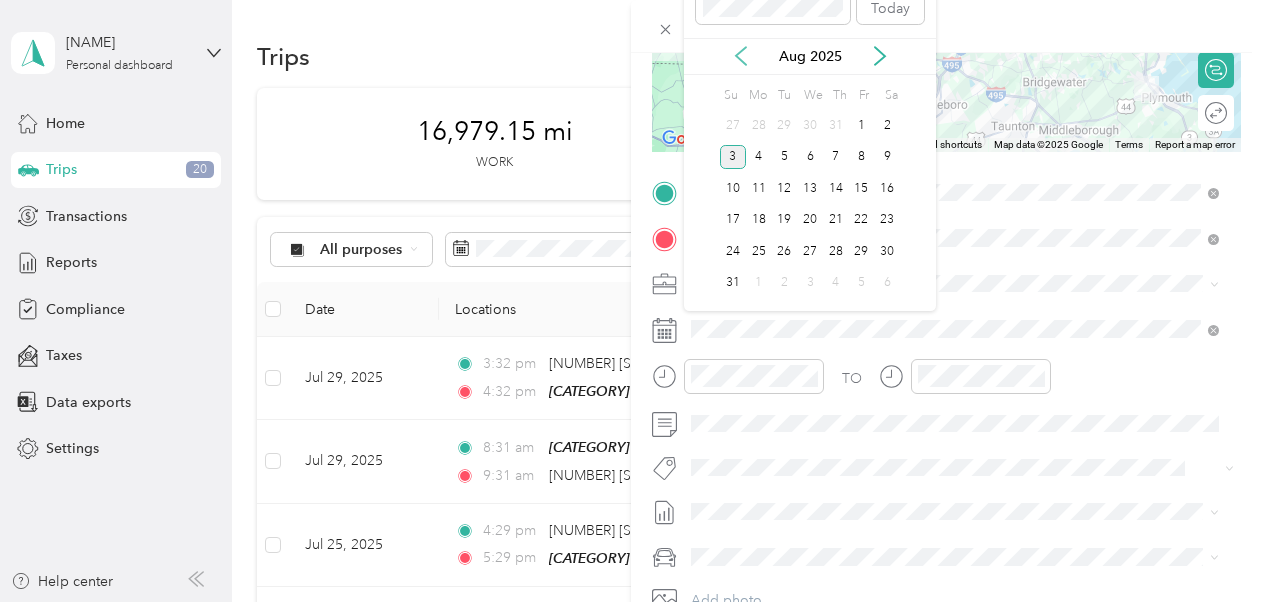 click 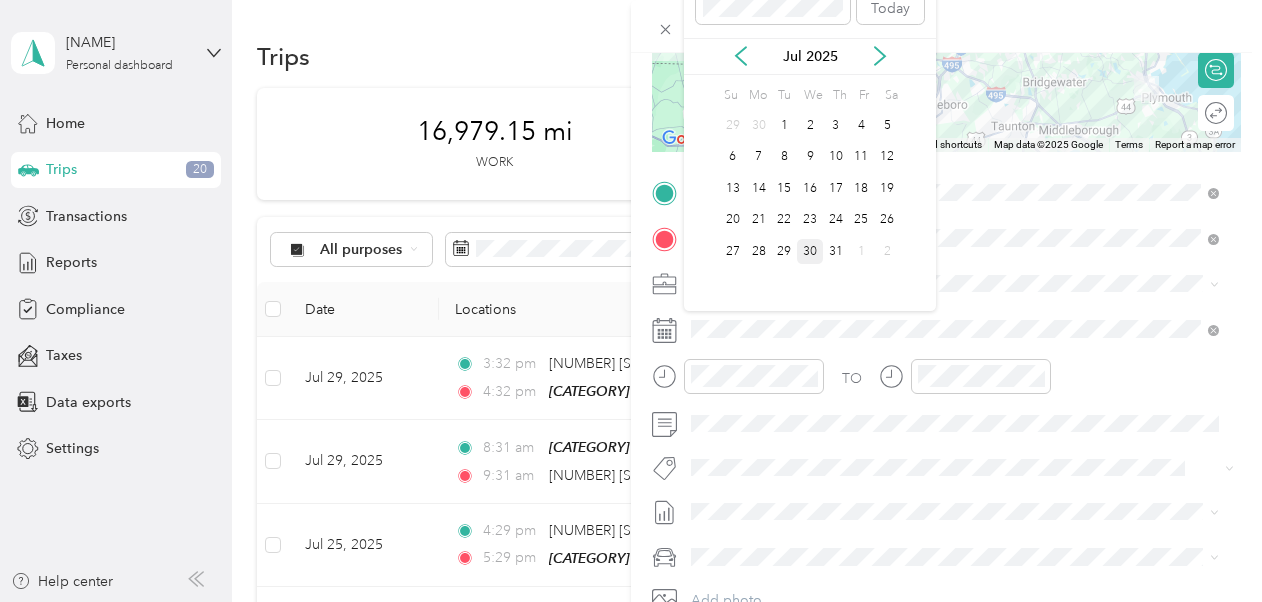 click on "30" at bounding box center [810, 251] 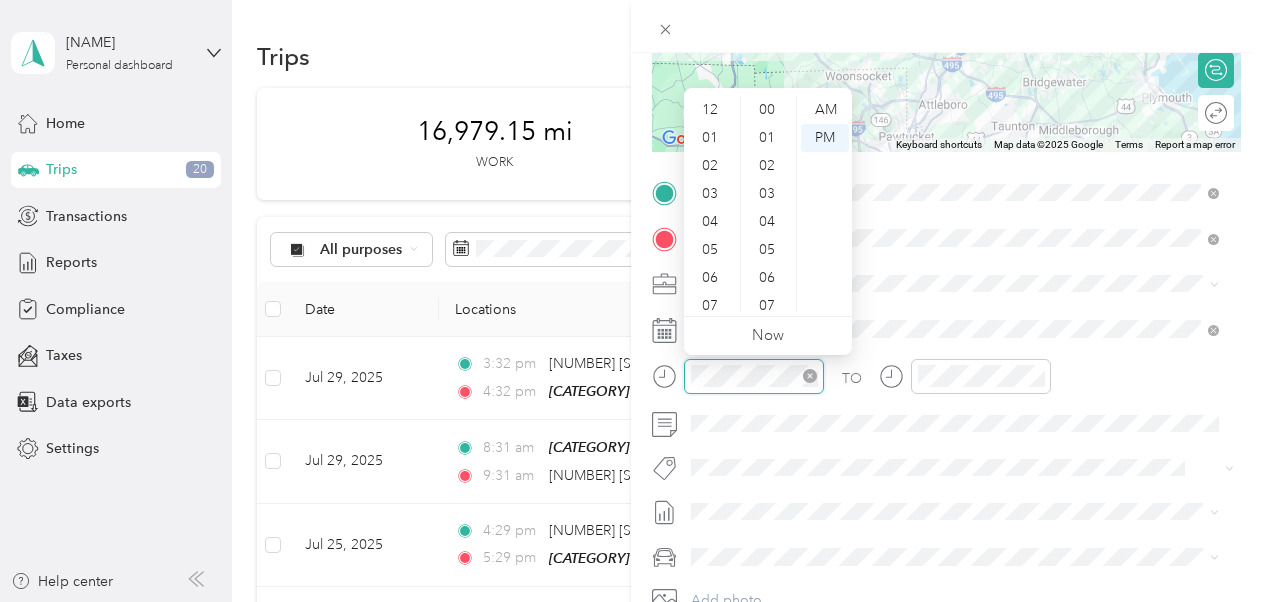 scroll, scrollTop: 980, scrollLeft: 0, axis: vertical 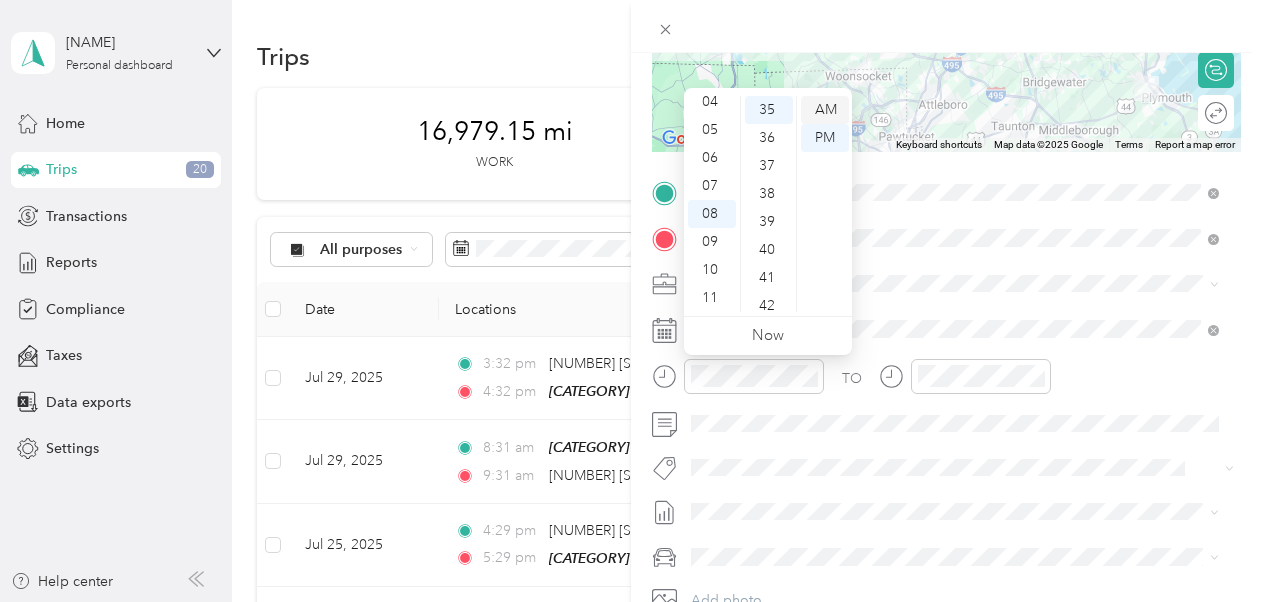 click on "AM" at bounding box center (825, 110) 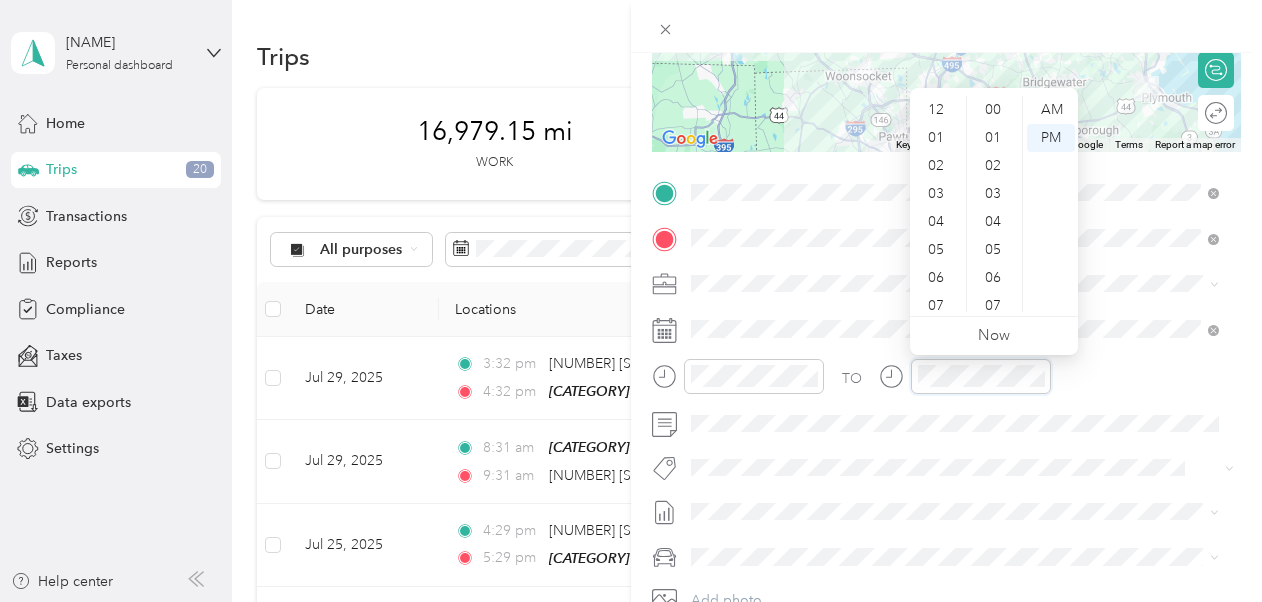 scroll, scrollTop: 980, scrollLeft: 0, axis: vertical 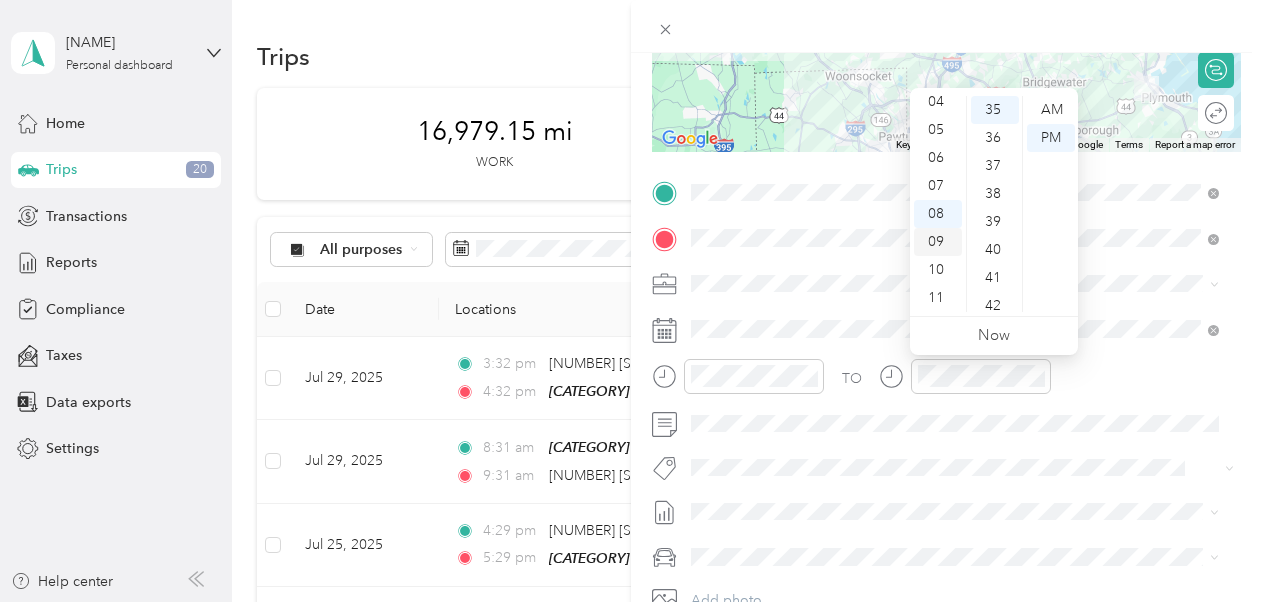 click on "09" at bounding box center [938, 242] 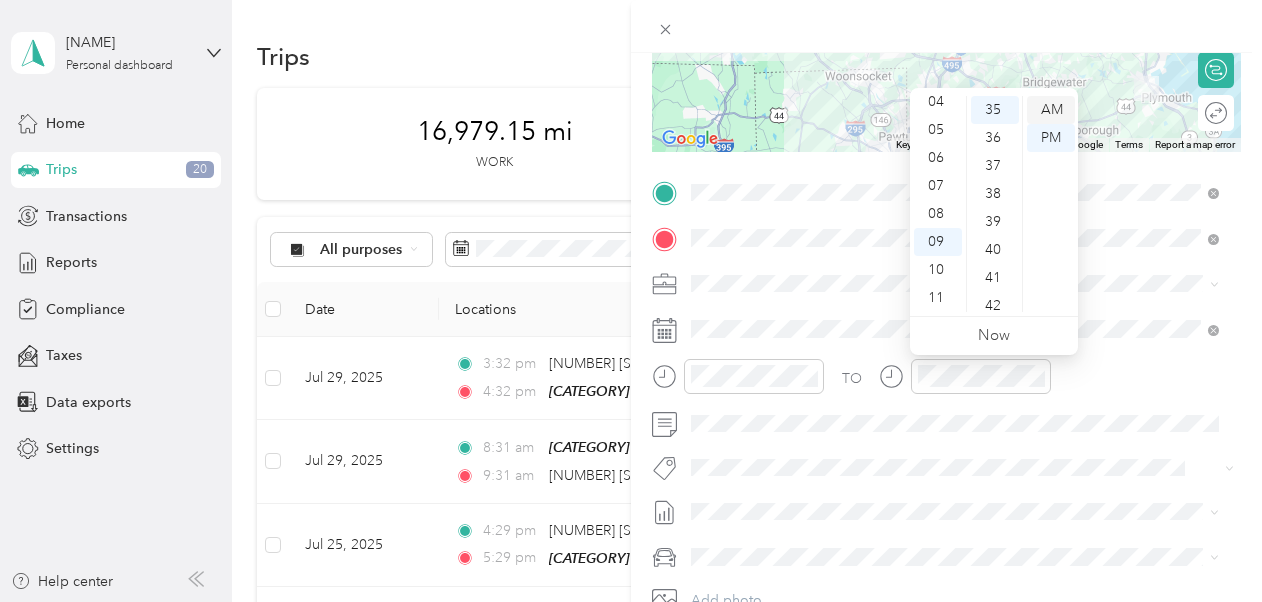 click on "AM" at bounding box center (1051, 110) 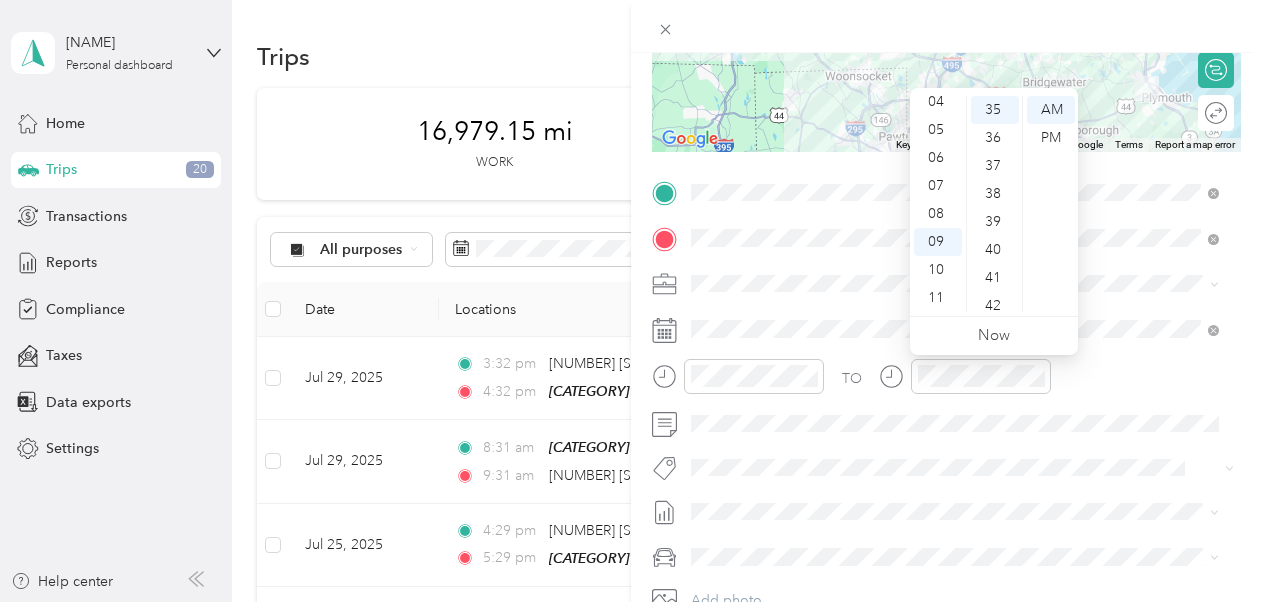 click on "TO" at bounding box center (946, 383) 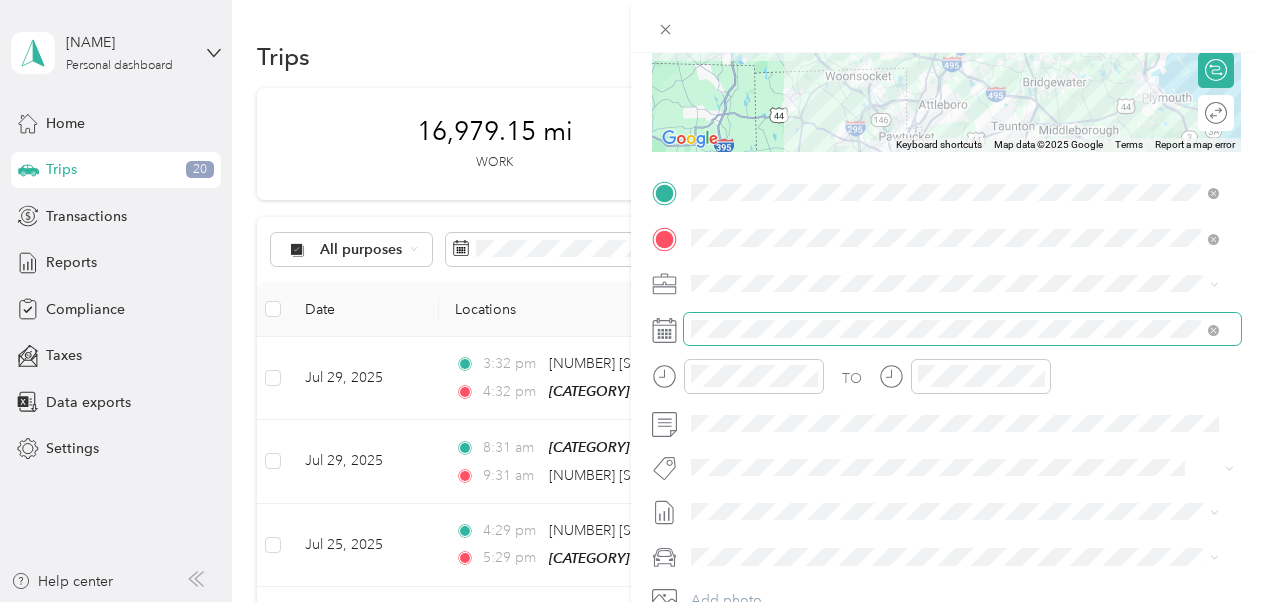 scroll, scrollTop: 18, scrollLeft: 0, axis: vertical 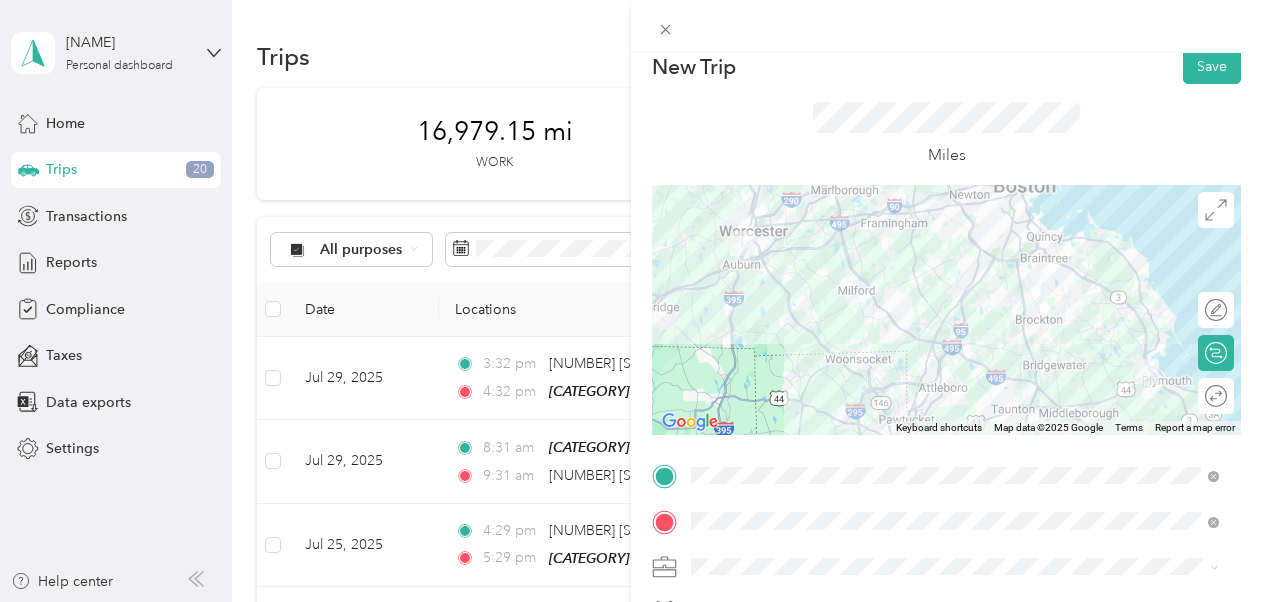 click at bounding box center (946, 310) 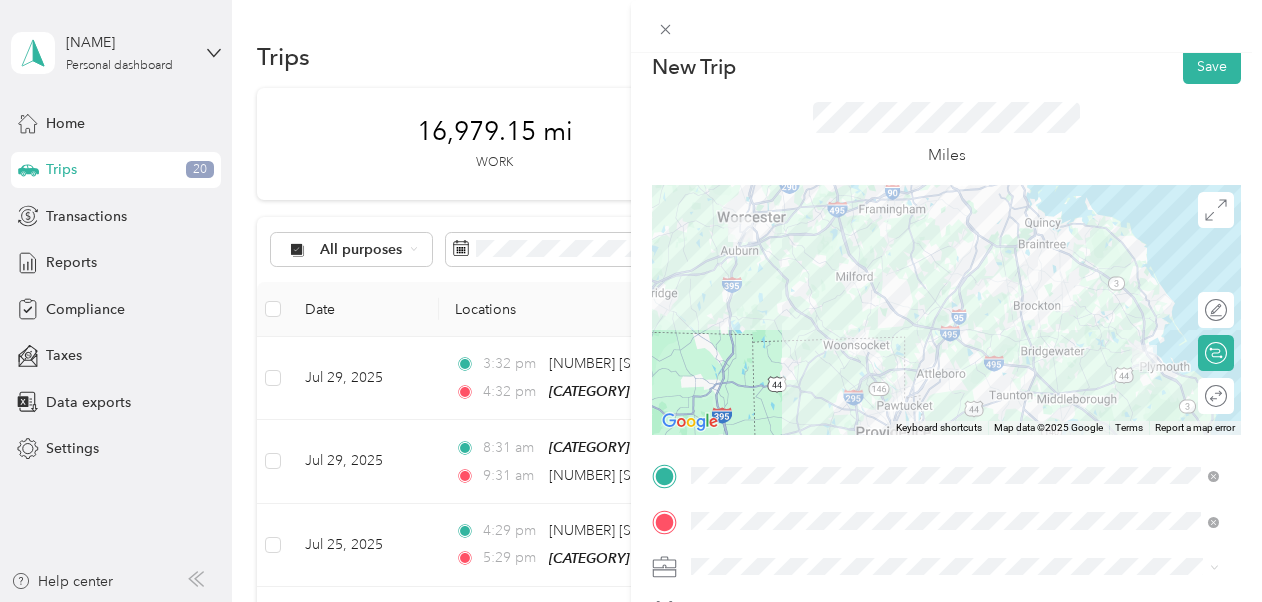 click at bounding box center (946, 310) 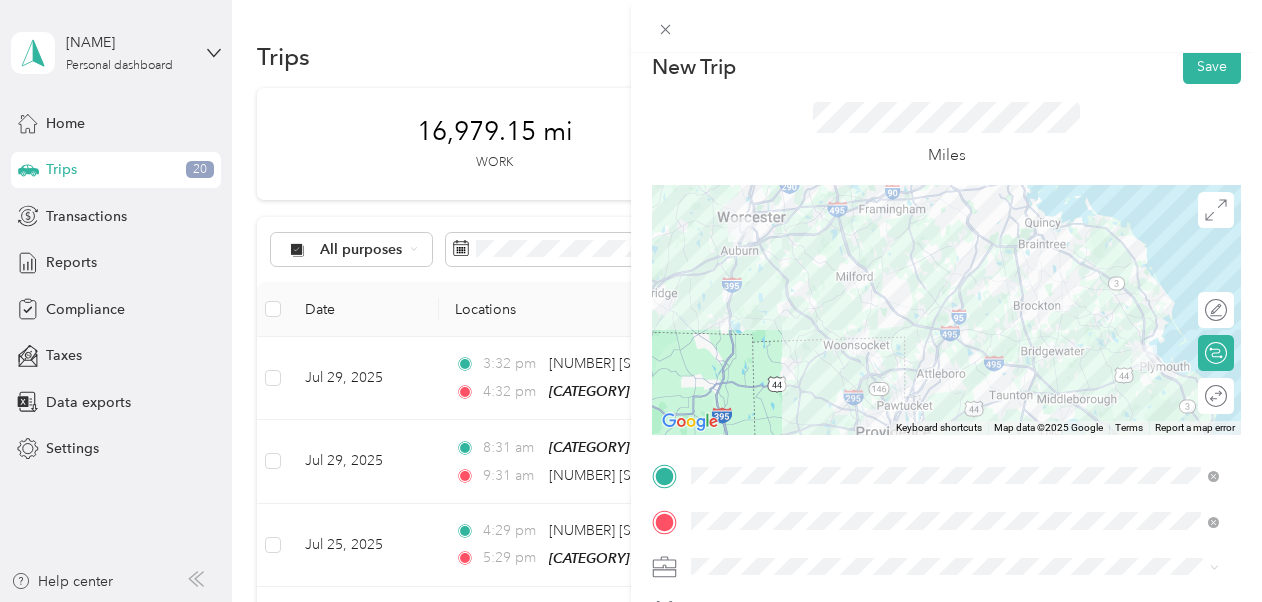 click on "[NUMBER] [STREET]
[CITY], [STATE] [POSTAL_CODE], [COUNTRY]" at bounding box center [873, 342] 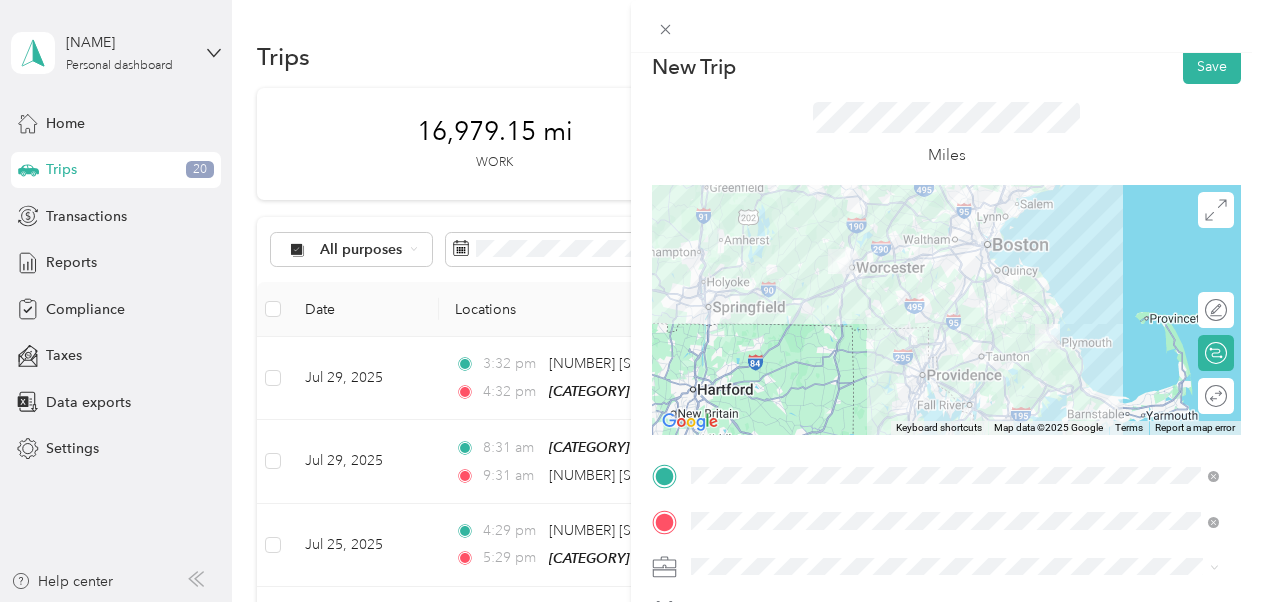 click on "[NUMBER] [STREET]
[CITY], [STATE] [POSTAL_CODE], [COUNTRY]" at bounding box center [873, 286] 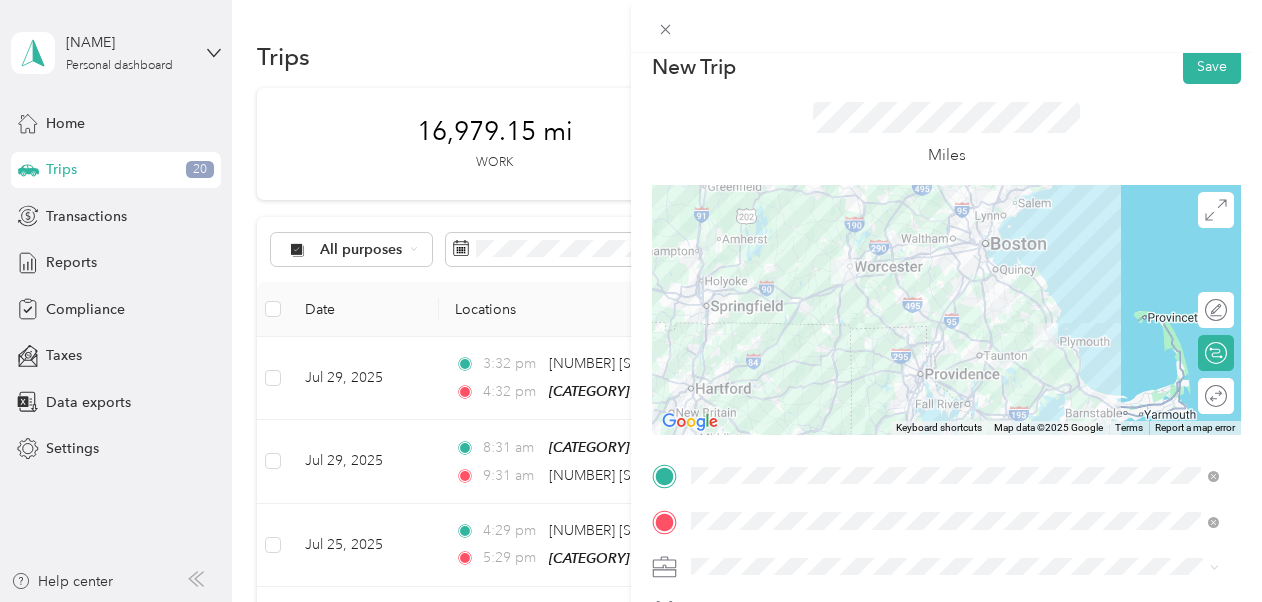 click at bounding box center [946, 310] 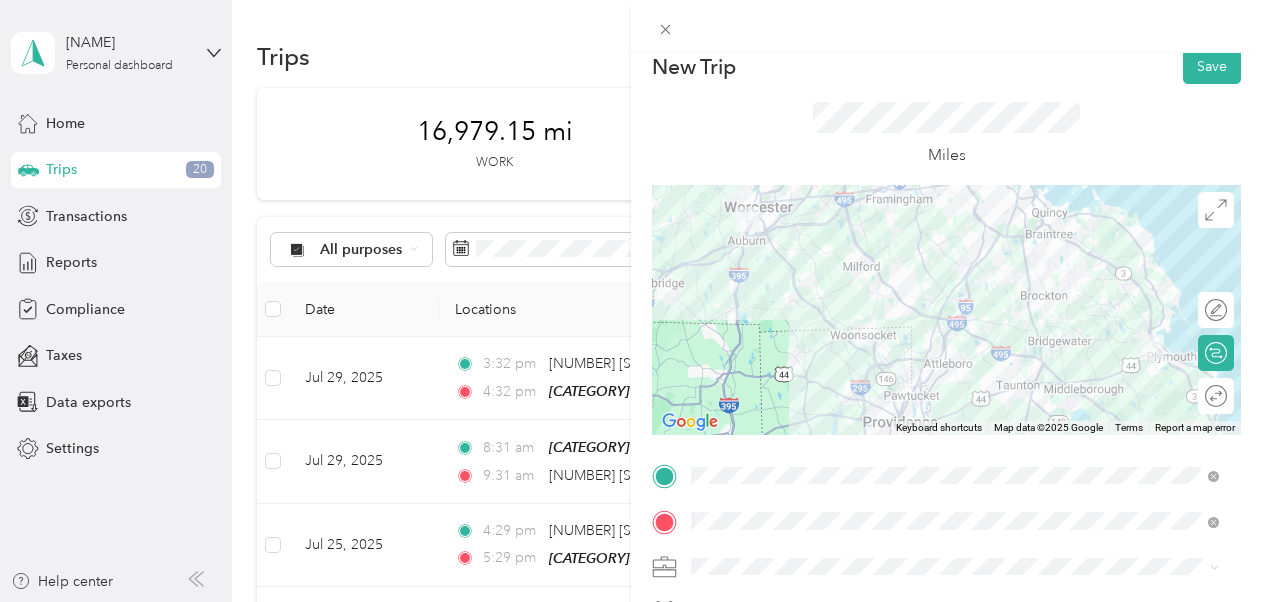 click at bounding box center [946, 310] 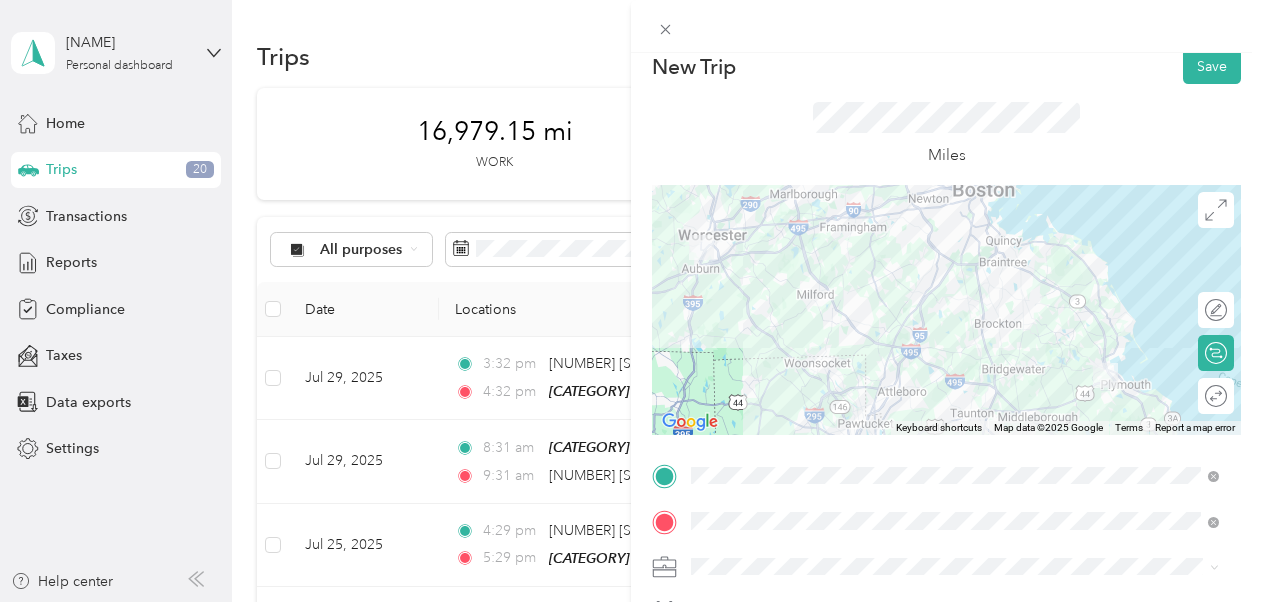 drag, startPoint x: 906, startPoint y: 310, endPoint x: 876, endPoint y: 324, distance: 33.105892 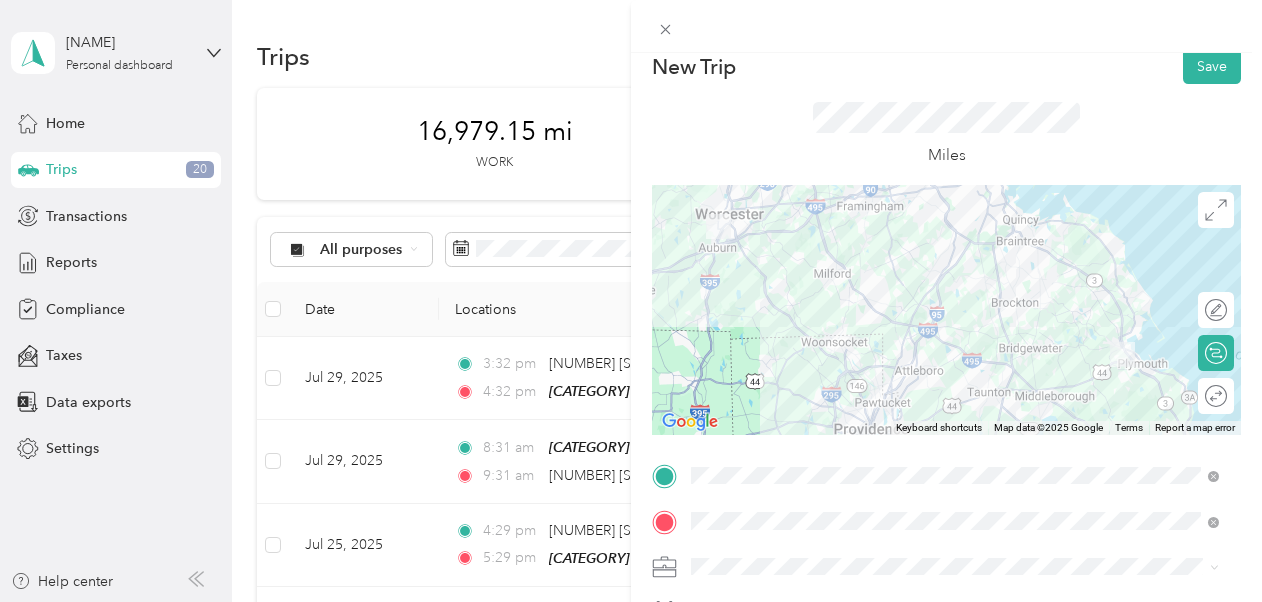 click at bounding box center [946, 310] 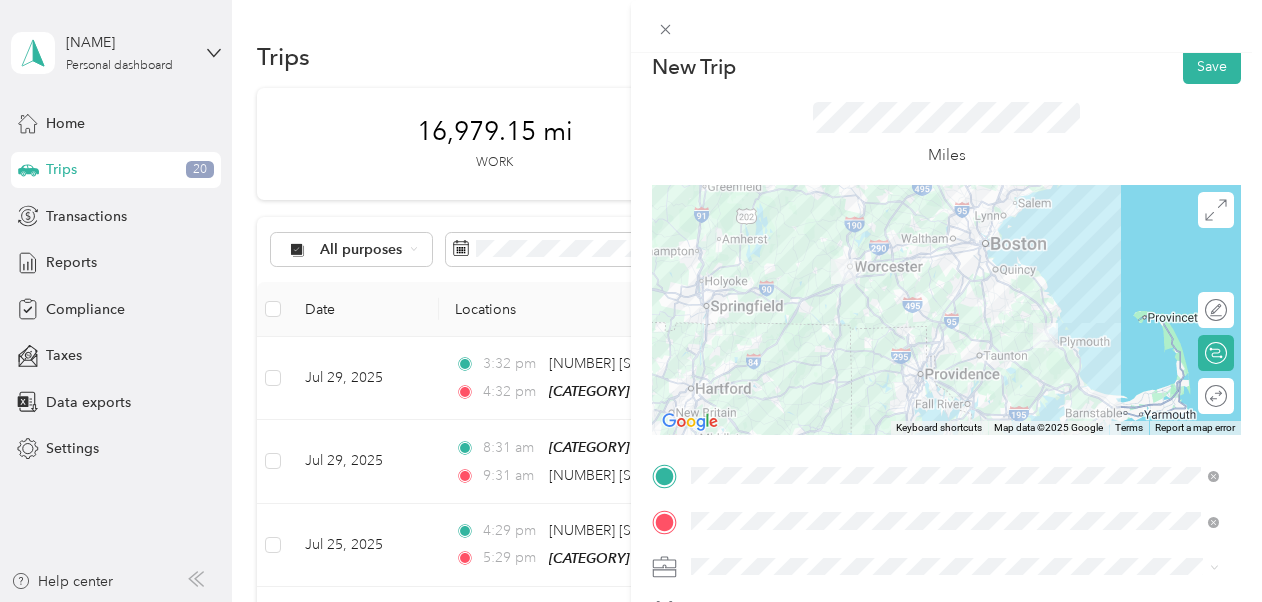 click at bounding box center (946, 310) 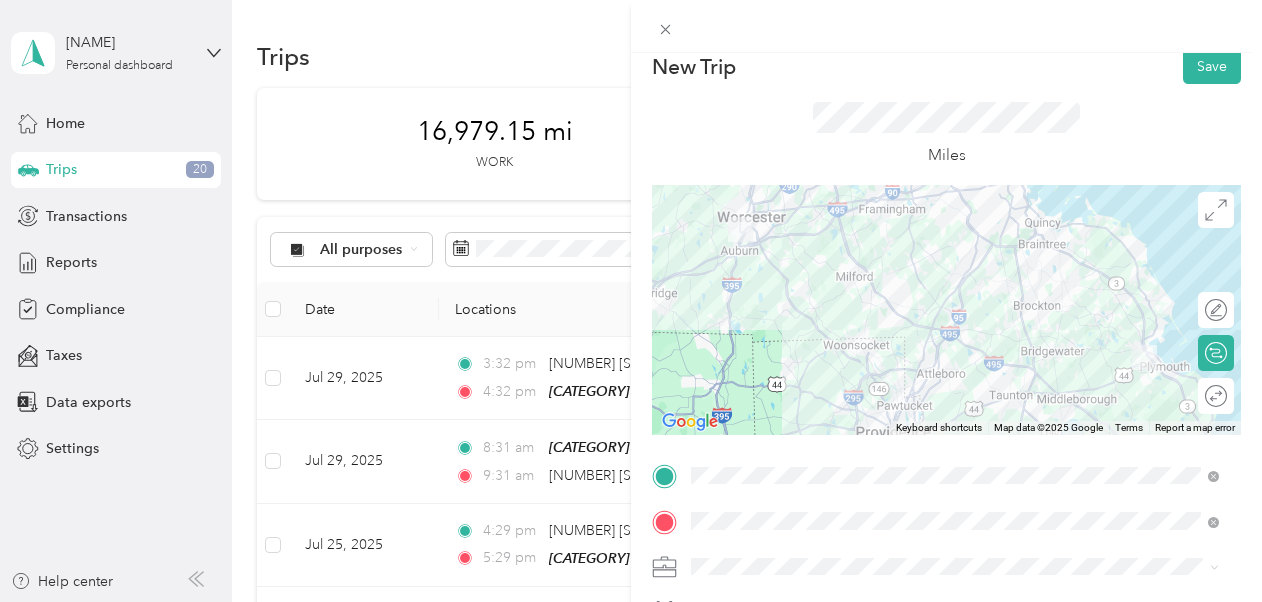 click at bounding box center [946, 310] 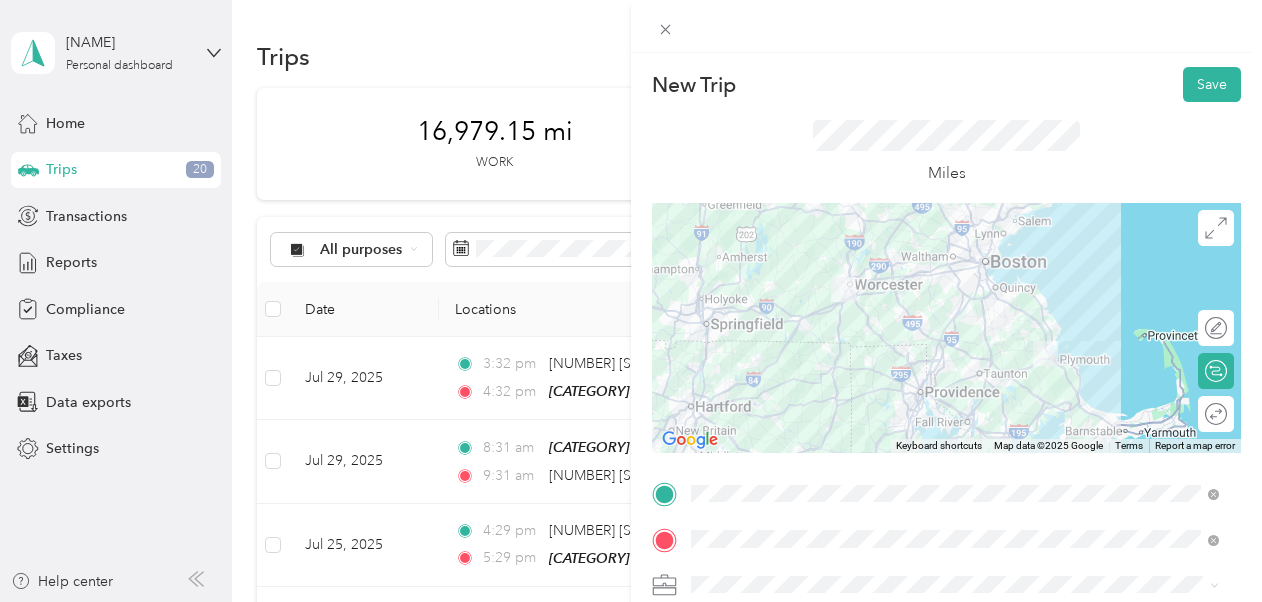 scroll, scrollTop: 1, scrollLeft: 0, axis: vertical 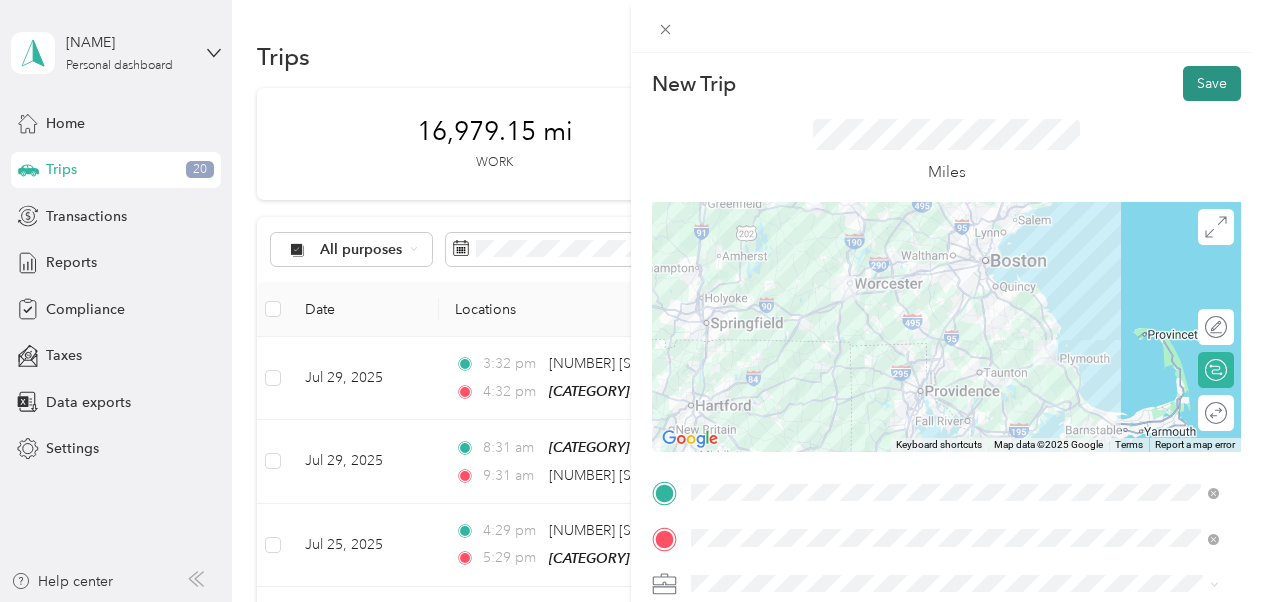 click on "Save" at bounding box center [1212, 83] 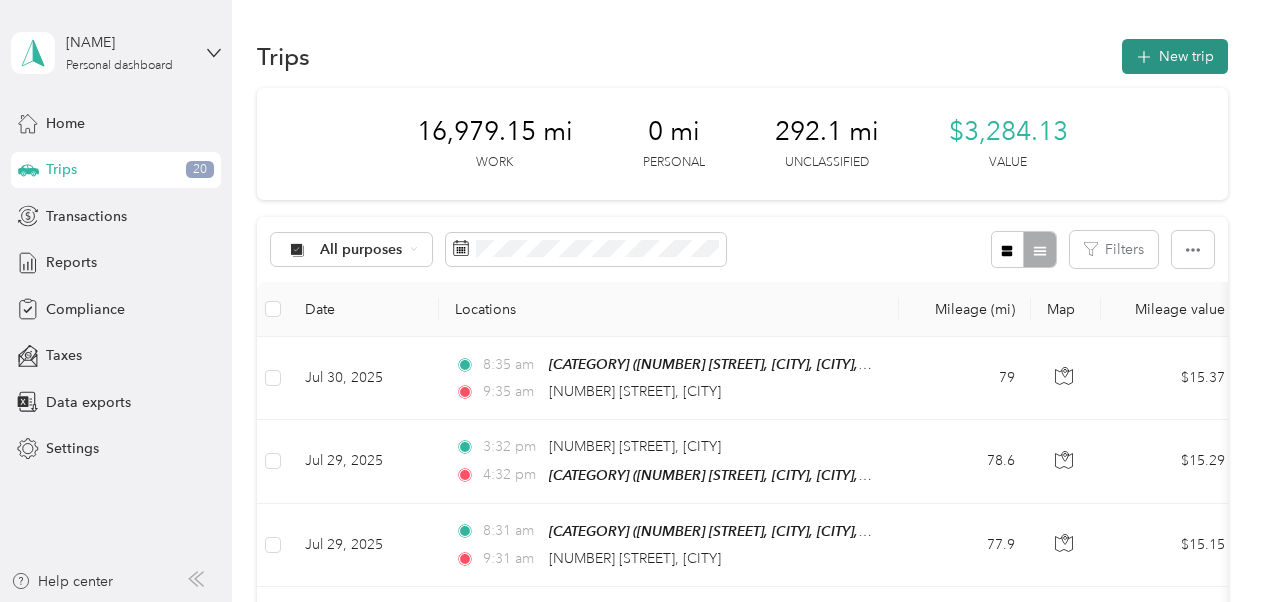 click on "New trip" at bounding box center [1175, 56] 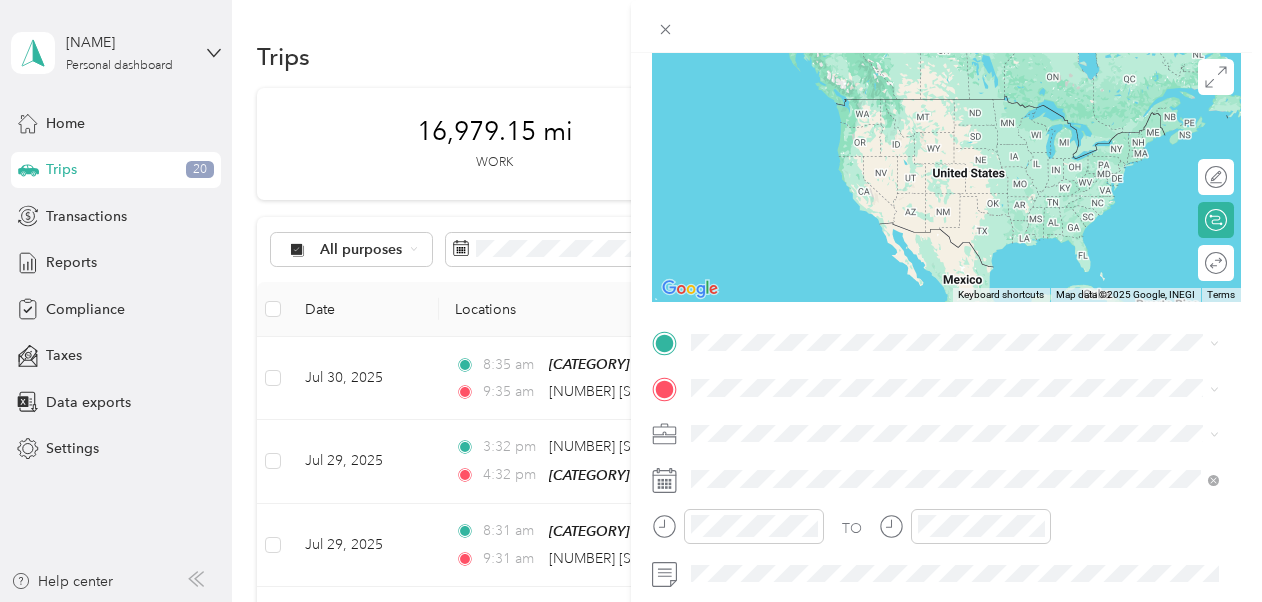 scroll, scrollTop: 152, scrollLeft: 0, axis: vertical 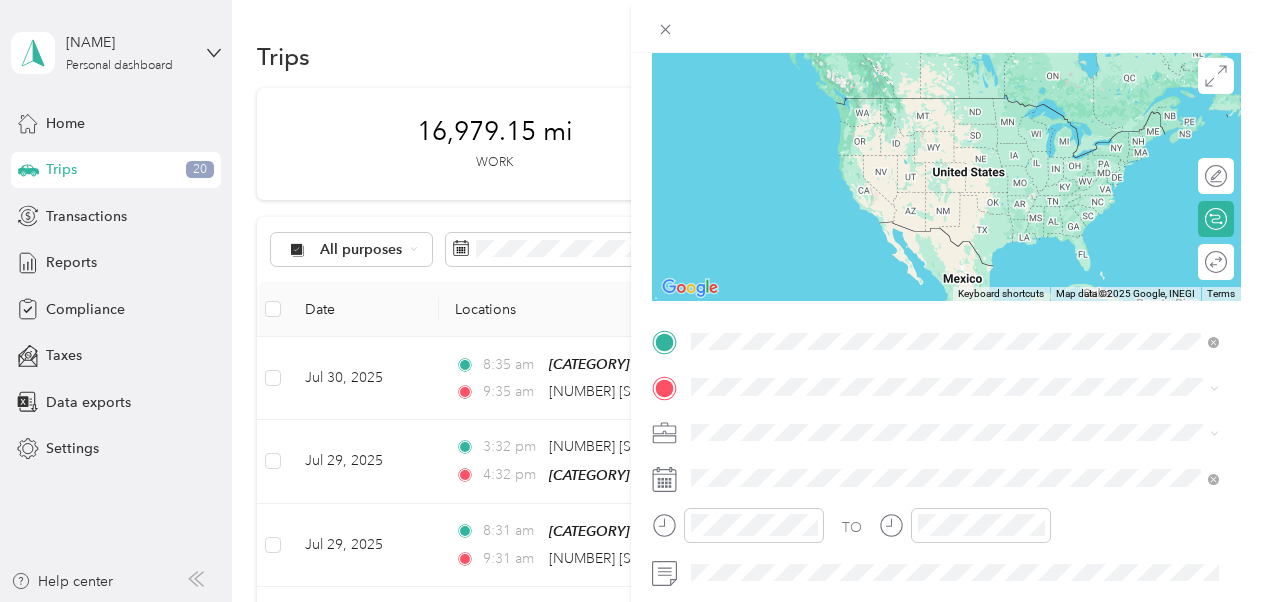 click on "[NUMBER] [STREET]
[CITY], [STATE] [POSTAL_CODE], [COUNTRY]" at bounding box center [873, 106] 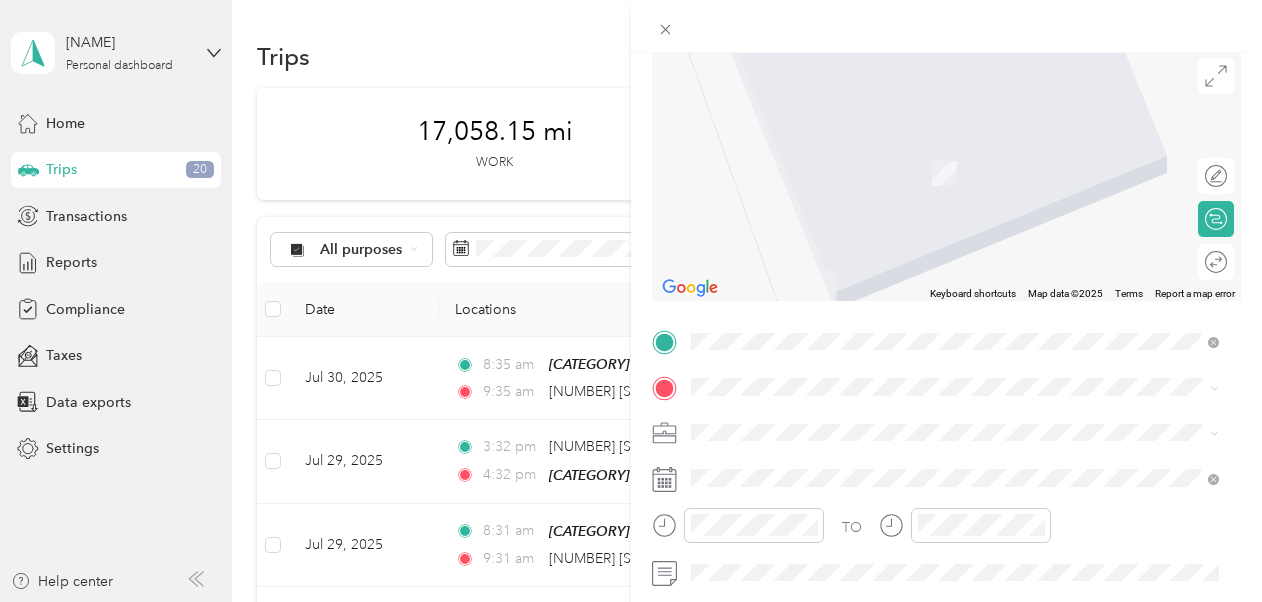 click on "[NUMBER] [STREET]
[CITY], [STATE] [POSTAL_CODE], [COUNTRY]" at bounding box center [873, 150] 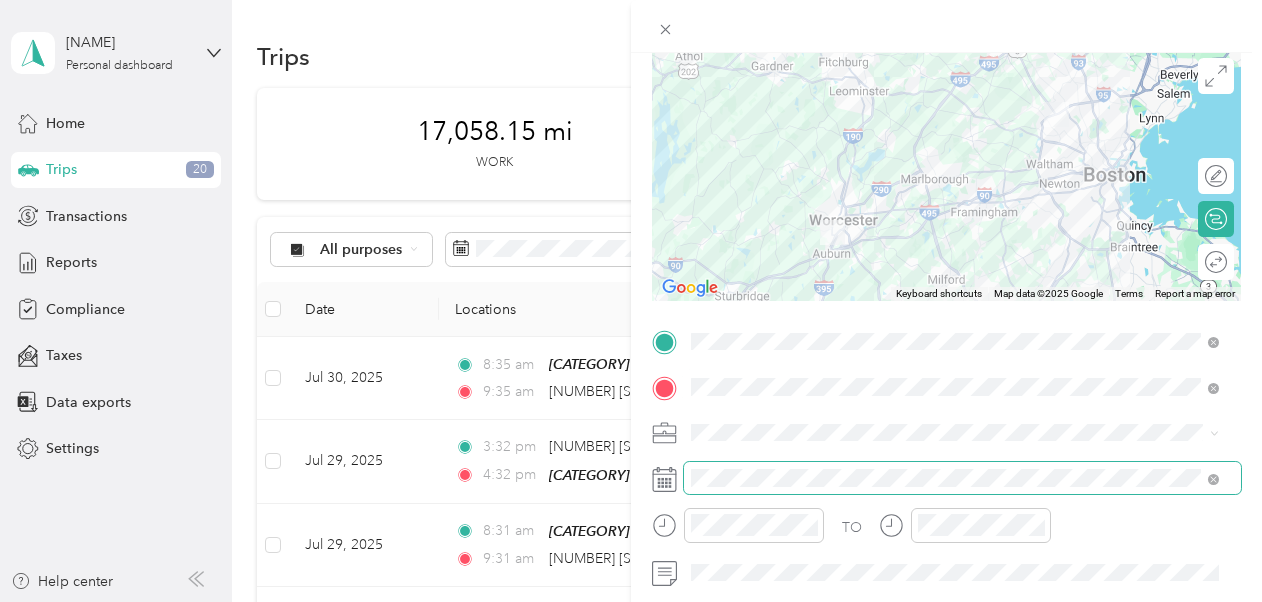 click at bounding box center (962, 478) 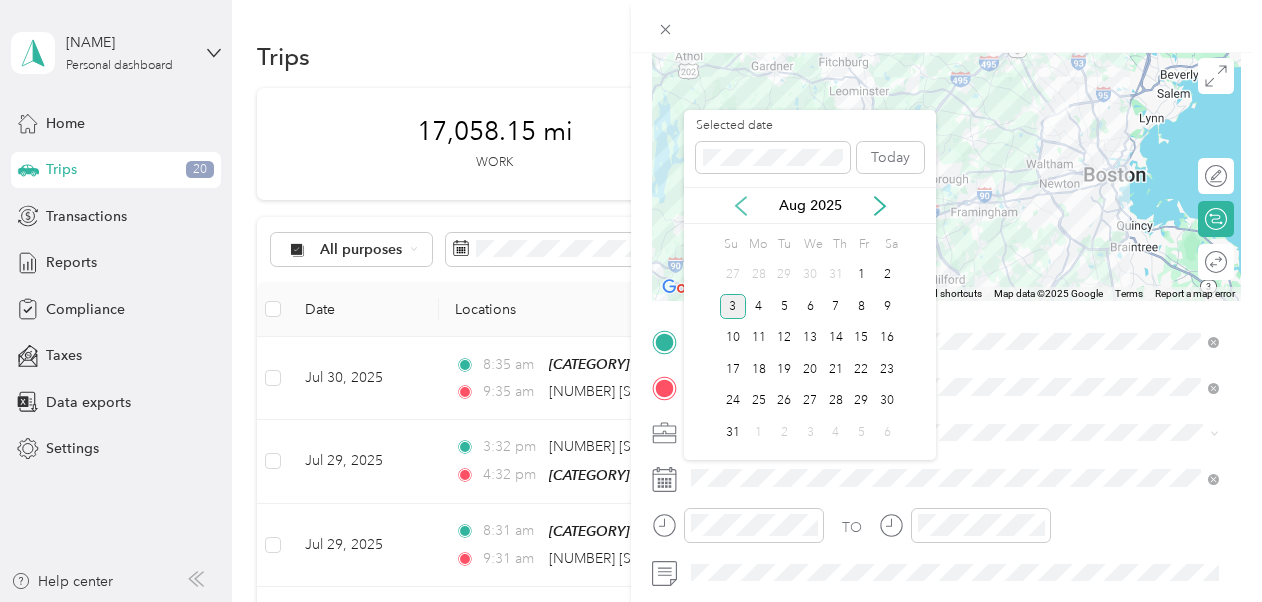click 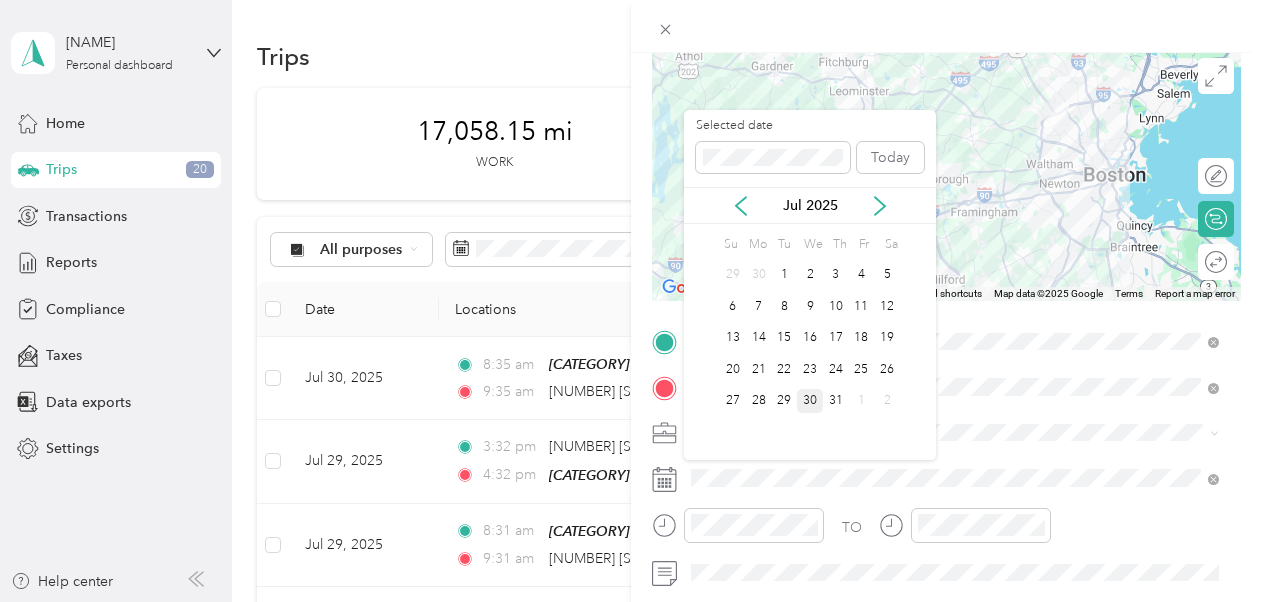 click on "30" at bounding box center [810, 401] 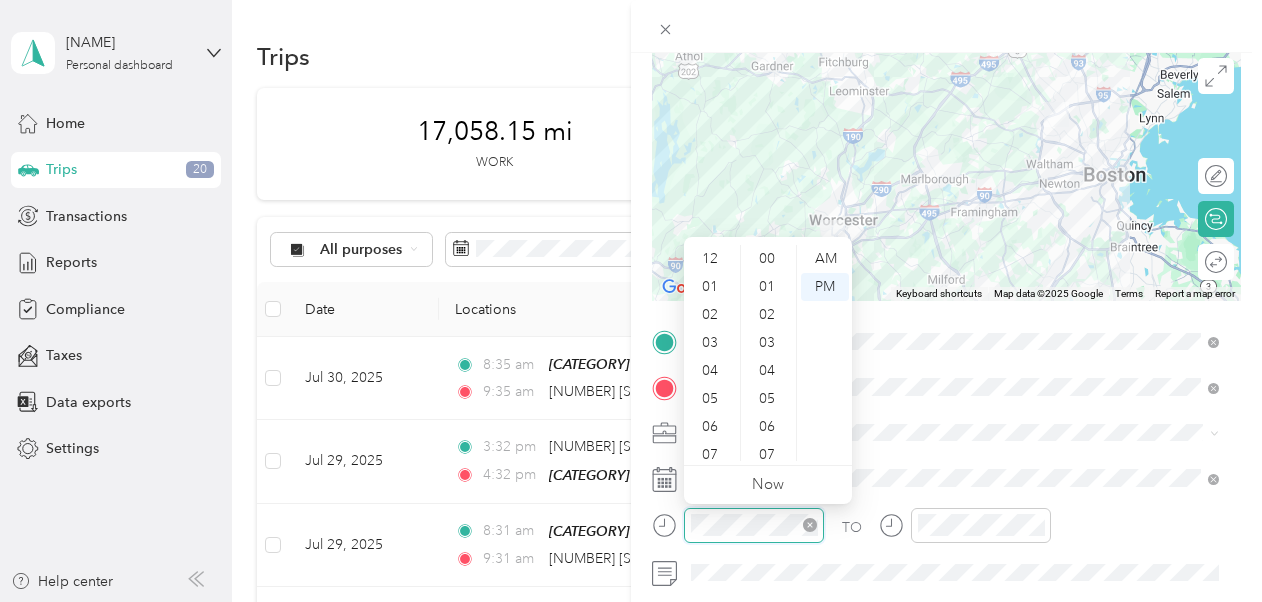 scroll, scrollTop: 1008, scrollLeft: 0, axis: vertical 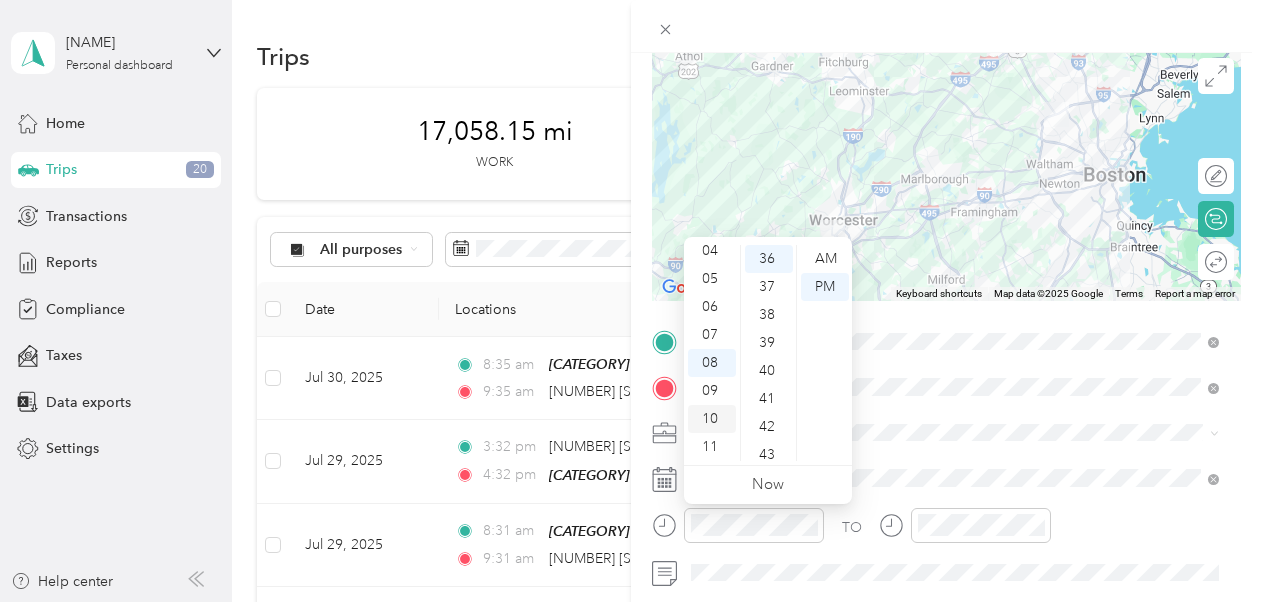 click on "10" at bounding box center (712, 419) 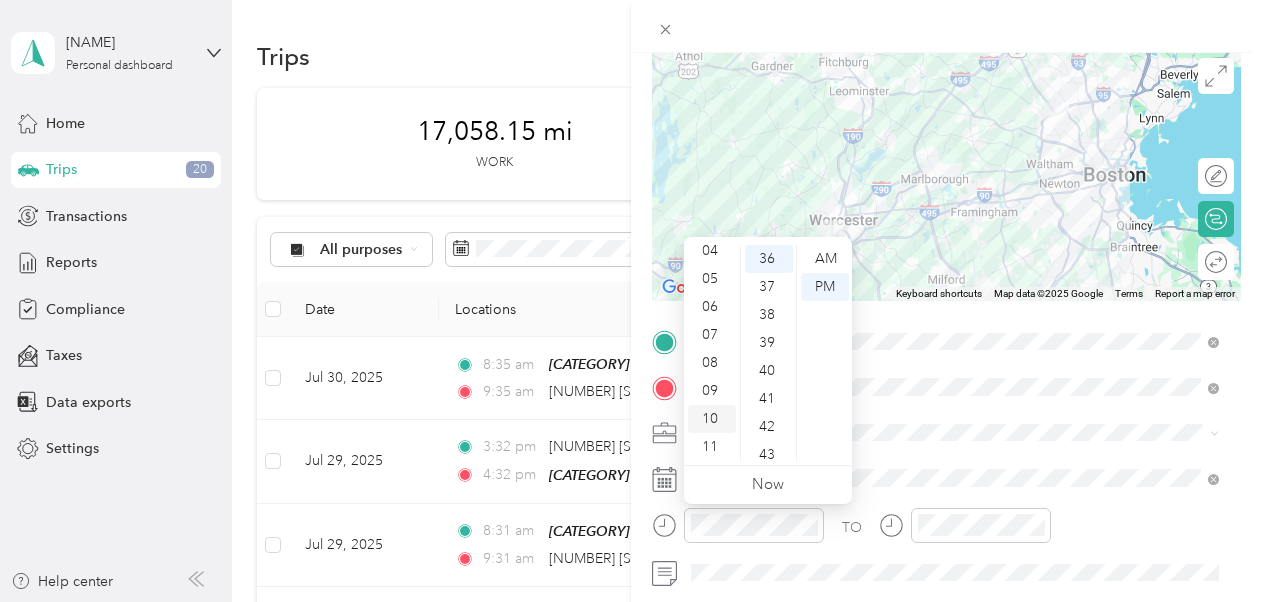 click on "10" at bounding box center (712, 419) 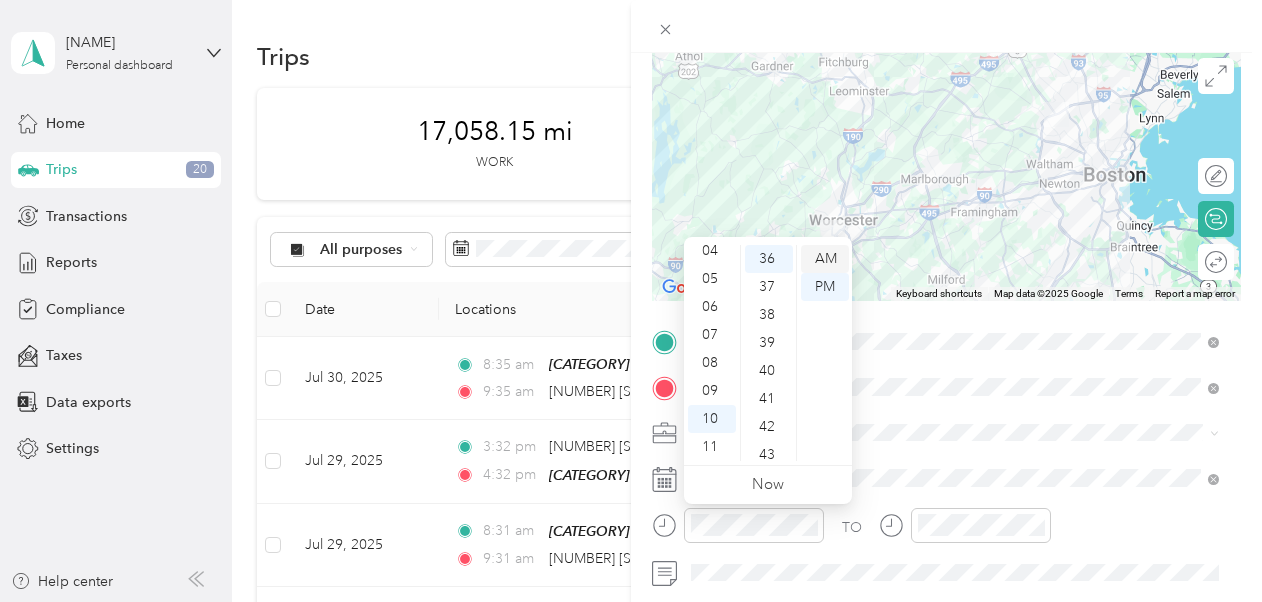click on "AM" at bounding box center (825, 259) 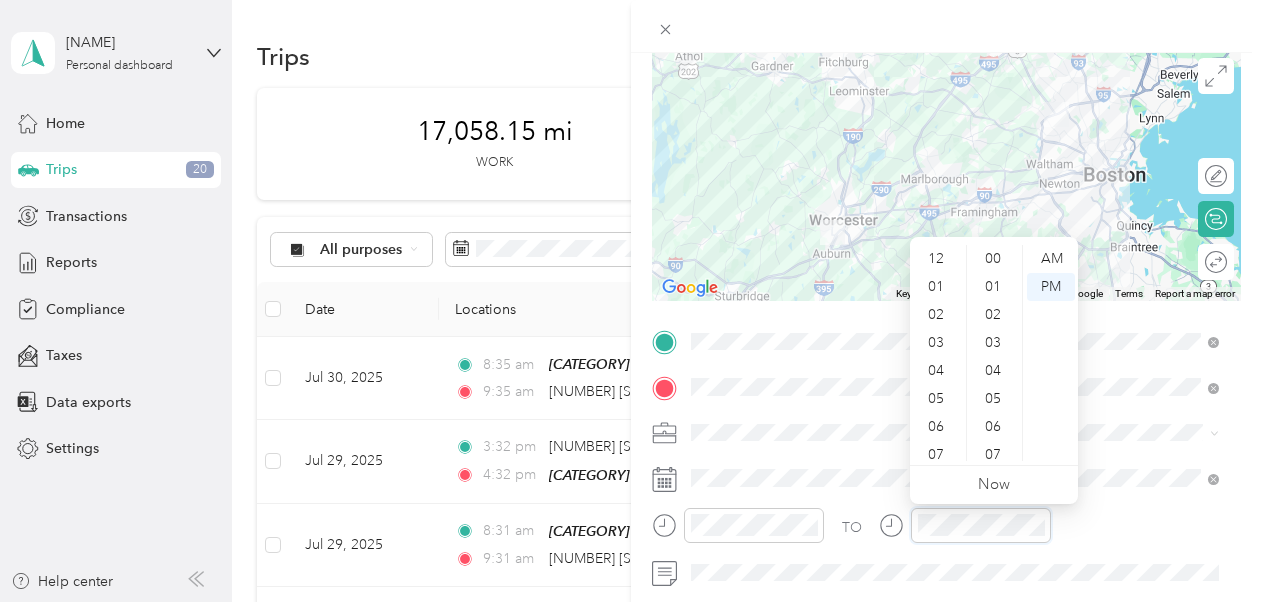 scroll, scrollTop: 1008, scrollLeft: 0, axis: vertical 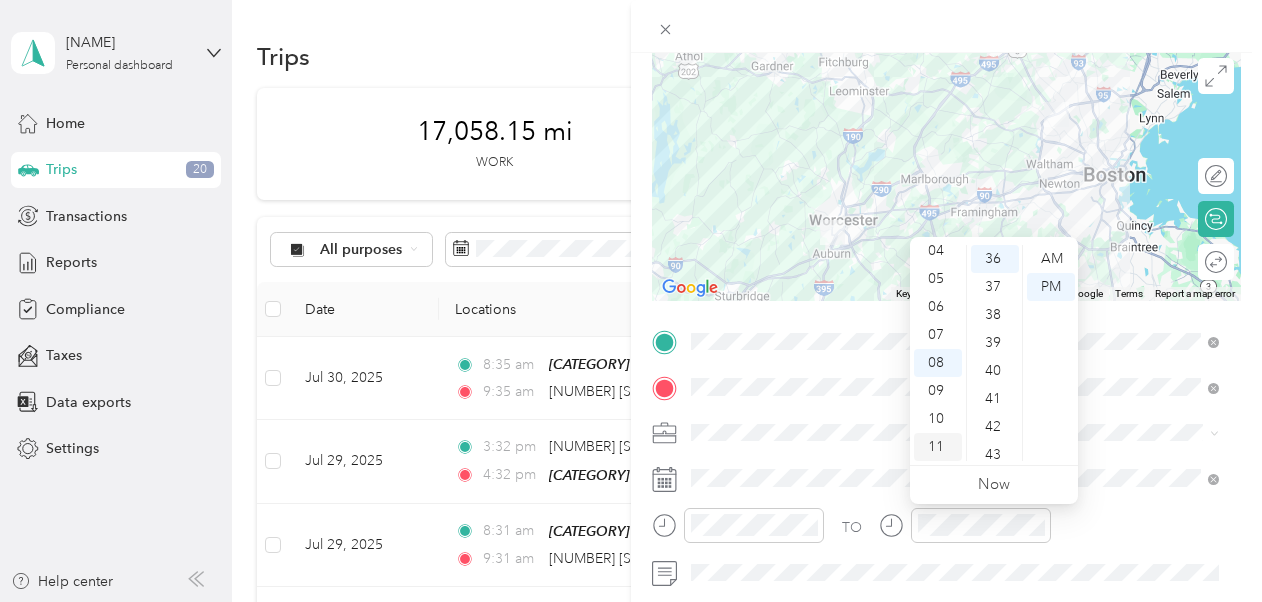 click on "11" at bounding box center (938, 447) 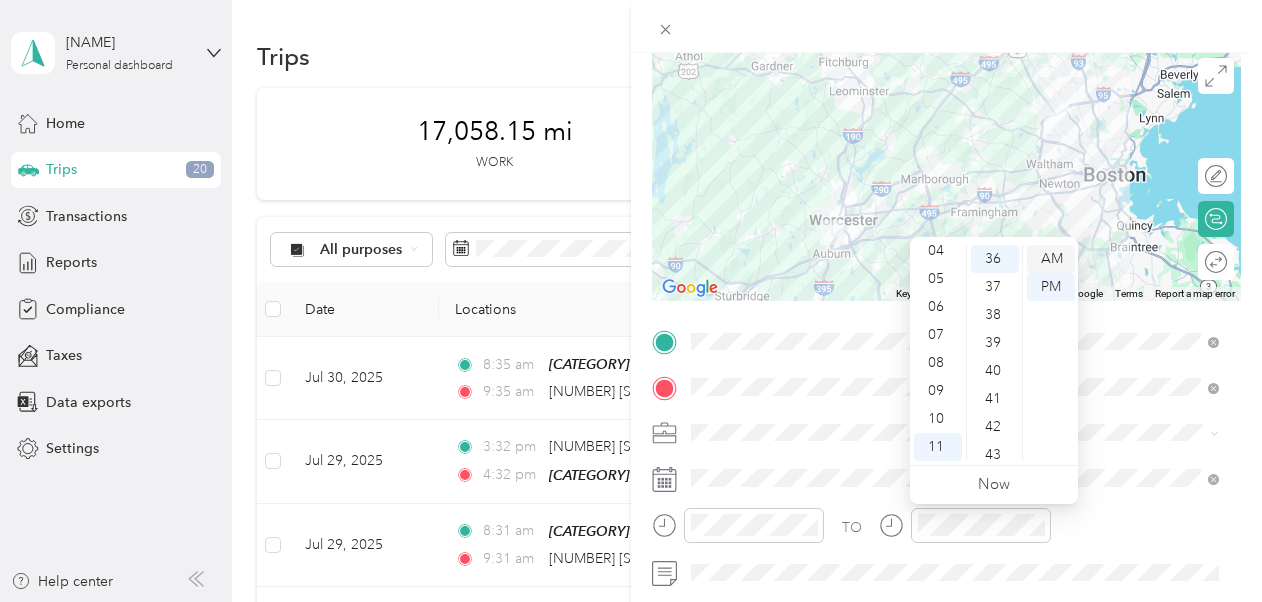 click on "AM" at bounding box center [1051, 259] 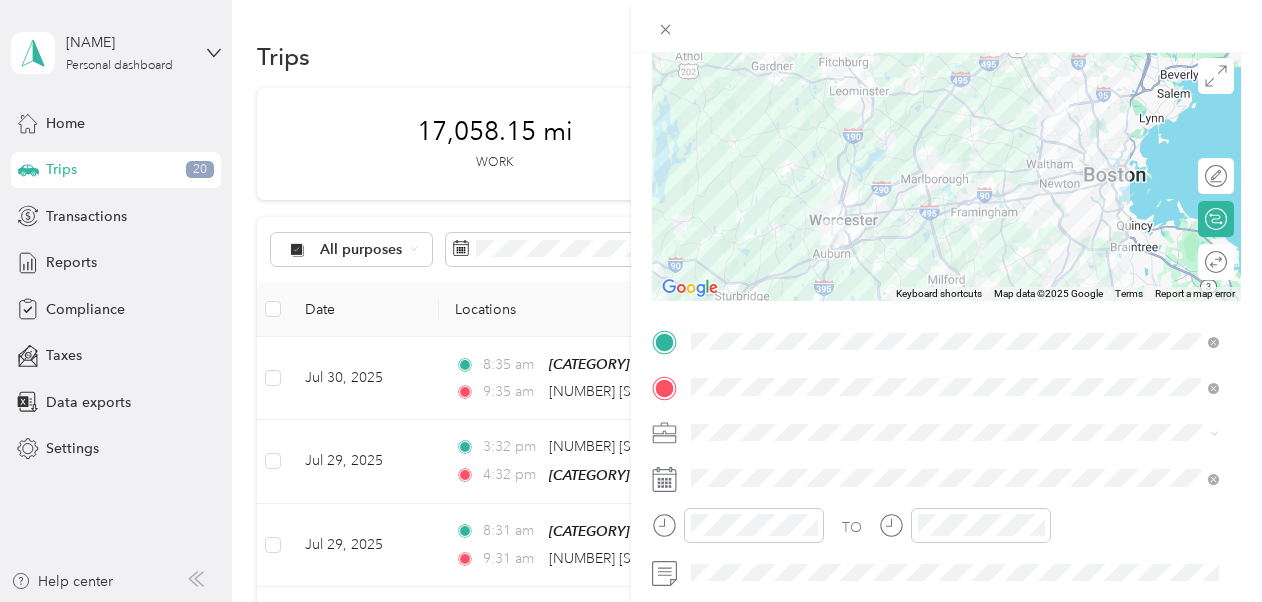click on "TO" at bounding box center [946, 532] 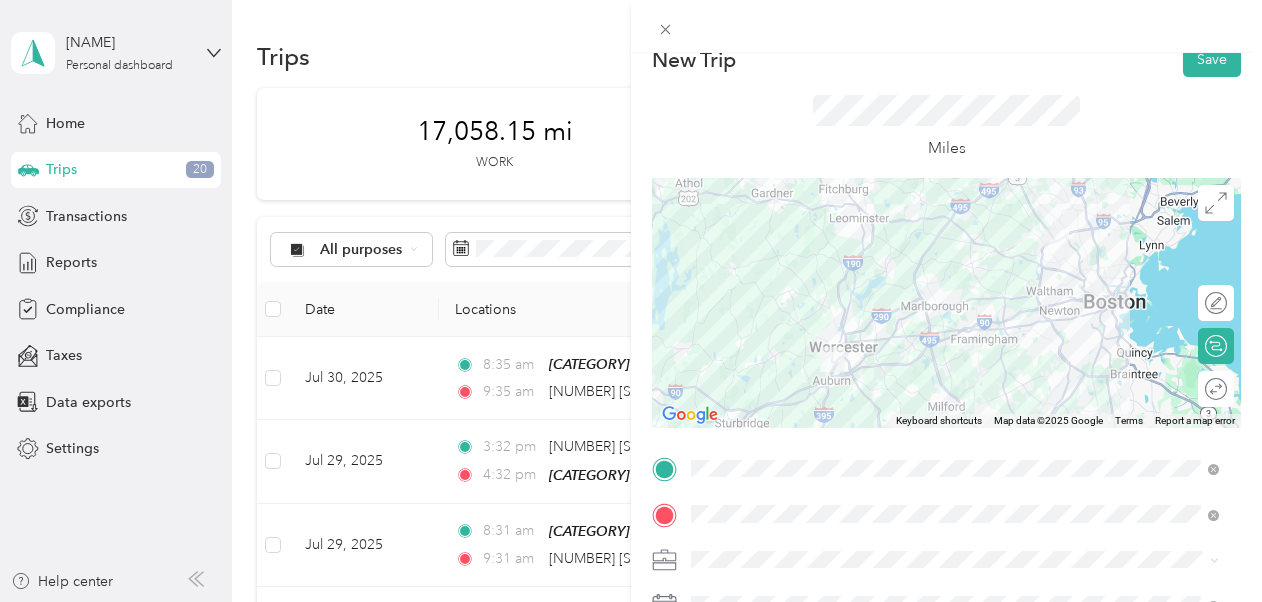 scroll, scrollTop: 24, scrollLeft: 0, axis: vertical 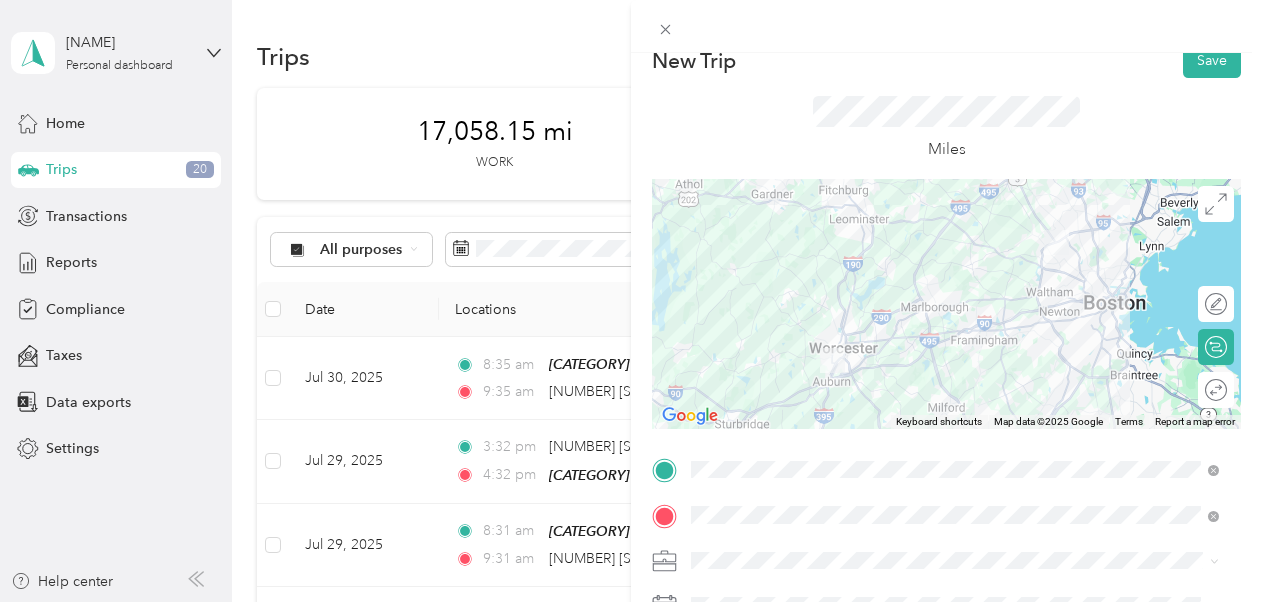 click at bounding box center [946, 304] 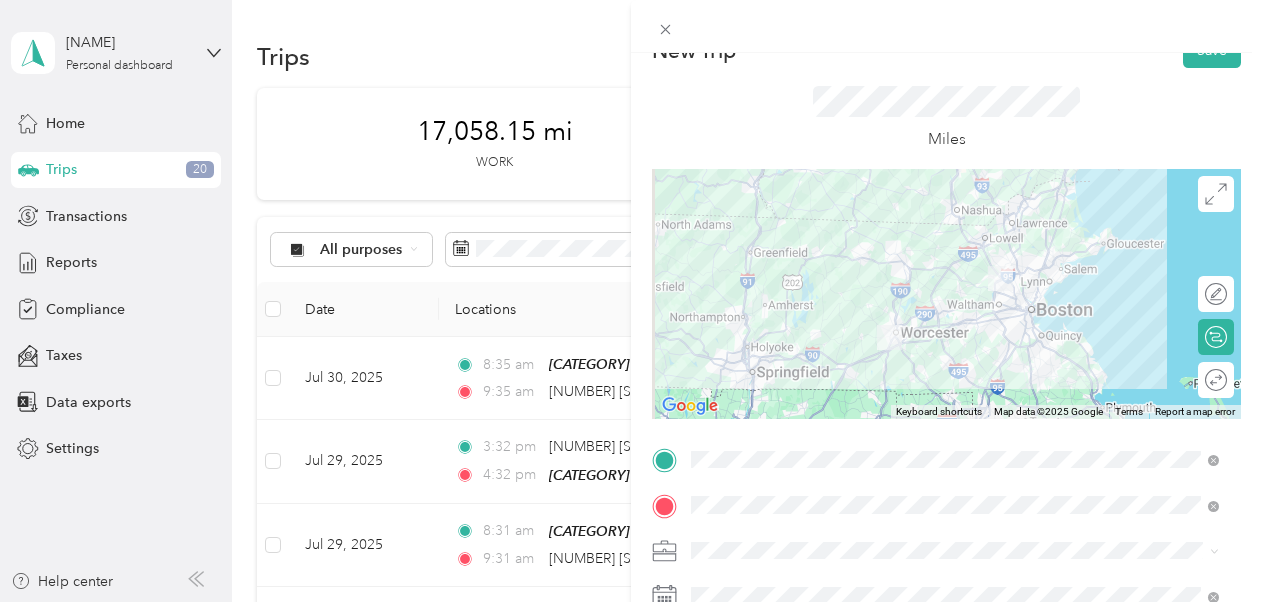 scroll, scrollTop: 33, scrollLeft: 0, axis: vertical 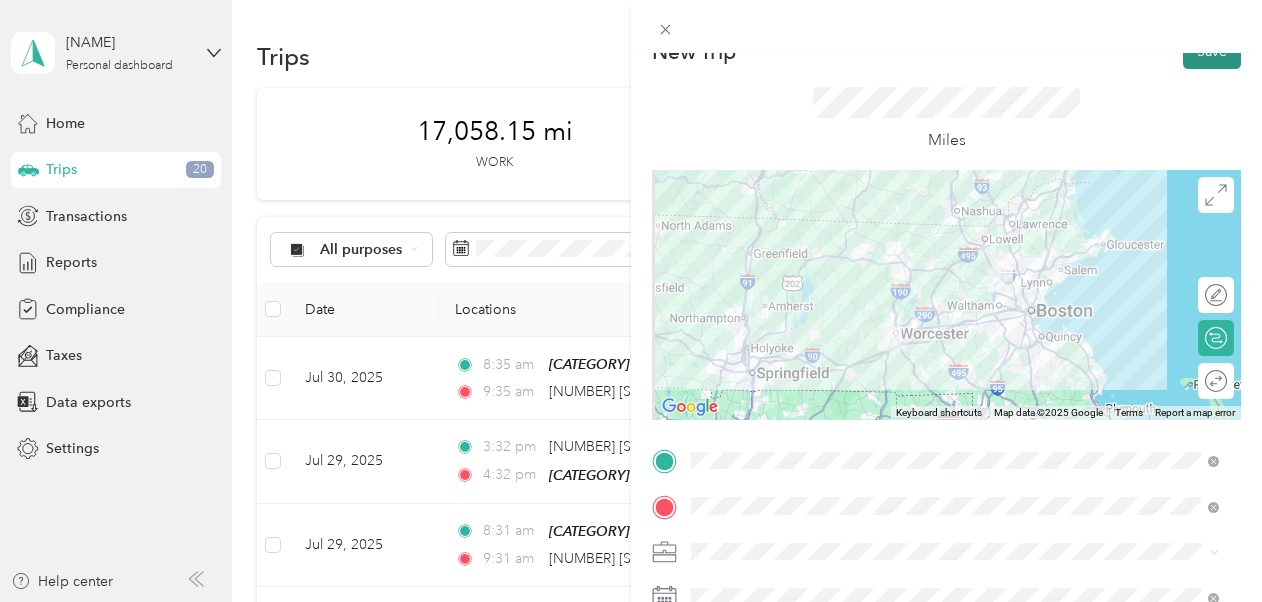 click on "Save" at bounding box center [1212, 51] 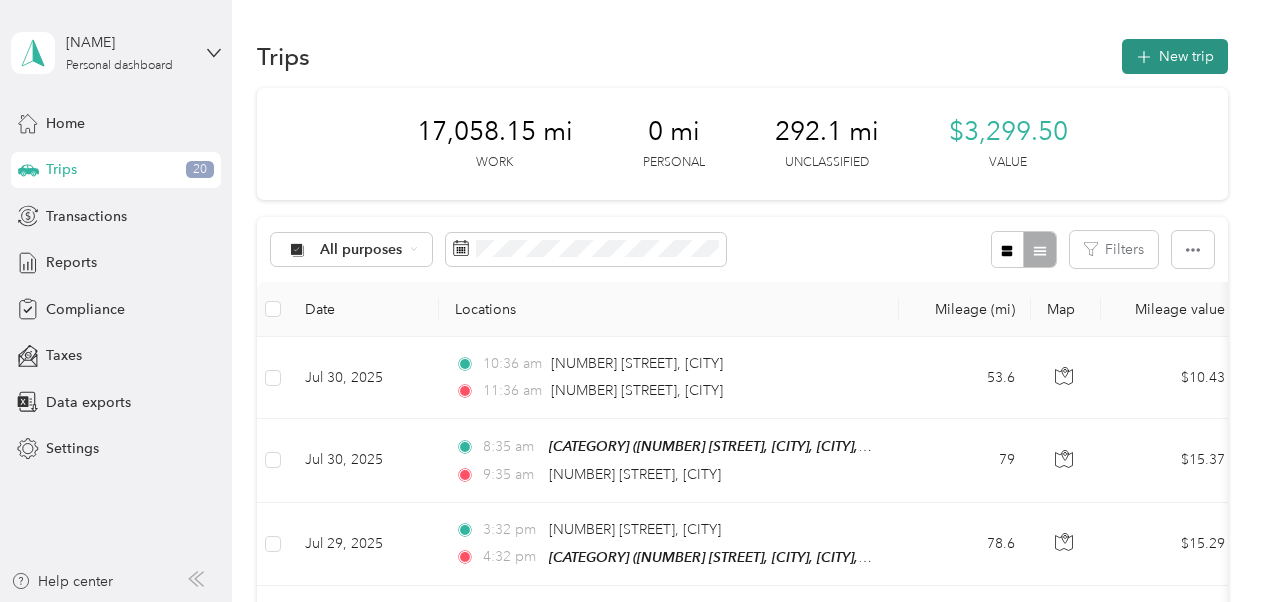 click on "New trip" at bounding box center (1175, 56) 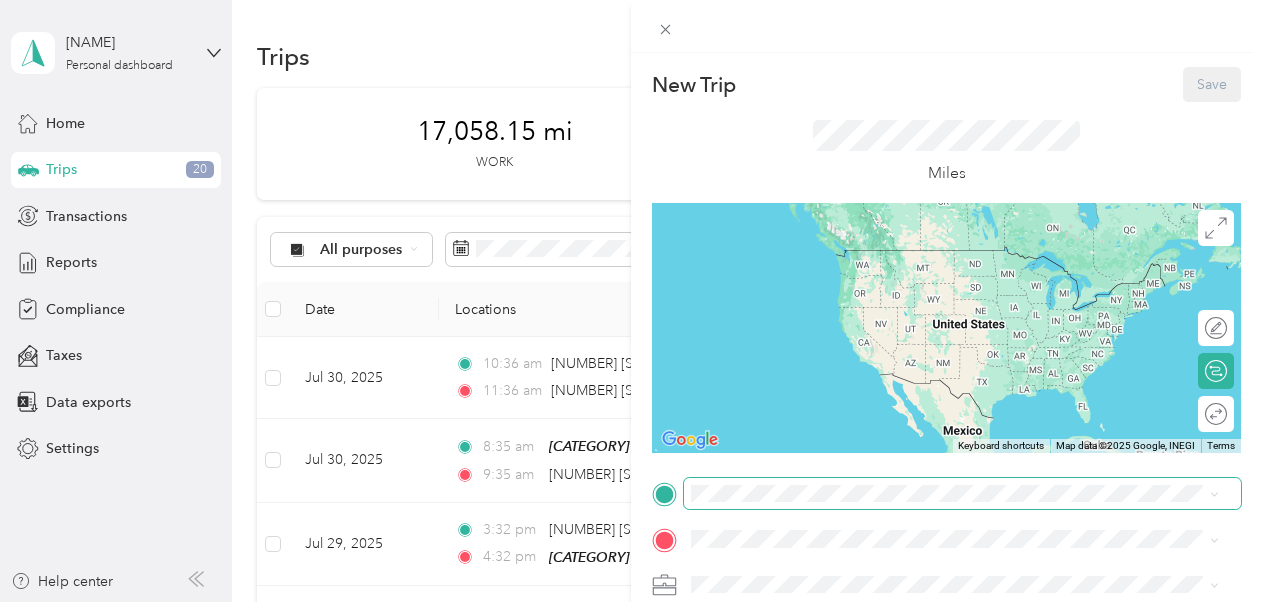 scroll, scrollTop: 399, scrollLeft: 0, axis: vertical 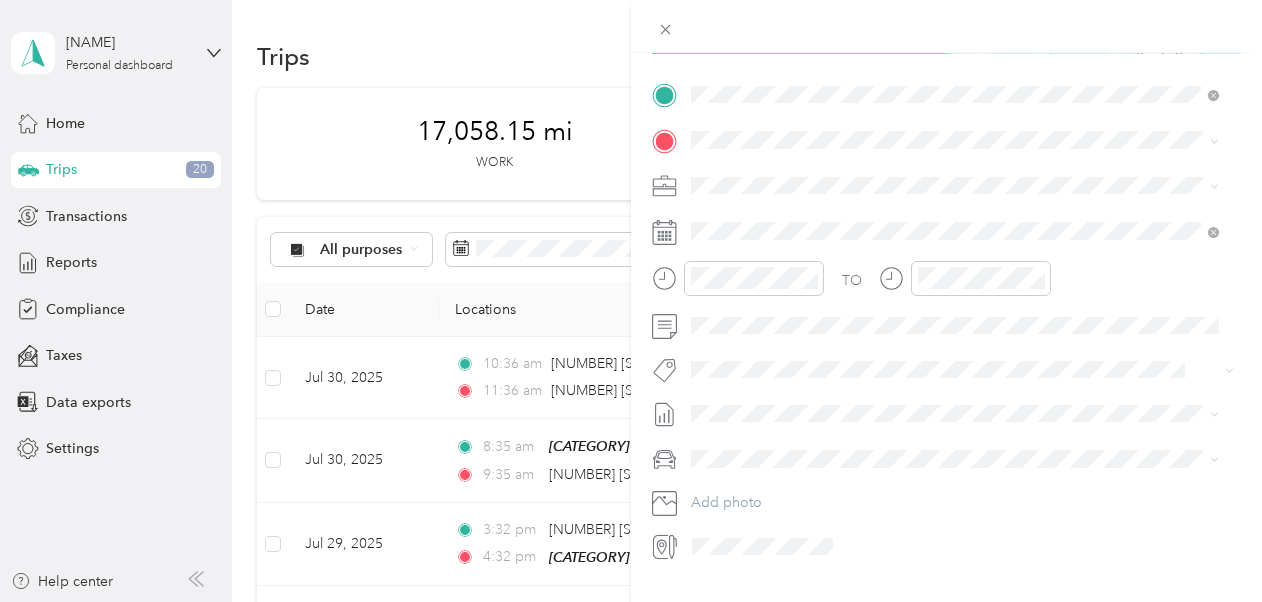 click on "[NUMBER] [STREET]
[CITY], [STATE] [POSTAL_CODE], [COUNTRY]" at bounding box center (873, 174) 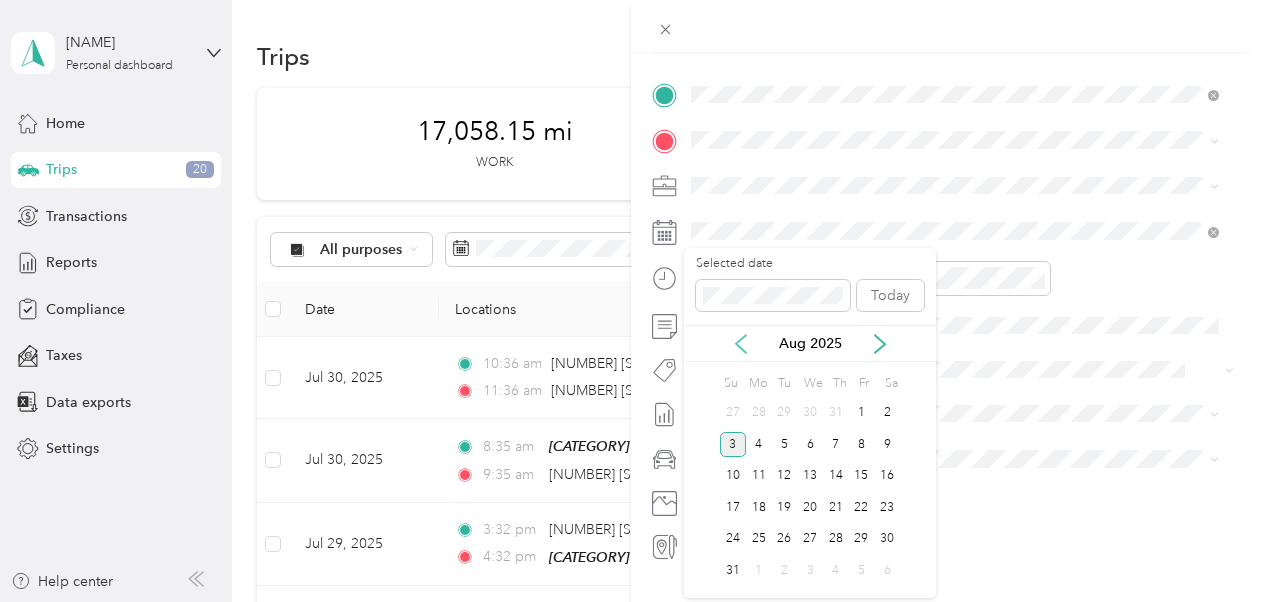 click 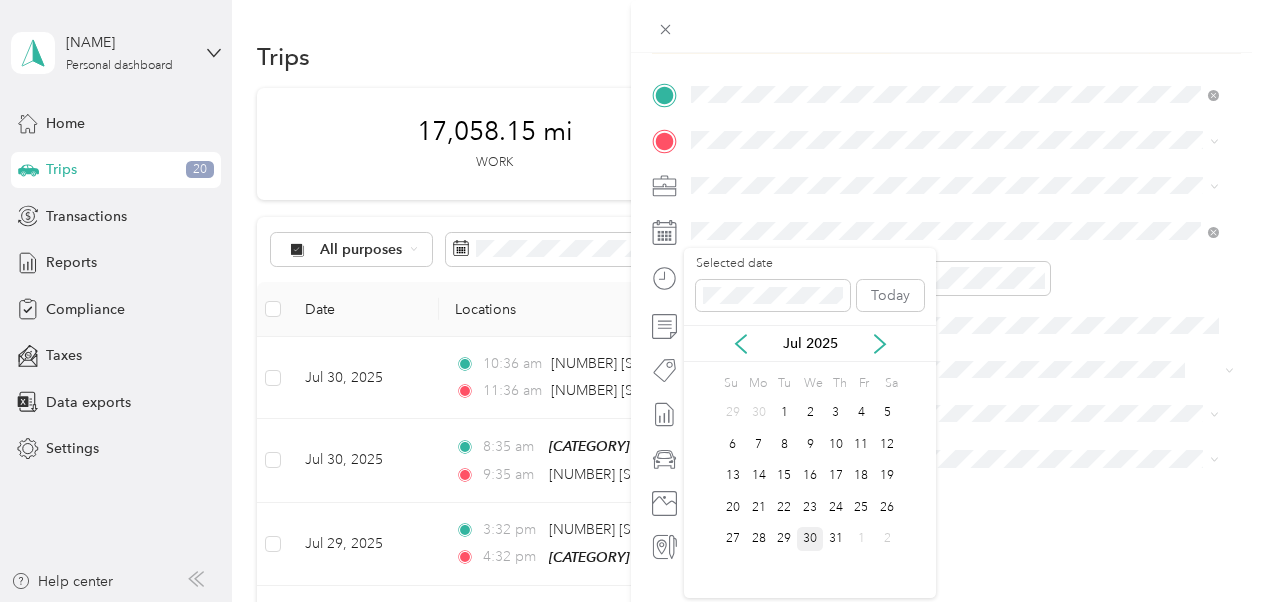 click on "30" at bounding box center (810, 539) 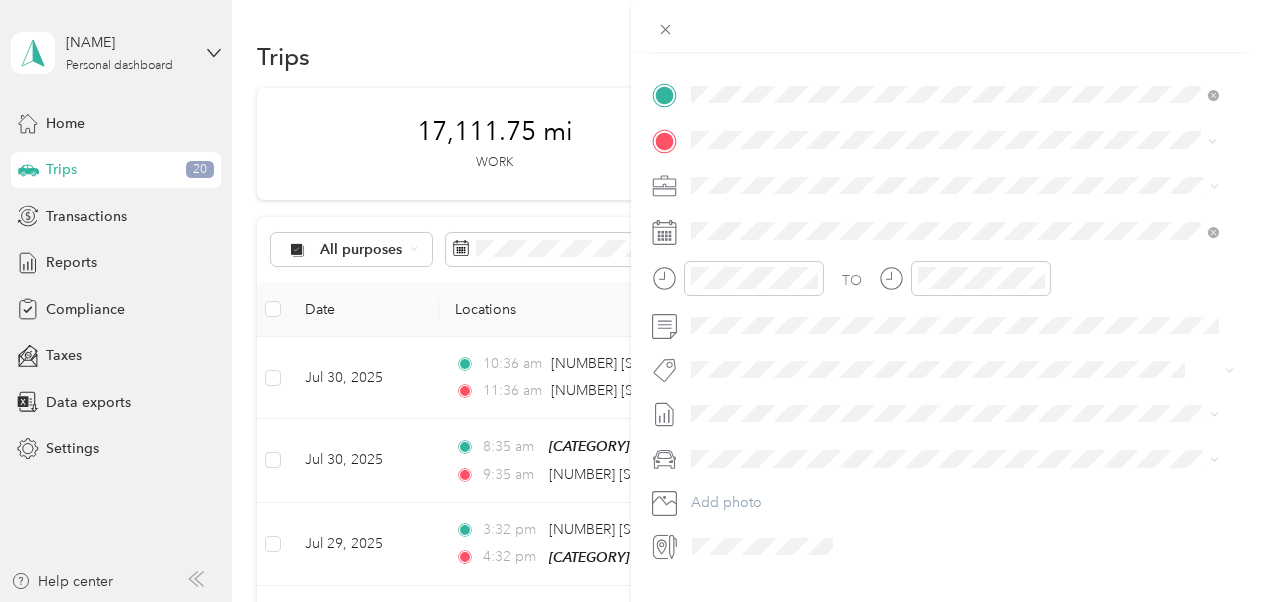 click on "[NUMBER] [STREET]
[CITY], [STATE] [POSTAL_CODE], [COUNTRY]" at bounding box center [873, 220] 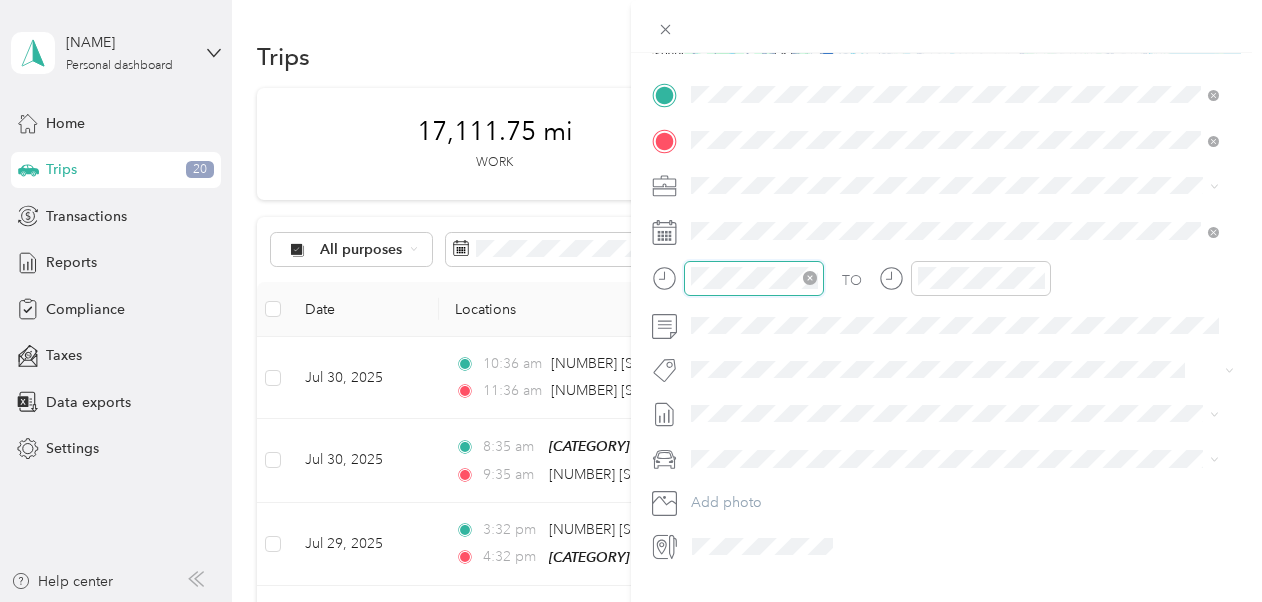 scroll, scrollTop: 120, scrollLeft: 0, axis: vertical 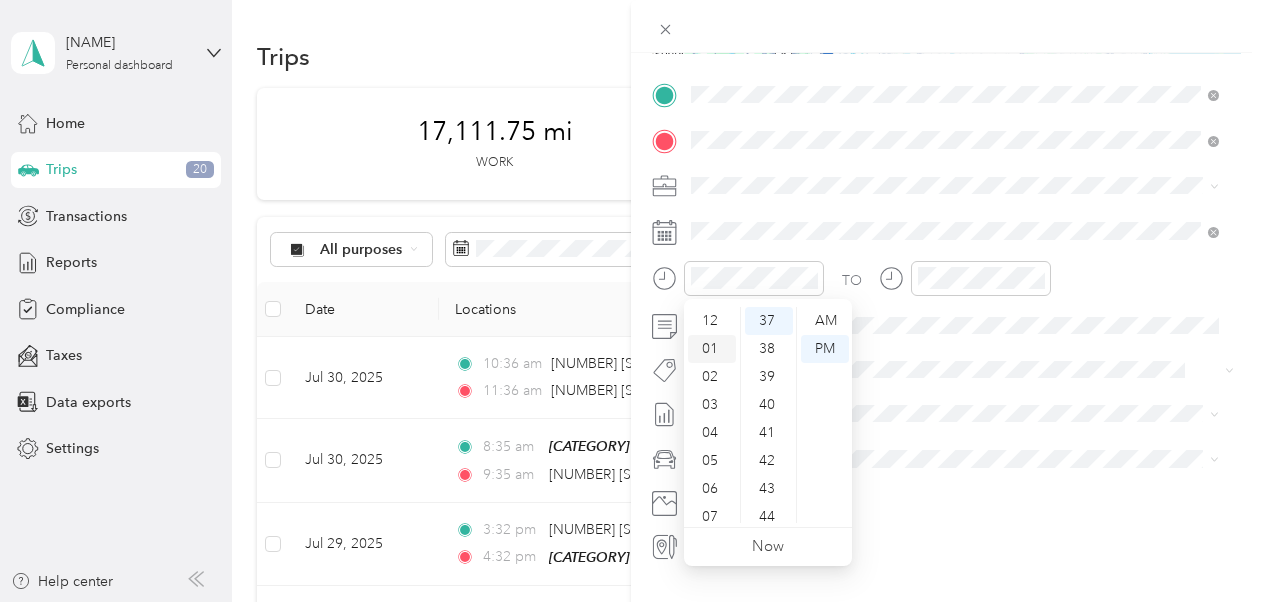 click on "01" at bounding box center (712, 349) 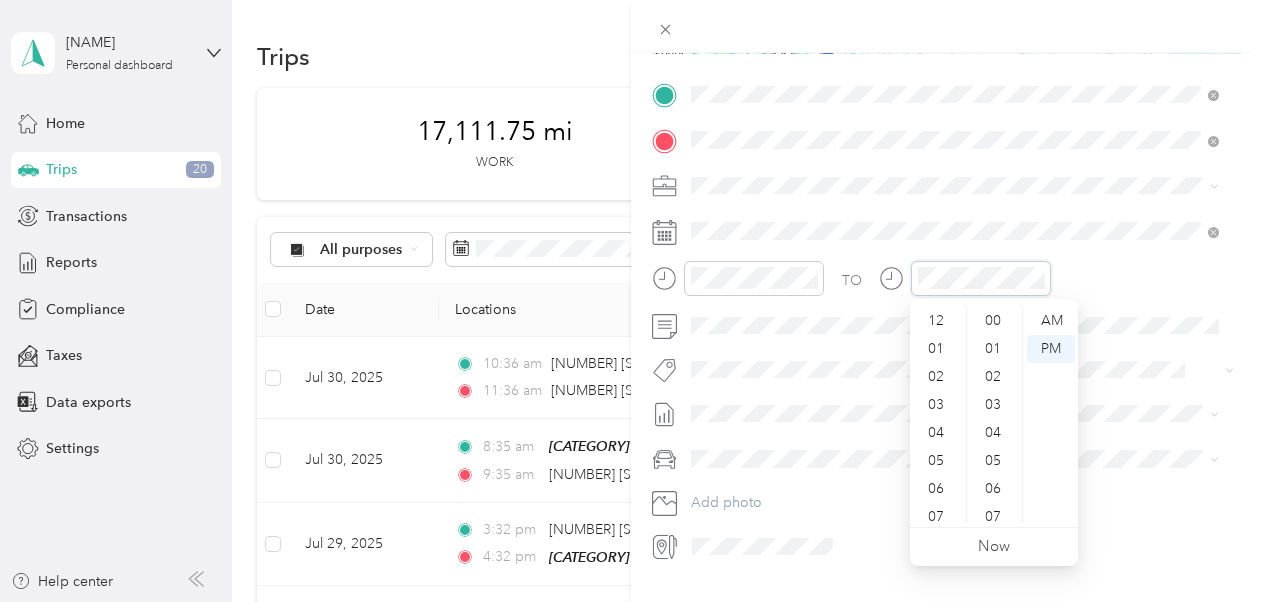 scroll, scrollTop: 1036, scrollLeft: 0, axis: vertical 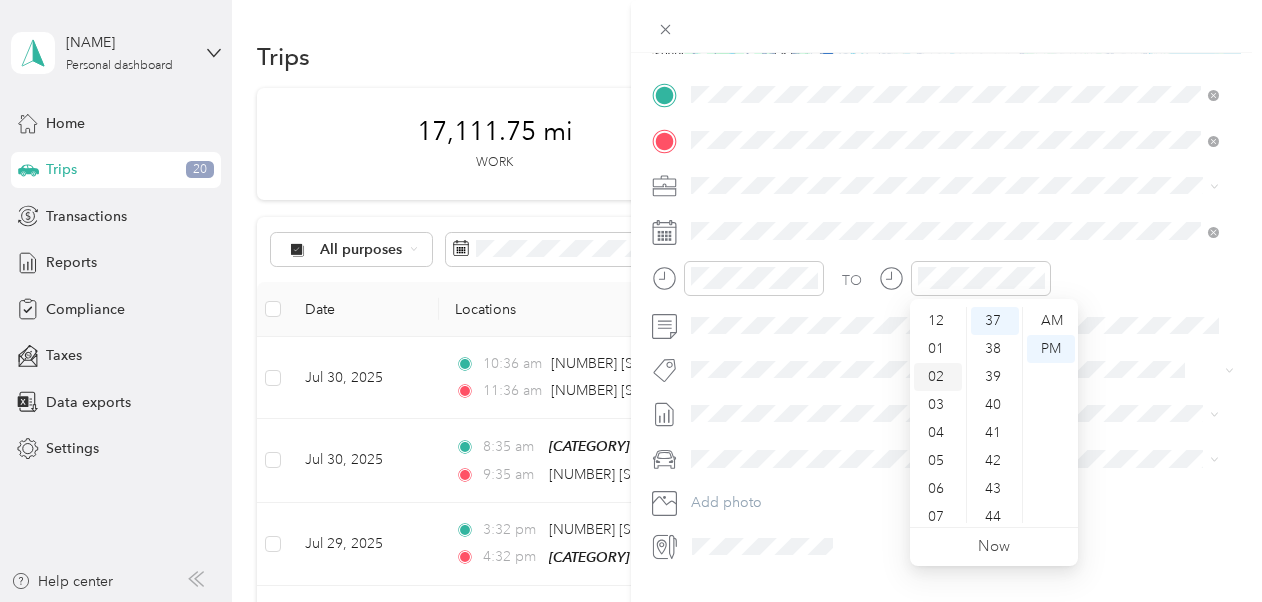 click on "02" at bounding box center (938, 377) 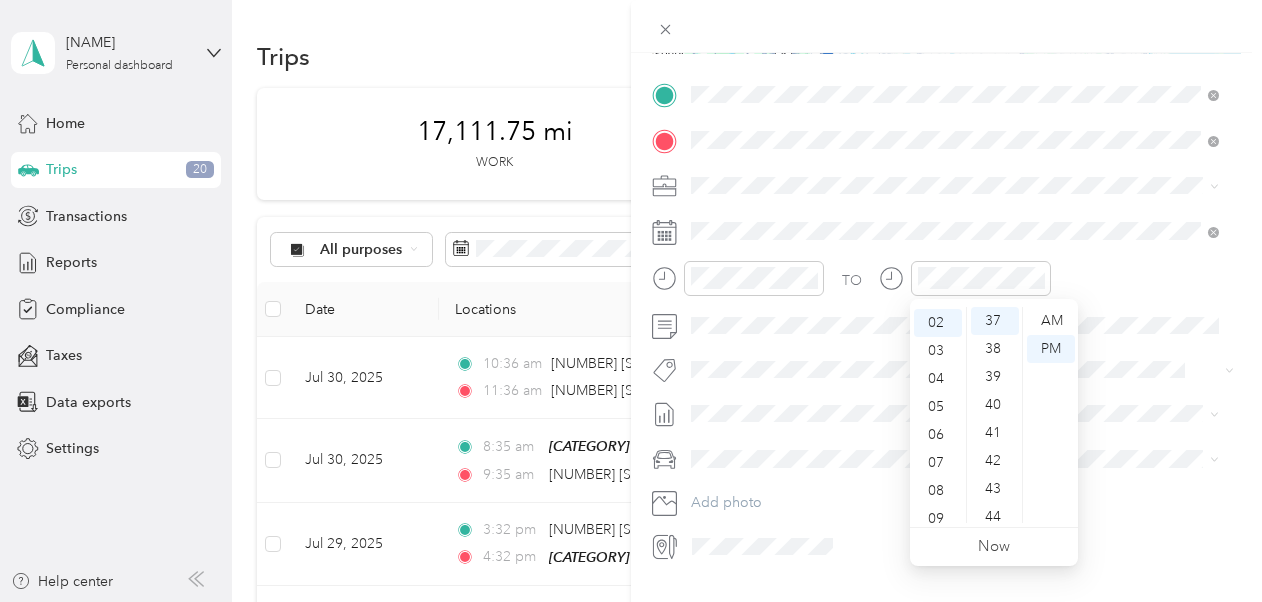 scroll, scrollTop: 56, scrollLeft: 0, axis: vertical 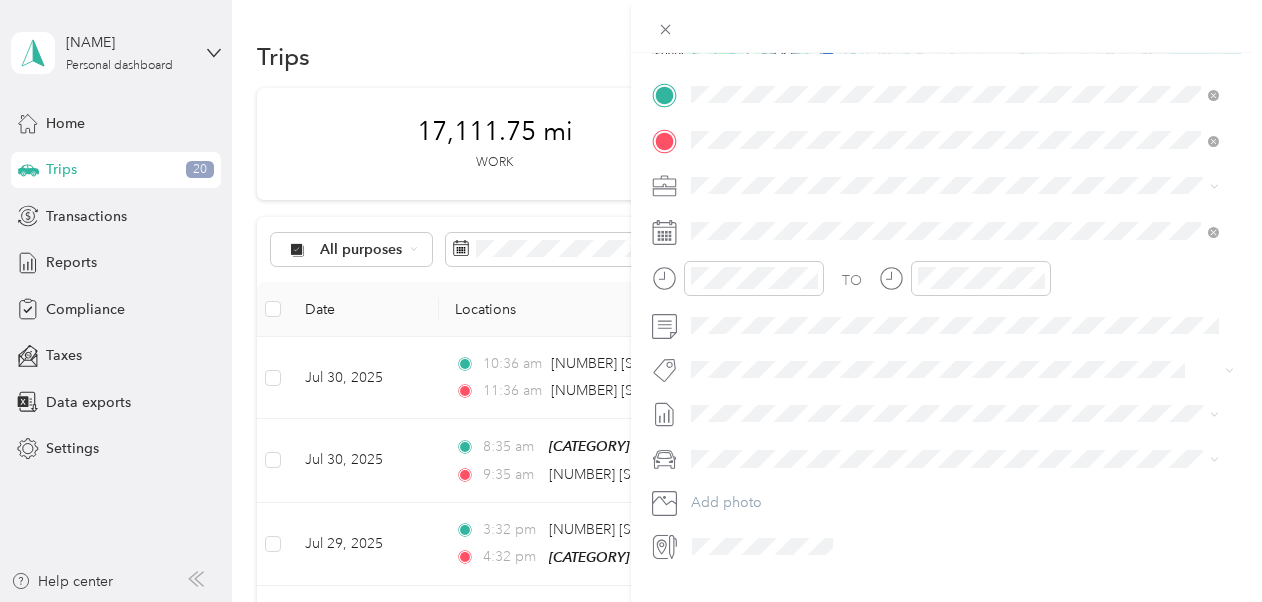 click on "TO" at bounding box center [946, 285] 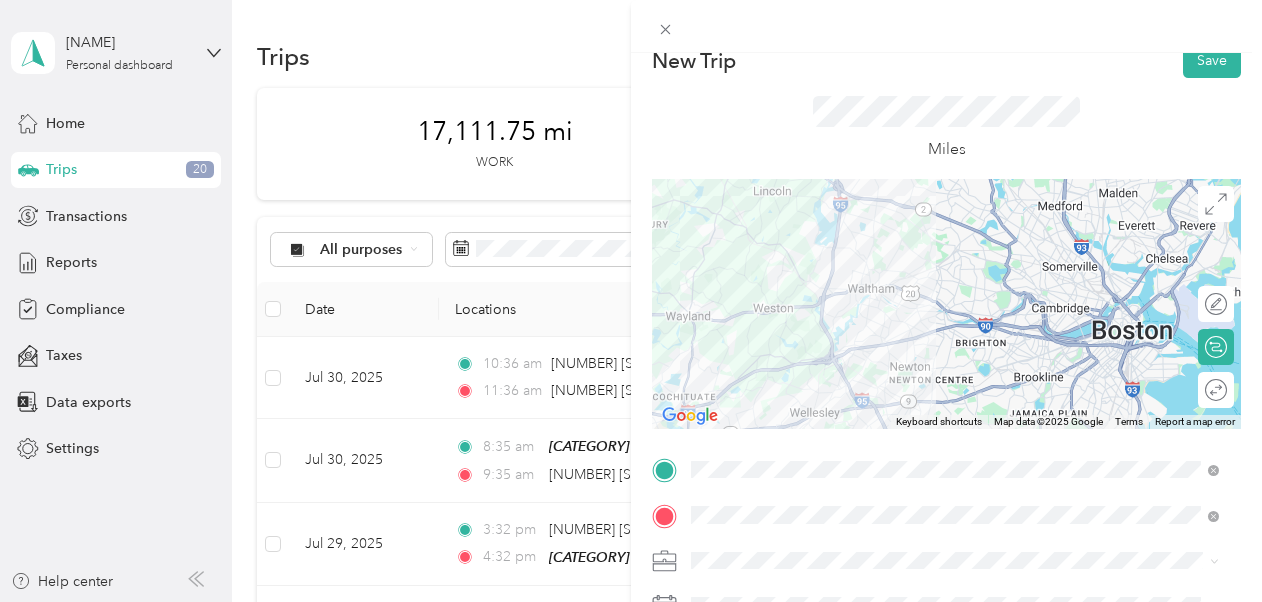 scroll, scrollTop: 23, scrollLeft: 0, axis: vertical 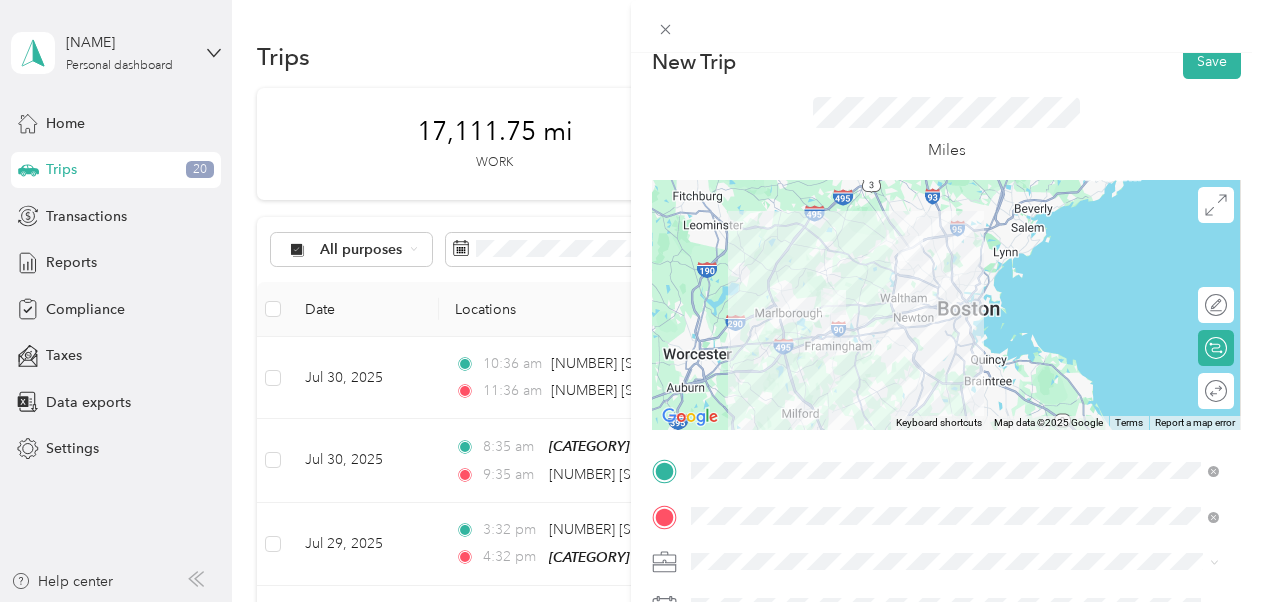 click at bounding box center [946, 305] 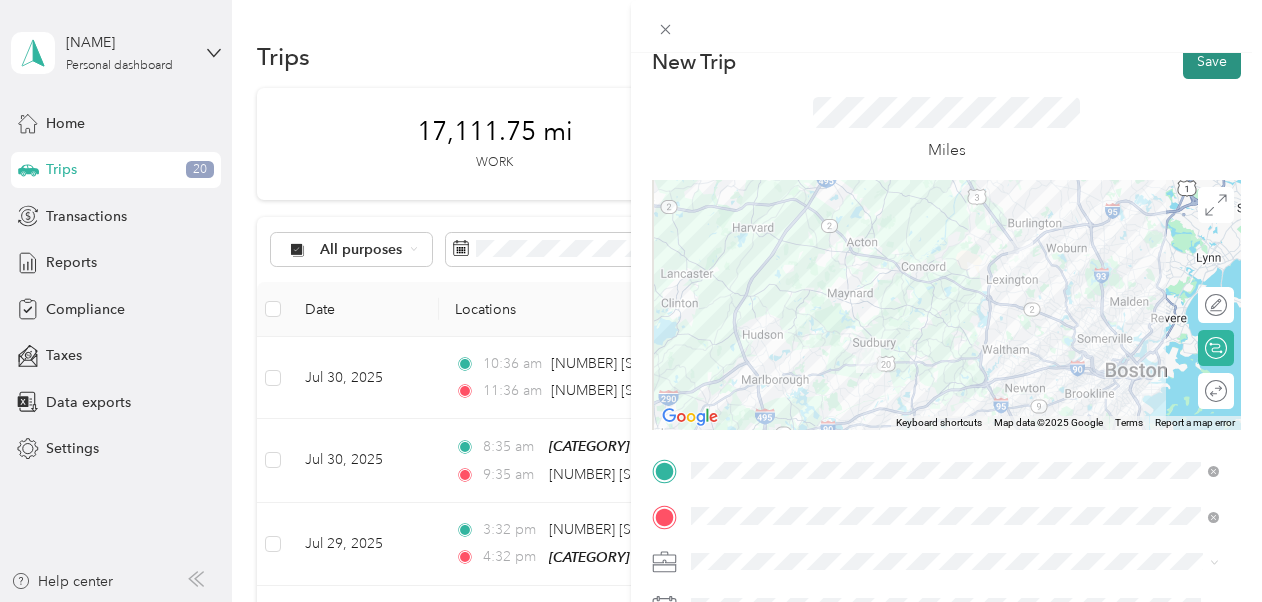 click on "Save" at bounding box center (1212, 61) 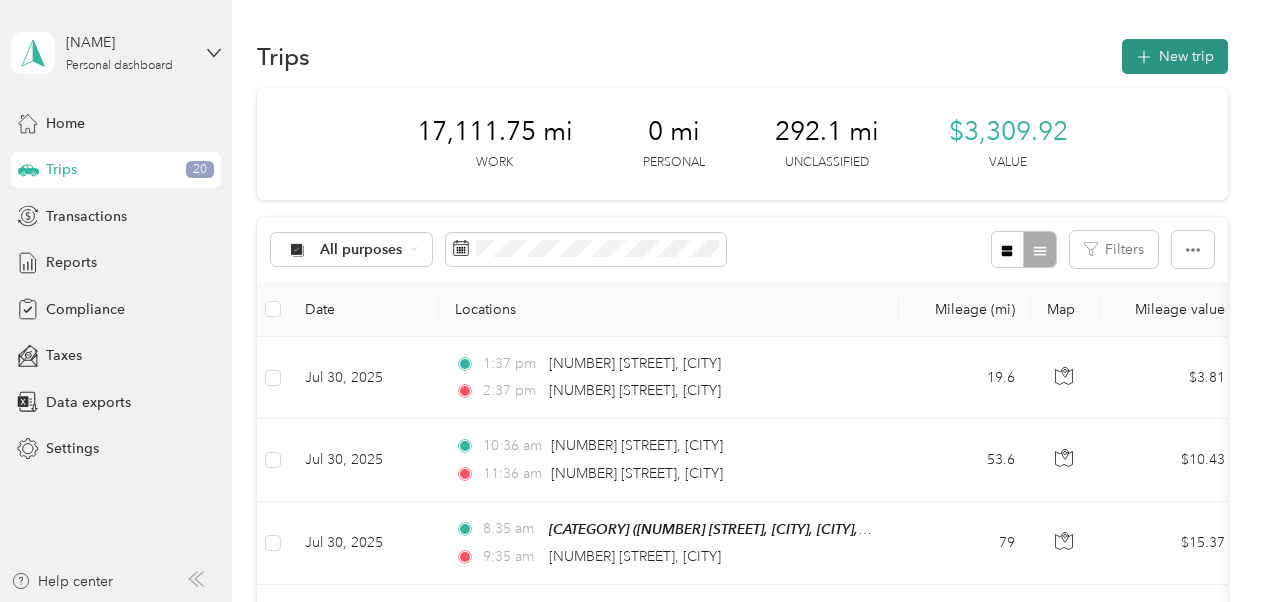 click on "New trip" at bounding box center [1175, 56] 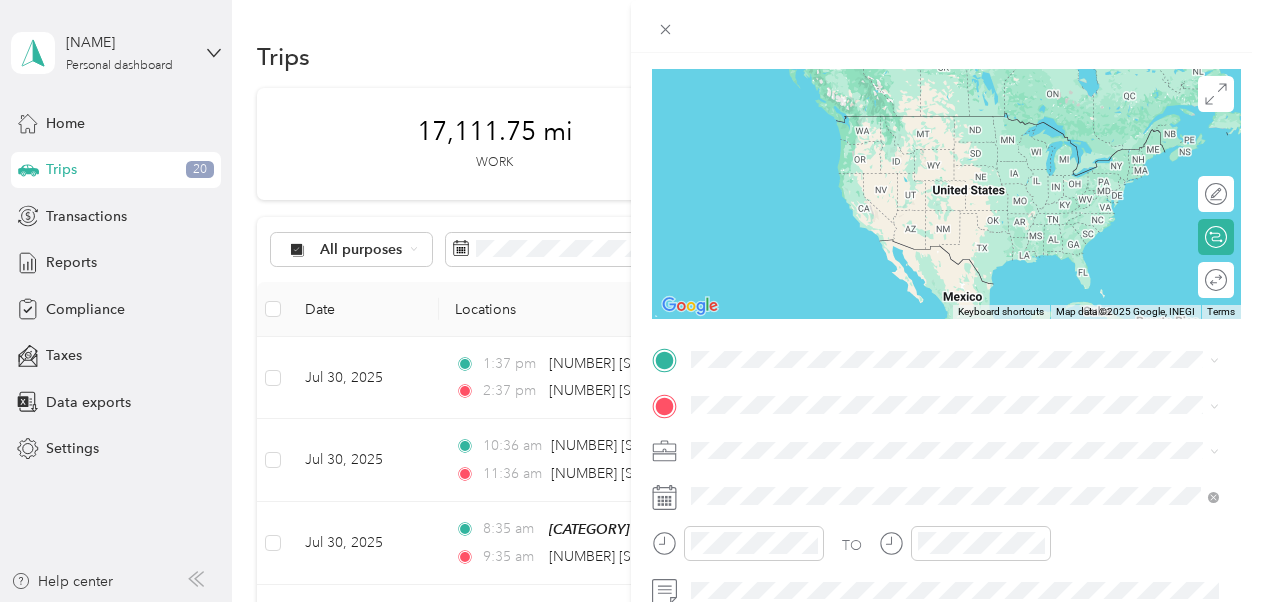 scroll, scrollTop: 146, scrollLeft: 0, axis: vertical 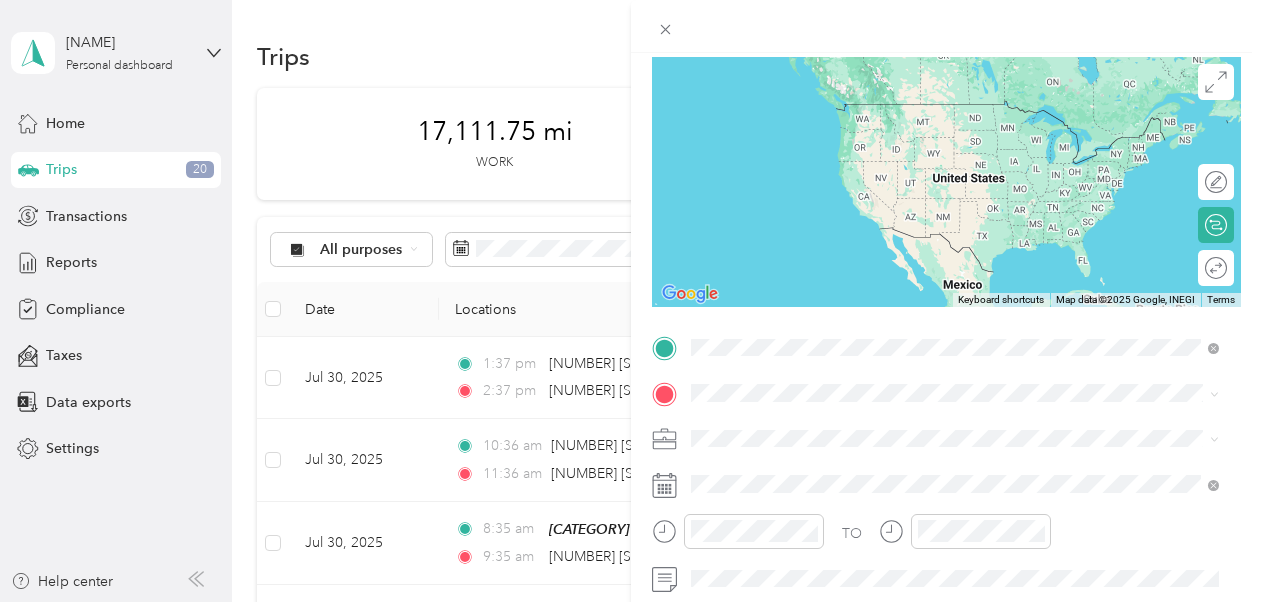click on "[NUMBER] [STREET]
[CITY], [STATE] [POSTAL_CODE], [COUNTRY]" at bounding box center [955, 113] 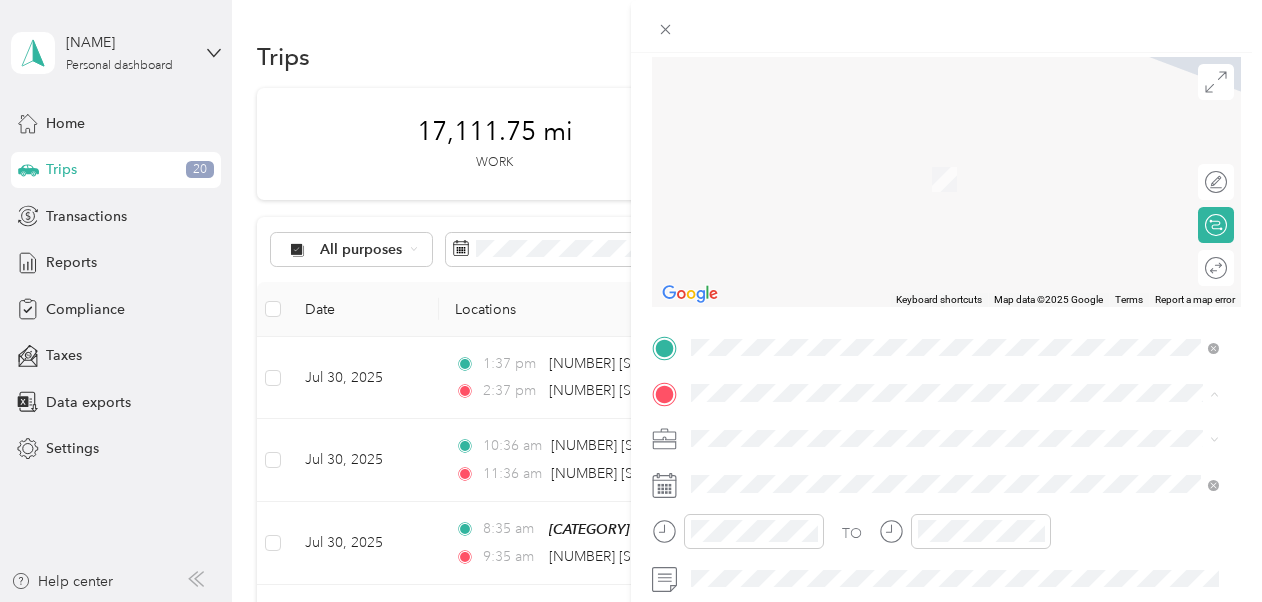click on "[AREA] [NUMBER] [STREET], [CITY], [POSTAL_CODE], [CITY], [STATE], [COUNTRY]" at bounding box center [965, 169] 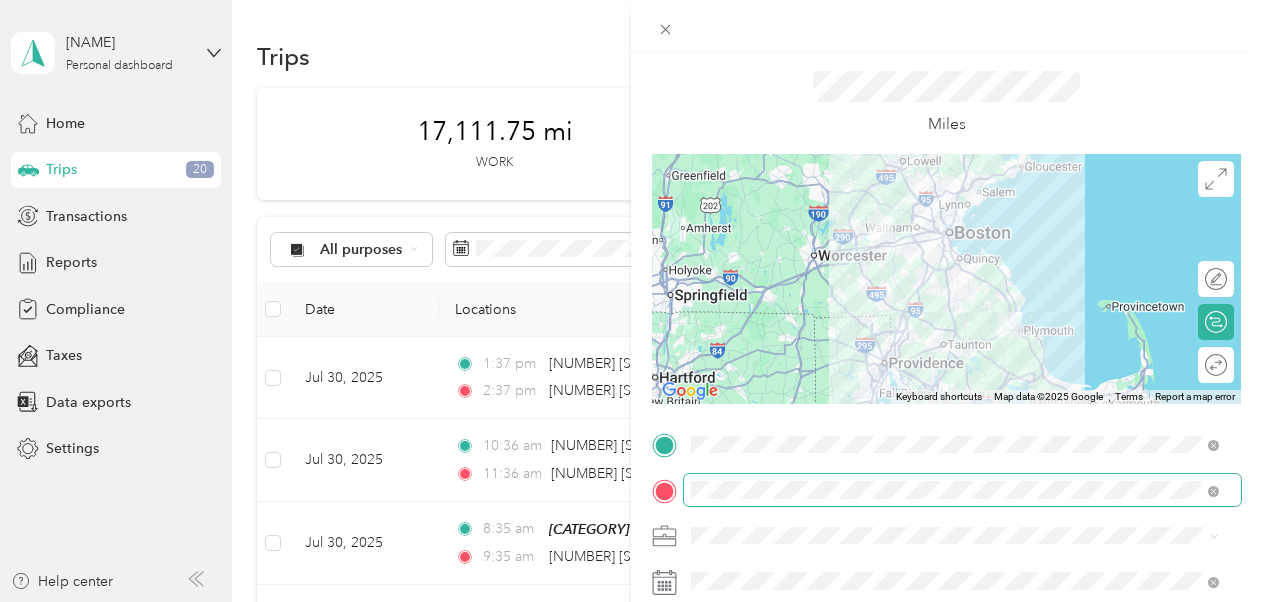 scroll, scrollTop: 48, scrollLeft: 0, axis: vertical 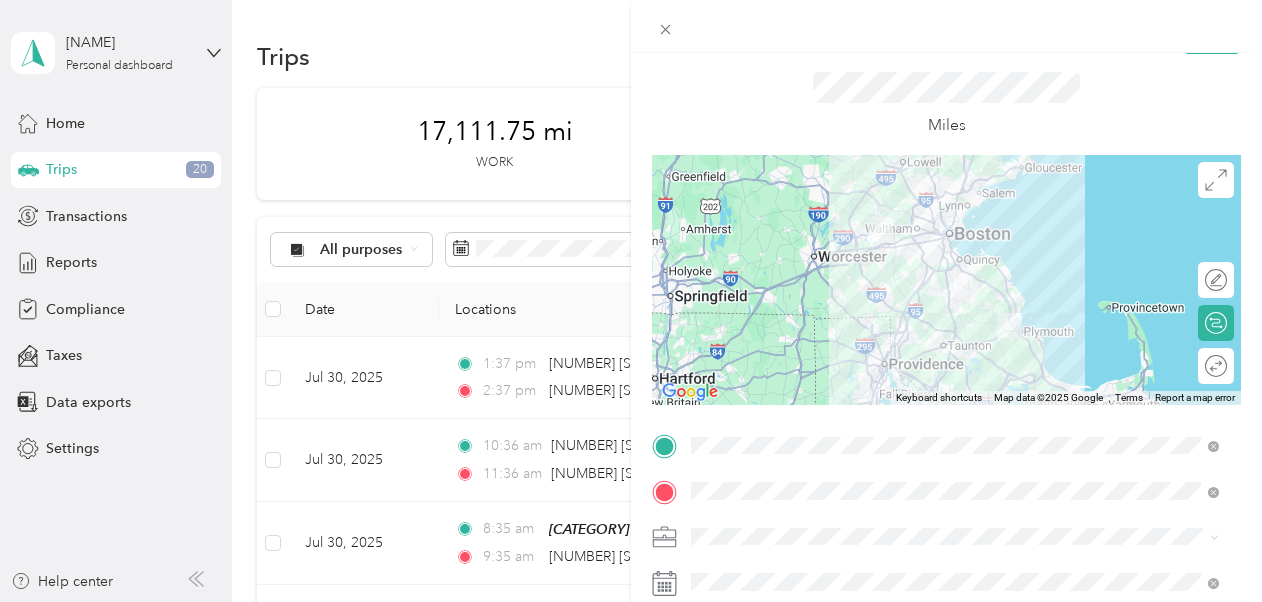 click at bounding box center (946, 280) 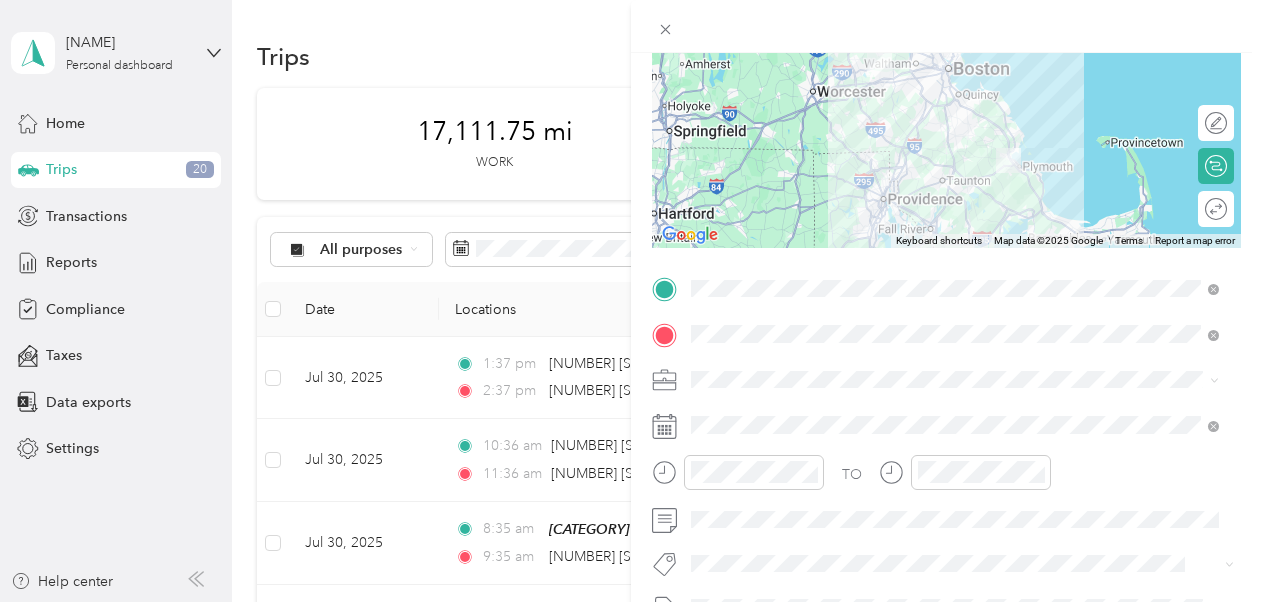 scroll, scrollTop: 204, scrollLeft: 0, axis: vertical 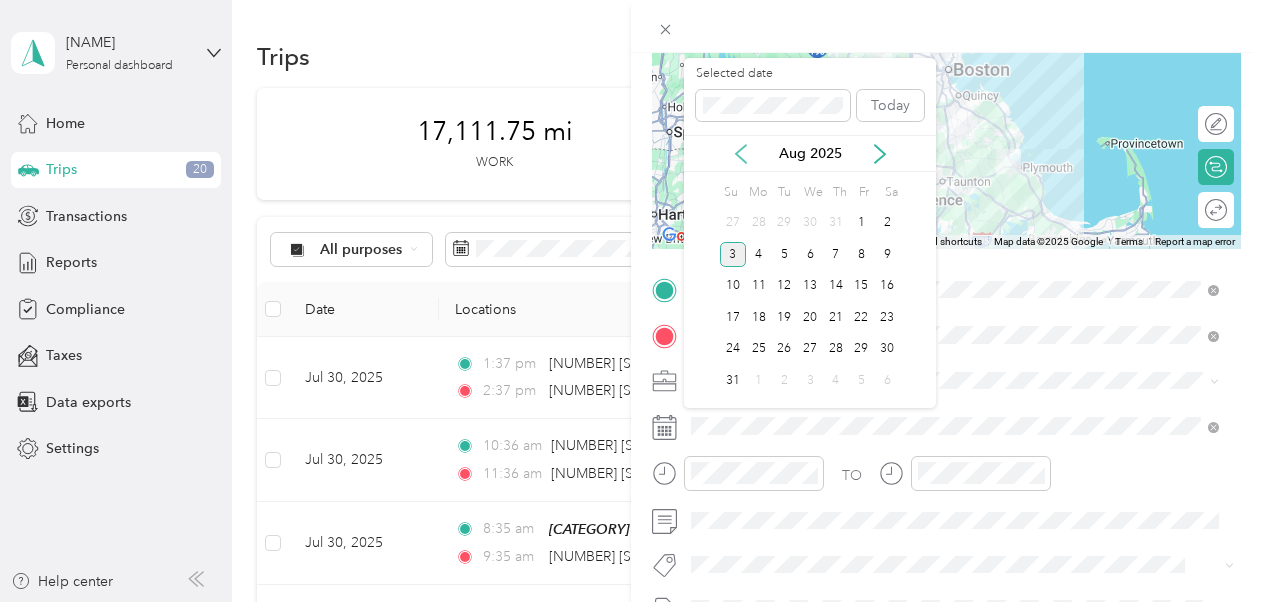 click 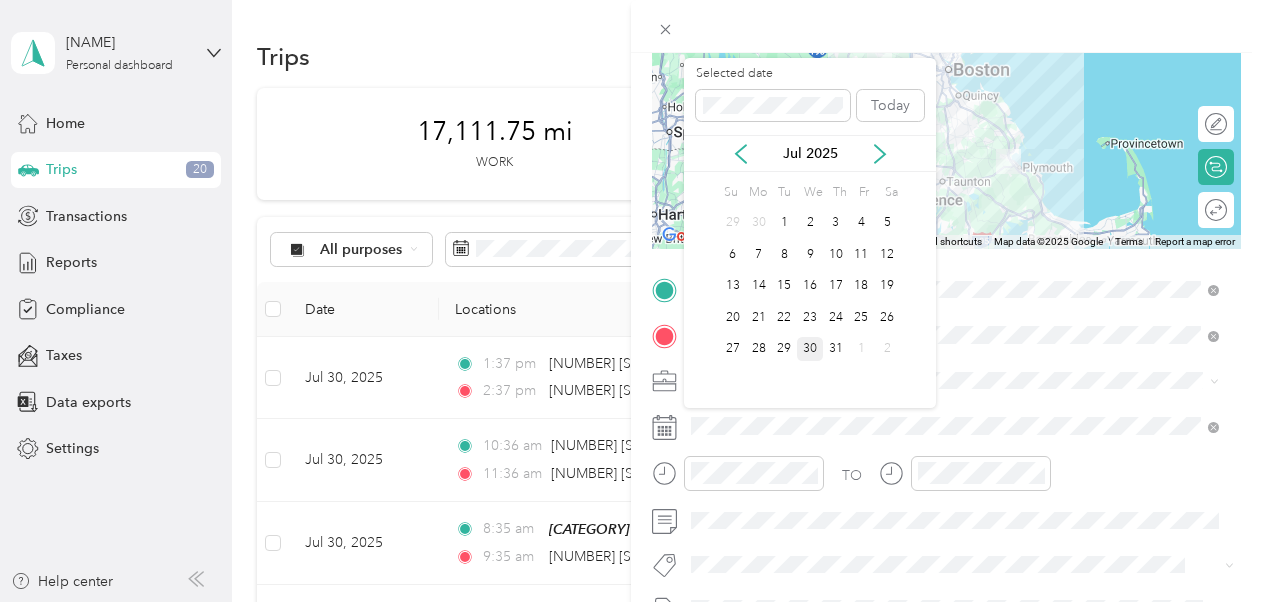 click on "30" at bounding box center [810, 349] 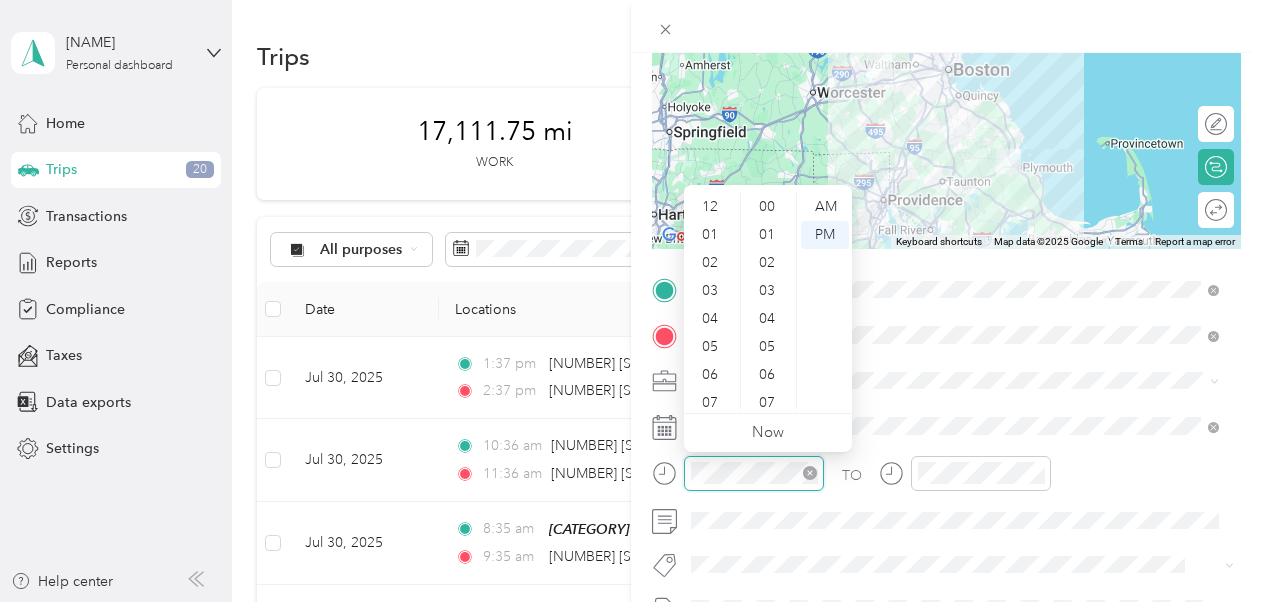 scroll, scrollTop: 1064, scrollLeft: 0, axis: vertical 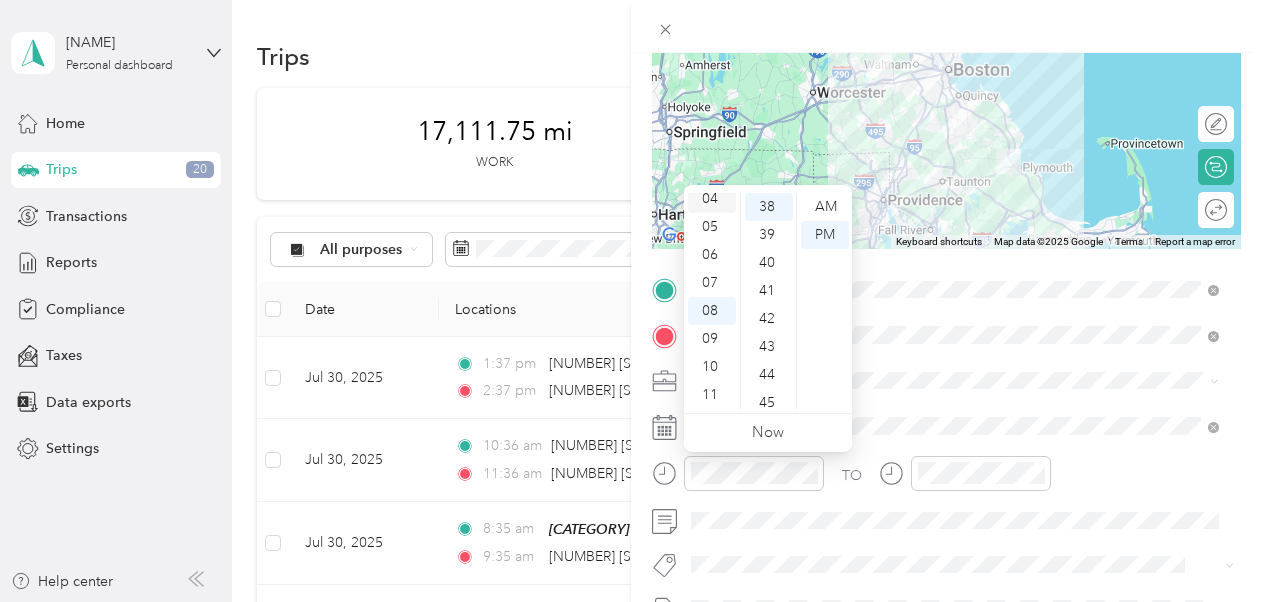 click on "04" at bounding box center (712, 199) 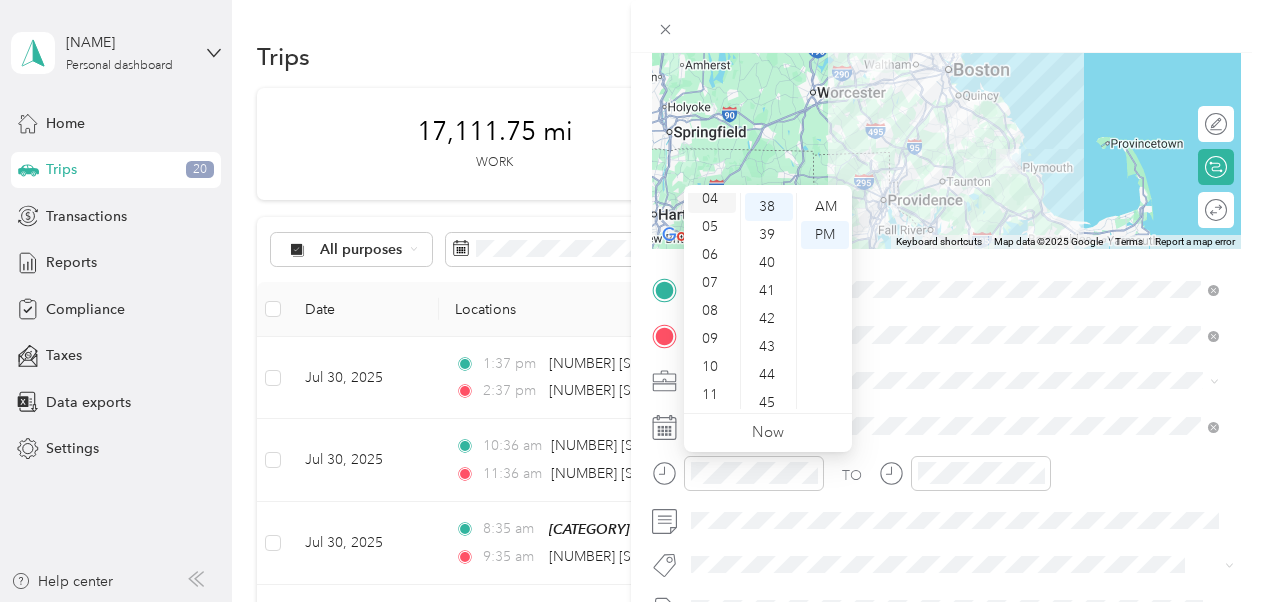 scroll, scrollTop: 112, scrollLeft: 0, axis: vertical 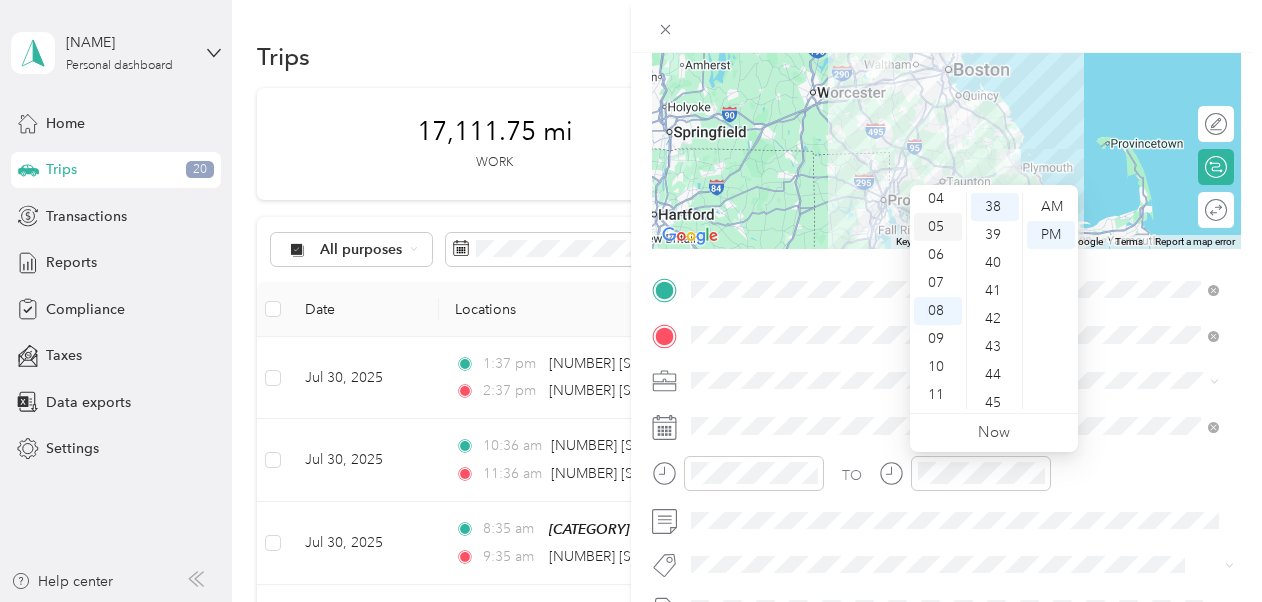click on "05" at bounding box center [938, 227] 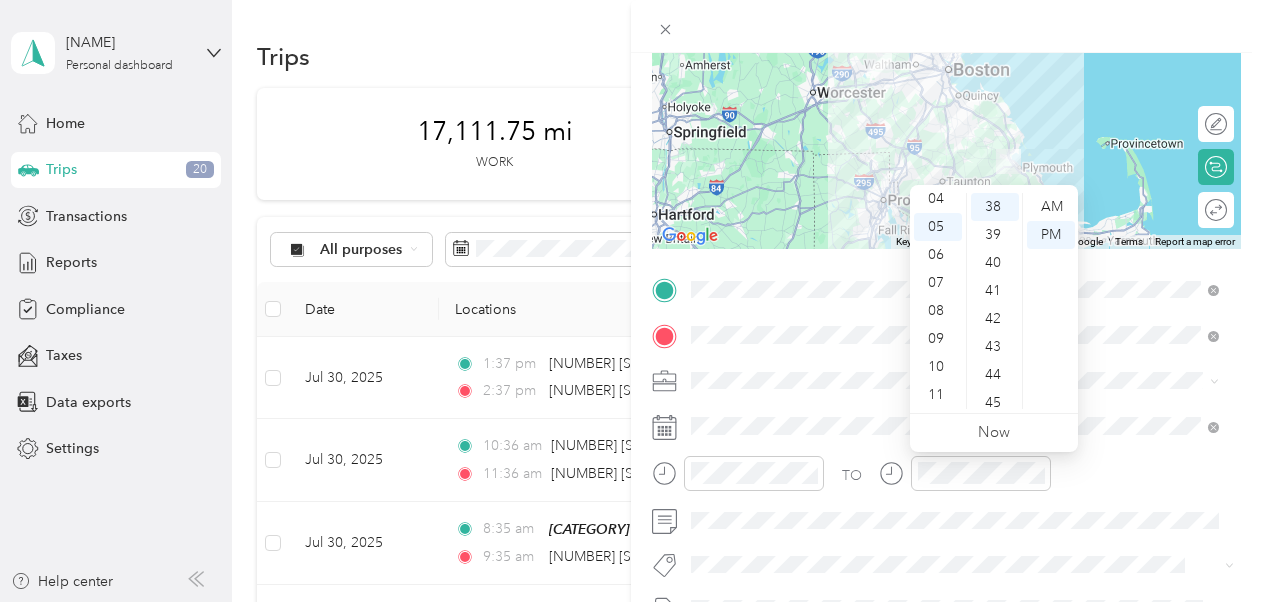 click on "TO" at bounding box center (946, 480) 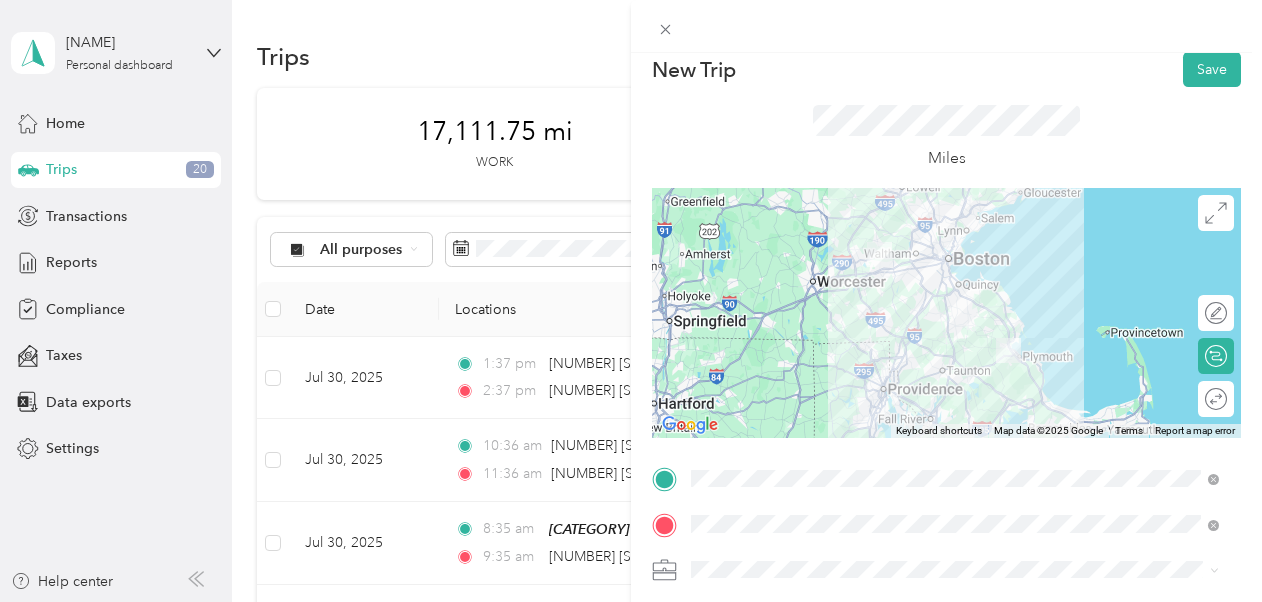 scroll, scrollTop: 12, scrollLeft: 0, axis: vertical 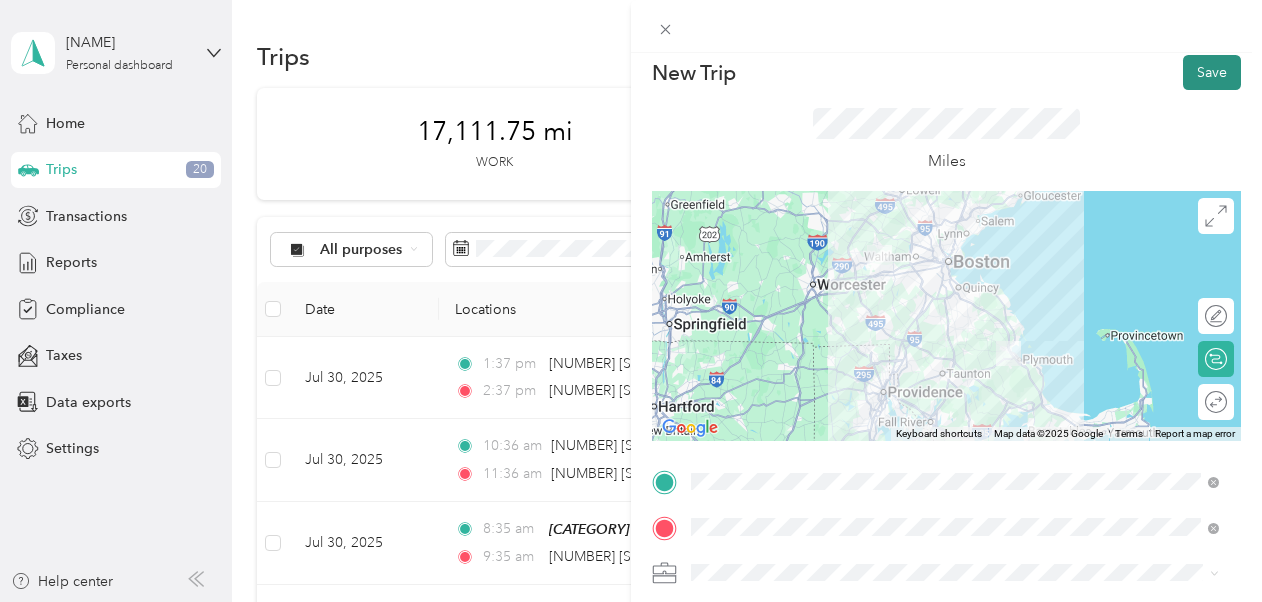 click on "Save" at bounding box center [1212, 72] 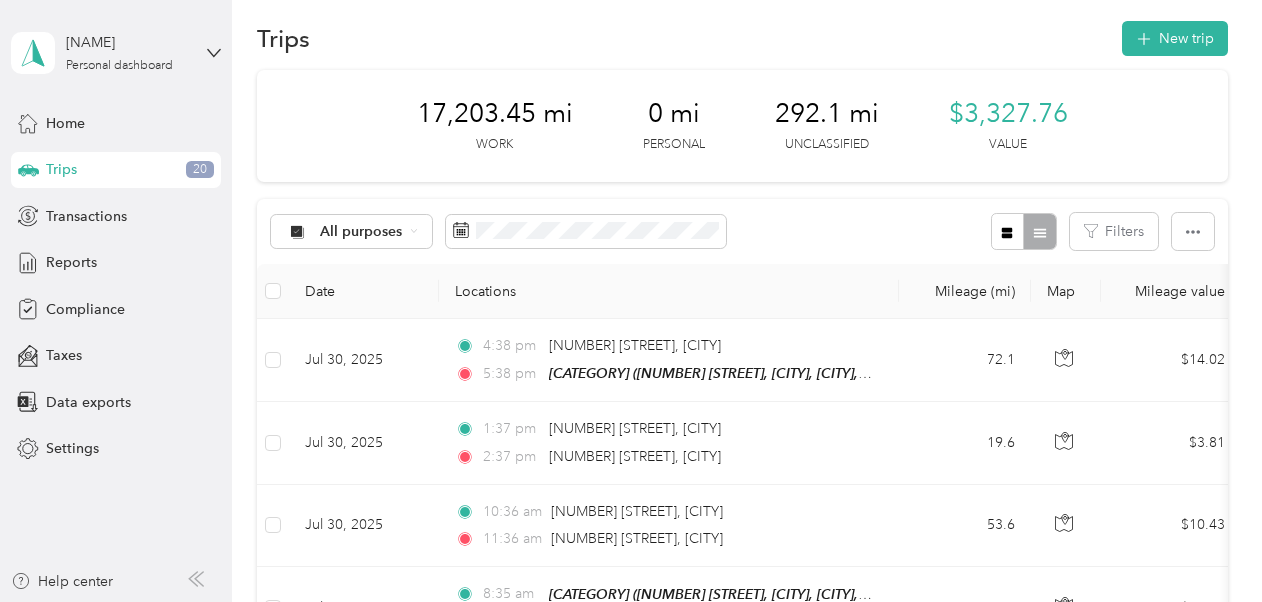 scroll, scrollTop: 0, scrollLeft: 0, axis: both 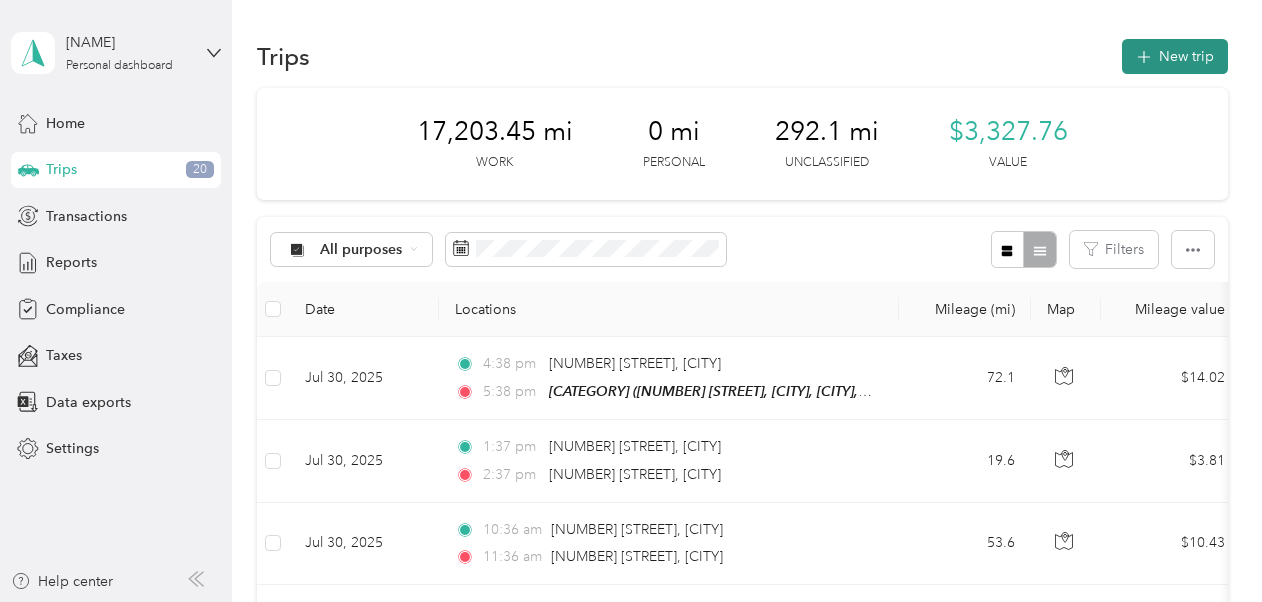 click on "New trip" at bounding box center [1175, 56] 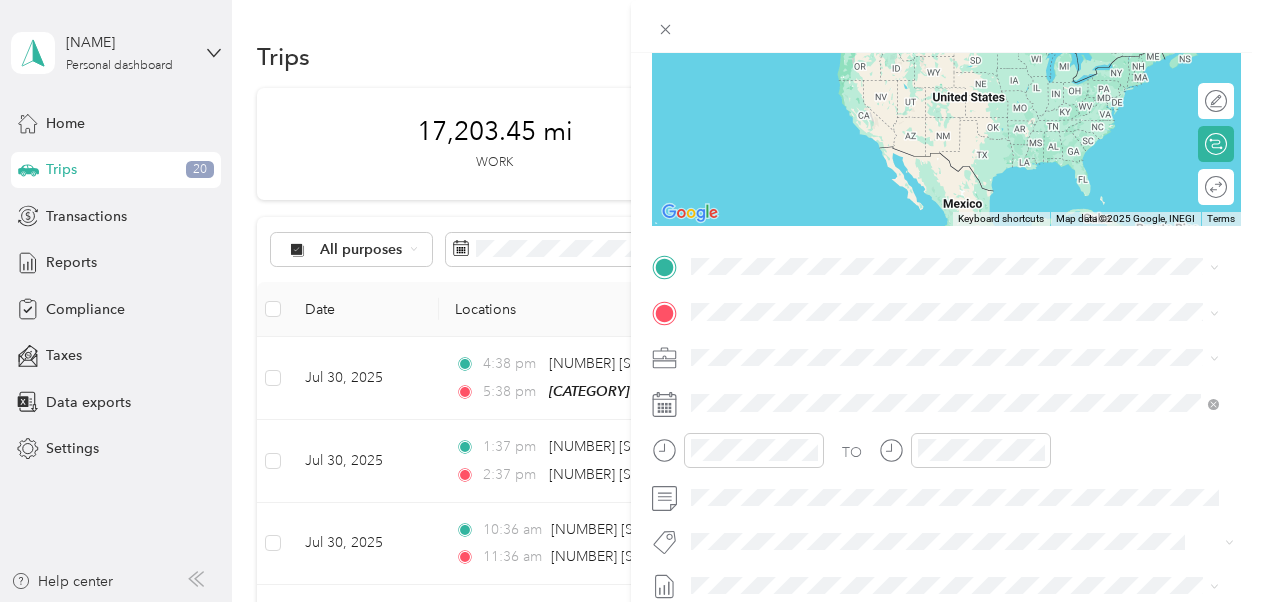 scroll, scrollTop: 229, scrollLeft: 0, axis: vertical 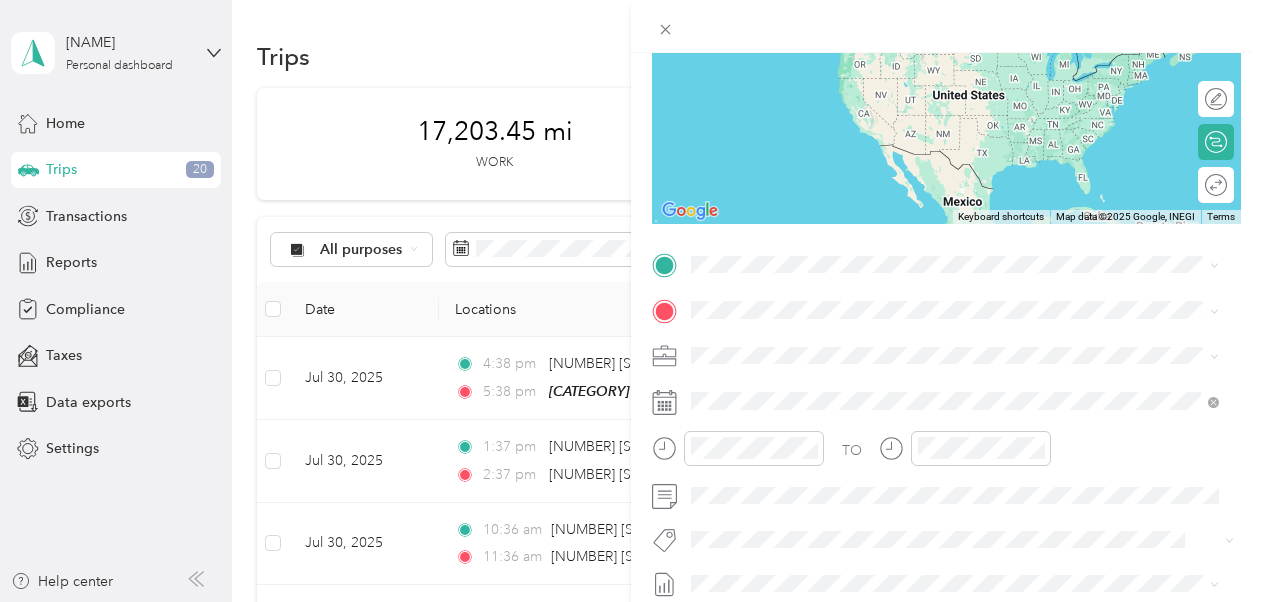 click on "[NUMBER] [STREET], [CITY], [POSTAL_CODE], [CITY], [STATE], [COUNTRY]" at bounding box center (965, 363) 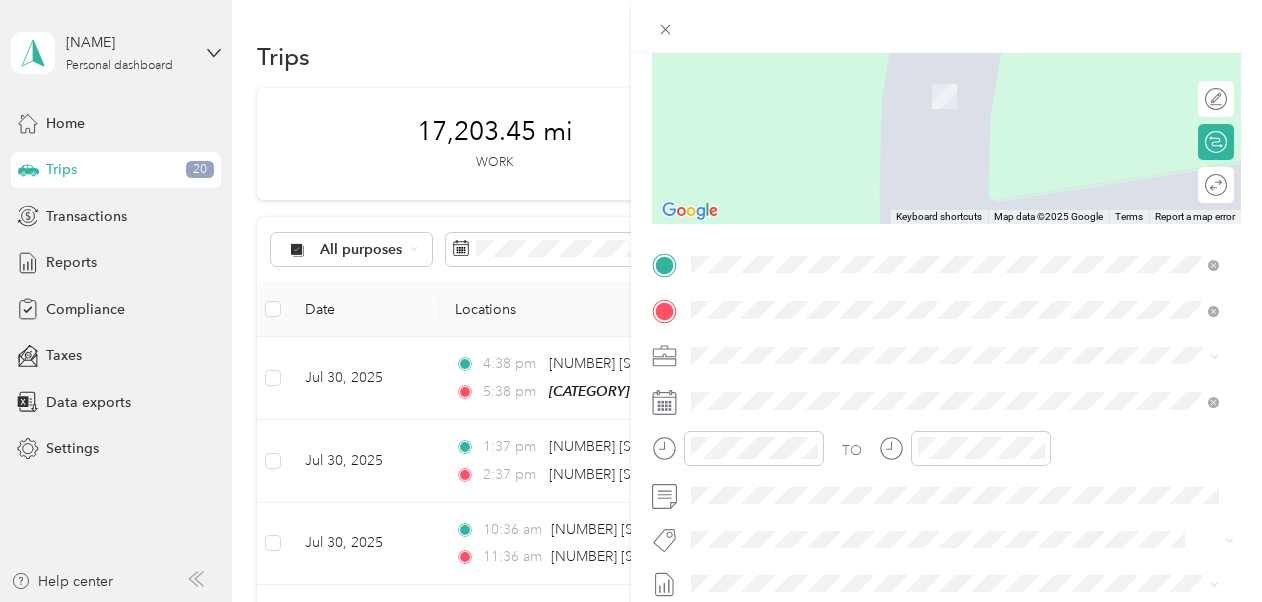 click on "[NUMBER] [STREET]
[CITY], [STATE] [POSTAL_CODE], [COUNTRY]" at bounding box center [873, 74] 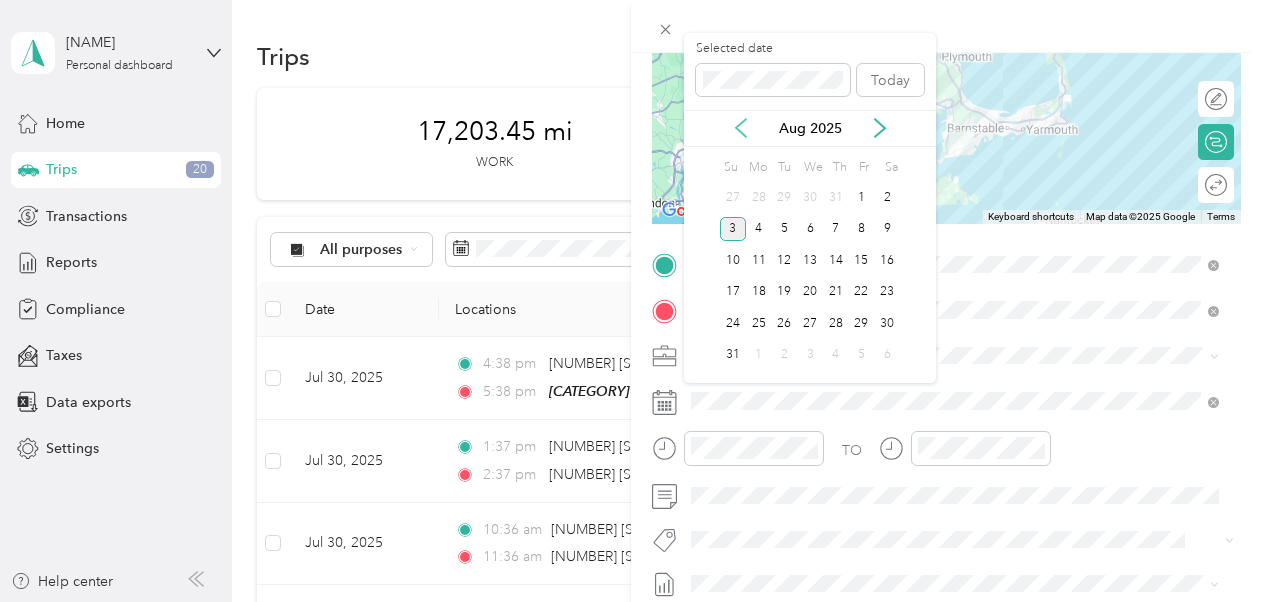 click 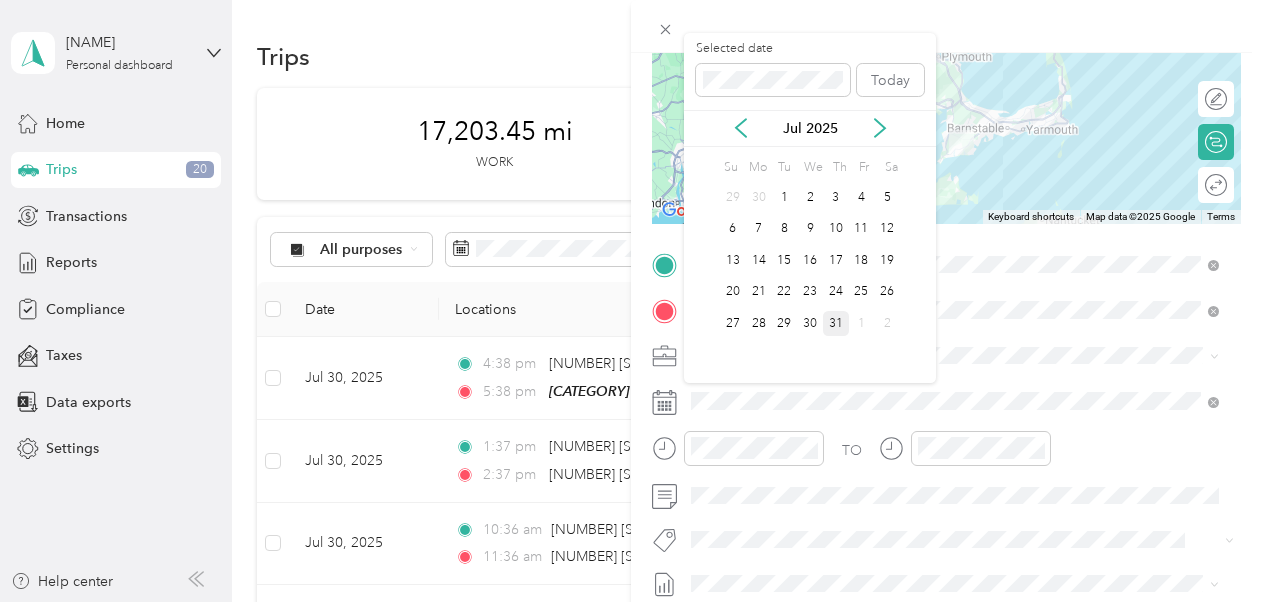 click on "31" at bounding box center (836, 323) 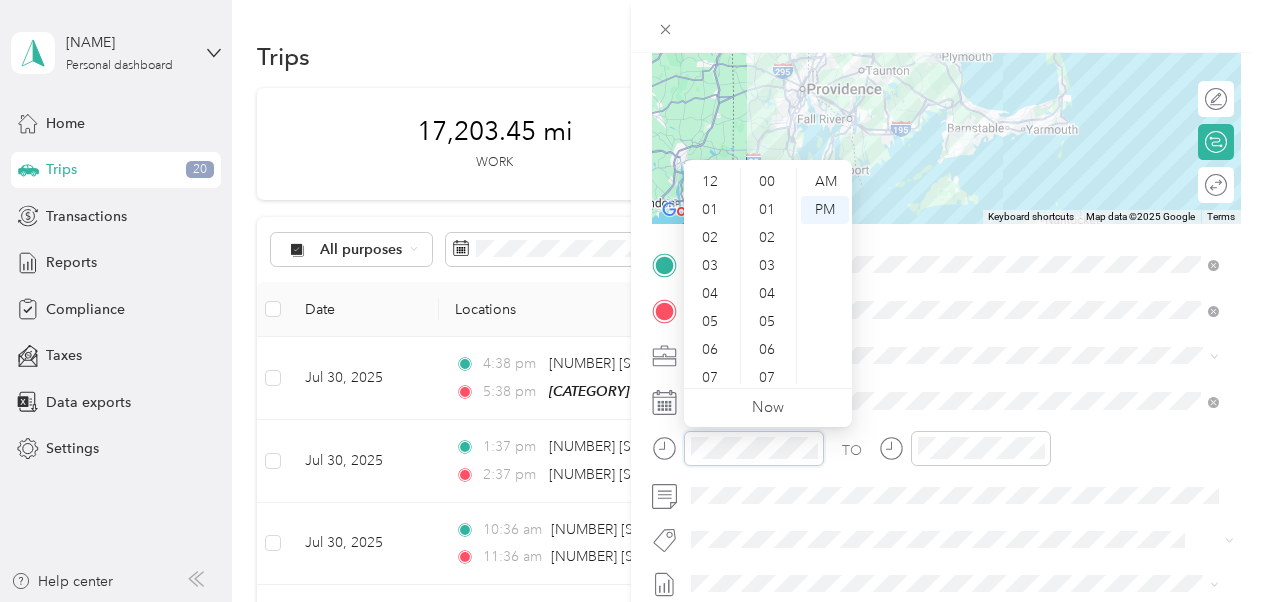 scroll, scrollTop: 1120, scrollLeft: 0, axis: vertical 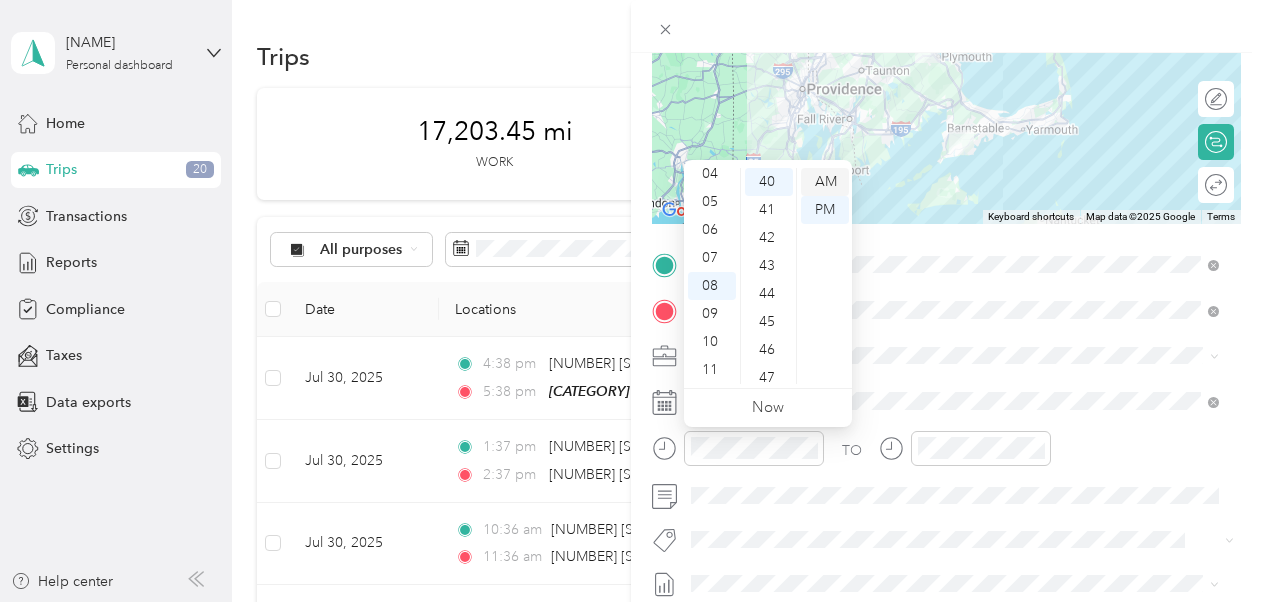 click on "AM" at bounding box center [825, 182] 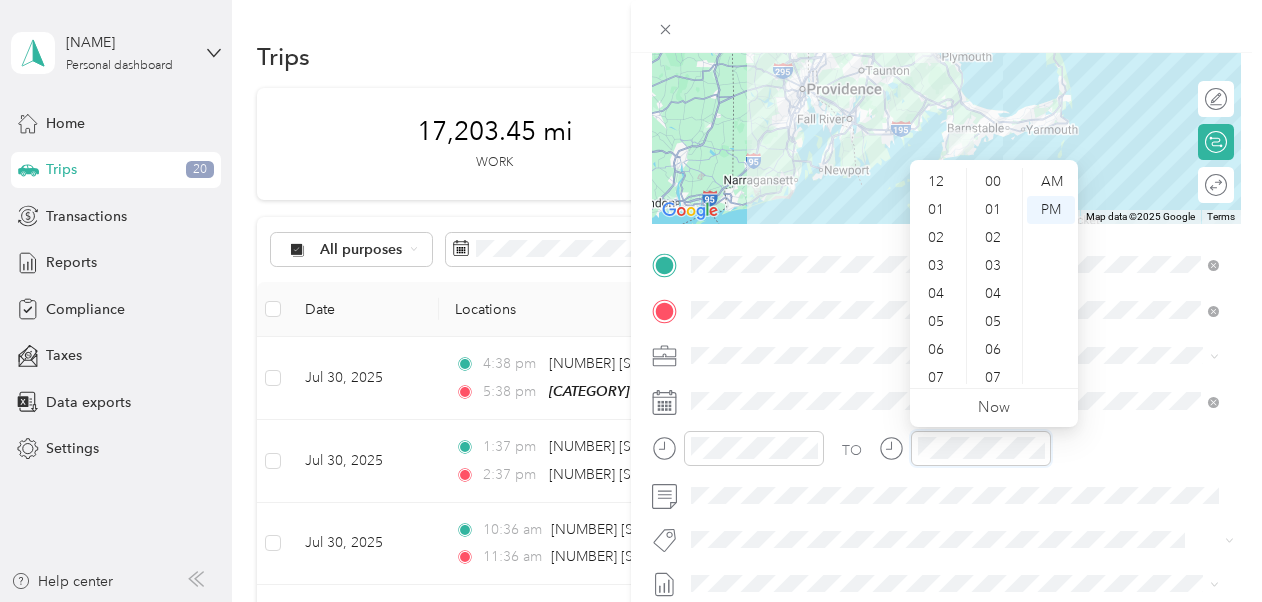 scroll, scrollTop: 1120, scrollLeft: 0, axis: vertical 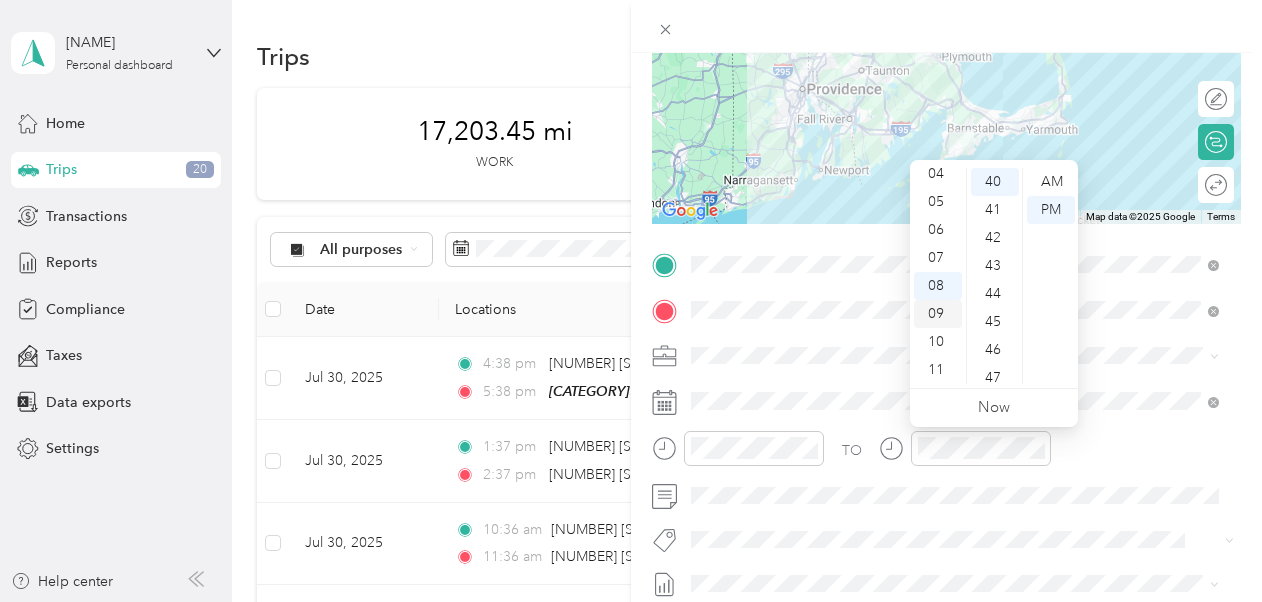 click on "09" at bounding box center (938, 314) 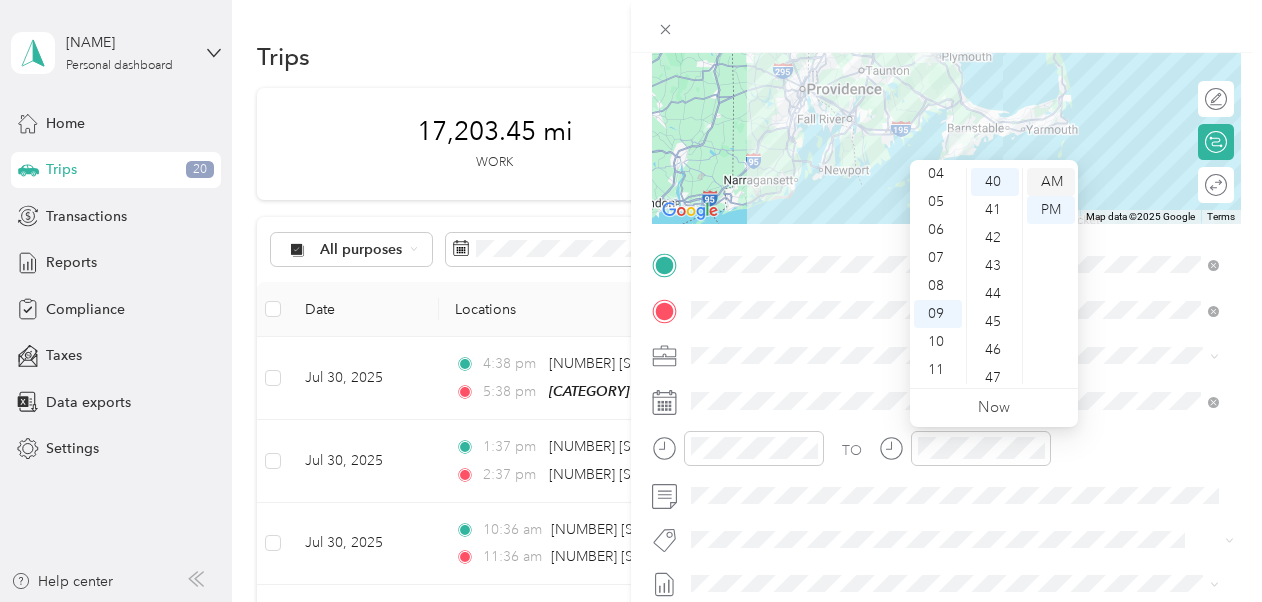 click on "AM" at bounding box center (1051, 182) 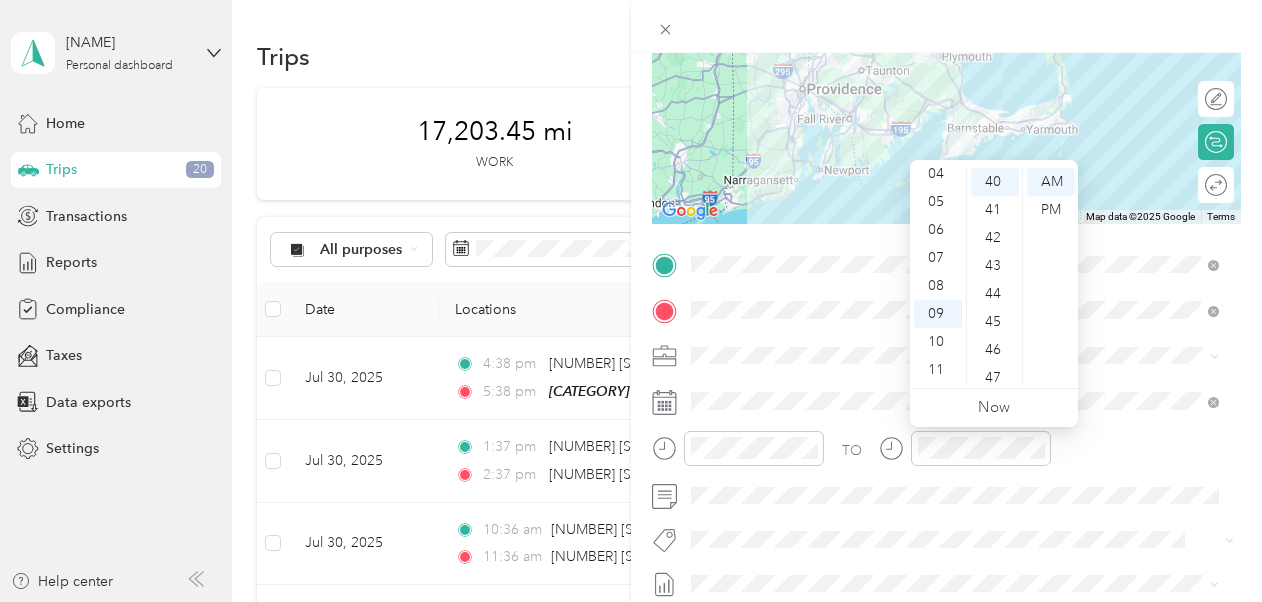 click on "TO" at bounding box center [946, 455] 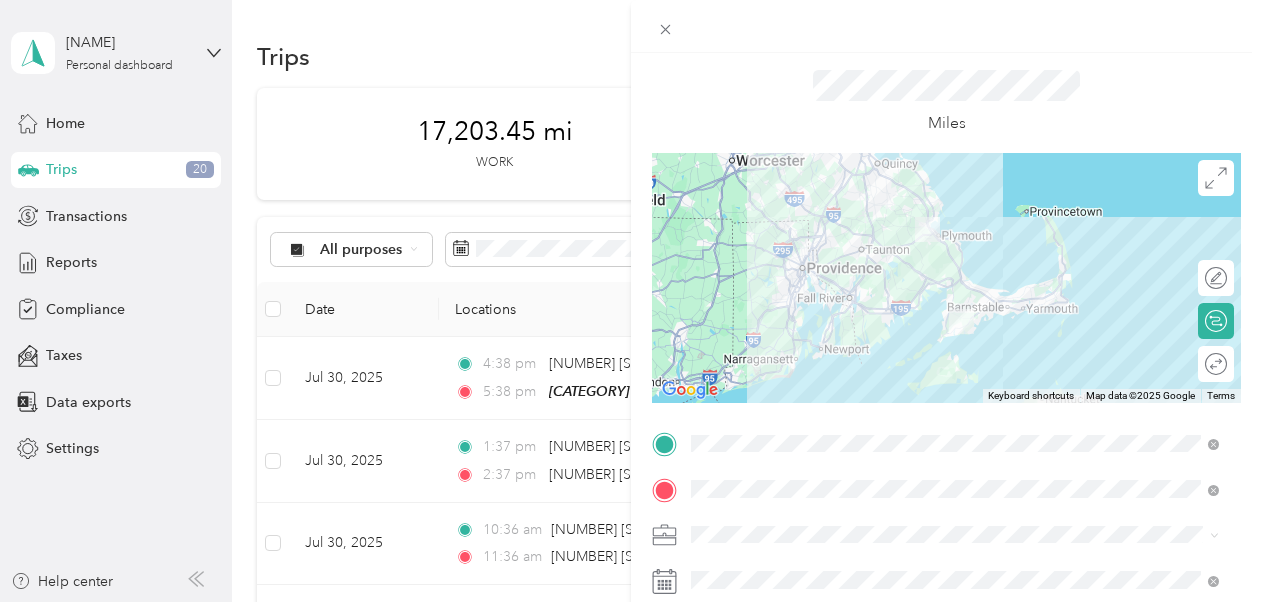 scroll, scrollTop: 49, scrollLeft: 0, axis: vertical 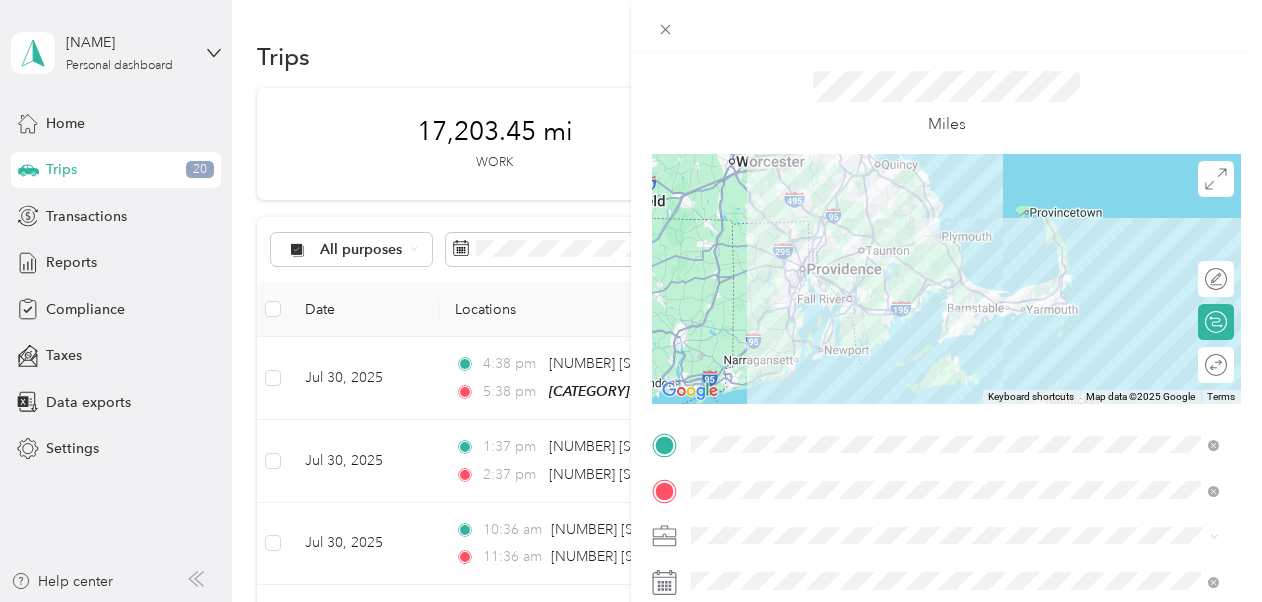 click at bounding box center [946, 279] 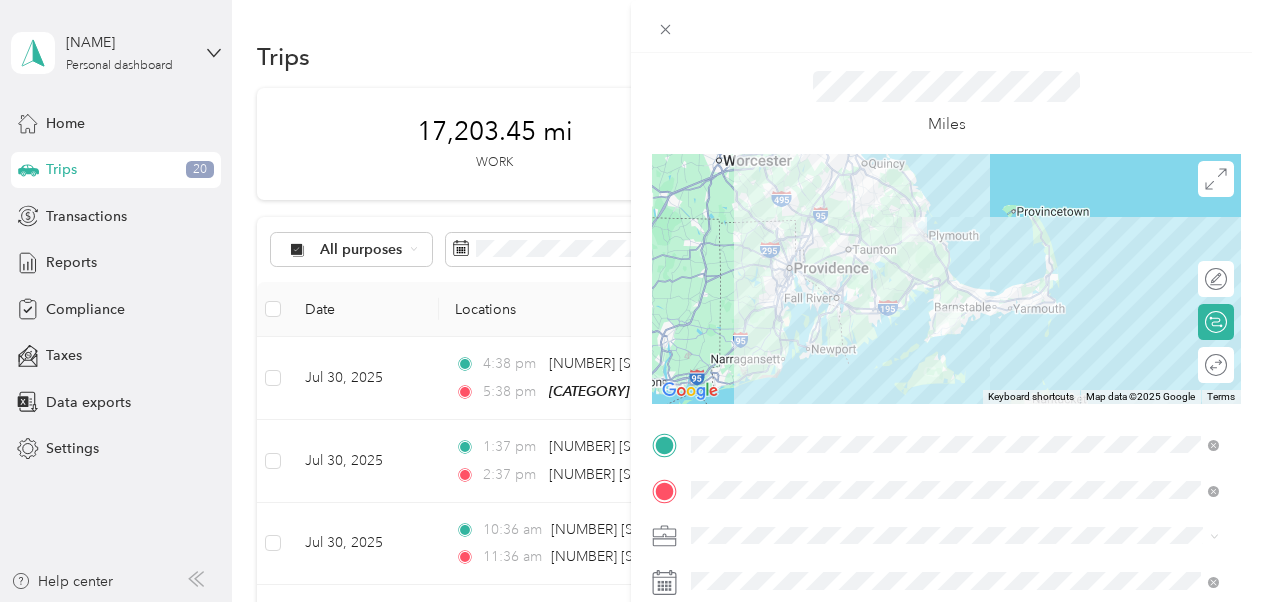 scroll, scrollTop: 0, scrollLeft: 0, axis: both 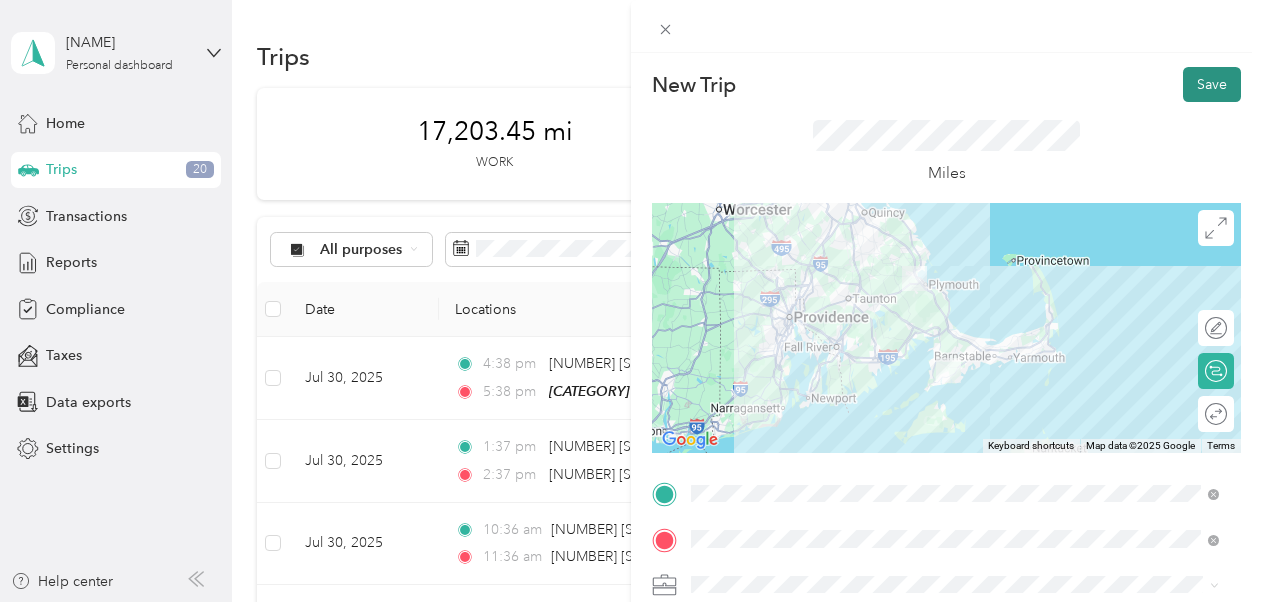click on "Save" at bounding box center (1212, 84) 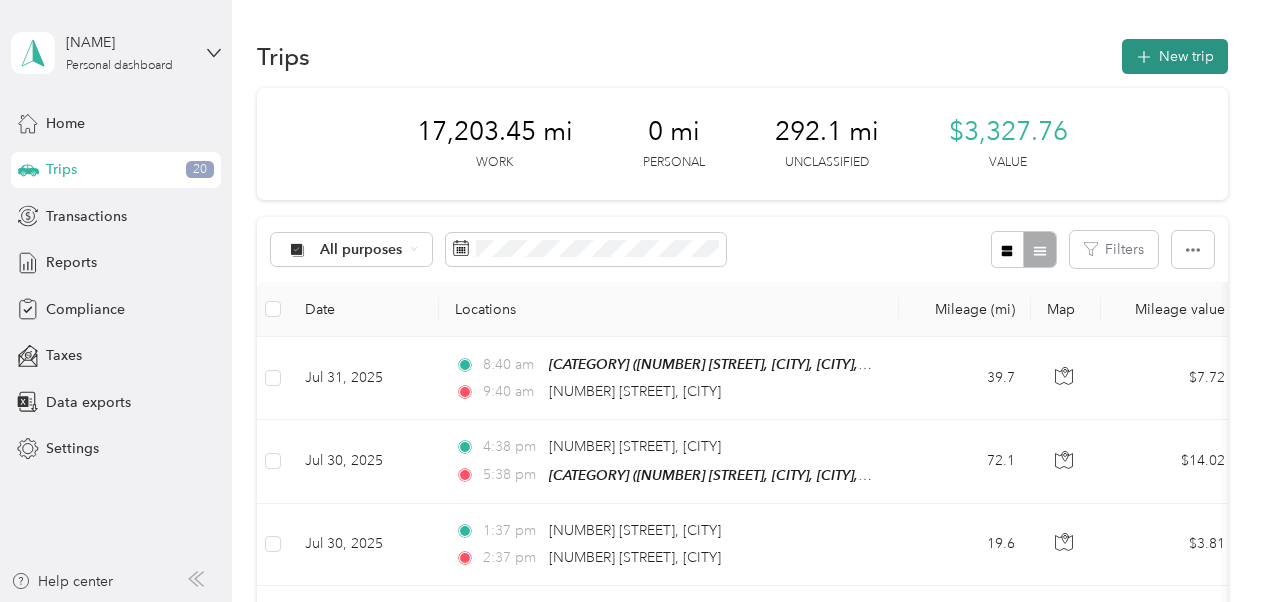click on "New trip" at bounding box center (1175, 56) 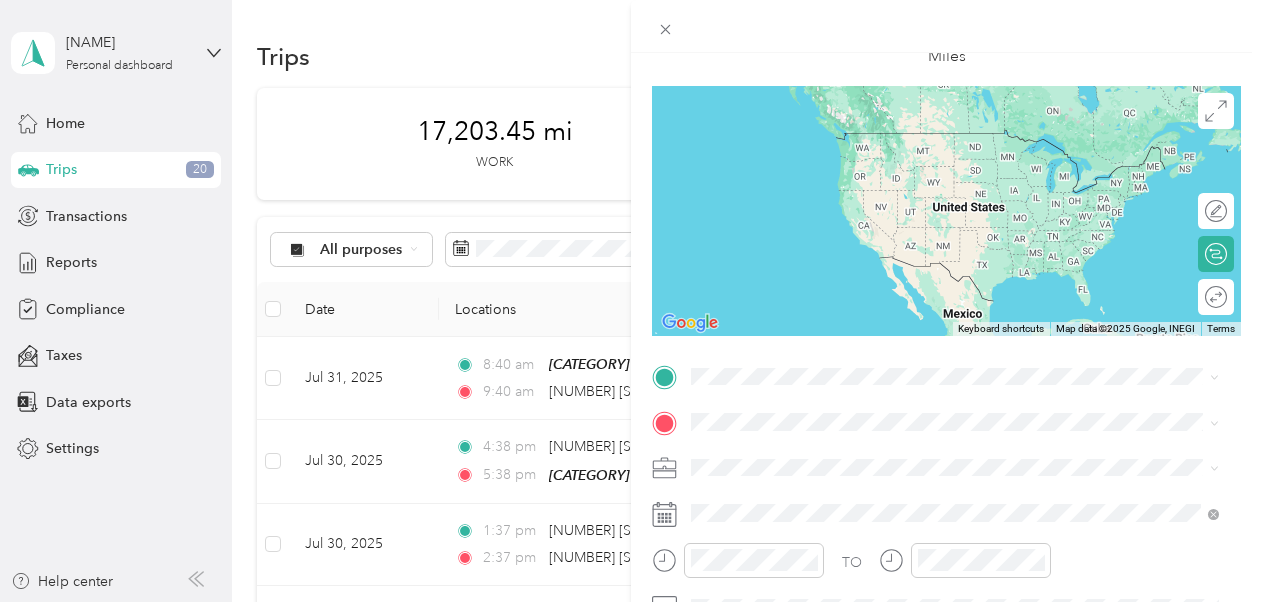 scroll, scrollTop: 124, scrollLeft: 0, axis: vertical 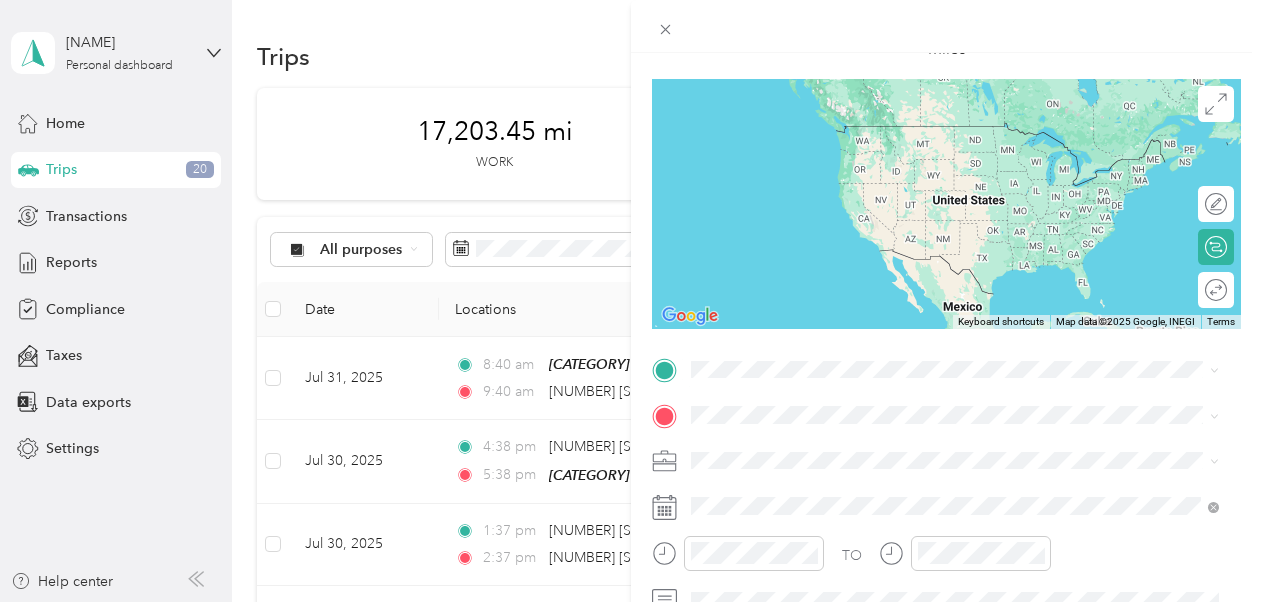 click on "[NUMBER] [STREET]
[CITY], [STATE] [POSTAL_CODE], [COUNTRY]" at bounding box center (955, 131) 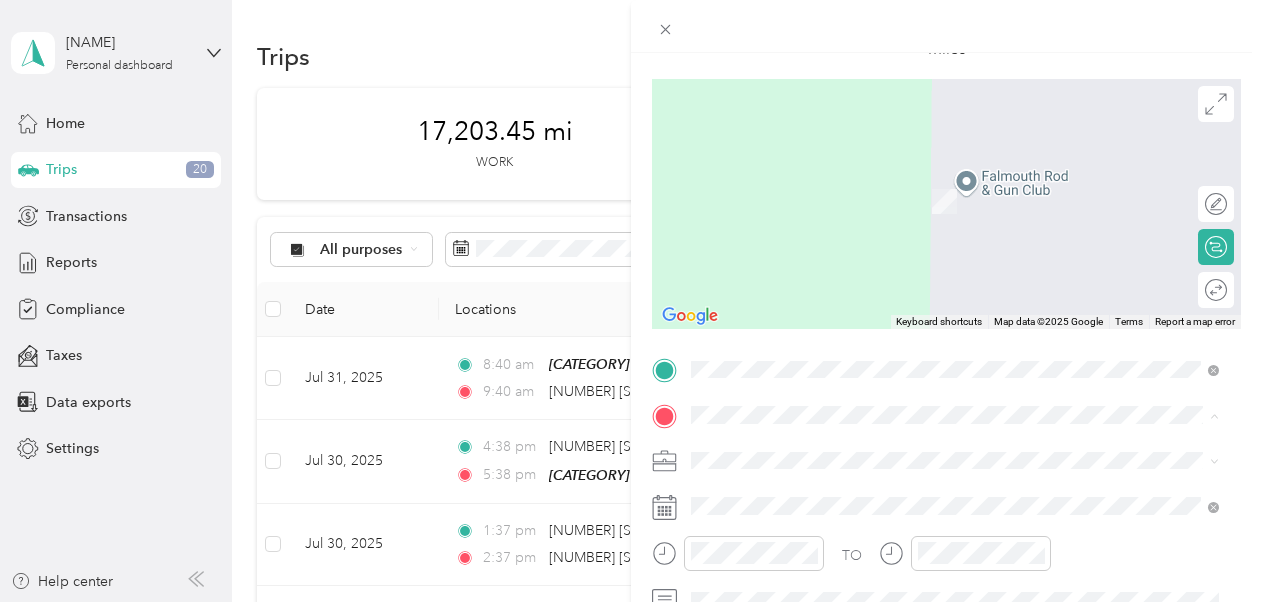 click on "[AREA] [NUMBER] [STREET], [CITY], [POSTAL_CODE], [CITY], [STATE], [COUNTRY]" at bounding box center [965, 191] 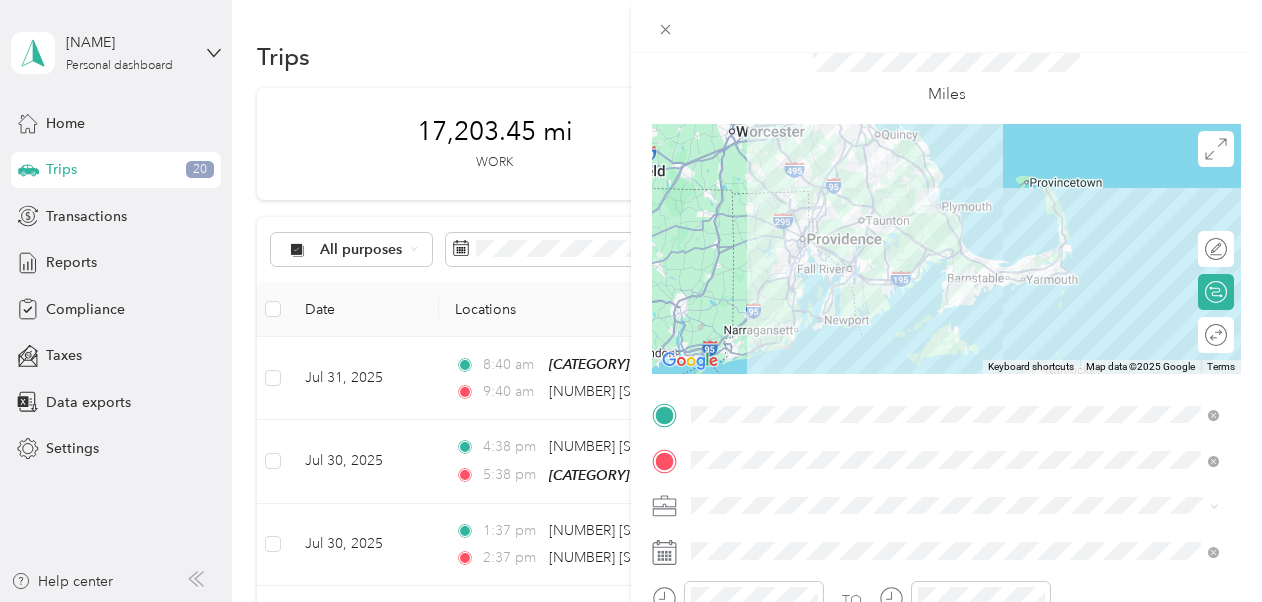 scroll, scrollTop: 78, scrollLeft: 0, axis: vertical 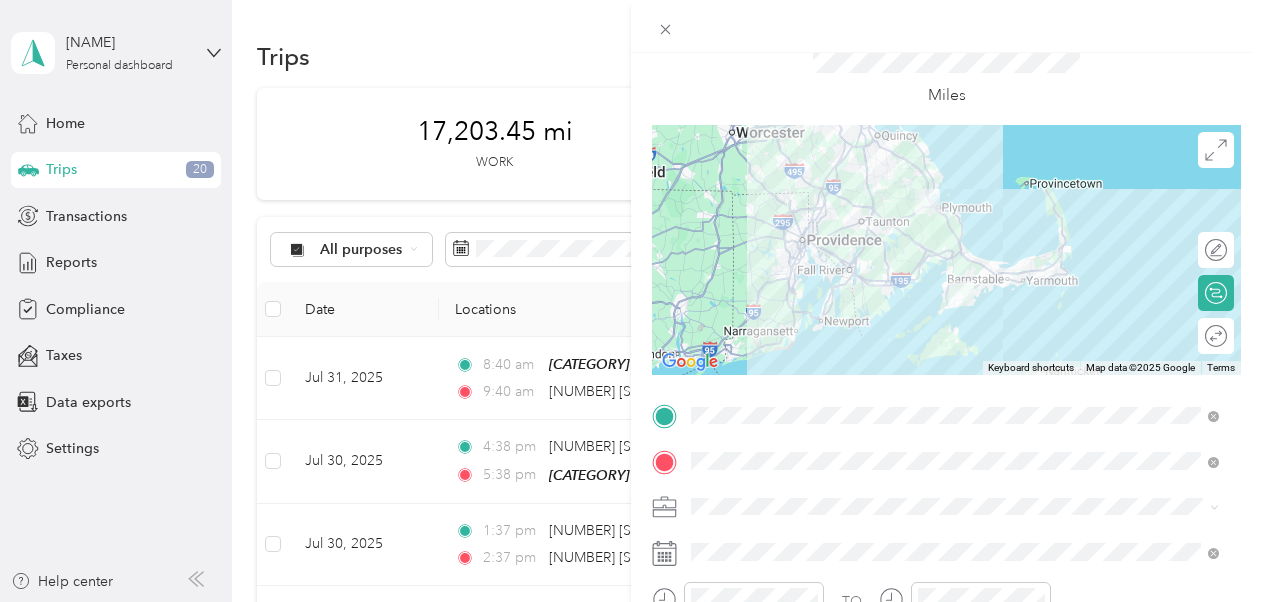 click at bounding box center [946, 250] 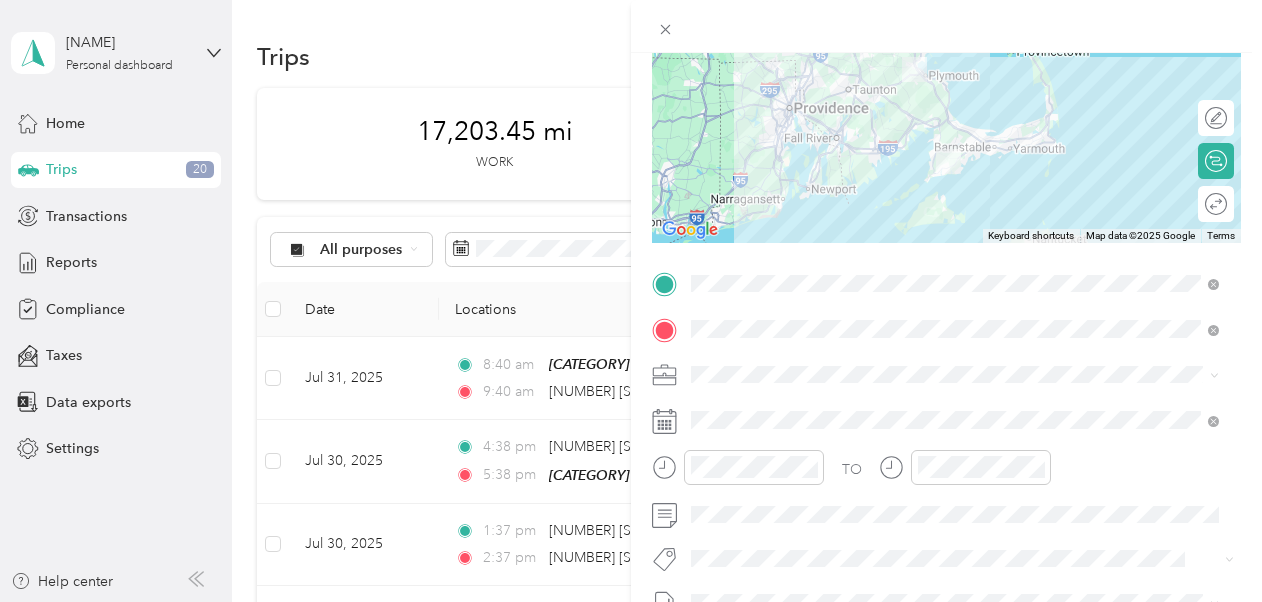 scroll, scrollTop: 209, scrollLeft: 0, axis: vertical 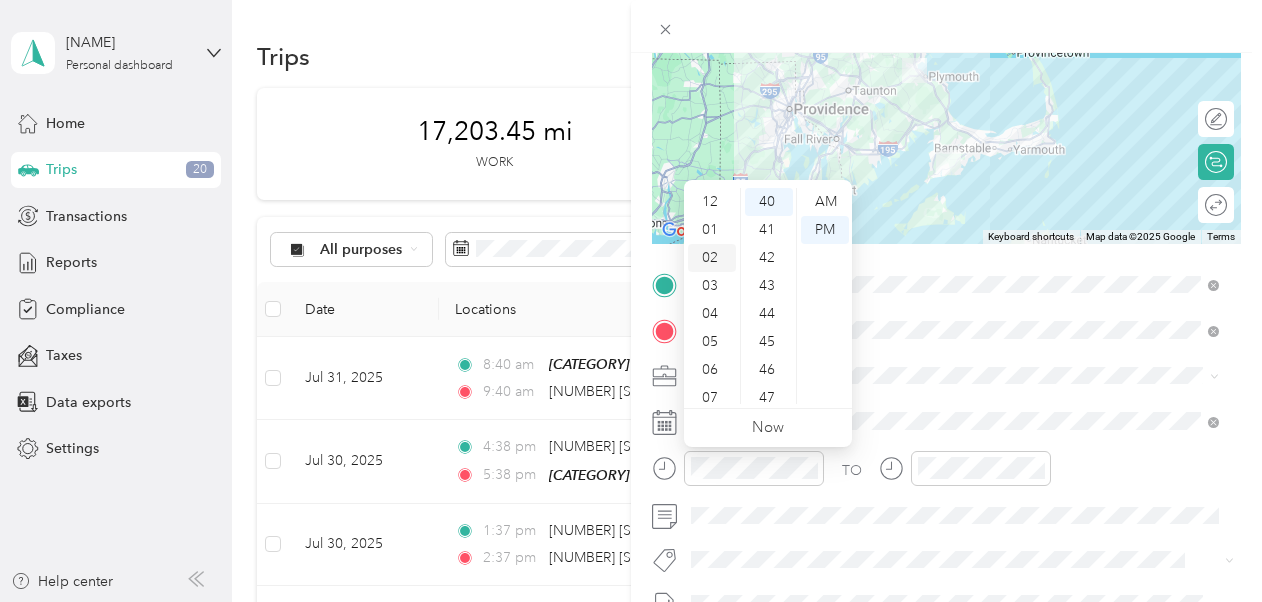 click on "02" at bounding box center (712, 258) 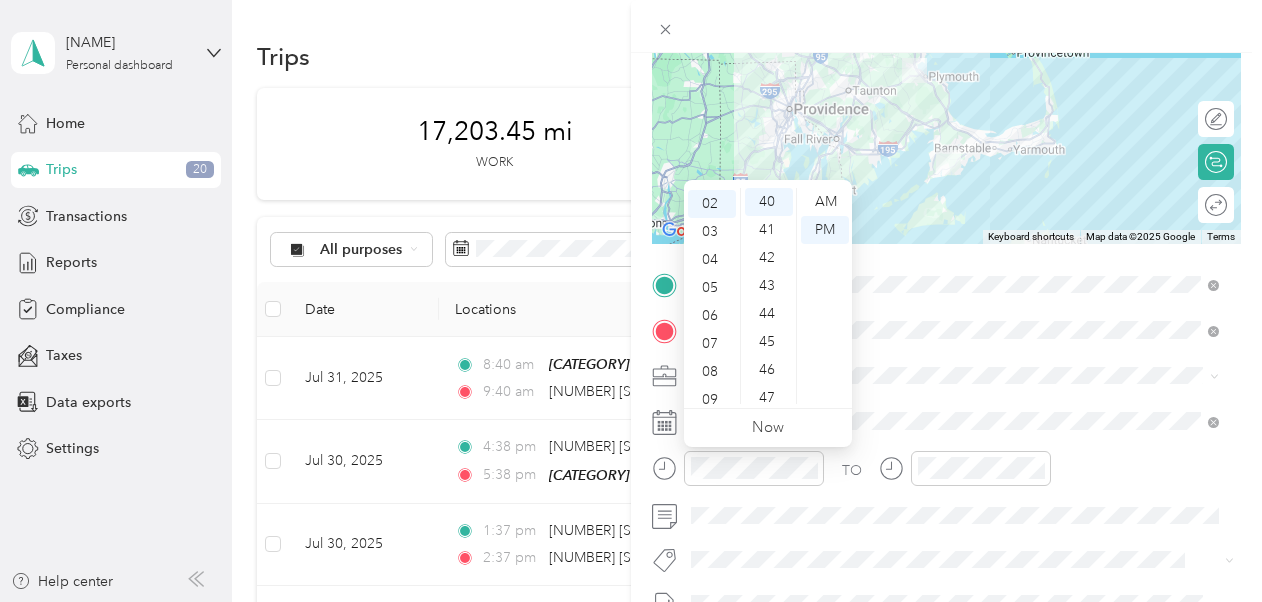 scroll, scrollTop: 56, scrollLeft: 0, axis: vertical 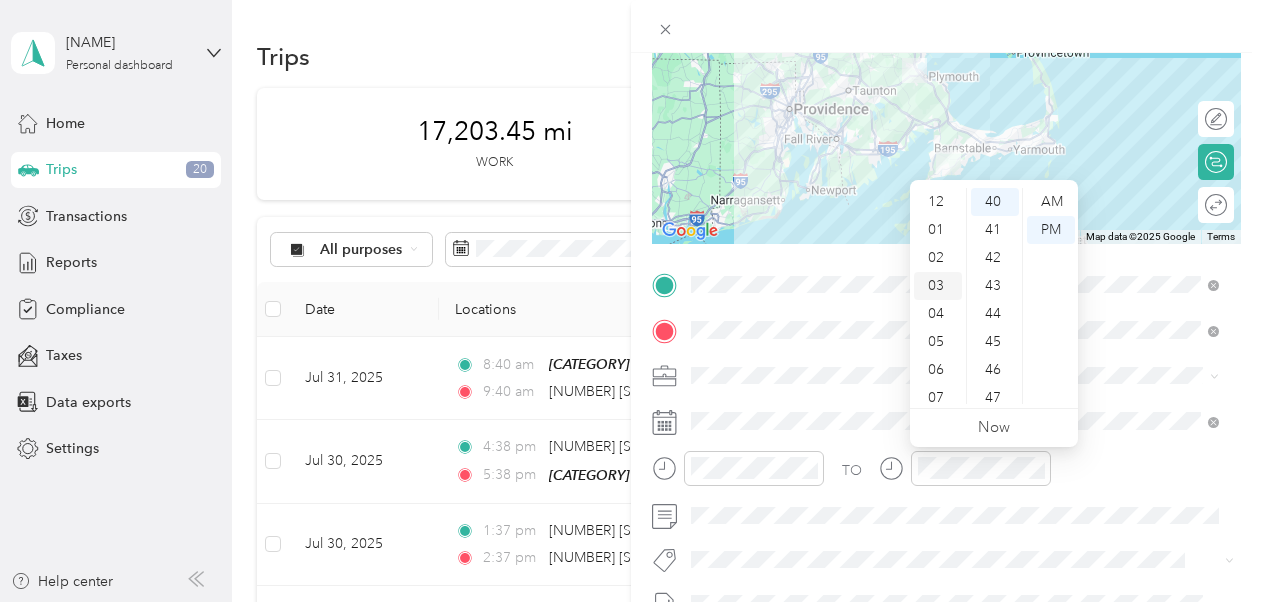 click on "03" at bounding box center (938, 286) 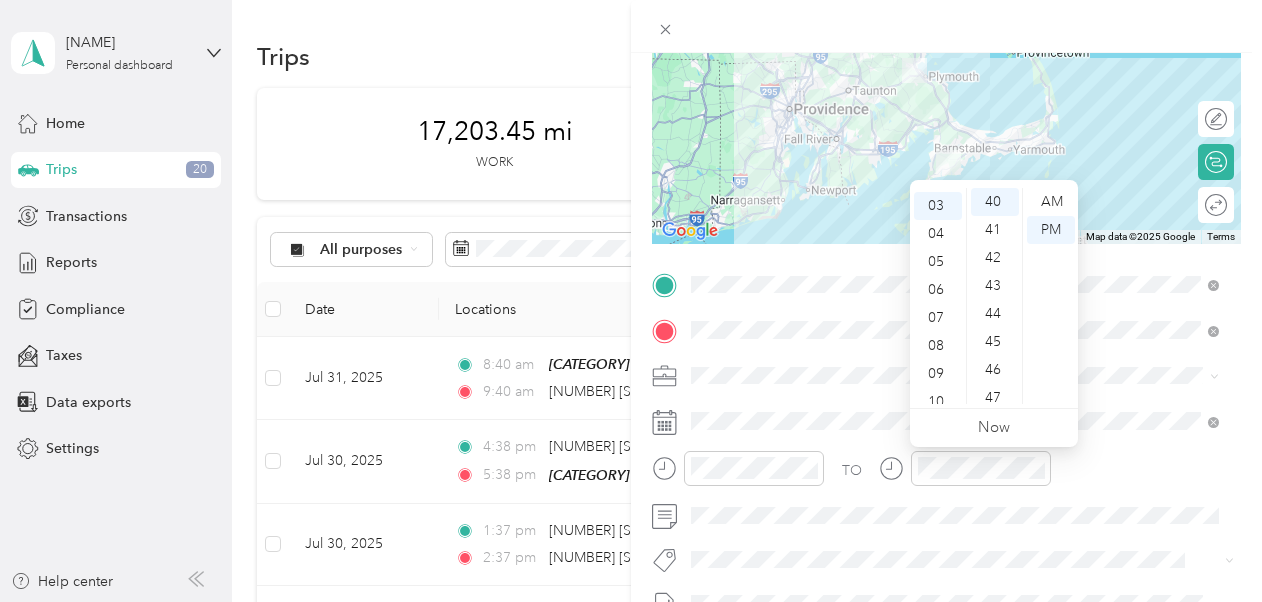 scroll, scrollTop: 84, scrollLeft: 0, axis: vertical 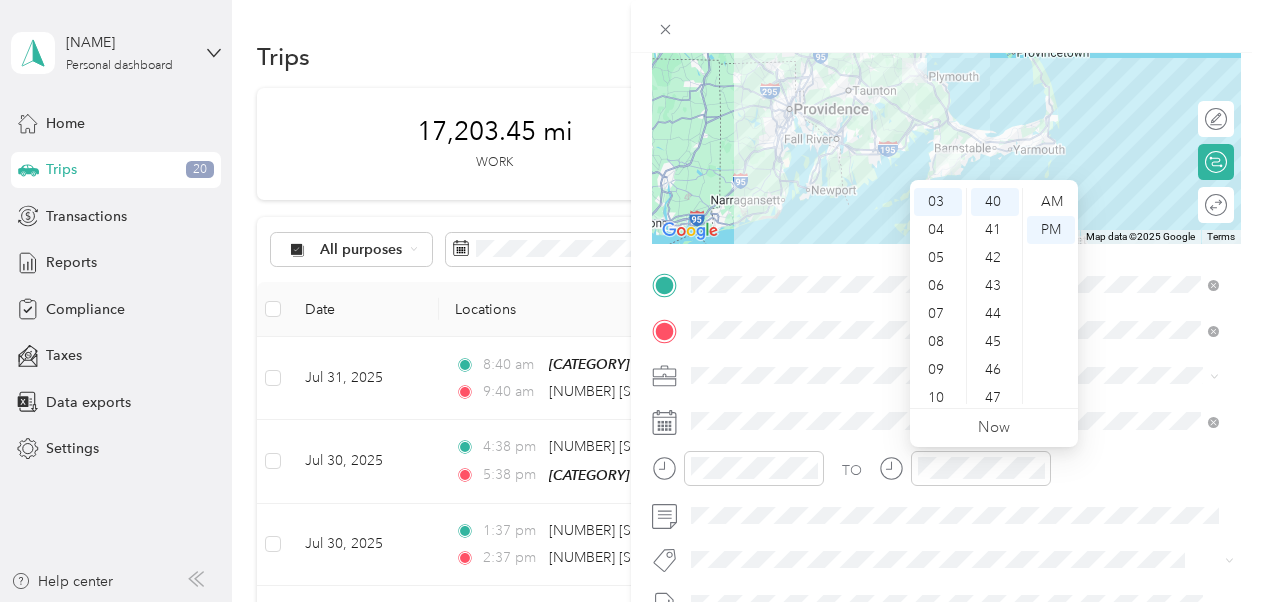 click on "TO" at bounding box center (946, 475) 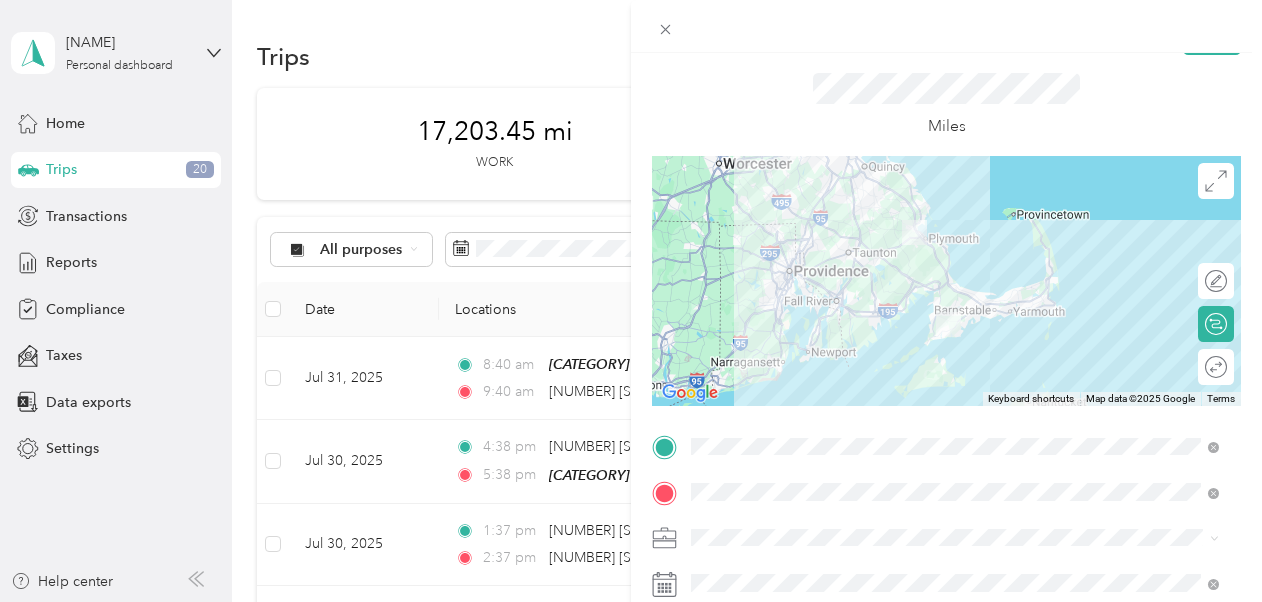scroll, scrollTop: 0, scrollLeft: 0, axis: both 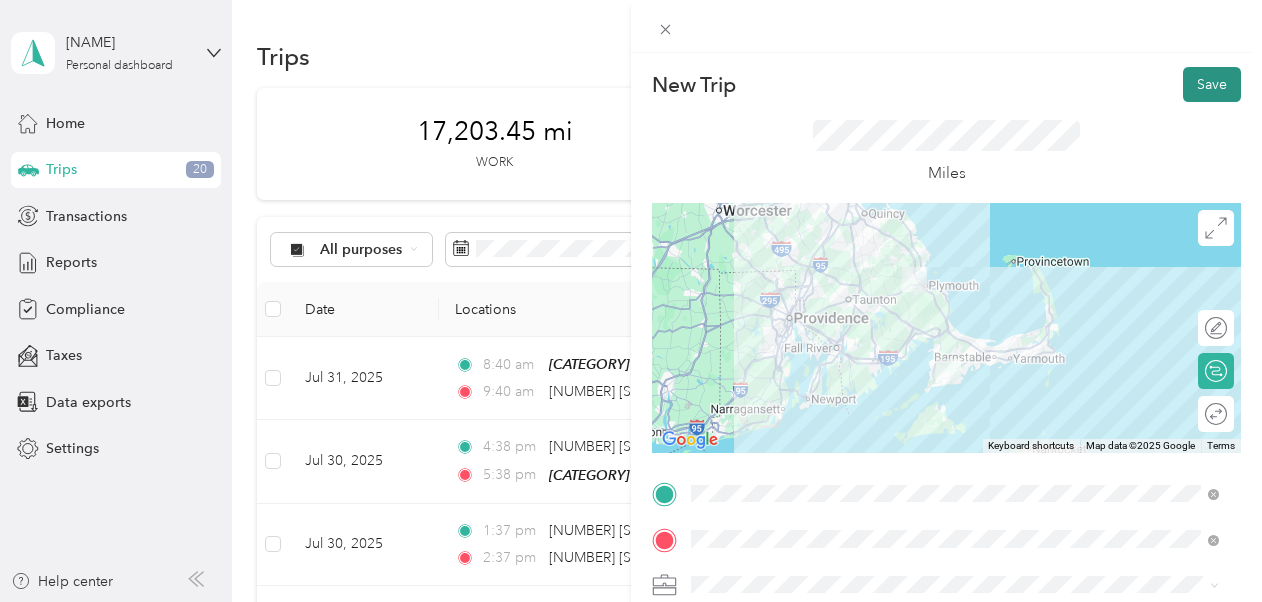 click on "Save" at bounding box center (1212, 84) 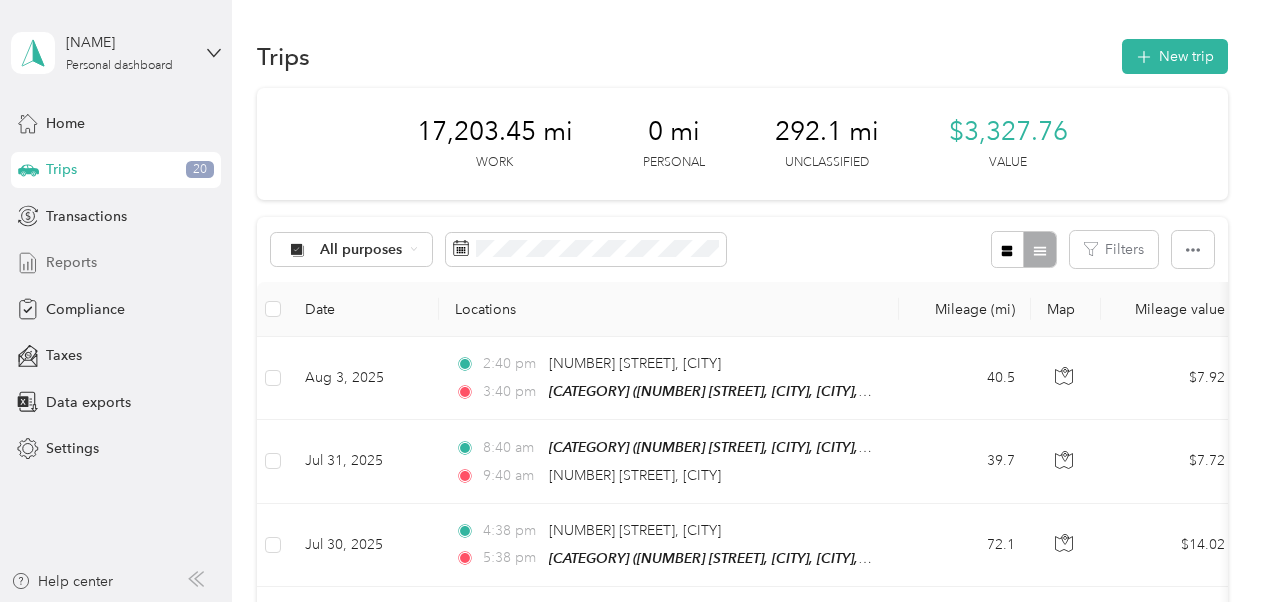click on "Reports" at bounding box center (116, 263) 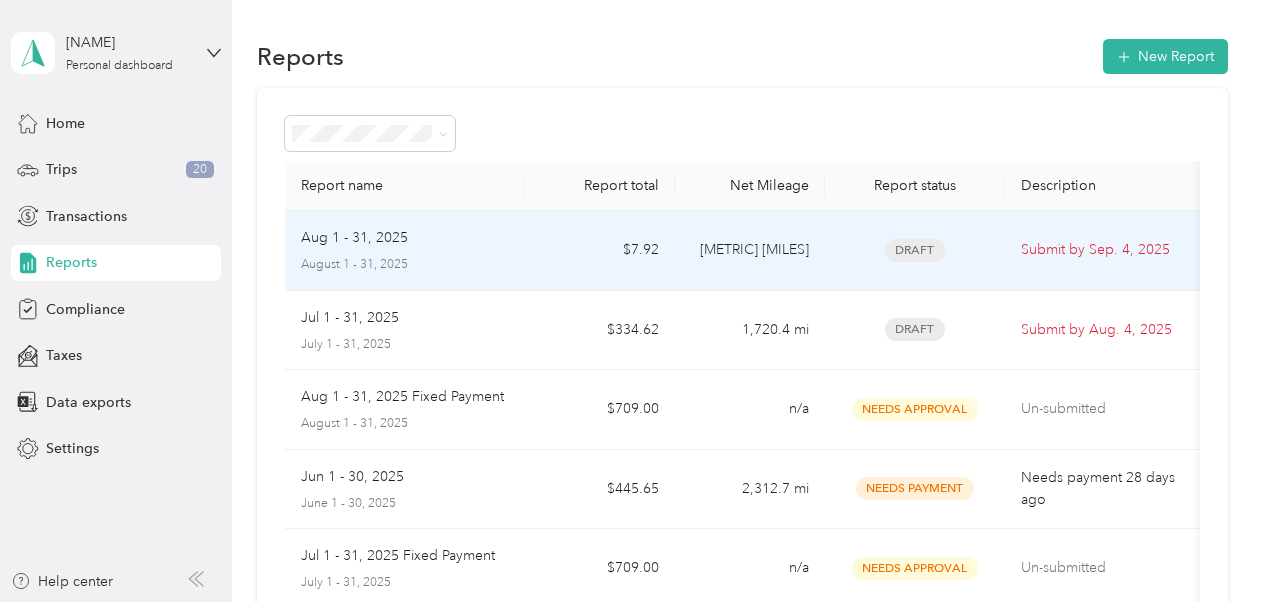 click on "August 1 - 31, 2025" at bounding box center [405, 265] 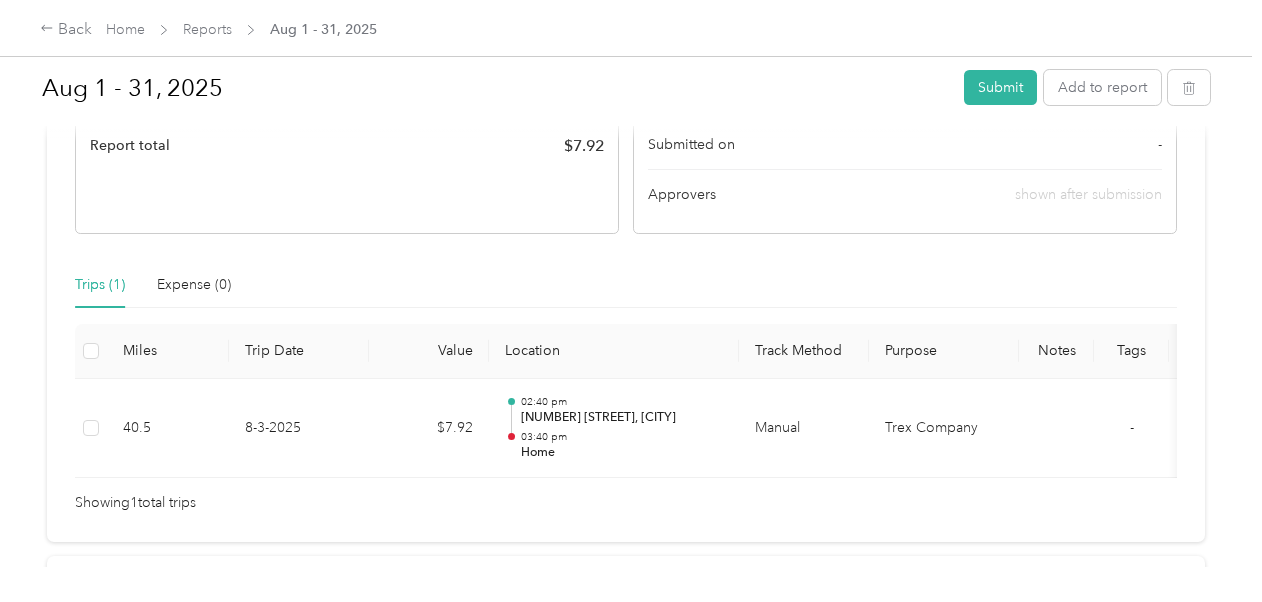 scroll, scrollTop: 334, scrollLeft: 0, axis: vertical 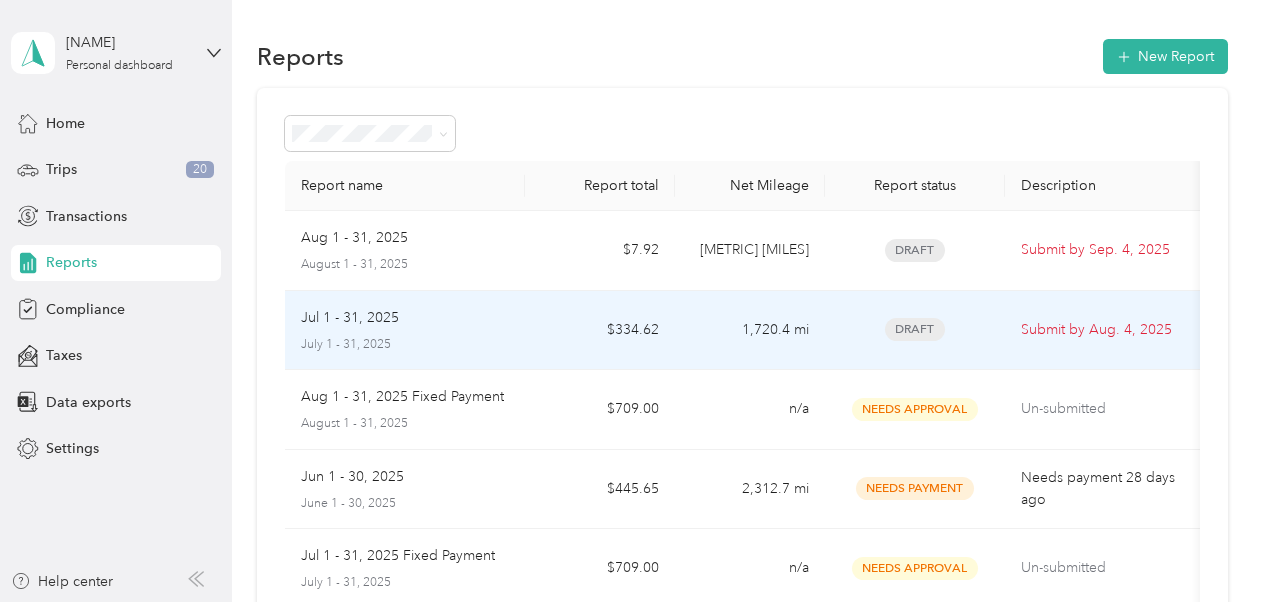 click on "July 1 - 31, 2025" at bounding box center (405, 345) 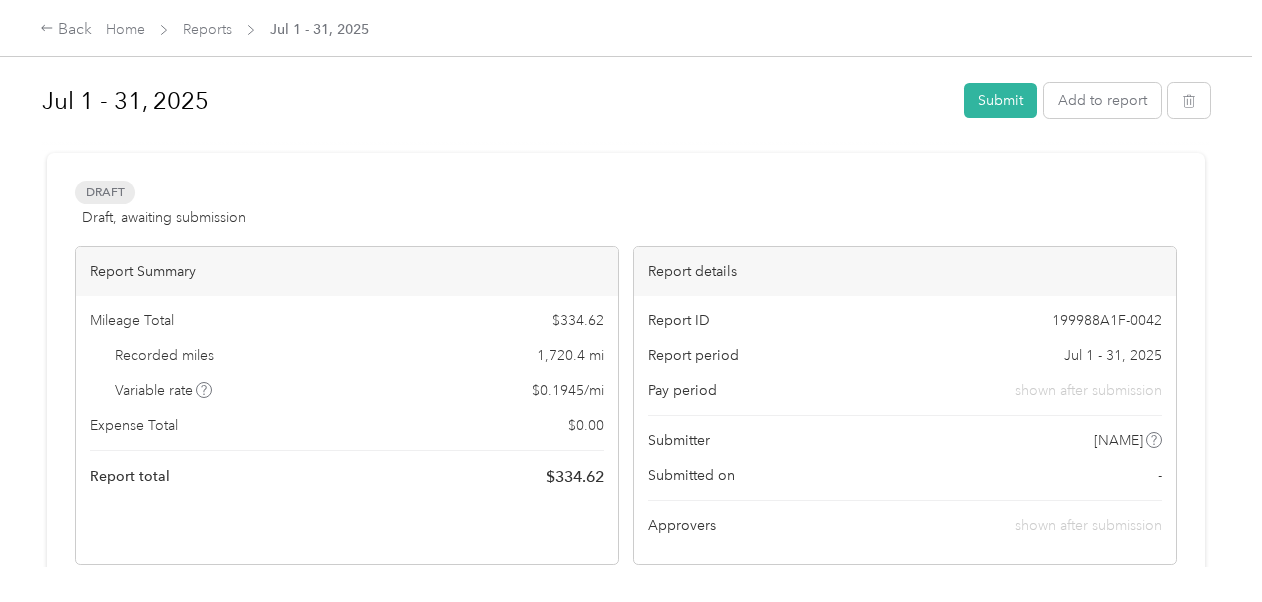 scroll, scrollTop: 0, scrollLeft: 0, axis: both 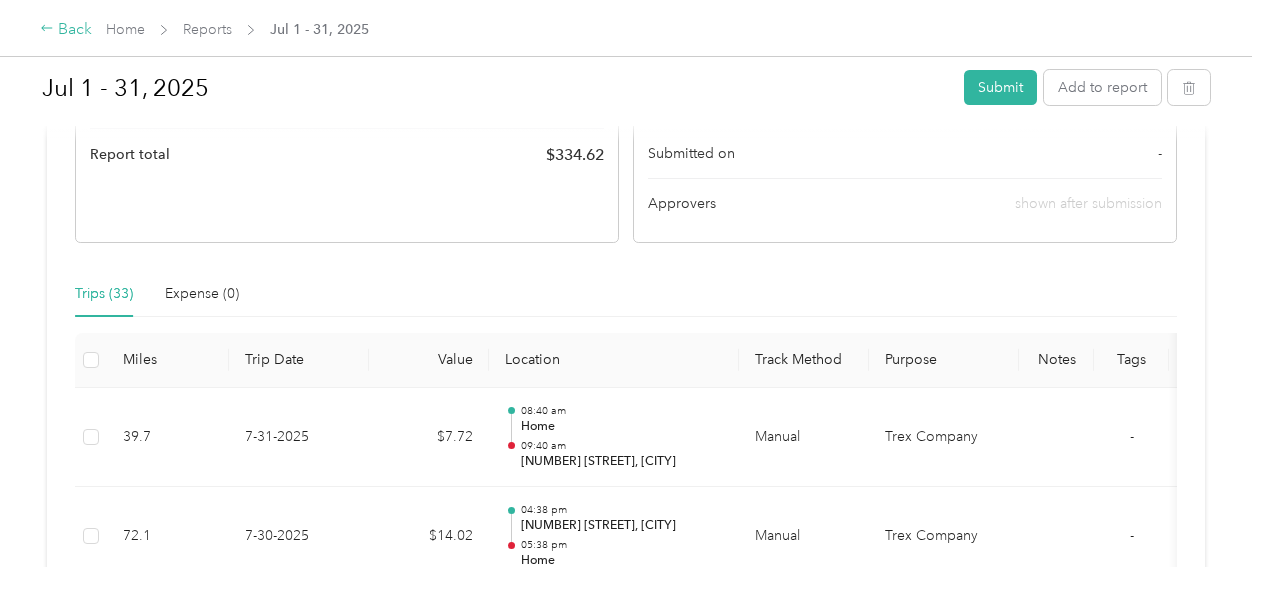 click on "Back" at bounding box center [66, 30] 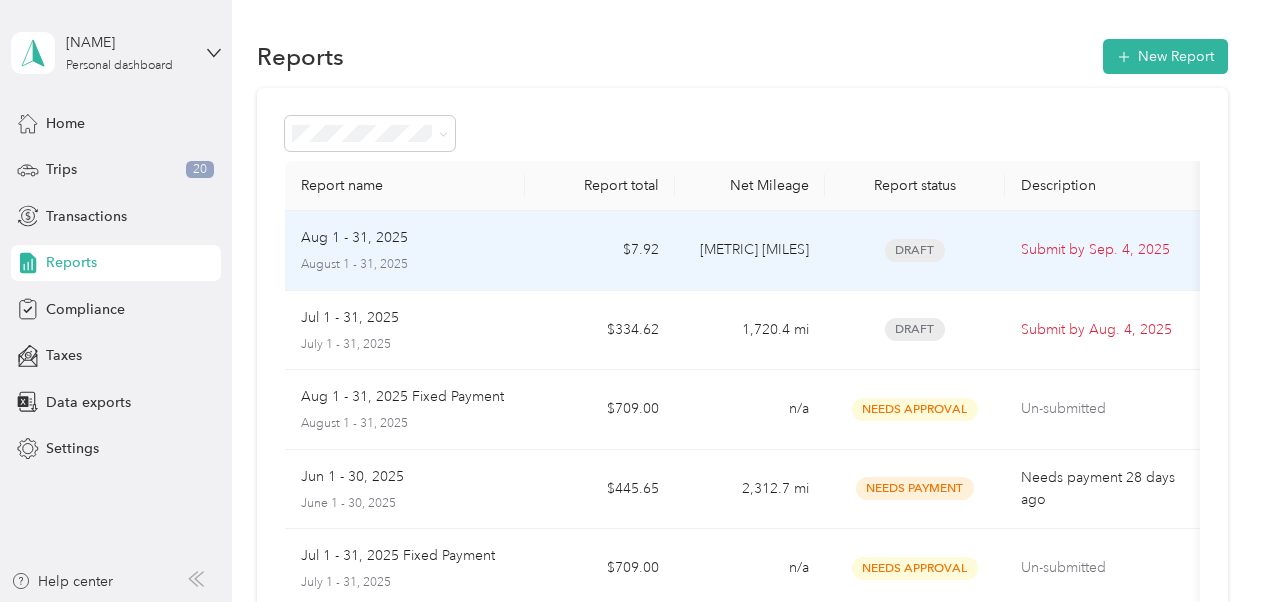 click on "August 1 - 31, 2025" at bounding box center (405, 265) 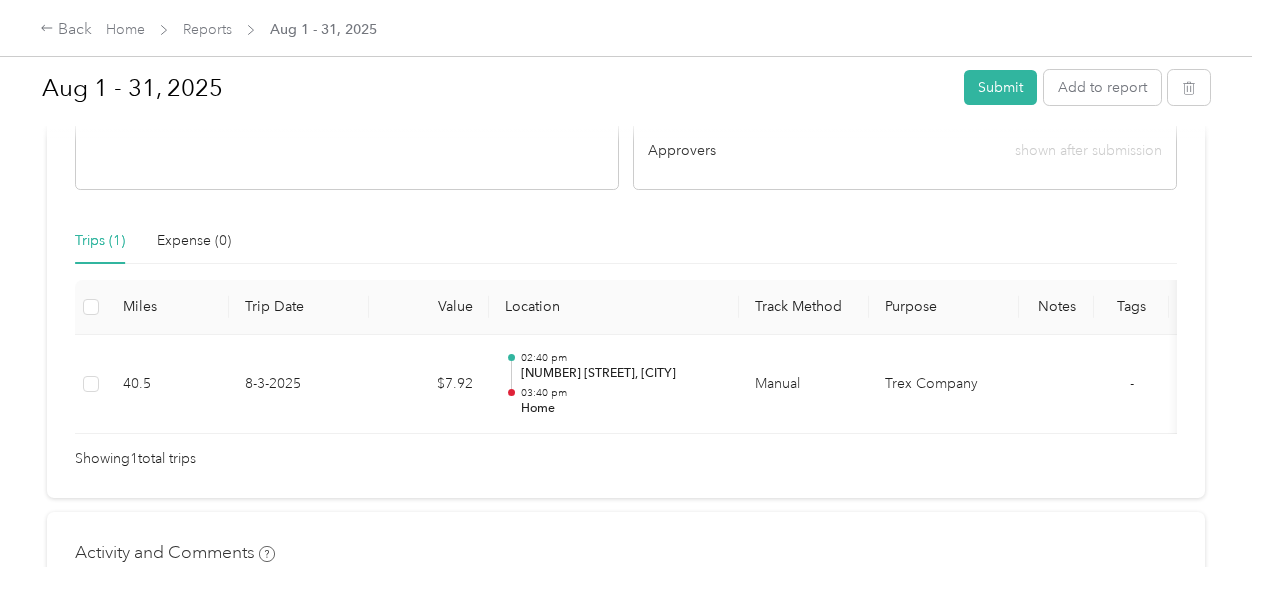 scroll, scrollTop: 376, scrollLeft: 0, axis: vertical 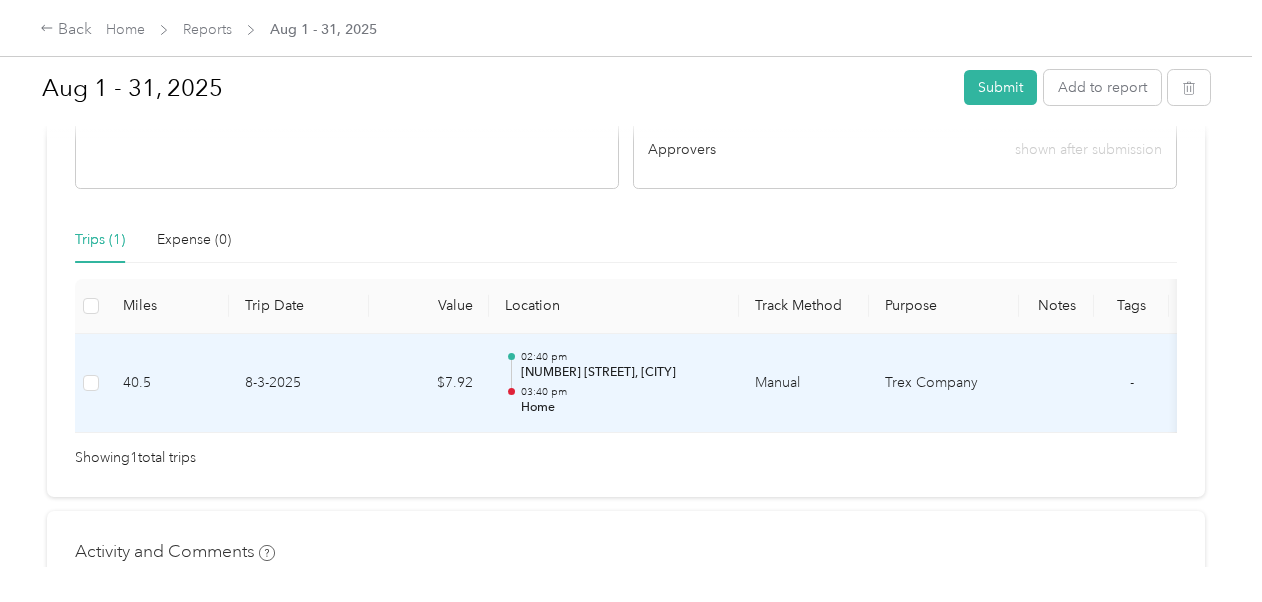 click on "$7.92" at bounding box center (429, 384) 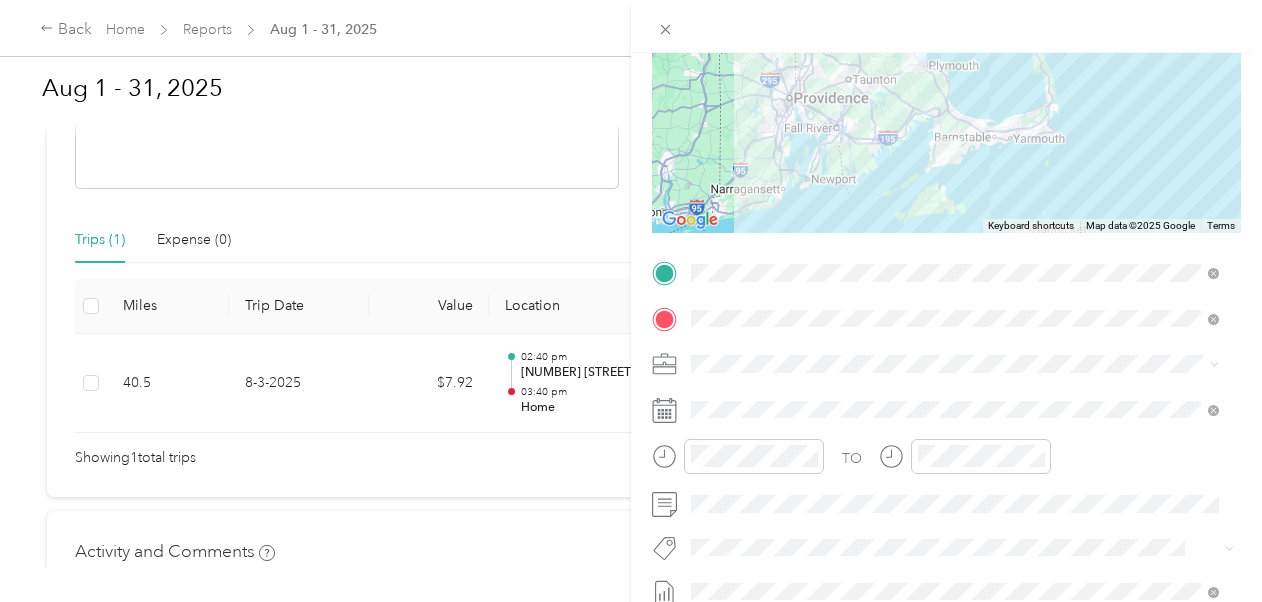 scroll, scrollTop: 222, scrollLeft: 0, axis: vertical 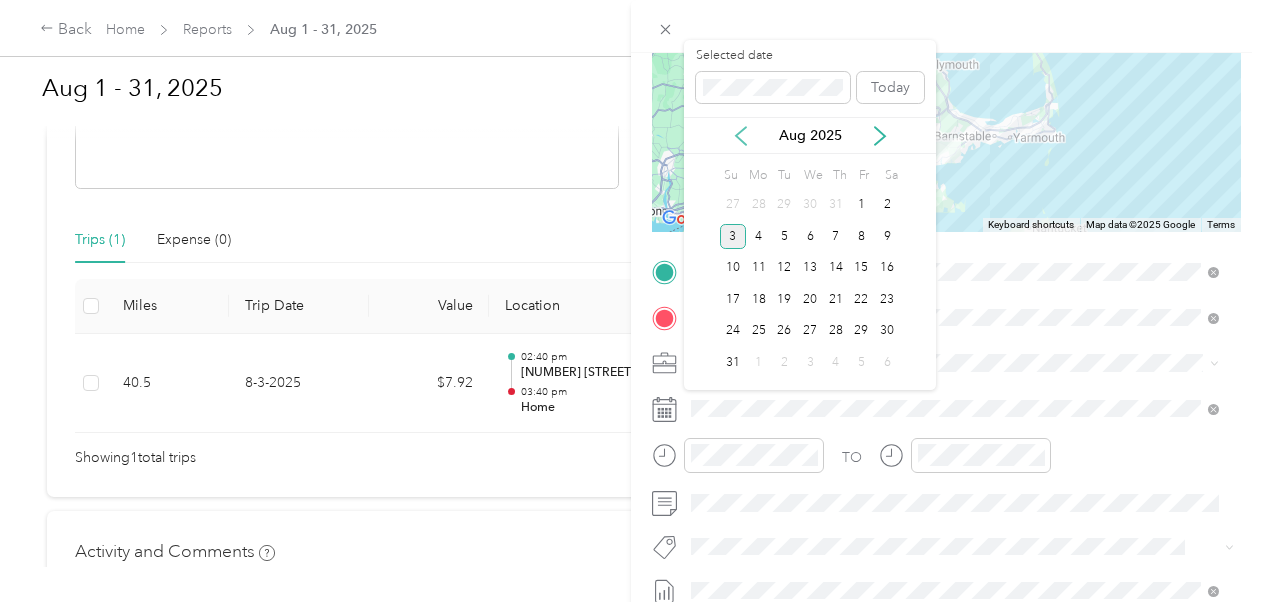 click 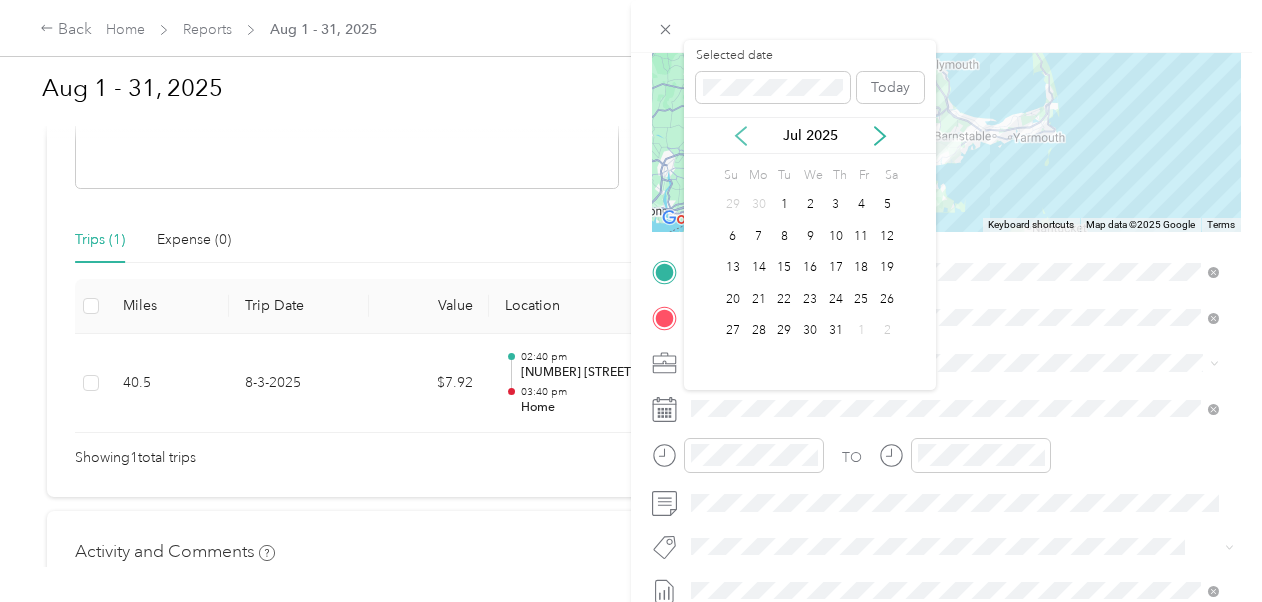 click 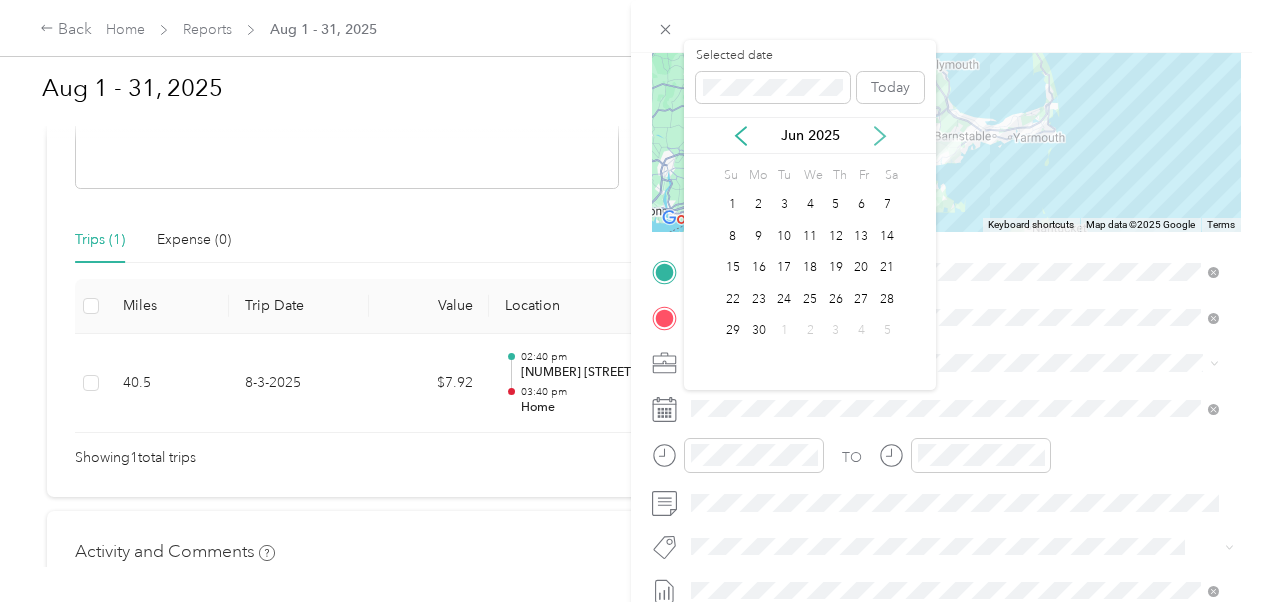 click 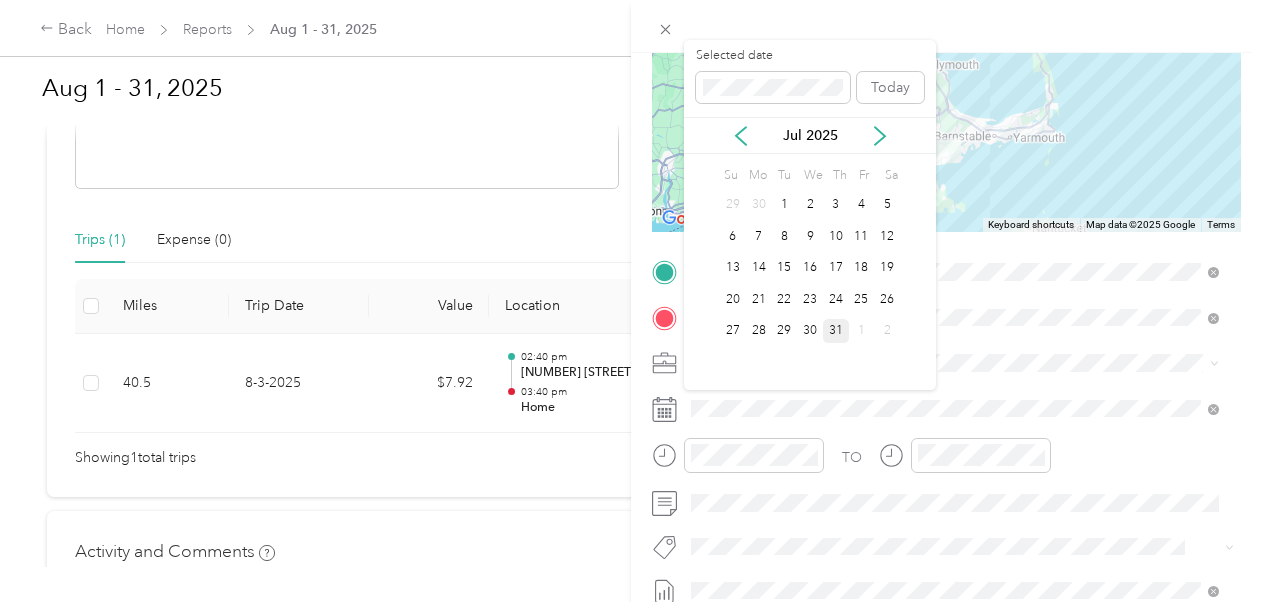 click on "31" at bounding box center [836, 331] 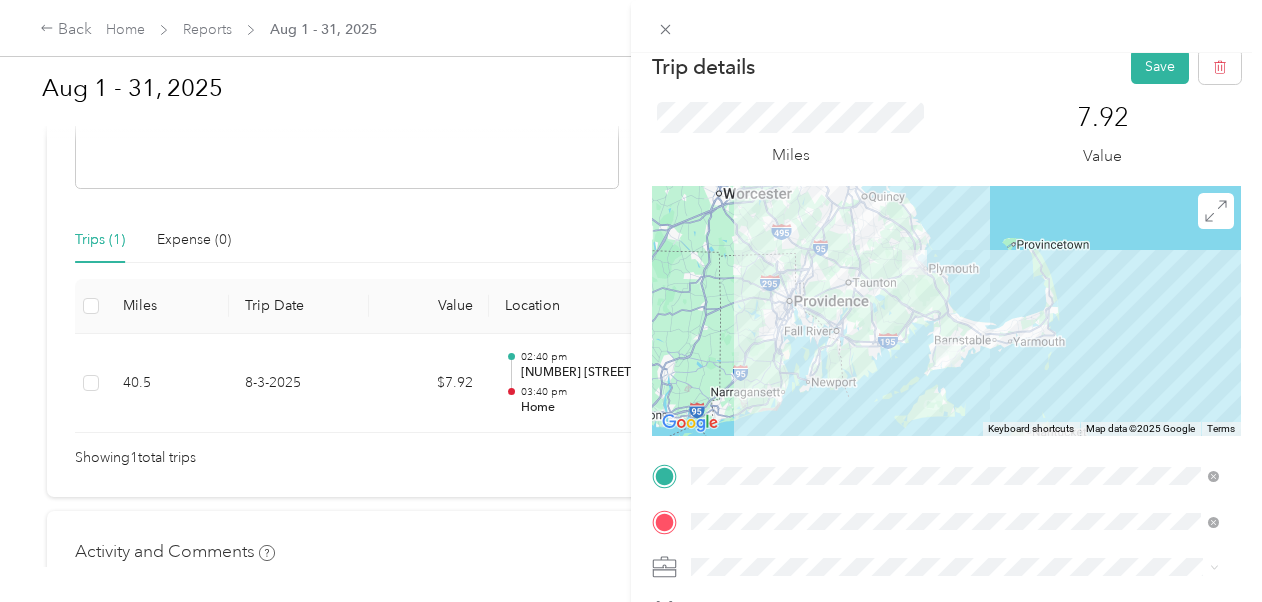 scroll, scrollTop: 0, scrollLeft: 0, axis: both 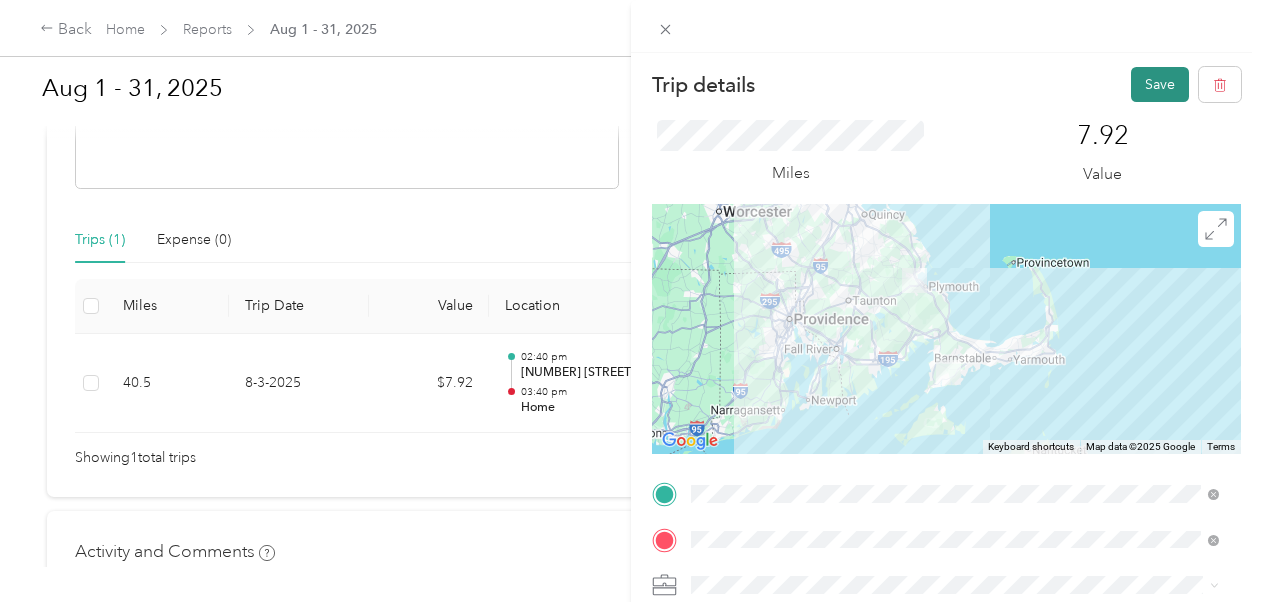 click on "Save" at bounding box center (1160, 84) 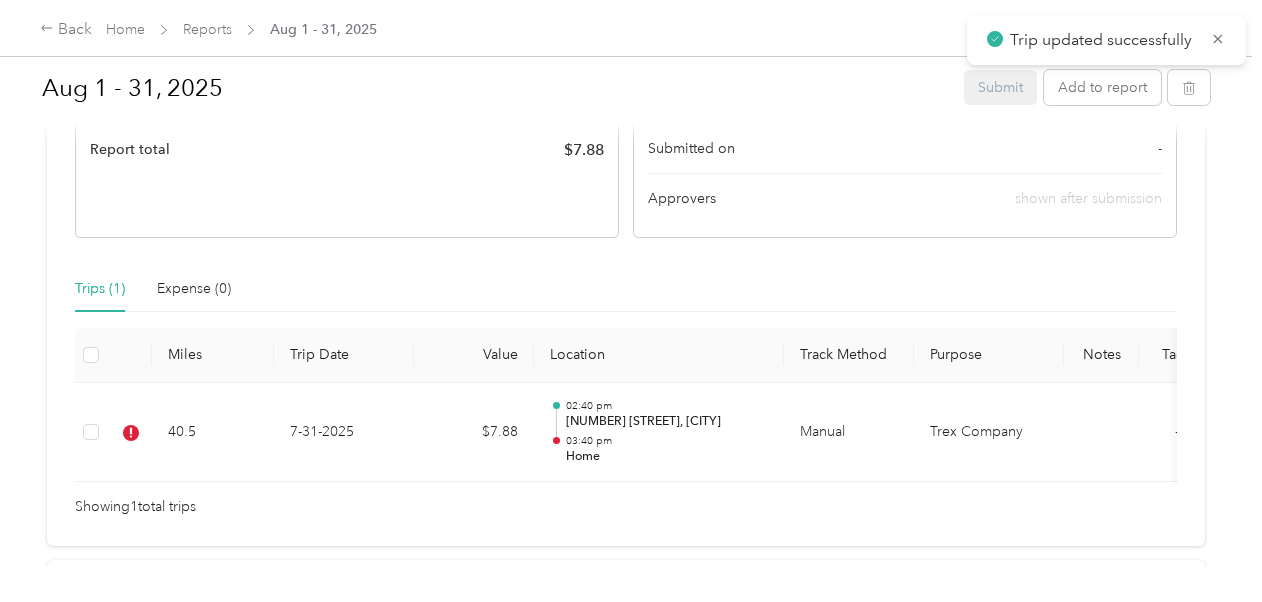 scroll, scrollTop: 425, scrollLeft: 0, axis: vertical 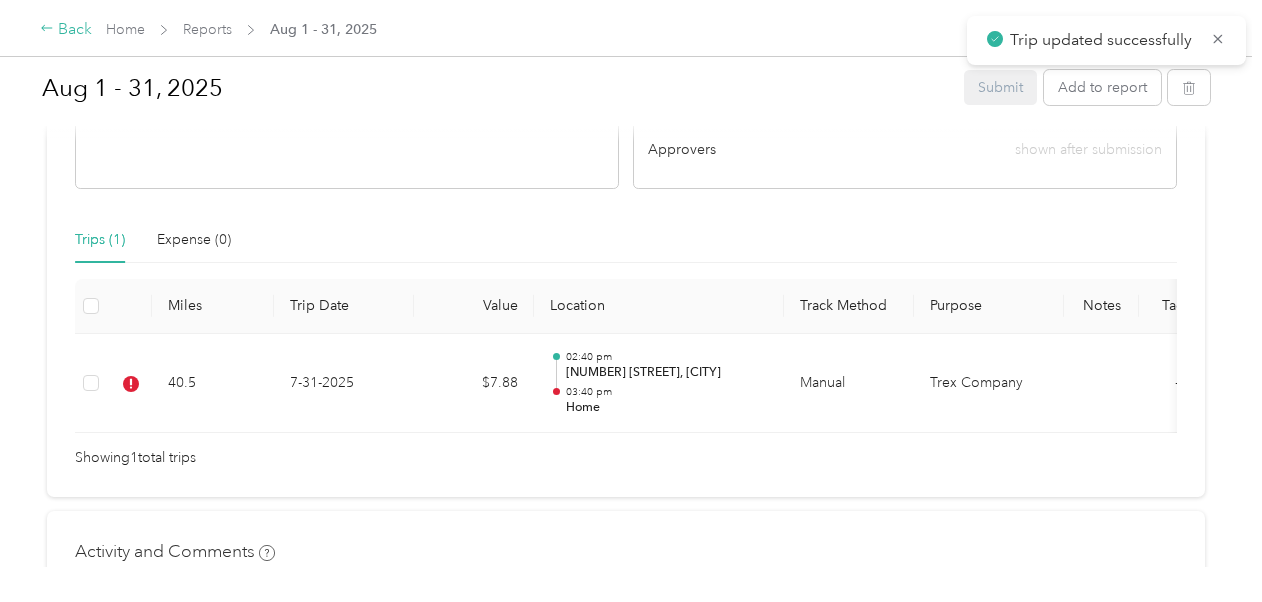 click on "Back" at bounding box center (66, 30) 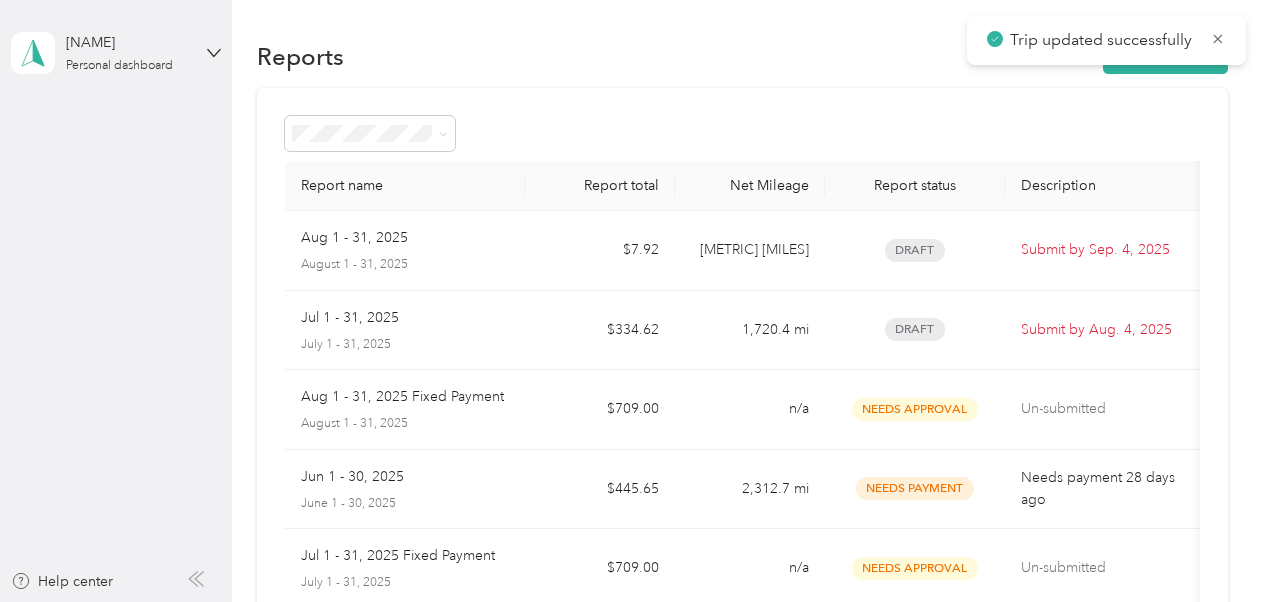 click on "[NAME]" at bounding box center [128, 42] 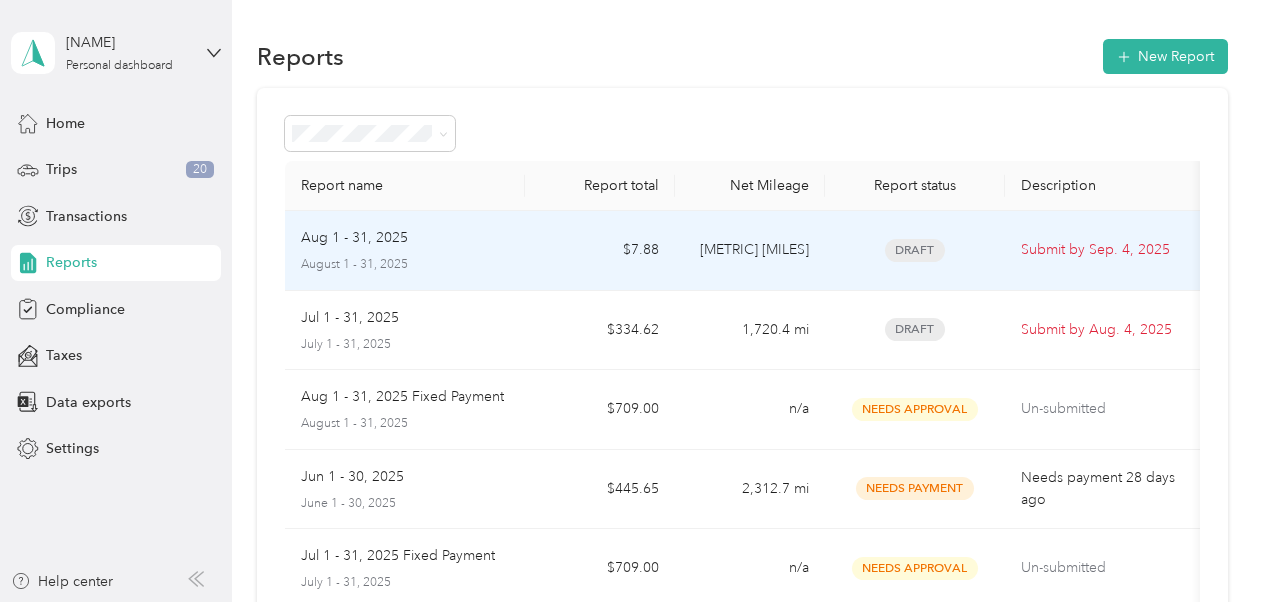 click on "Aug 1 - 31, 2025" at bounding box center [405, 238] 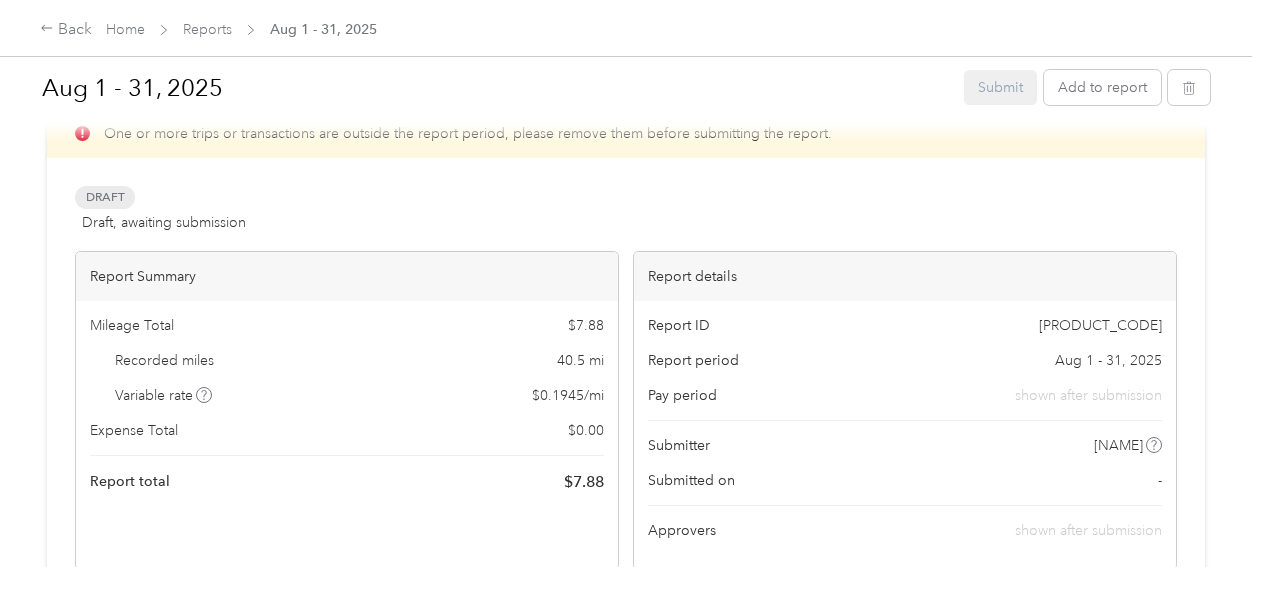 scroll, scrollTop: 42, scrollLeft: 0, axis: vertical 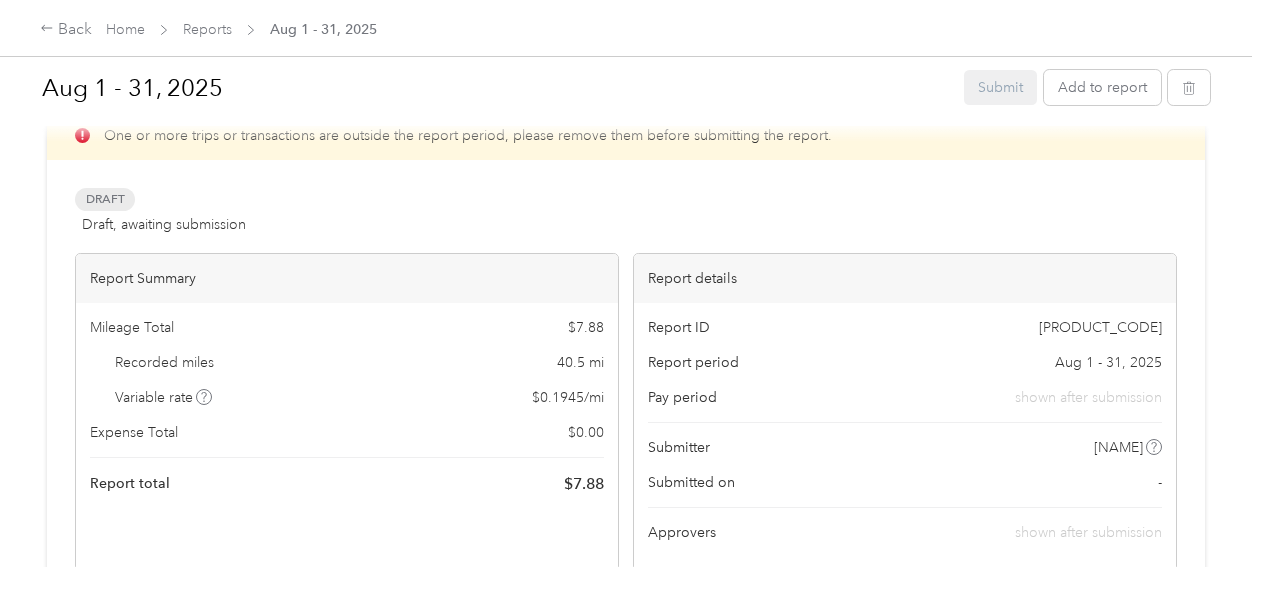 click on "One or more trips or transactions are outside the report period, please remove them before submitting the report. Draft Draft, awaiting submission View  activity & comments Report Summary Mileage Total $ 7.88 Recorded miles 40.5   mi Variable rate   $ 0.1945 / mi Expense Total $ 0.00 Report total $ 7.88 Report details Report ID 199988A1F-0043 Report period Aug 1 - 31, 2025 Pay period shown after submission Submitter [NAME] Submitted on - Approvers shown after submission" at bounding box center (626, 341) 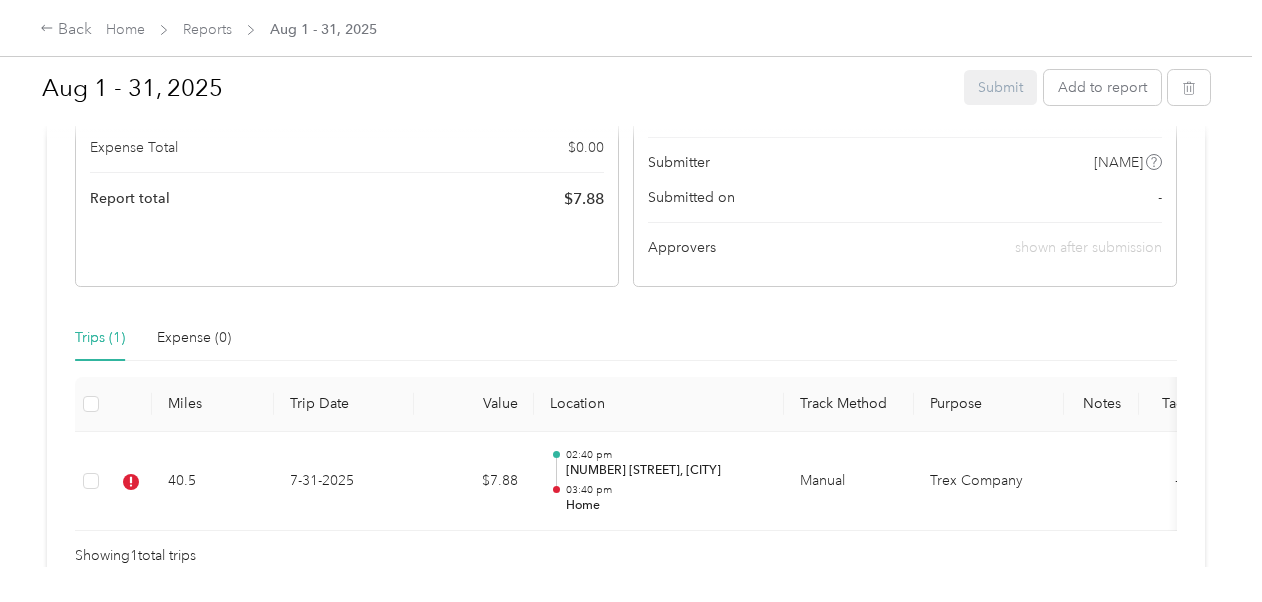 scroll, scrollTop: 438, scrollLeft: 0, axis: vertical 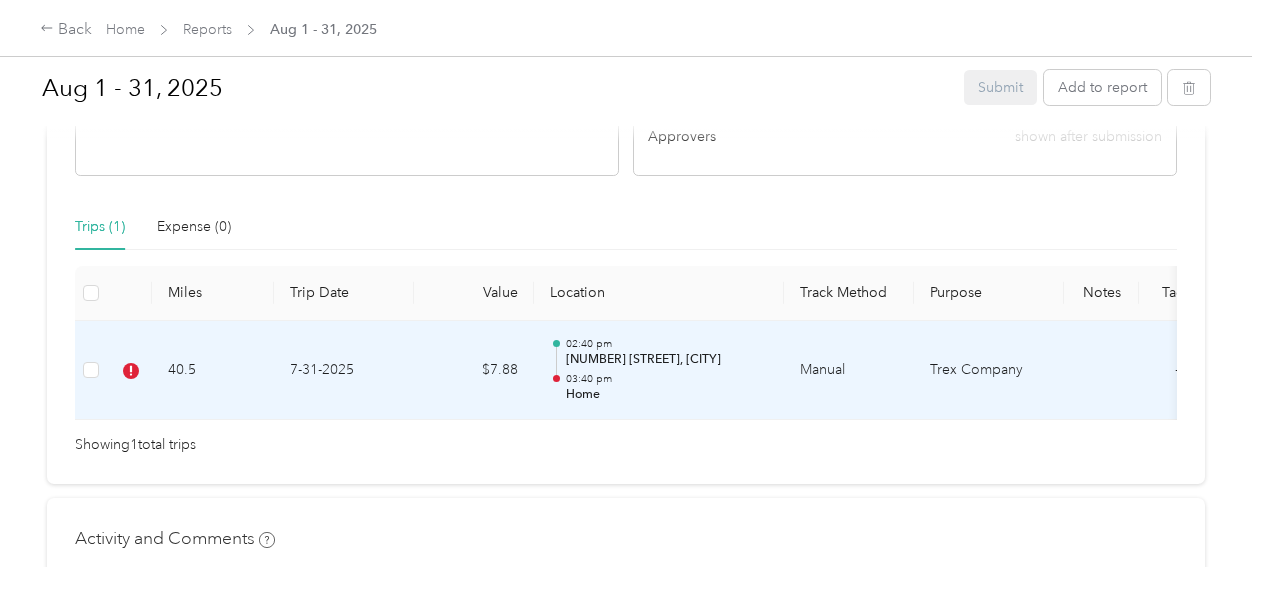 click on "Trex Company" at bounding box center (989, 371) 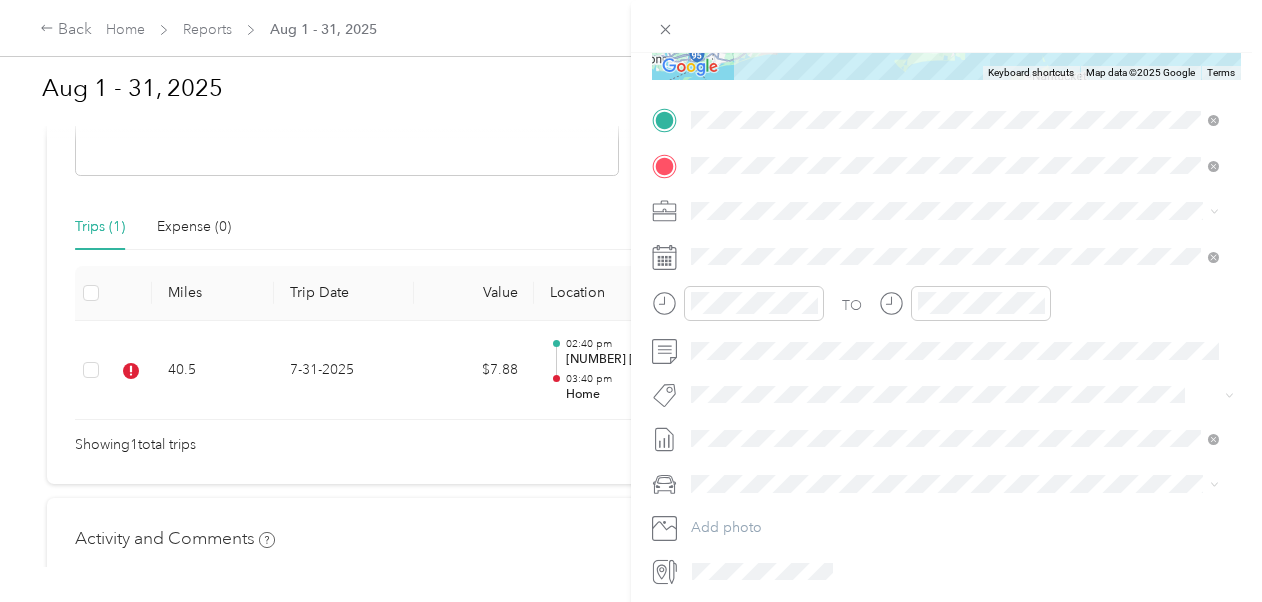 scroll, scrollTop: 388, scrollLeft: 0, axis: vertical 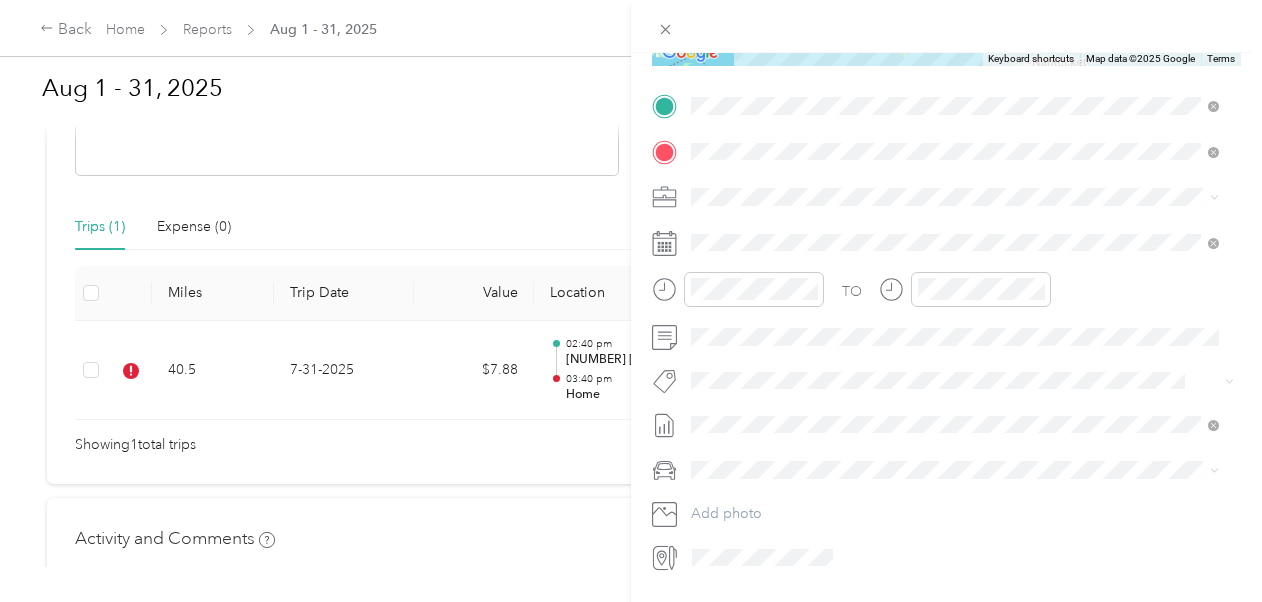 click on "Jul 1 - 31, 2025" at bounding box center [740, 522] 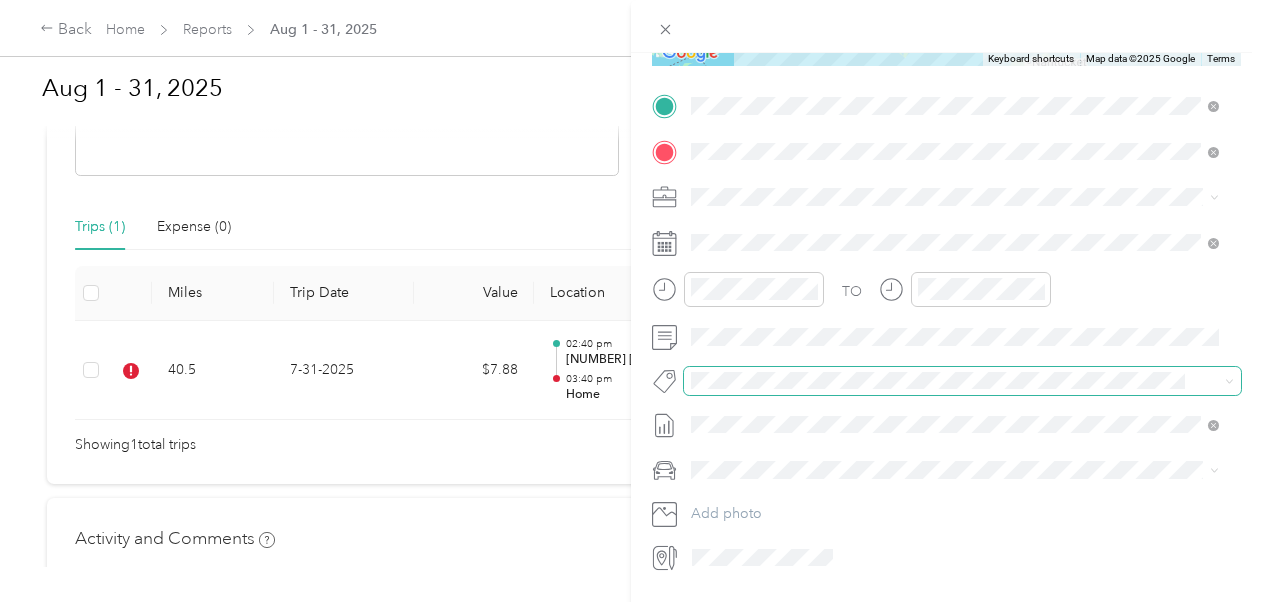 scroll, scrollTop: 0, scrollLeft: 0, axis: both 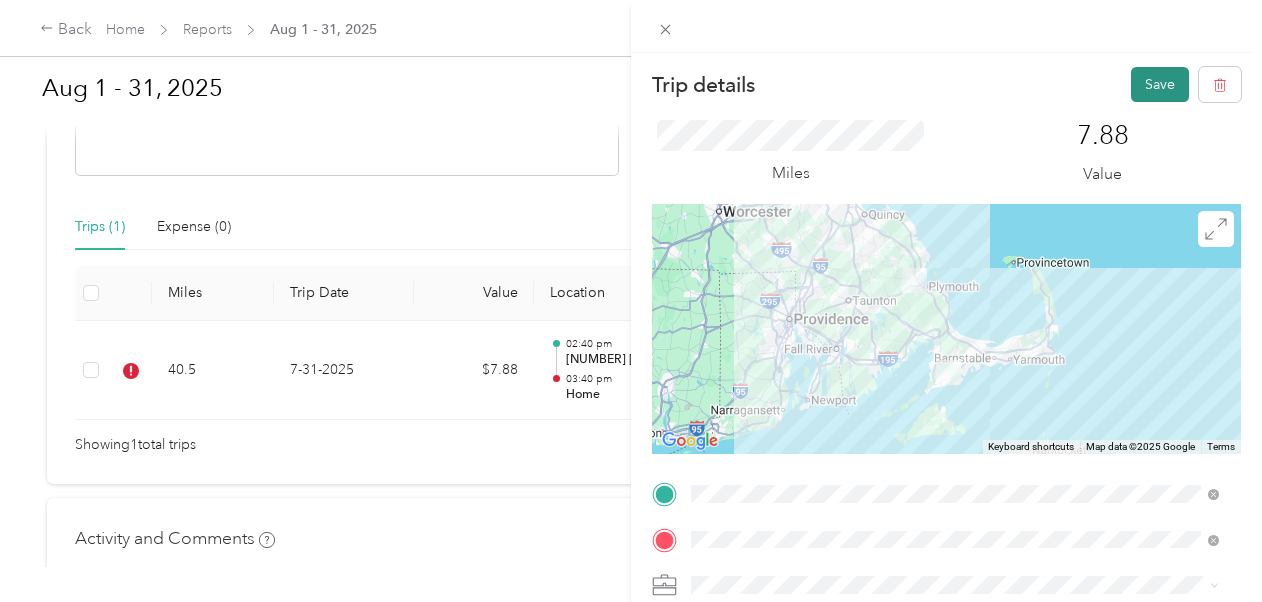 click on "Save" at bounding box center [1160, 84] 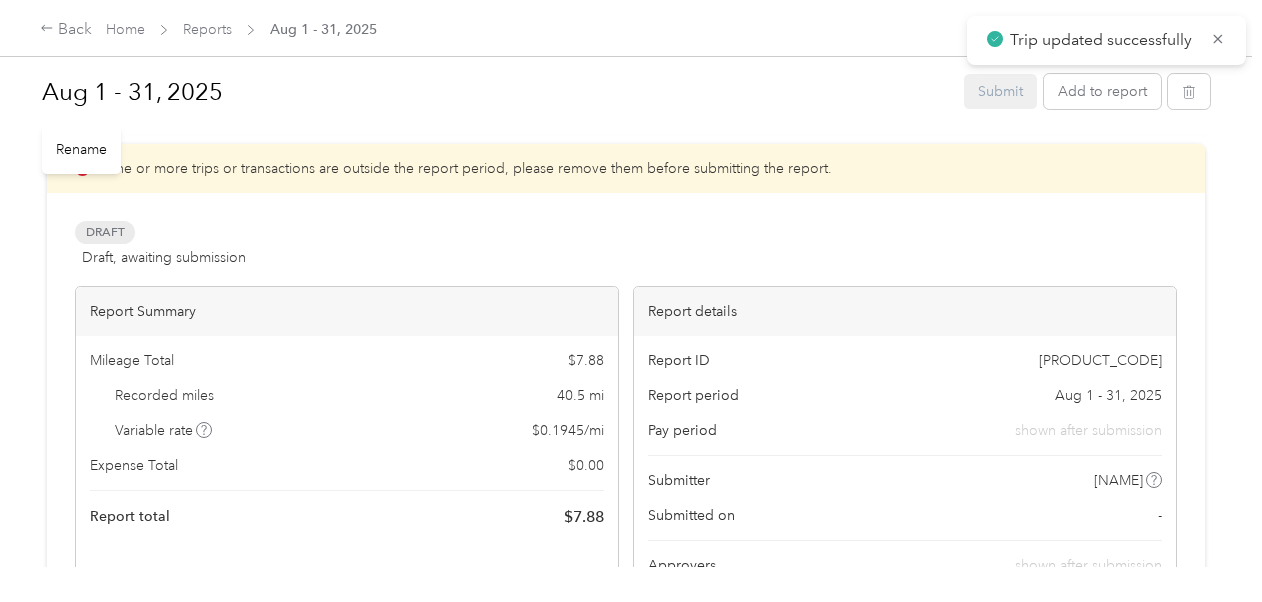 scroll, scrollTop: 0, scrollLeft: 0, axis: both 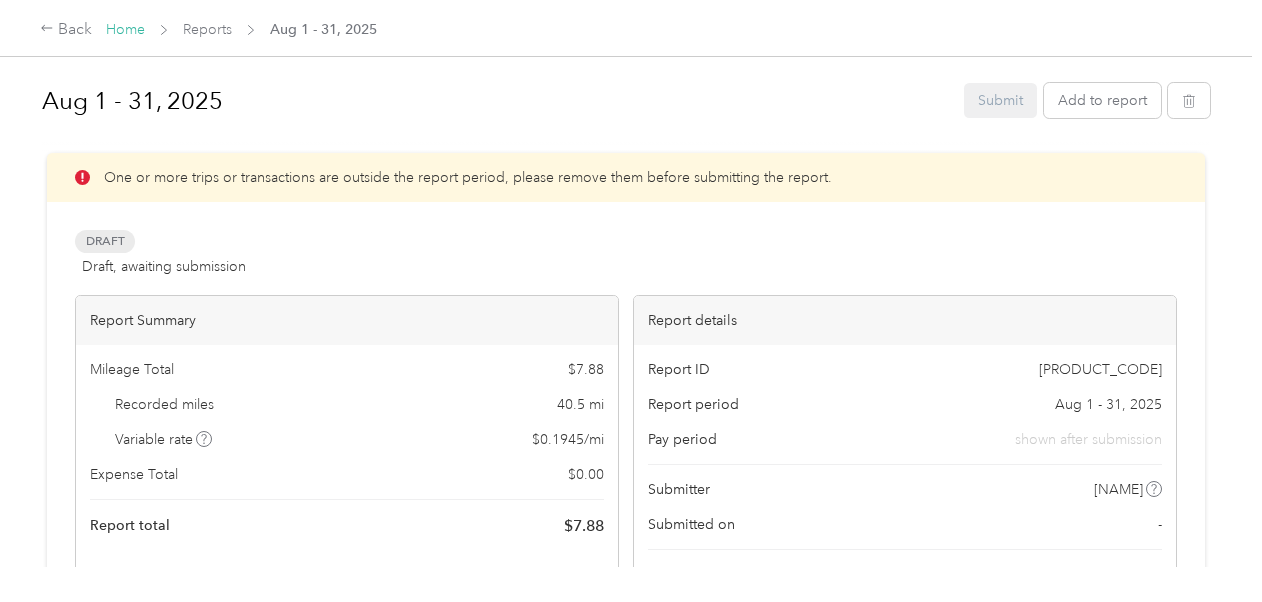 click on "Home" at bounding box center (125, 29) 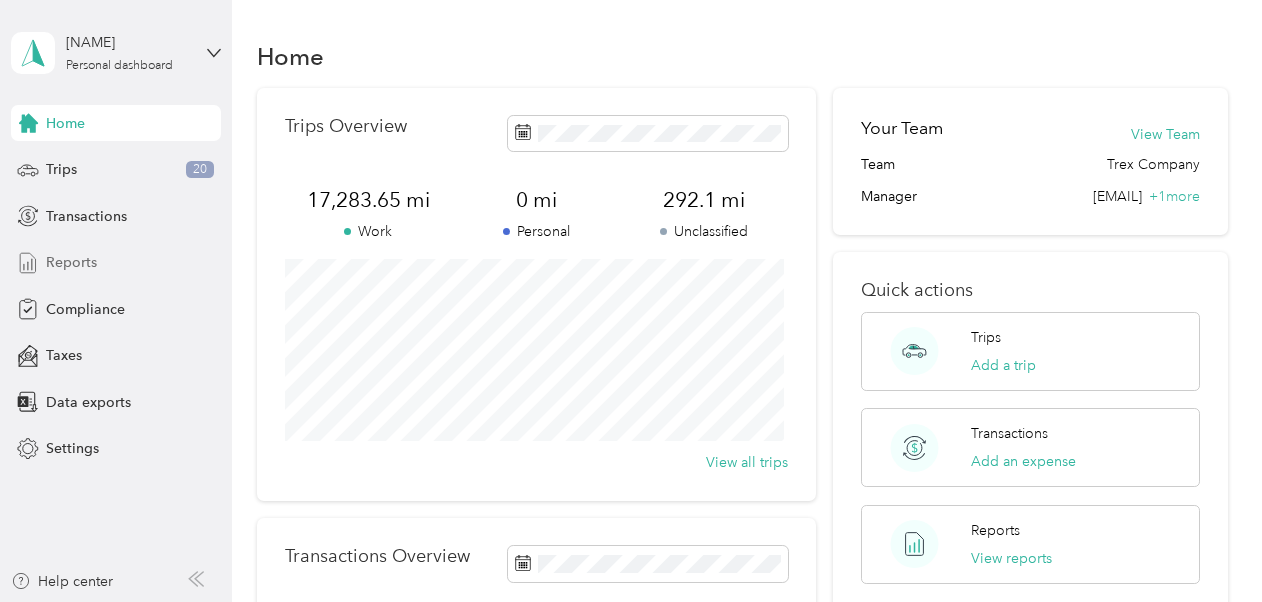 click on "Reports" at bounding box center (71, 262) 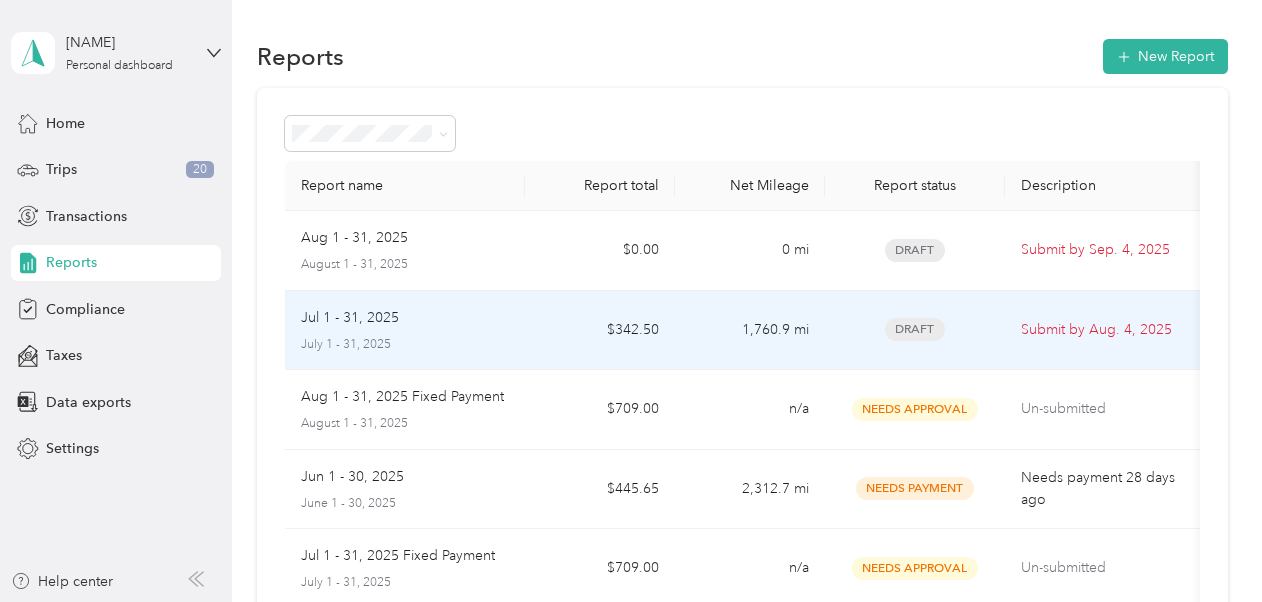click on "July 1 - 31, 2025" at bounding box center [405, 345] 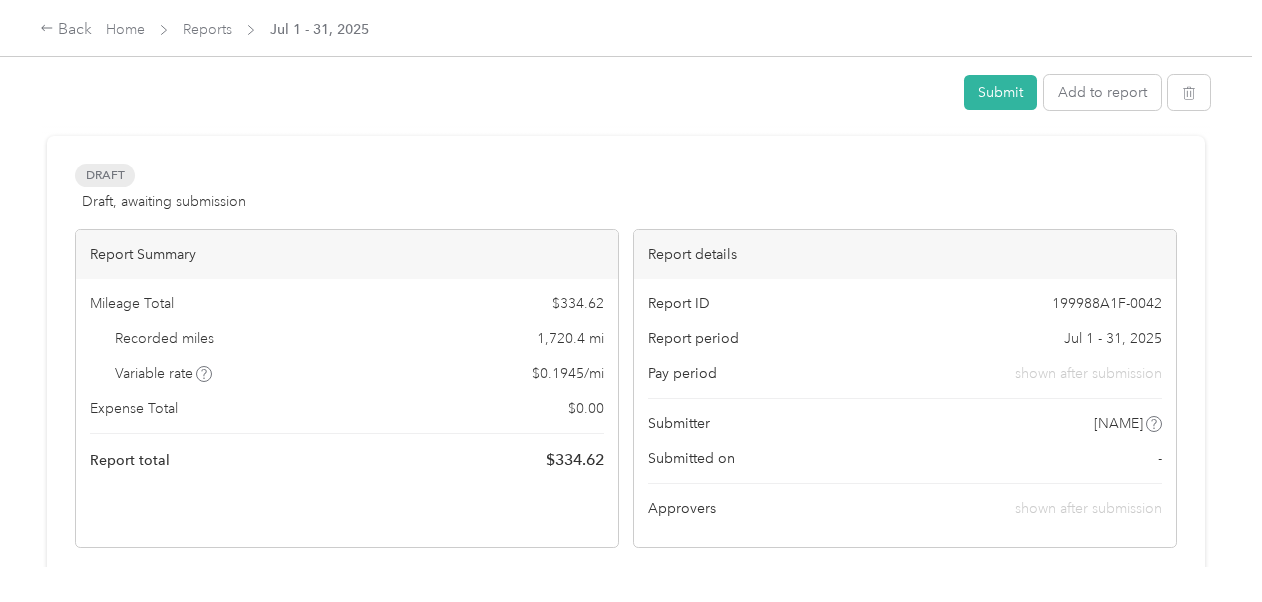 click at bounding box center (626, 127) 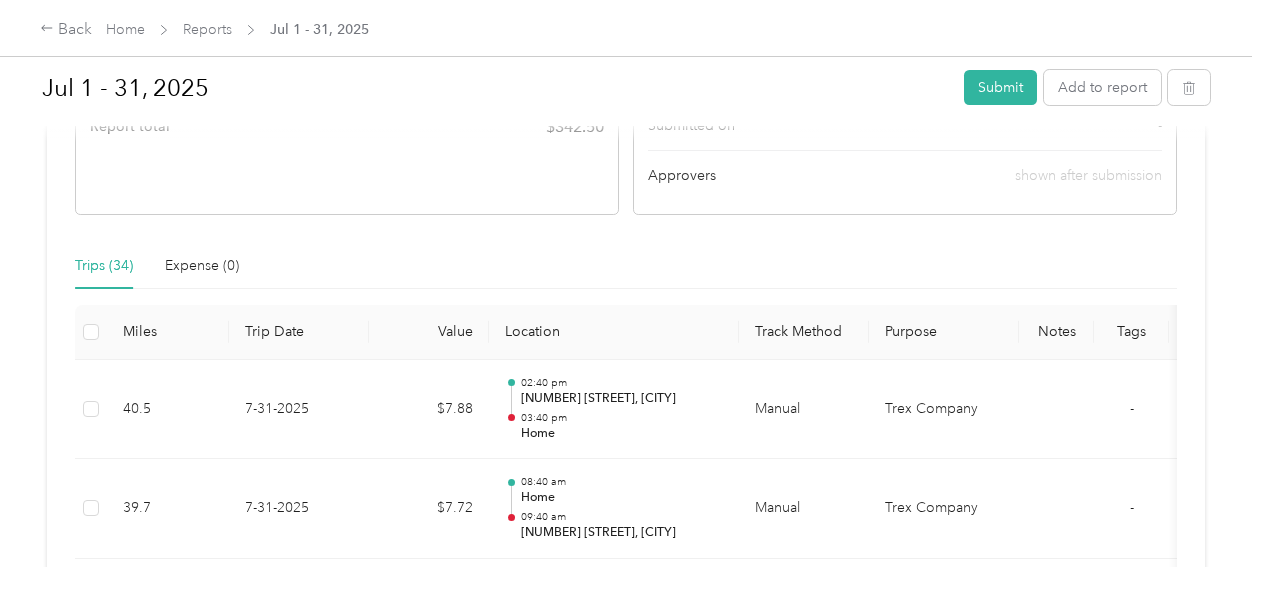 scroll, scrollTop: 358, scrollLeft: 0, axis: vertical 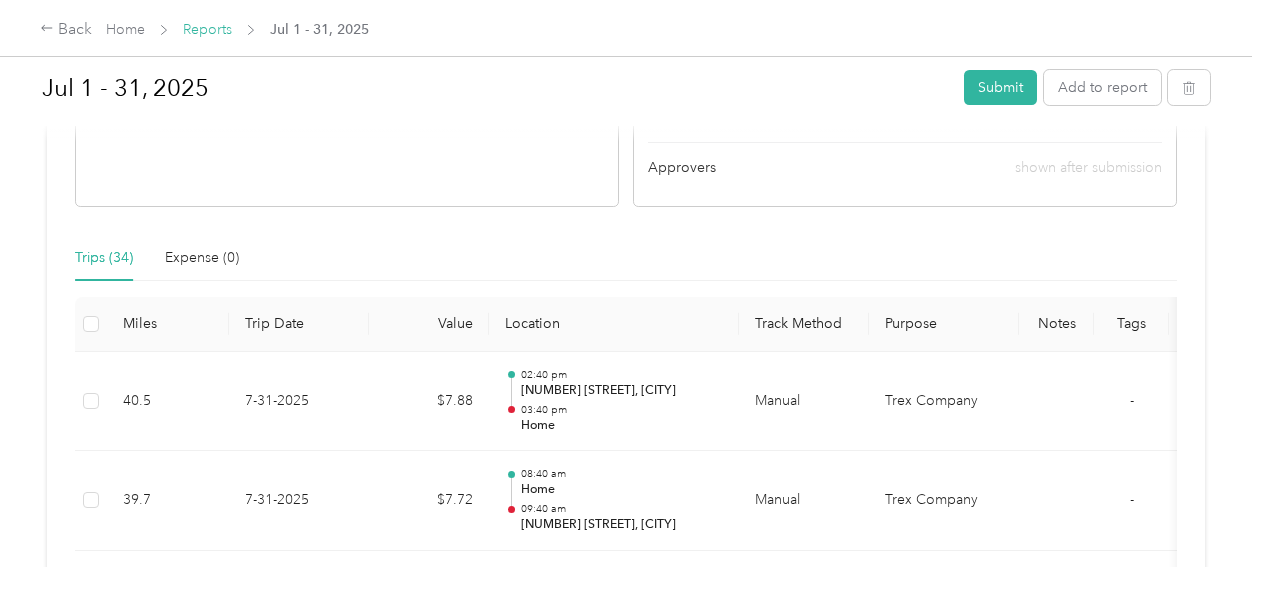 click on "Reports" at bounding box center [207, 29] 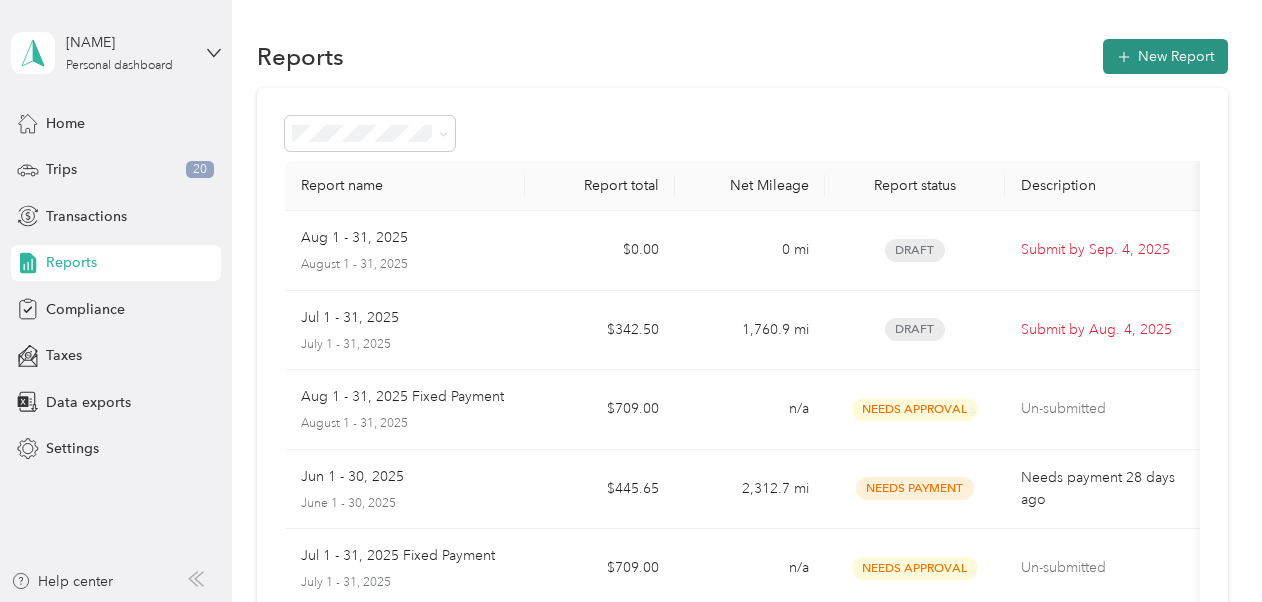 click on "New Report" at bounding box center (1165, 56) 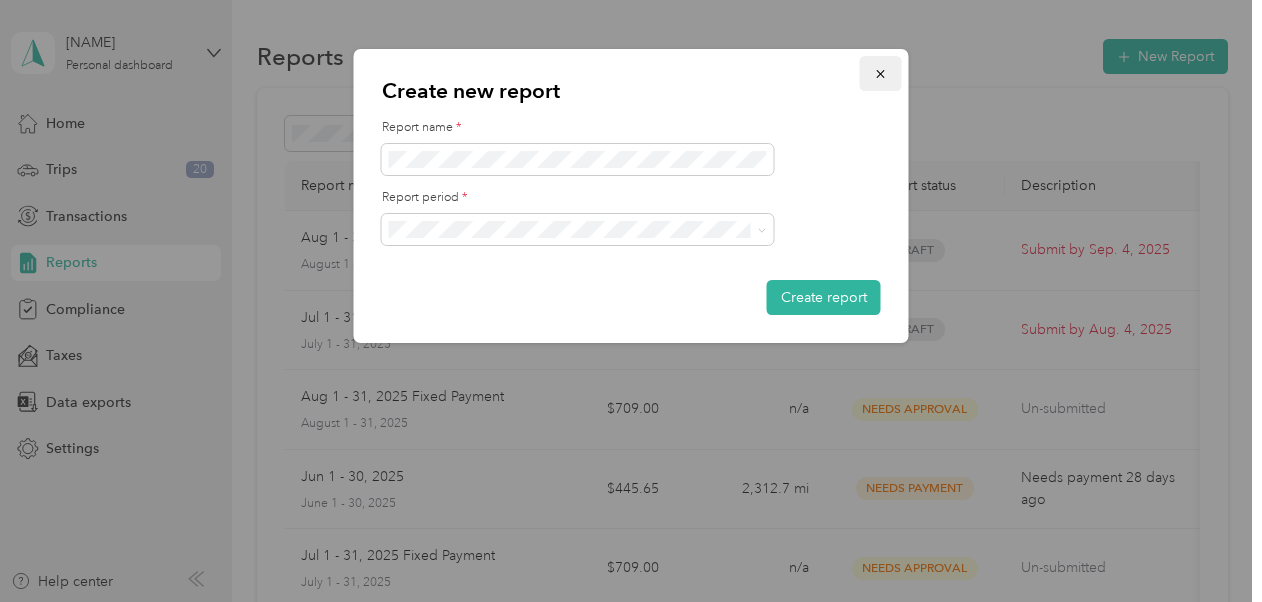 click 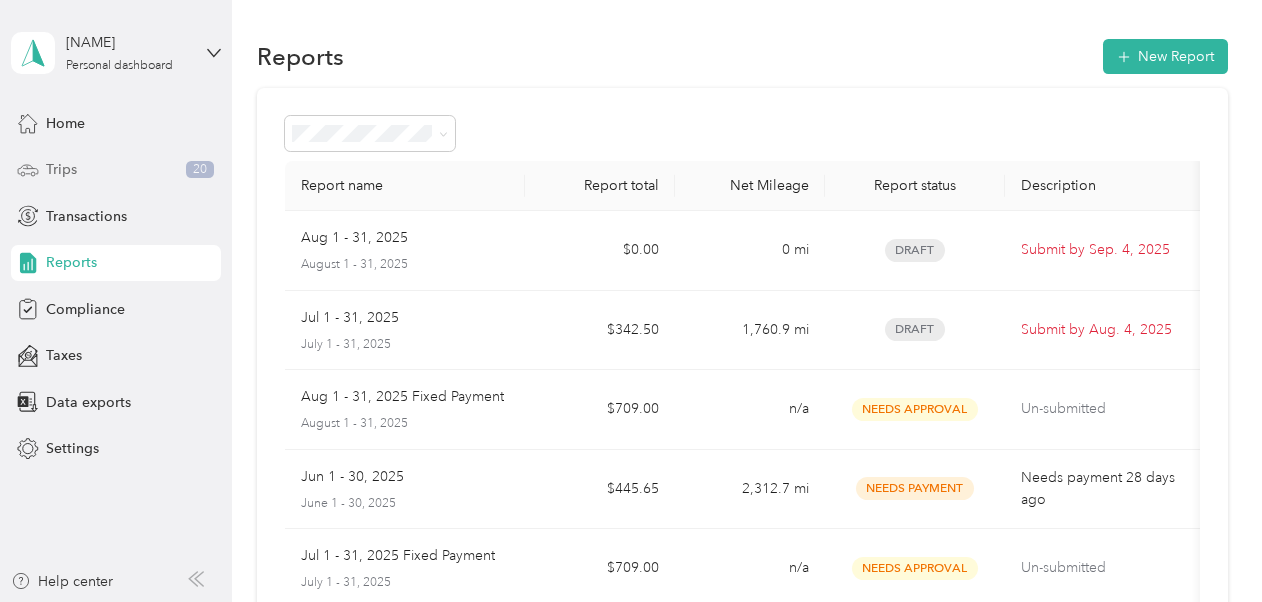 click on "Trips 20" at bounding box center [116, 170] 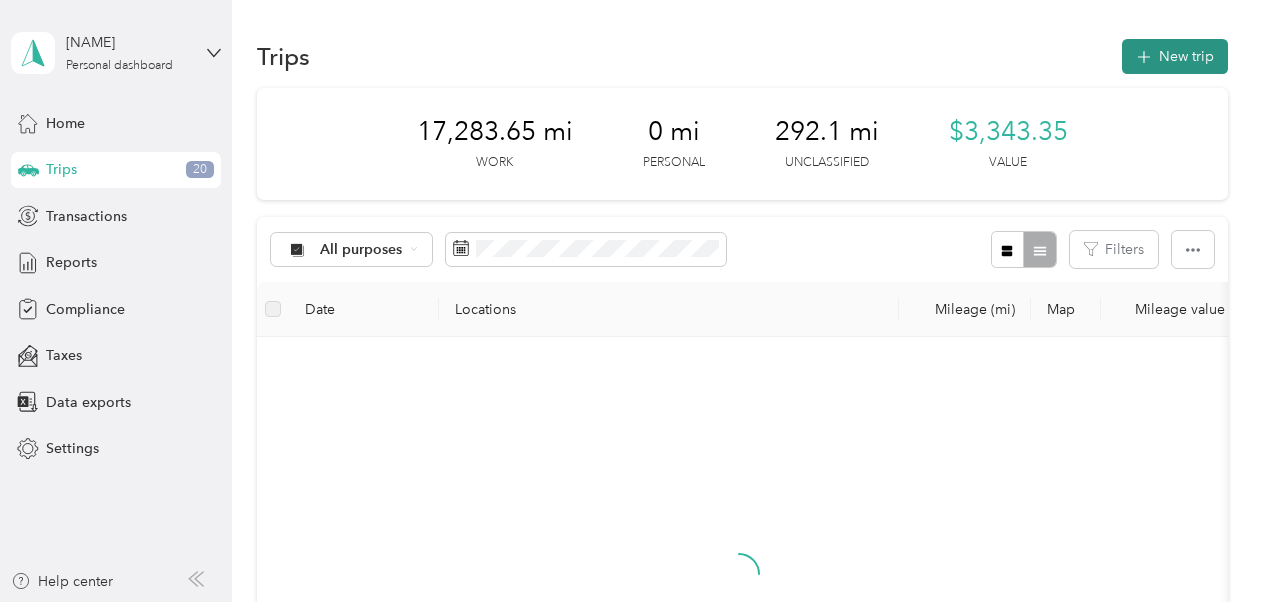 click on "New trip" at bounding box center (1175, 56) 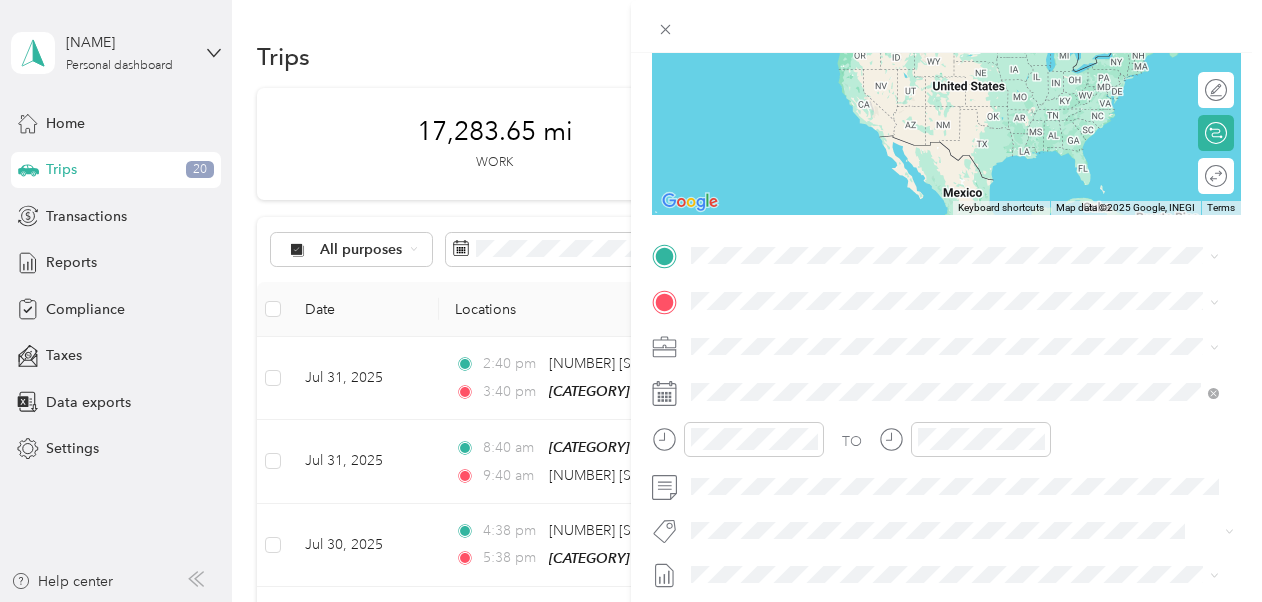 scroll, scrollTop: 241, scrollLeft: 0, axis: vertical 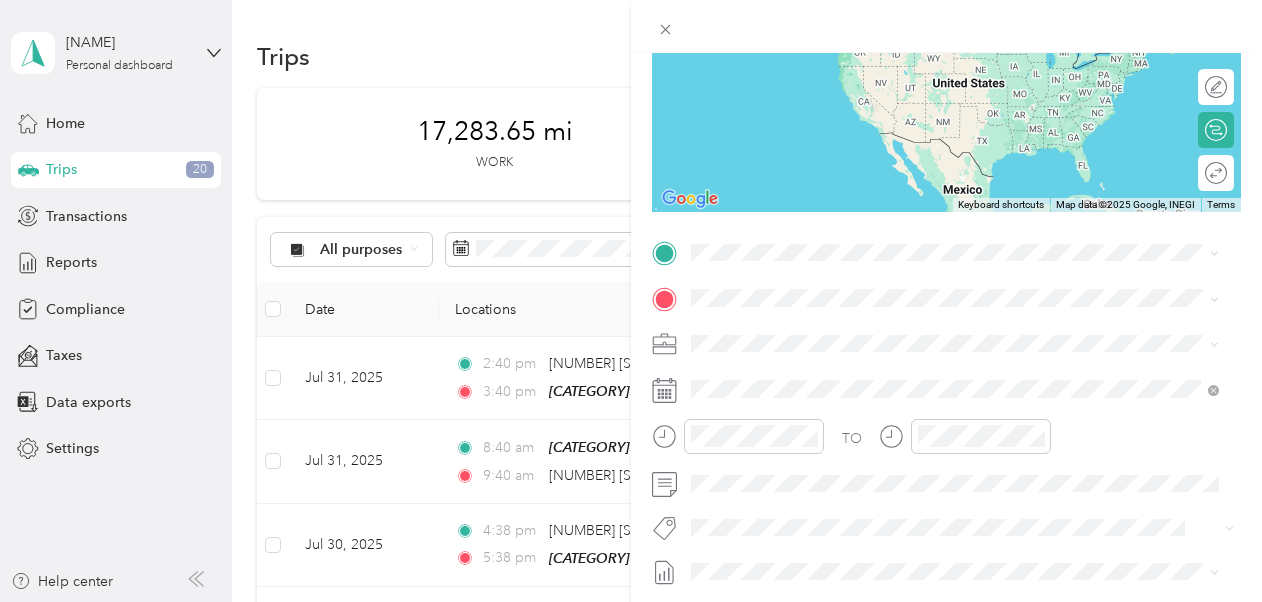 click on "[NUMBER] [STREET], [CITY], [POSTAL_CODE], [CITY], [STATE], [COUNTRY]" at bounding box center [965, 353] 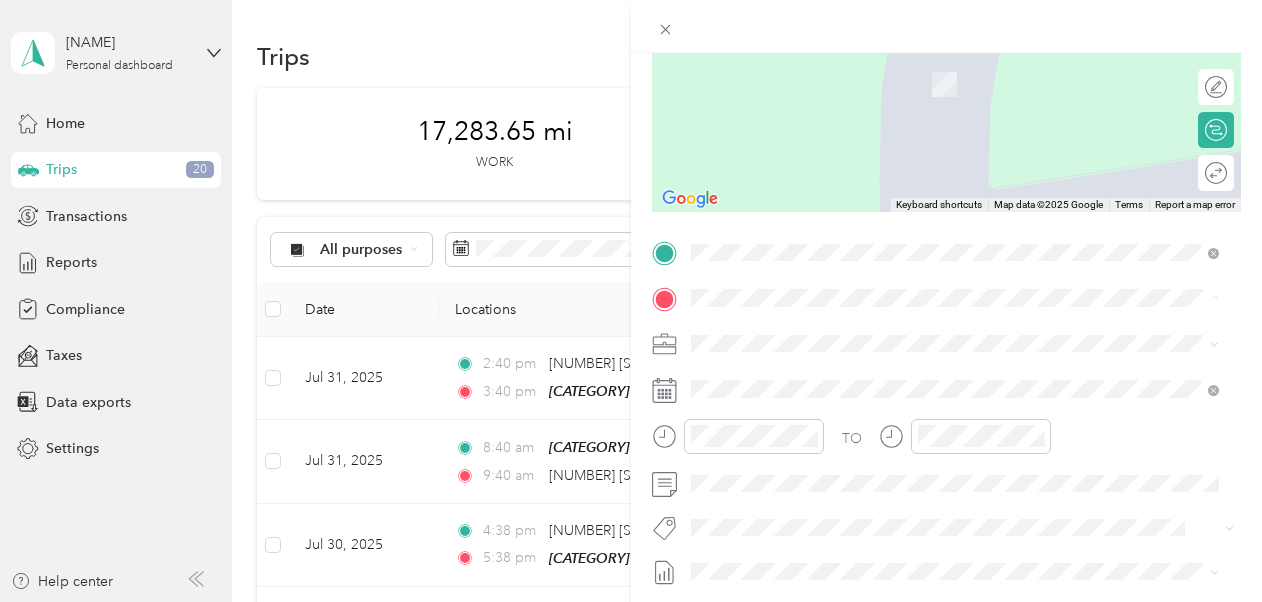 click on "[NUMBER] [STREET]
[CITY], [STATE] [POSTAL_CODE], [COUNTRY]" at bounding box center [873, 378] 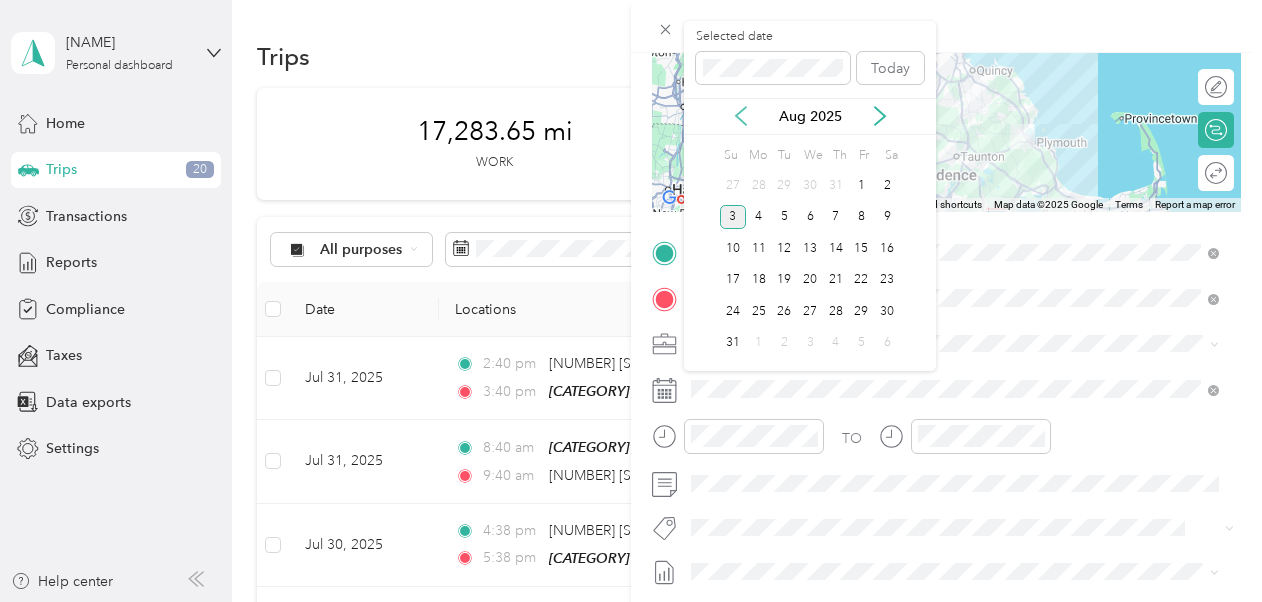 click 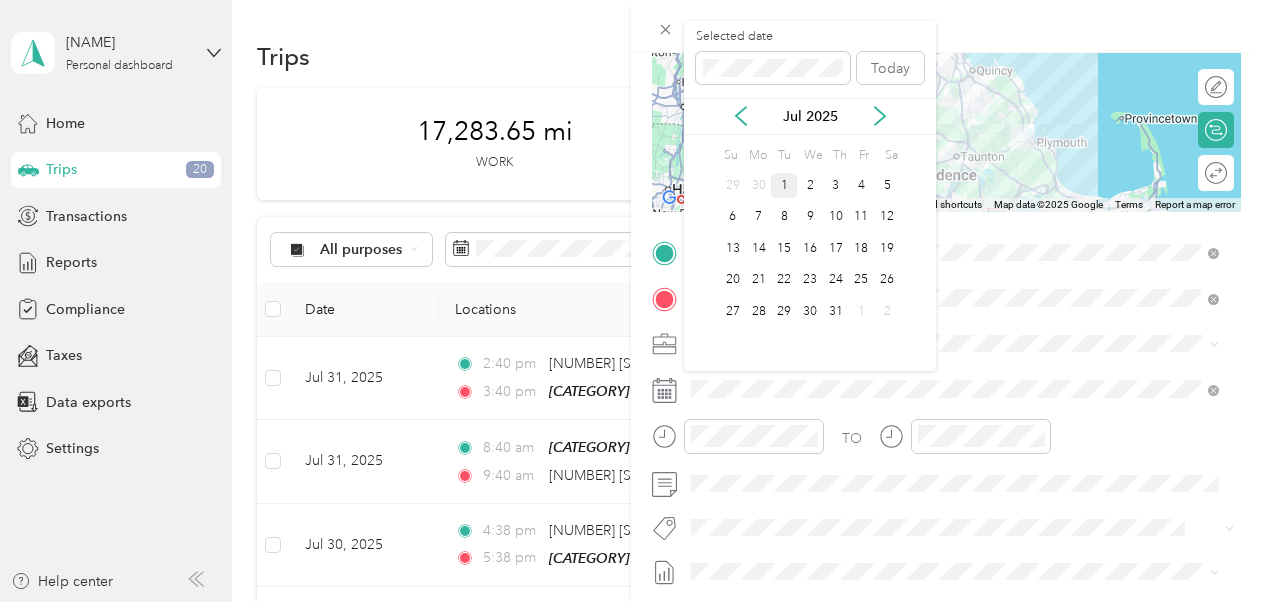 click on "1" at bounding box center (784, 185) 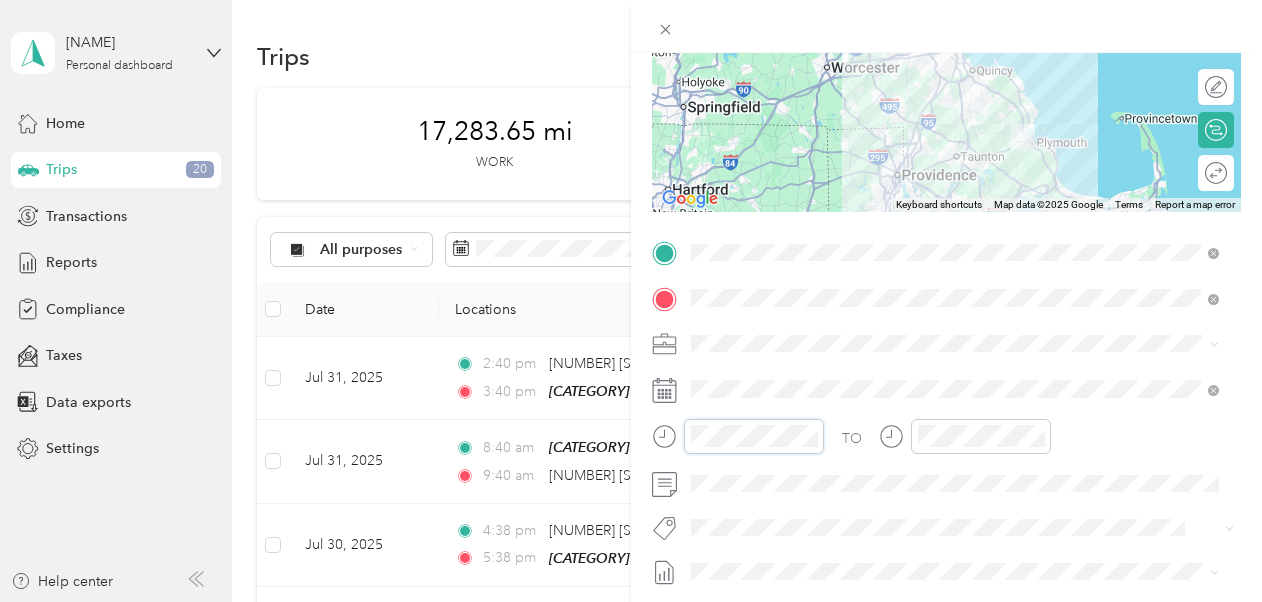 scroll, scrollTop: 120, scrollLeft: 0, axis: vertical 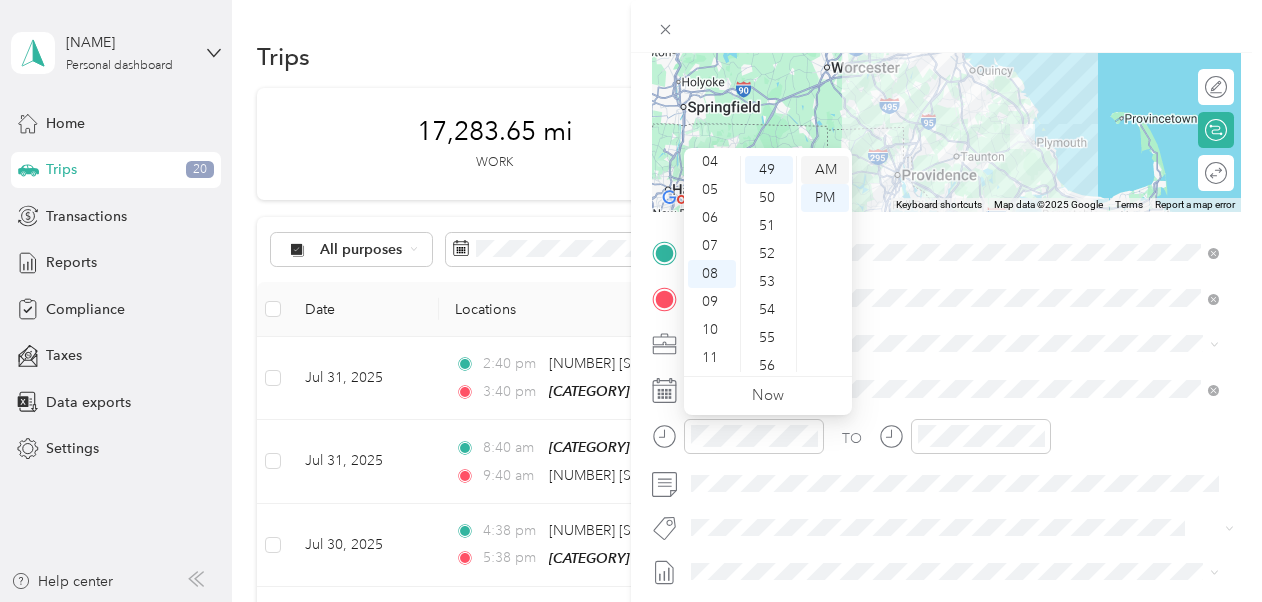 click on "AM" at bounding box center [825, 170] 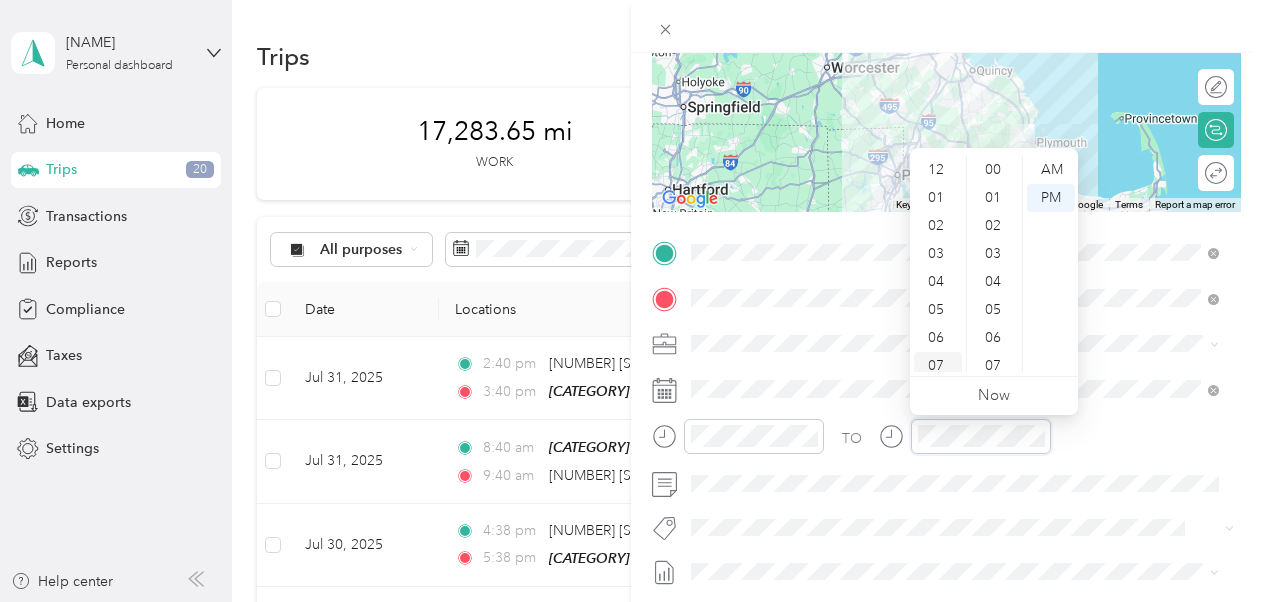 scroll, scrollTop: 1372, scrollLeft: 0, axis: vertical 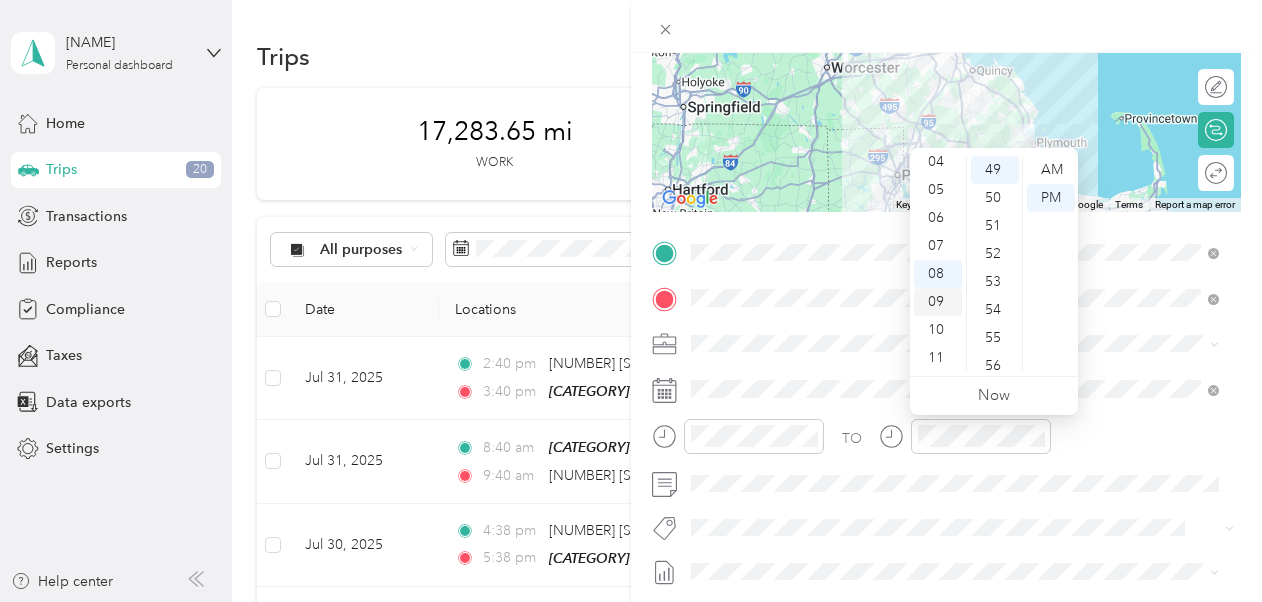click on "09" at bounding box center (938, 302) 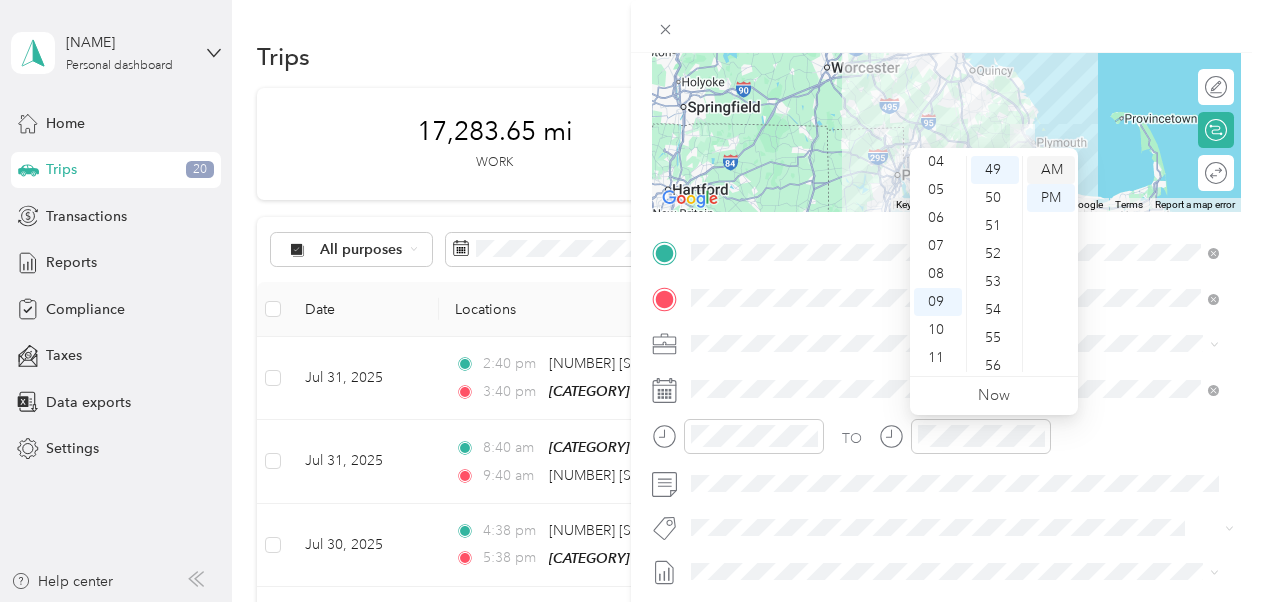 click on "AM" at bounding box center [1051, 170] 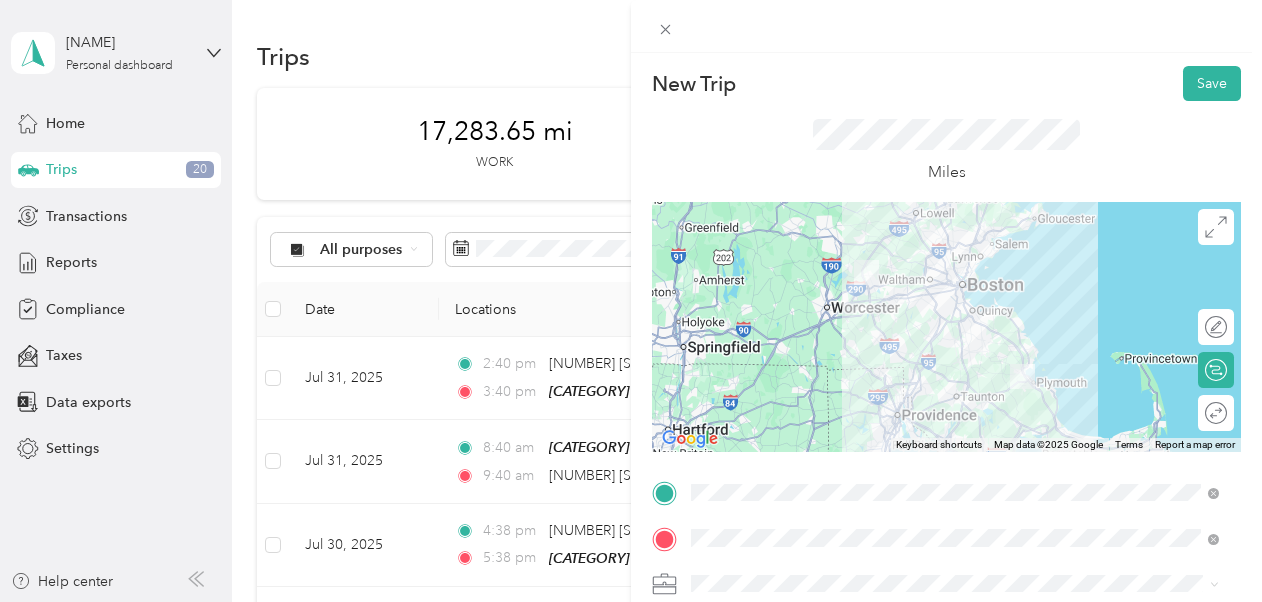 scroll, scrollTop: 2, scrollLeft: 0, axis: vertical 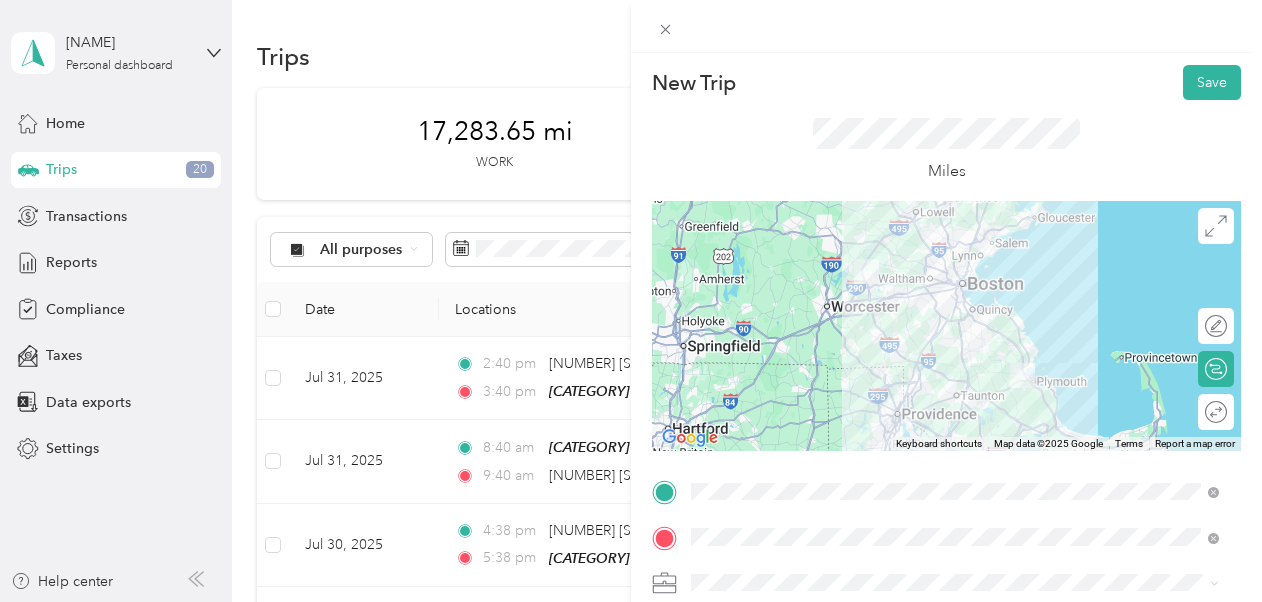 click at bounding box center [946, 326] 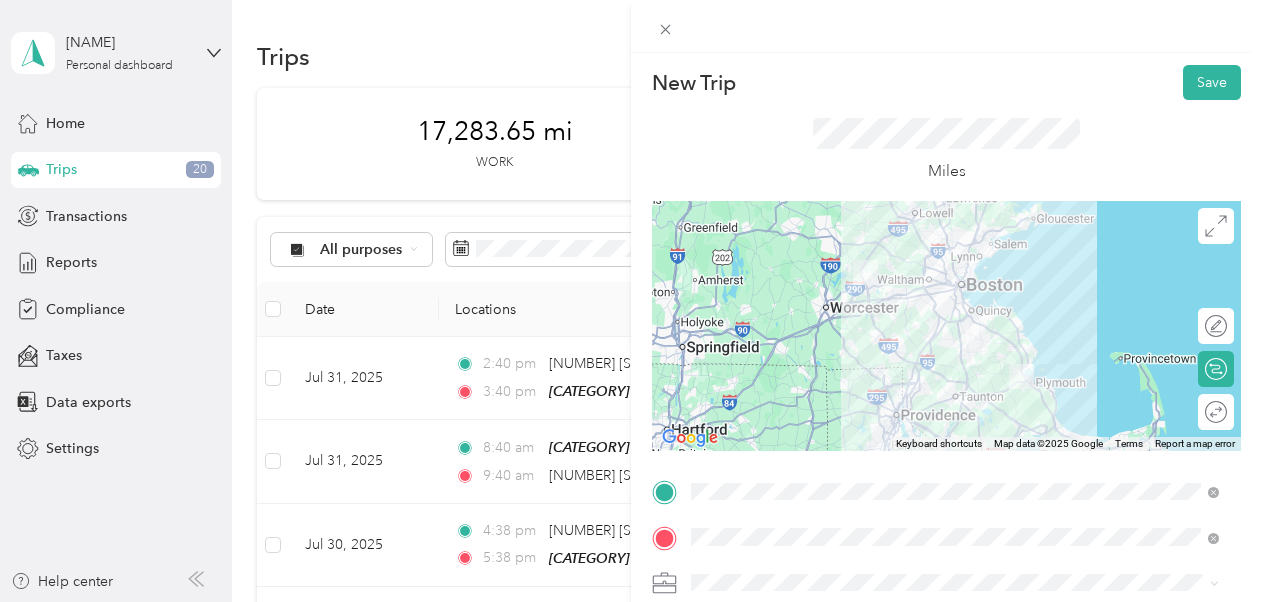 click at bounding box center (946, 326) 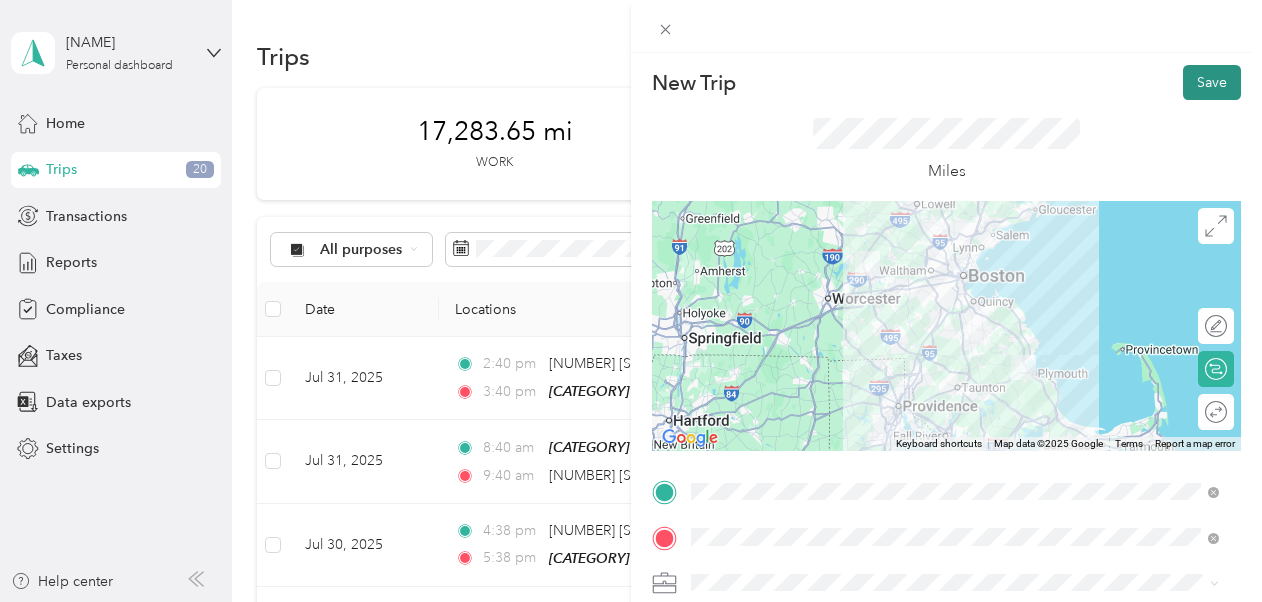 click on "Save" at bounding box center [1212, 82] 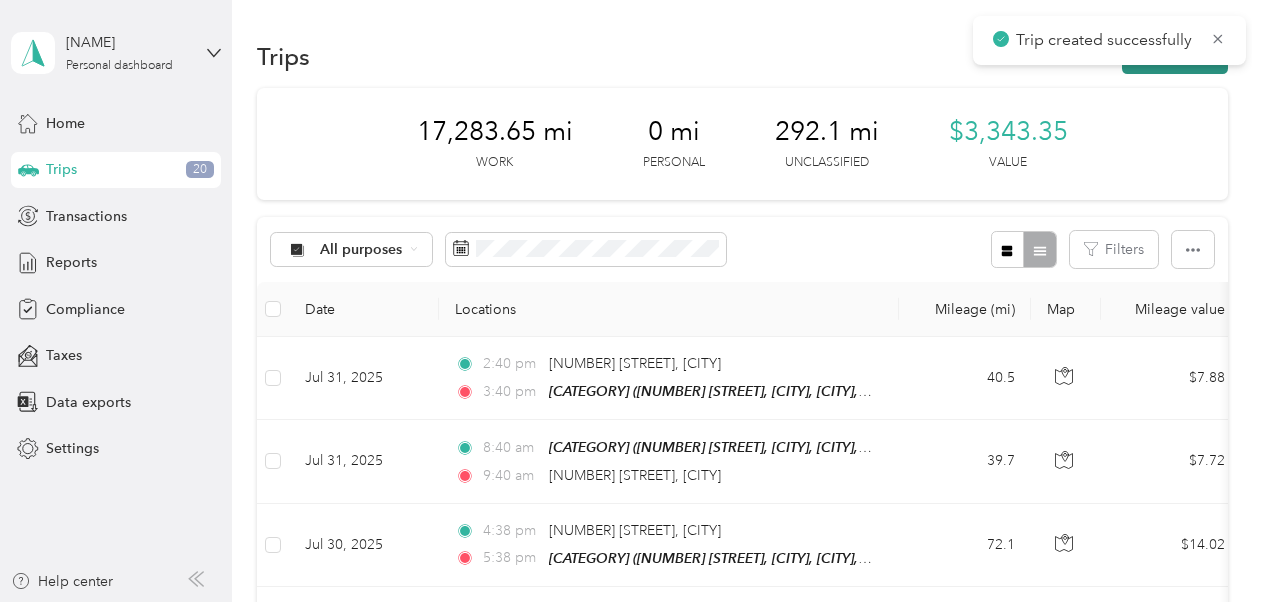 click on "New trip" at bounding box center [1175, 56] 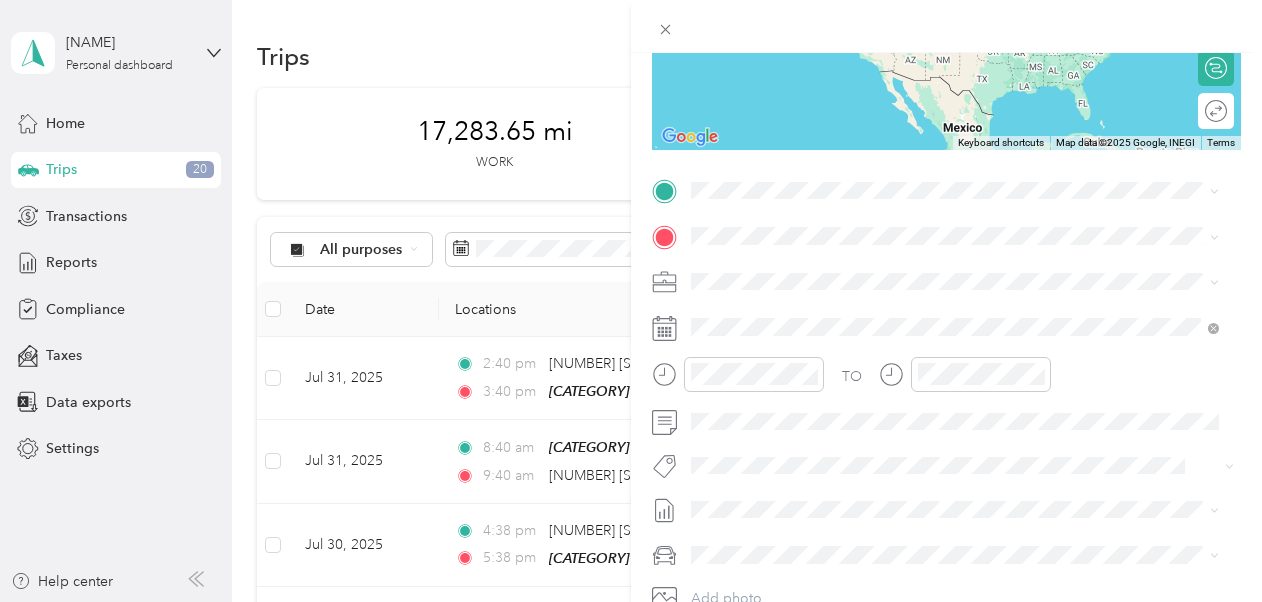 scroll, scrollTop: 304, scrollLeft: 0, axis: vertical 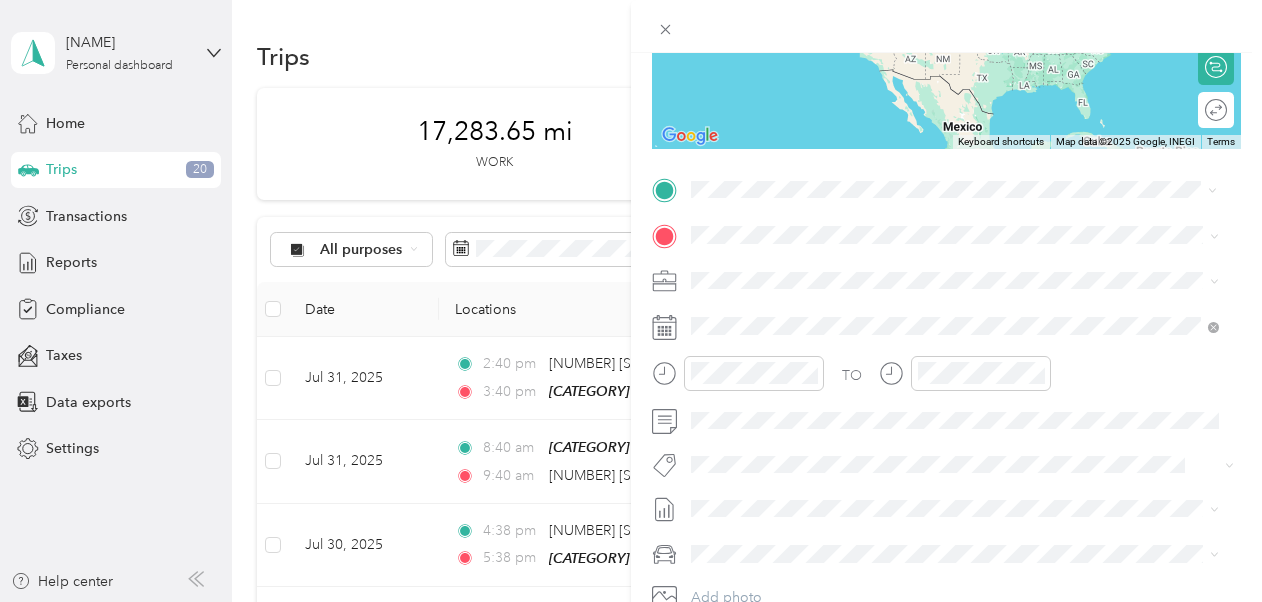 click on "[NUMBER] [STREET]
[CITY], [STATE] [POSTAL_CODE], [COUNTRY]" at bounding box center [873, 270] 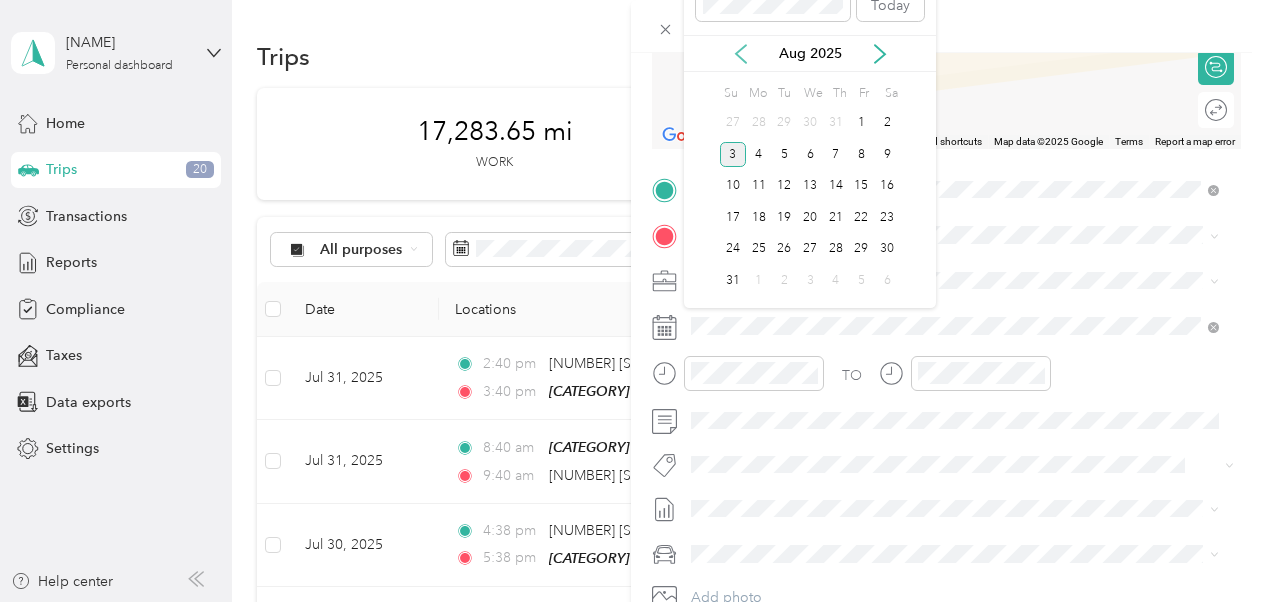 click 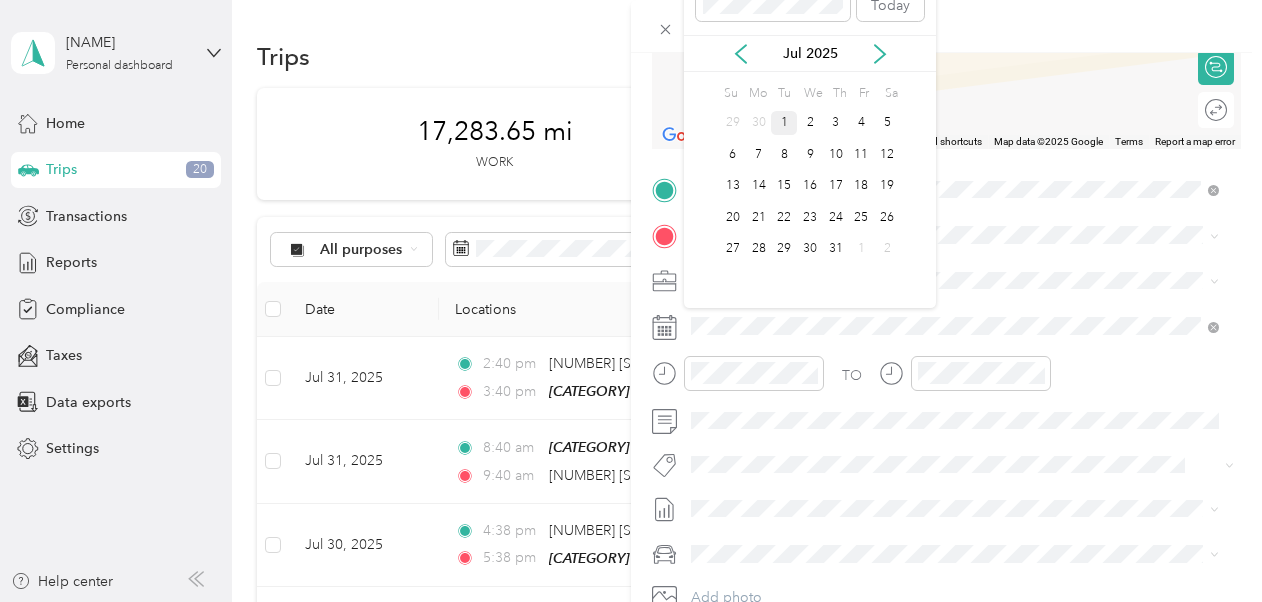 click on "1" at bounding box center (784, 123) 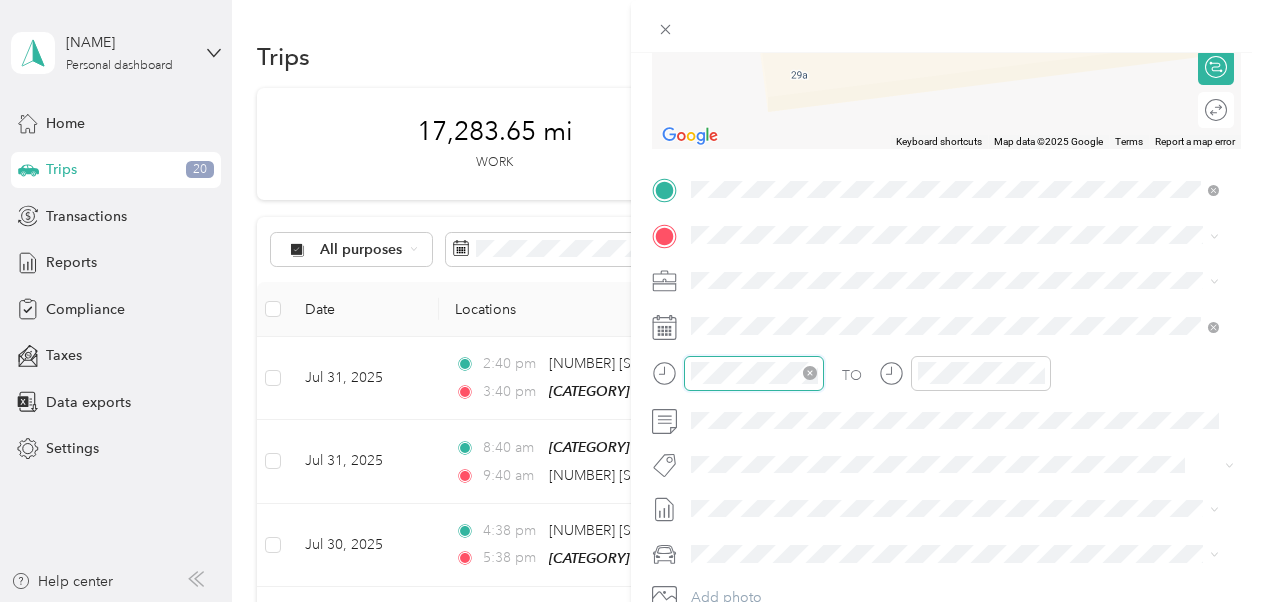 scroll, scrollTop: 120, scrollLeft: 0, axis: vertical 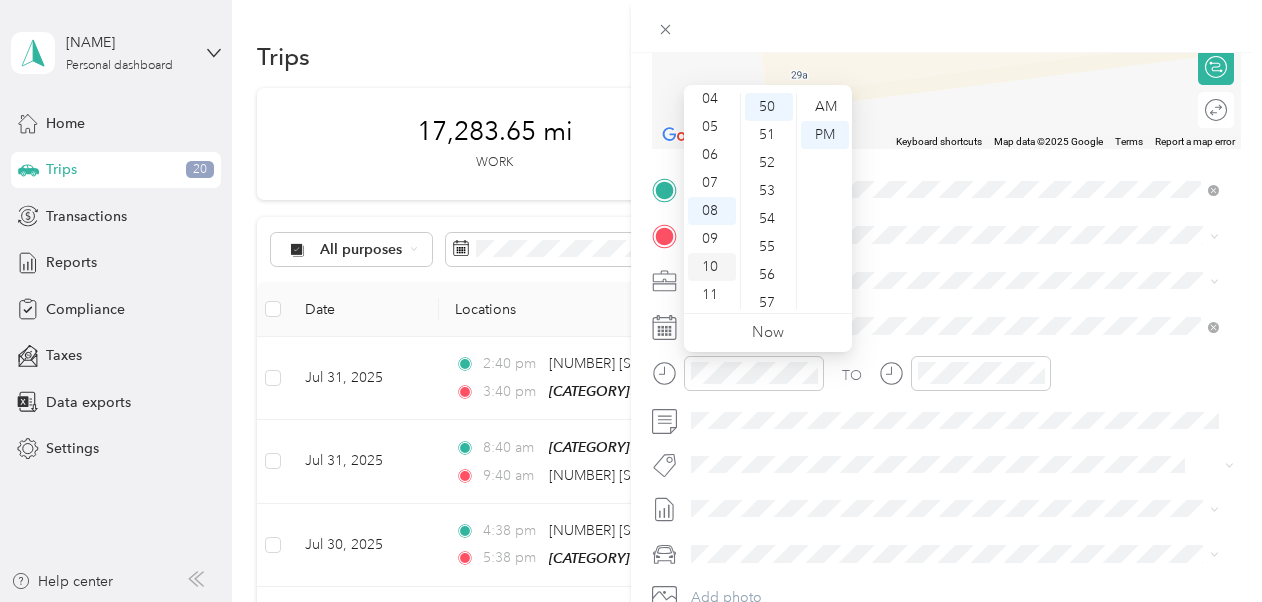 click on "10" at bounding box center [712, 267] 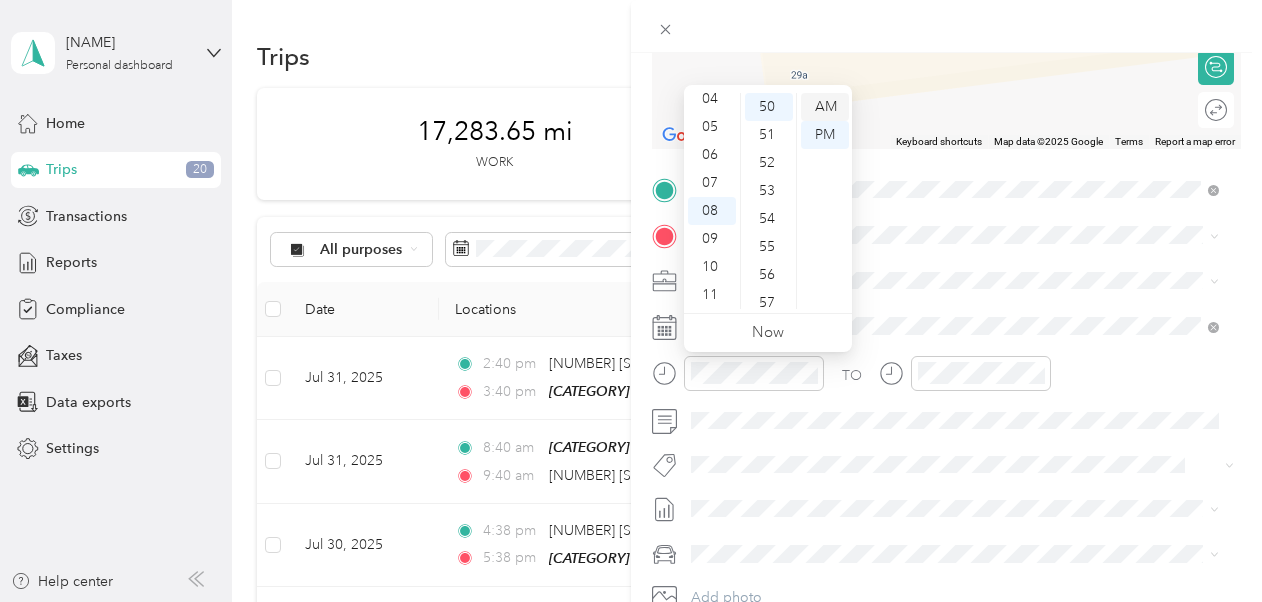 click on "AM" at bounding box center (825, 107) 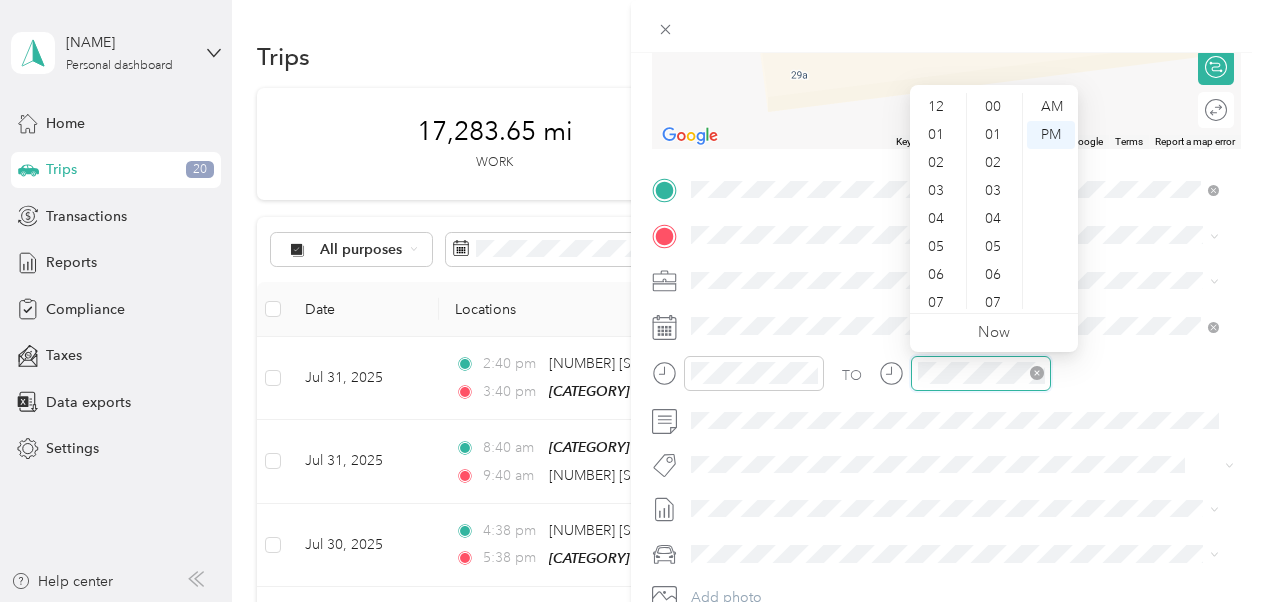 scroll, scrollTop: 1400, scrollLeft: 0, axis: vertical 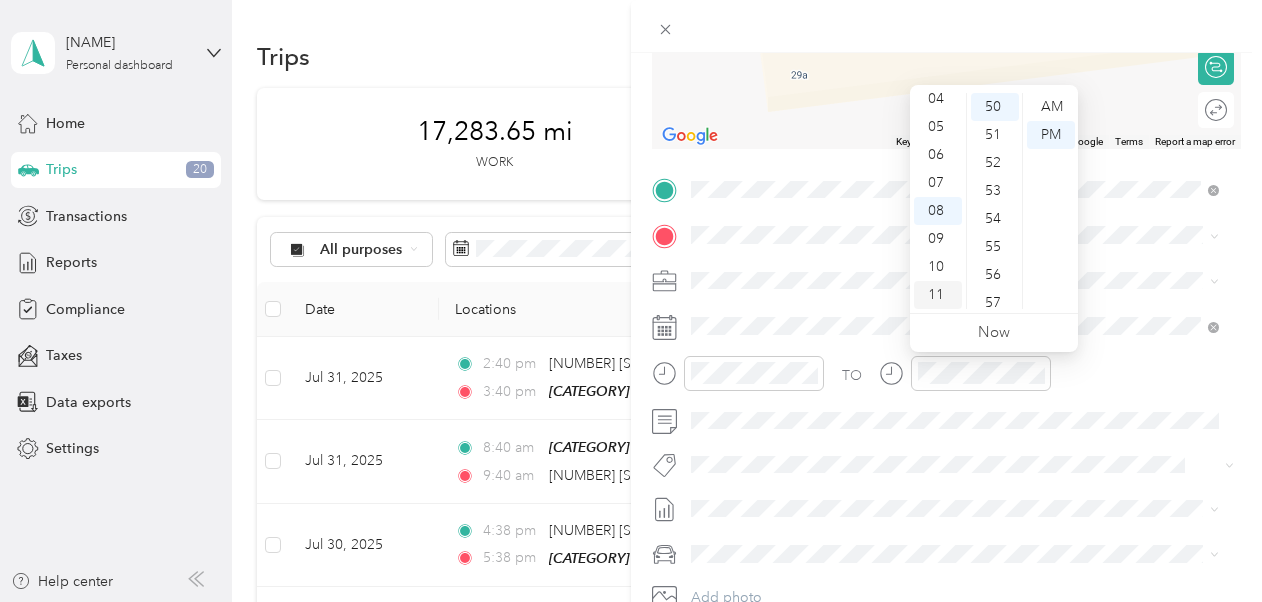 click on "11" at bounding box center [938, 295] 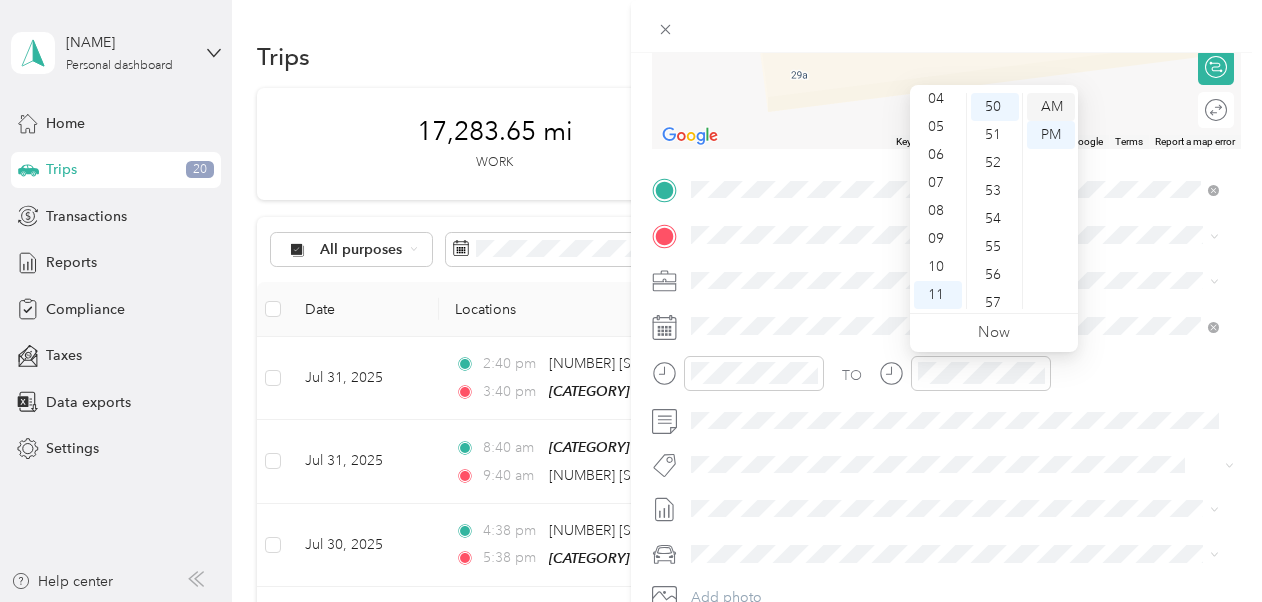 click on "AM" at bounding box center (1051, 107) 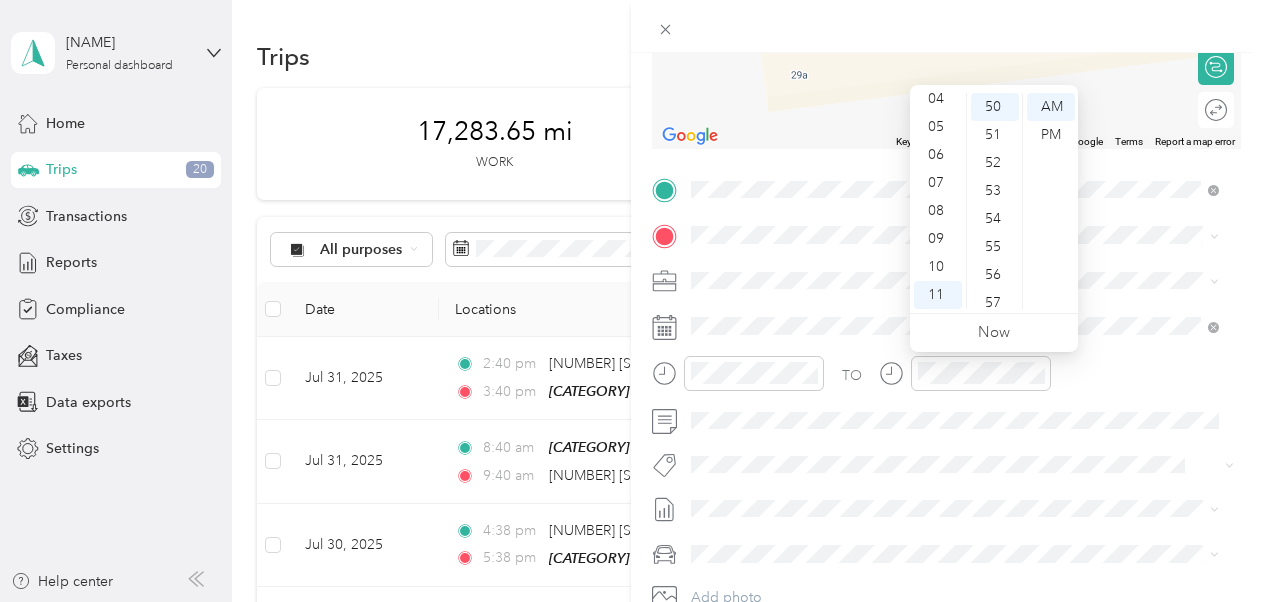 click on "TO" at bounding box center [946, 380] 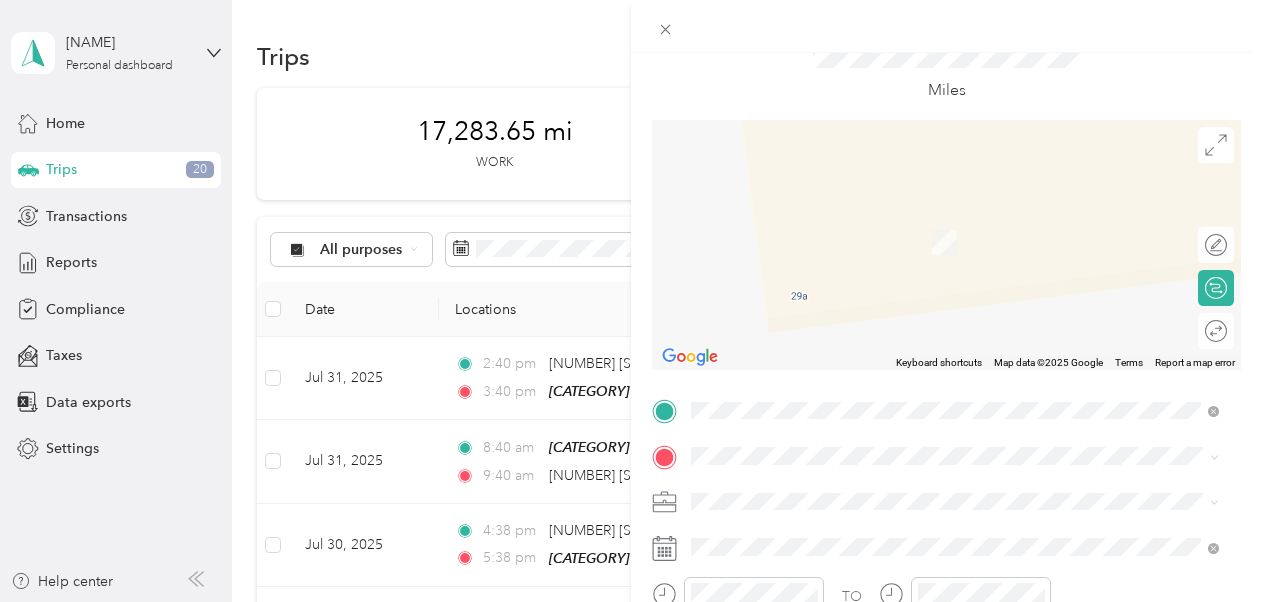 scroll, scrollTop: 82, scrollLeft: 0, axis: vertical 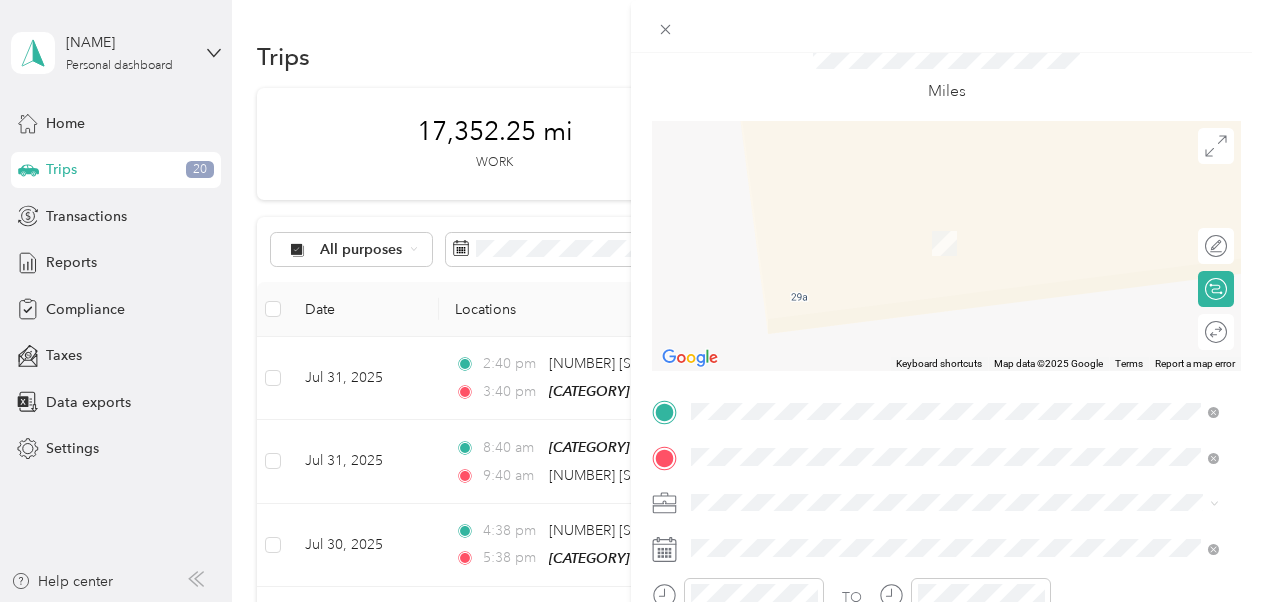 click on "[NUMBER] [STREET]
[CITY], [STATE] [POSTAL_CODE], [COUNTRY]" at bounding box center (873, 222) 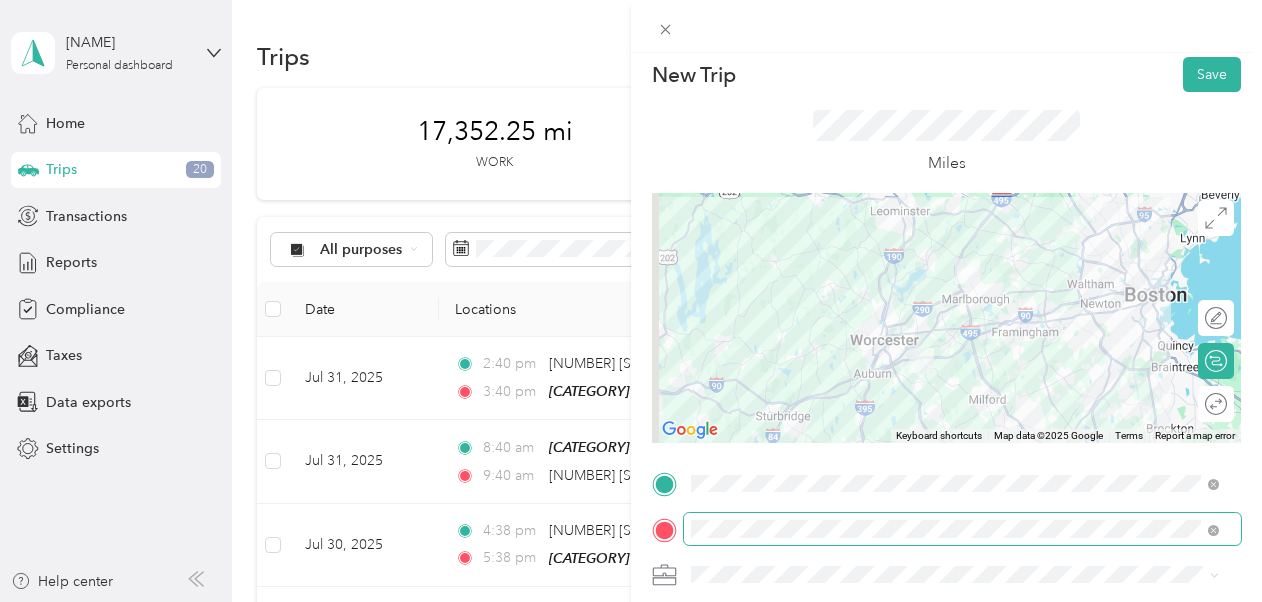 scroll, scrollTop: 2, scrollLeft: 0, axis: vertical 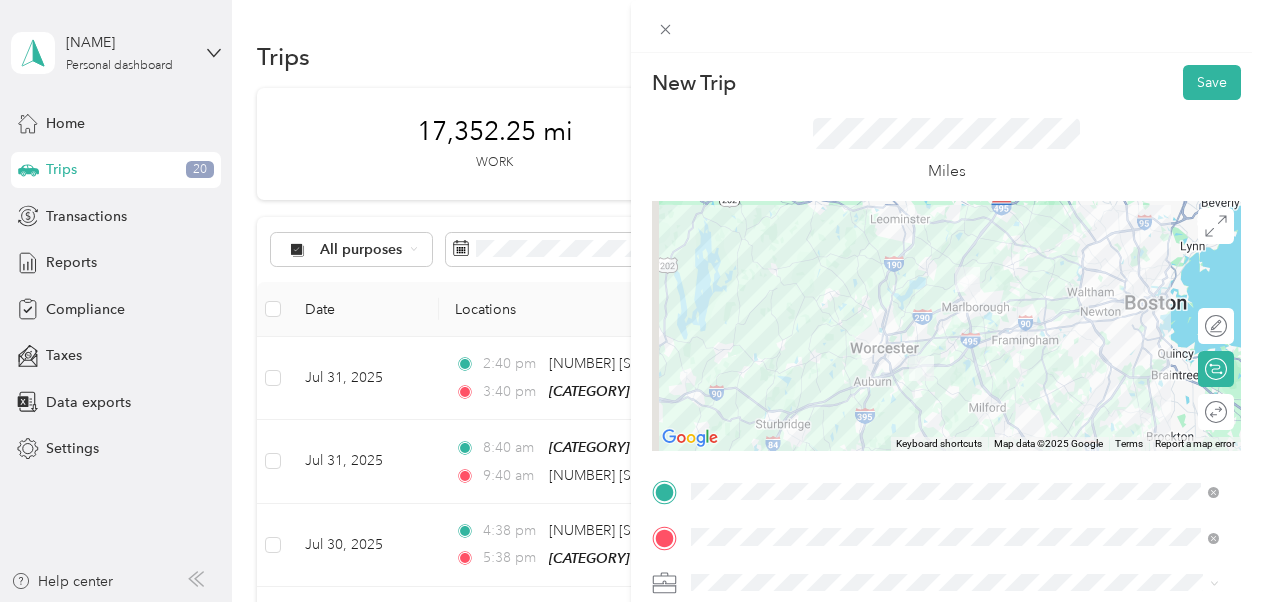 click at bounding box center (946, 326) 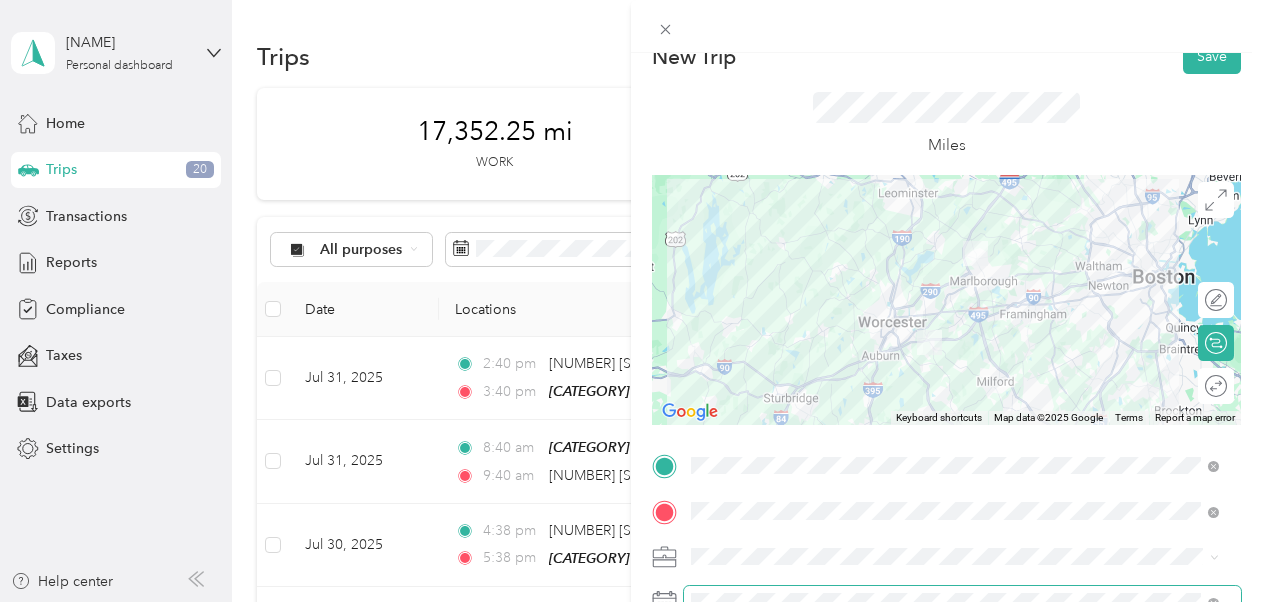 scroll, scrollTop: 0, scrollLeft: 0, axis: both 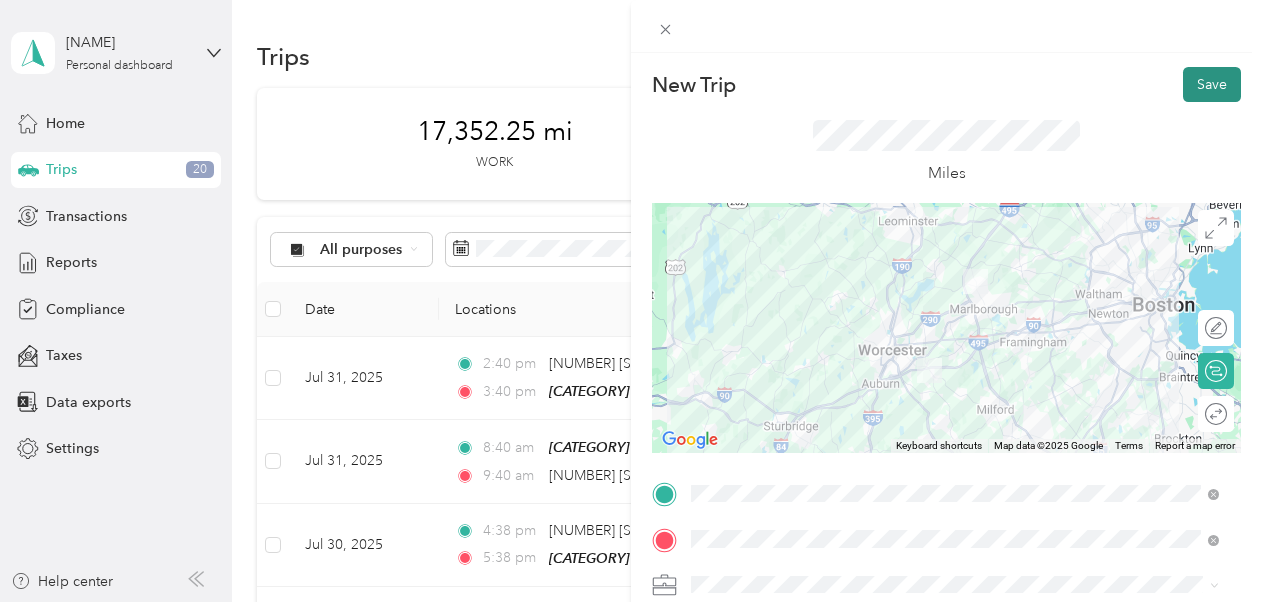 click on "Save" at bounding box center [1212, 84] 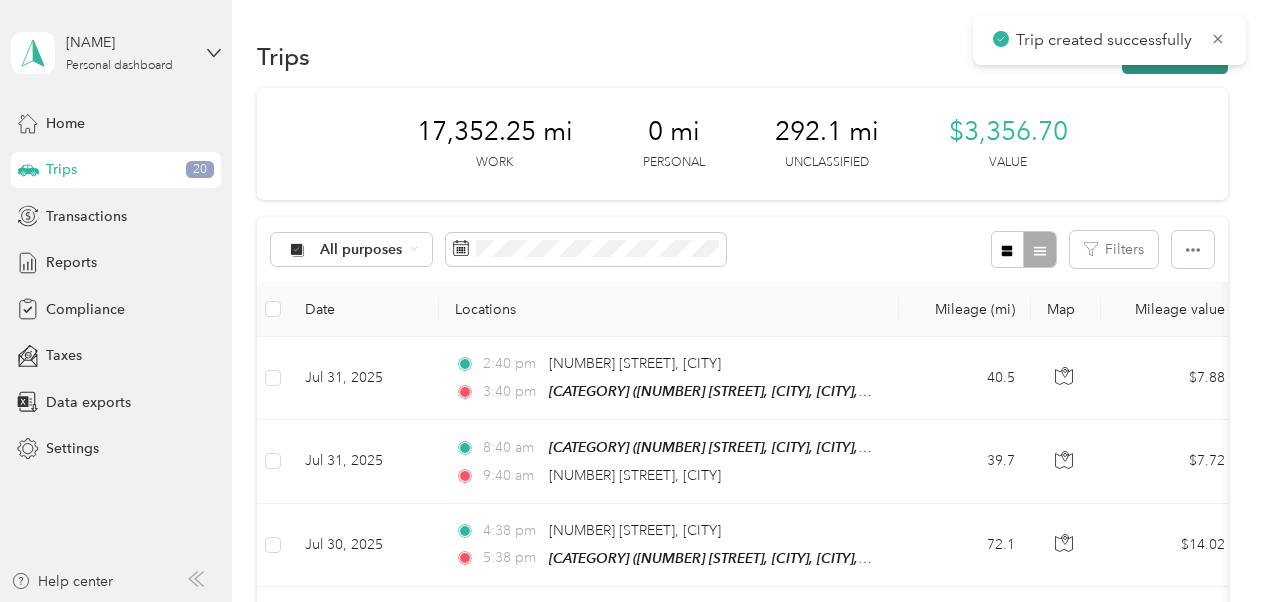 click on "New trip" at bounding box center [1175, 56] 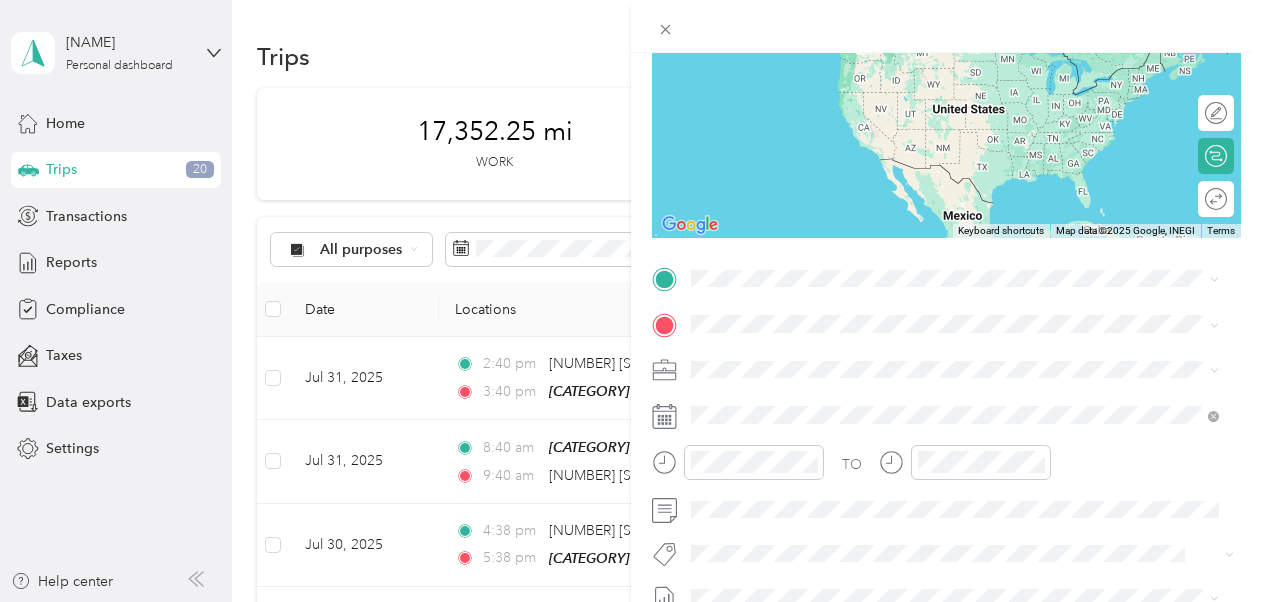 scroll, scrollTop: 218, scrollLeft: 0, axis: vertical 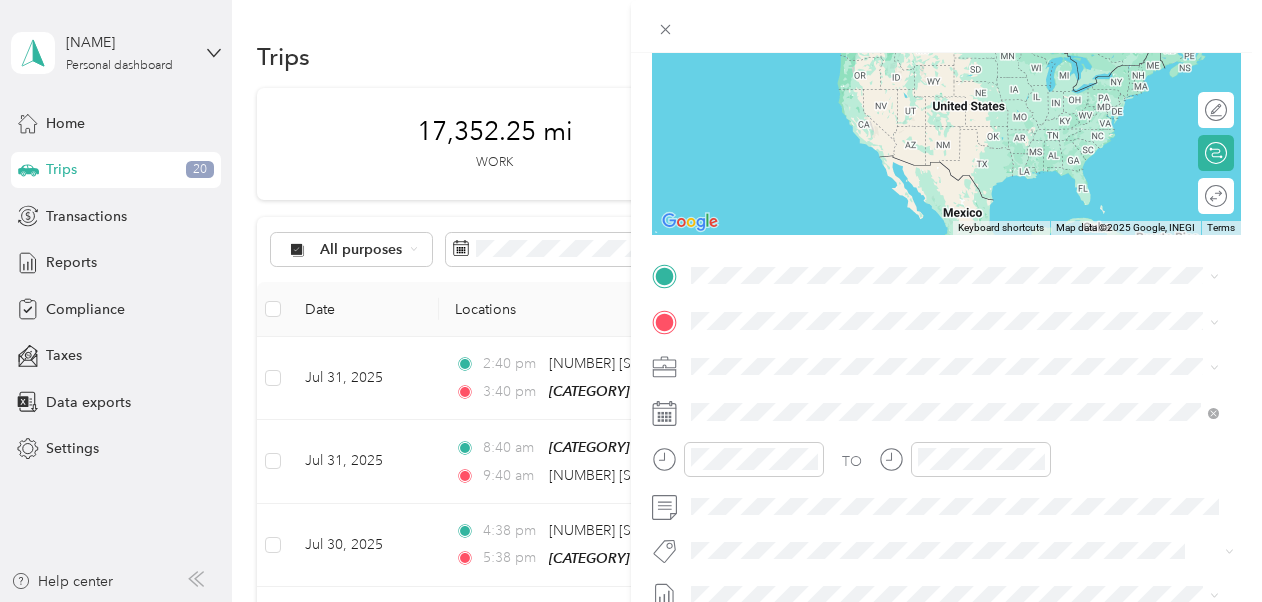 click on "[NUMBER] [STREET]
[CITY], [STATE] [POSTAL_CODE], [COUNTRY]" at bounding box center (873, 354) 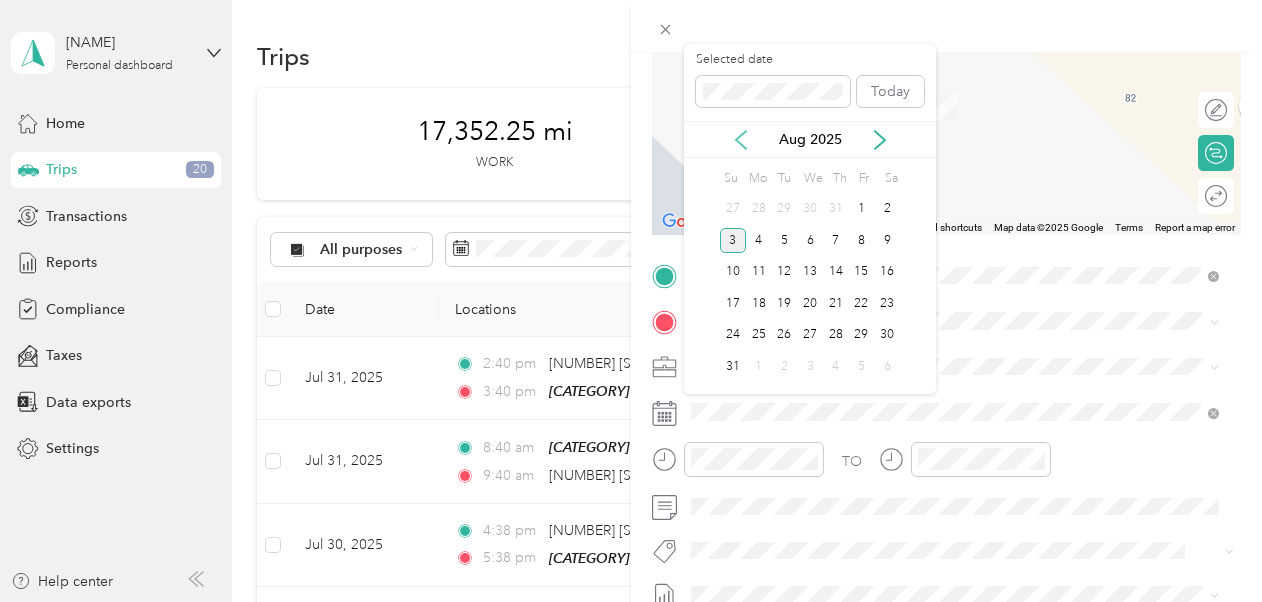 click 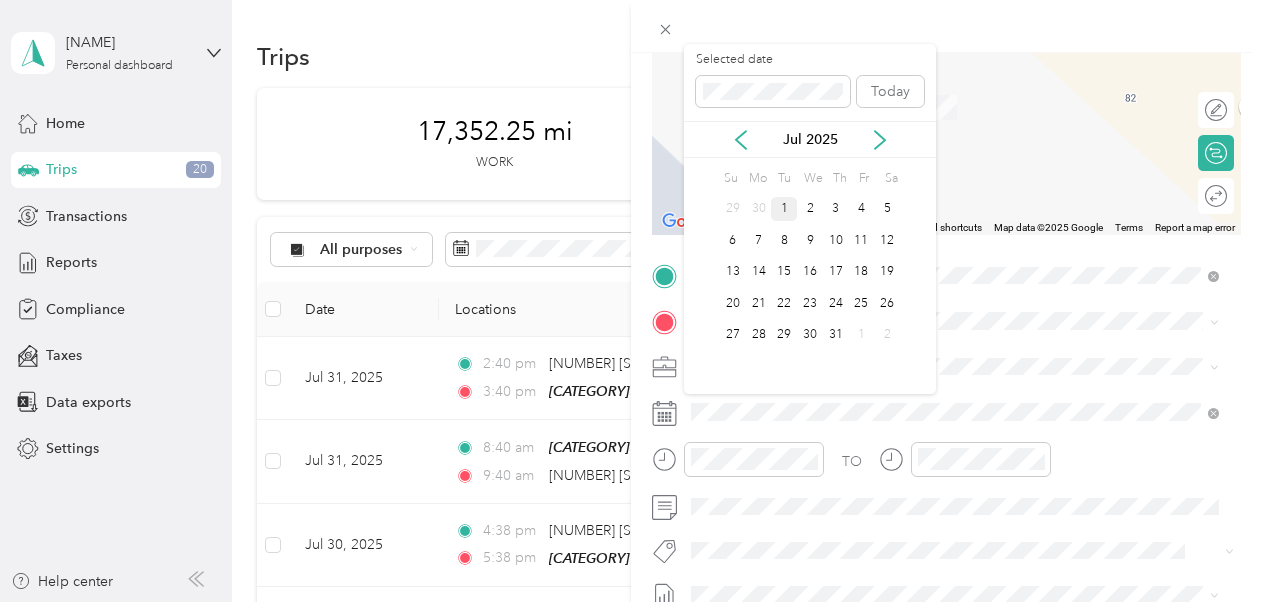 click on "1" at bounding box center [784, 209] 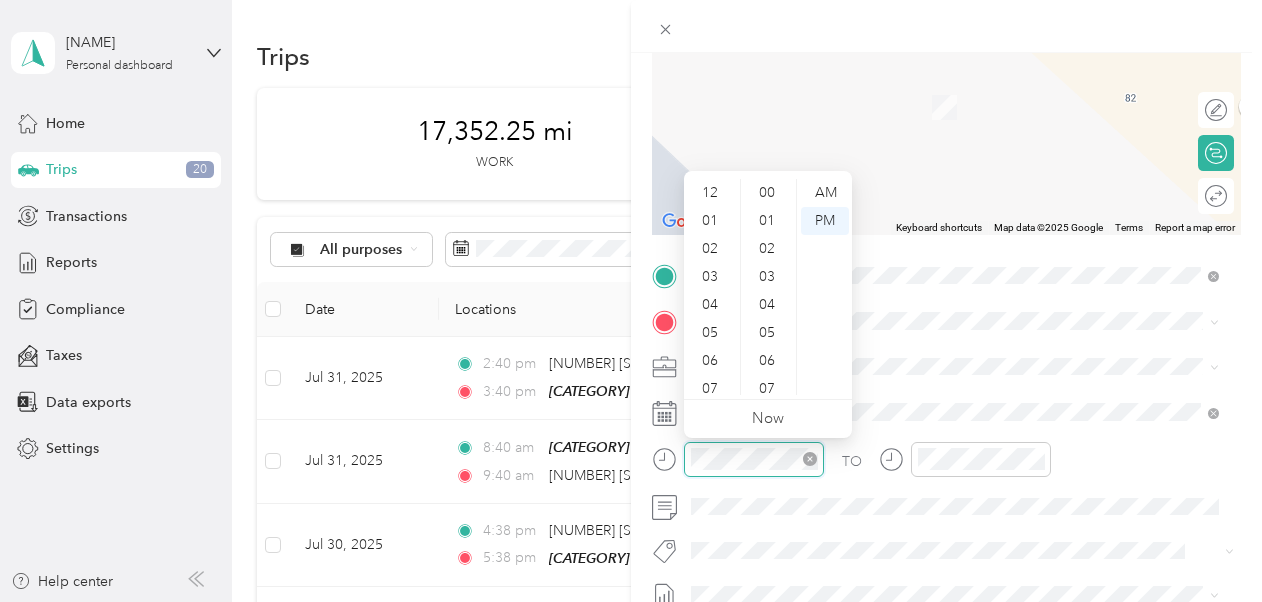 scroll, scrollTop: 1428, scrollLeft: 0, axis: vertical 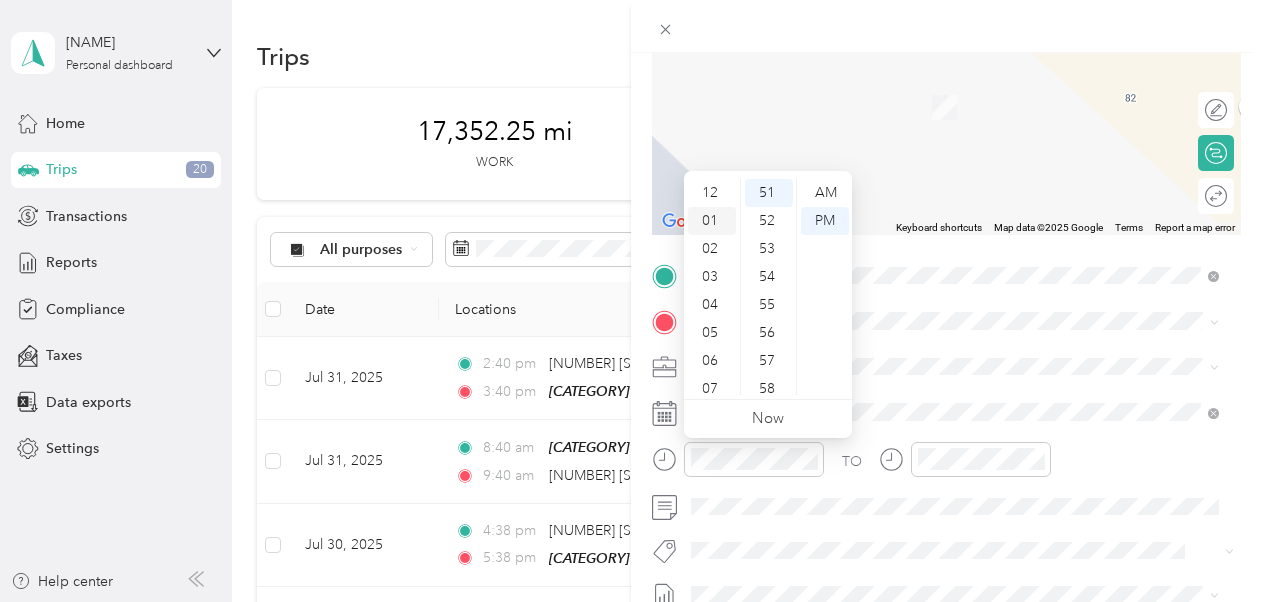 click on "01" at bounding box center [712, 221] 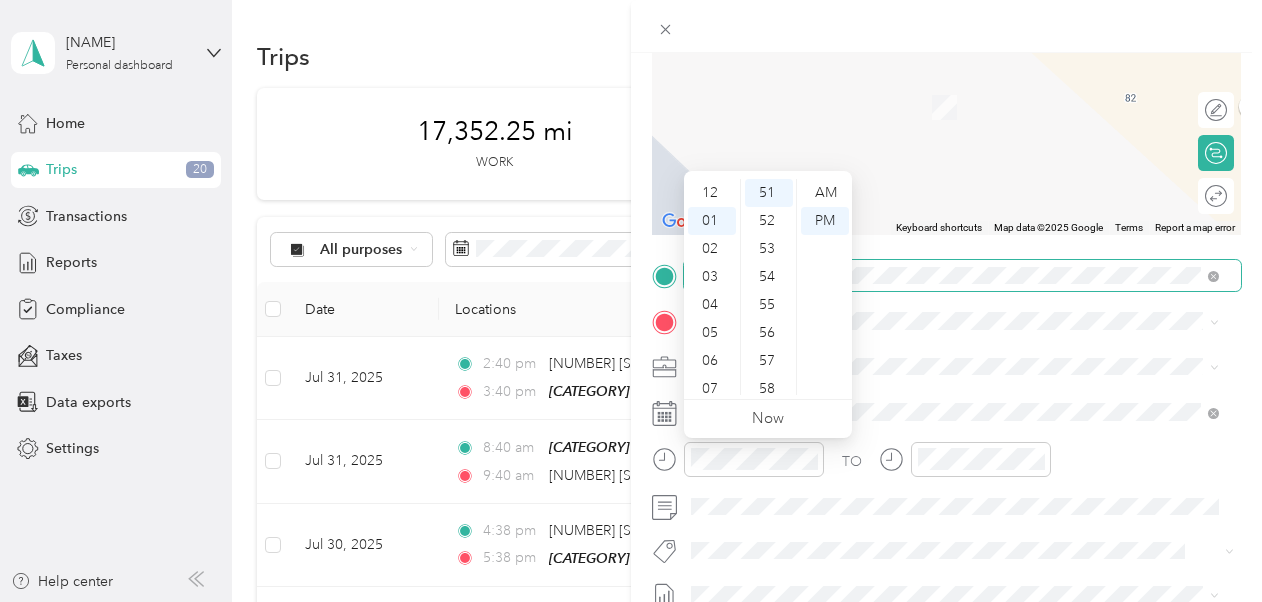 scroll, scrollTop: 28, scrollLeft: 0, axis: vertical 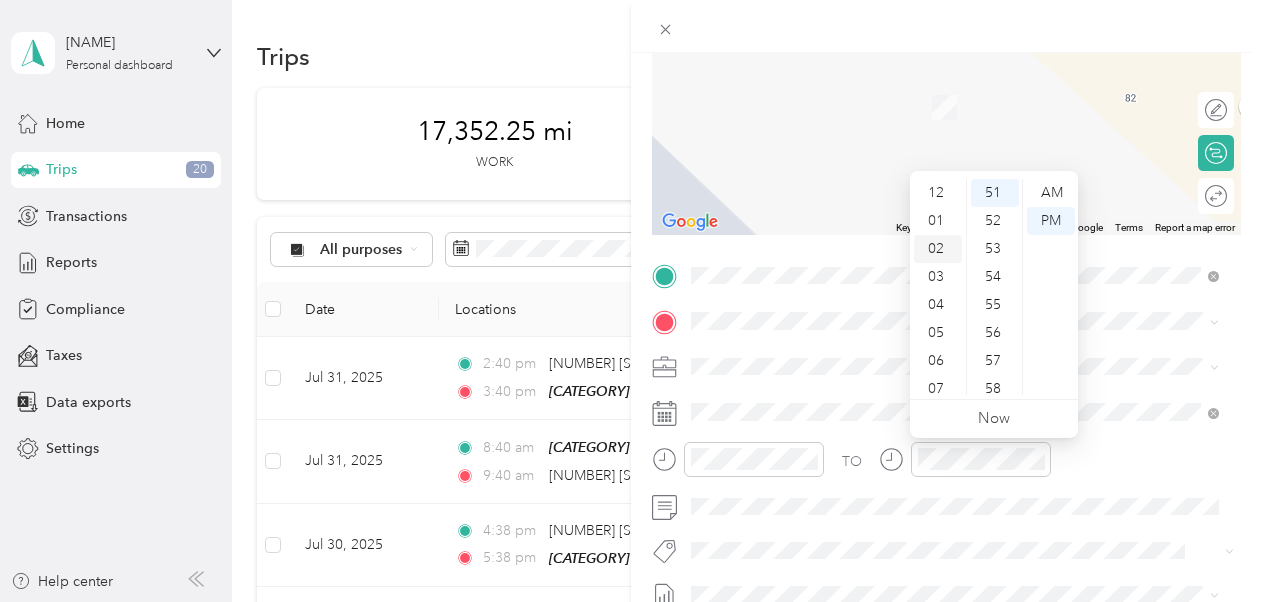 click on "02" at bounding box center [938, 249] 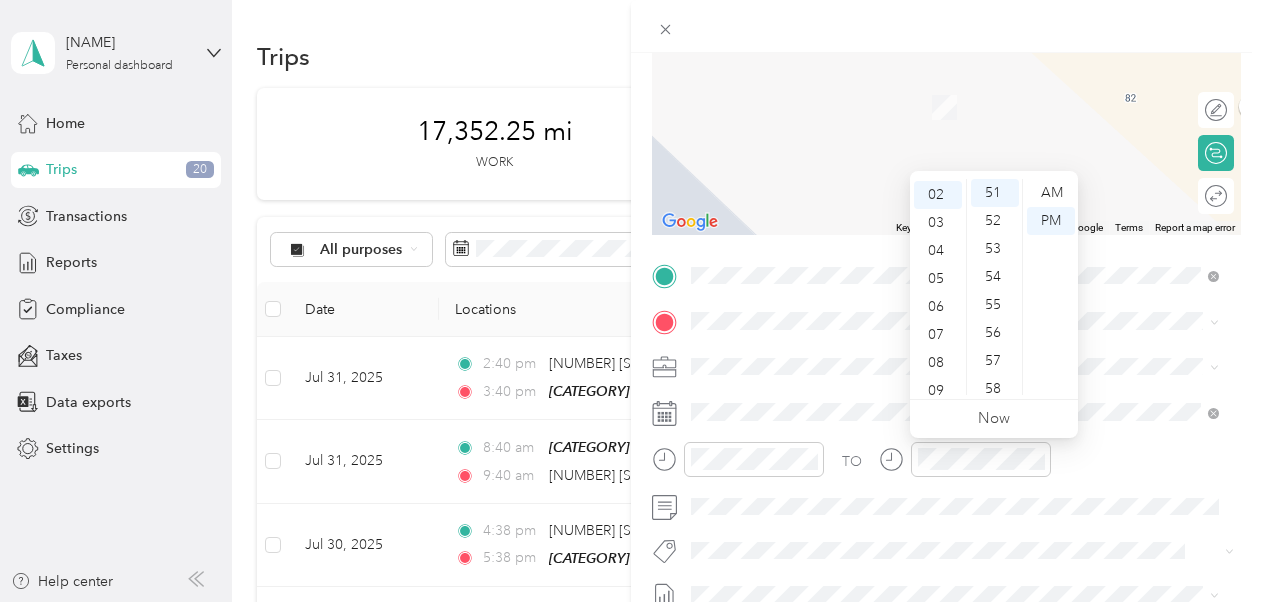 scroll, scrollTop: 56, scrollLeft: 0, axis: vertical 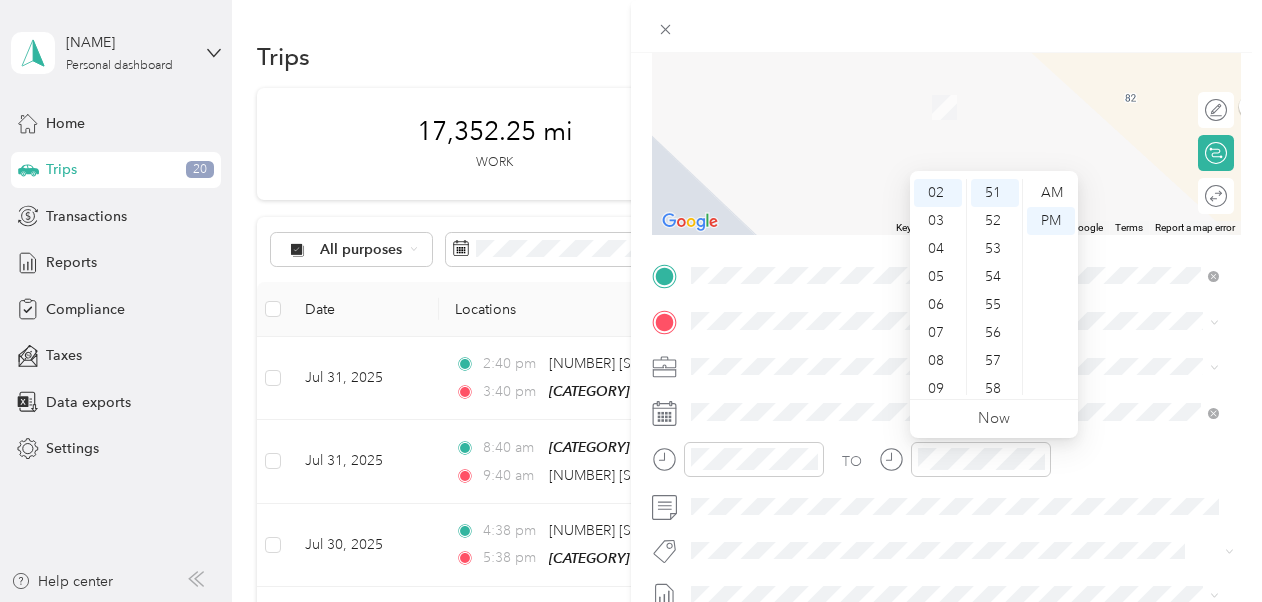 click on "TO" at bounding box center (946, 466) 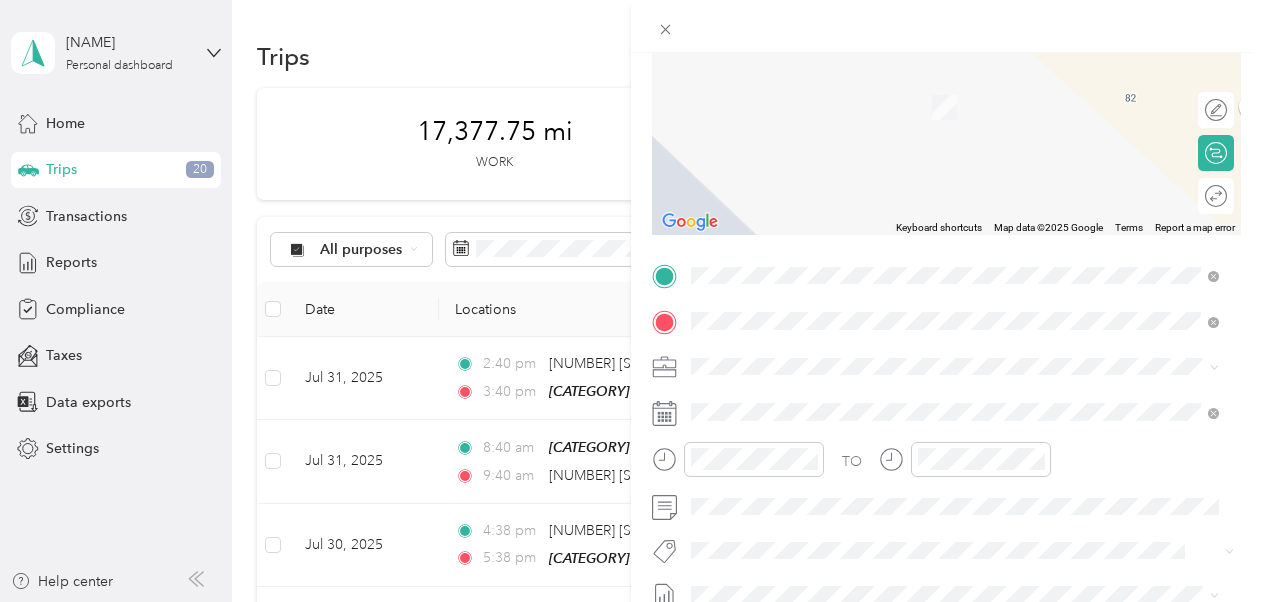 click on "[NUMBER] [STREET]
[CITY], [STATE] [POSTAL_CODE], [COUNTRY]" at bounding box center [873, 86] 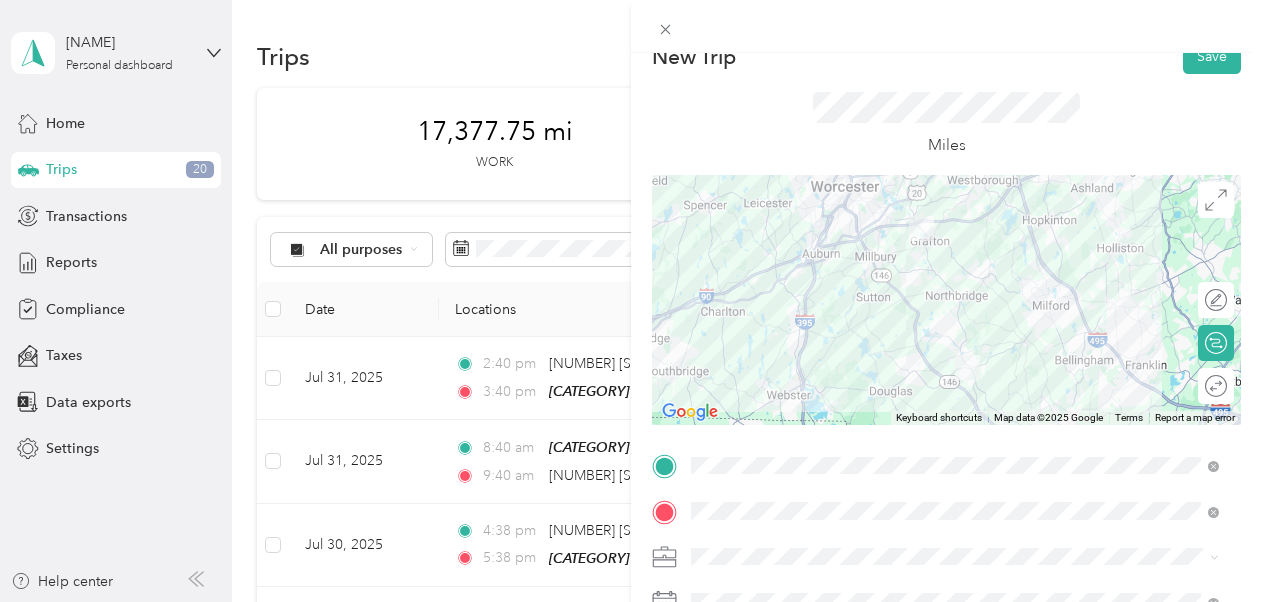 scroll, scrollTop: 11, scrollLeft: 0, axis: vertical 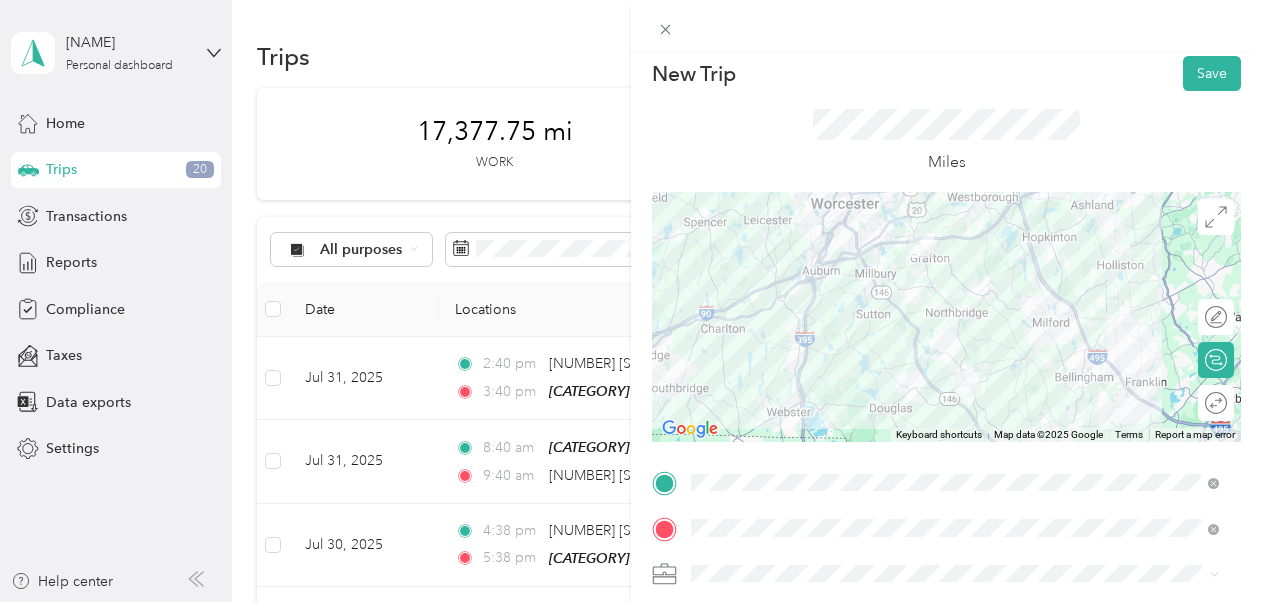 click at bounding box center [946, 317] 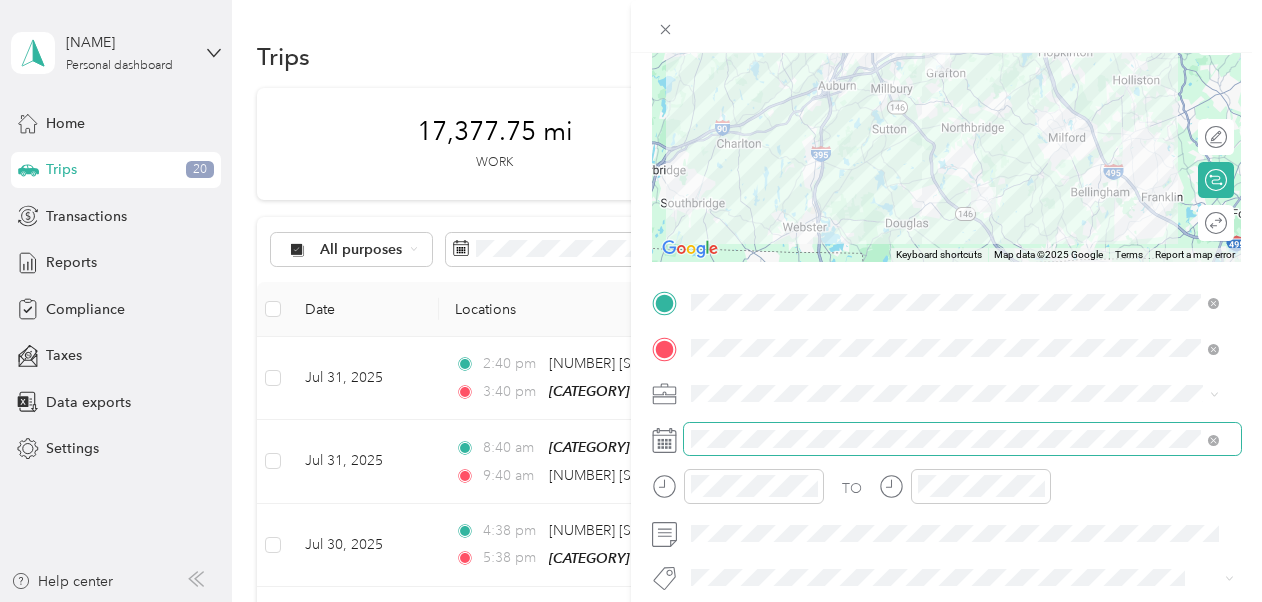 scroll, scrollTop: 0, scrollLeft: 0, axis: both 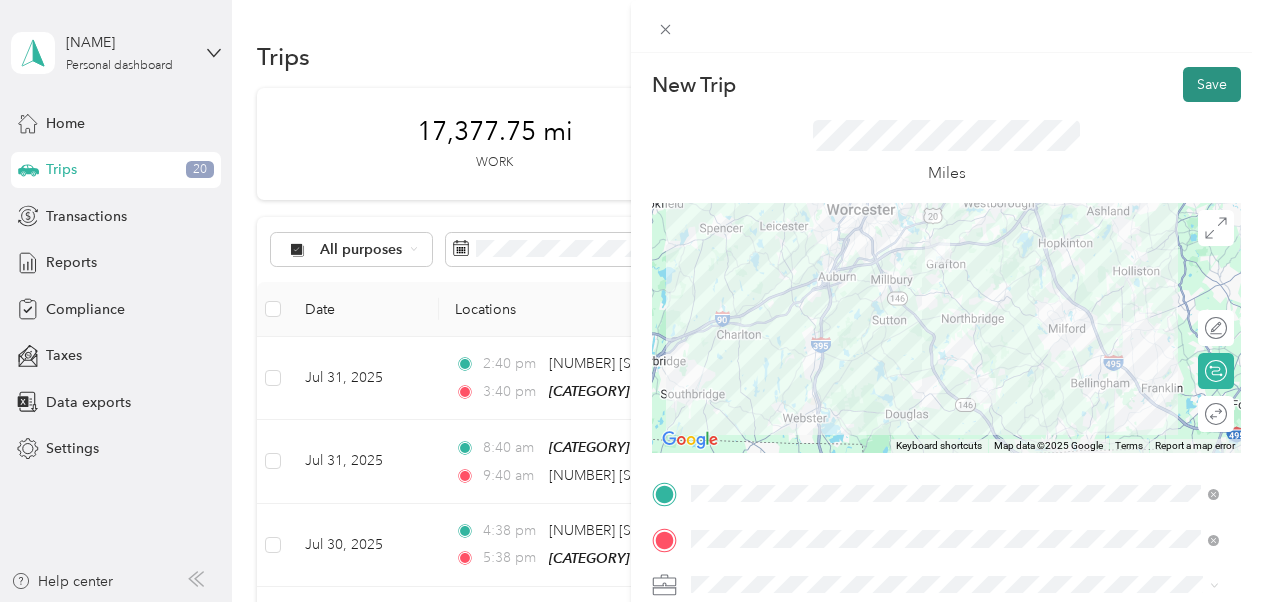 click on "Save" at bounding box center (1212, 84) 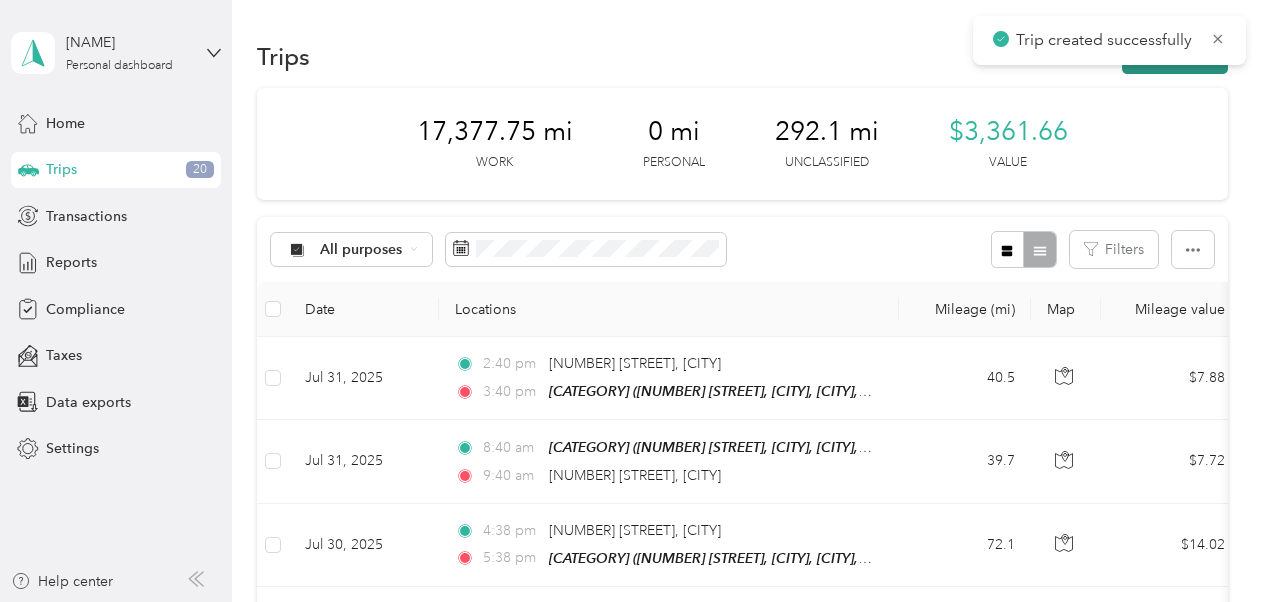 click on "New trip" at bounding box center [1175, 56] 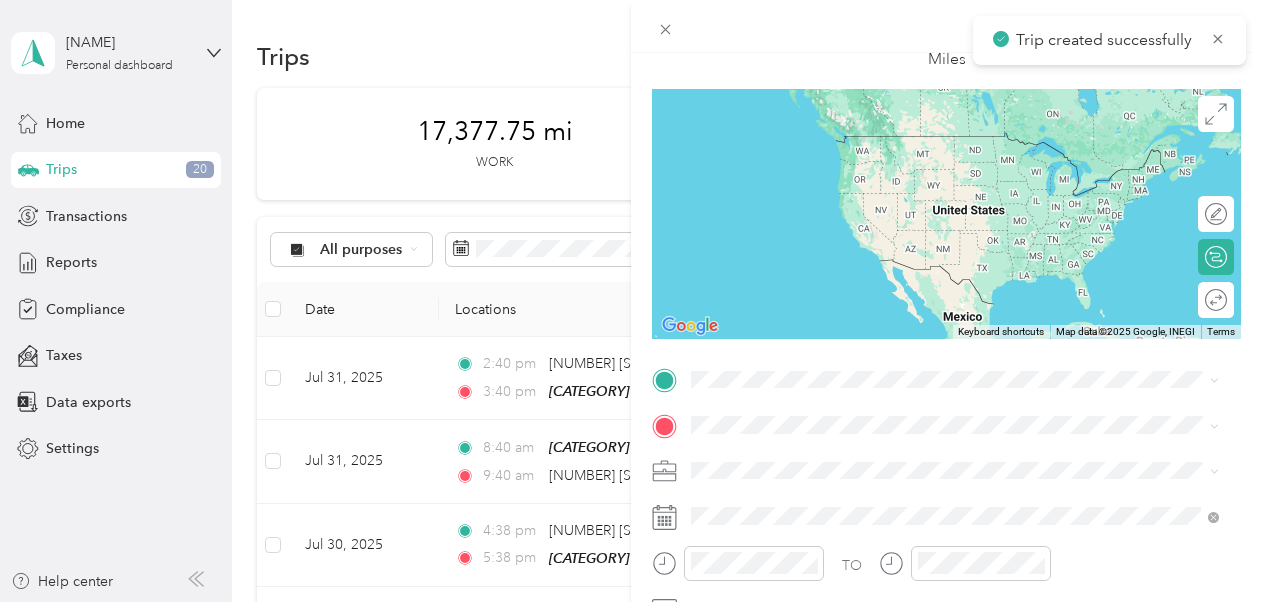 scroll, scrollTop: 124, scrollLeft: 0, axis: vertical 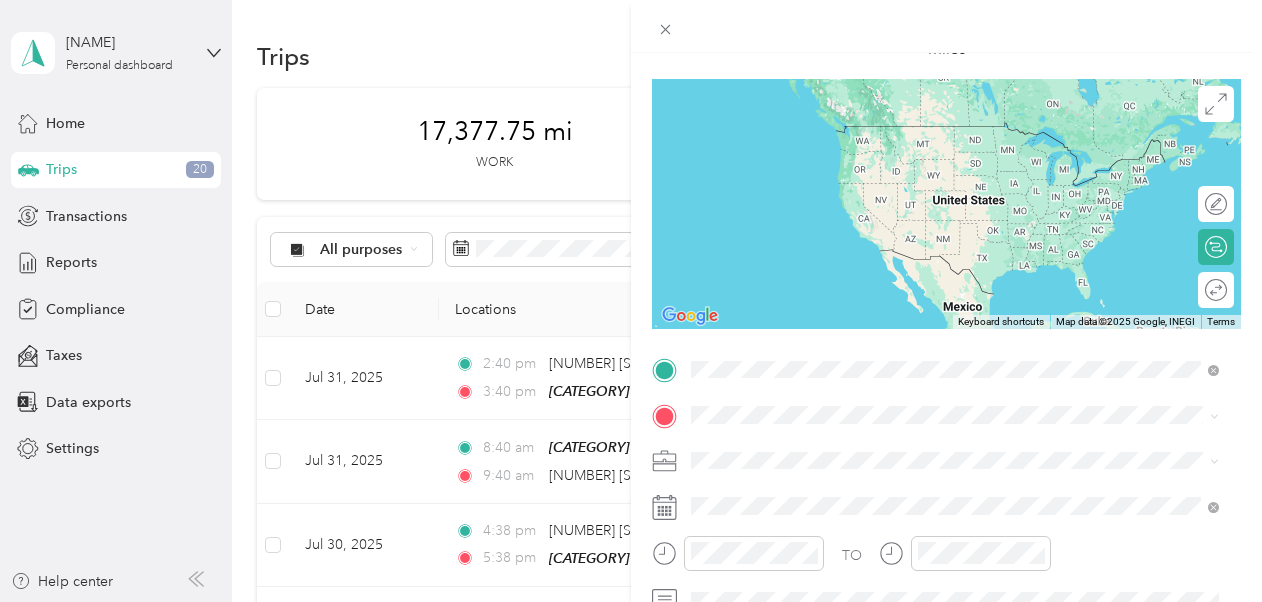 click on "[NUMBER] [STREET]
[CITY], [STATE] [POSTAL_CODE], [COUNTRY]" at bounding box center (873, 134) 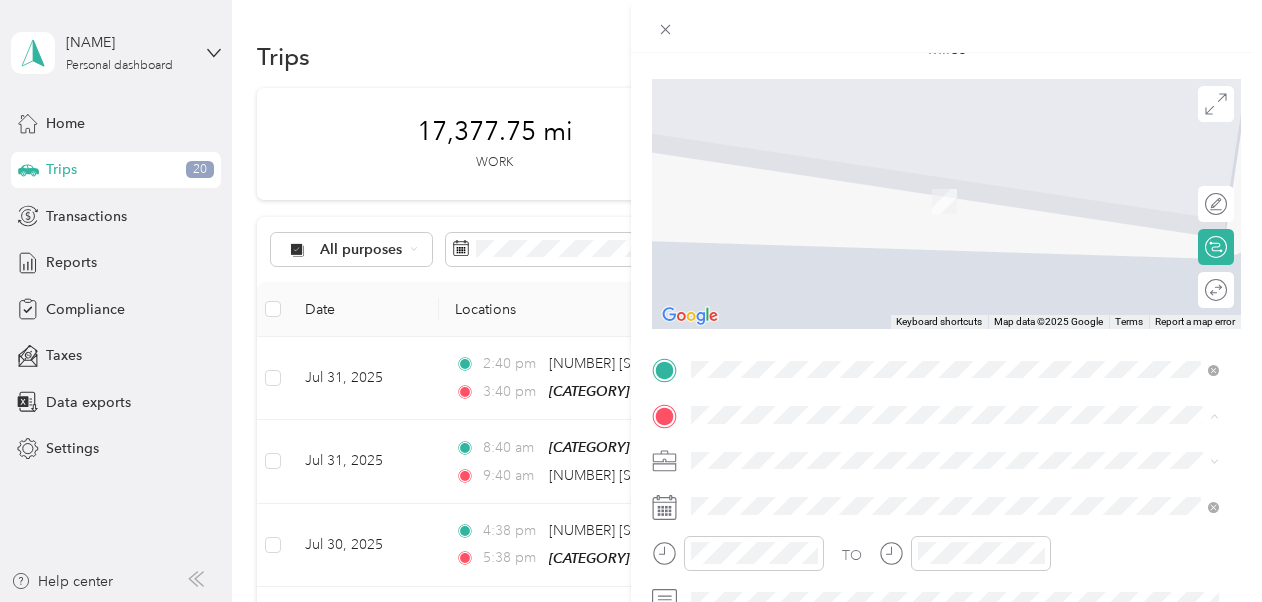 click on "[NUMBER] [STREET], [CITY], [POSTAL_CODE], [CITY], [STATE], [COUNTRY]" at bounding box center [965, 201] 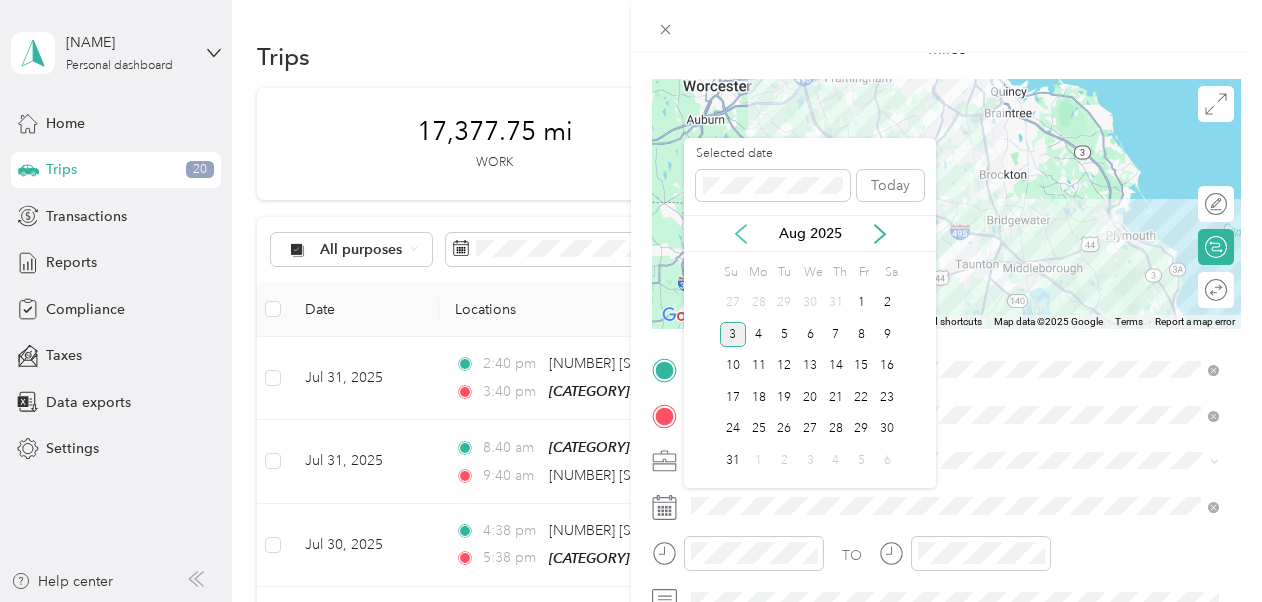 click 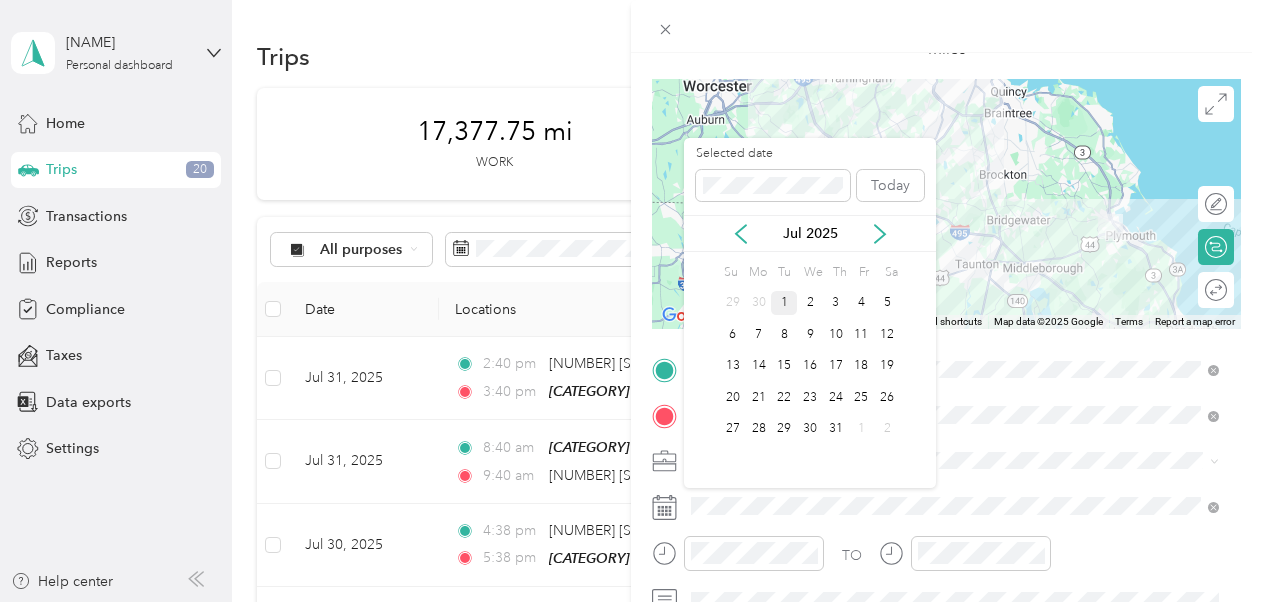 click on "1" at bounding box center (784, 303) 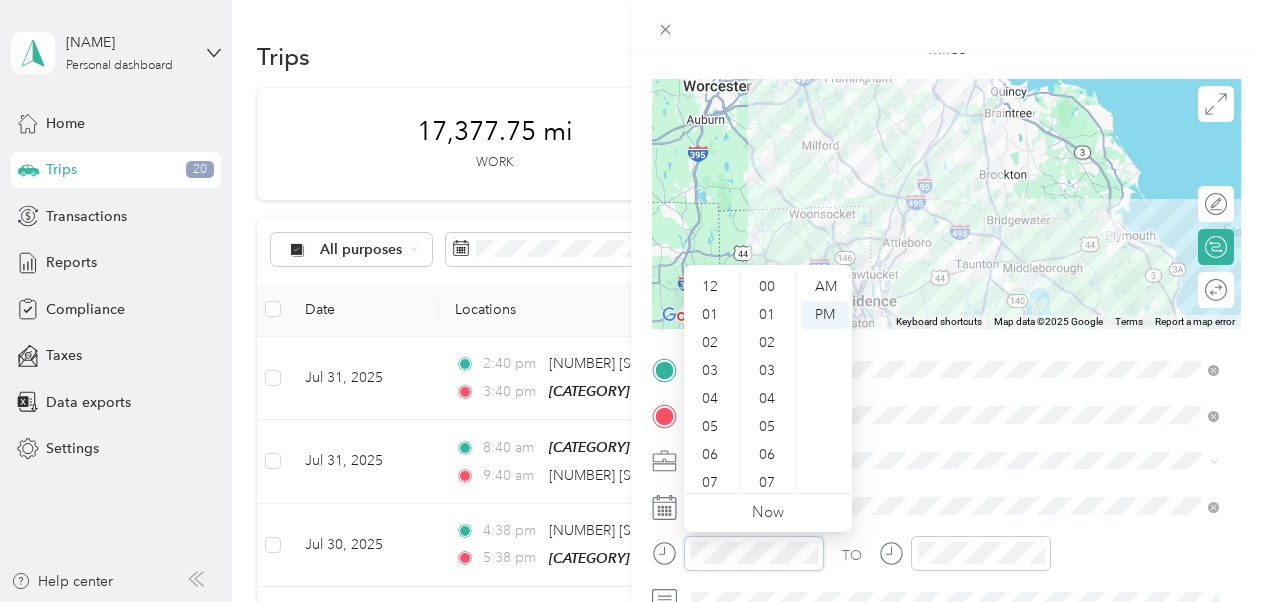 scroll, scrollTop: 1464, scrollLeft: 0, axis: vertical 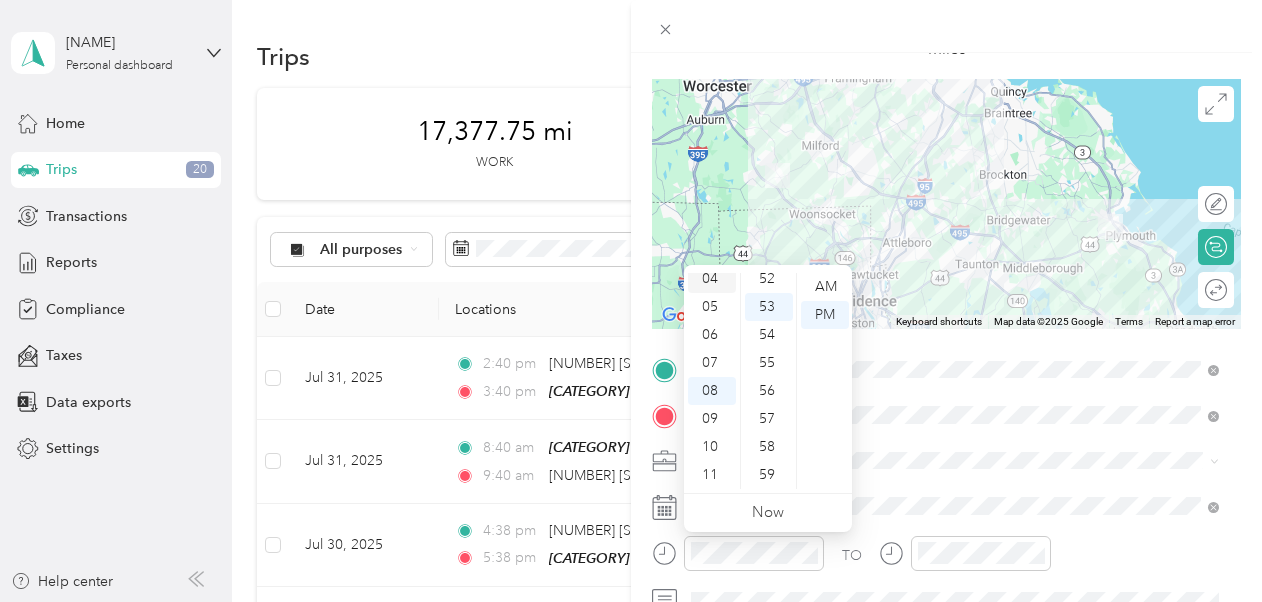 click on "04" at bounding box center [712, 279] 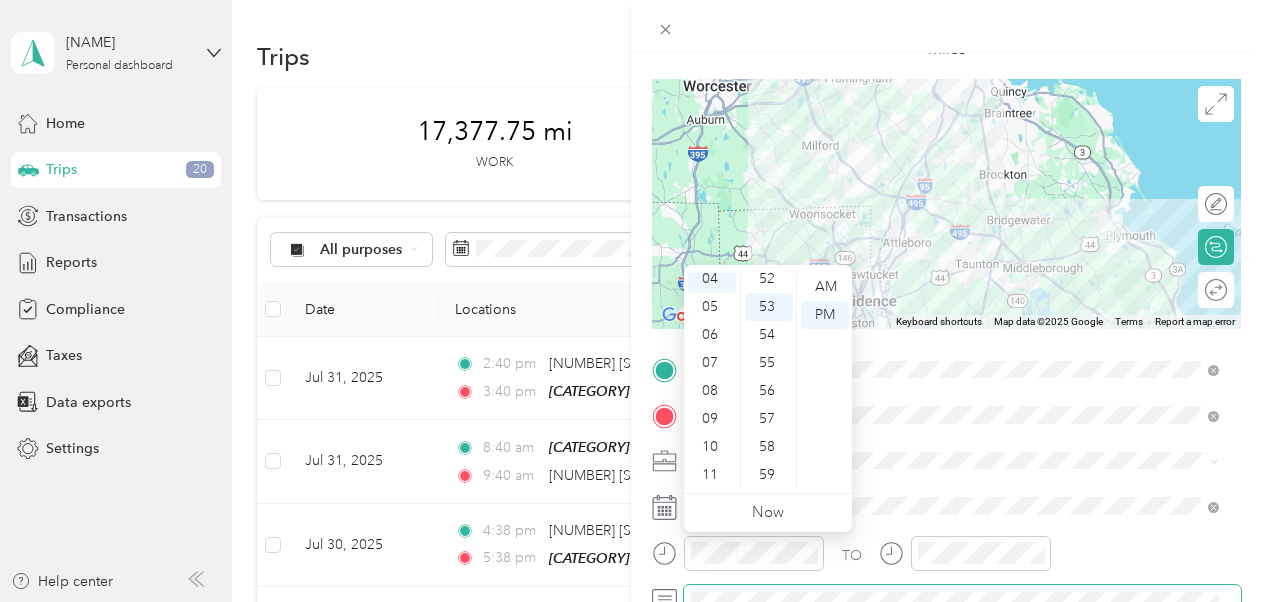 scroll, scrollTop: 112, scrollLeft: 0, axis: vertical 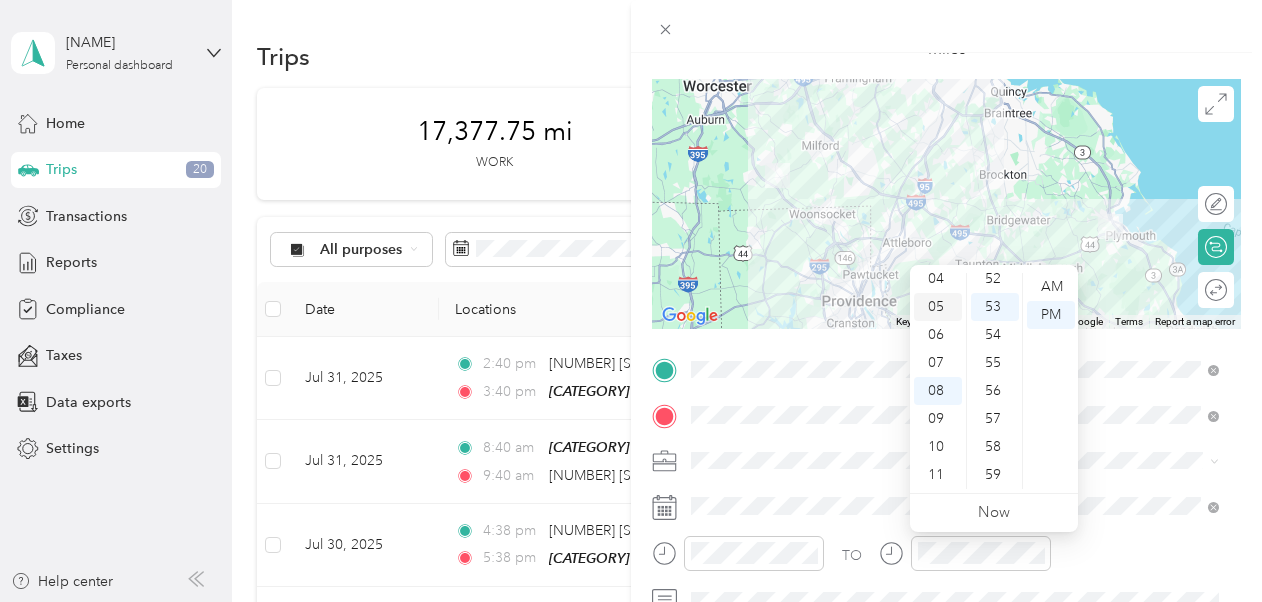 click on "05" at bounding box center [938, 307] 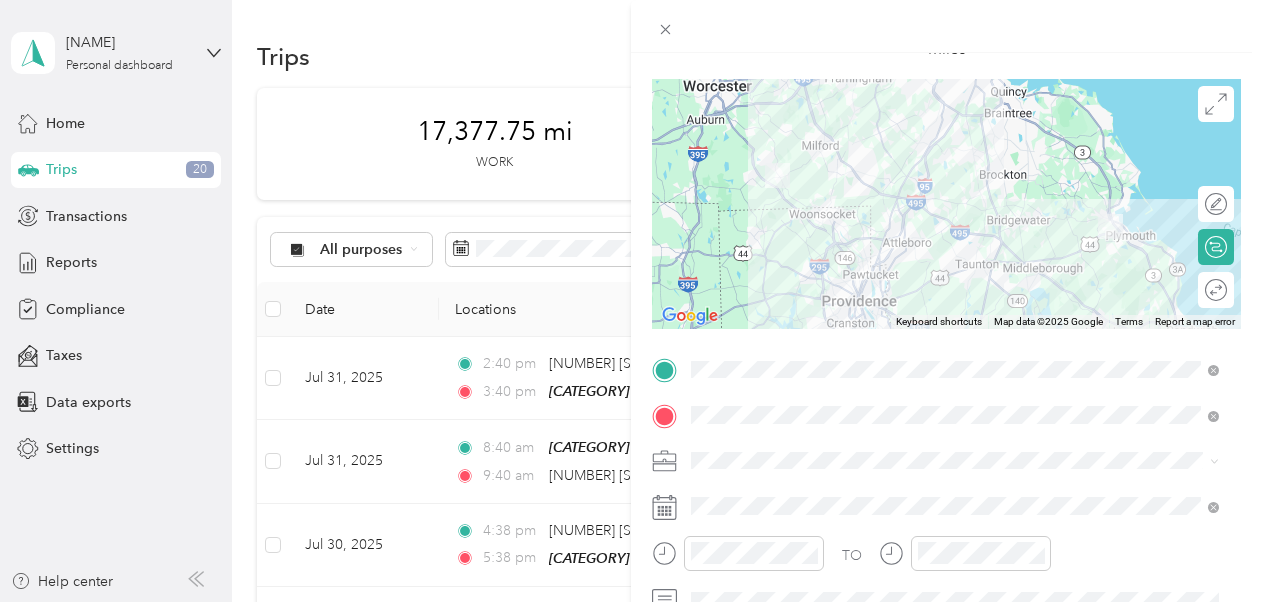 click on "TO" at bounding box center [946, 560] 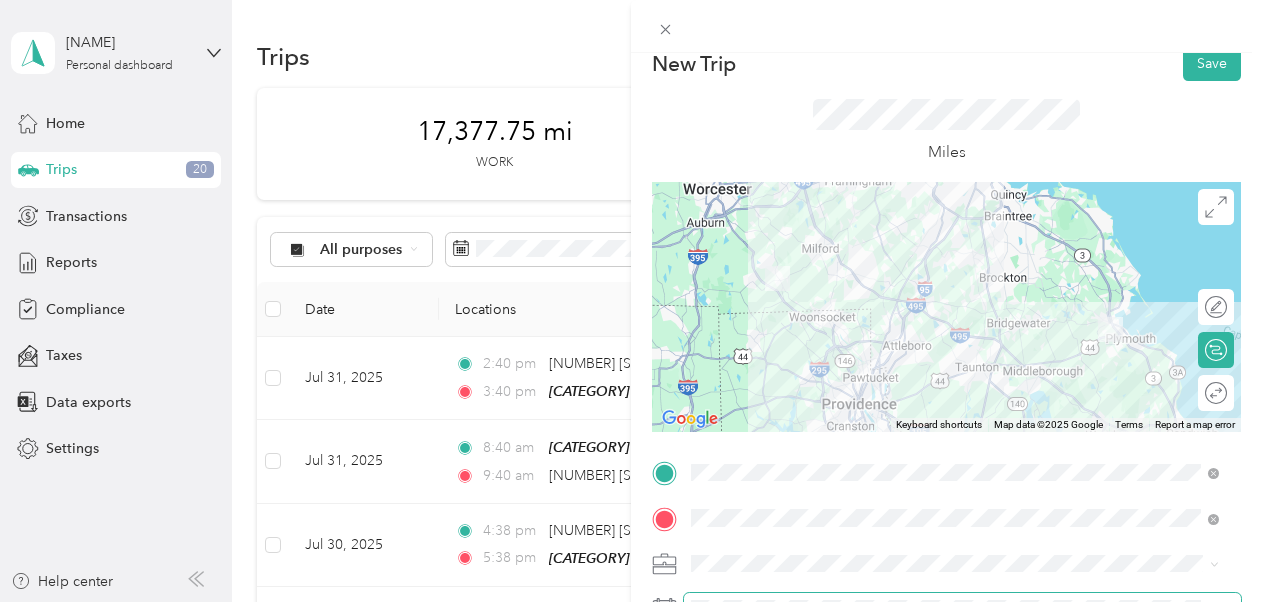 scroll, scrollTop: 0, scrollLeft: 0, axis: both 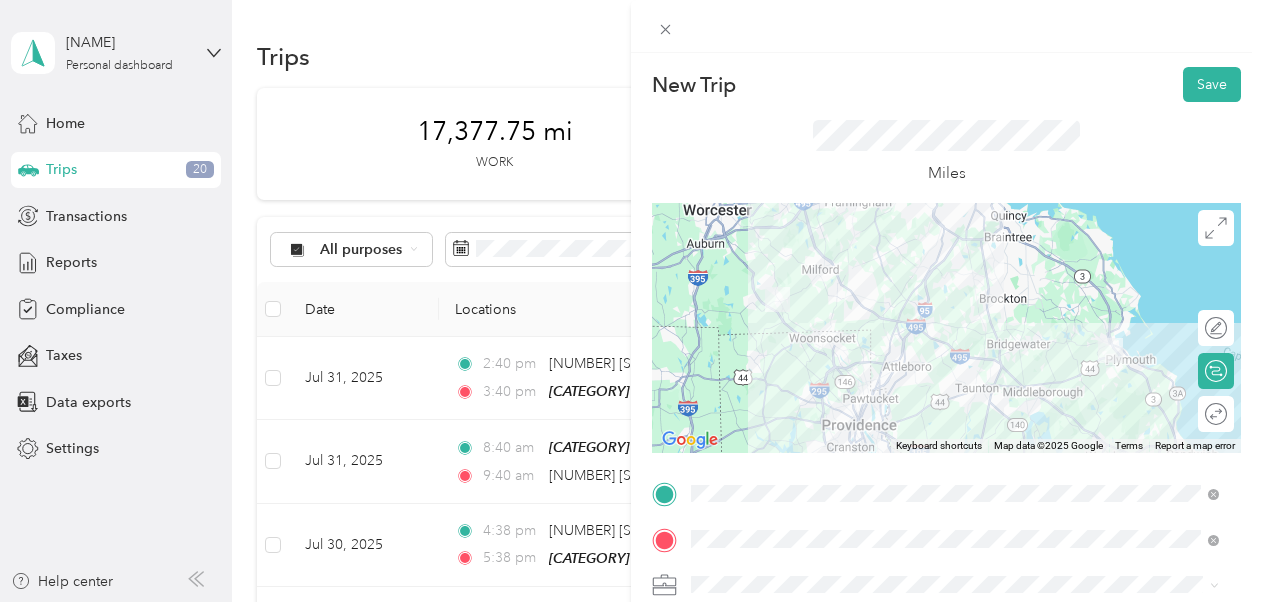 click at bounding box center [946, 328] 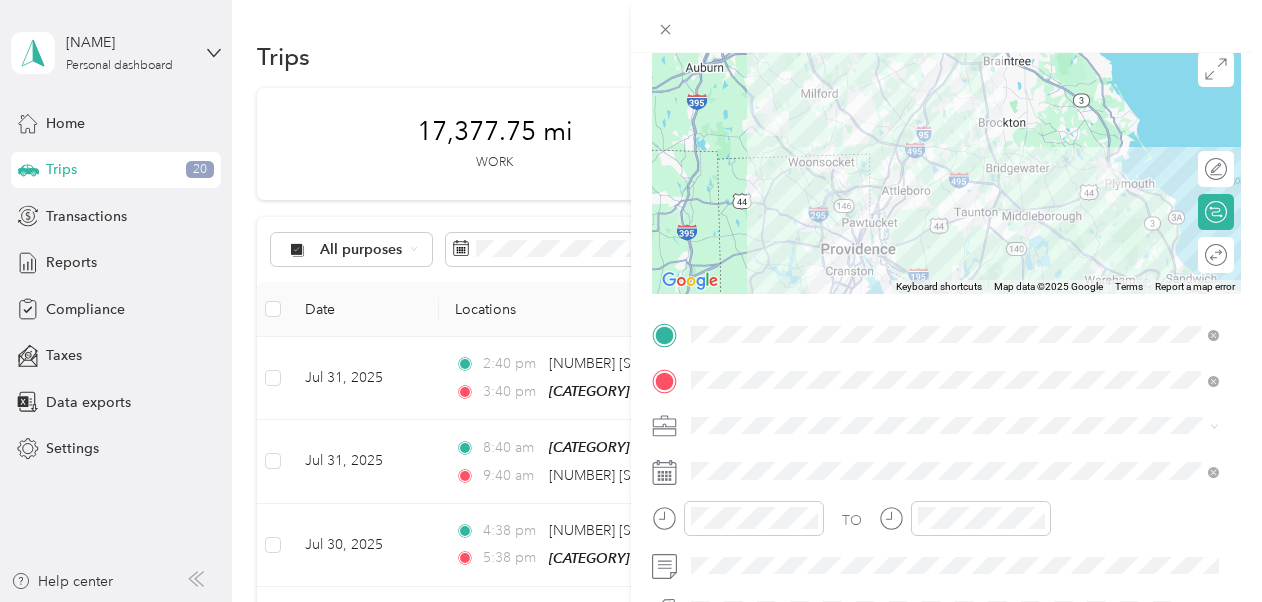 scroll, scrollTop: 0, scrollLeft: 0, axis: both 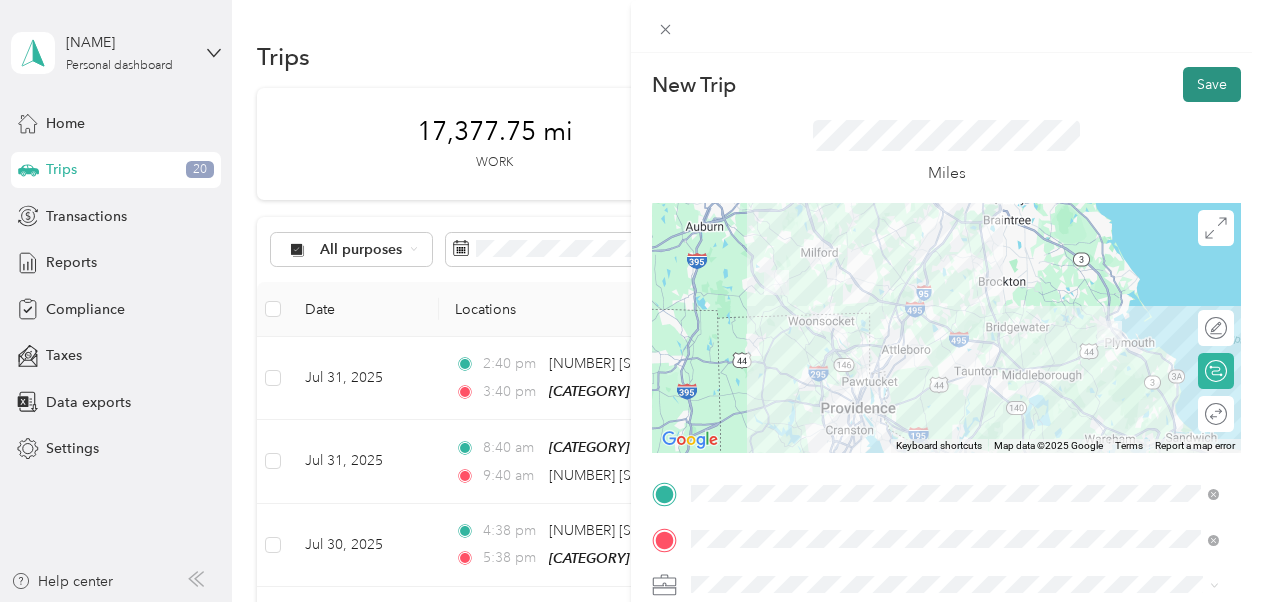 click on "Save" at bounding box center [1212, 84] 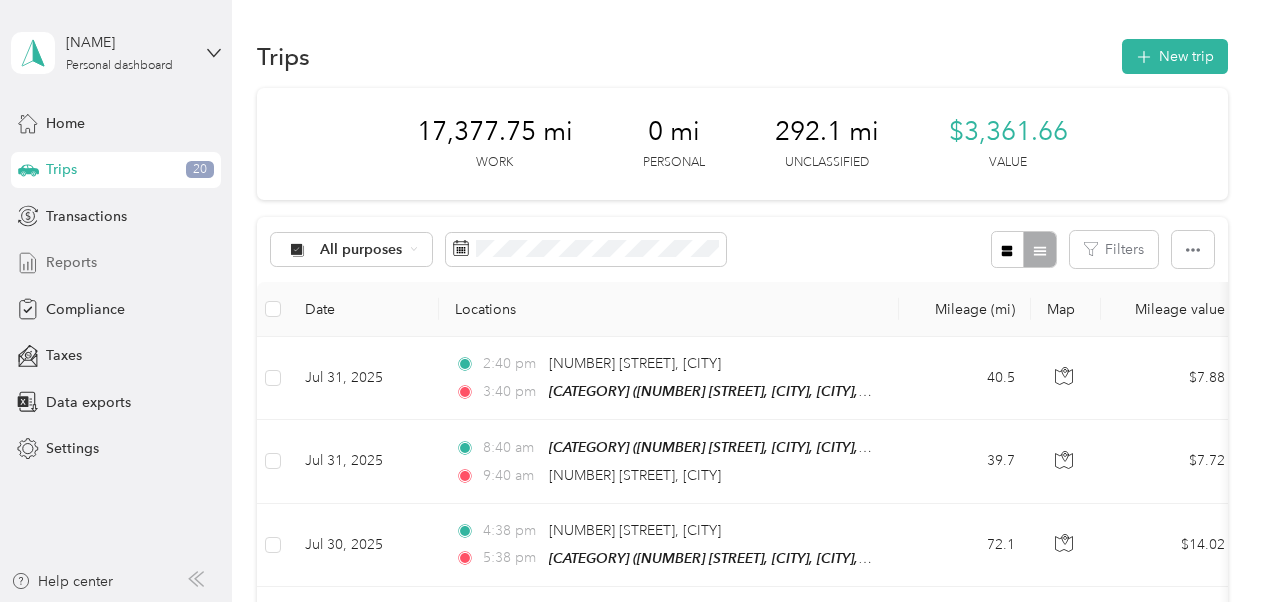 click on "Reports" at bounding box center (71, 262) 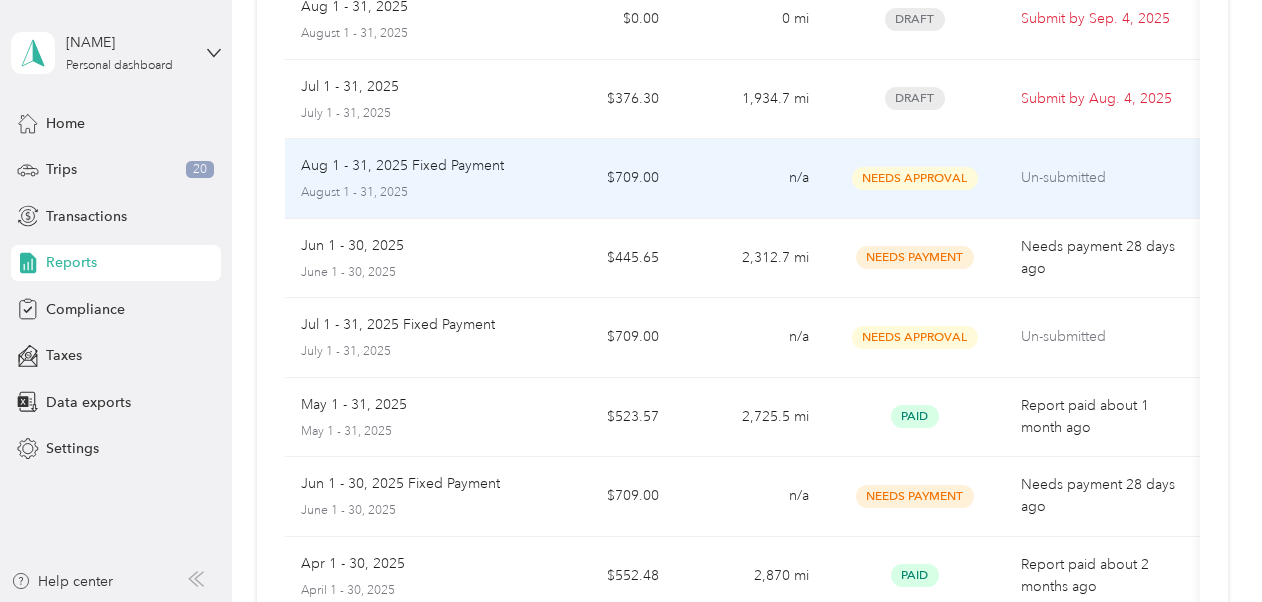 scroll, scrollTop: 0, scrollLeft: 0, axis: both 